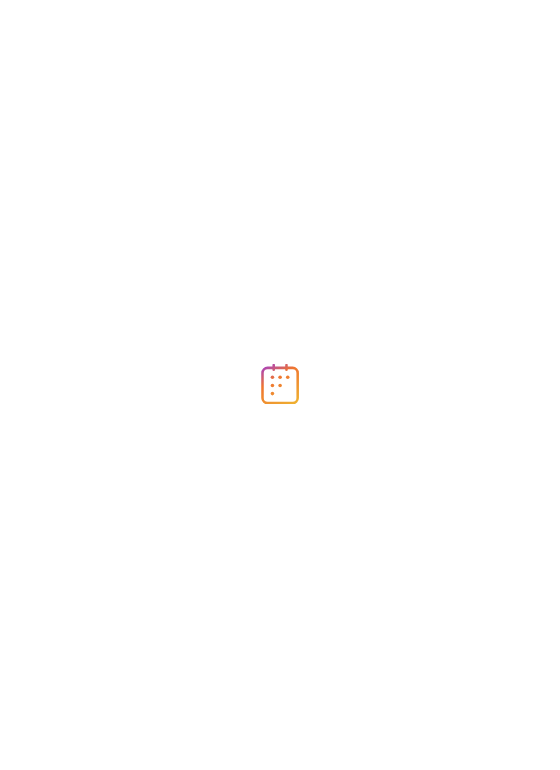 scroll, scrollTop: 0, scrollLeft: 0, axis: both 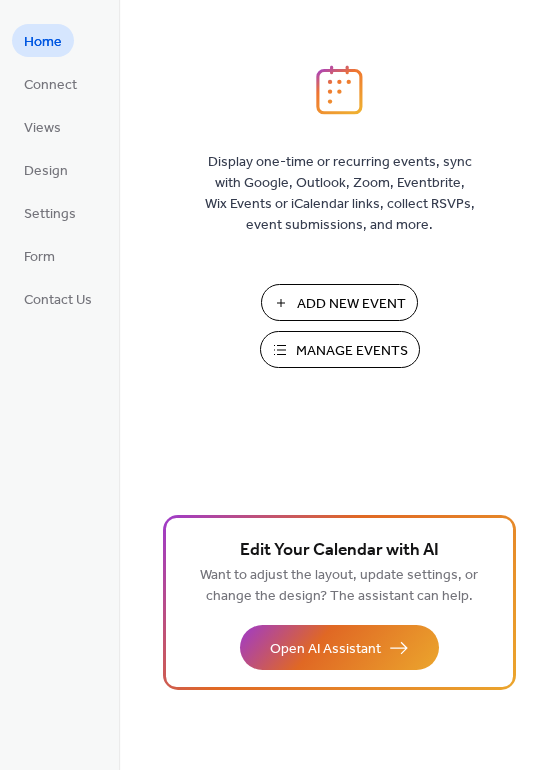click on "Manage Events" at bounding box center (352, 351) 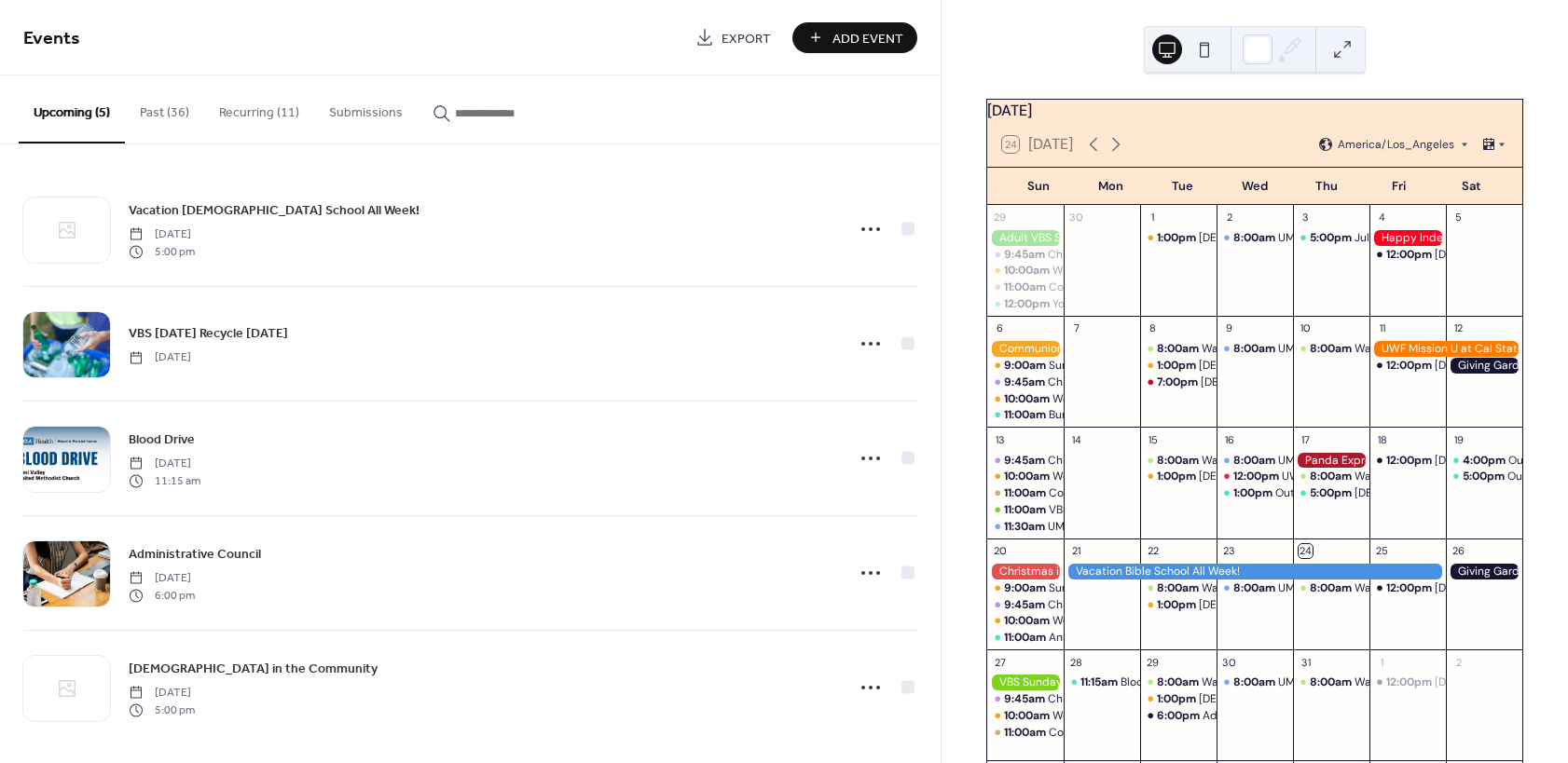 scroll, scrollTop: 0, scrollLeft: 0, axis: both 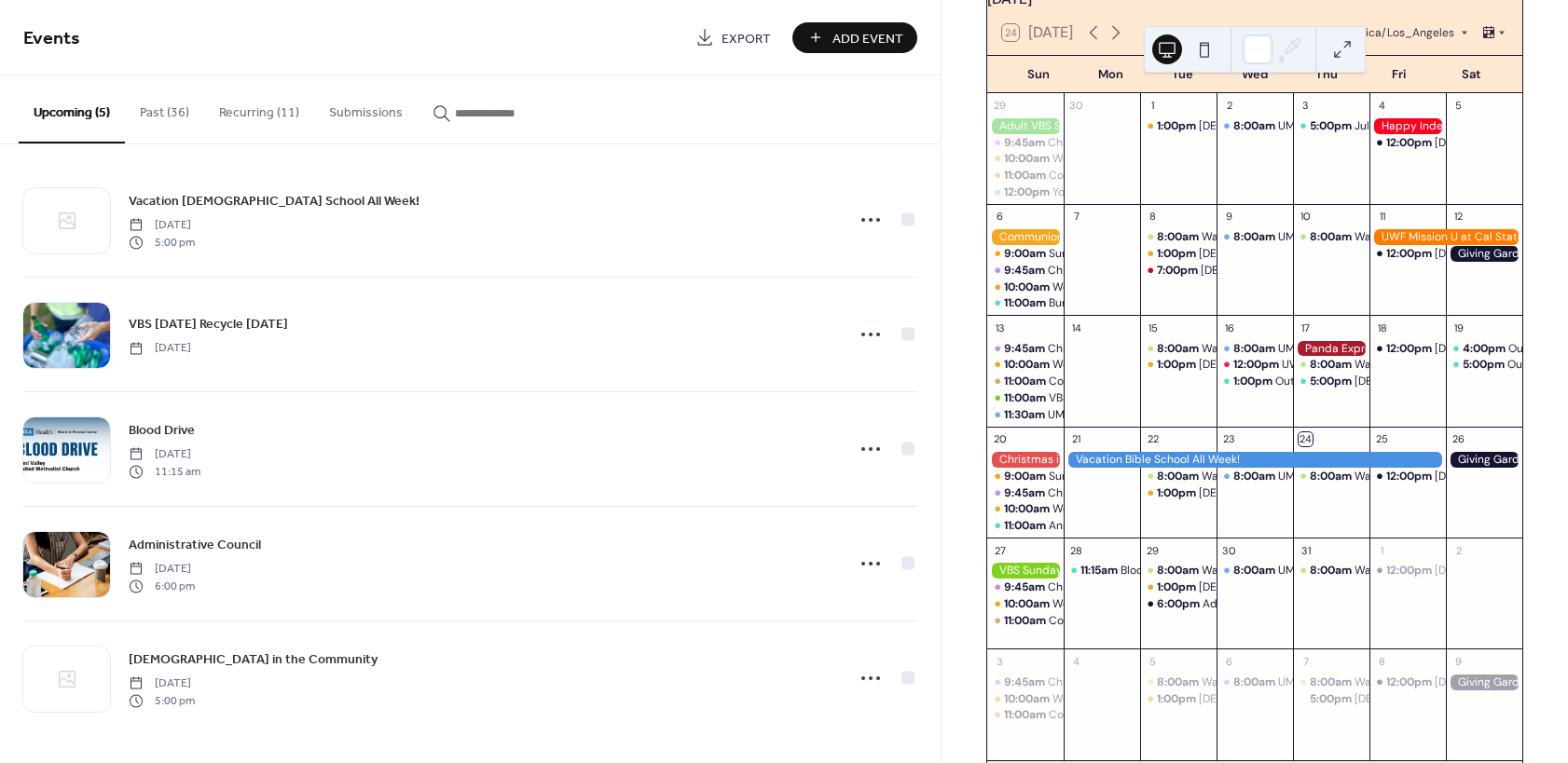 click on "Recurring (11)" at bounding box center (259, 108) 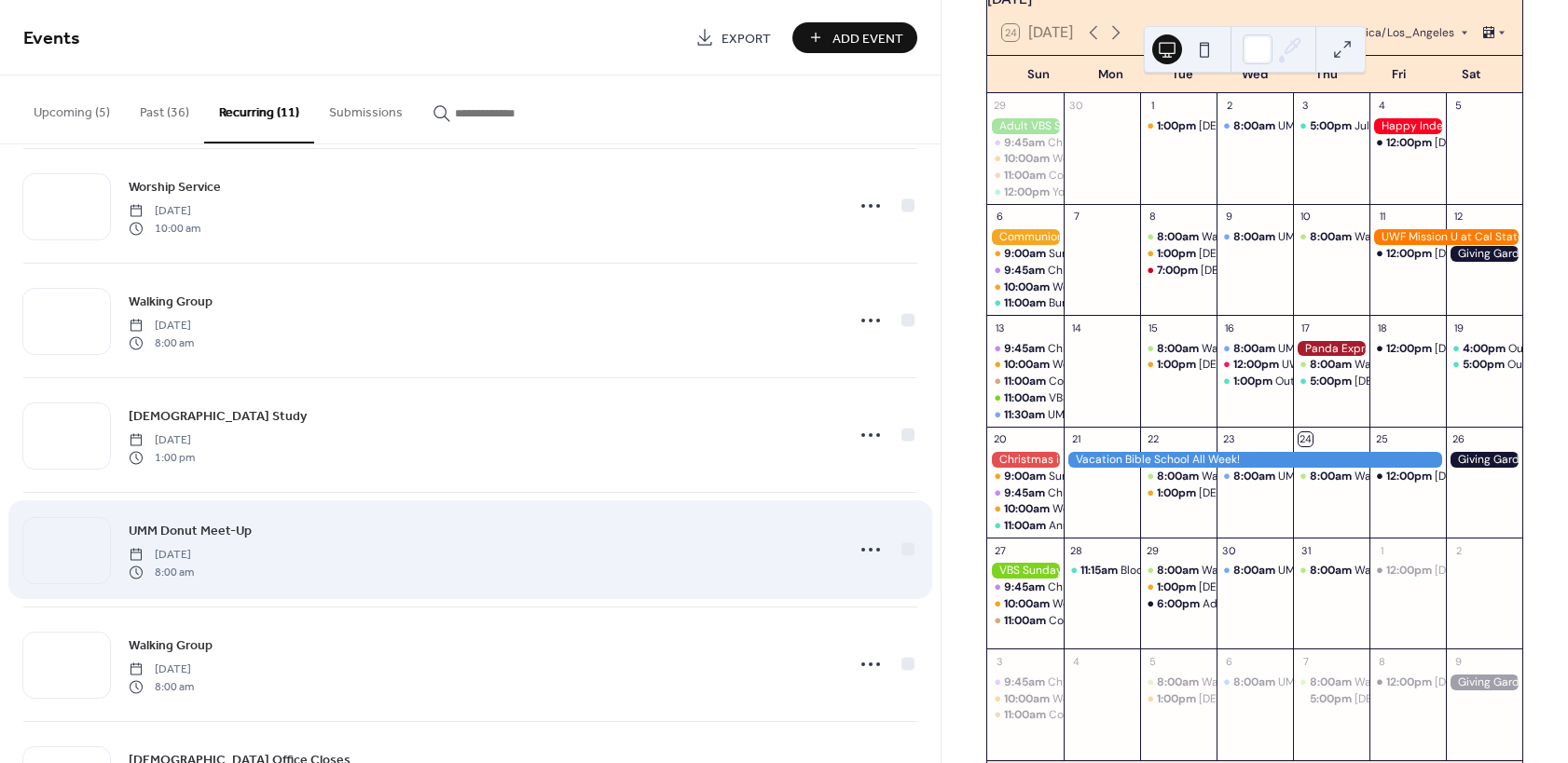 scroll, scrollTop: 0, scrollLeft: 0, axis: both 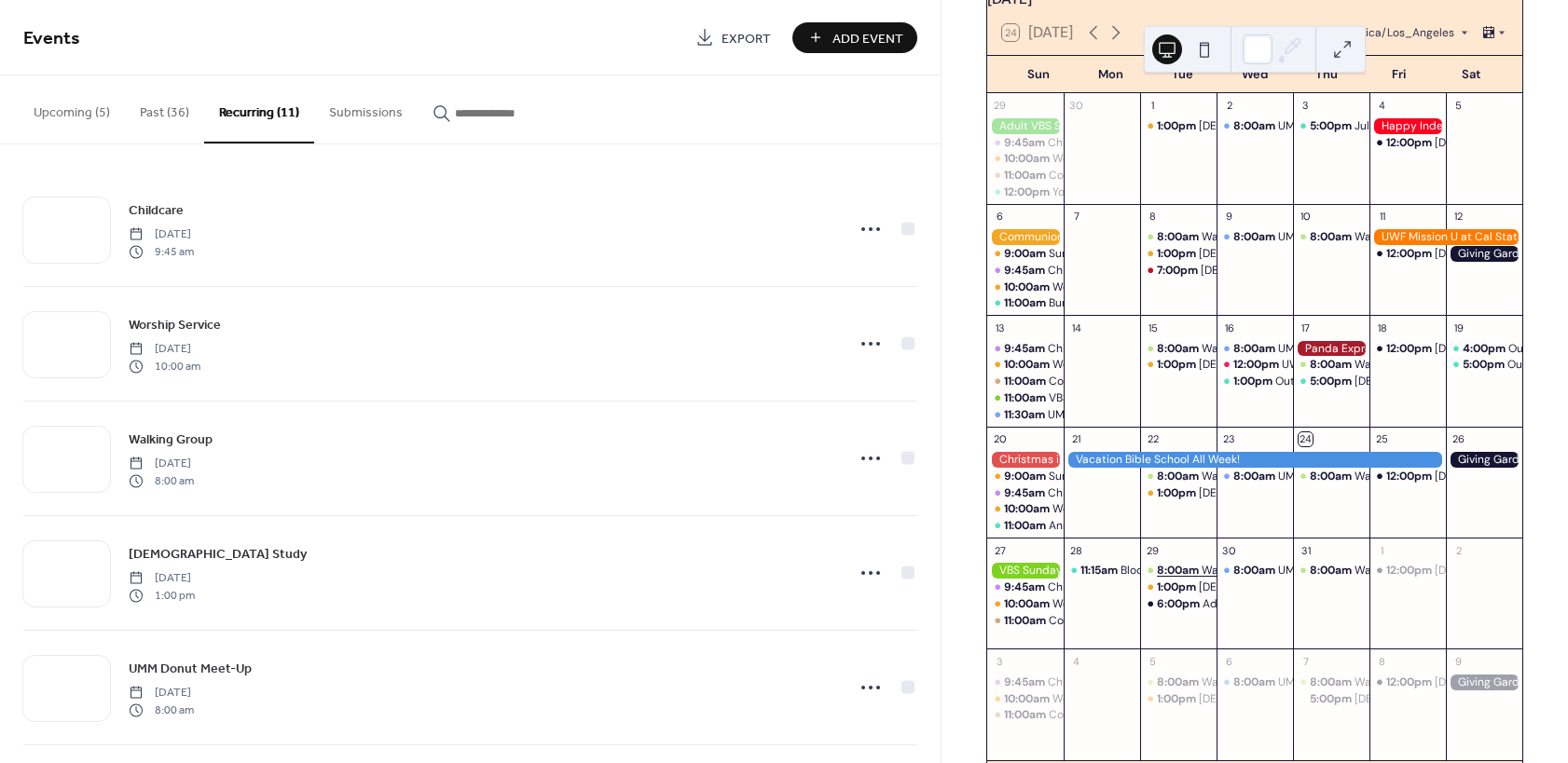 click on "8:00am" at bounding box center (1179, 570) 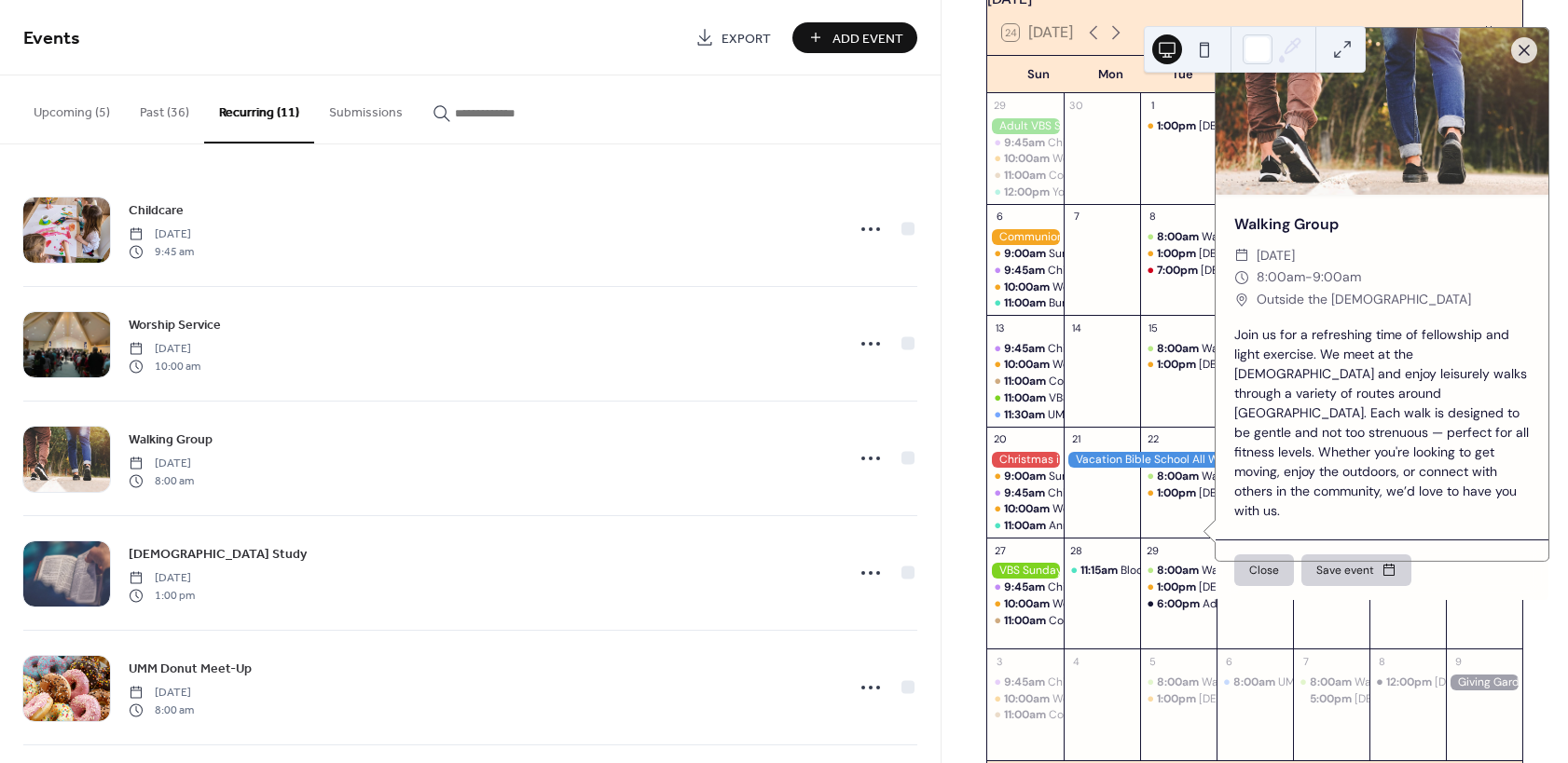 click on "8:00am" at bounding box center [1281, 278] 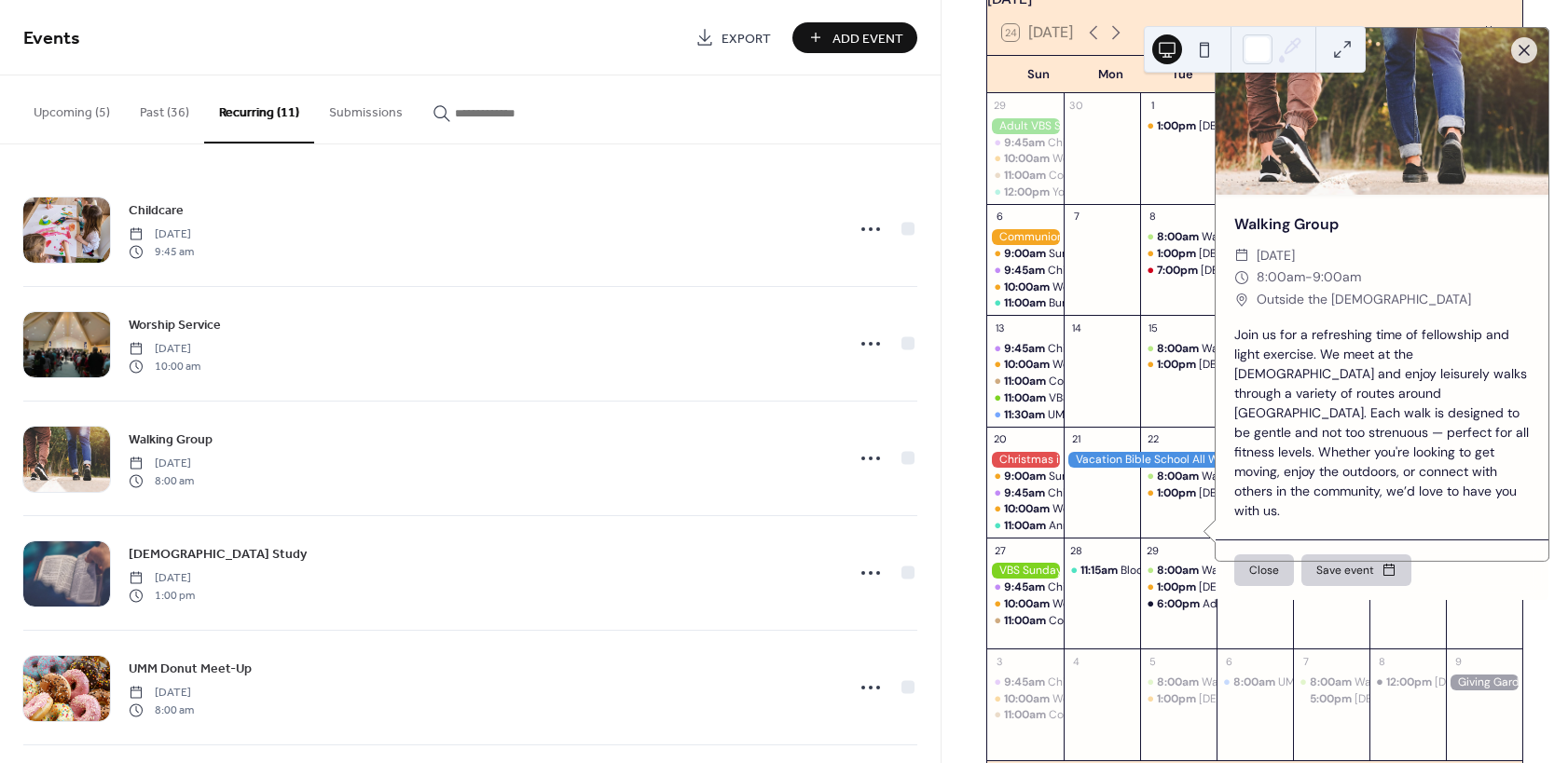 click on "Join us for a refreshing time of fellowship and light exercise. We meet at the [DEMOGRAPHIC_DATA] and enjoy leisurely walks through a variety of routes around [GEOGRAPHIC_DATA]. Each walk is designed to be gentle and not too strenuous — perfect for all fitness levels. Whether you're looking to get moving, enjoy the outdoors, or connect with others in the community, we’d love to have you with us." at bounding box center [1382, 423] 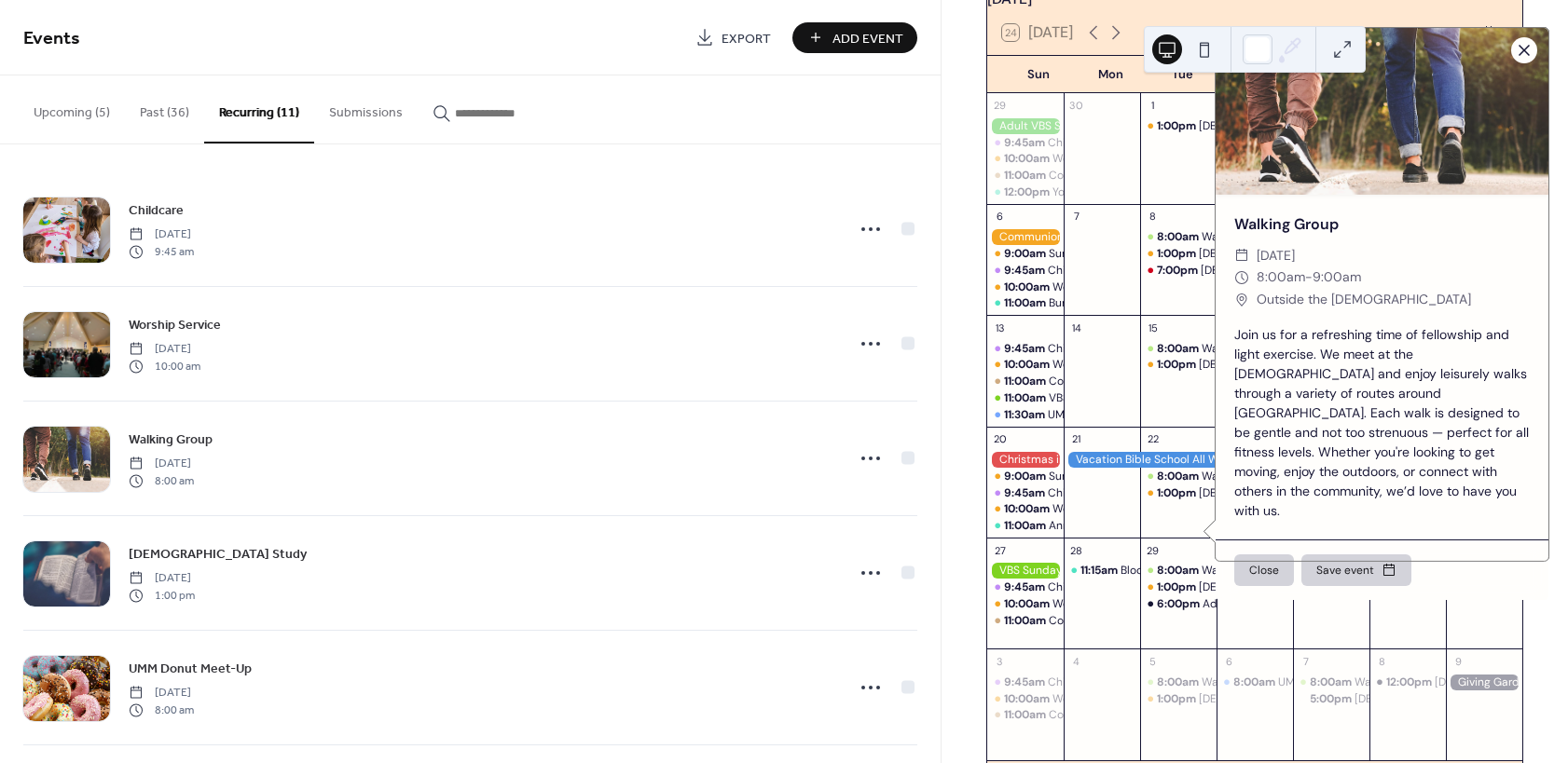 click at bounding box center [1524, 50] 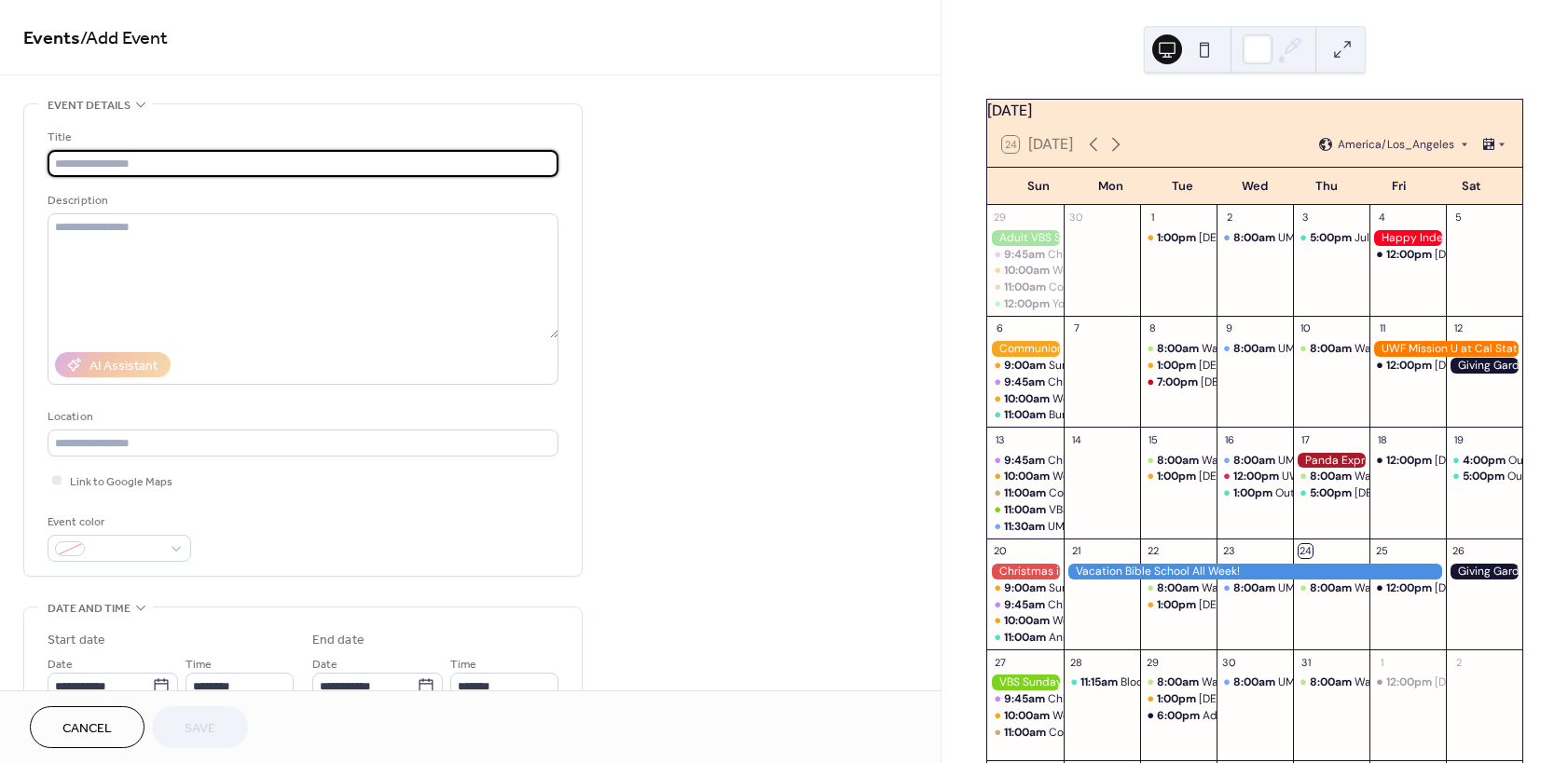 scroll, scrollTop: 0, scrollLeft: 0, axis: both 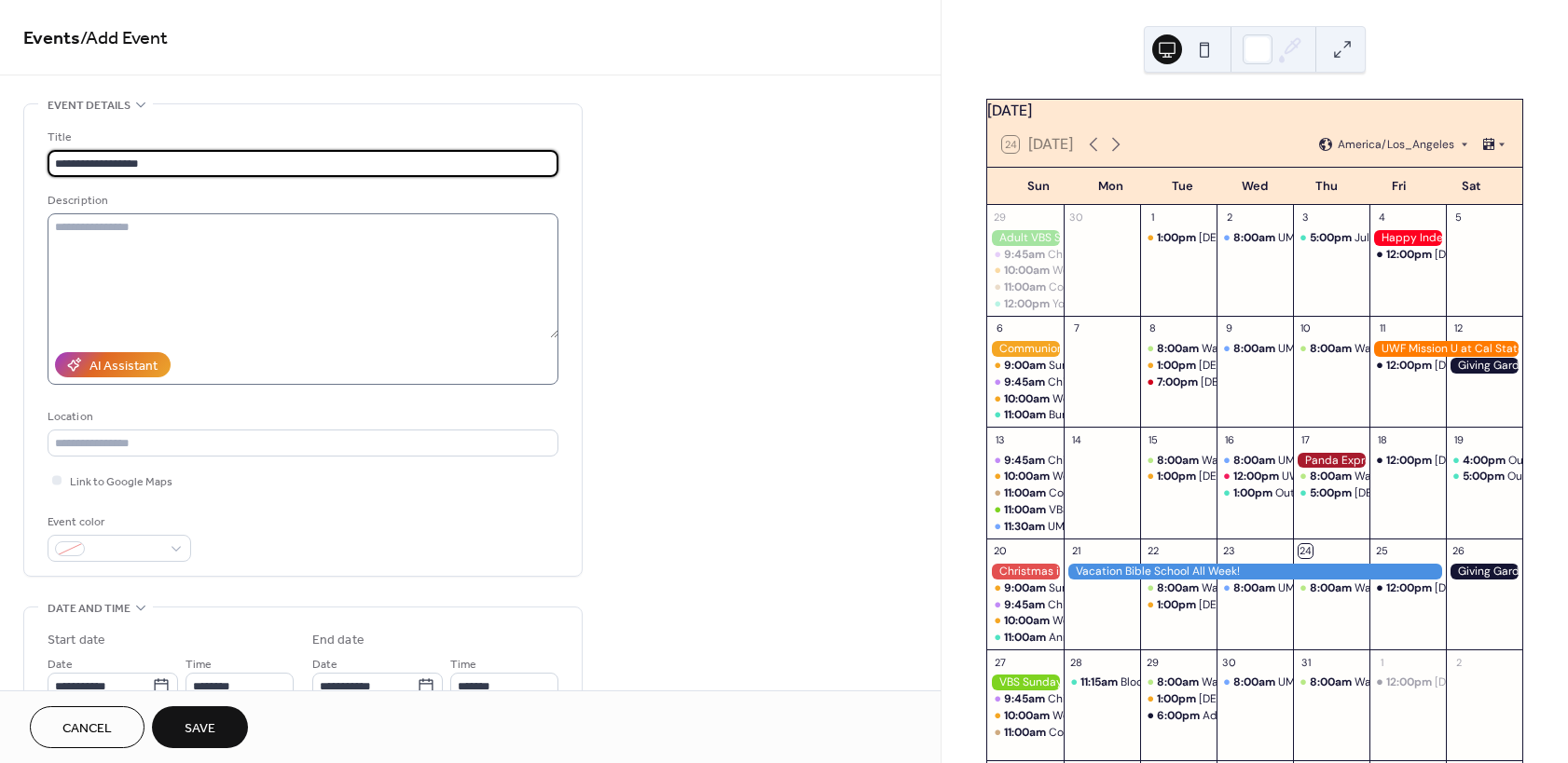 type on "**********" 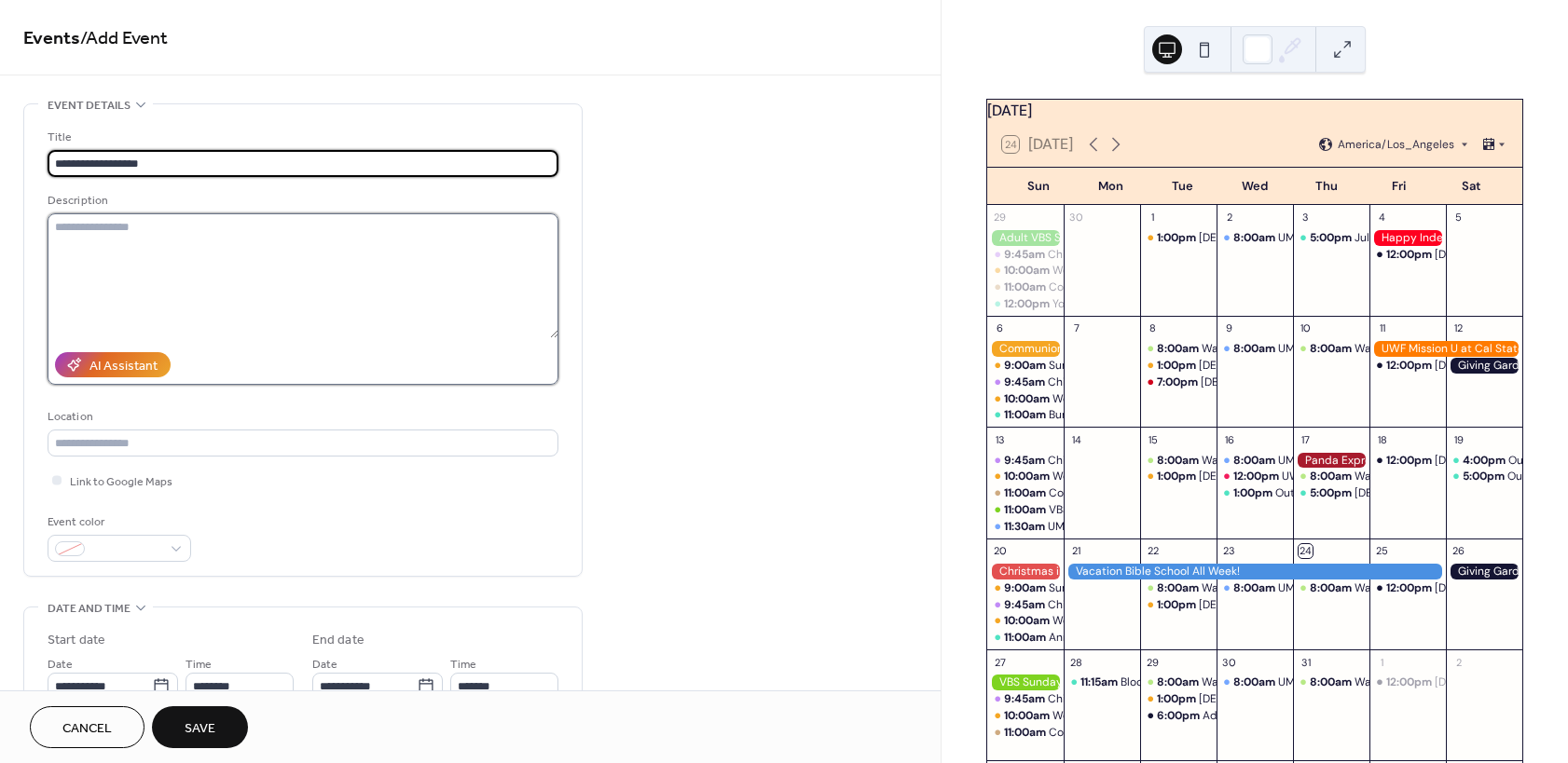 click at bounding box center (303, 276) 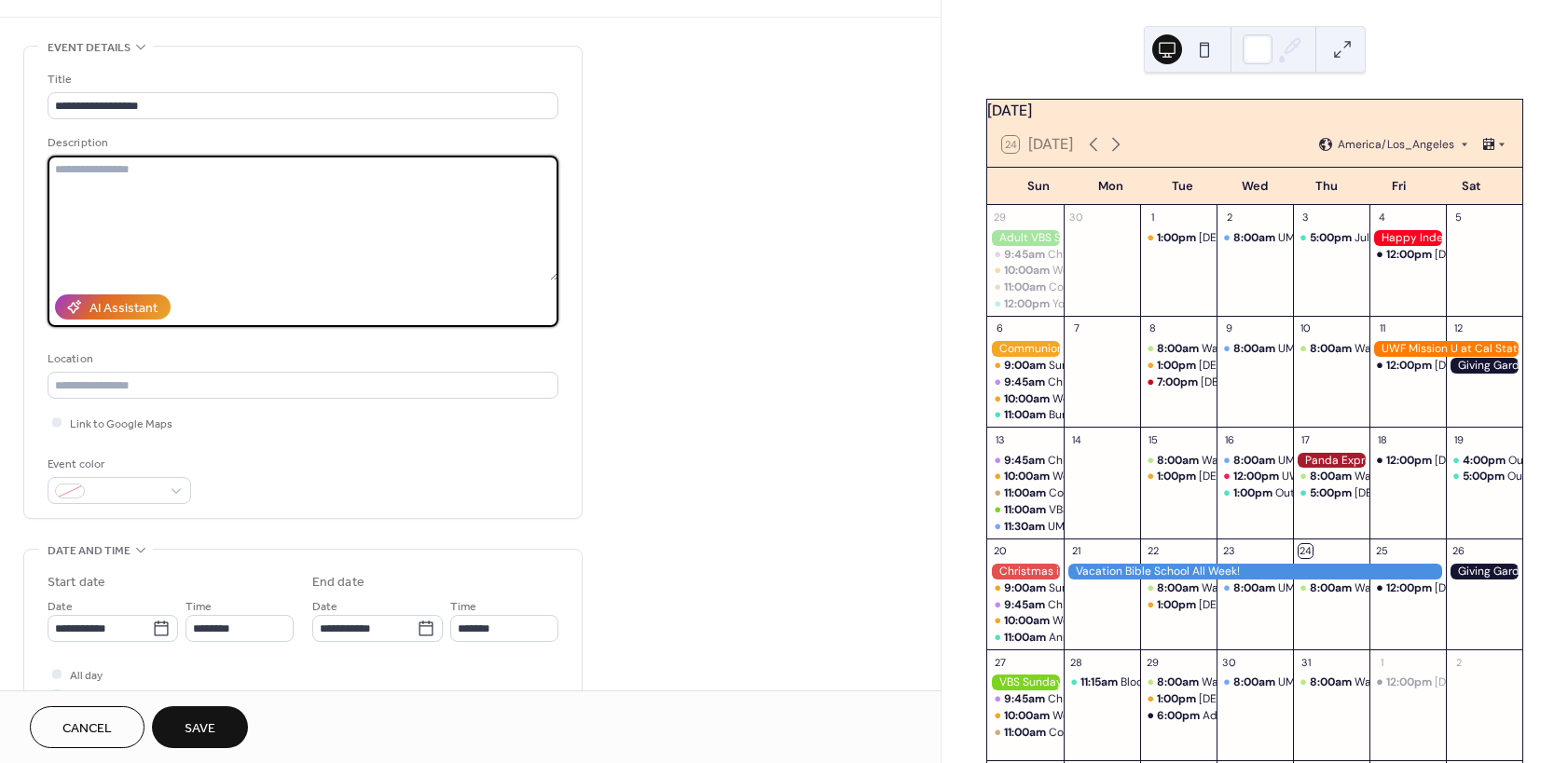 scroll, scrollTop: 56, scrollLeft: 0, axis: vertical 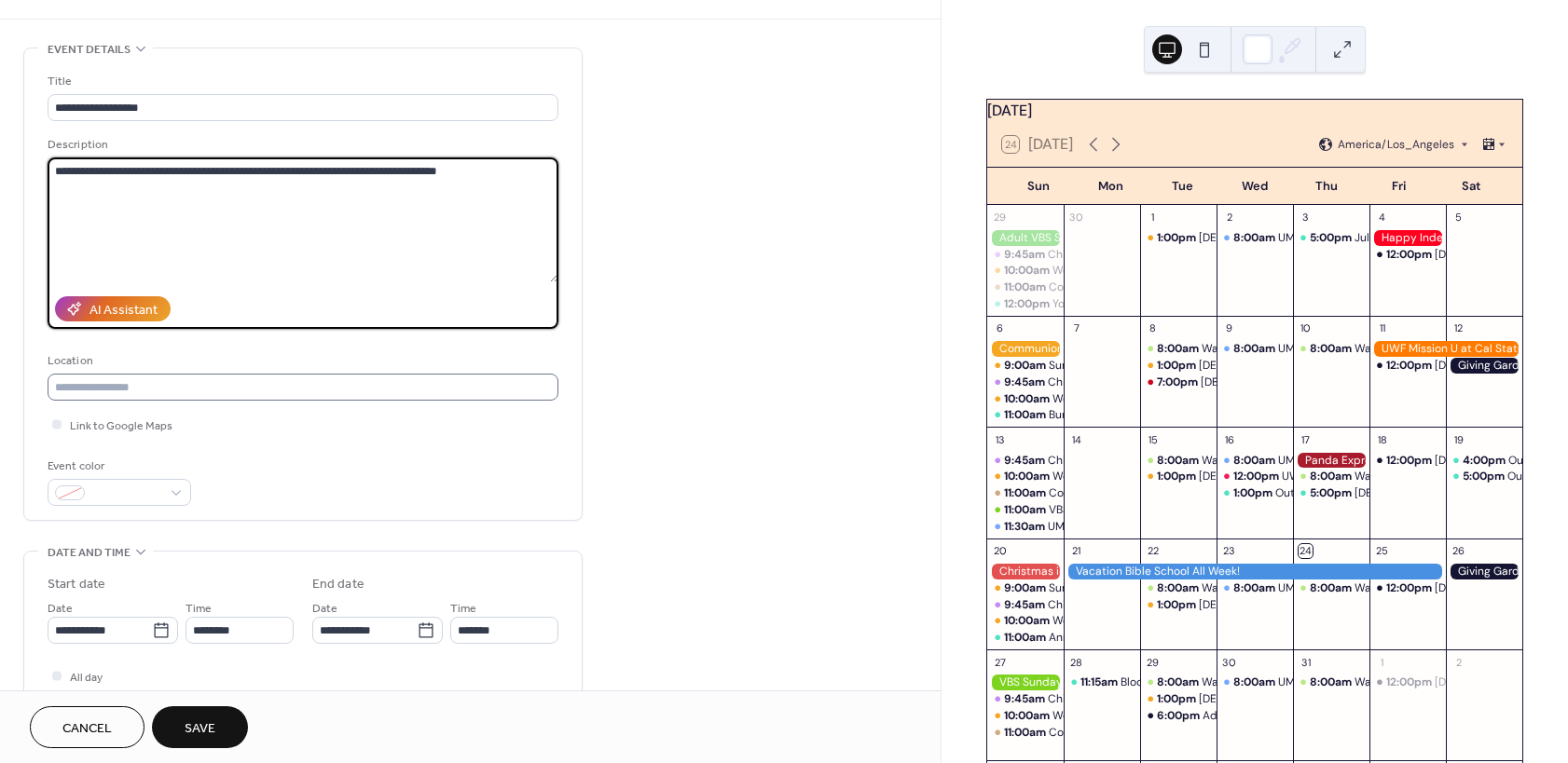 type on "**********" 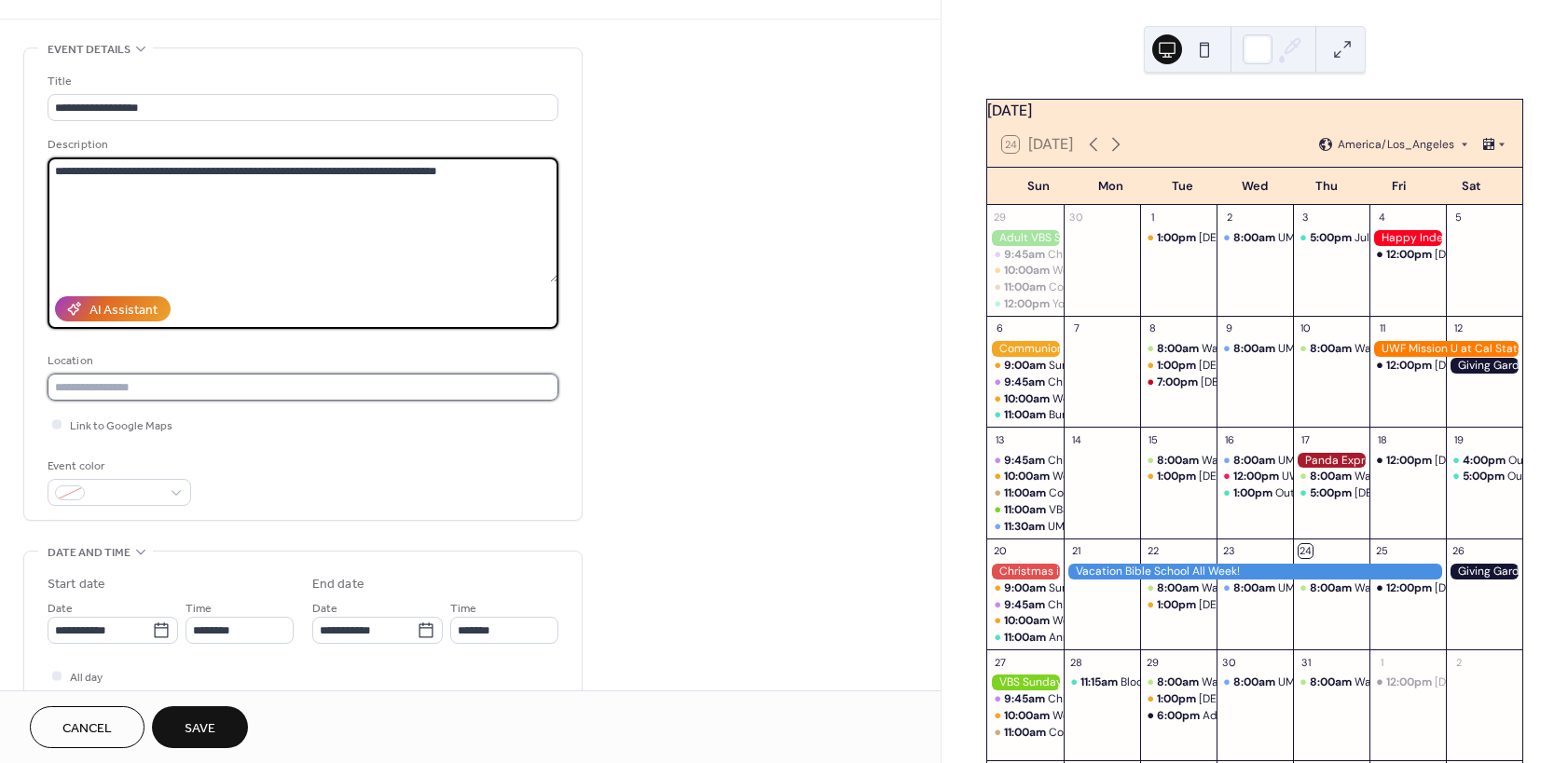 click at bounding box center [303, 387] 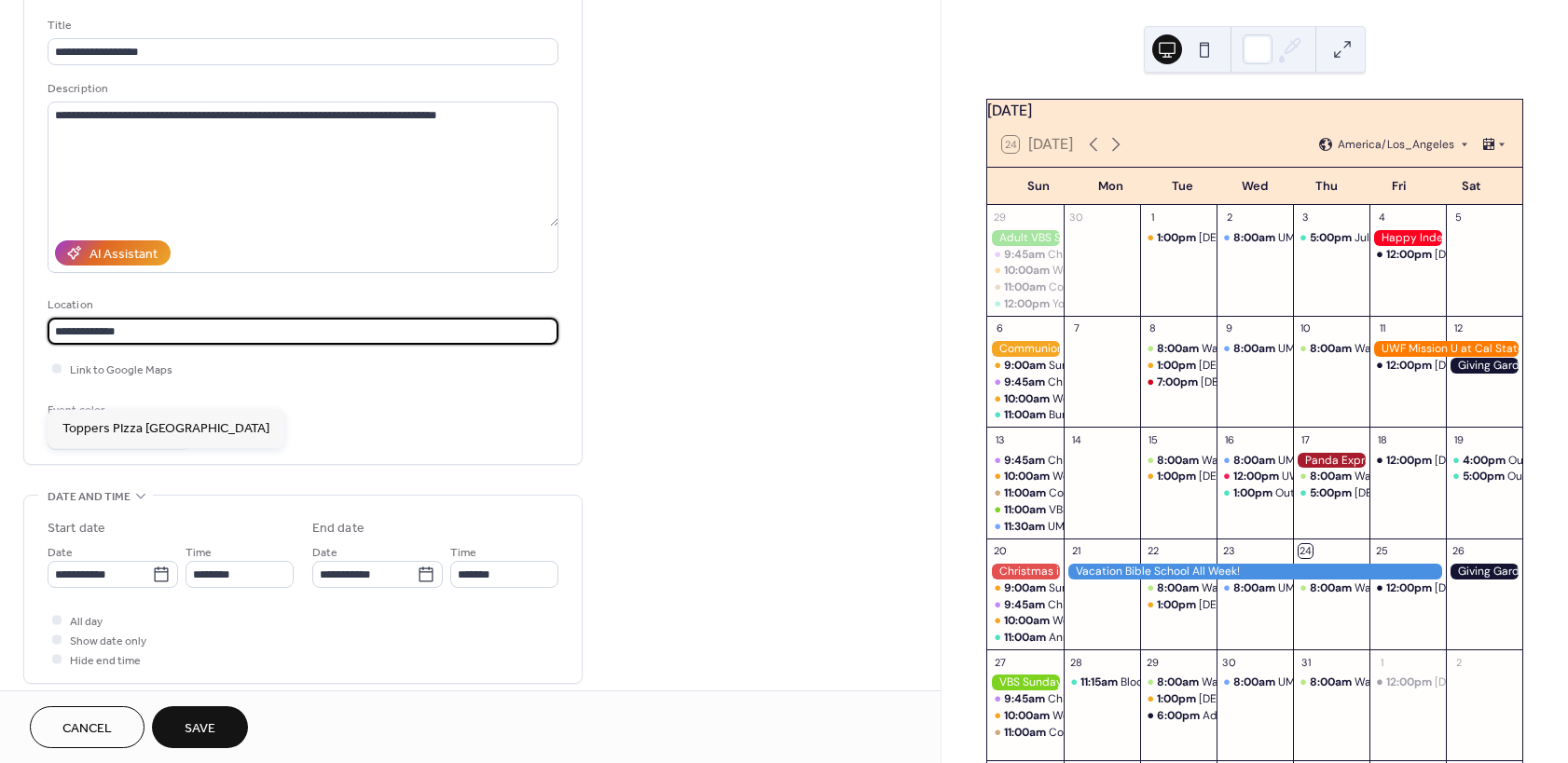 scroll, scrollTop: 168, scrollLeft: 0, axis: vertical 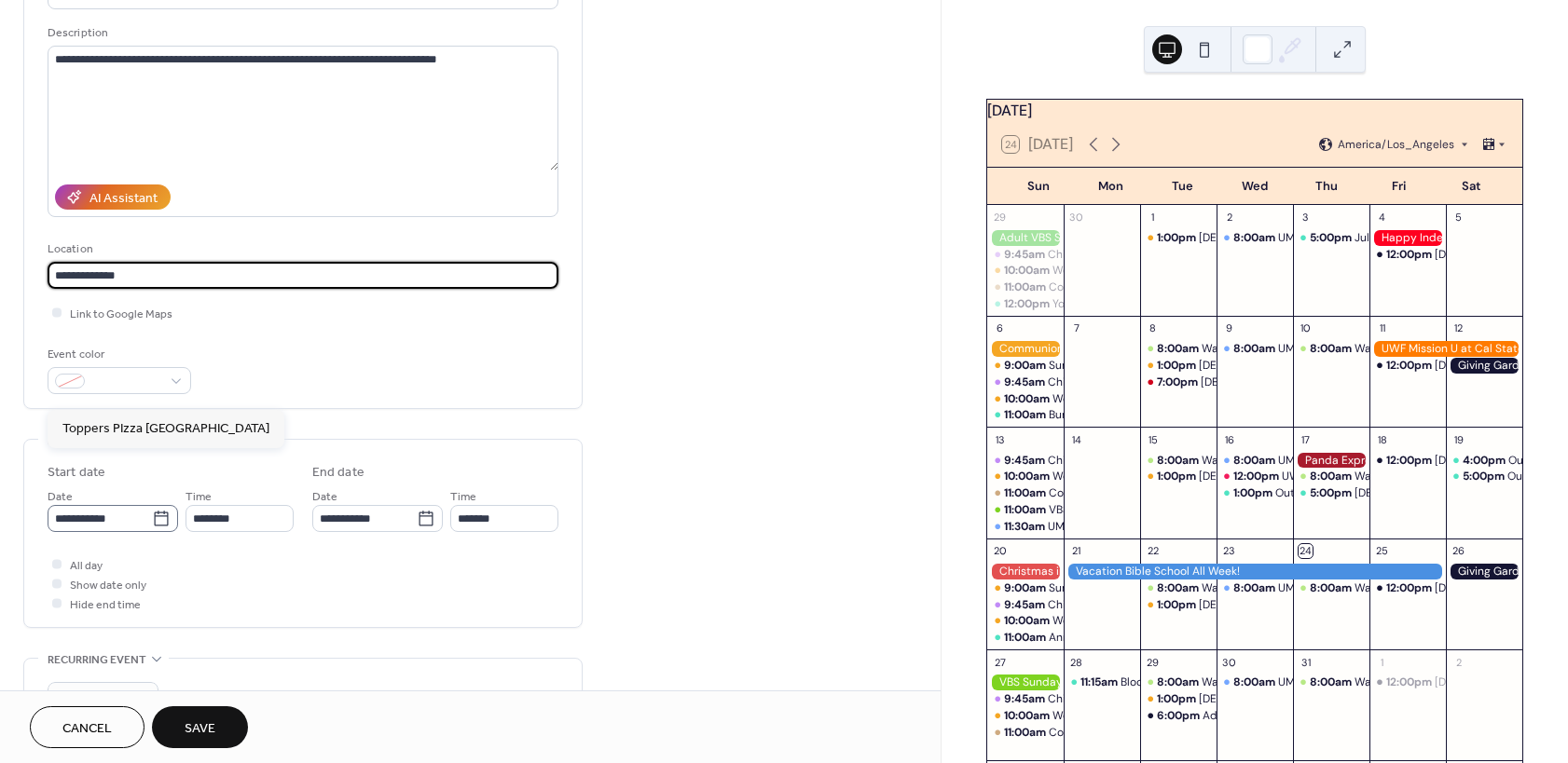 type on "**********" 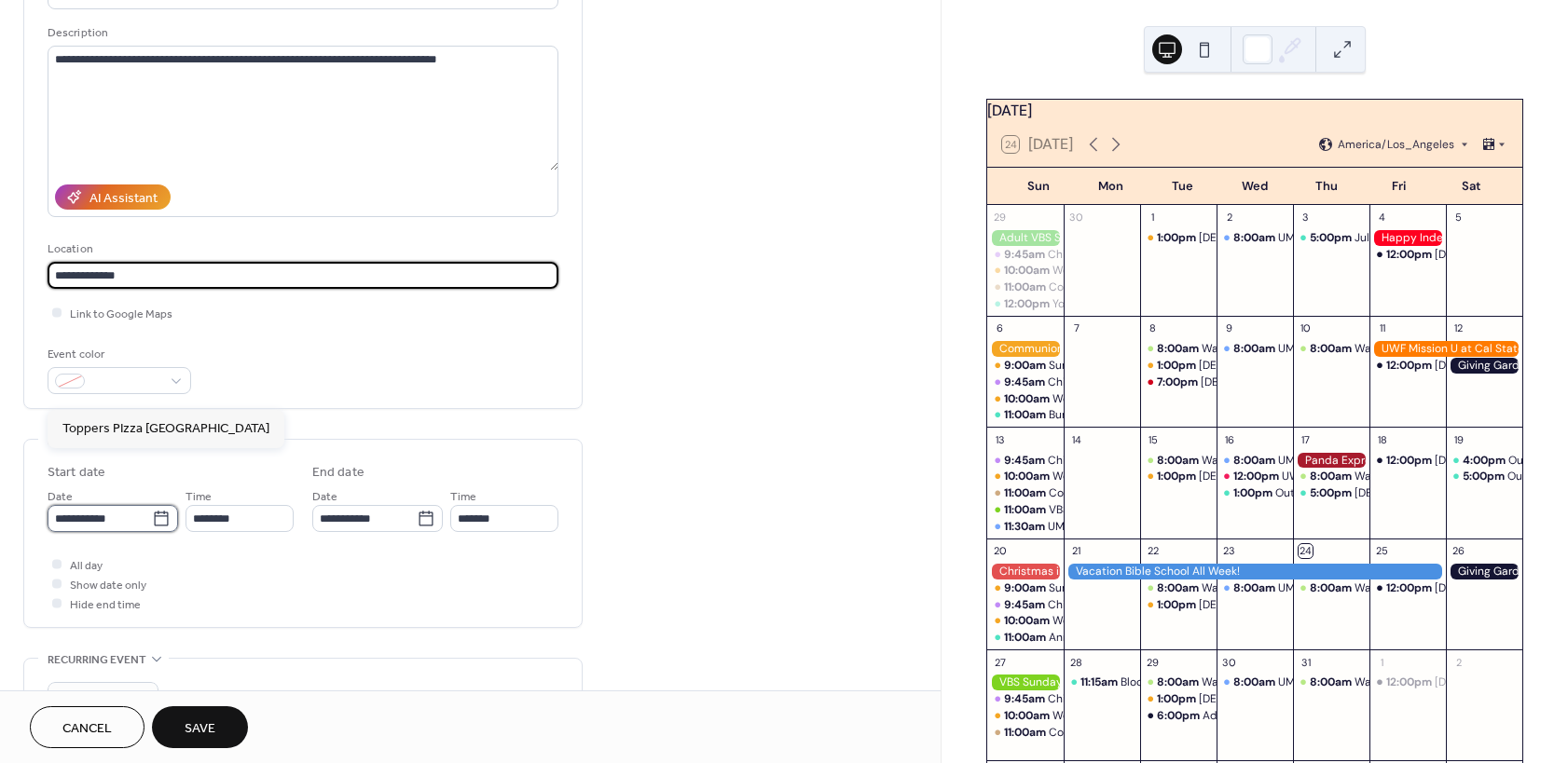 click on "**********" at bounding box center [100, 518] 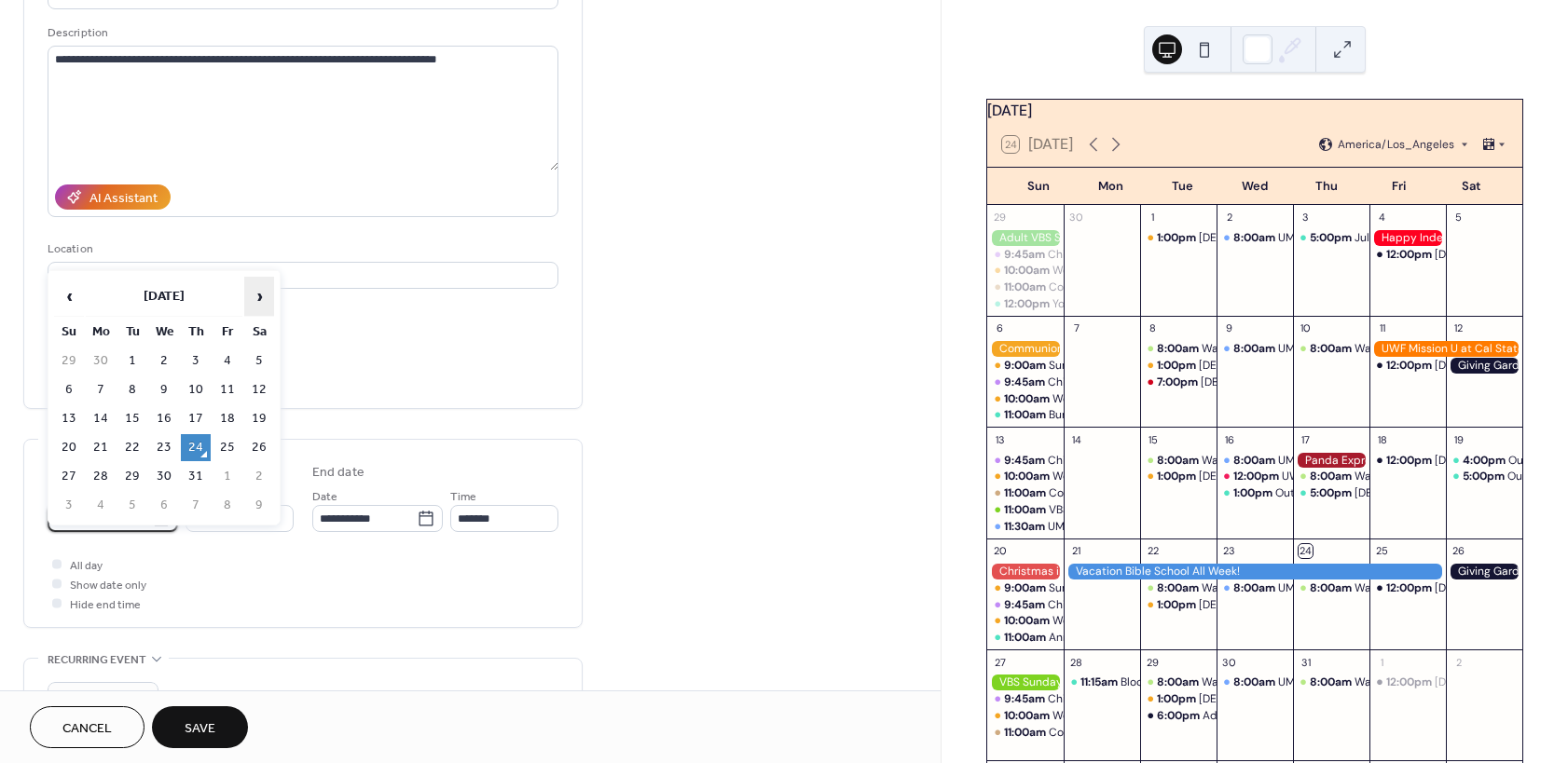 click on "›" at bounding box center (259, 296) 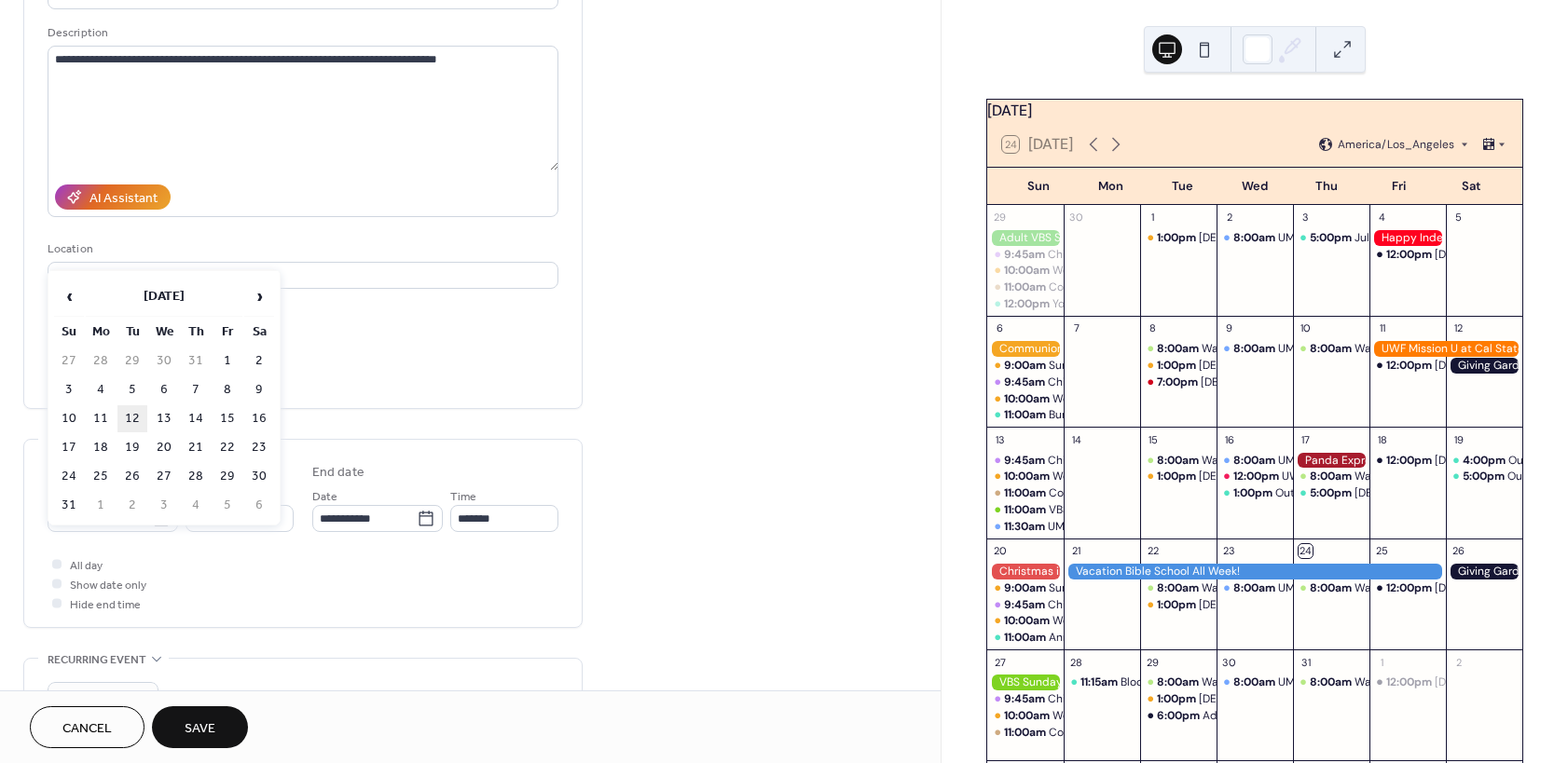 click on "12" at bounding box center (132, 418) 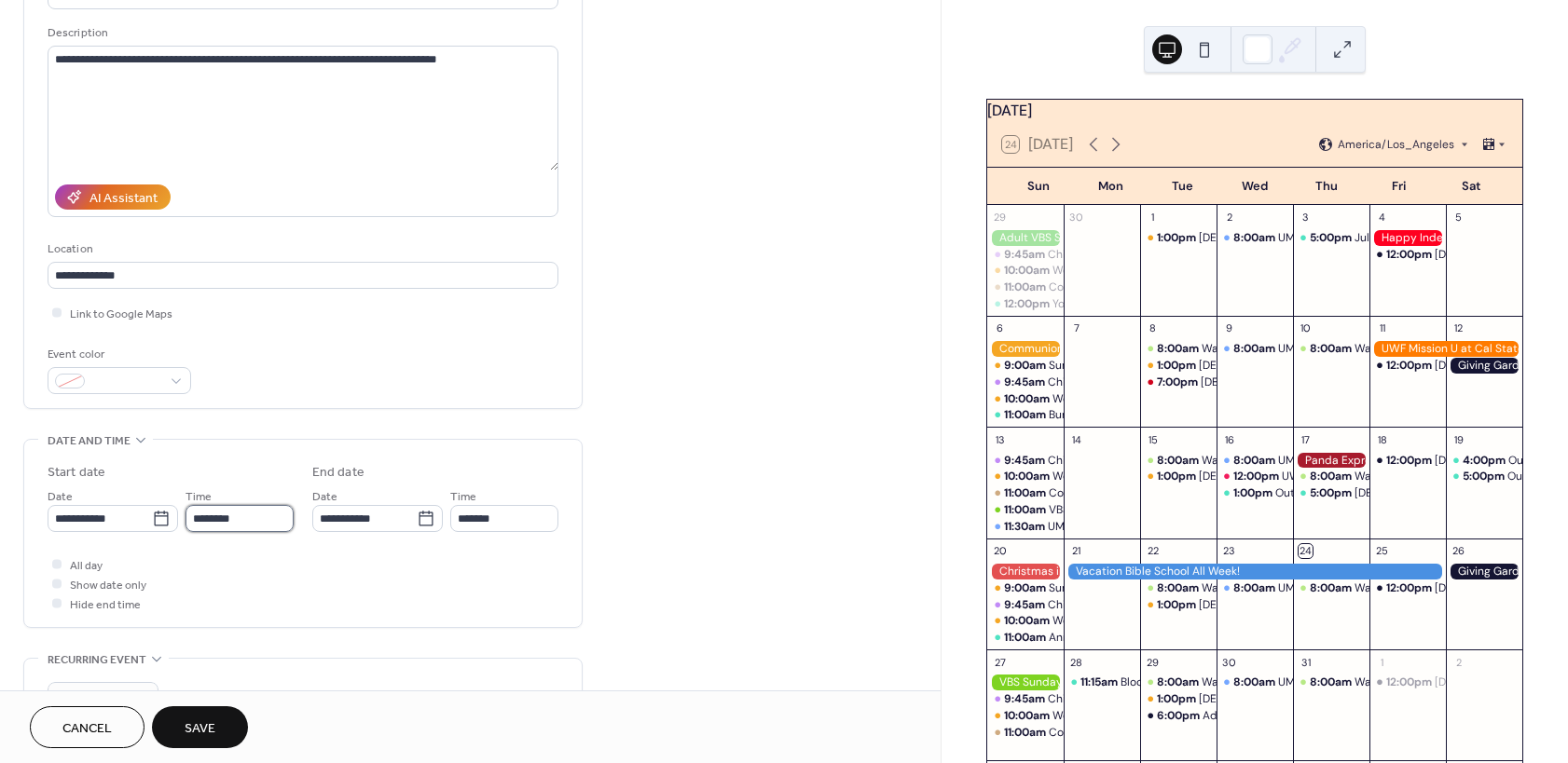 click on "********" at bounding box center (240, 518) 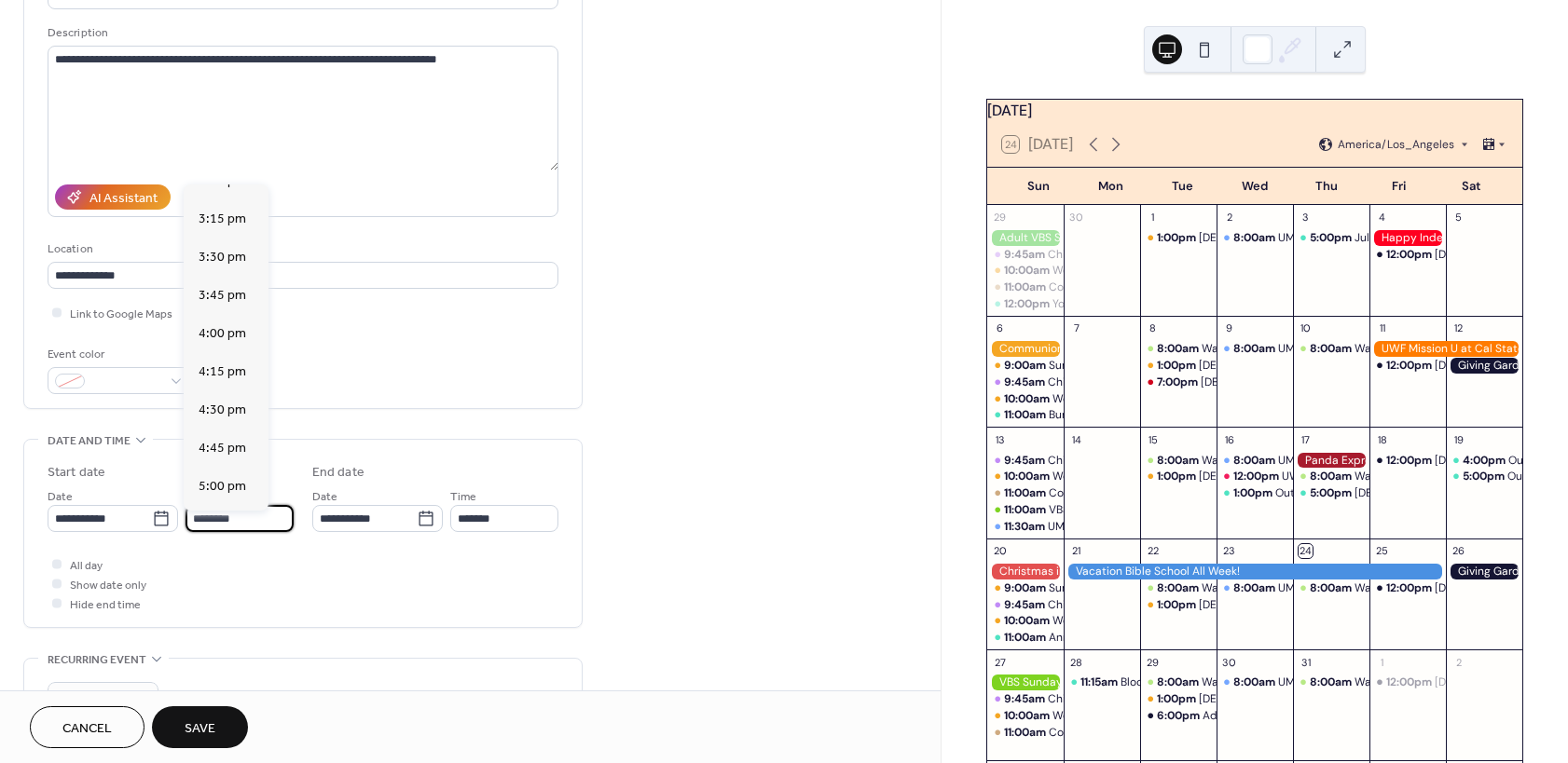 scroll, scrollTop: 2398, scrollLeft: 0, axis: vertical 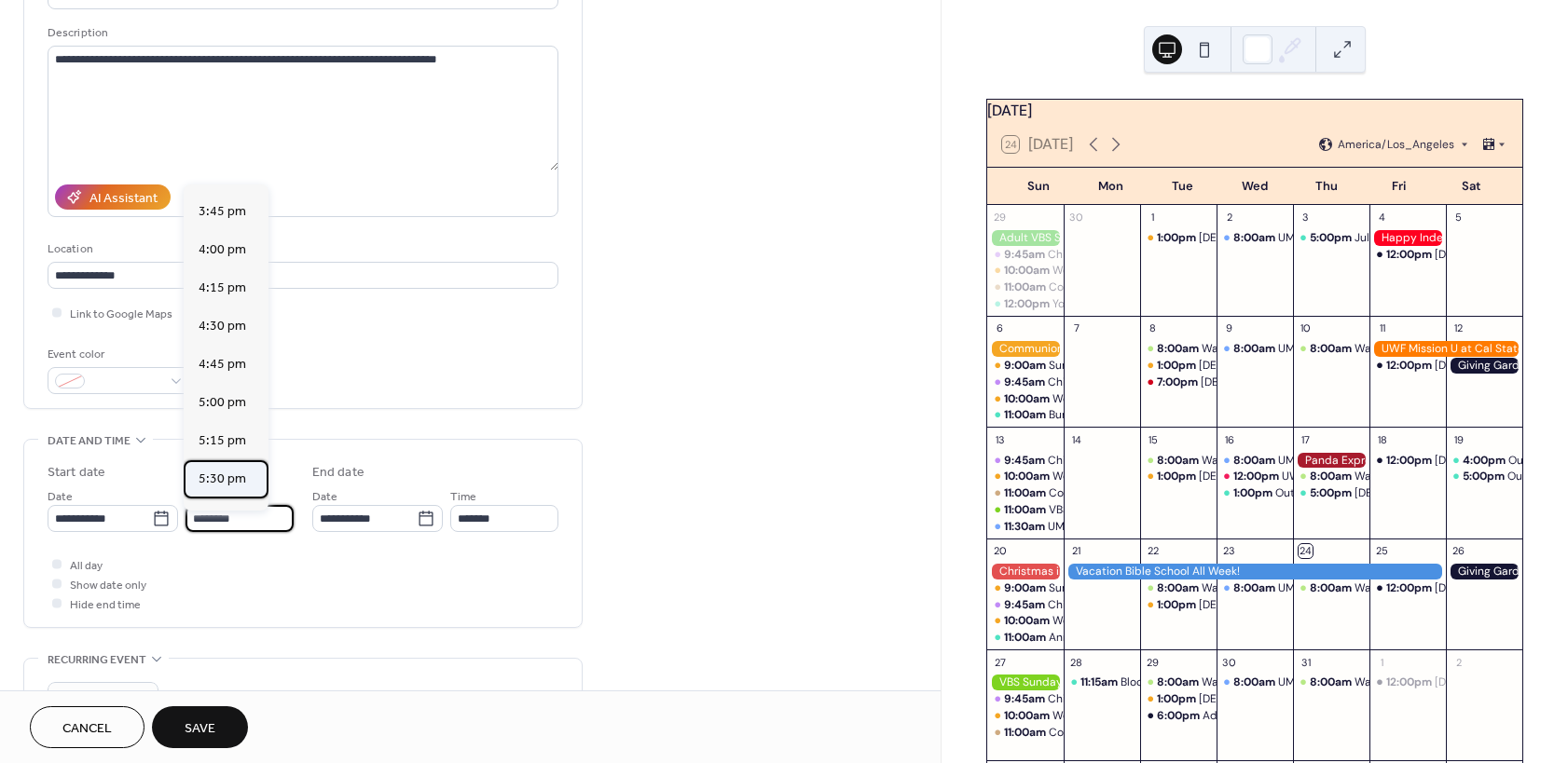 click on "5:30 pm" at bounding box center (222, 479) 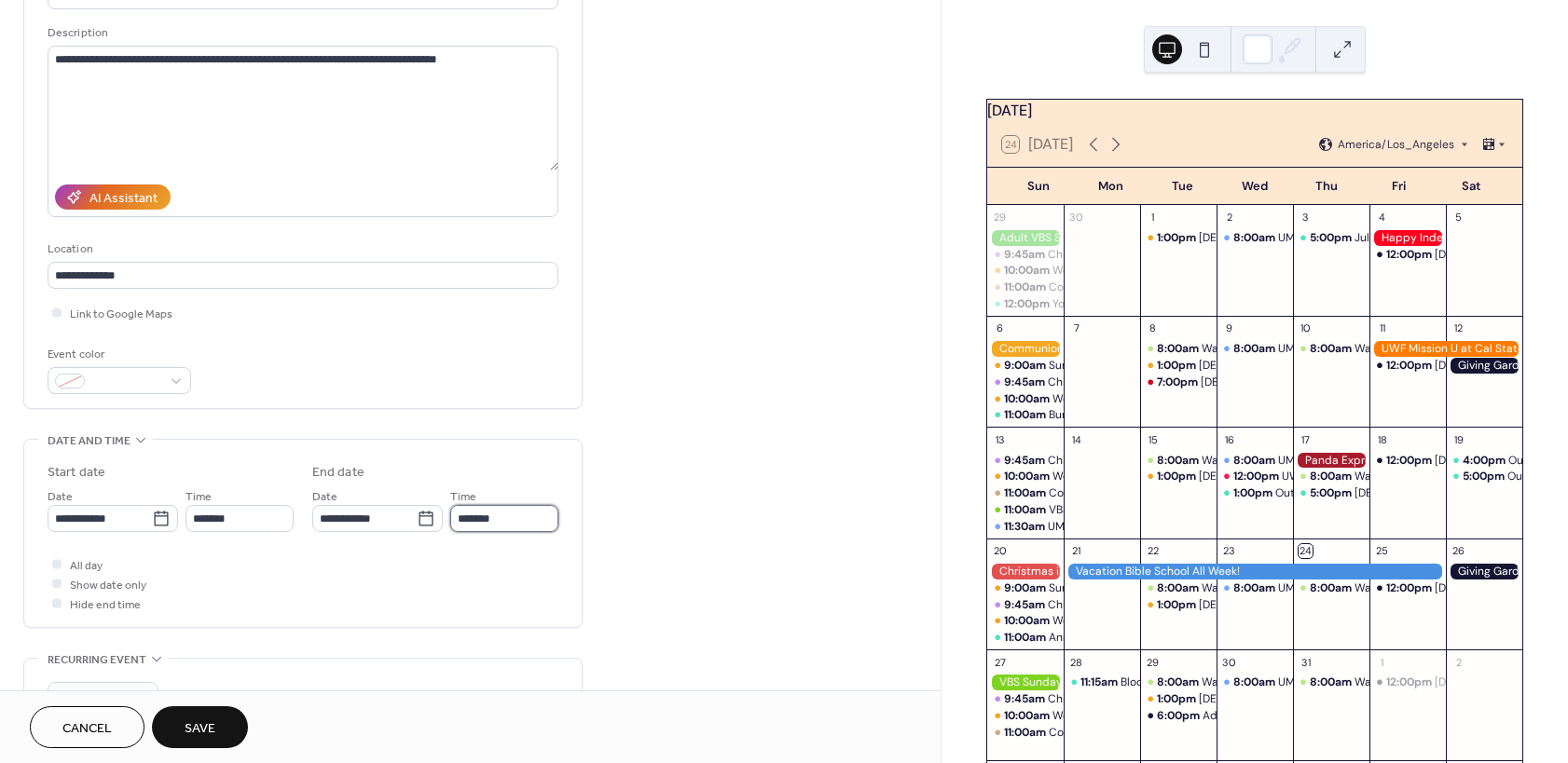 click on "*******" at bounding box center [504, 518] 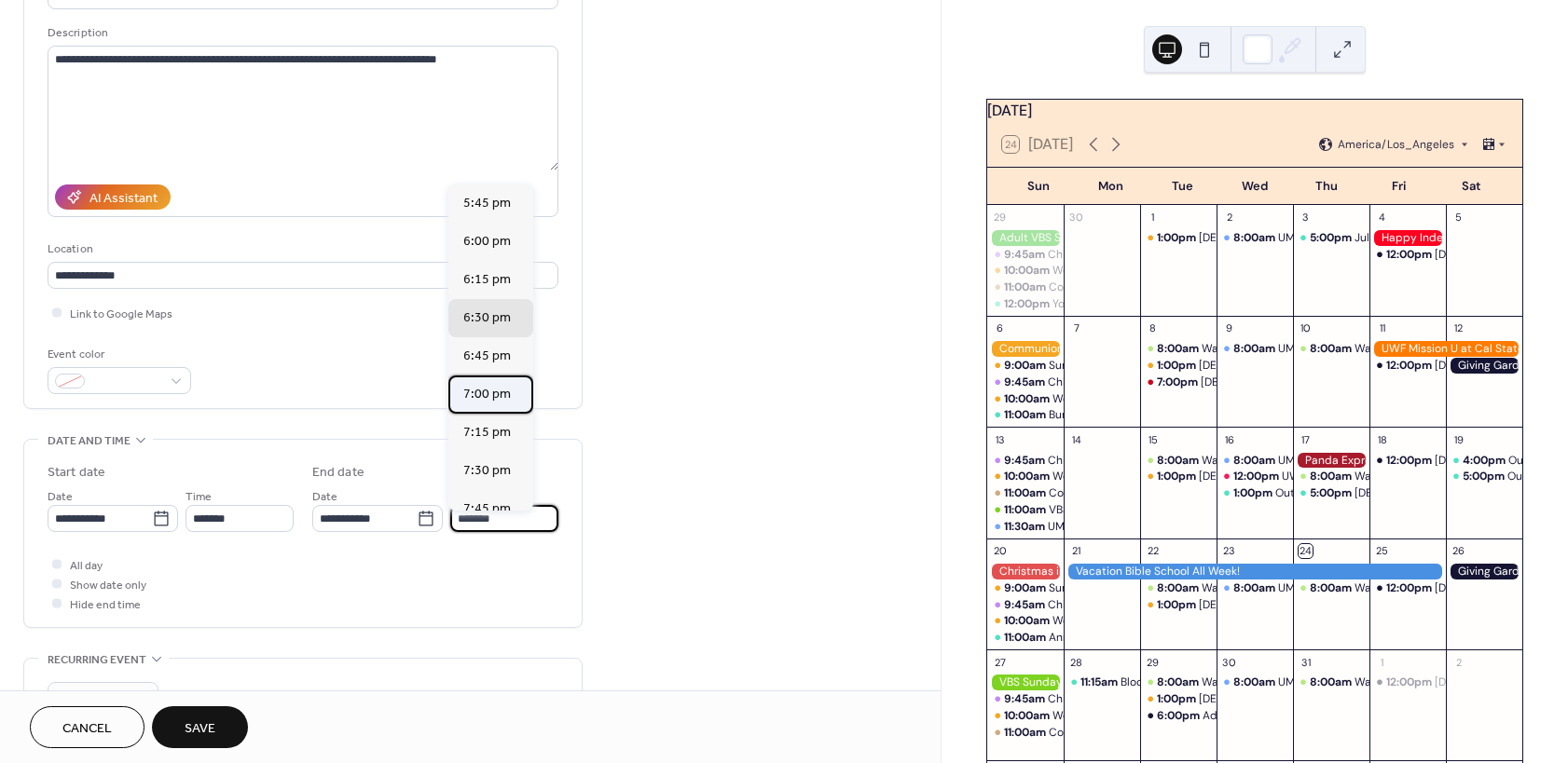 click on "7:00 pm" at bounding box center [487, 394] 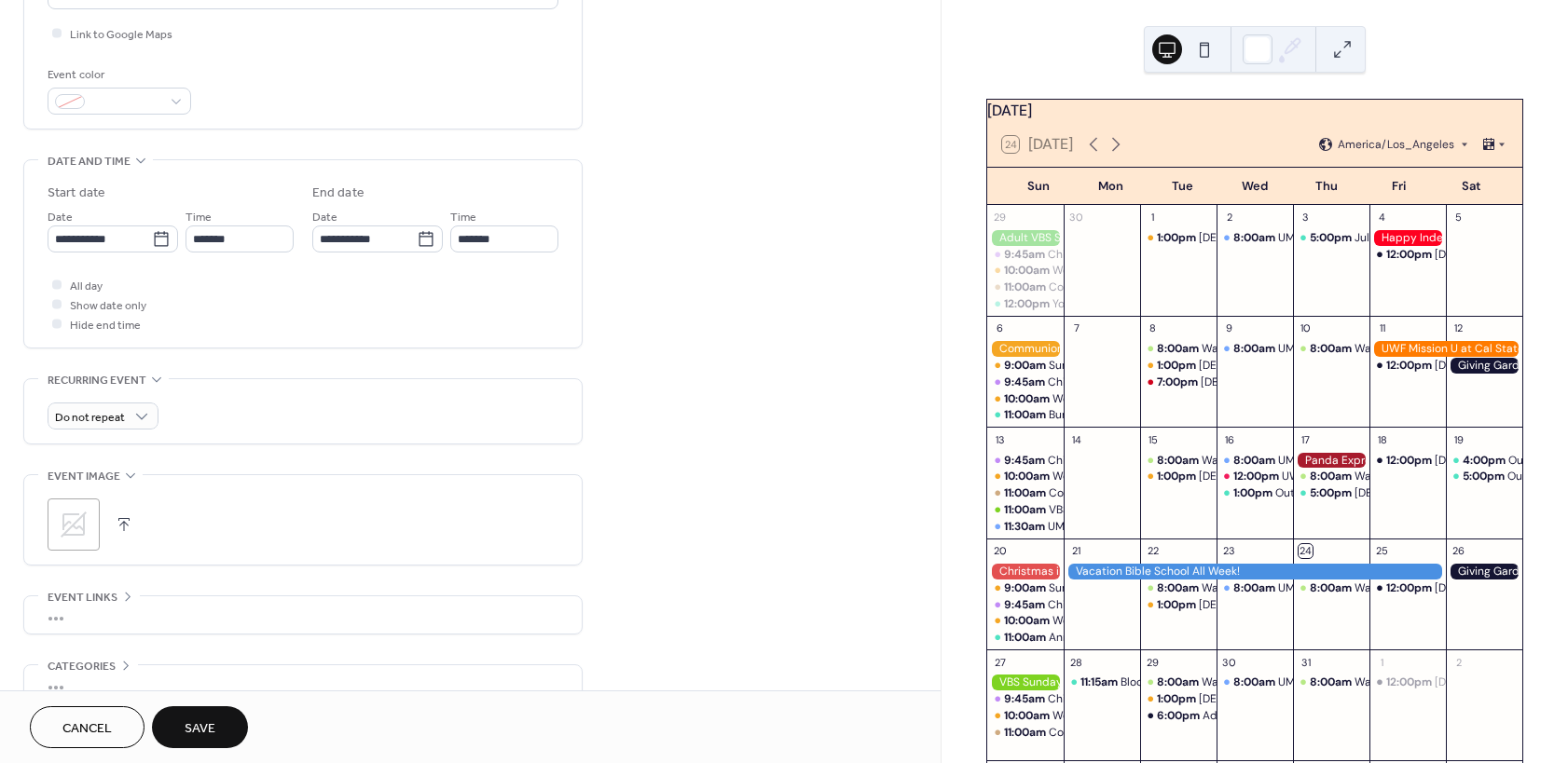 scroll, scrollTop: 555, scrollLeft: 0, axis: vertical 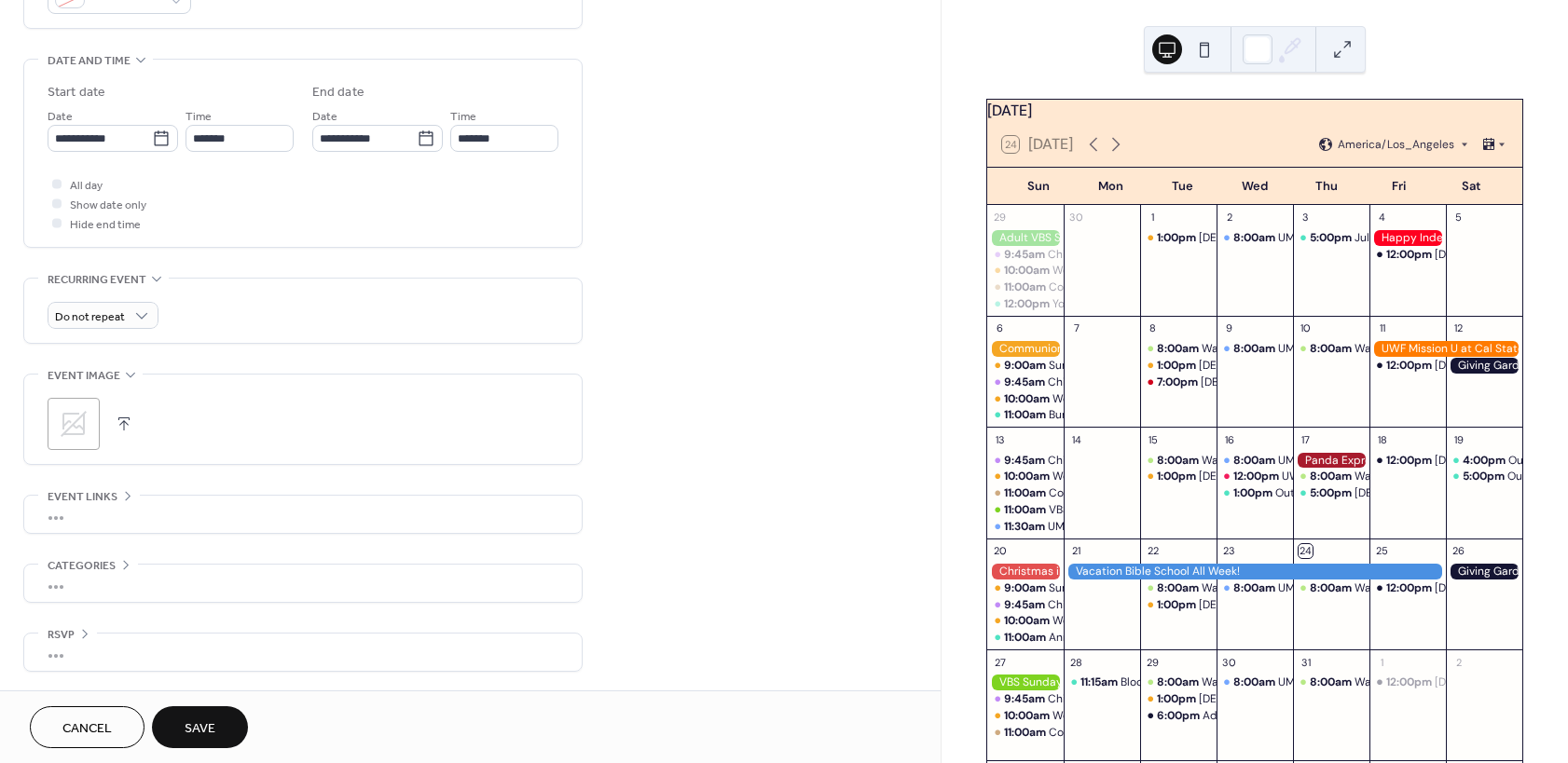 click on "Save" at bounding box center (199, 729) 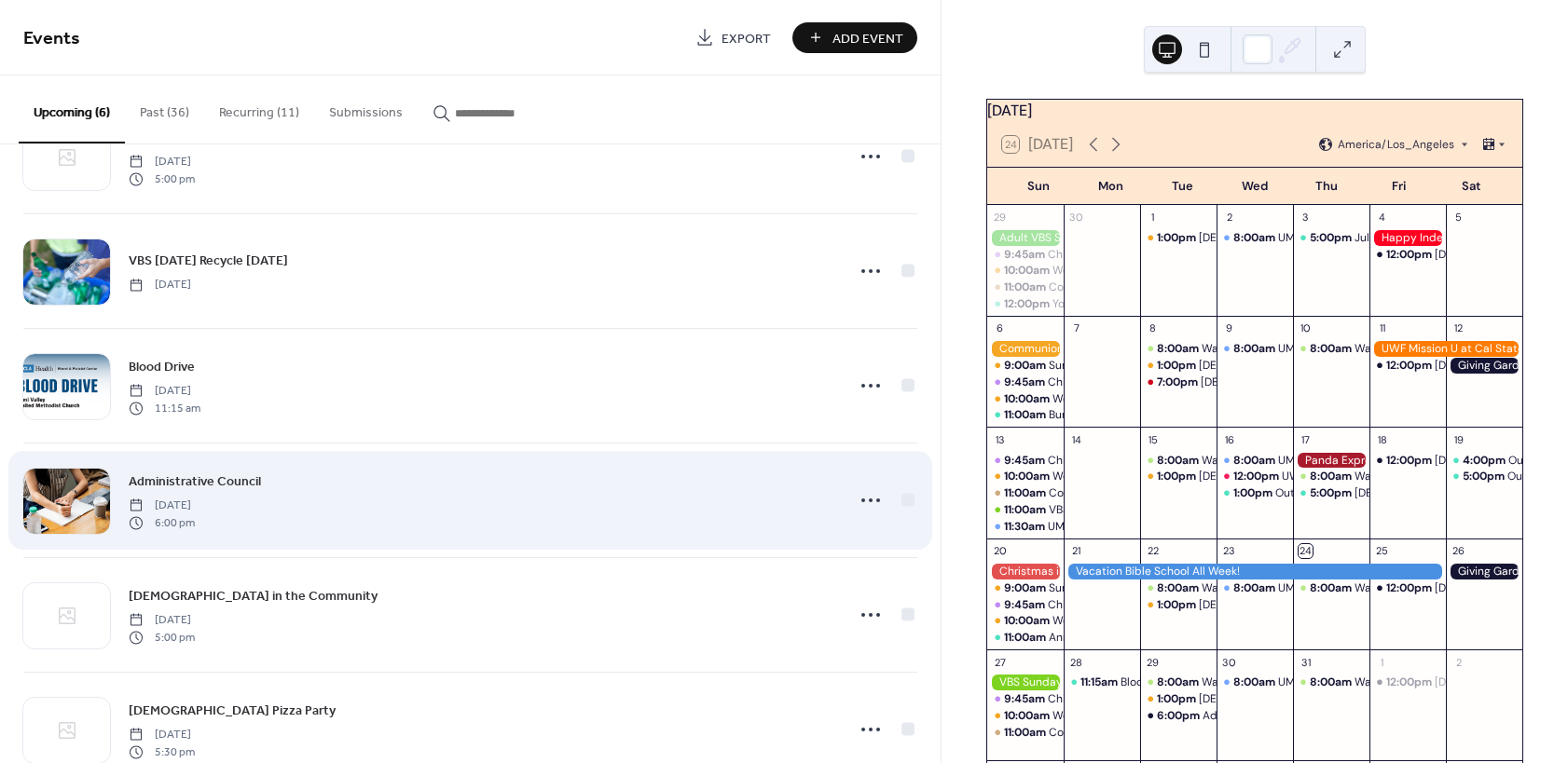 scroll, scrollTop: 124, scrollLeft: 0, axis: vertical 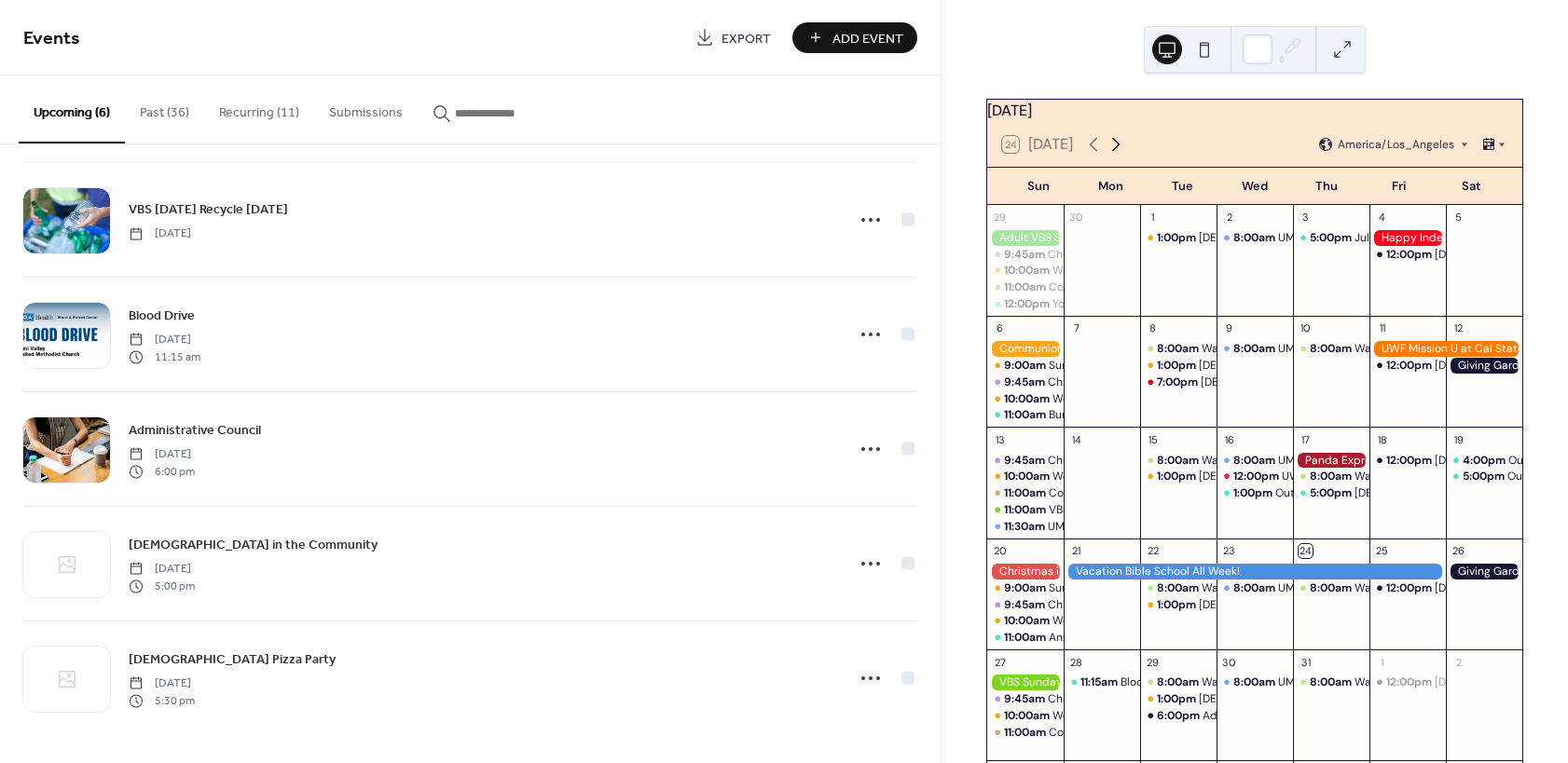 click 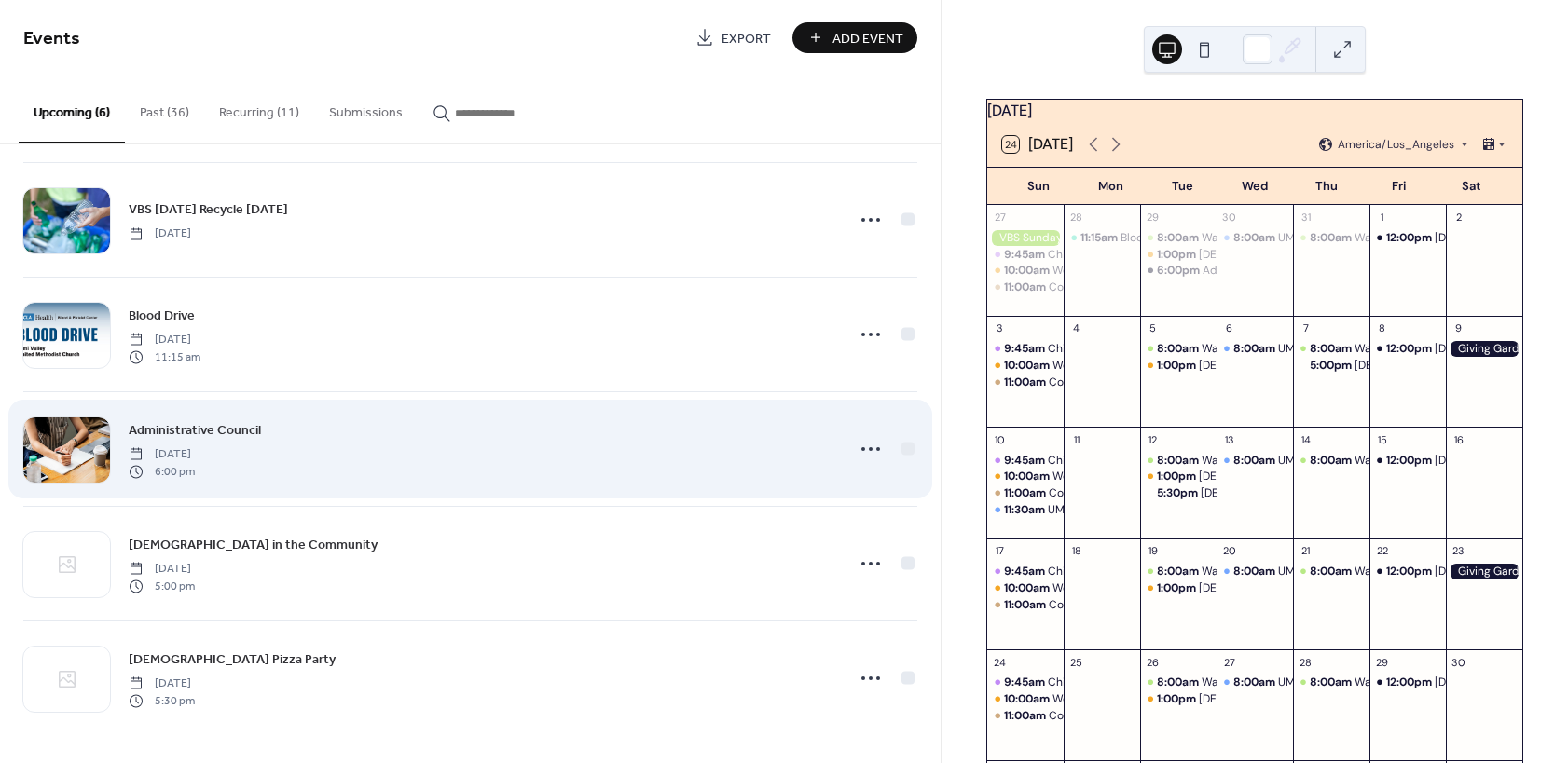 scroll, scrollTop: 0, scrollLeft: 0, axis: both 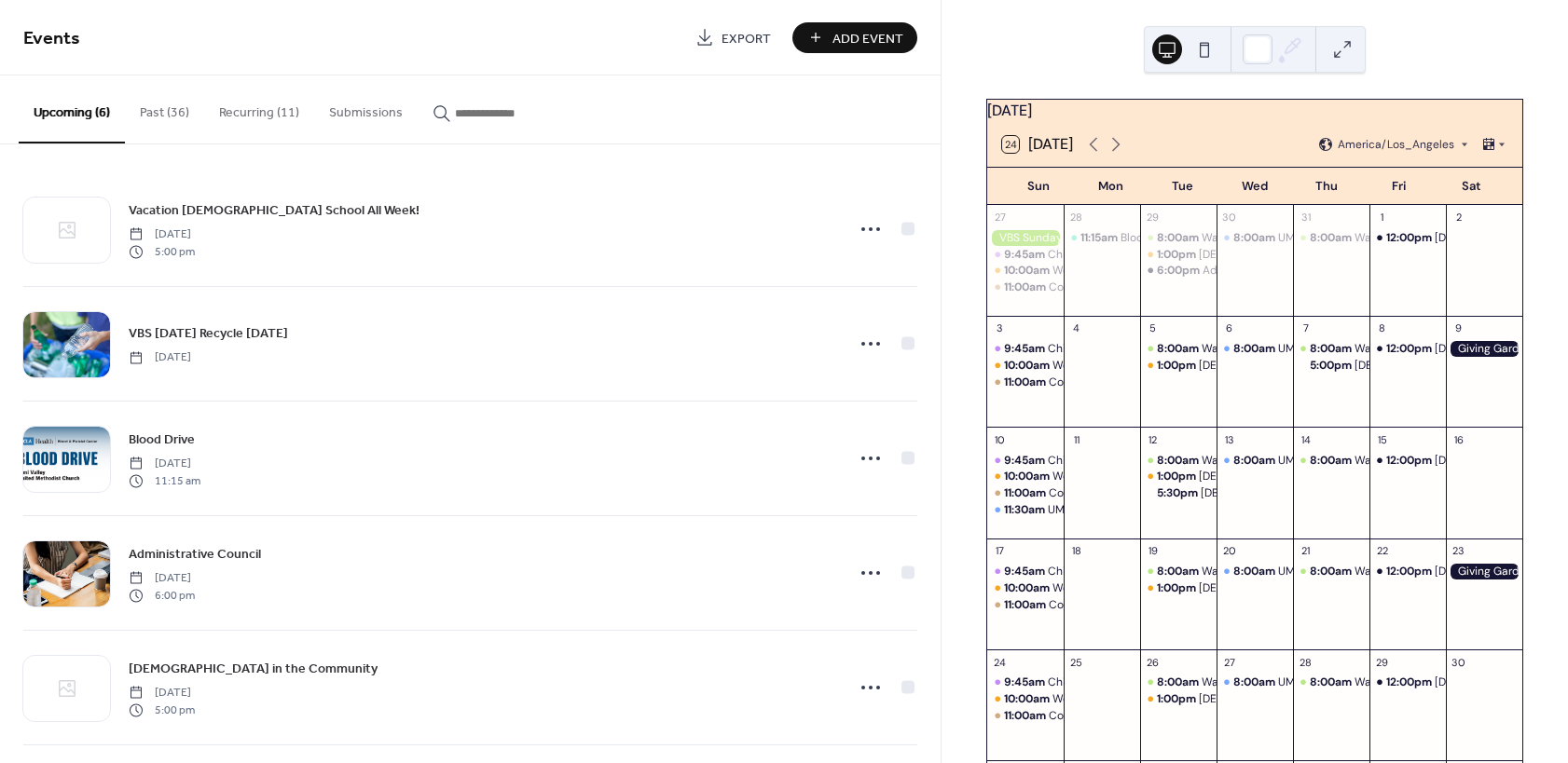 click on "Add Event" at bounding box center (868, 38) 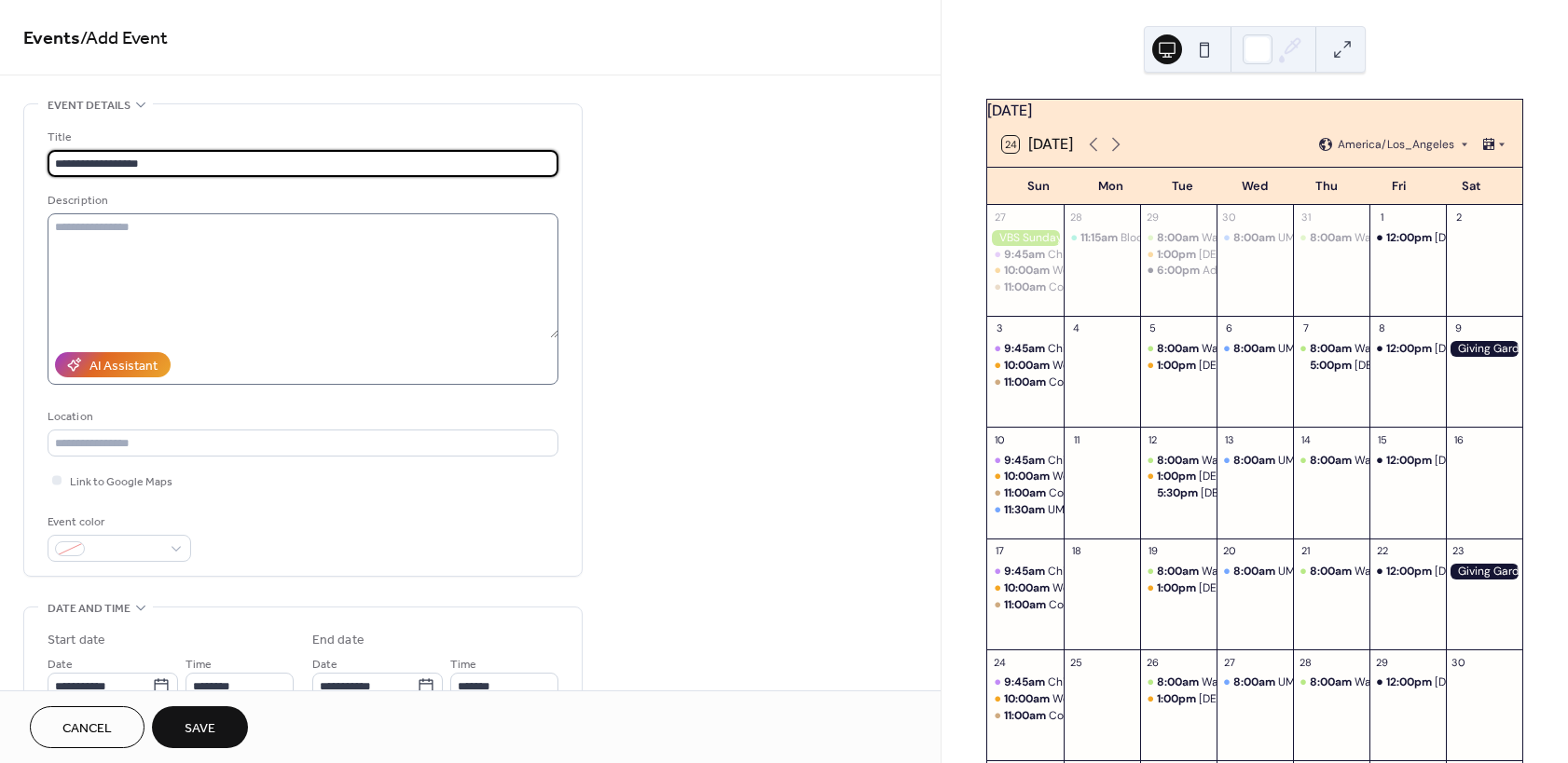 type on "**********" 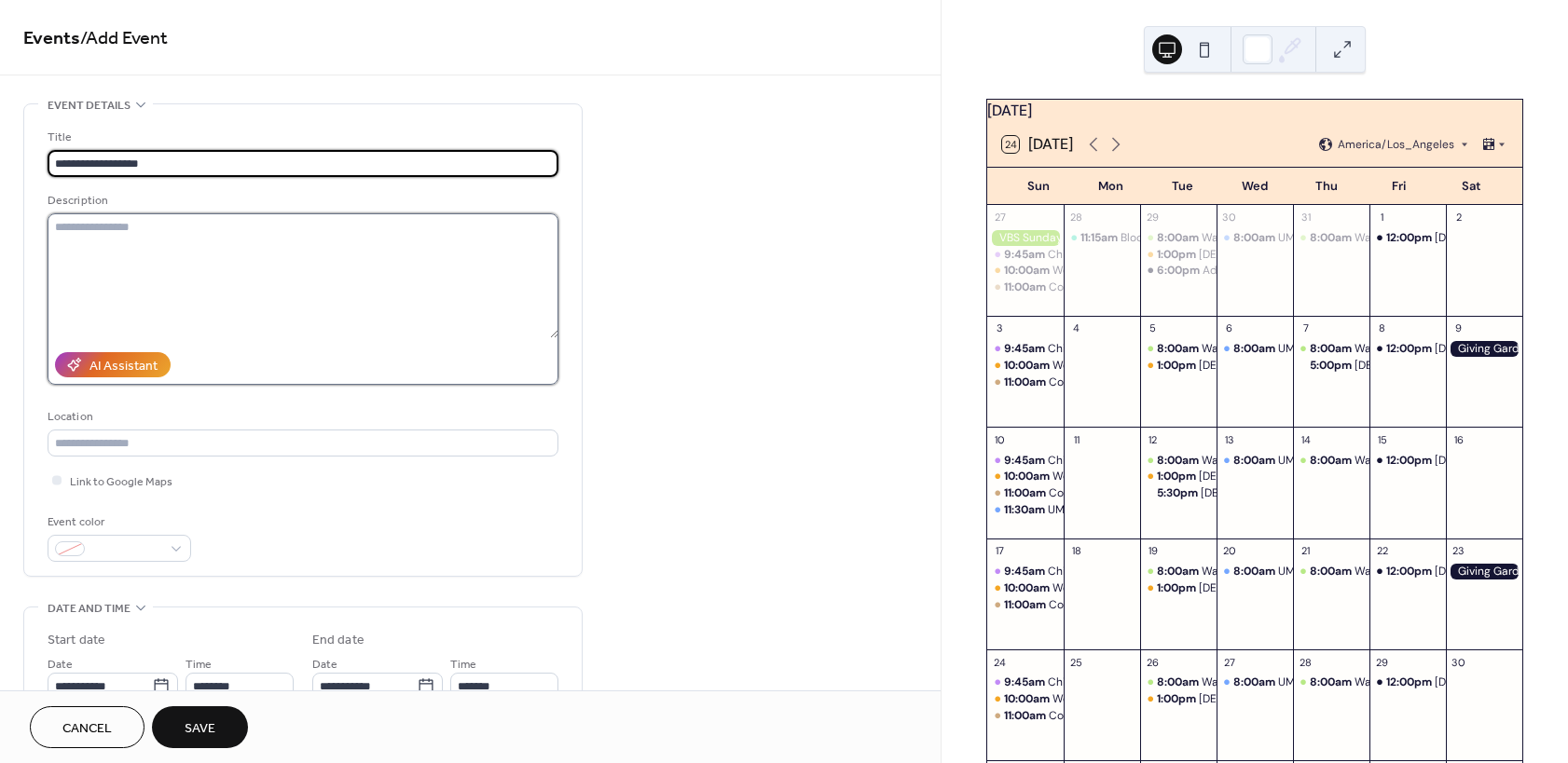 click at bounding box center [303, 276] 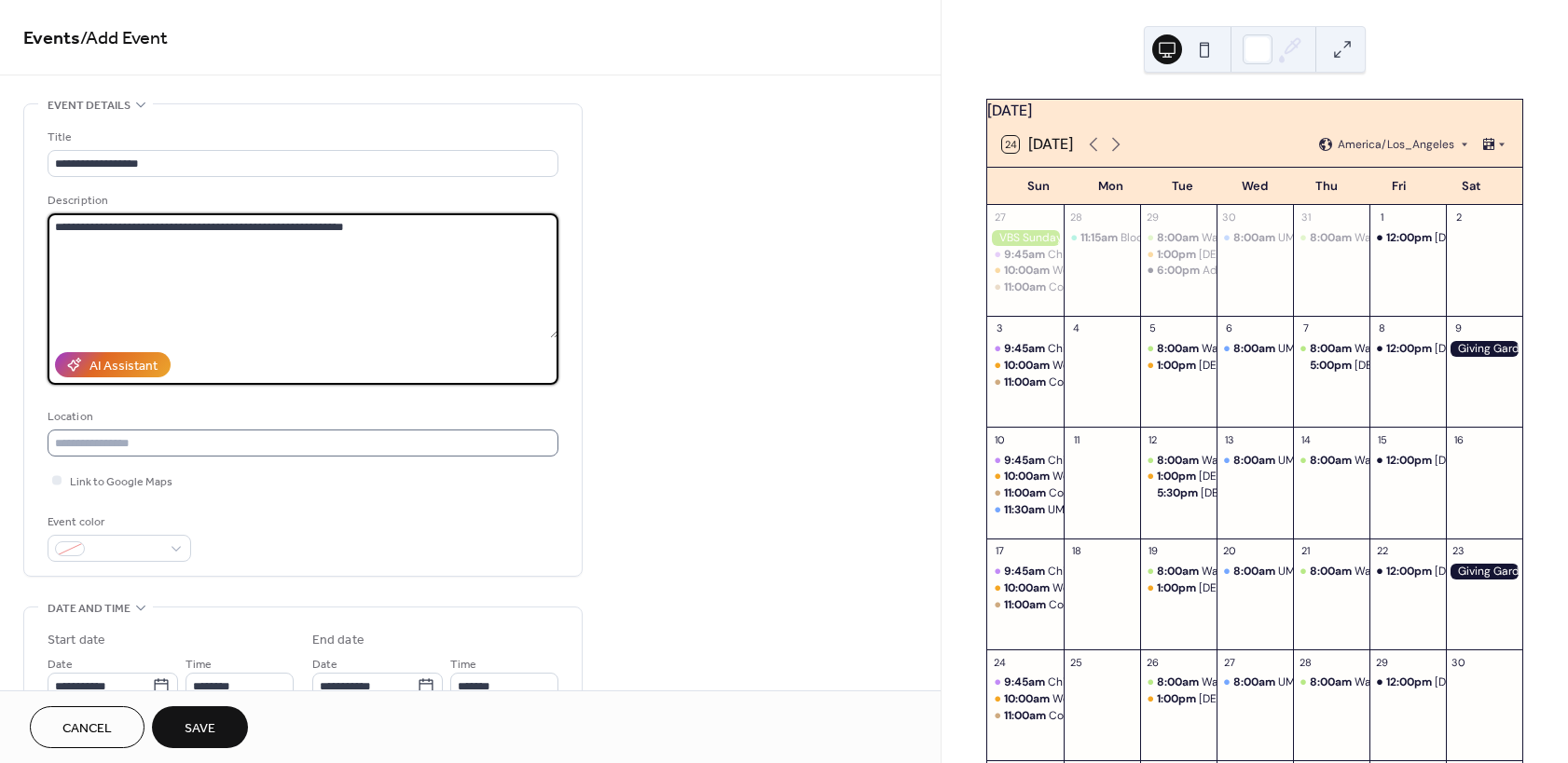 type on "**********" 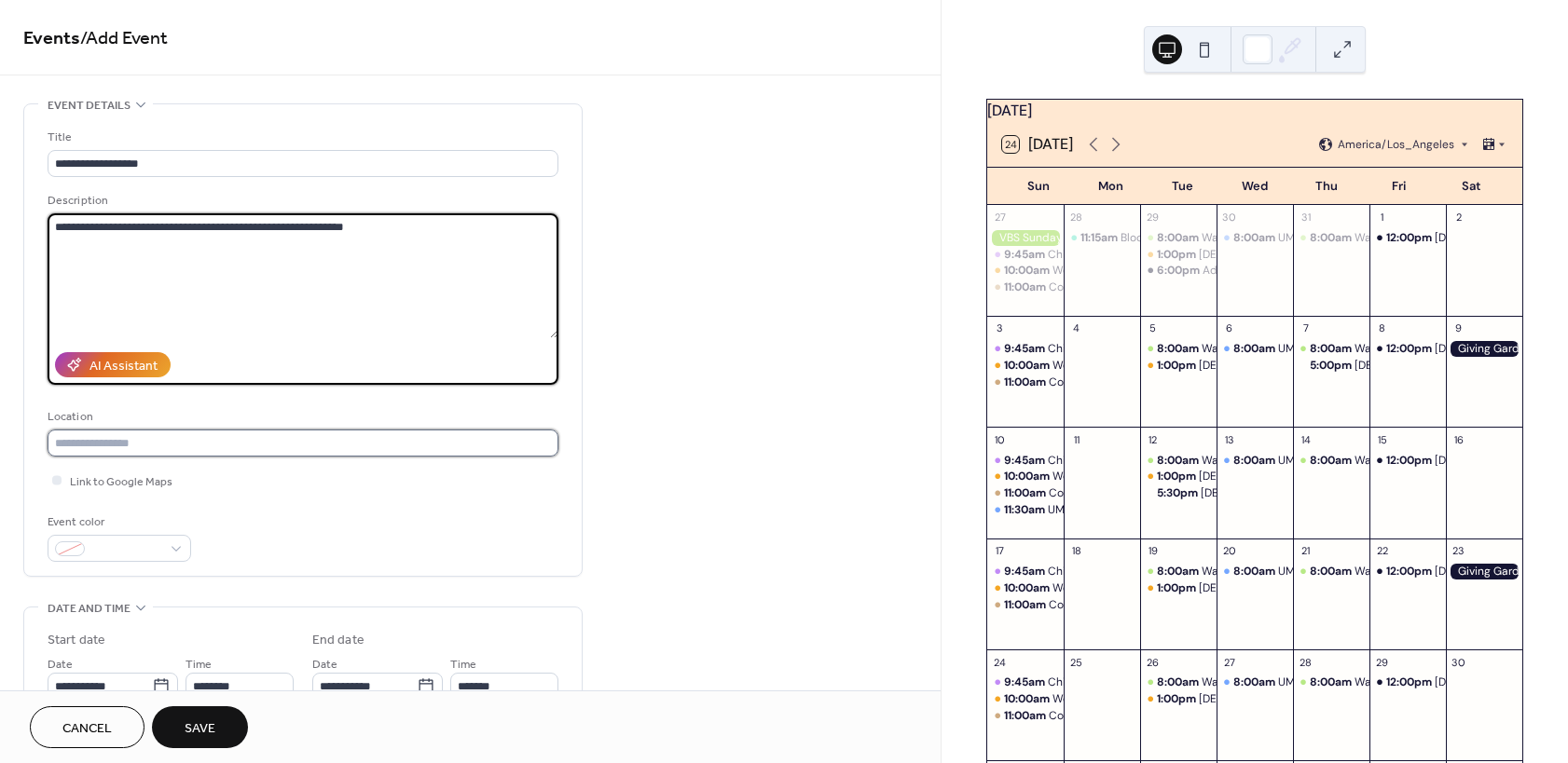 click at bounding box center [303, 443] 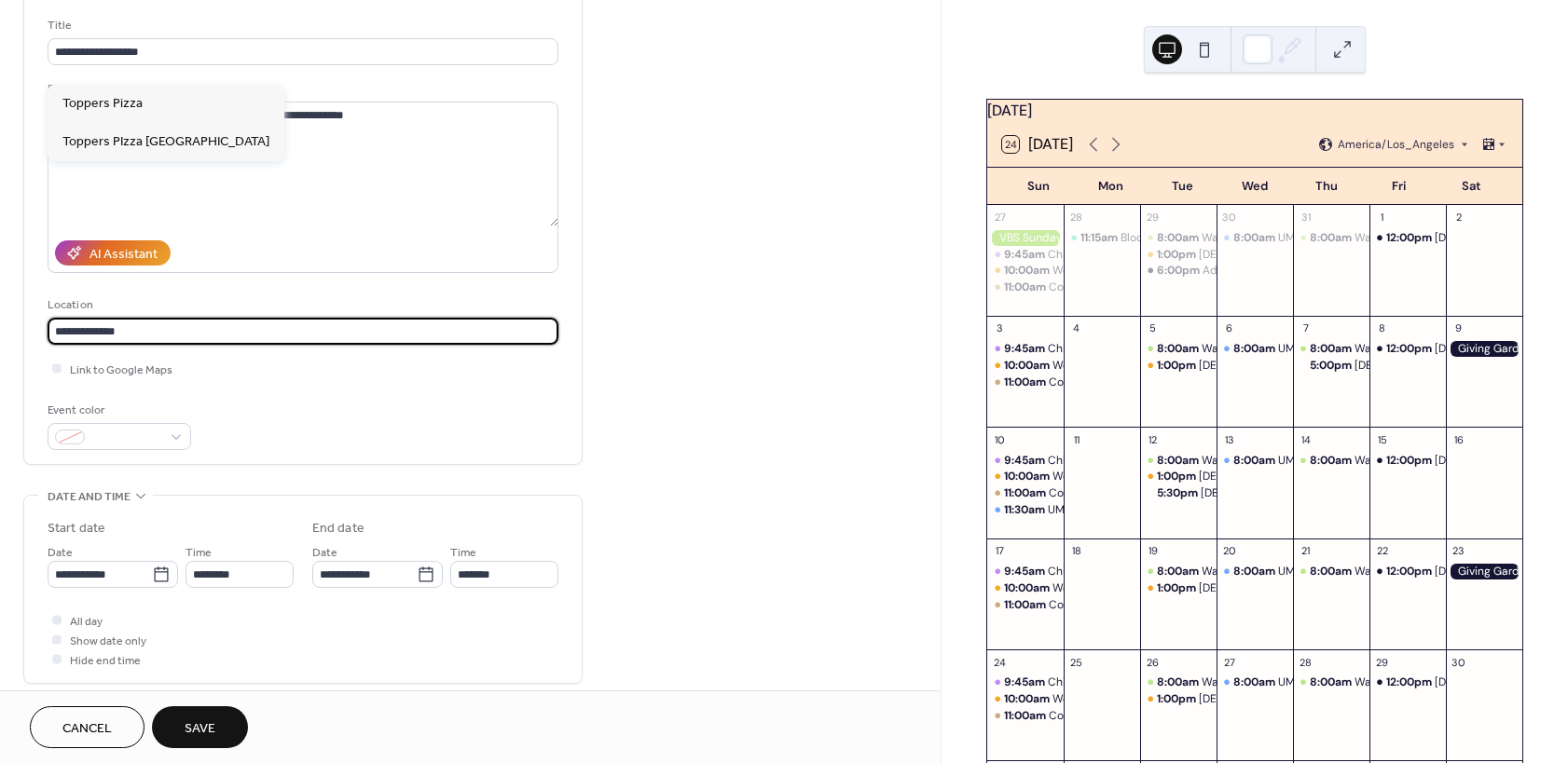 scroll, scrollTop: 224, scrollLeft: 0, axis: vertical 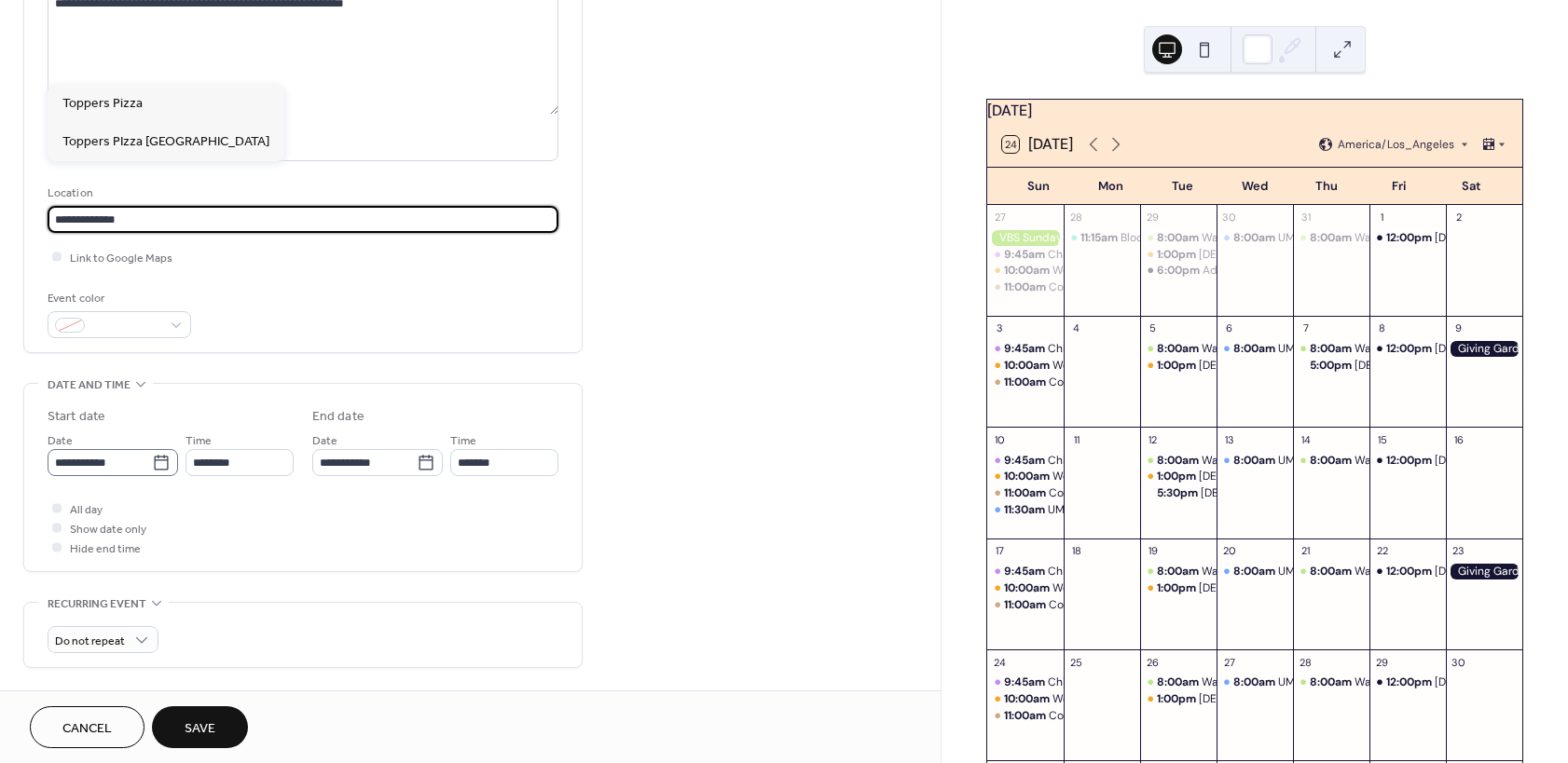 type on "**********" 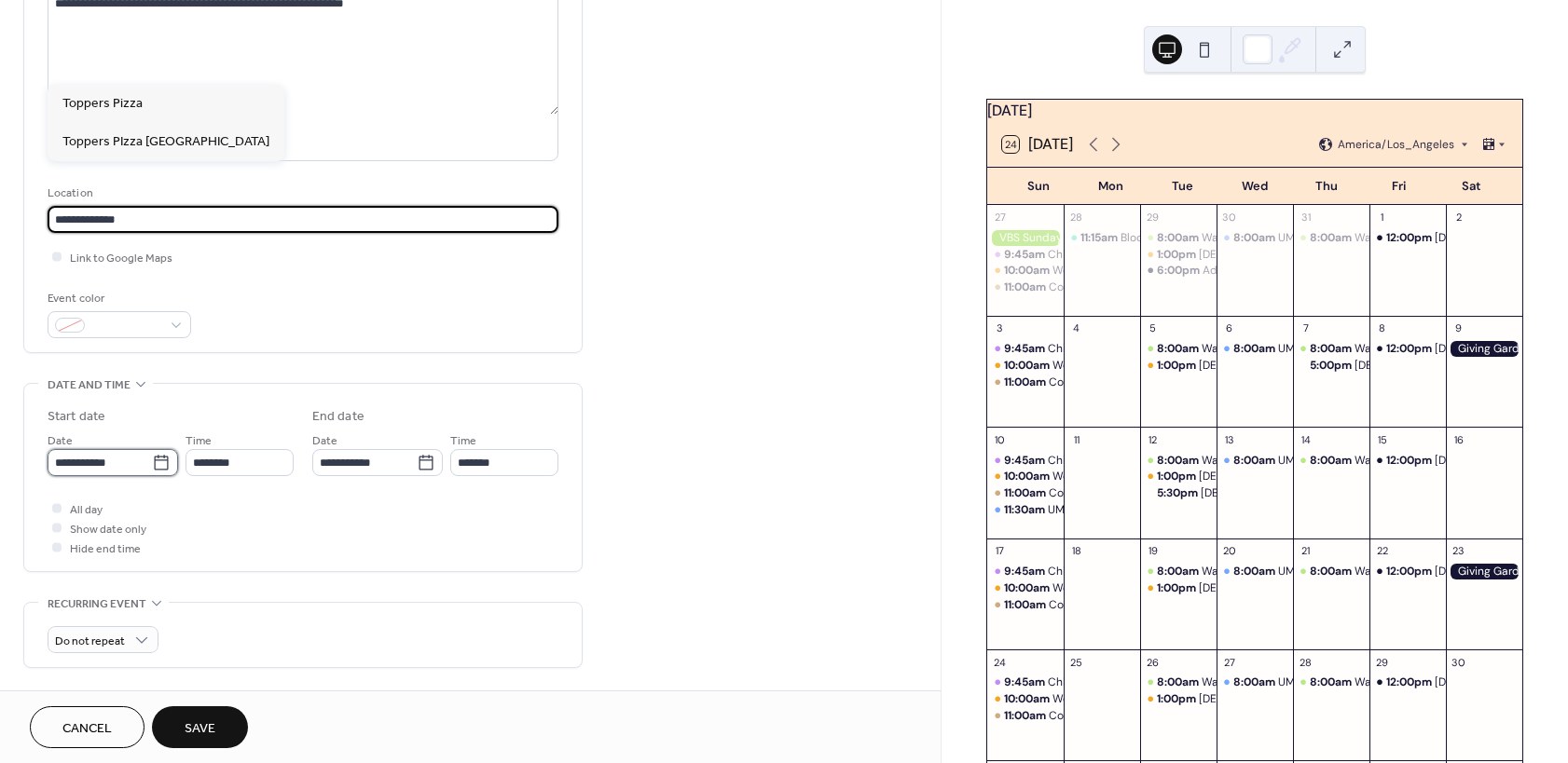 click on "**********" at bounding box center (100, 462) 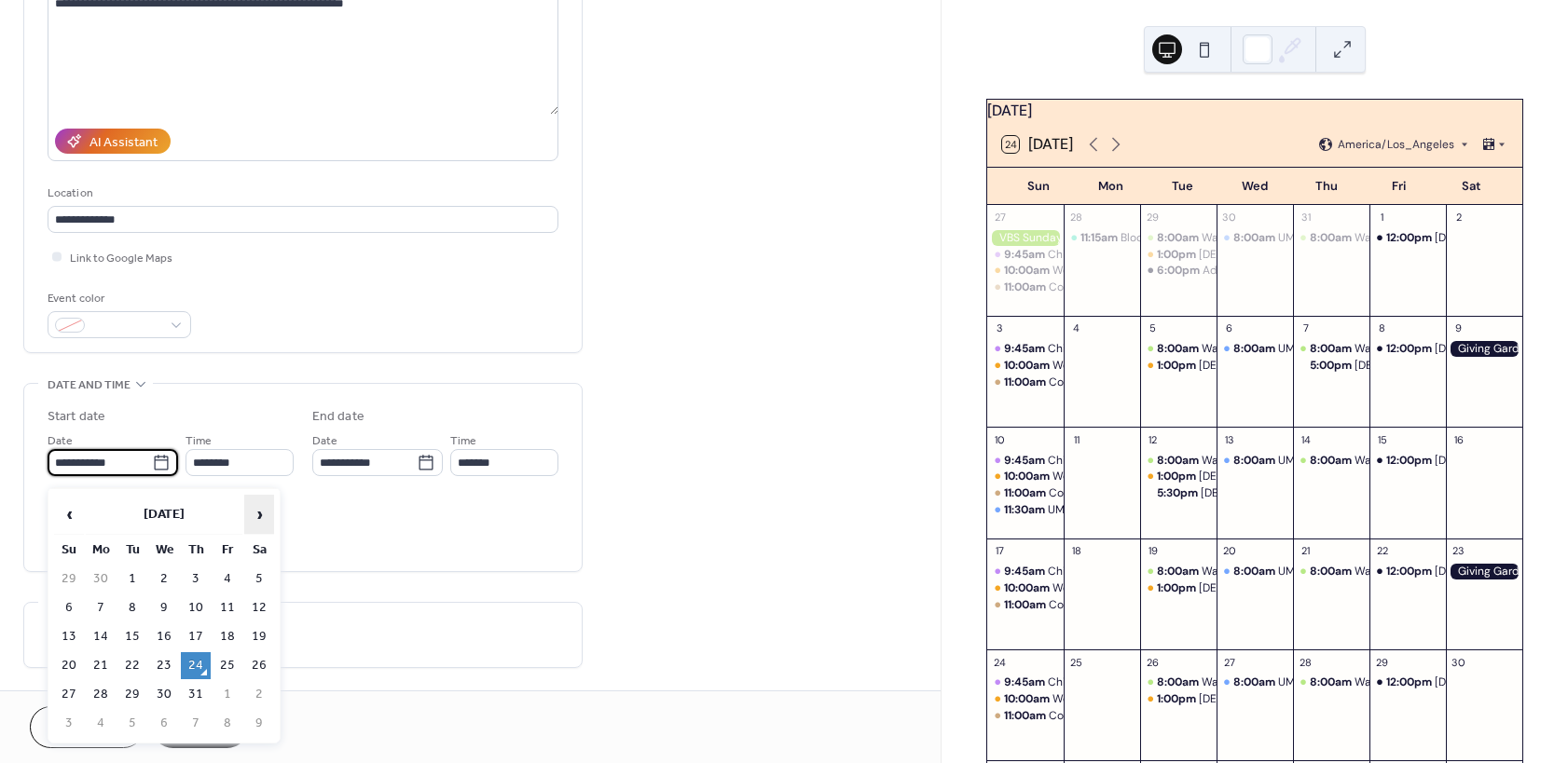 click on "›" at bounding box center [259, 514] 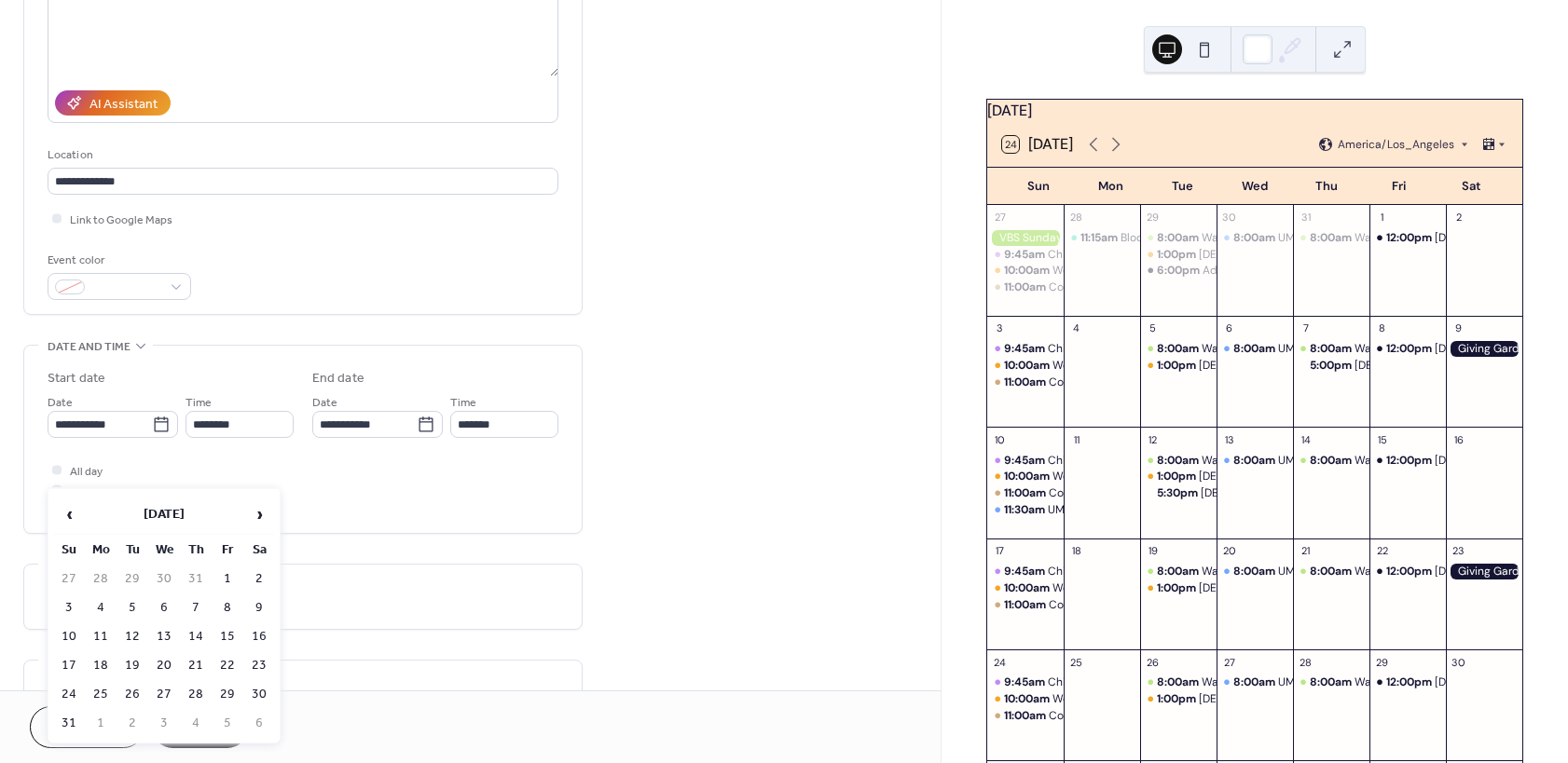 scroll, scrollTop: 279, scrollLeft: 0, axis: vertical 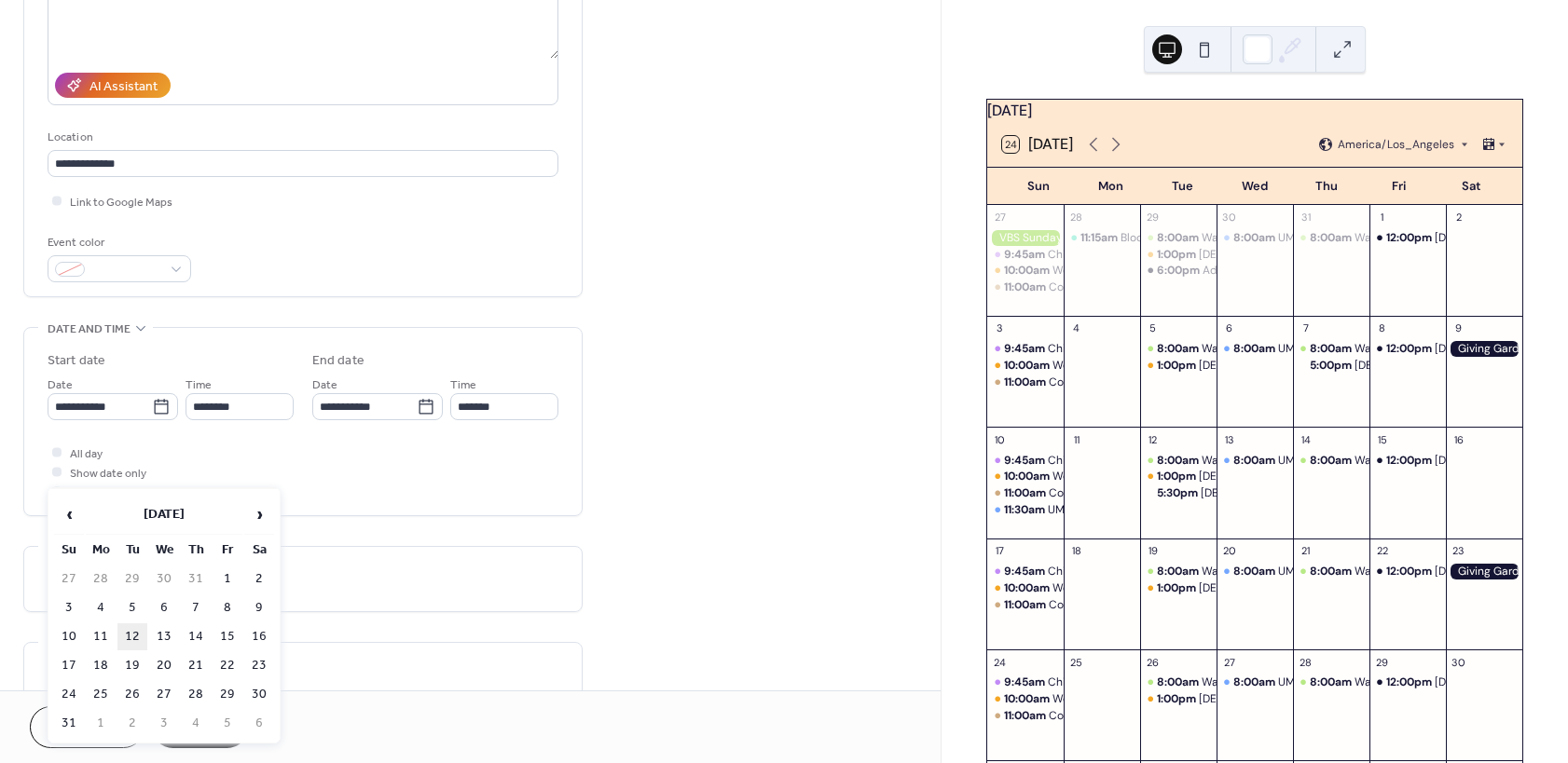 click on "12" at bounding box center (132, 636) 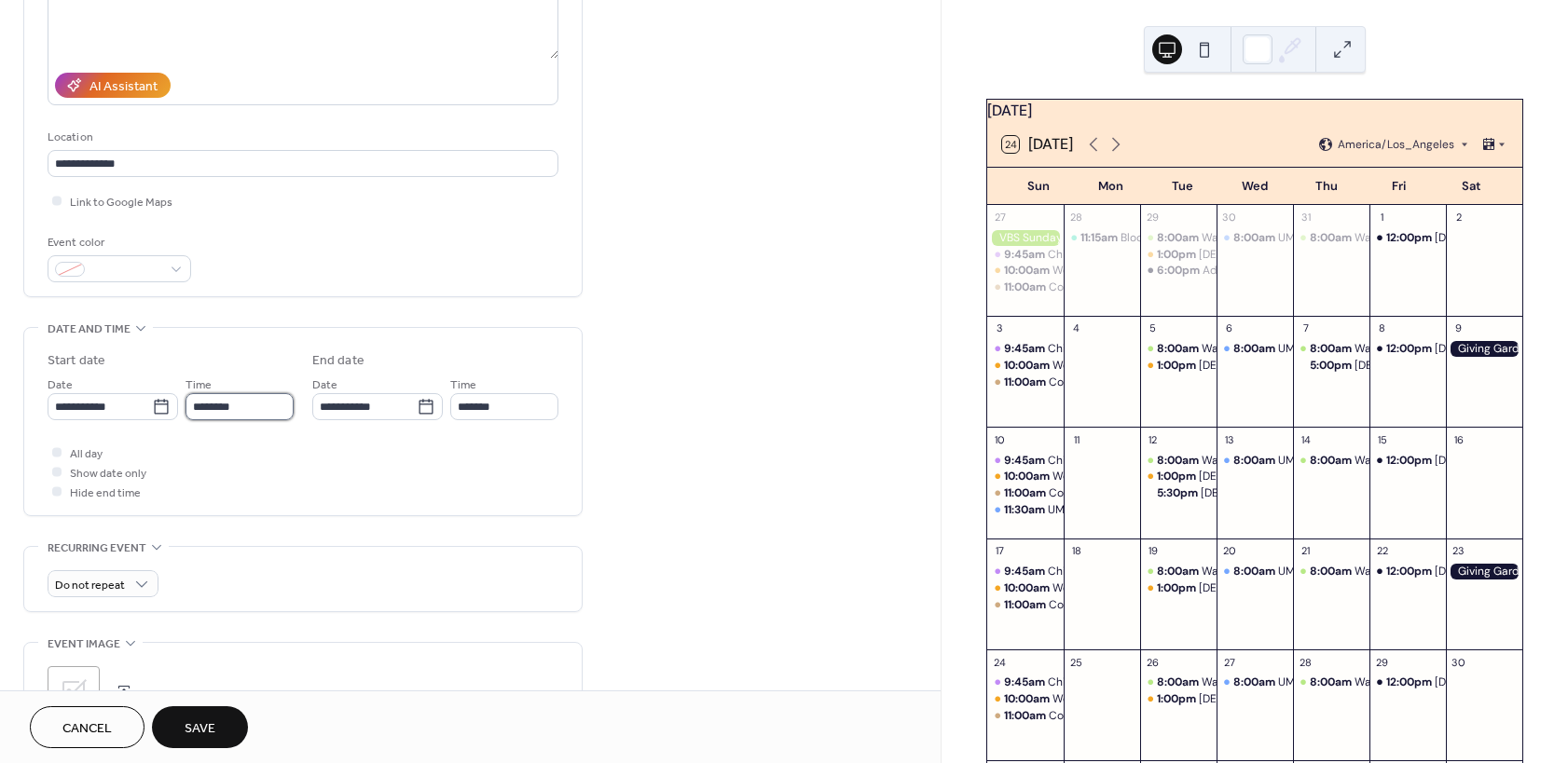 click on "********" at bounding box center [240, 406] 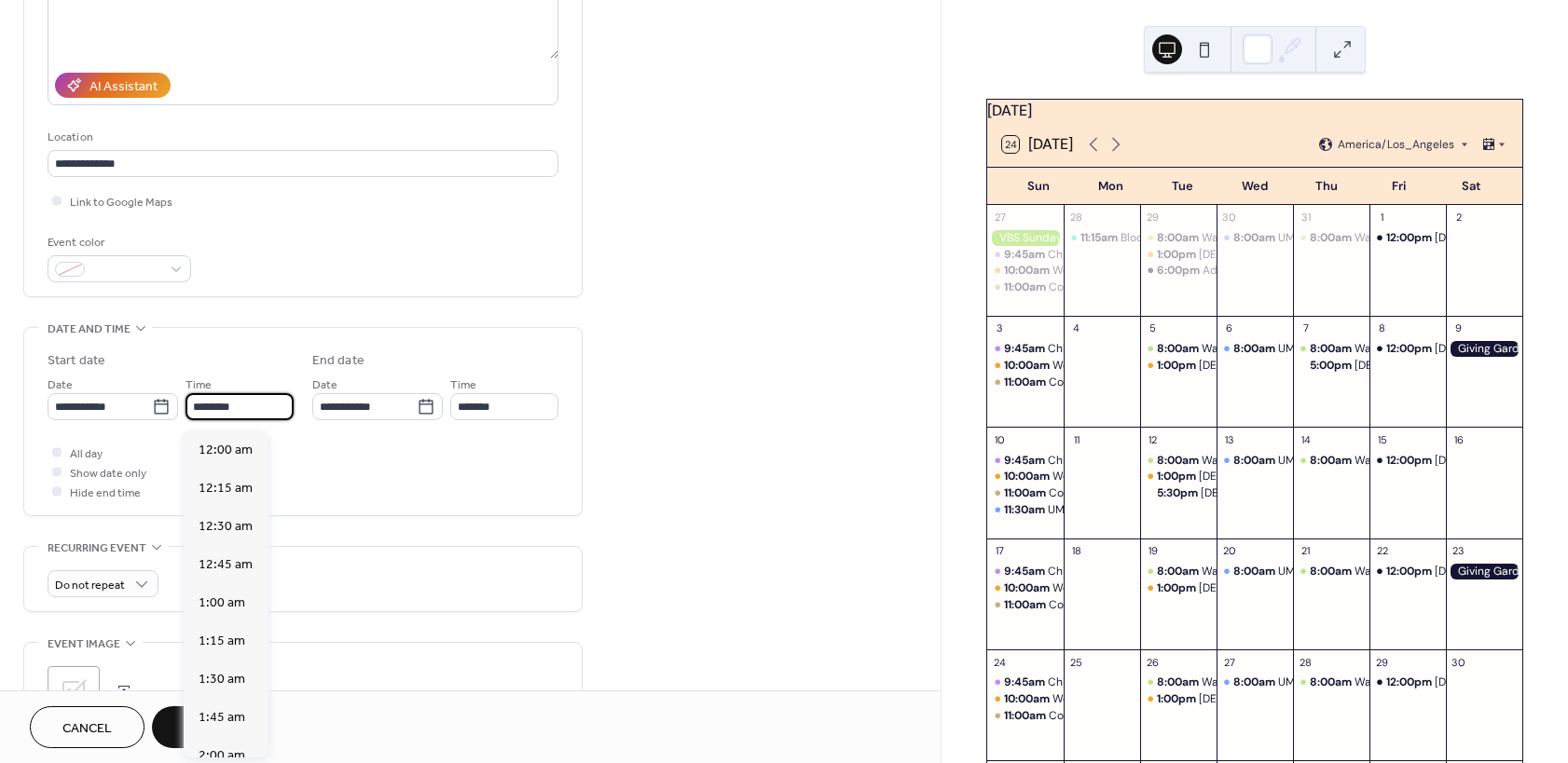 scroll, scrollTop: 1811, scrollLeft: 0, axis: vertical 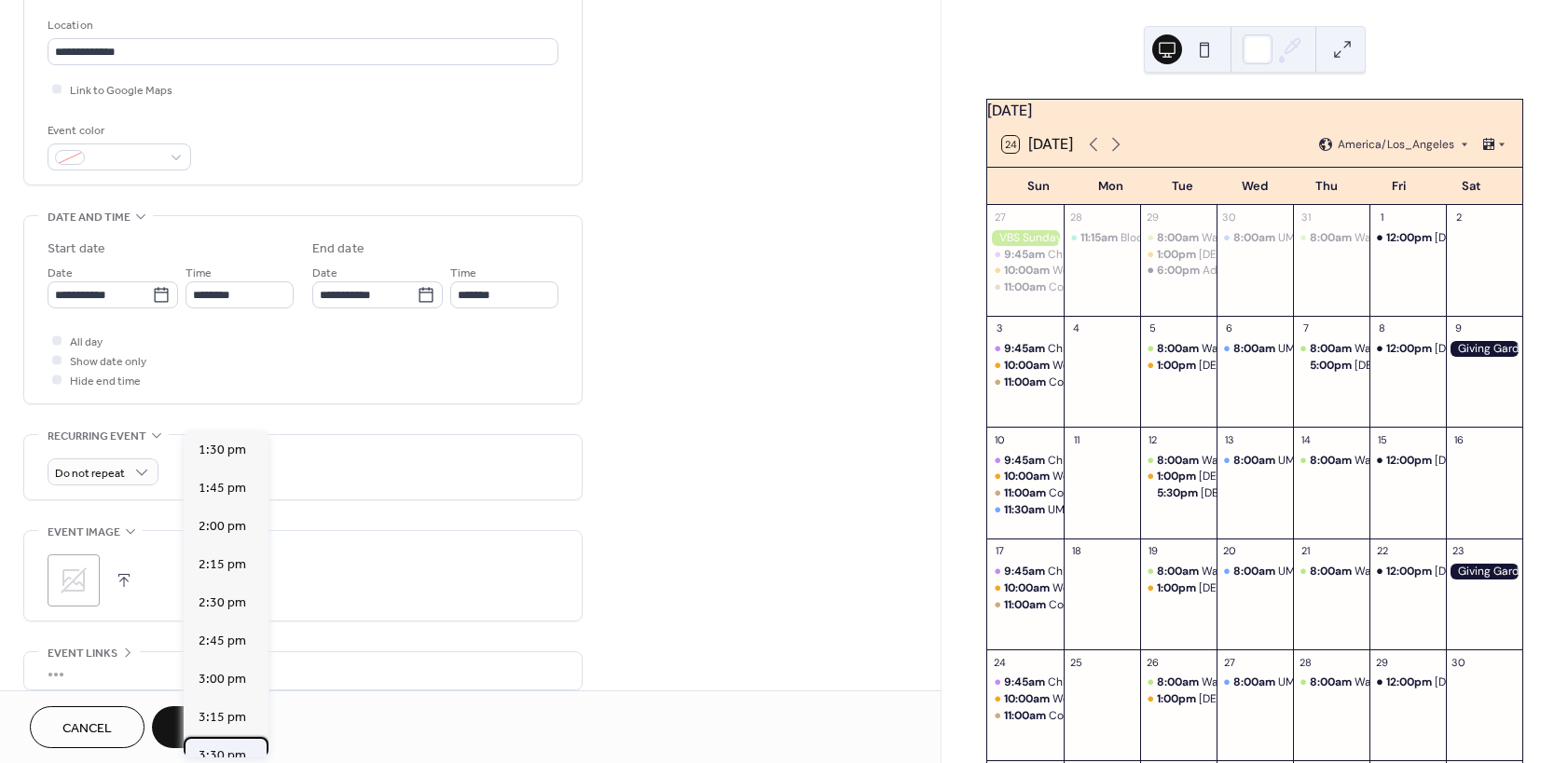 click on "3:30 pm" at bounding box center [222, 756] 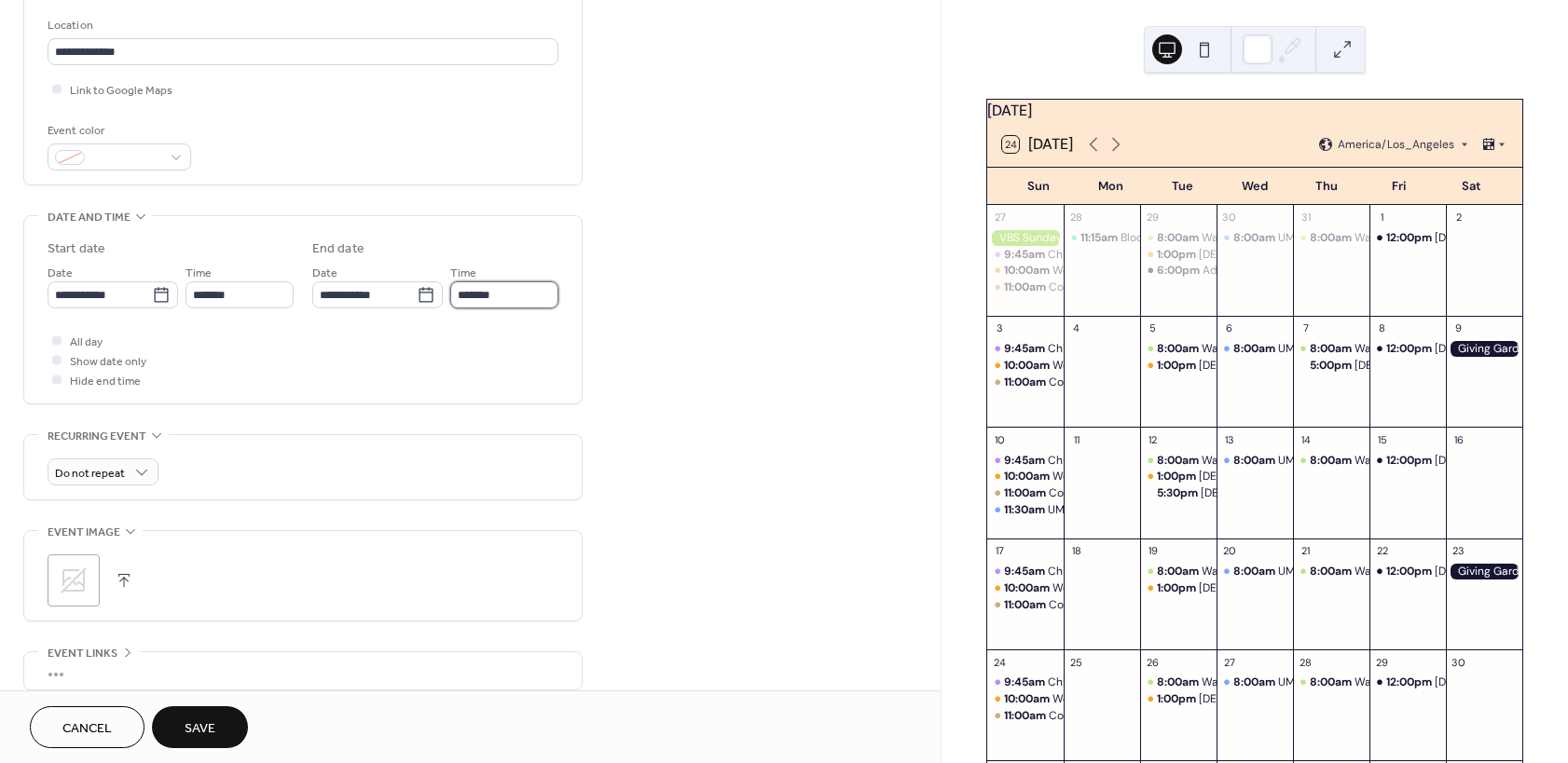 click on "*******" at bounding box center [504, 294] 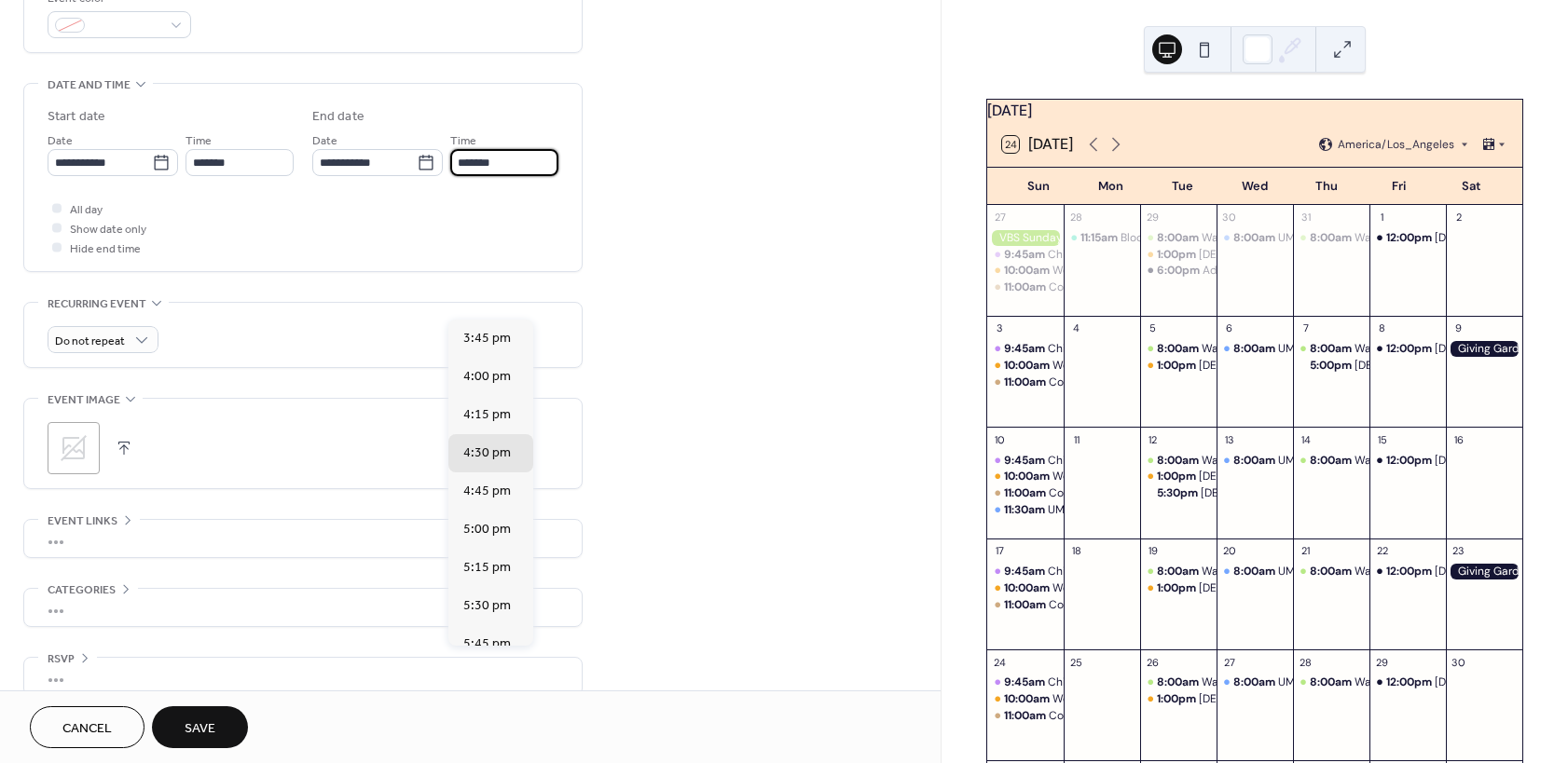 scroll, scrollTop: 555, scrollLeft: 0, axis: vertical 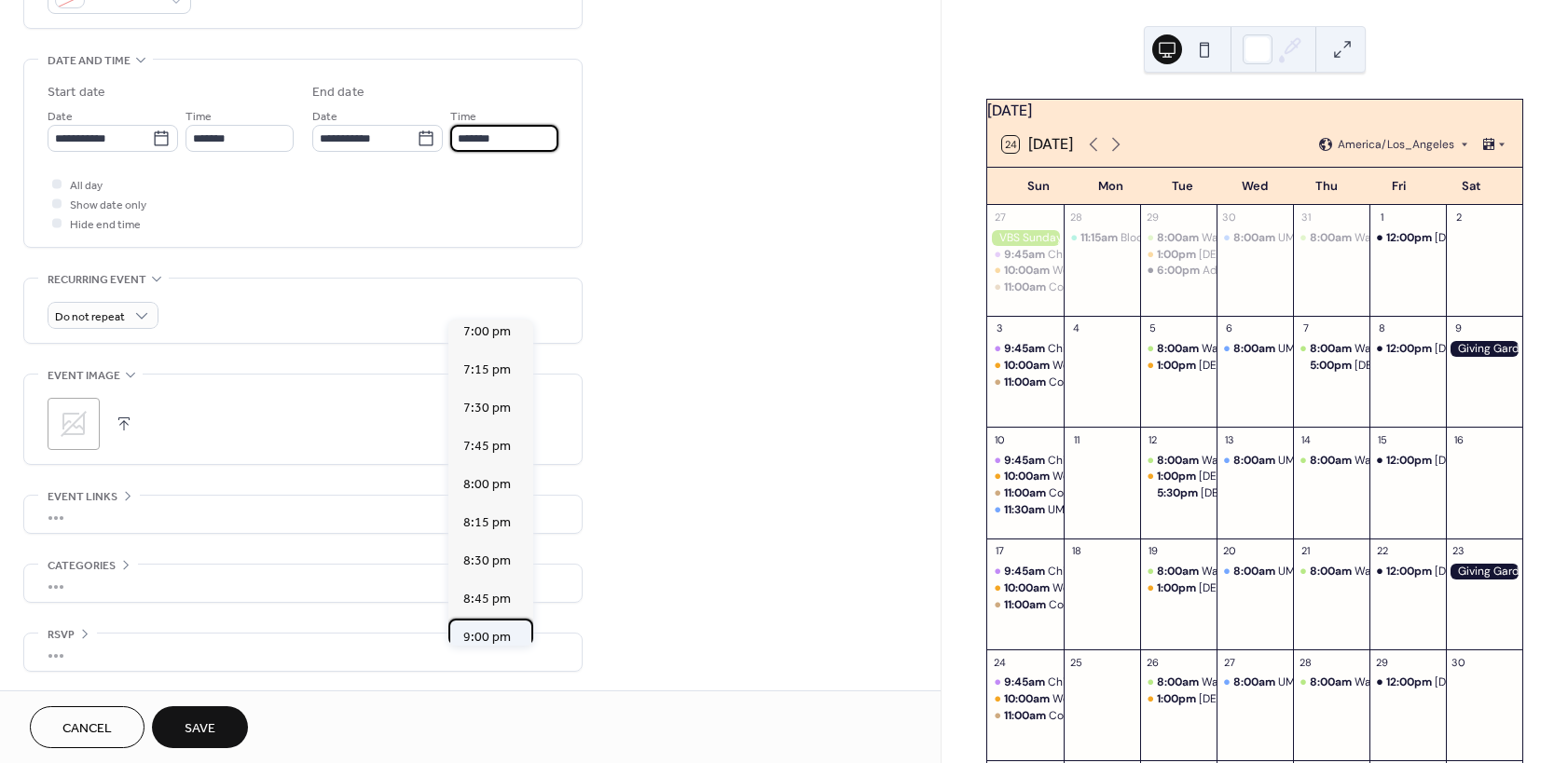 click on "9:00 pm" at bounding box center (487, 637) 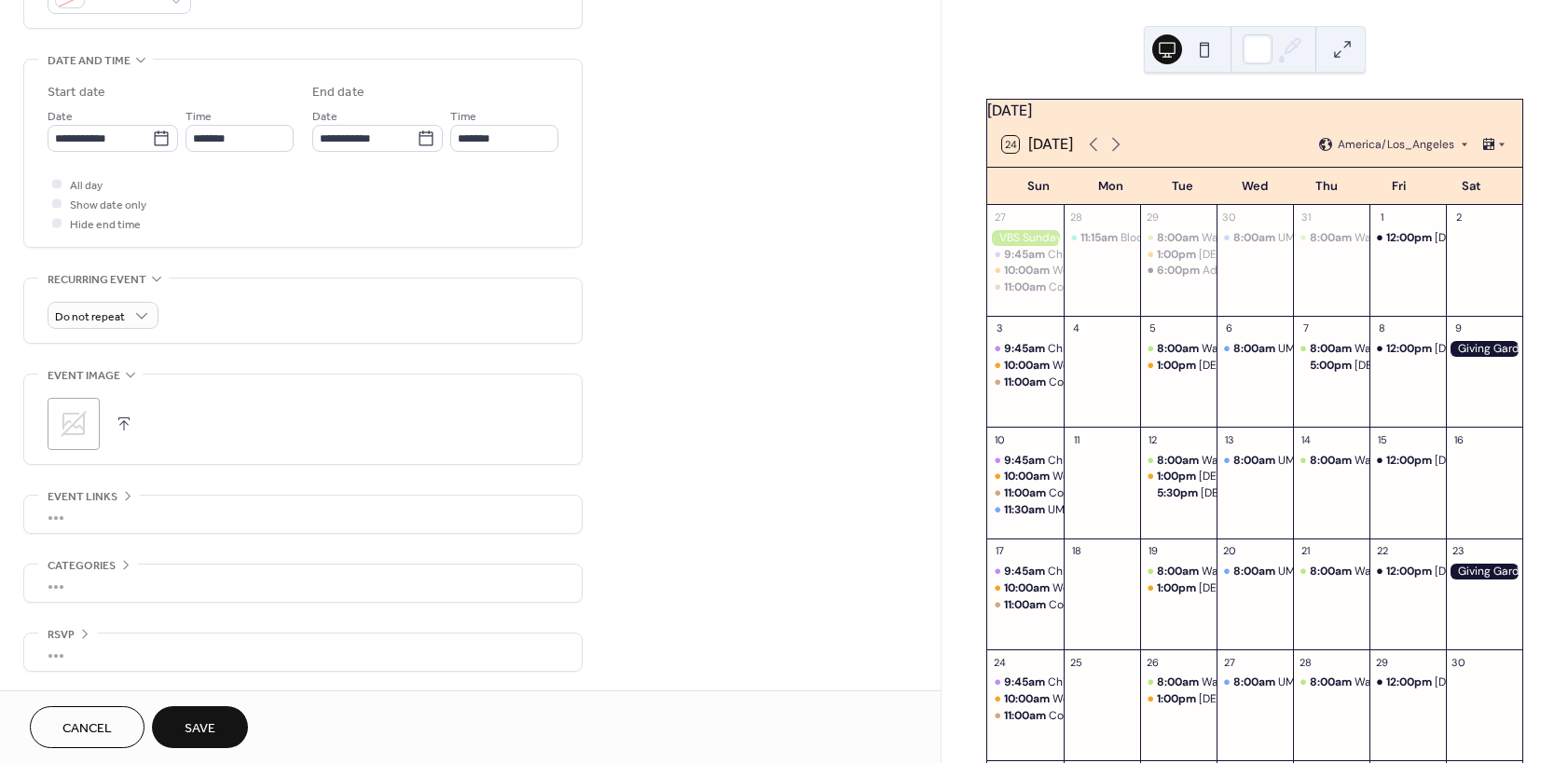 type on "*******" 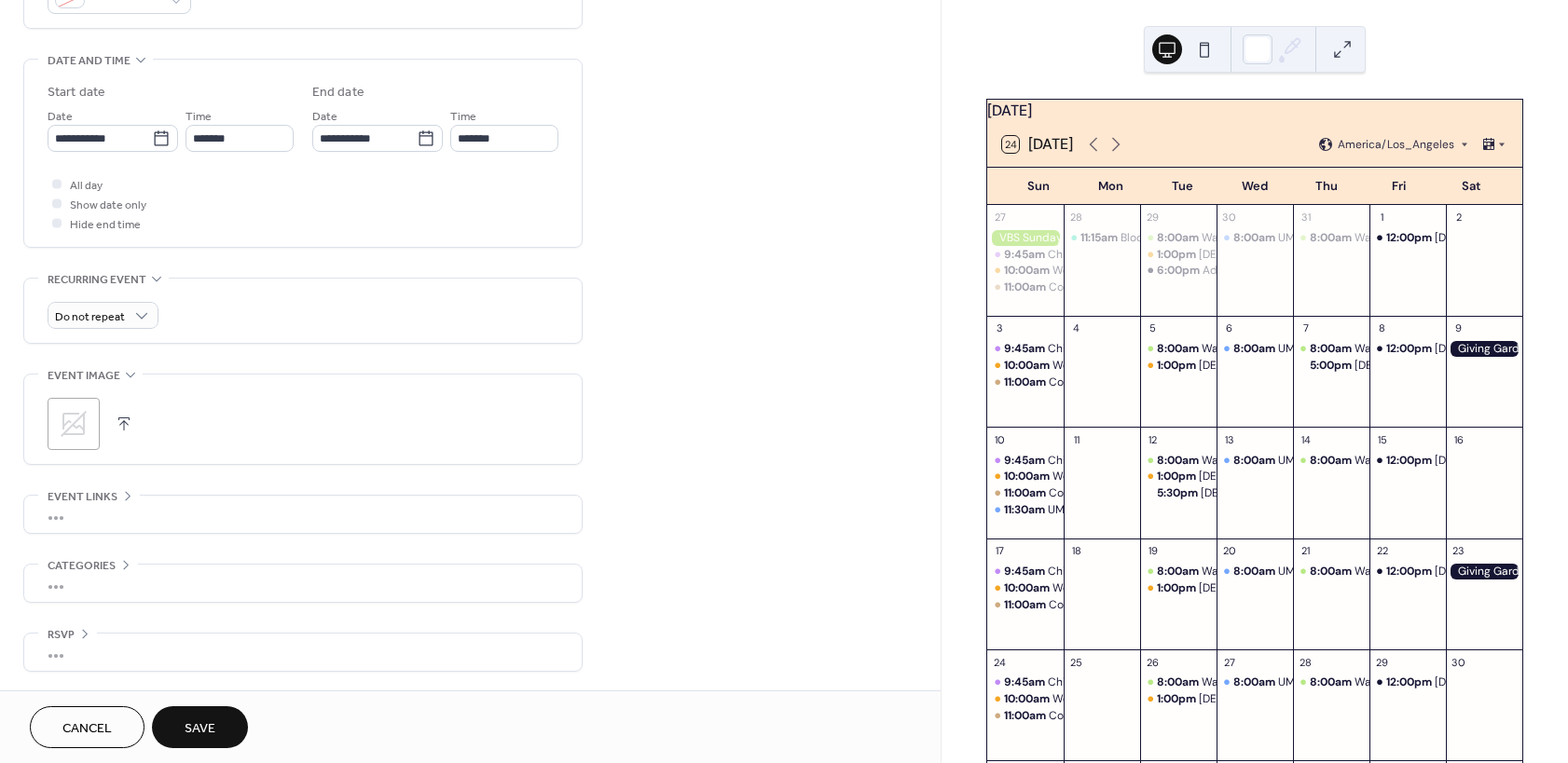 click on "Save" at bounding box center [199, 729] 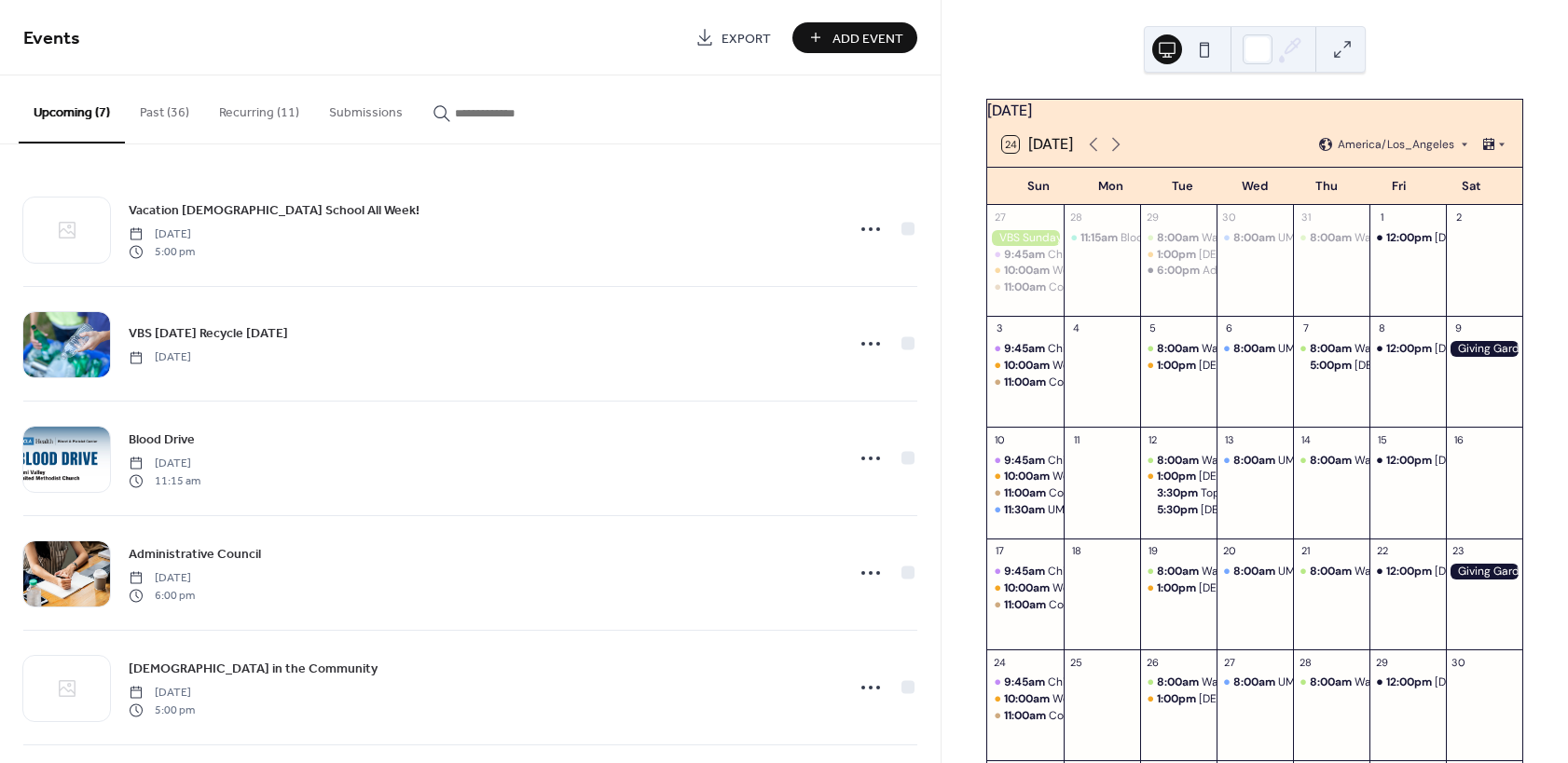click on "Add Event" at bounding box center (868, 38) 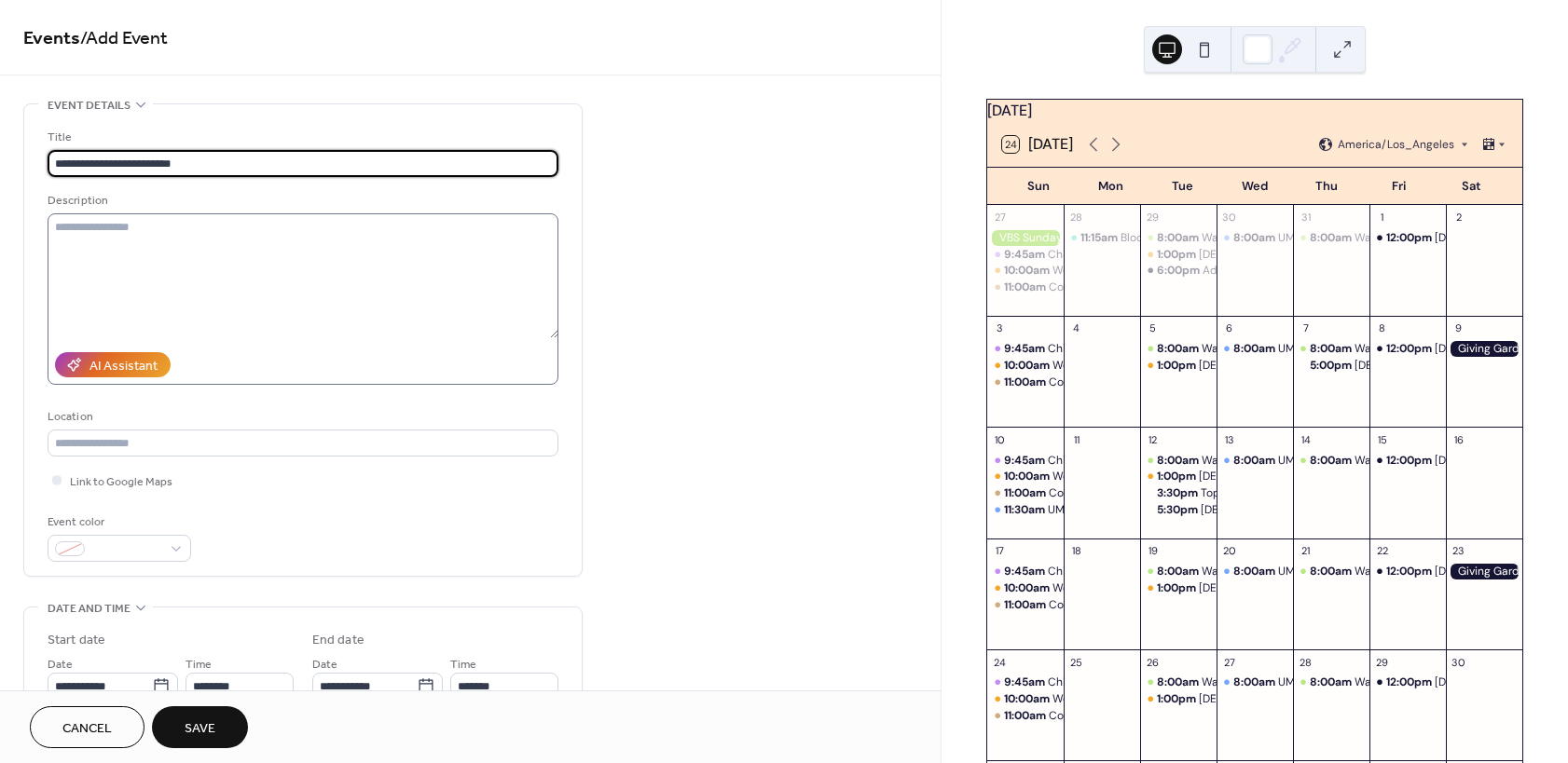type on "**********" 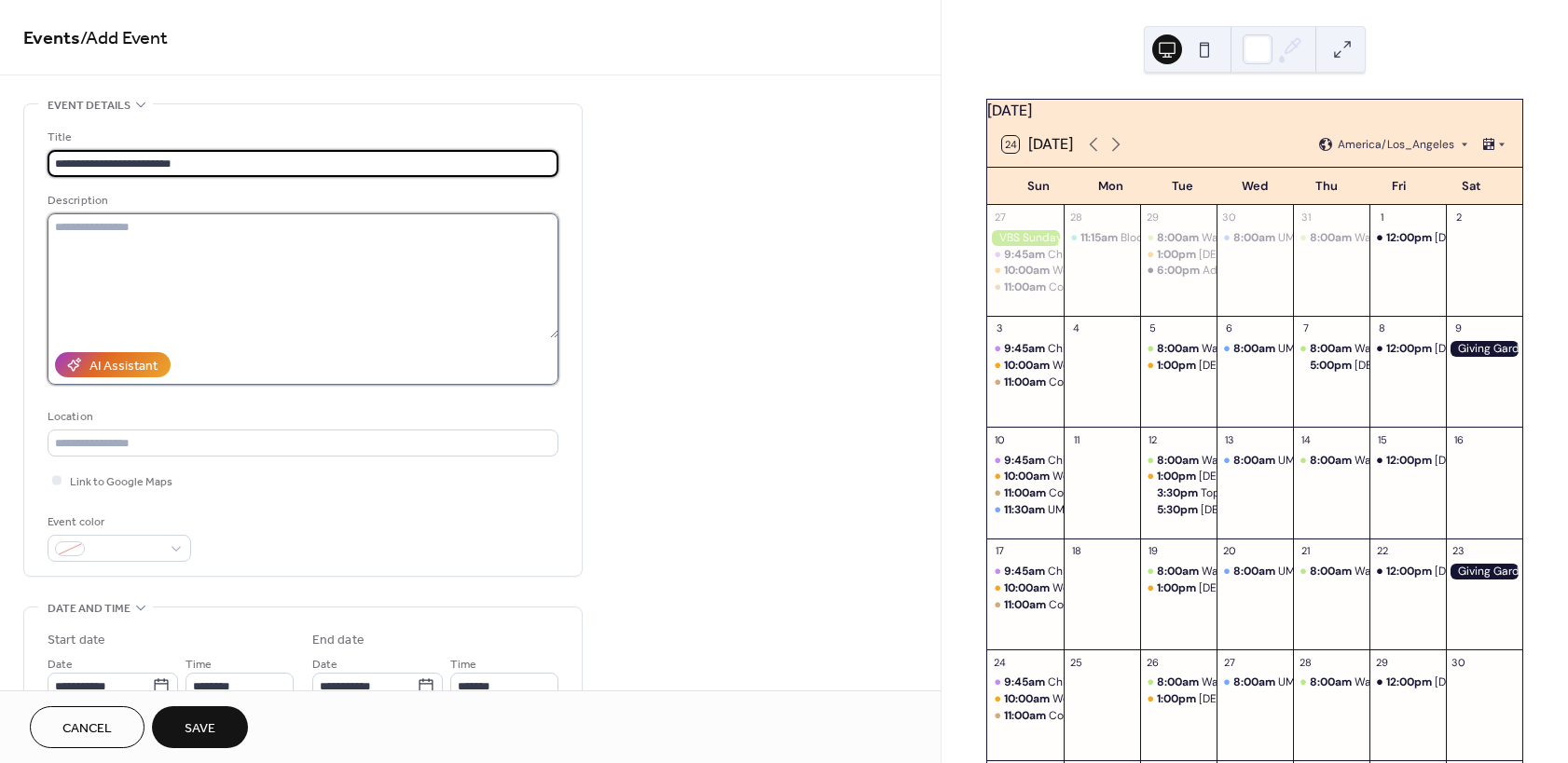 click at bounding box center (303, 276) 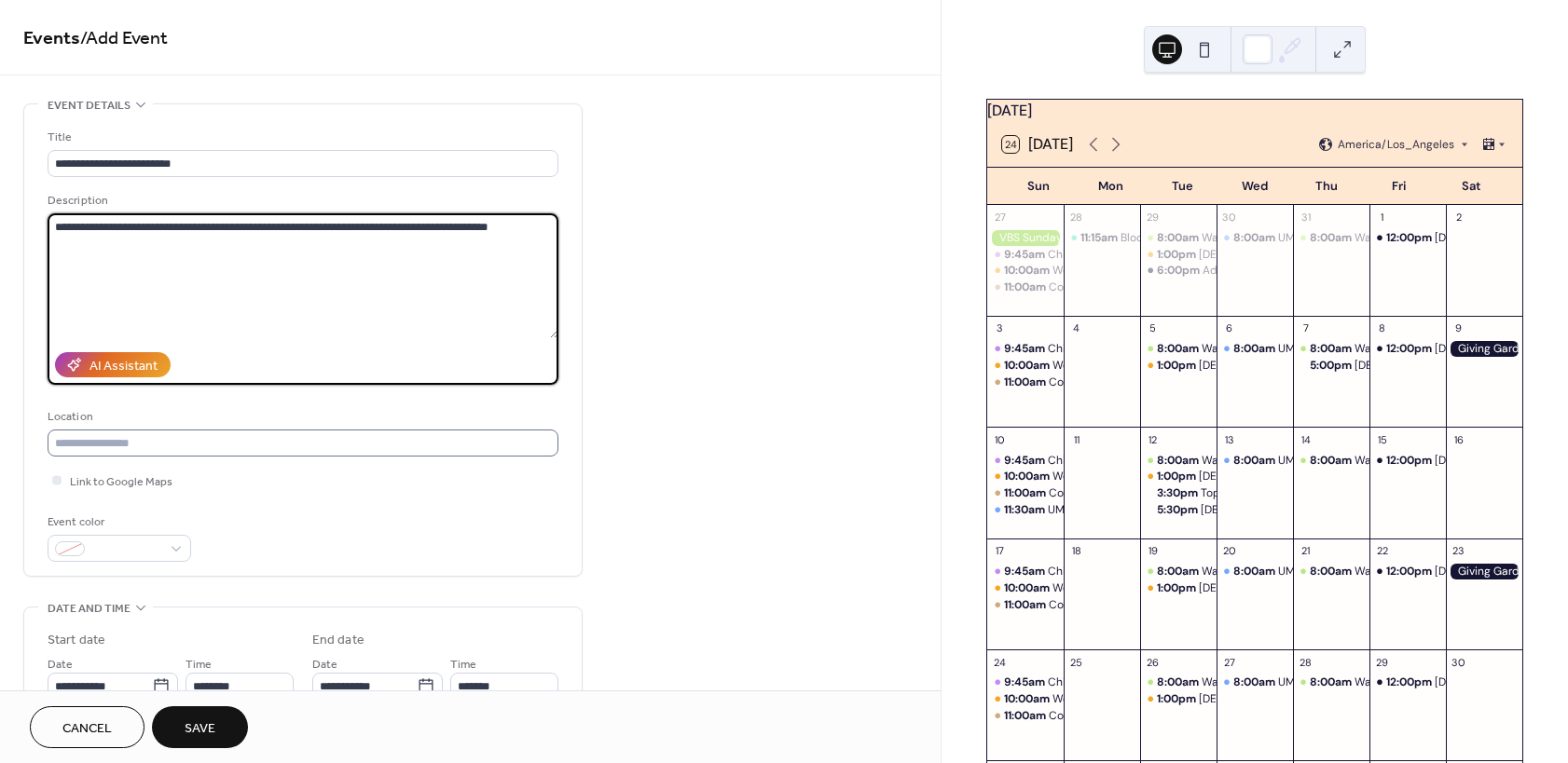 type on "**********" 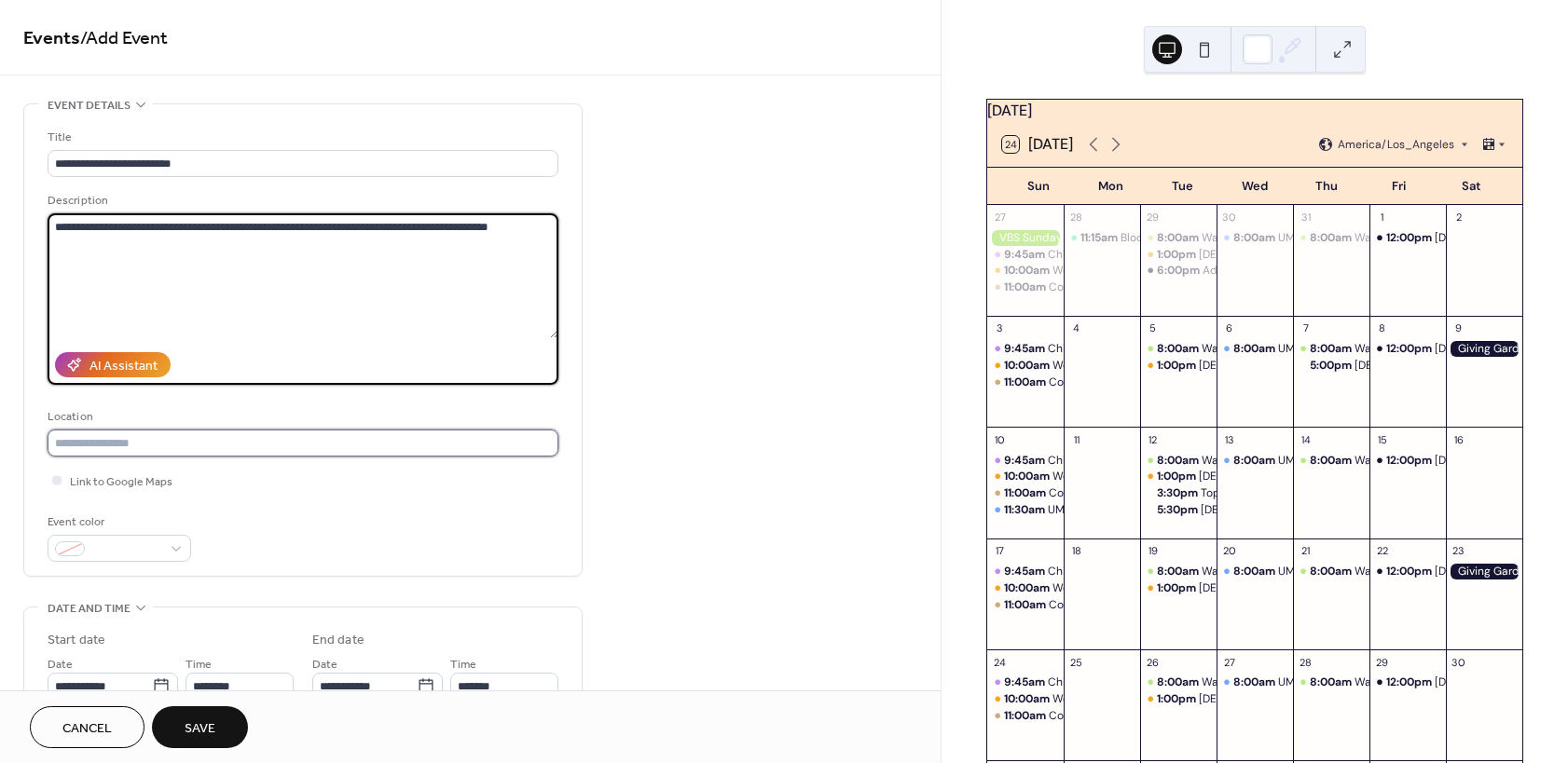 click at bounding box center (303, 443) 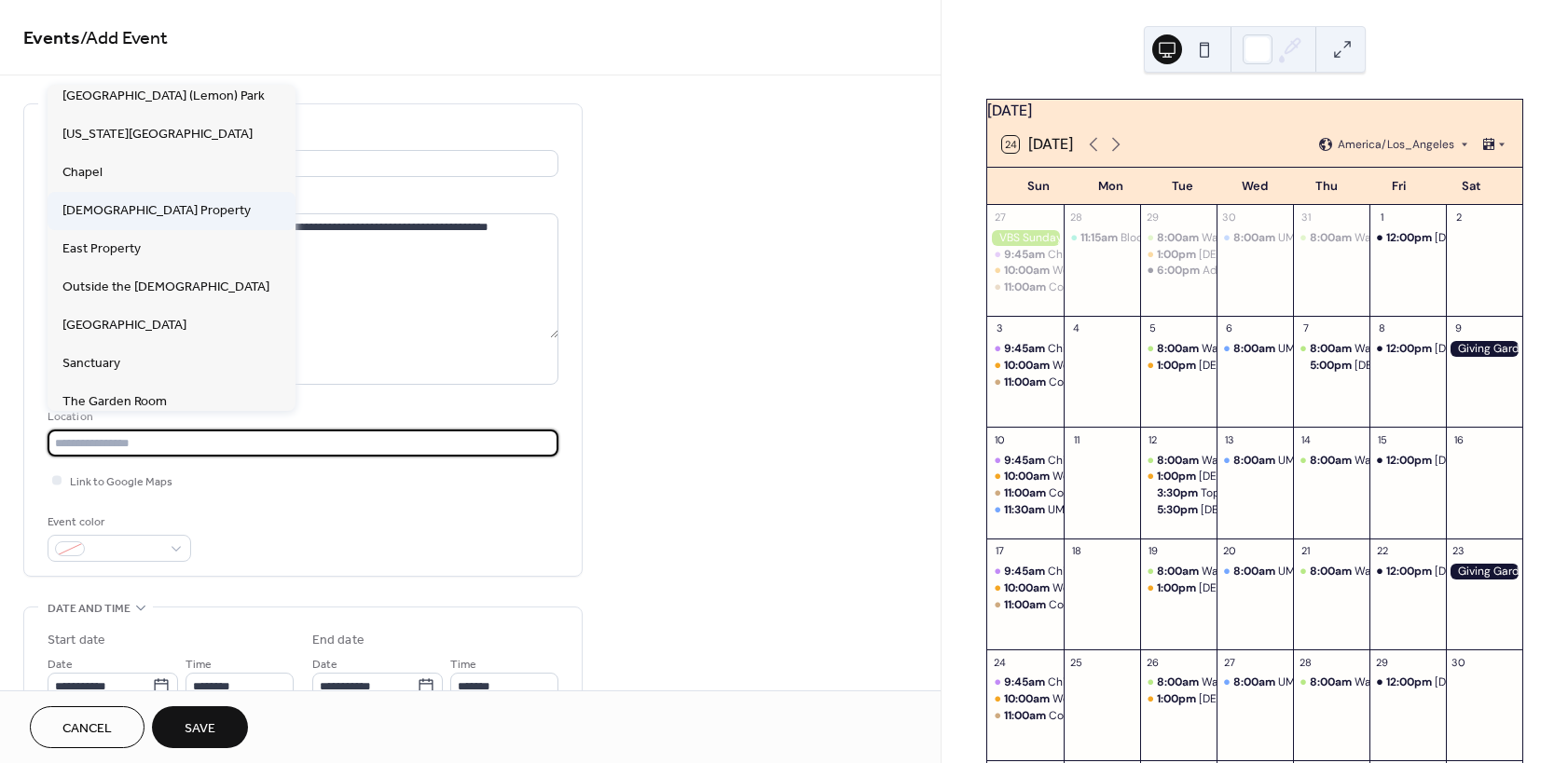 scroll, scrollTop: 168, scrollLeft: 0, axis: vertical 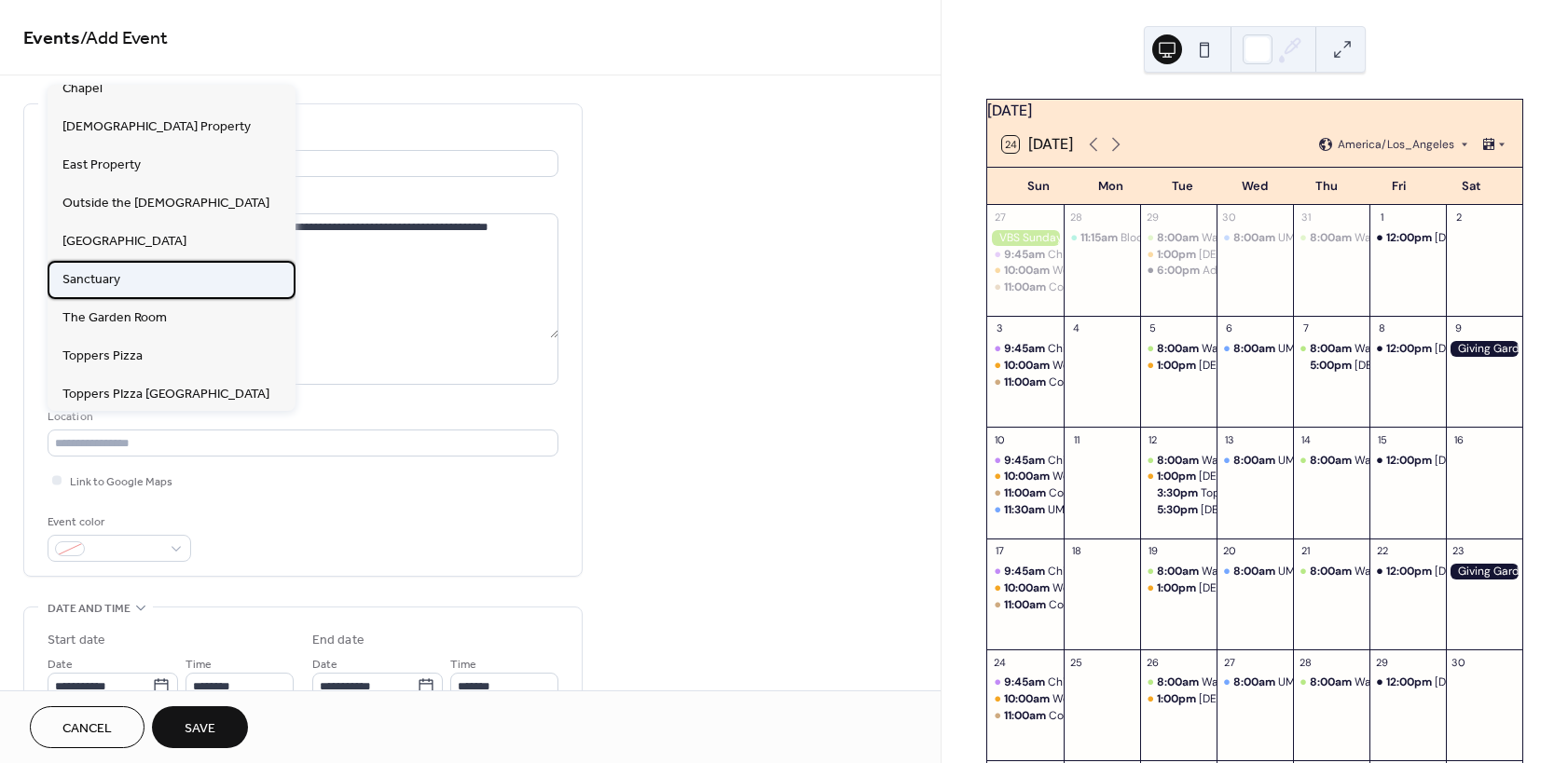 click on "Sanctuary" at bounding box center [91, 279] 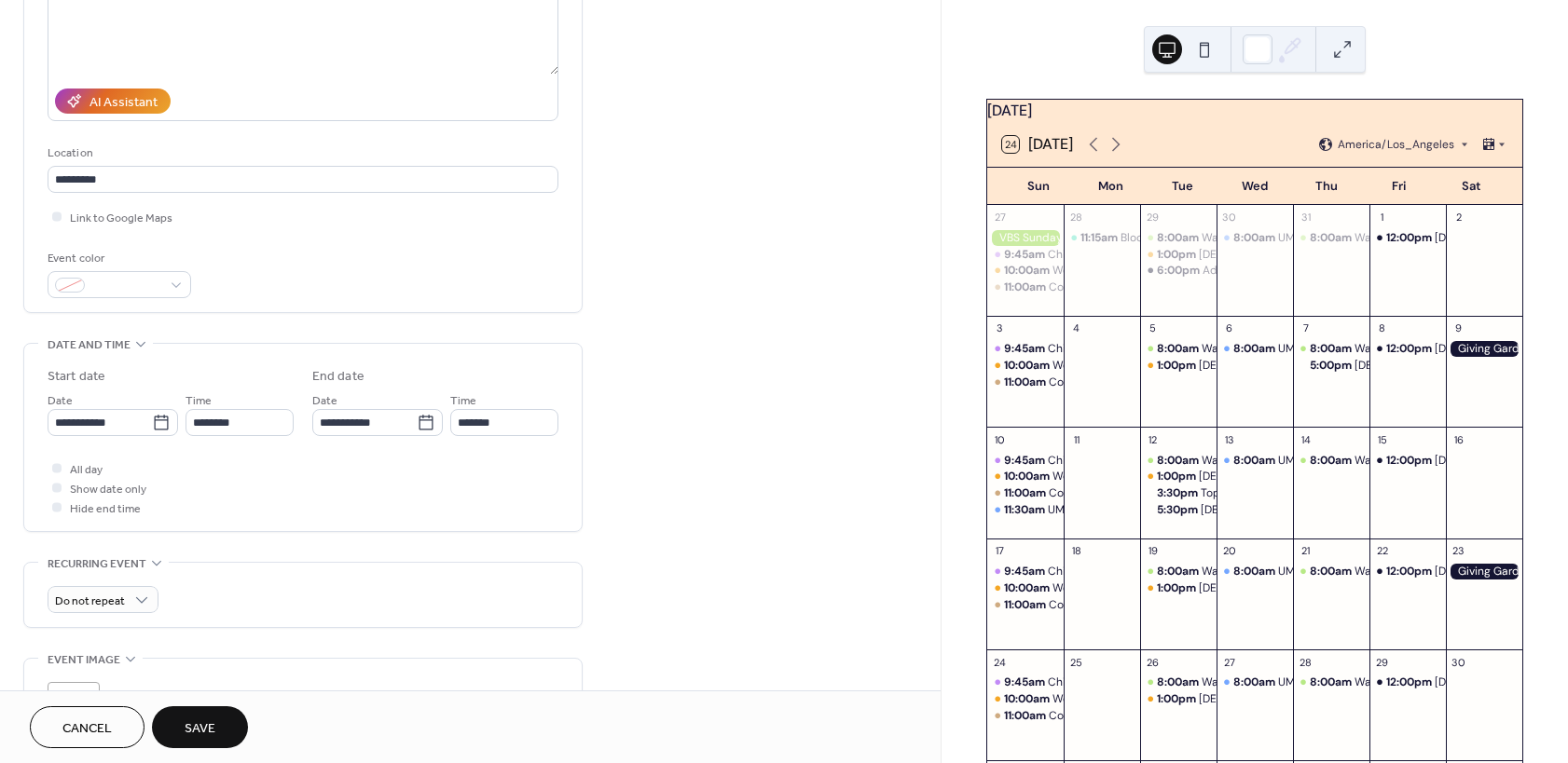 scroll, scrollTop: 279, scrollLeft: 0, axis: vertical 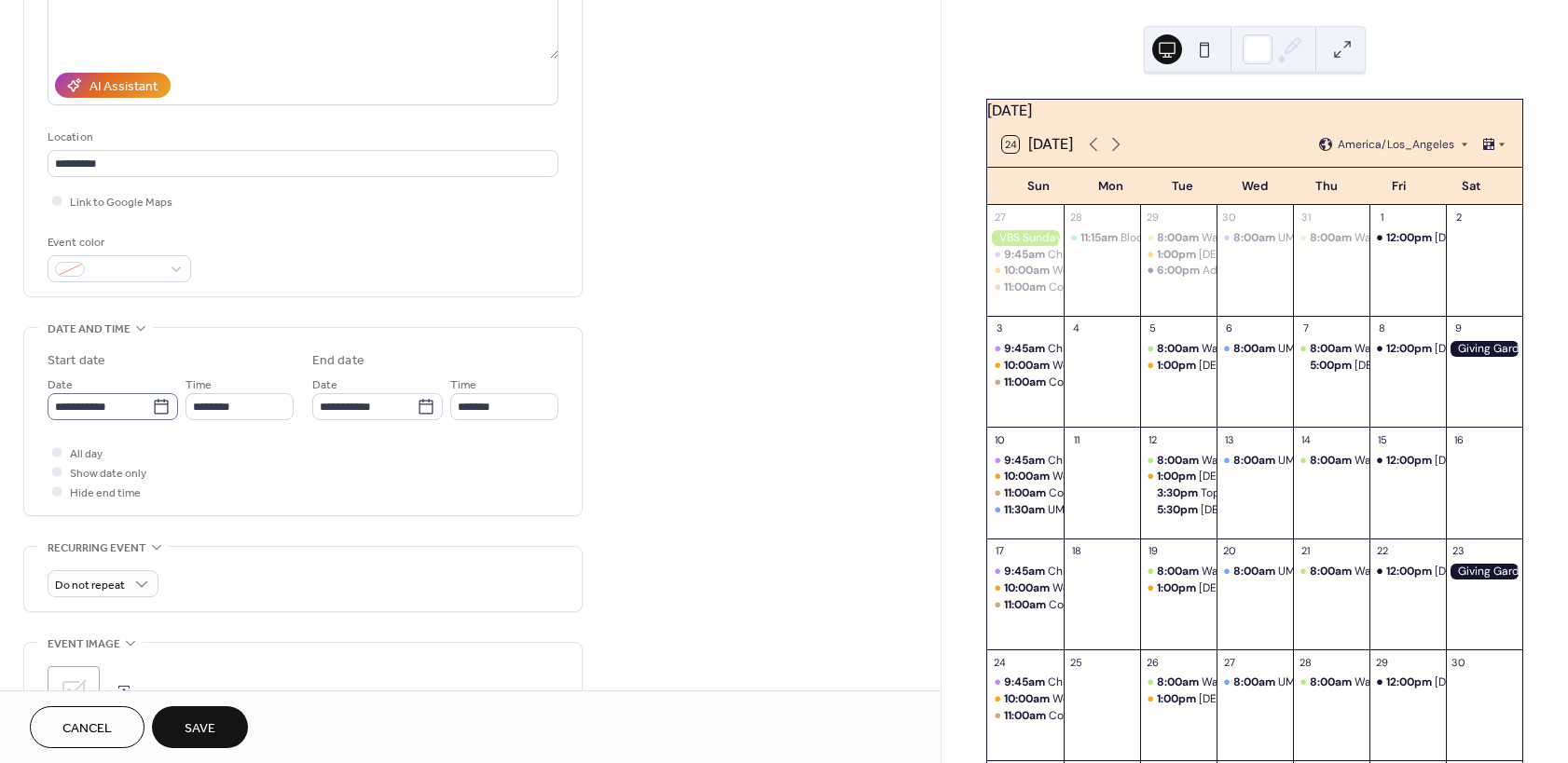 click 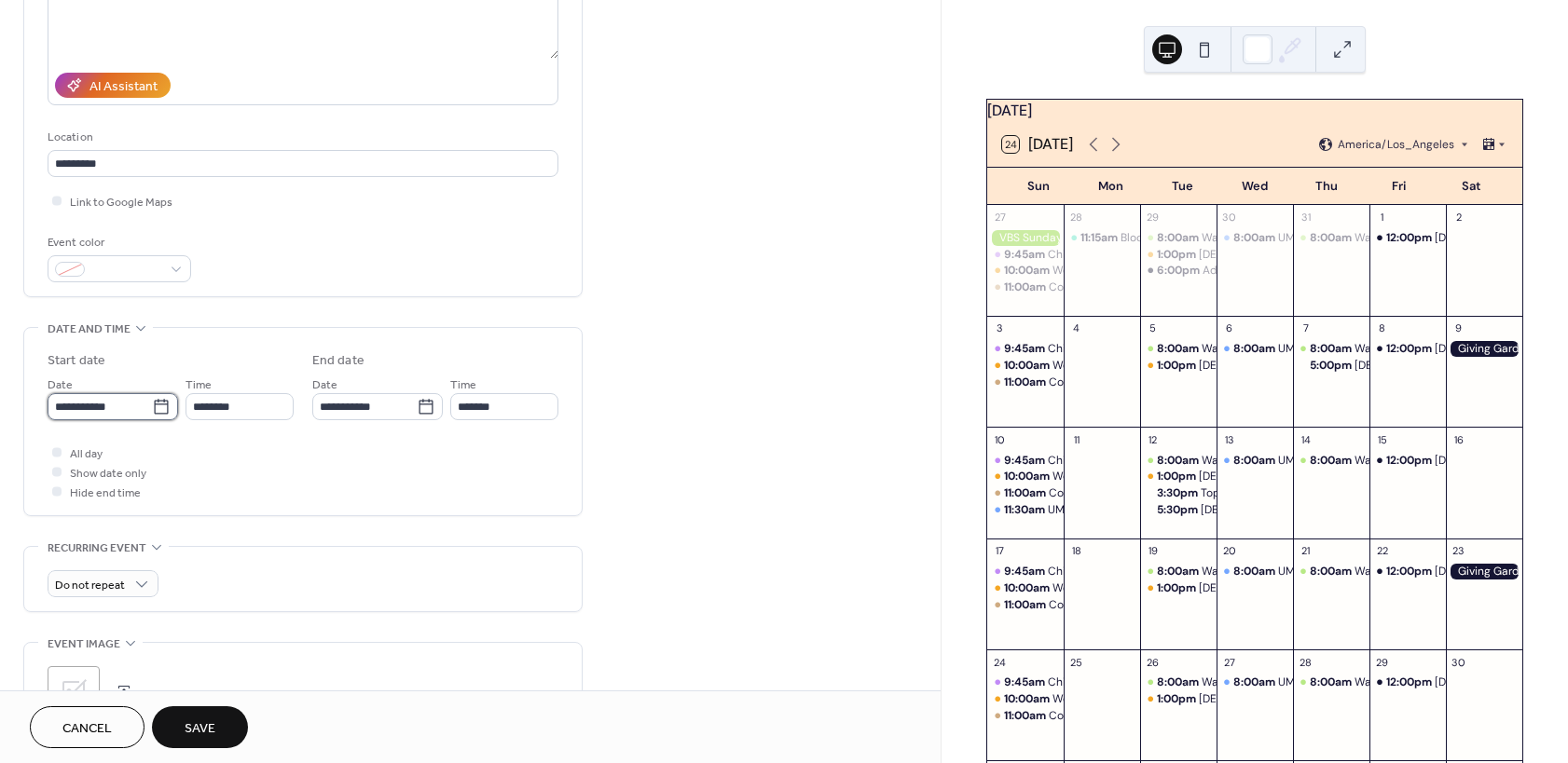 click on "**********" at bounding box center (100, 406) 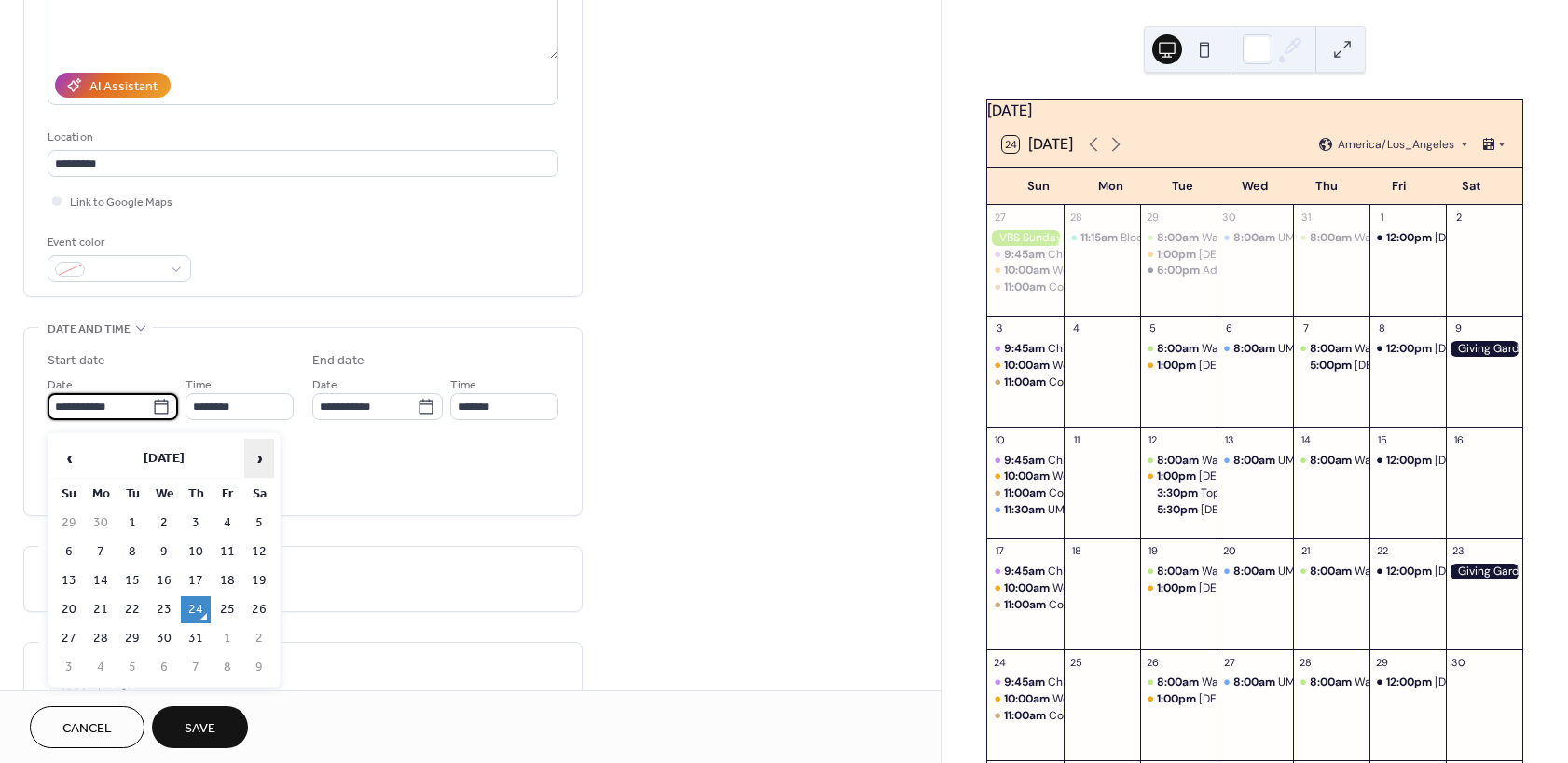 click on "›" at bounding box center (259, 458) 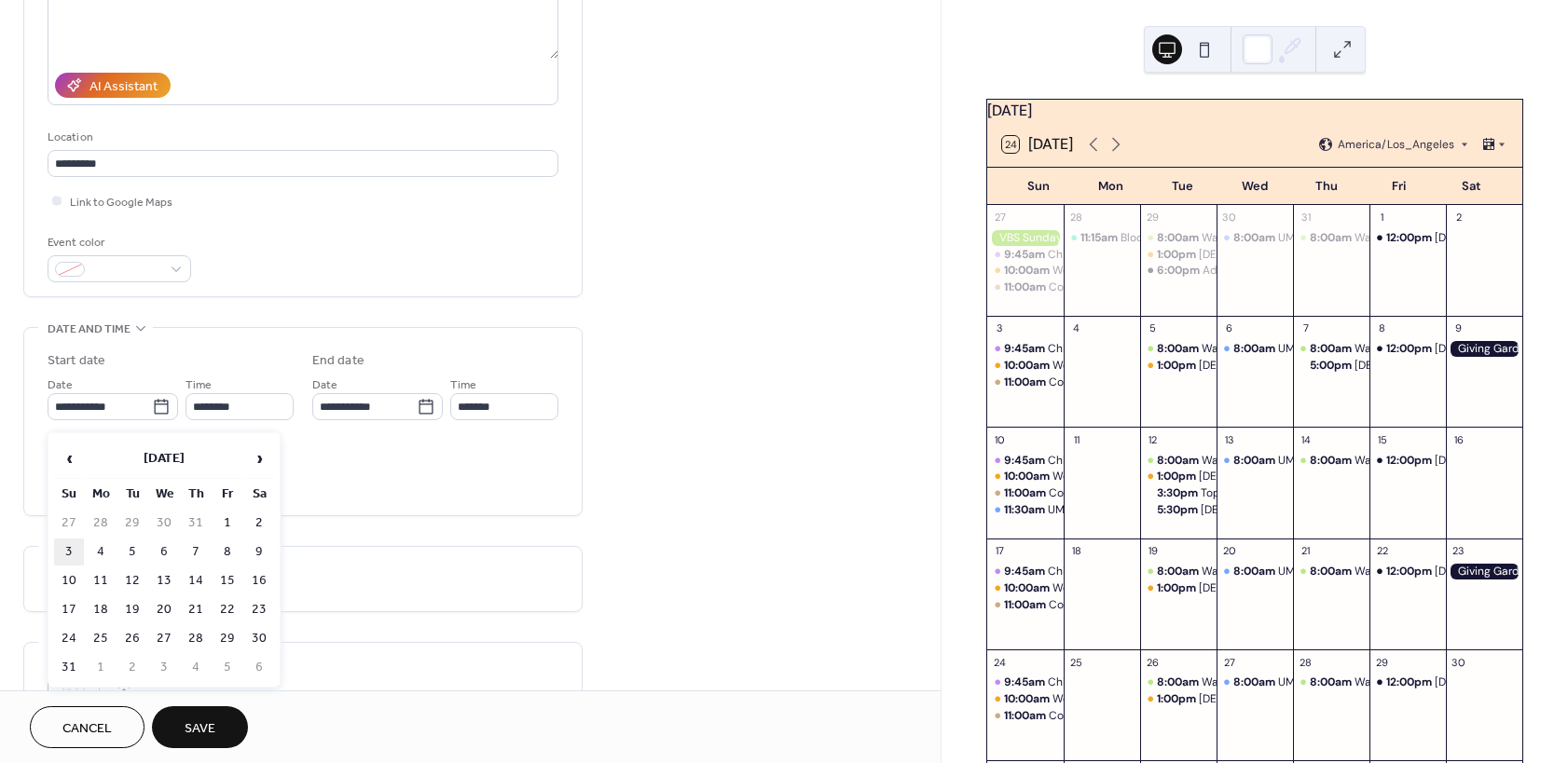 click on "3" at bounding box center (69, 552) 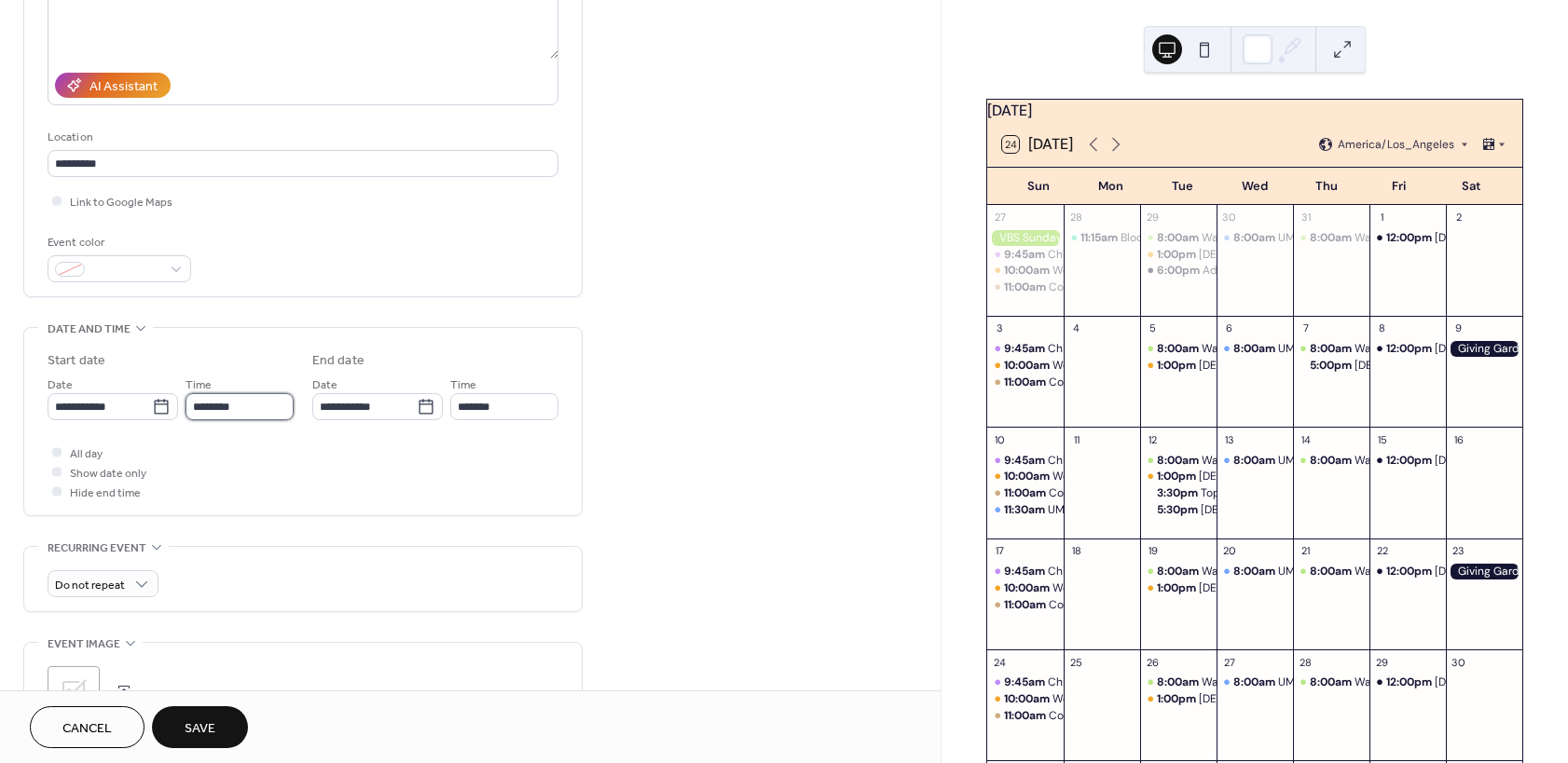 click on "********" at bounding box center [240, 406] 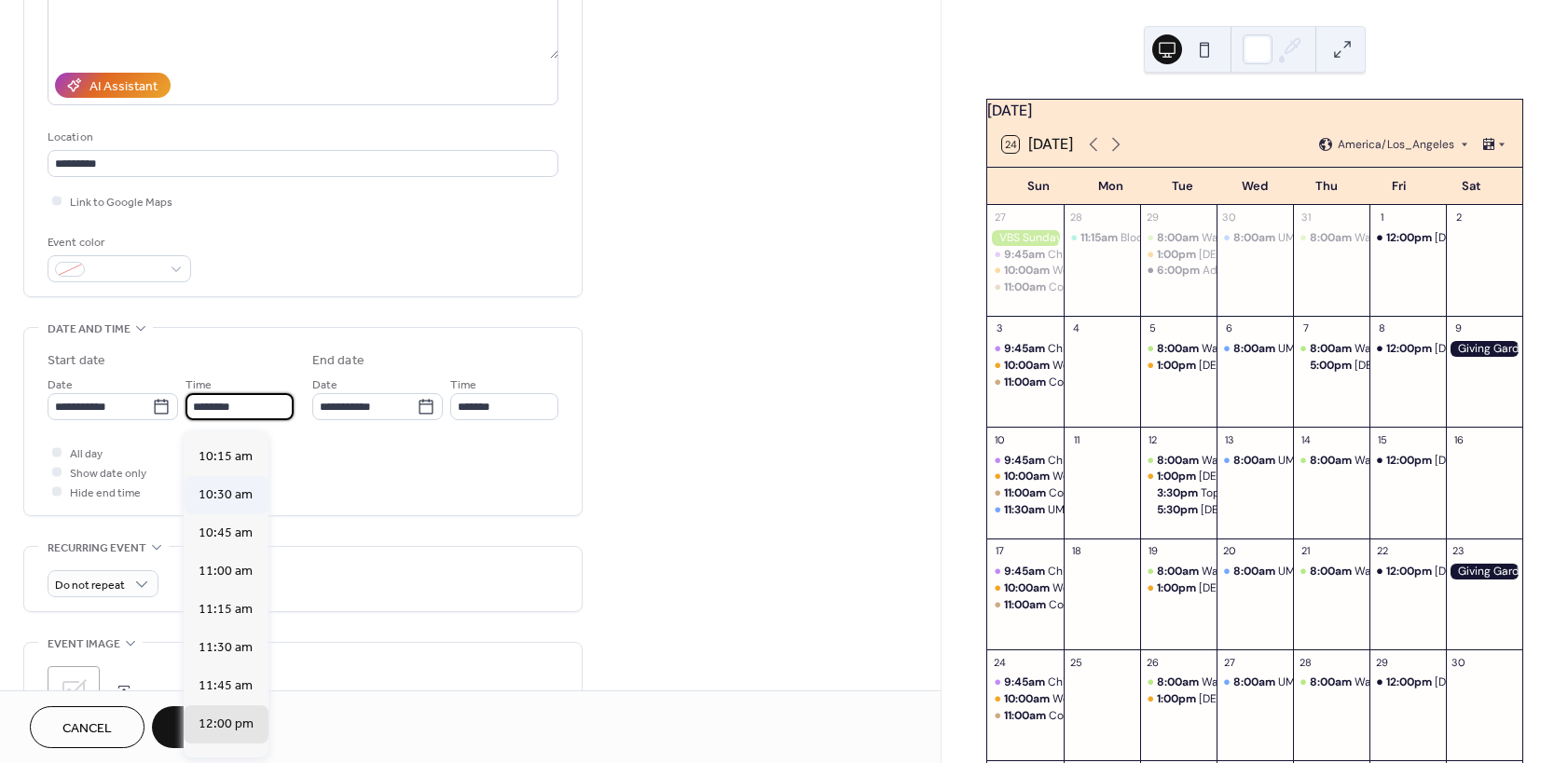 scroll, scrollTop: 1476, scrollLeft: 0, axis: vertical 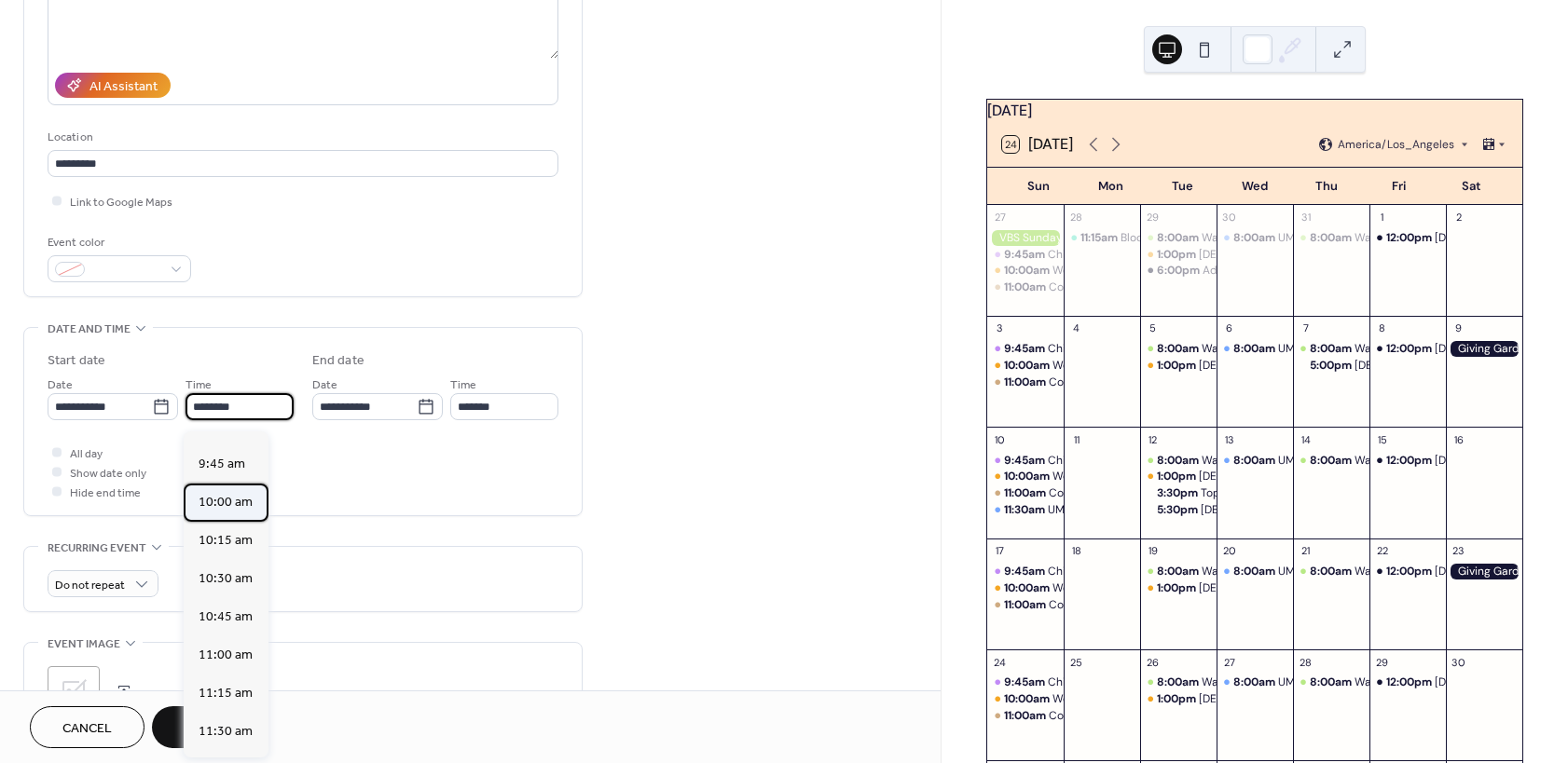click on "10:00 am" at bounding box center (226, 502) 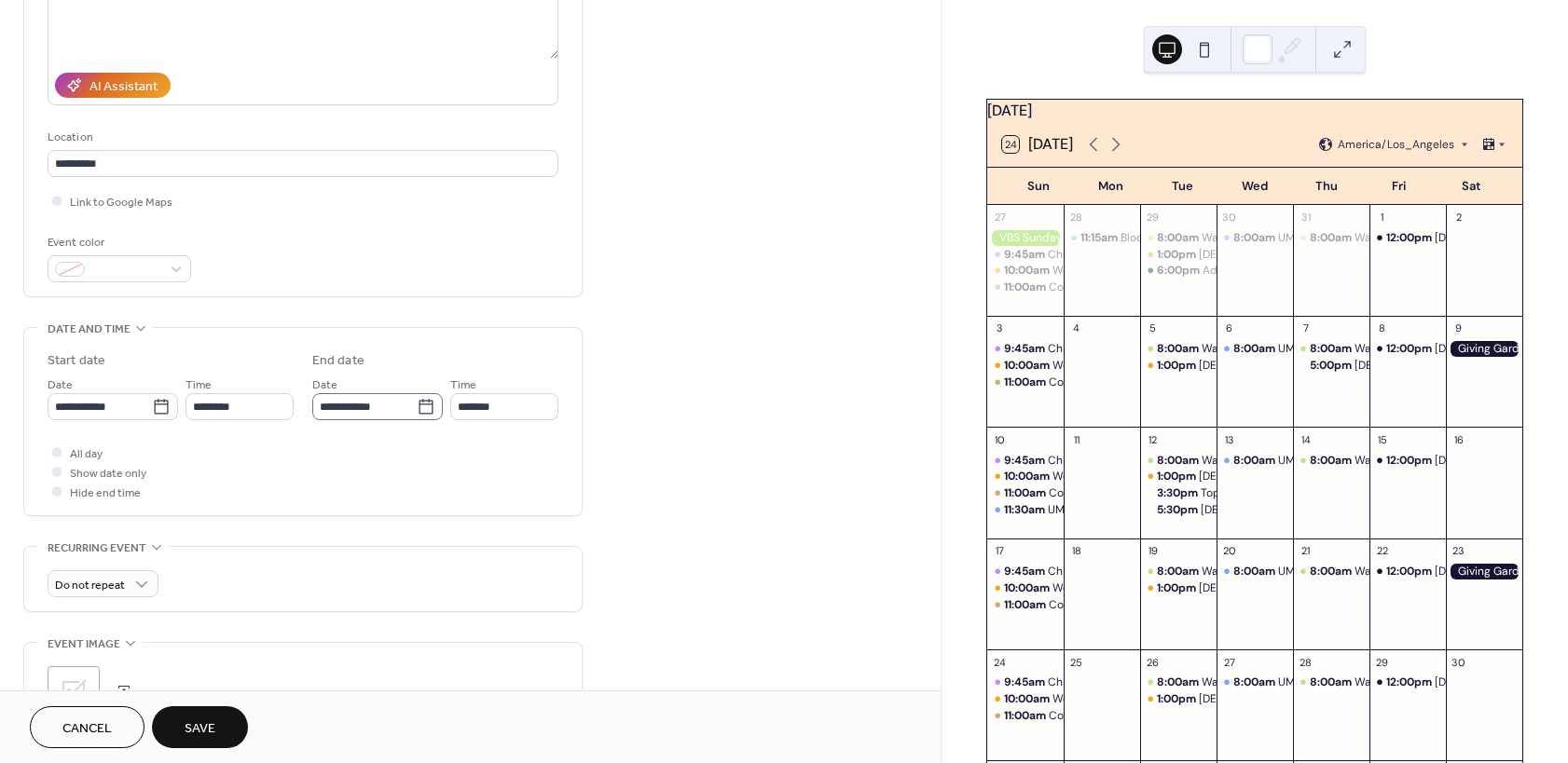 type on "********" 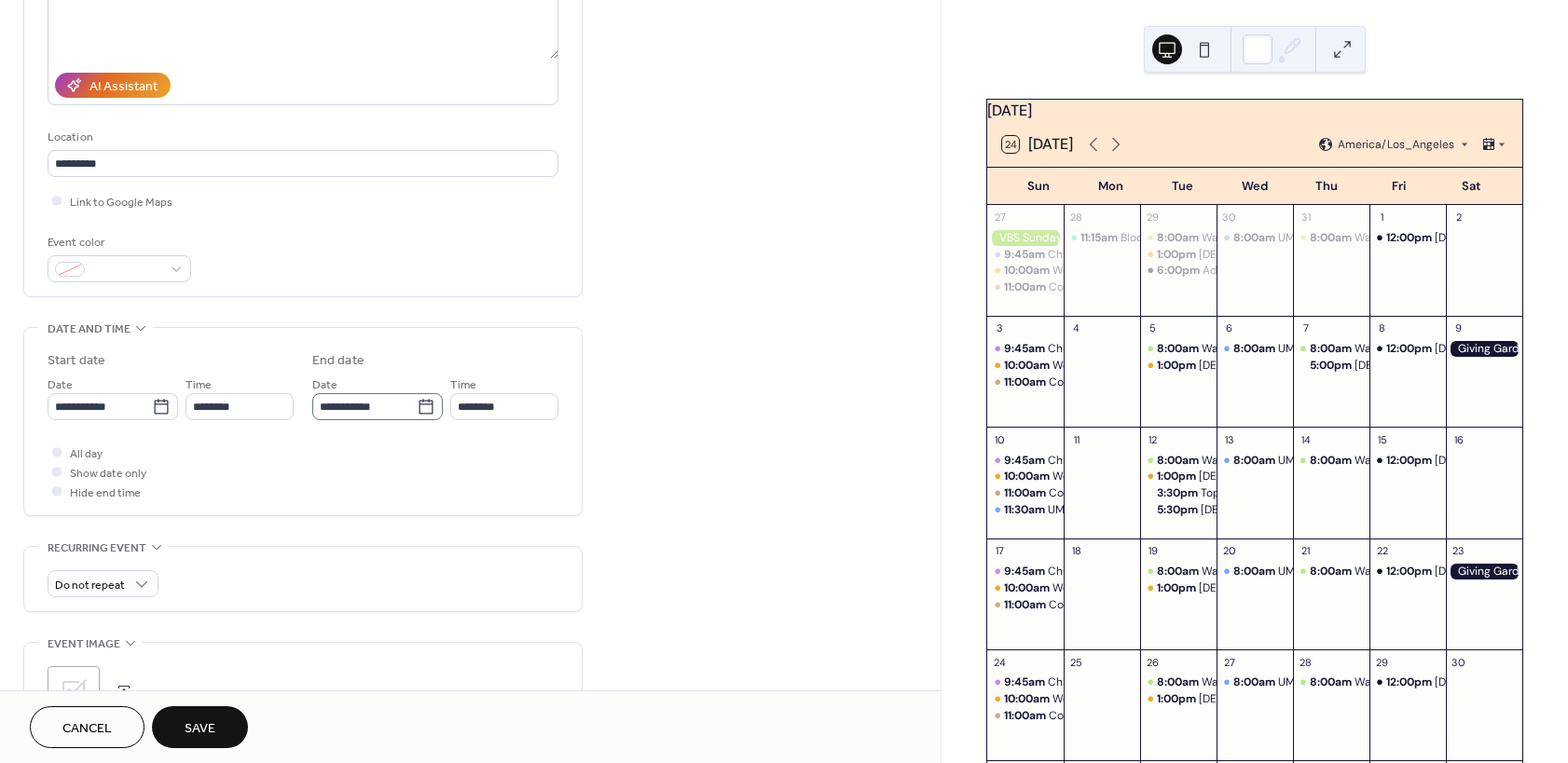 click 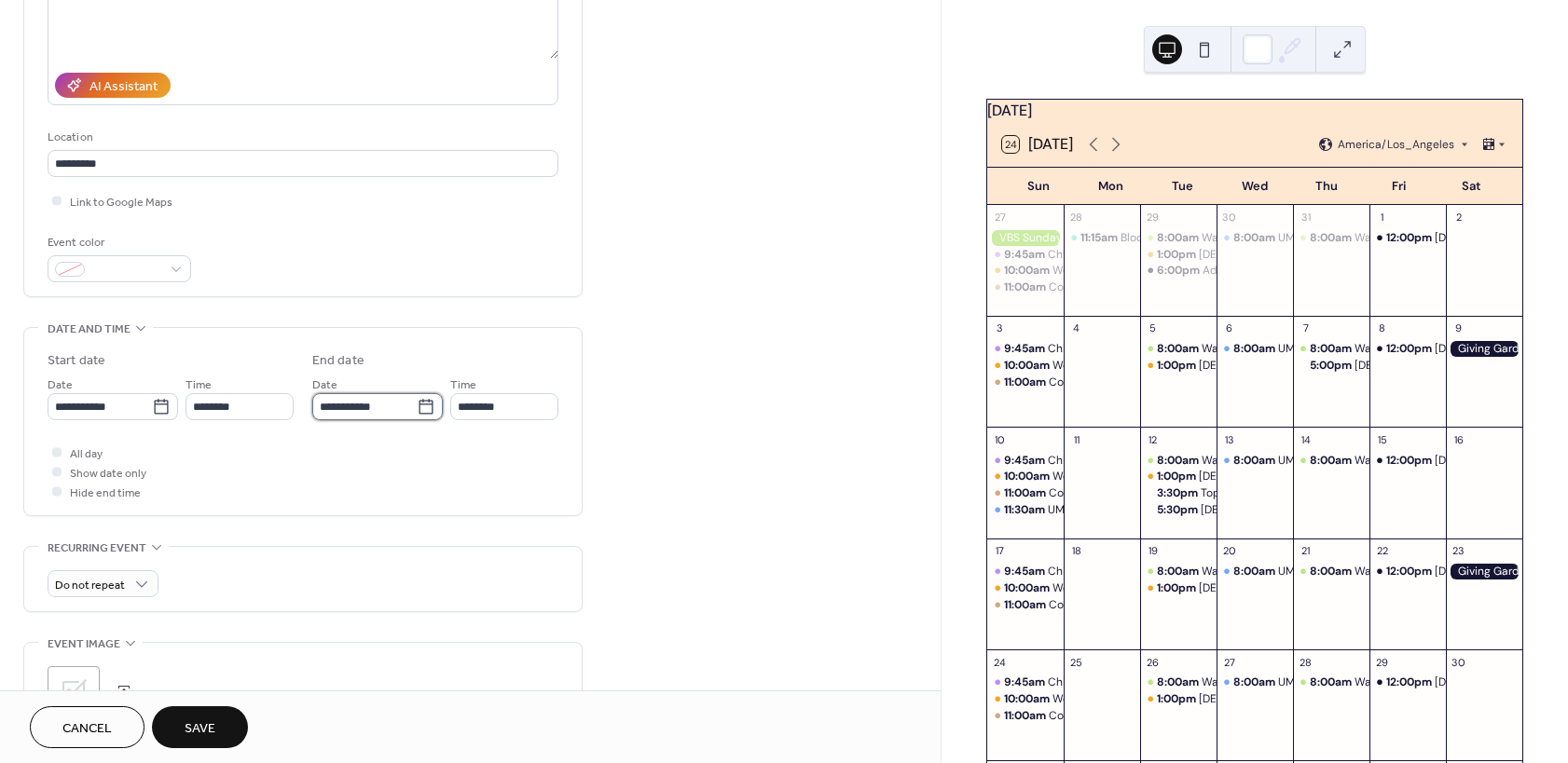 click on "**********" at bounding box center (364, 406) 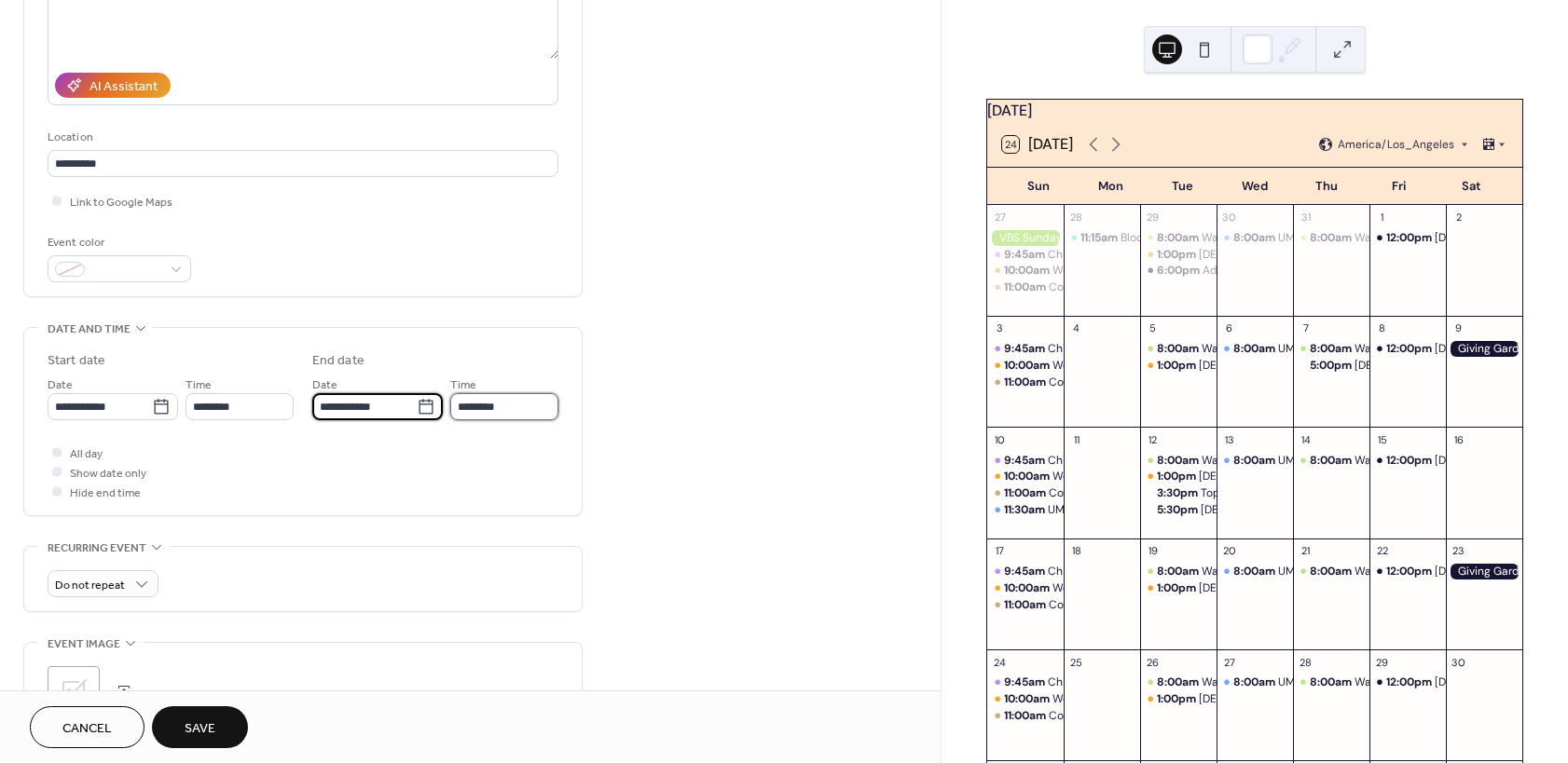 click on "********" at bounding box center (504, 406) 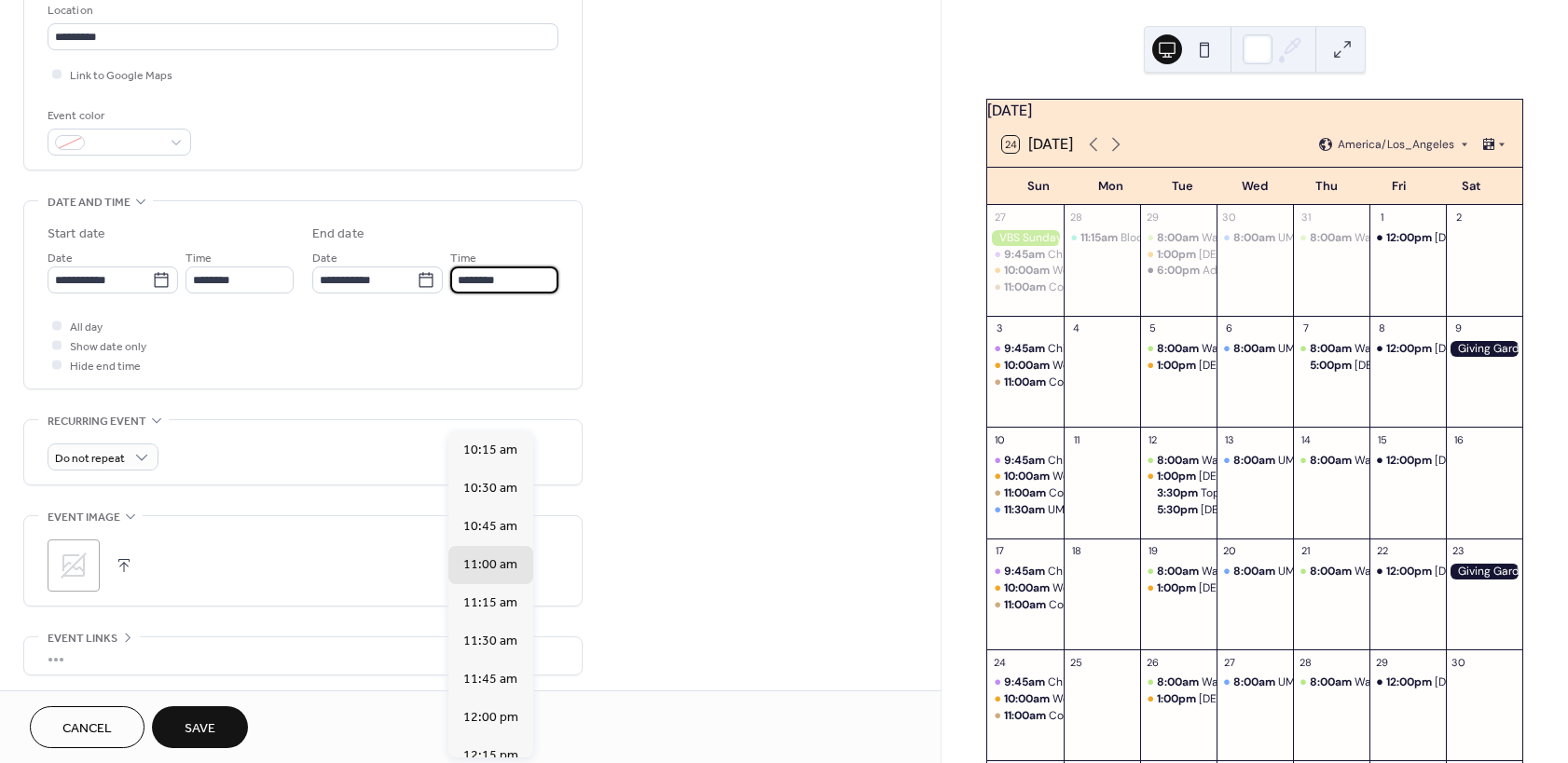 scroll, scrollTop: 503, scrollLeft: 0, axis: vertical 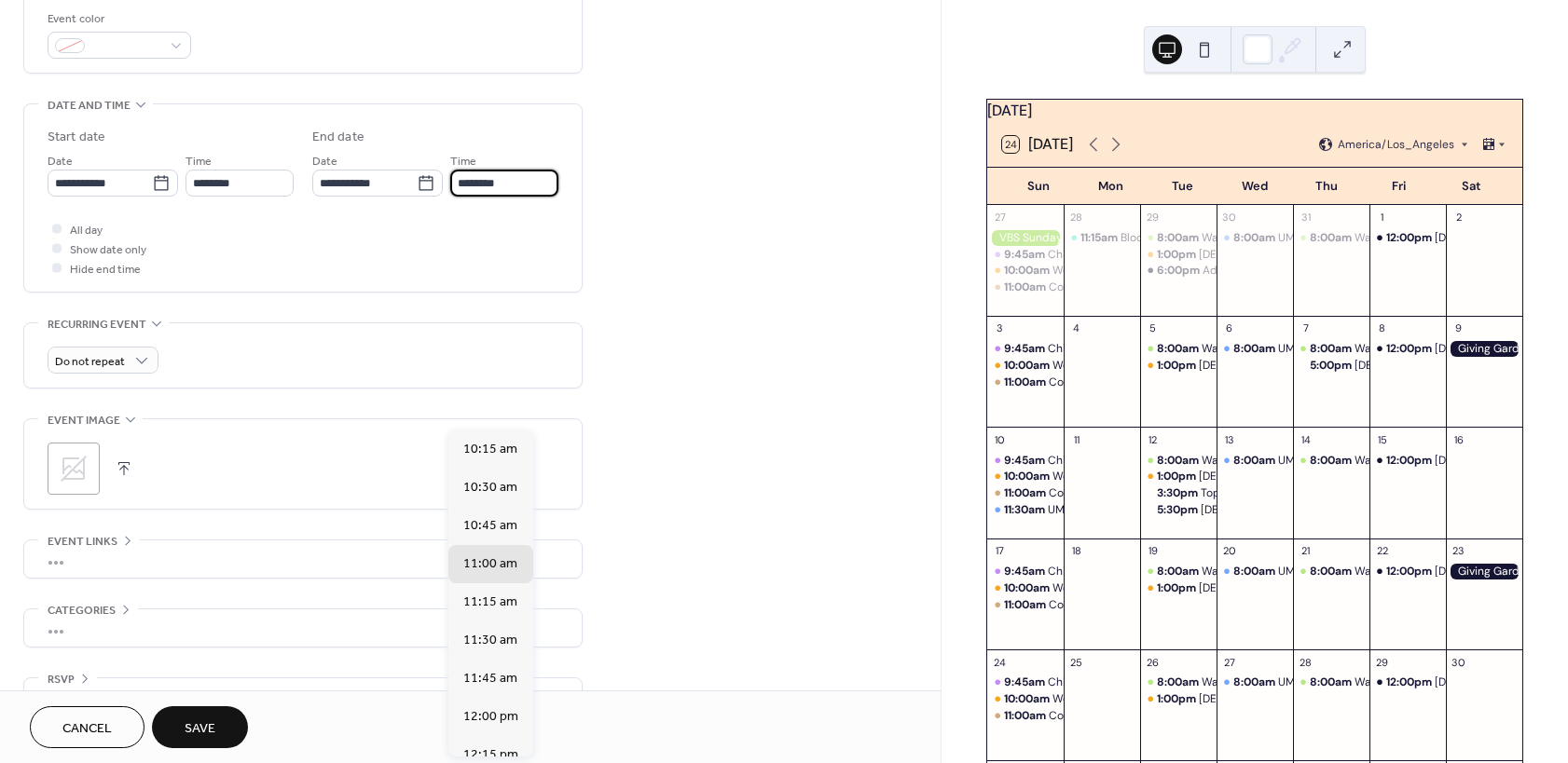 click on "Save" at bounding box center [199, 729] 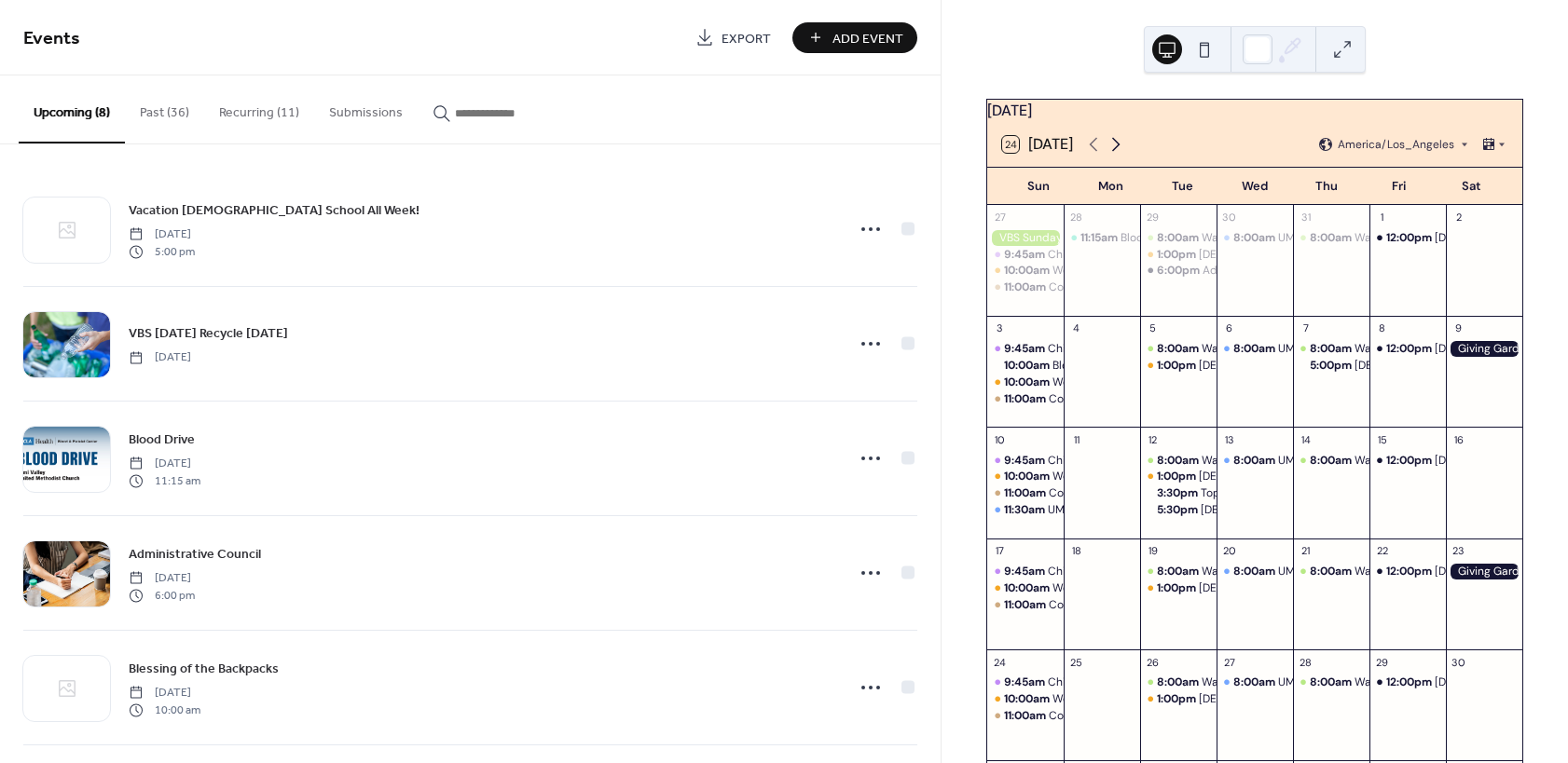 click 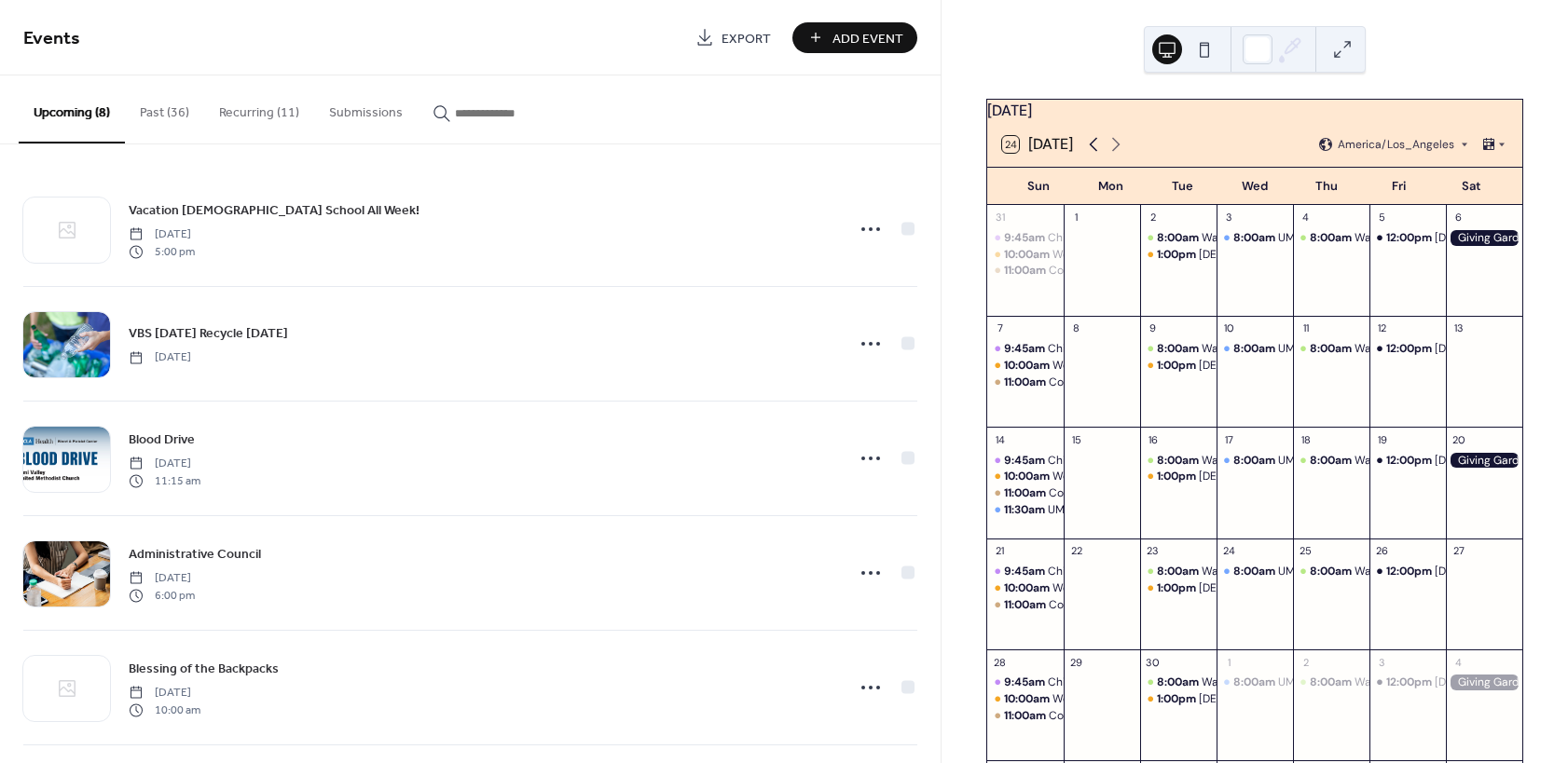 click 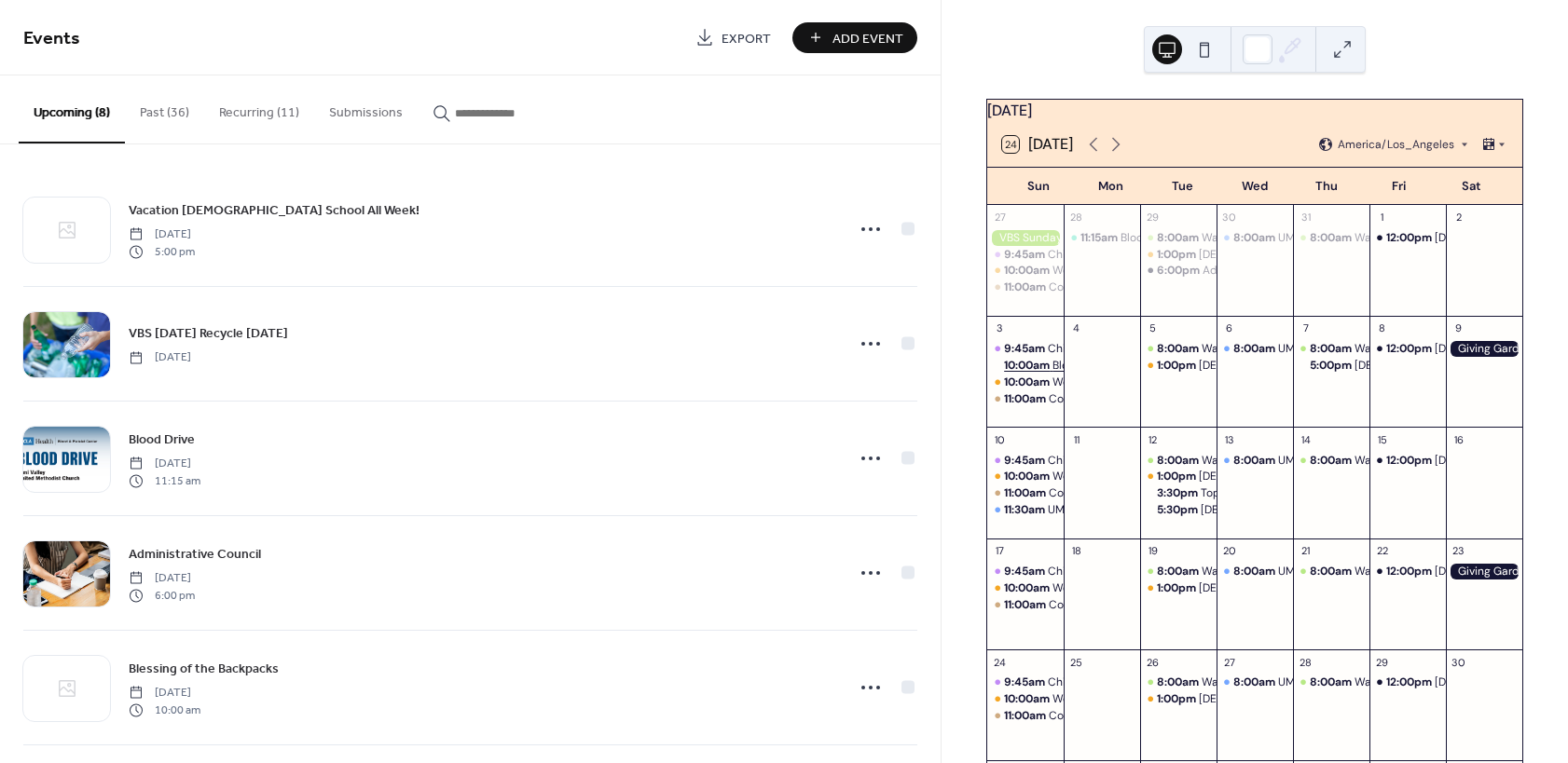 click on "10:00am" at bounding box center [1028, 365] 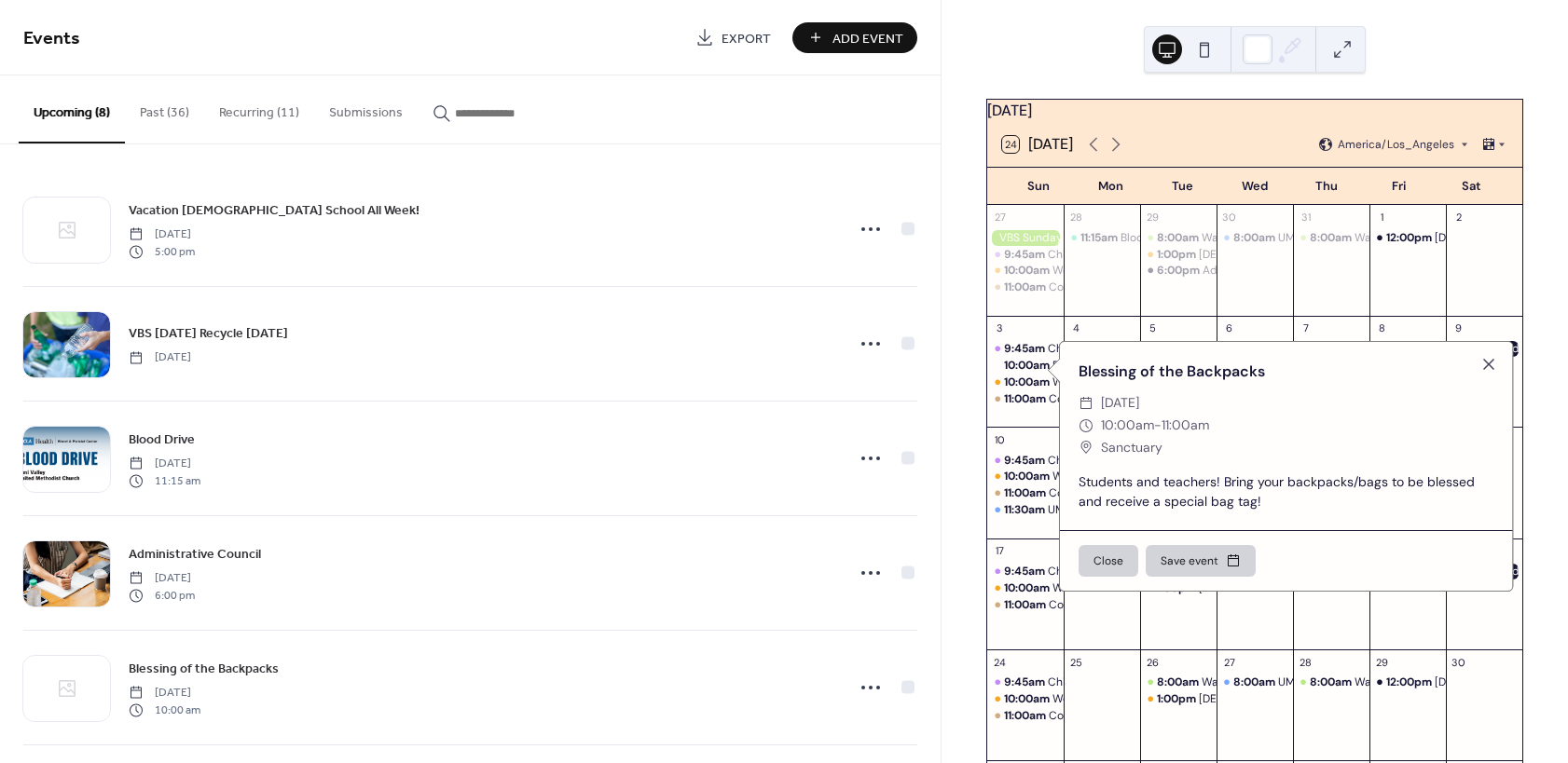 click on "Blessing of the Backpacks" at bounding box center (1286, 372) 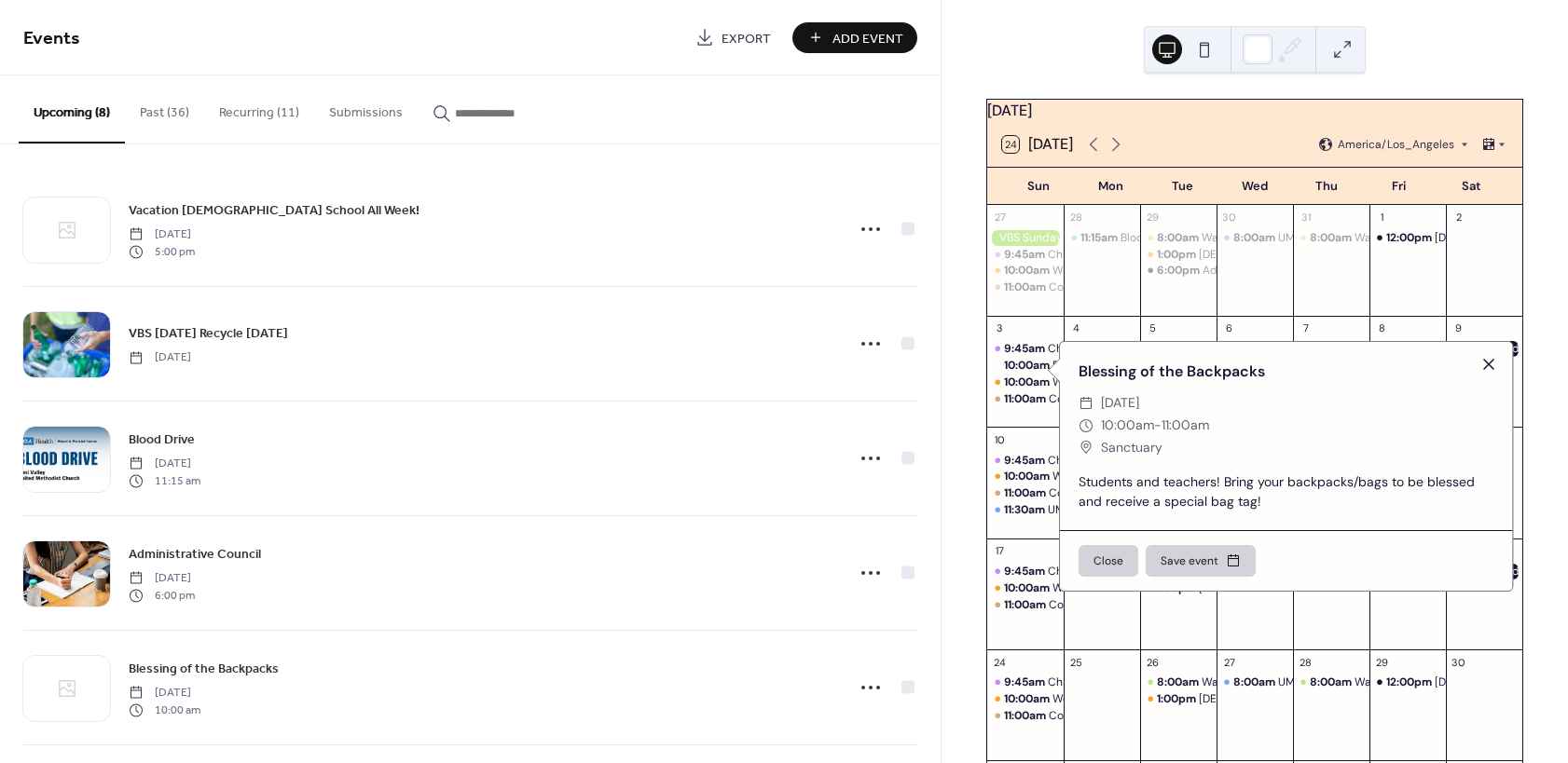 click at bounding box center [1489, 364] 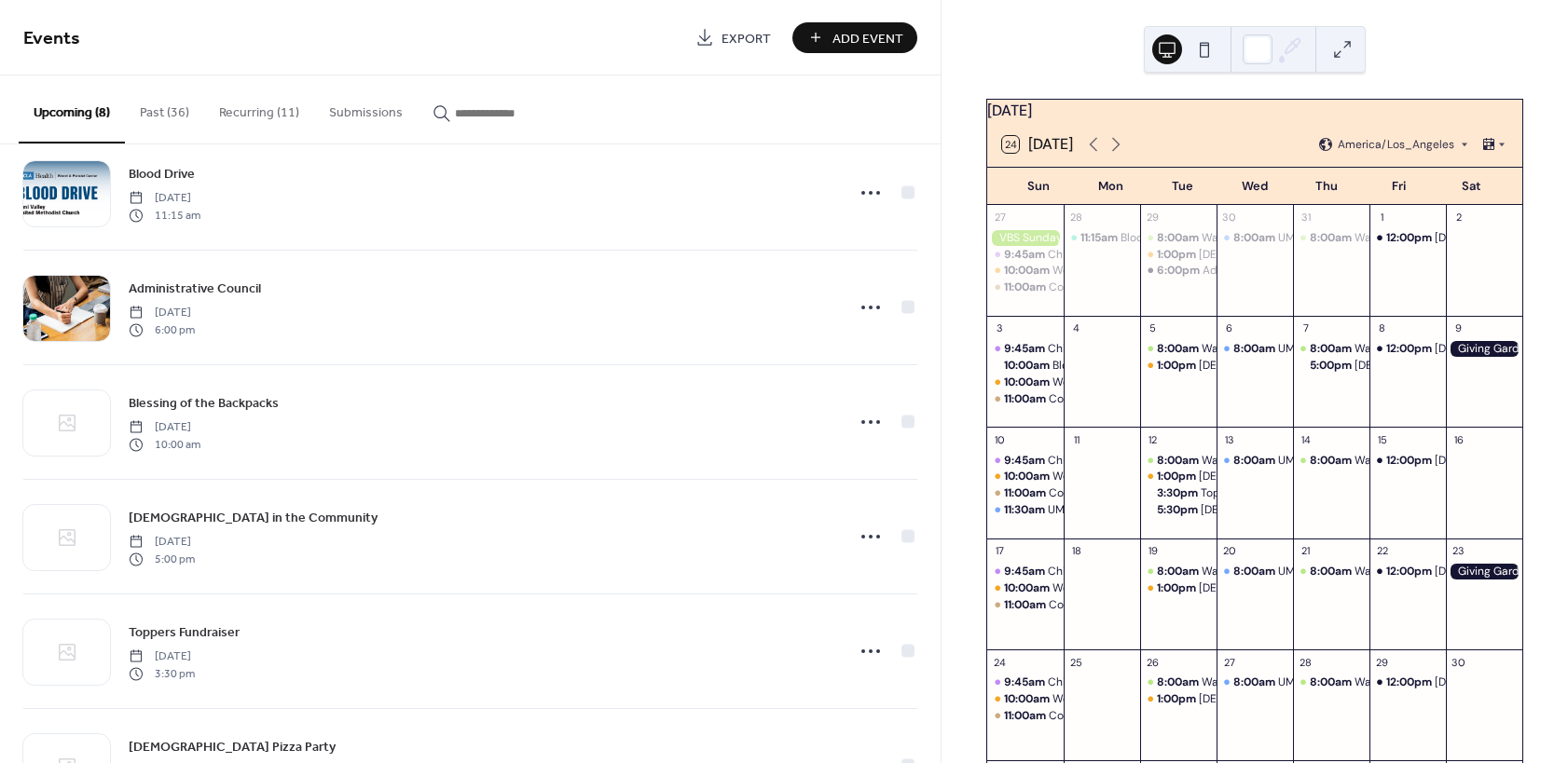 scroll, scrollTop: 279, scrollLeft: 0, axis: vertical 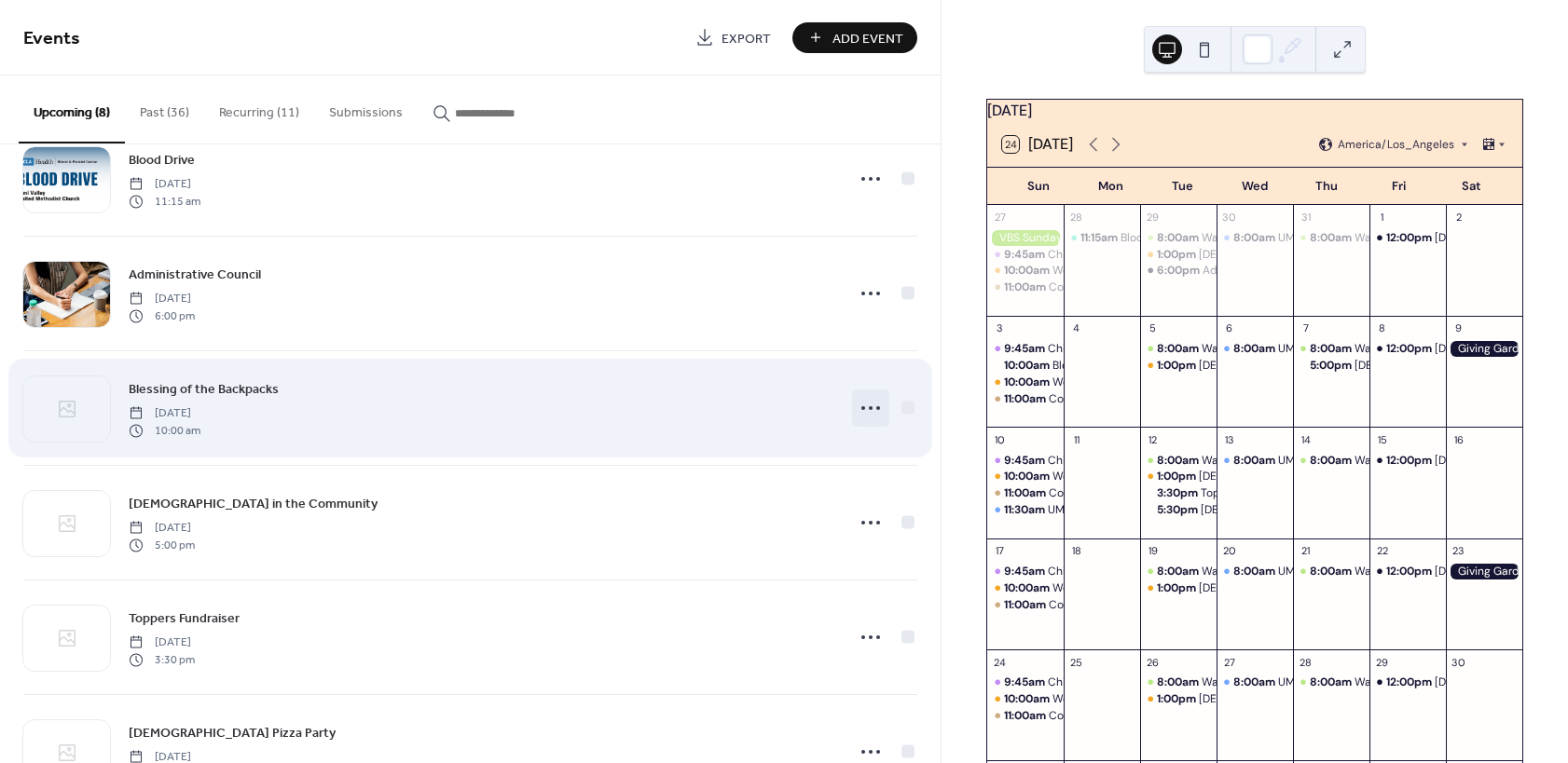 click 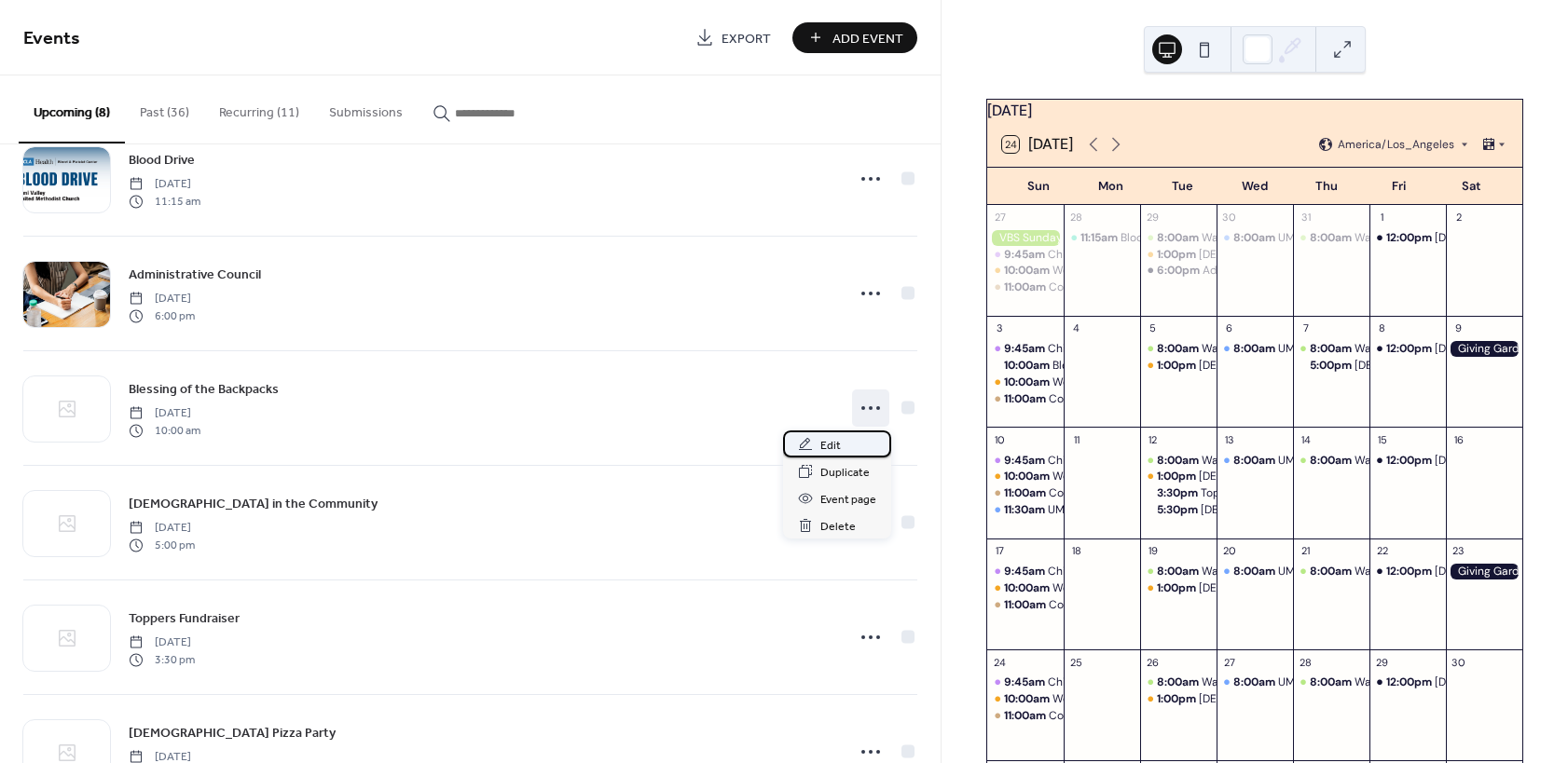 click on "Edit" at bounding box center [831, 445] 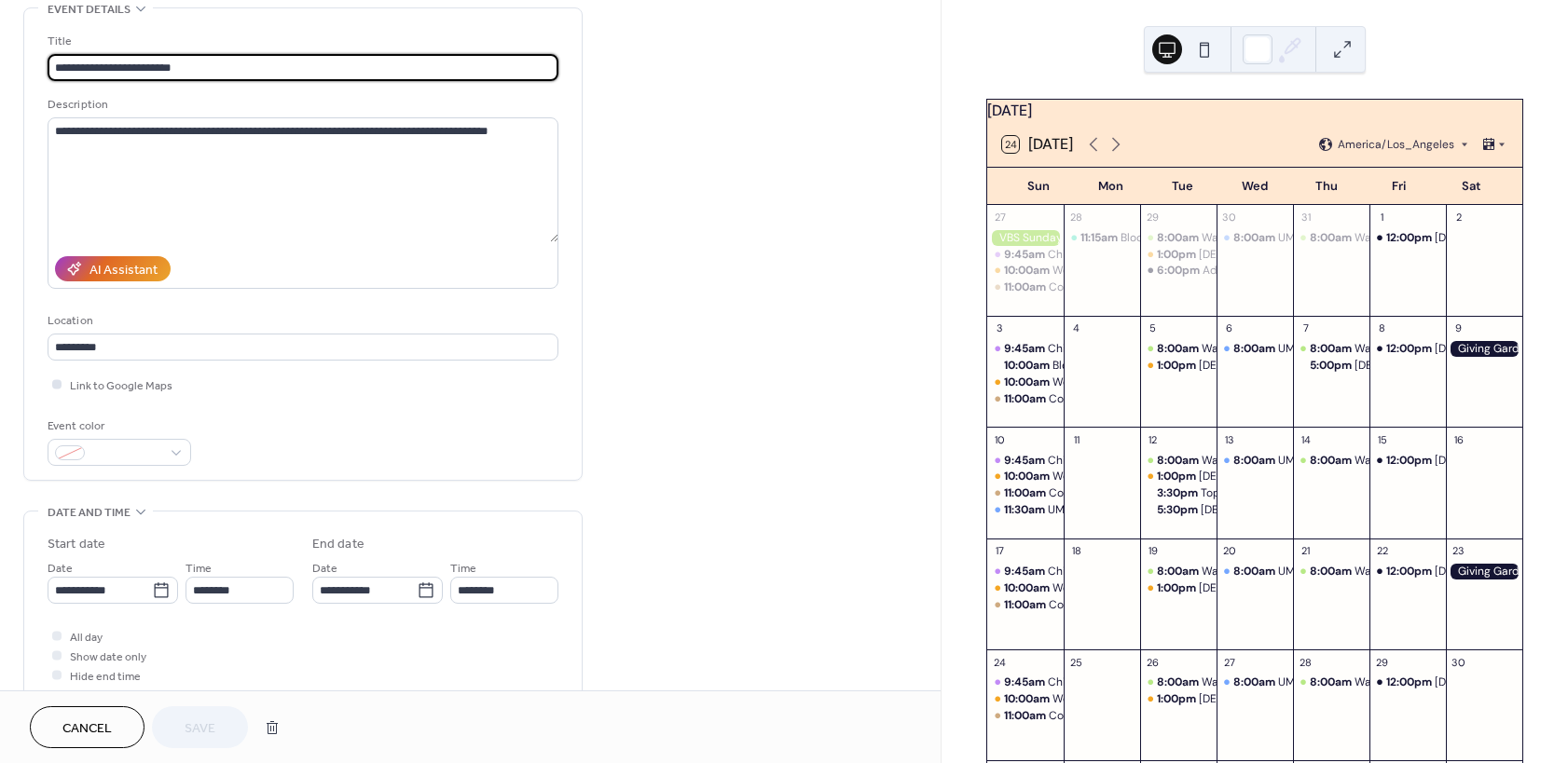 scroll, scrollTop: 112, scrollLeft: 0, axis: vertical 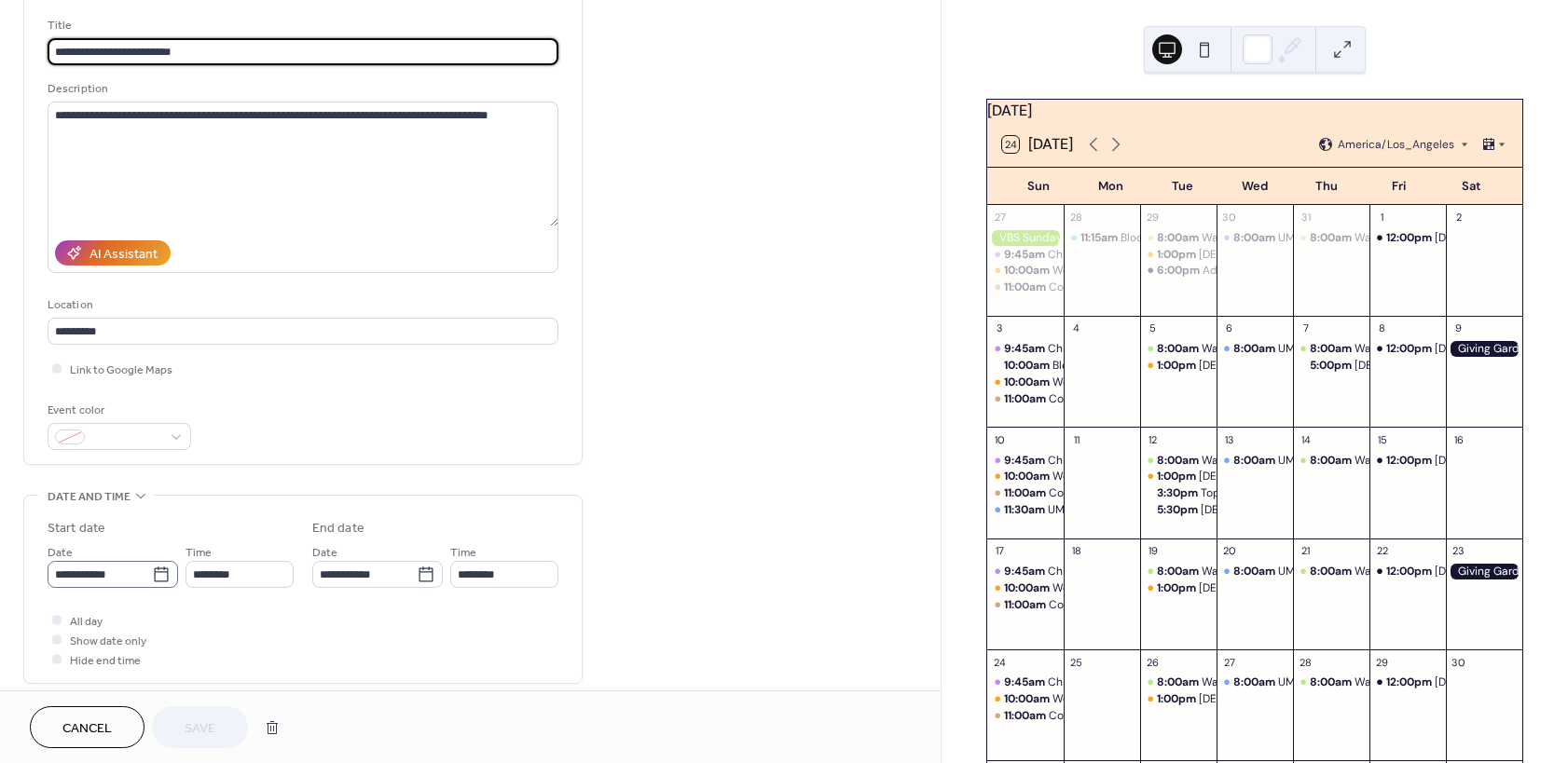click 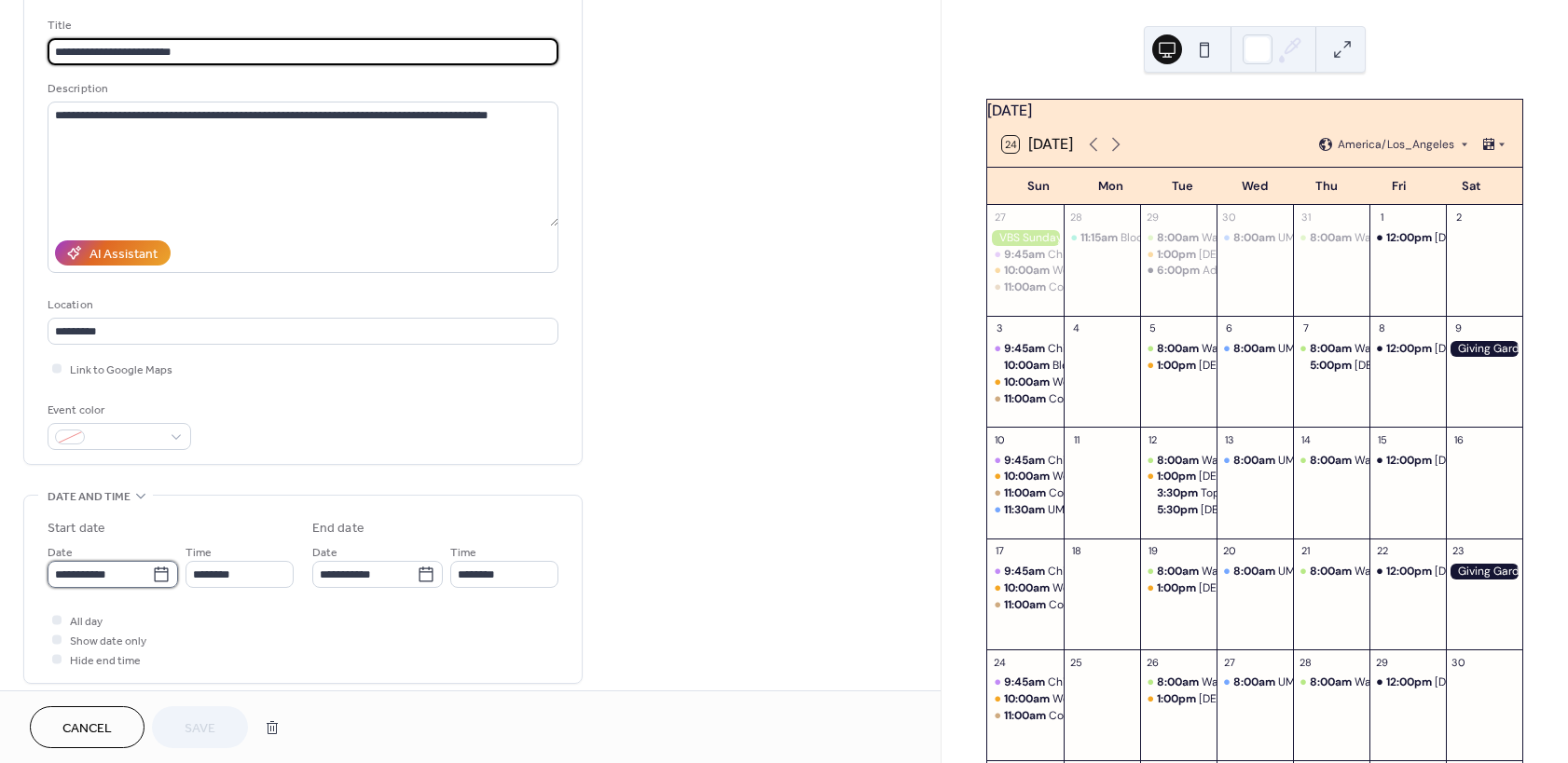 click on "**********" at bounding box center (100, 574) 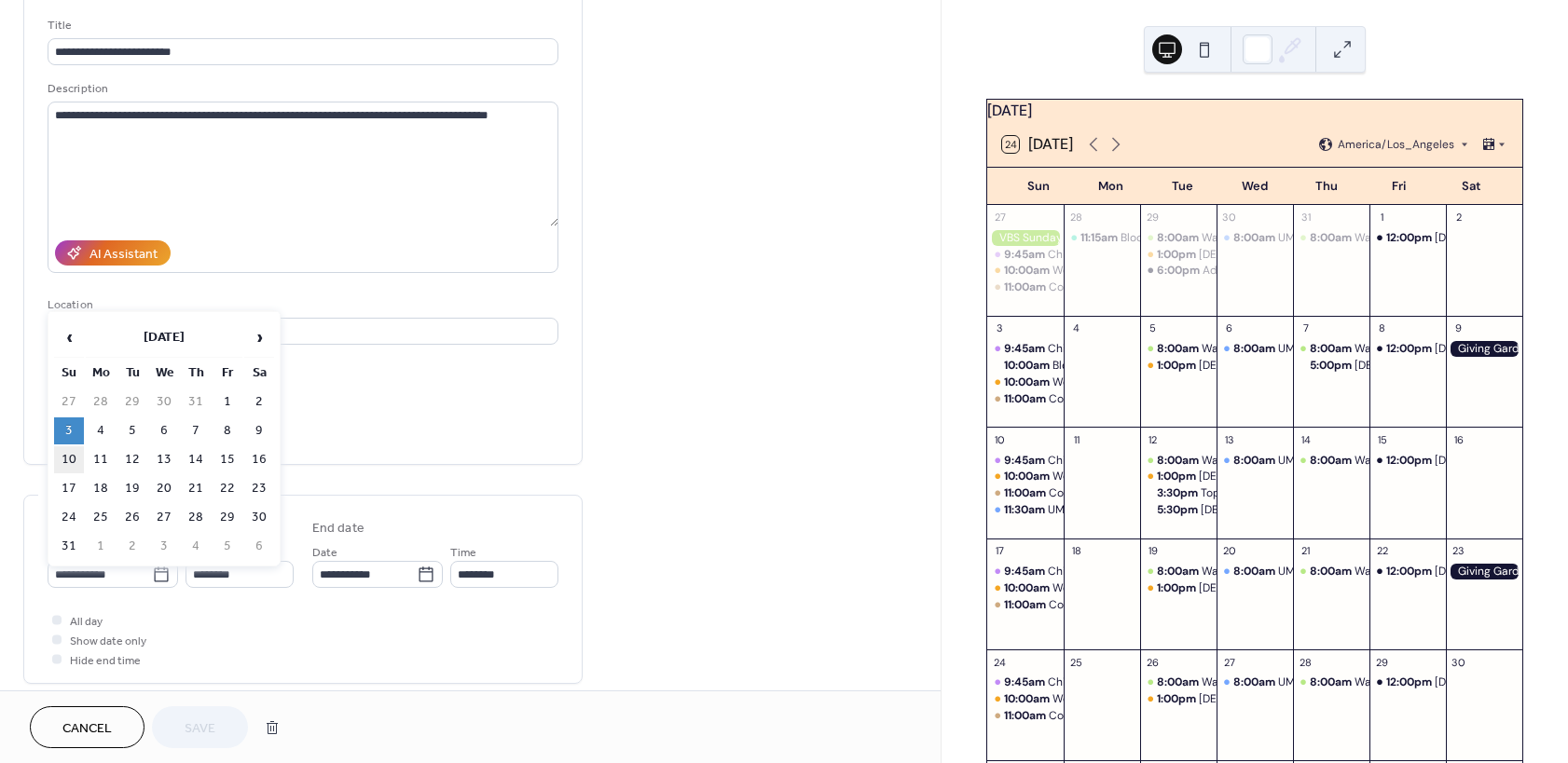 click on "10" at bounding box center [69, 459] 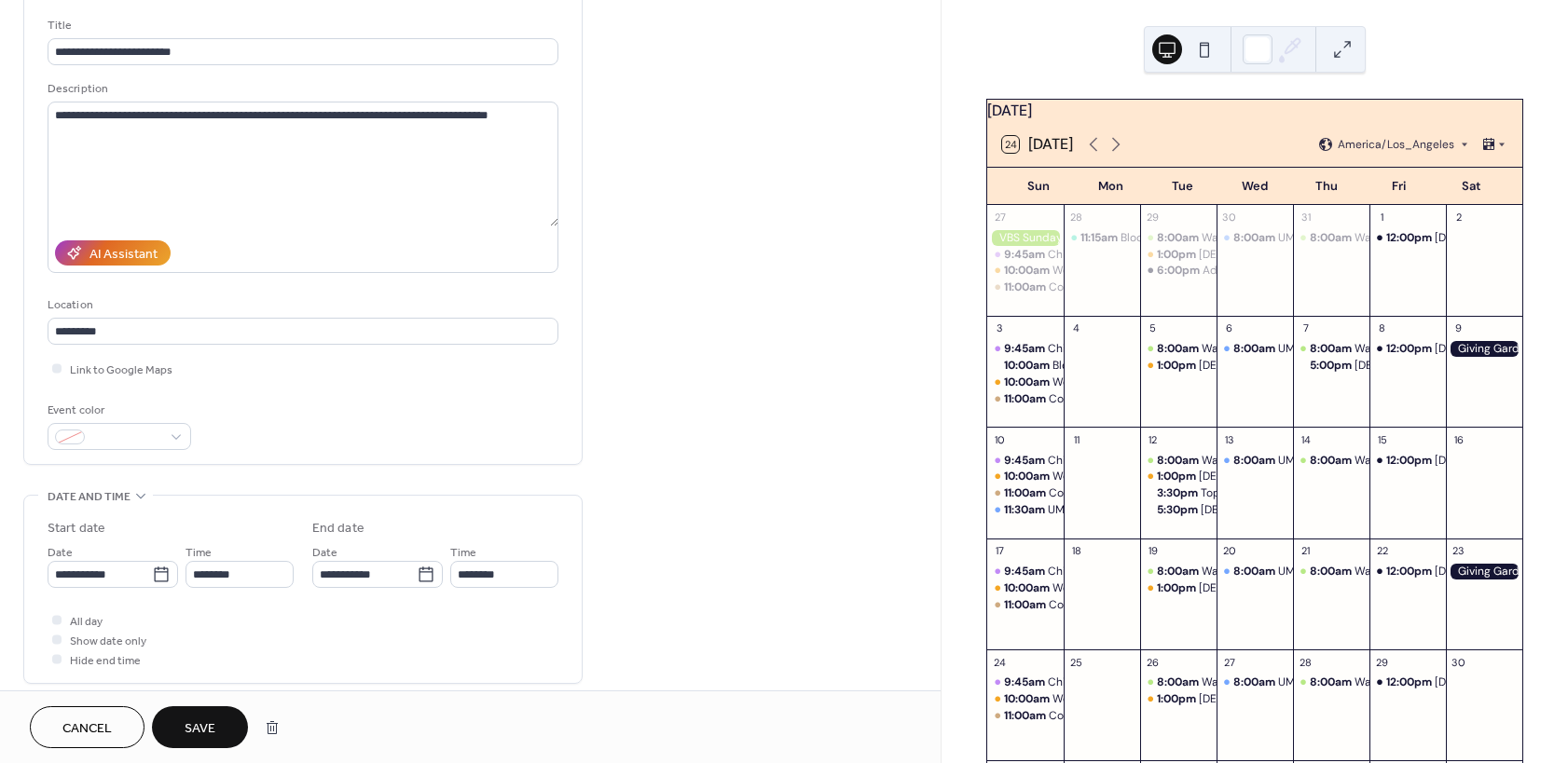 click on "Save" at bounding box center (199, 729) 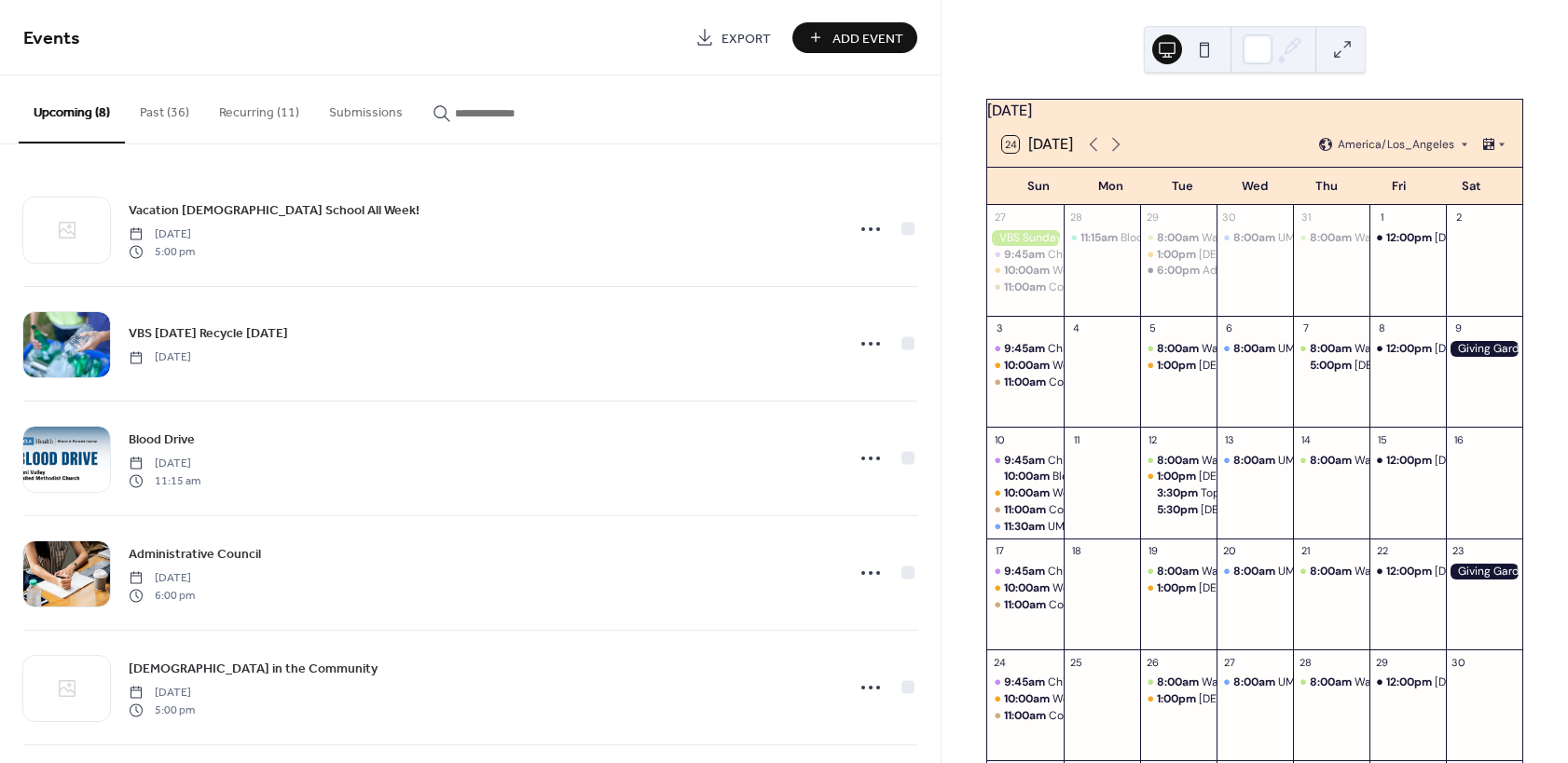 click on "Add Event" at bounding box center (868, 38) 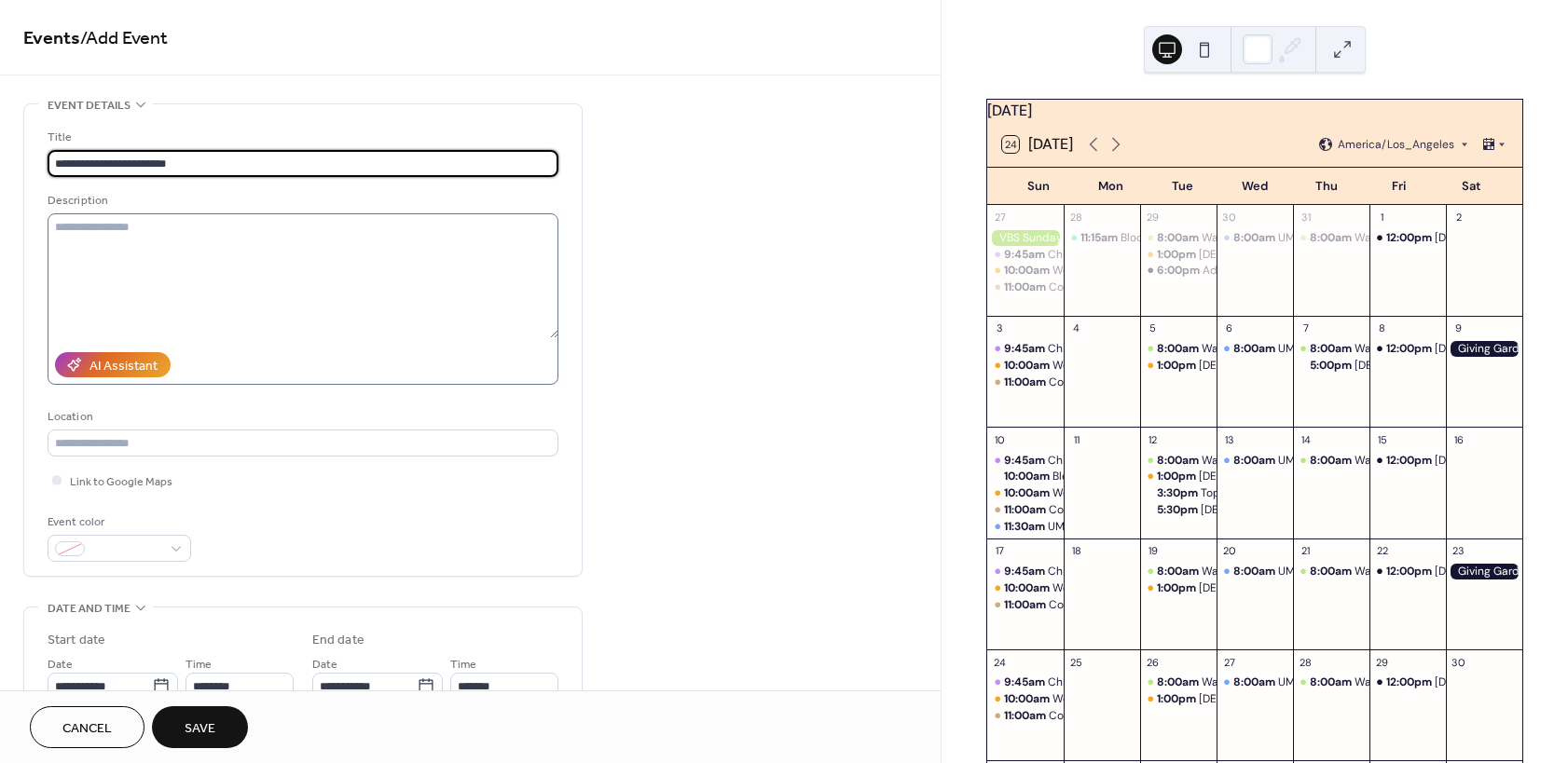 type on "**********" 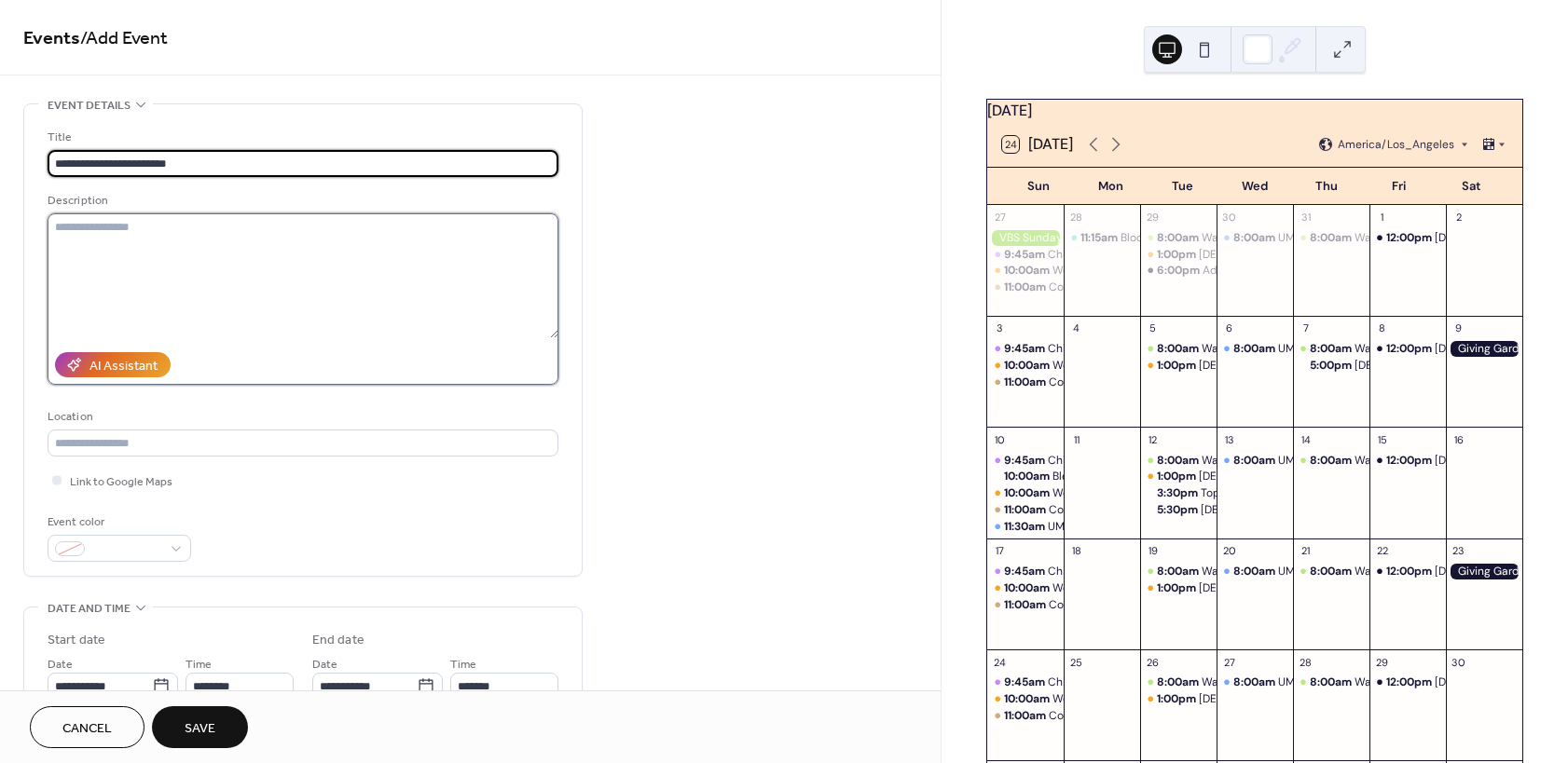 click at bounding box center [303, 276] 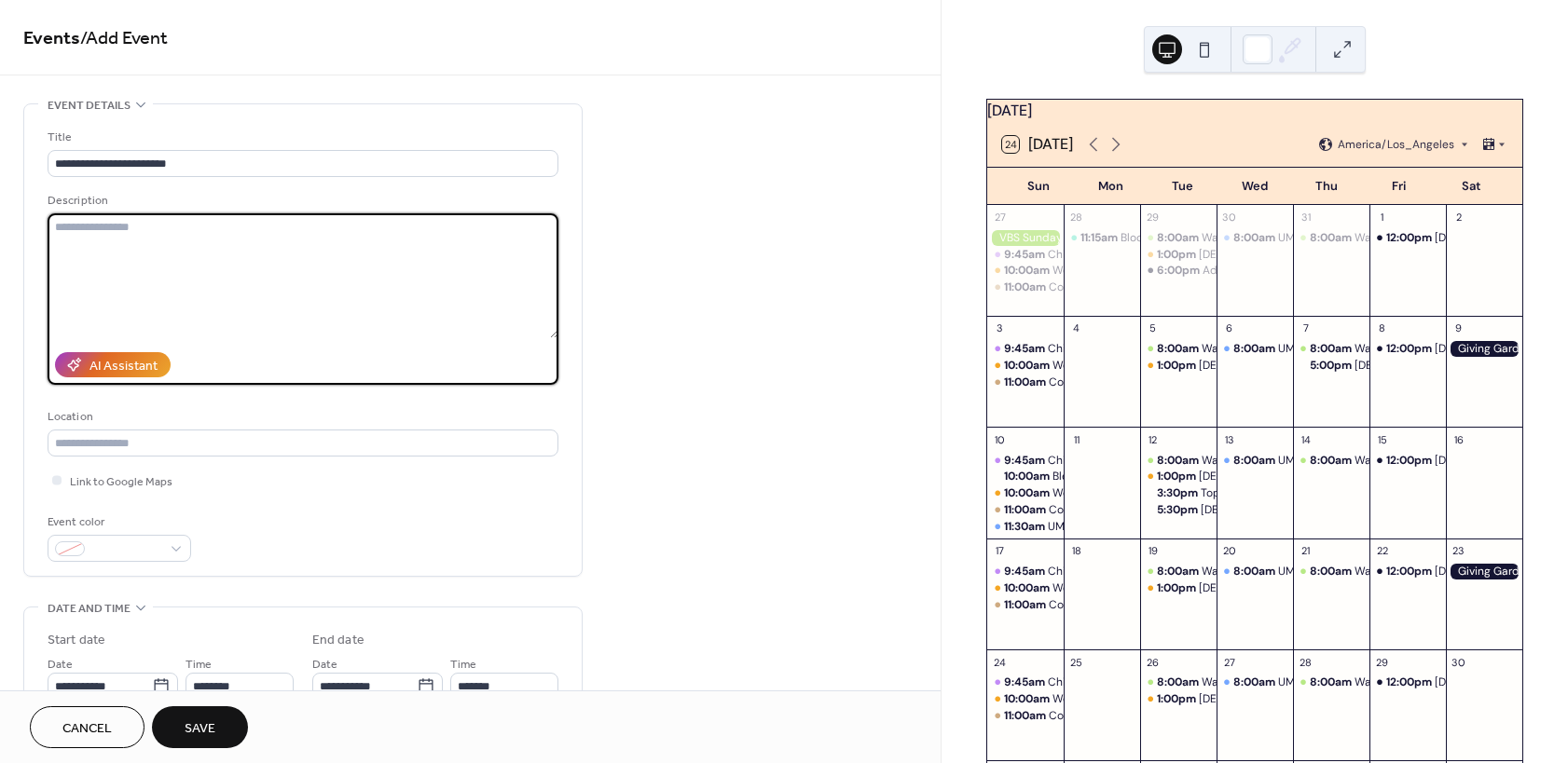 type on "*" 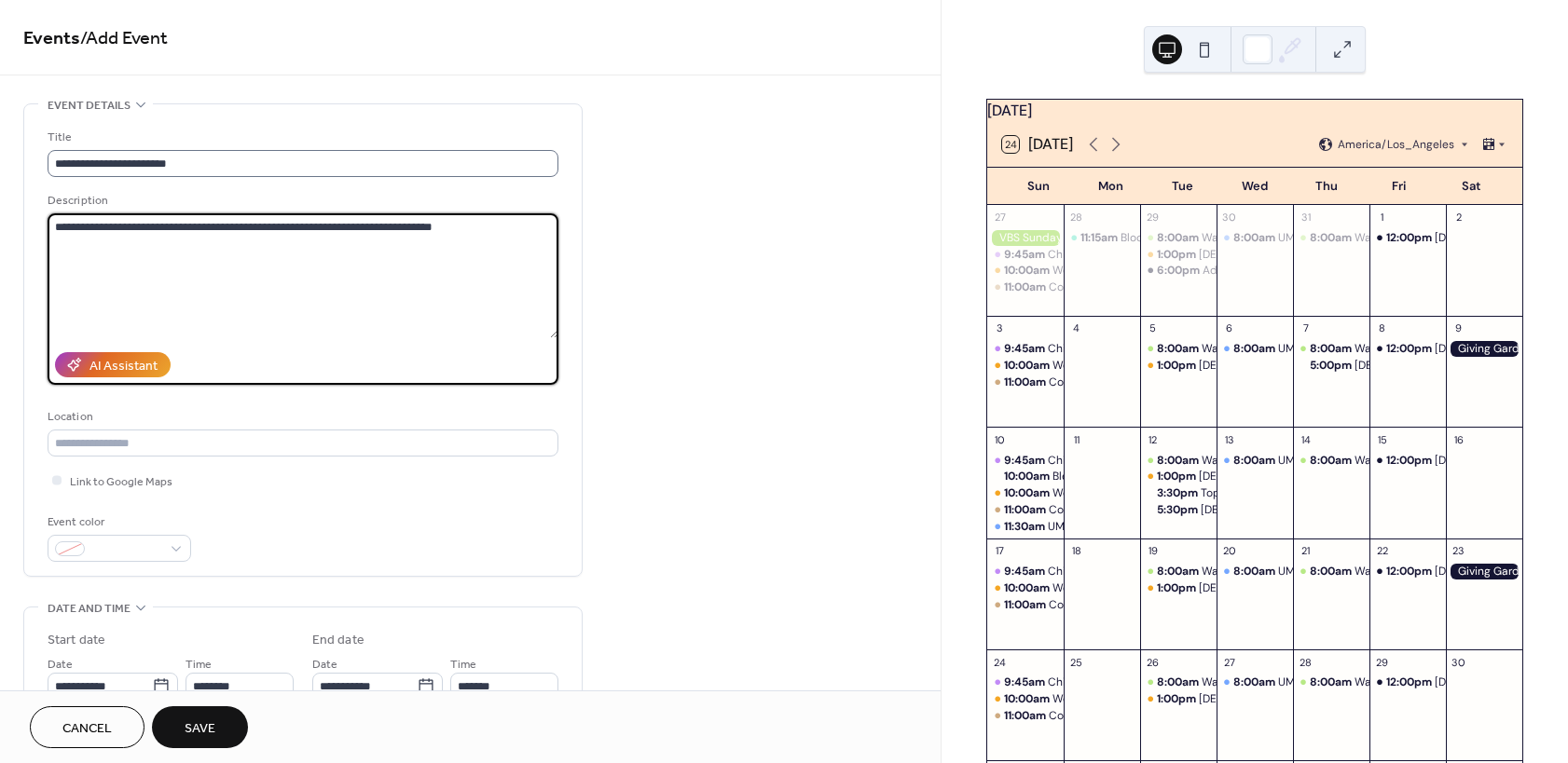 type on "**********" 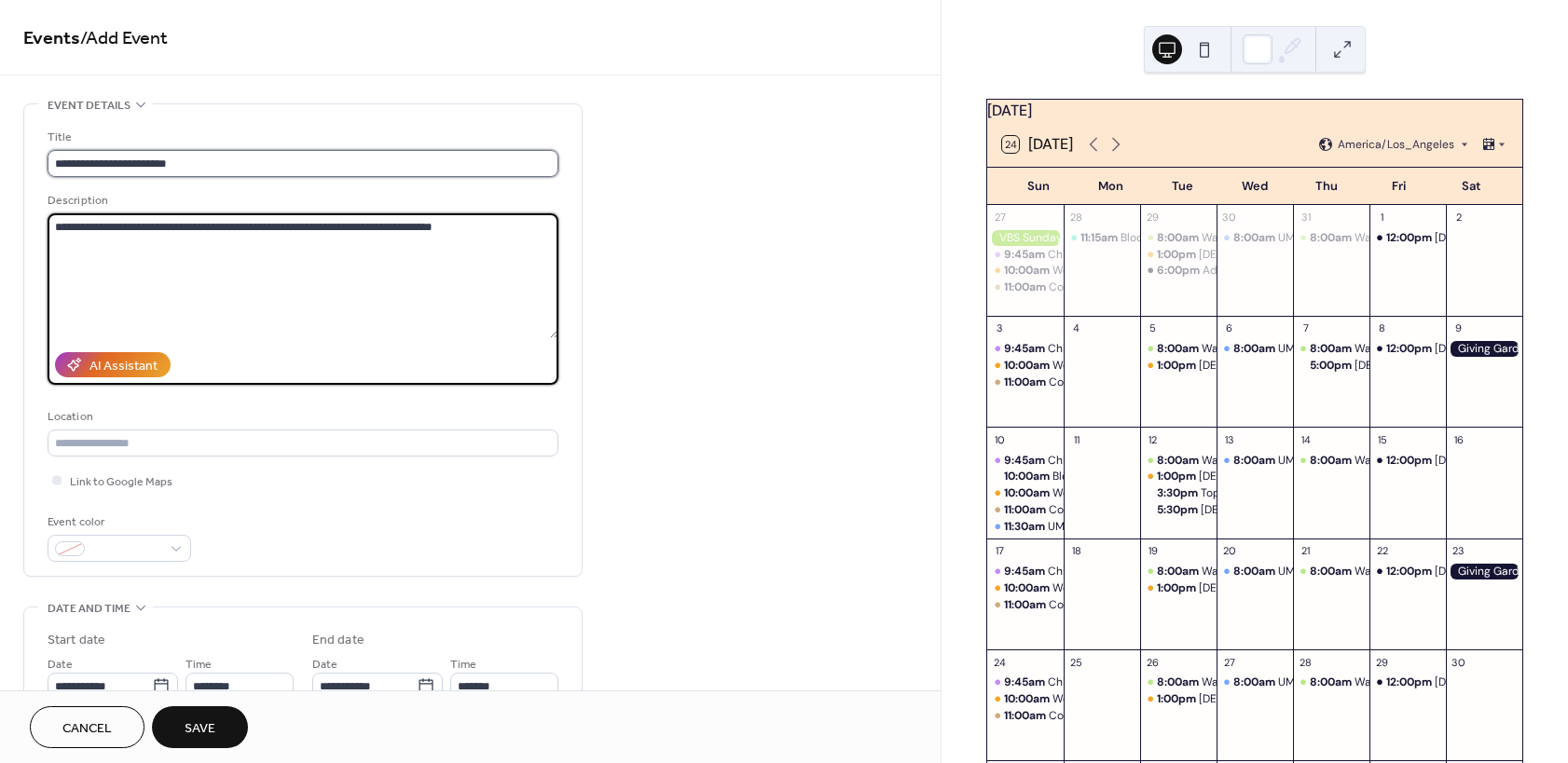 click on "**********" at bounding box center [303, 163] 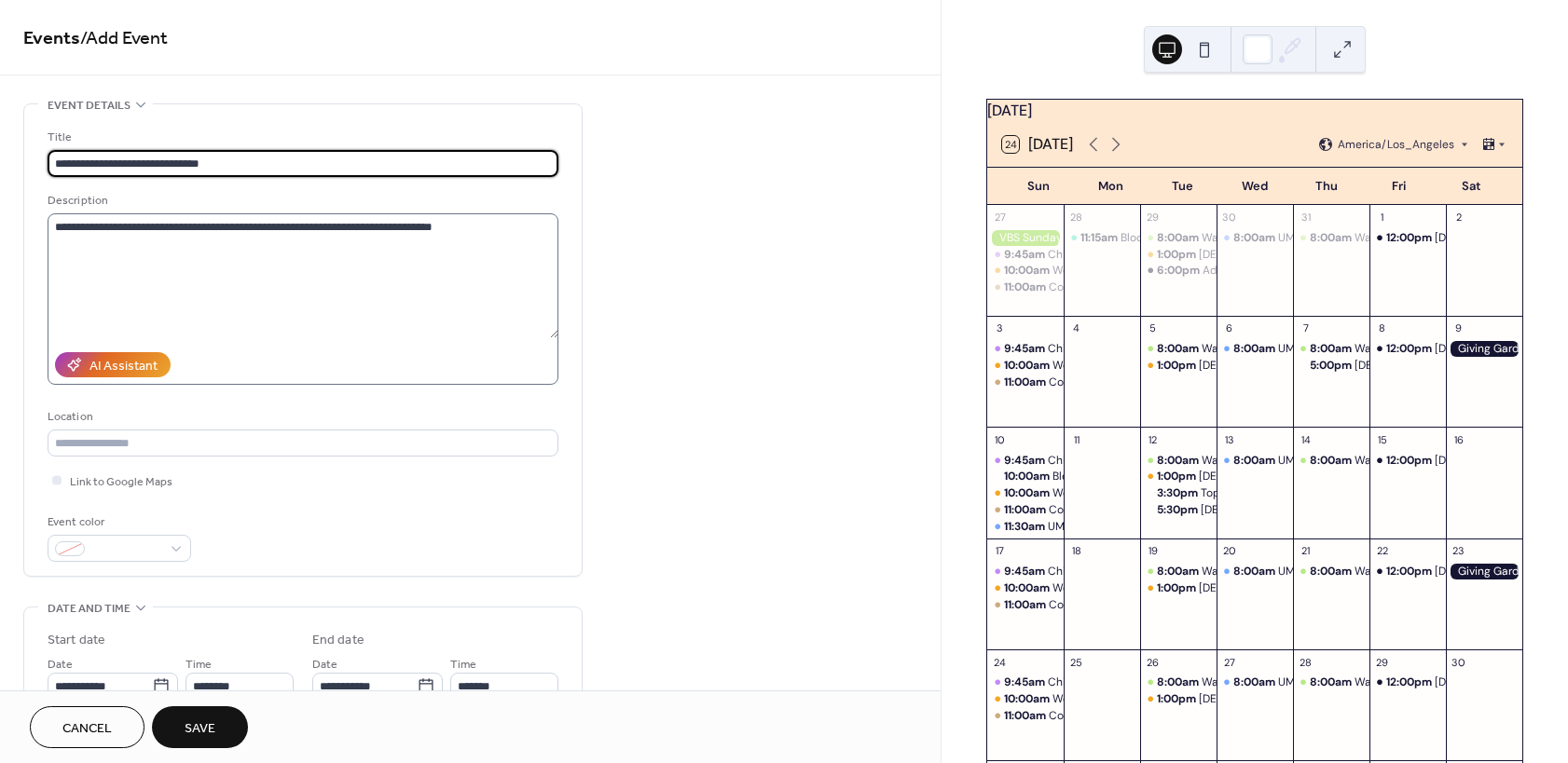 type on "**********" 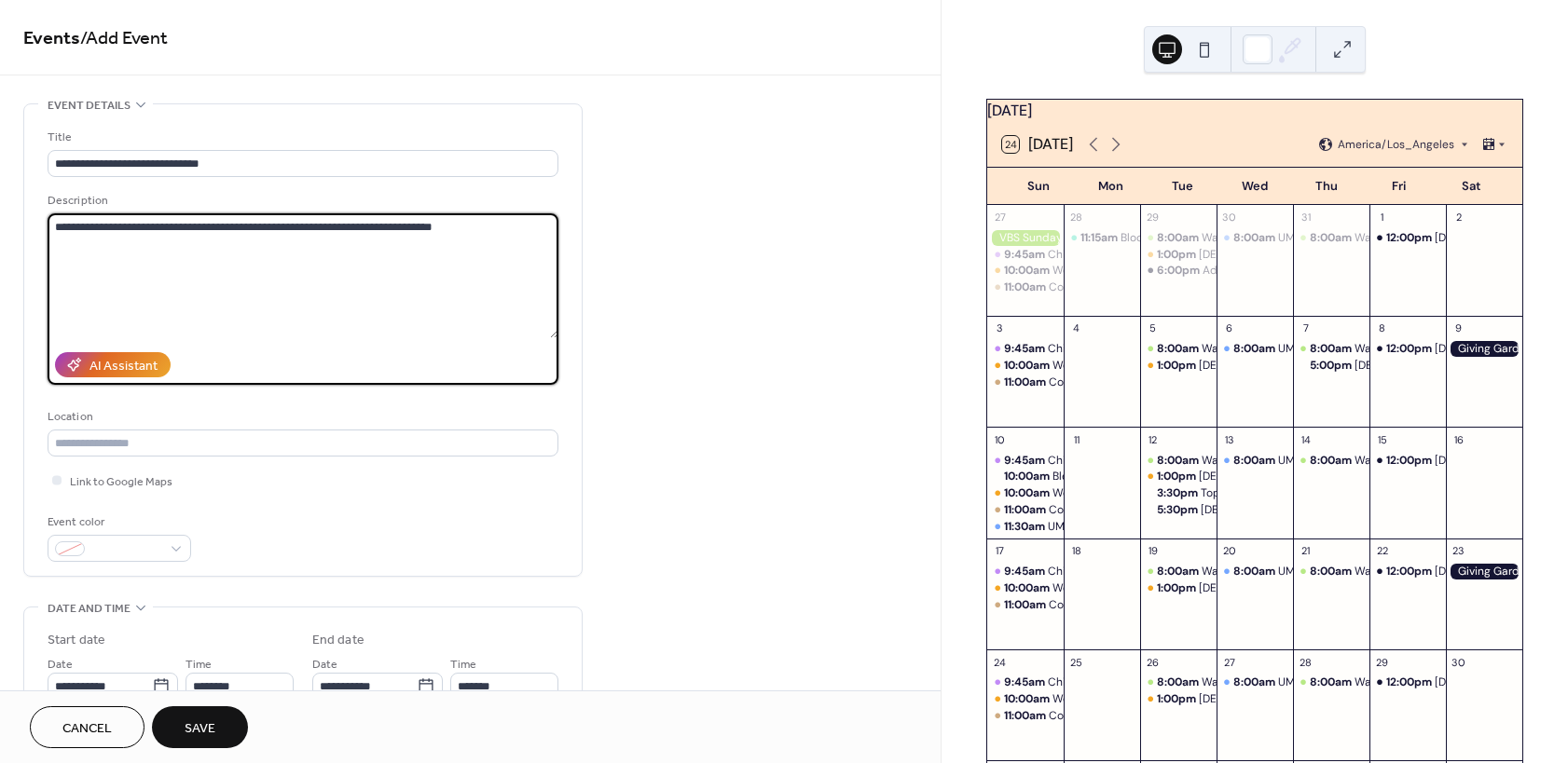 click on "**********" at bounding box center [303, 276] 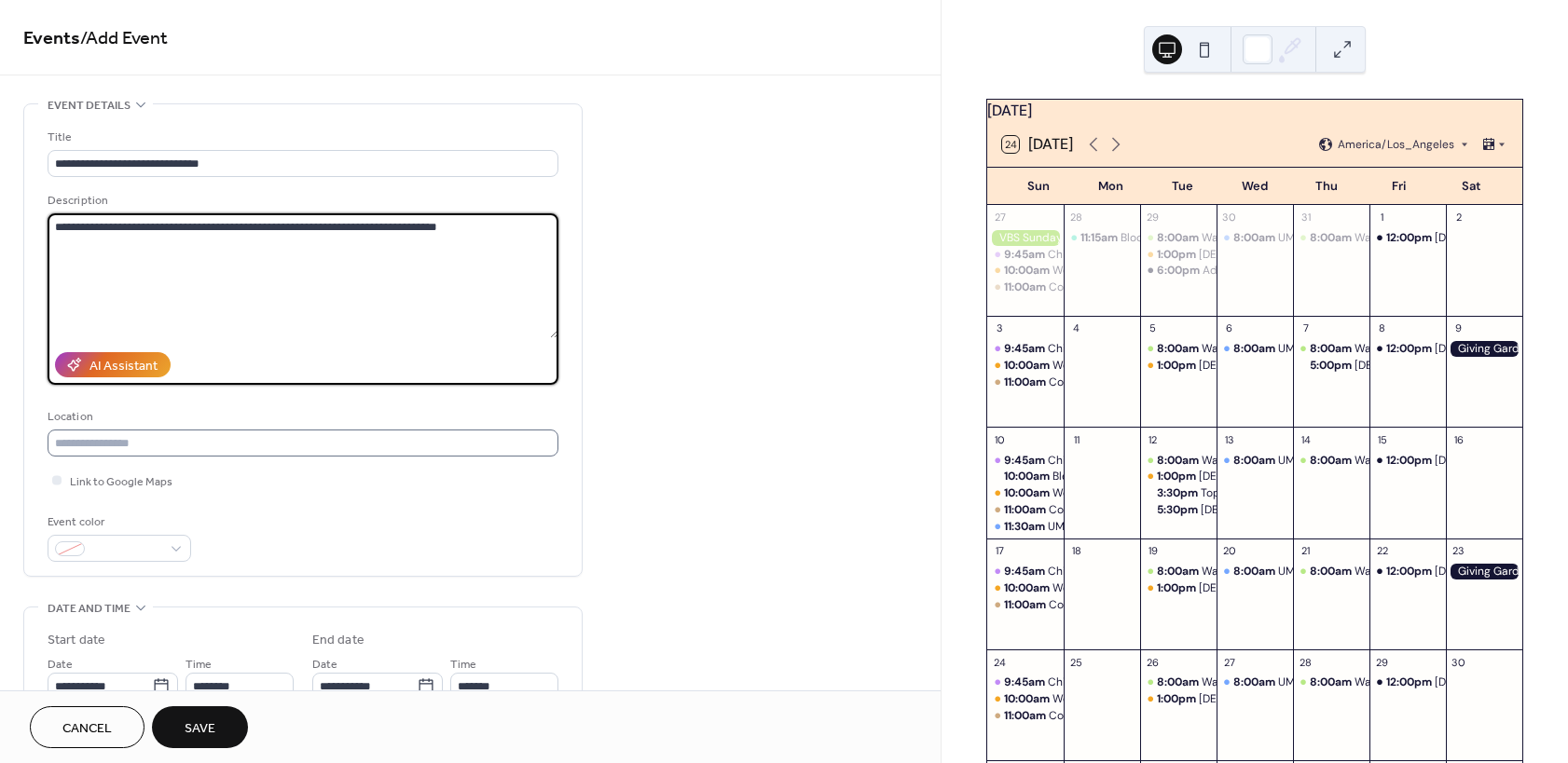 type on "**********" 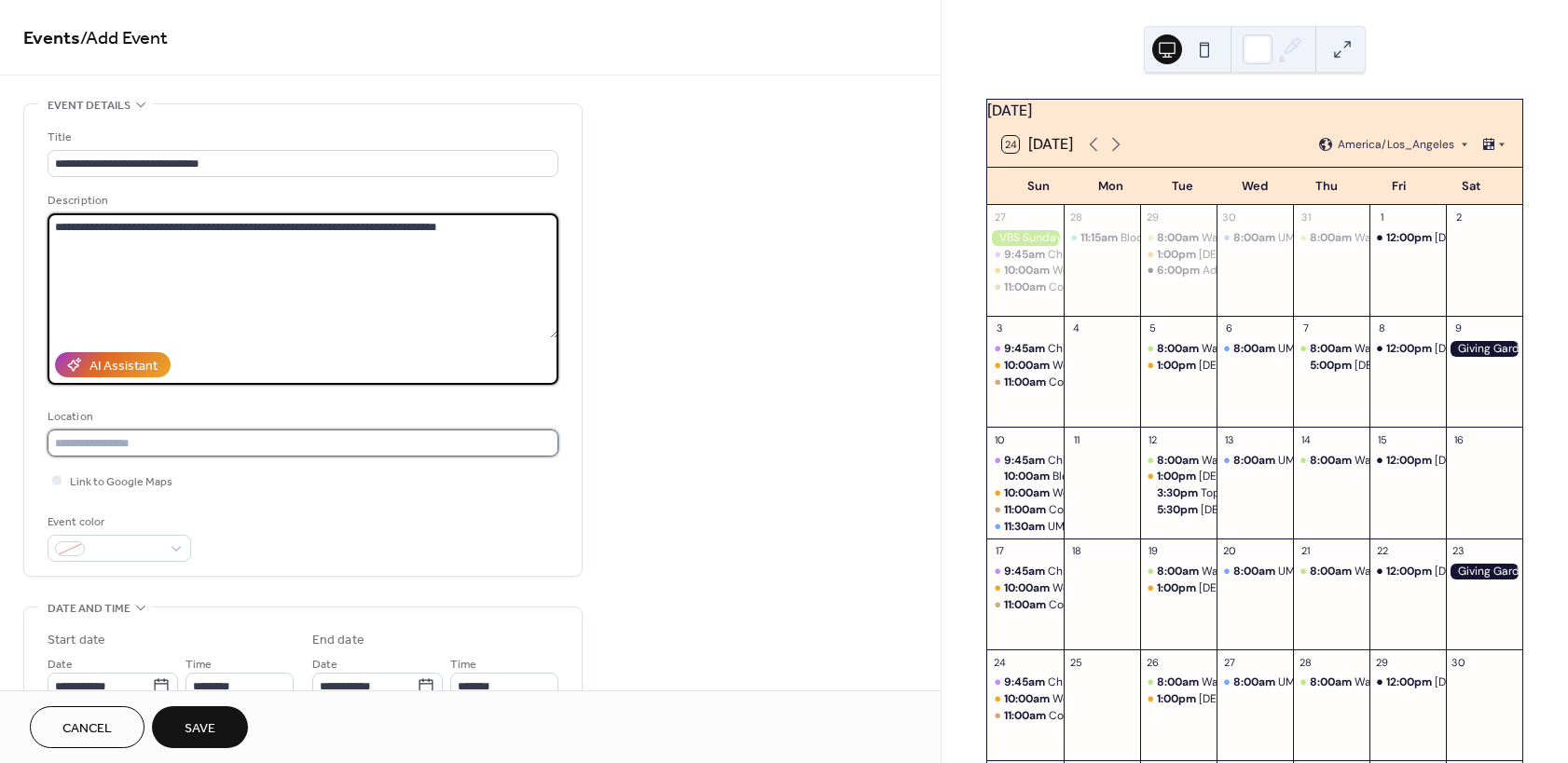 click at bounding box center (303, 443) 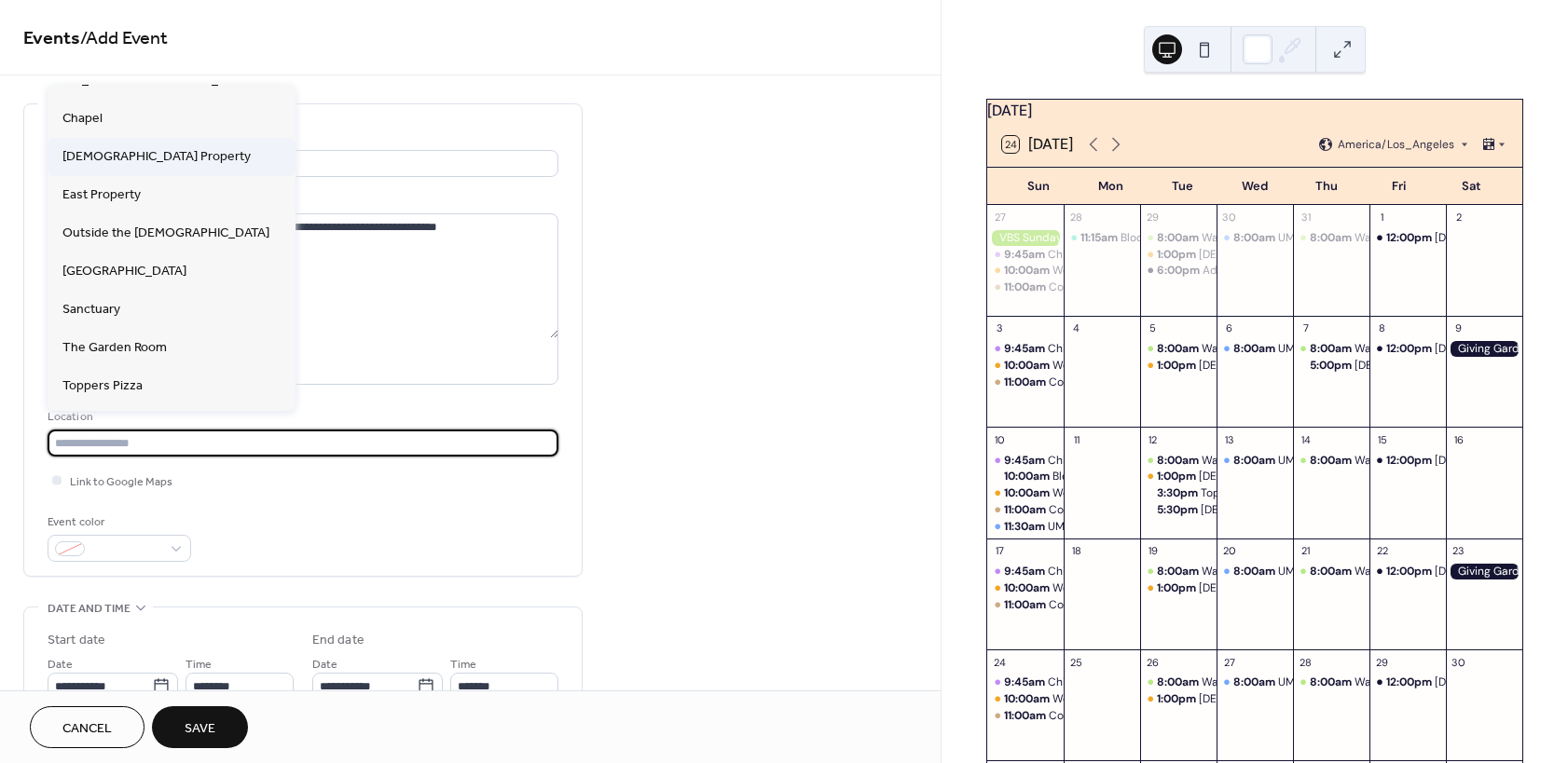 scroll, scrollTop: 168, scrollLeft: 0, axis: vertical 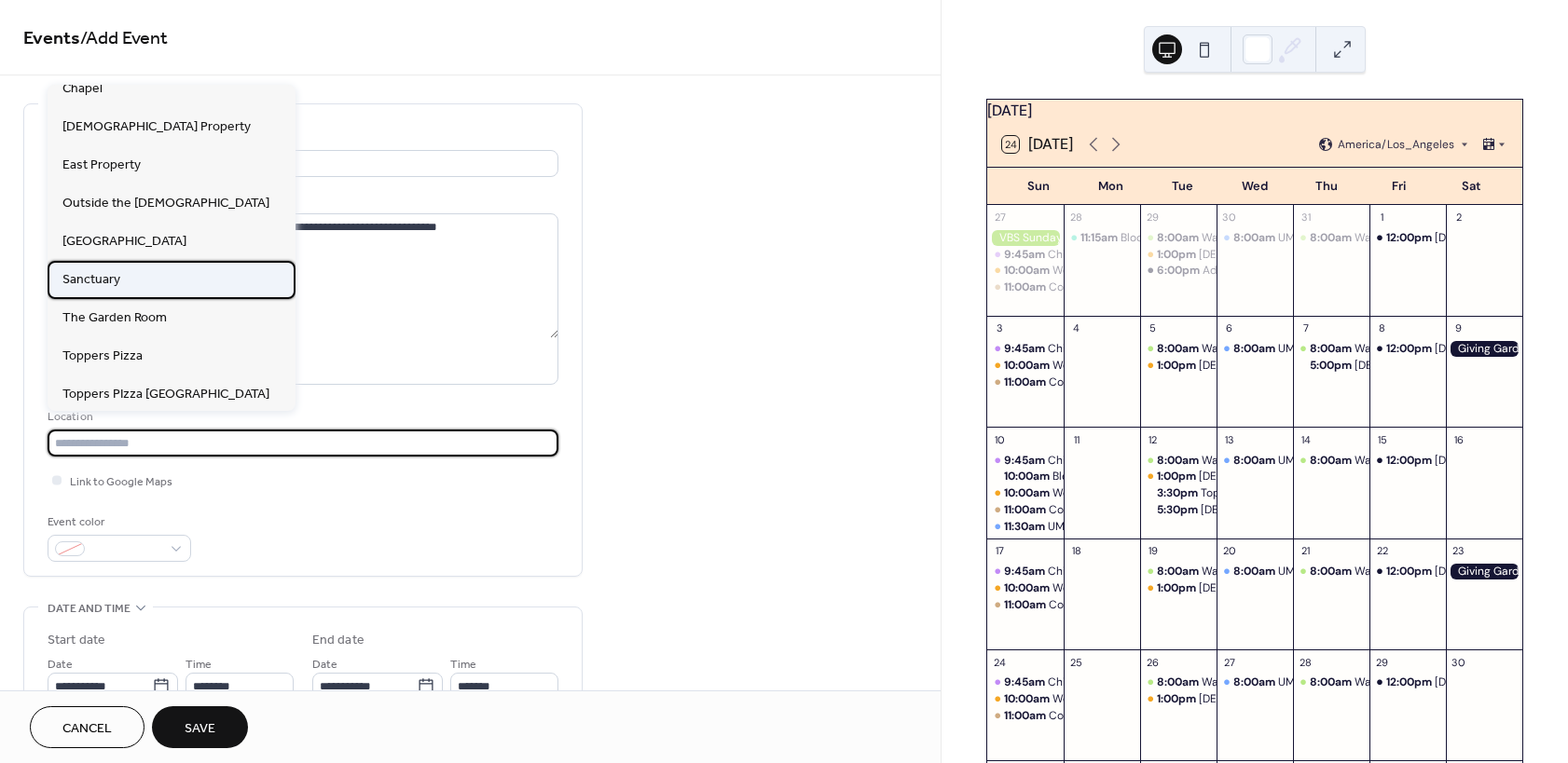 click on "Sanctuary" at bounding box center (172, 279) 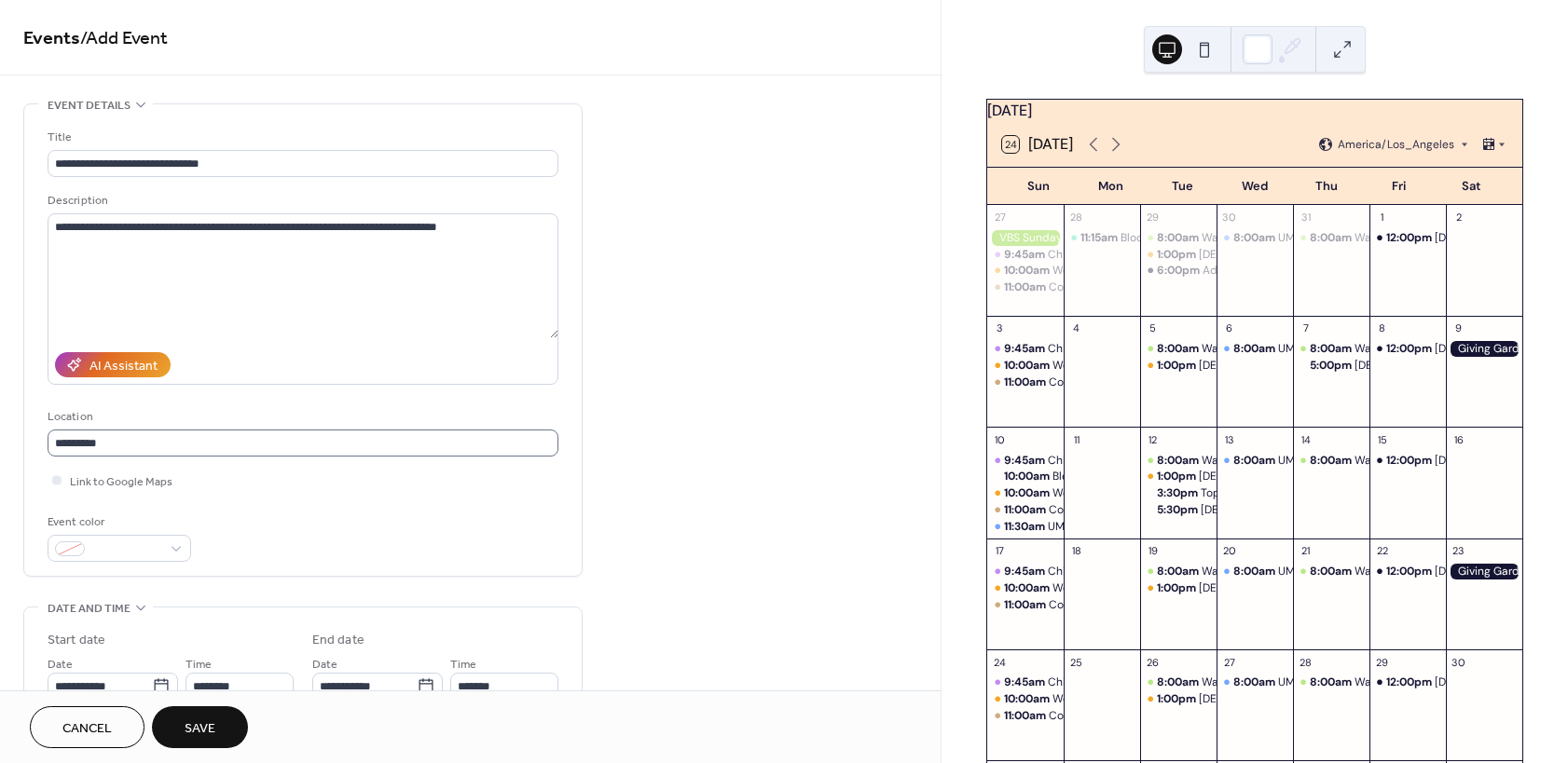 scroll, scrollTop: 112, scrollLeft: 0, axis: vertical 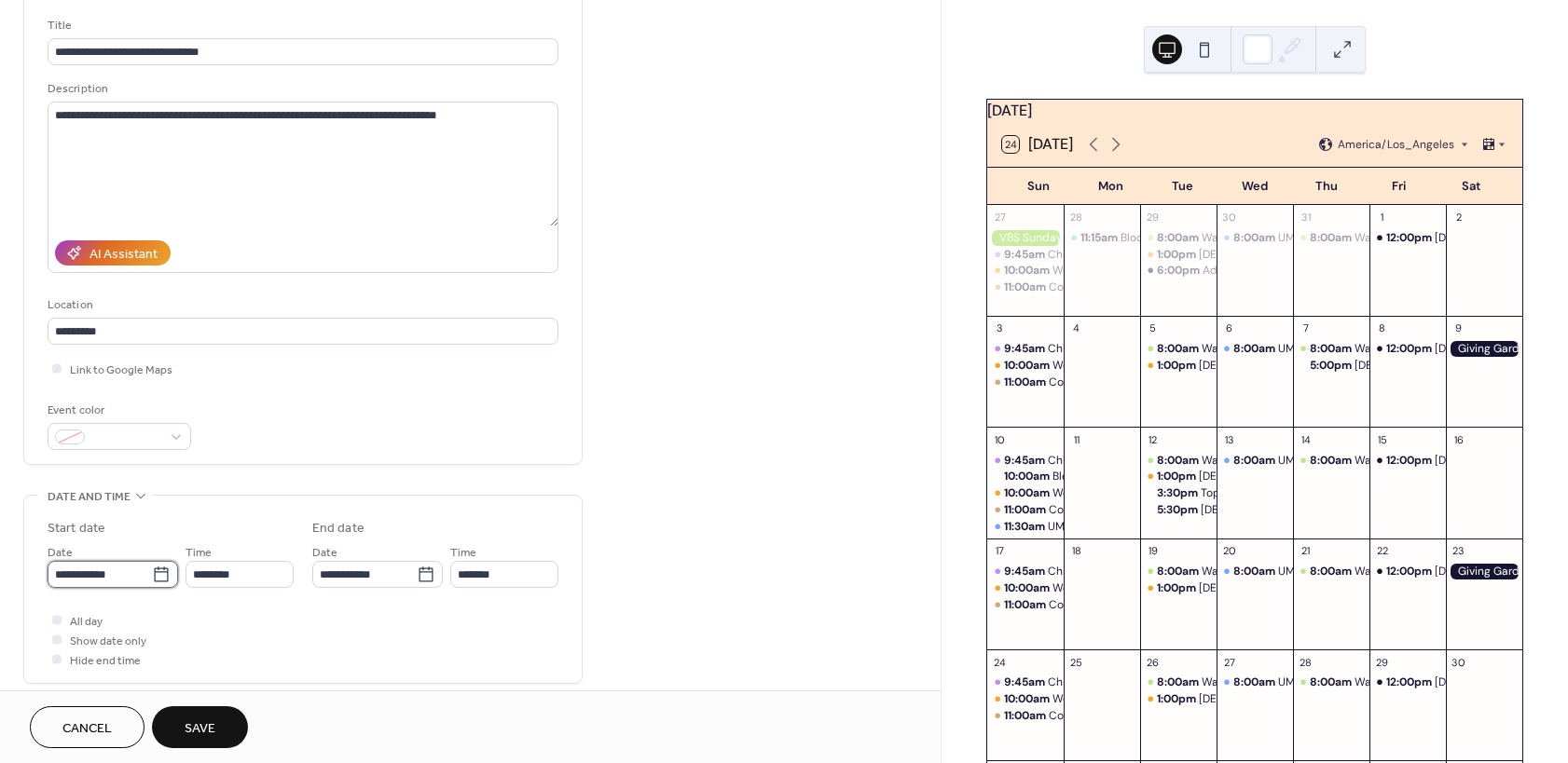 click on "**********" at bounding box center (100, 574) 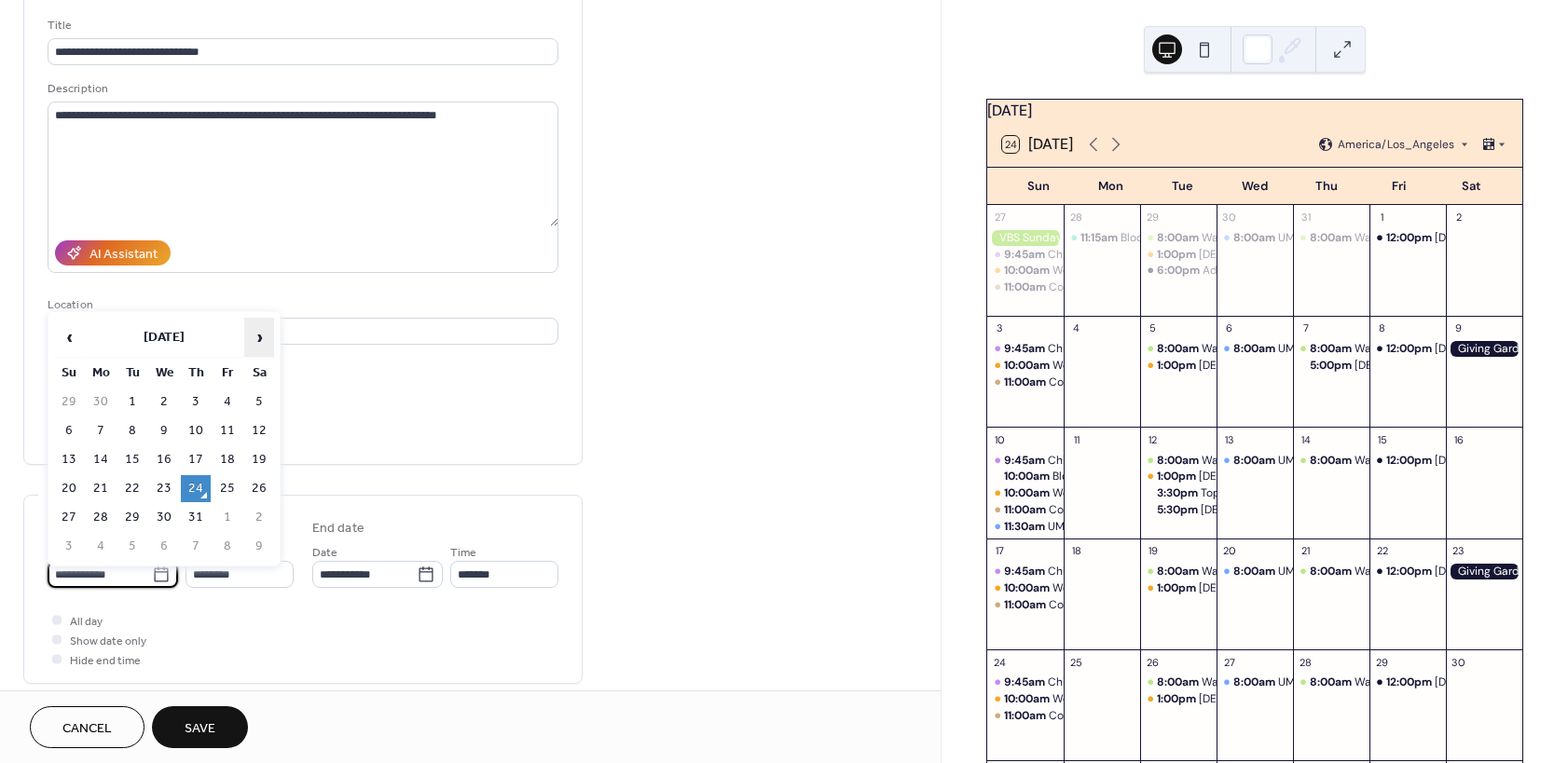 click on "›" at bounding box center [259, 337] 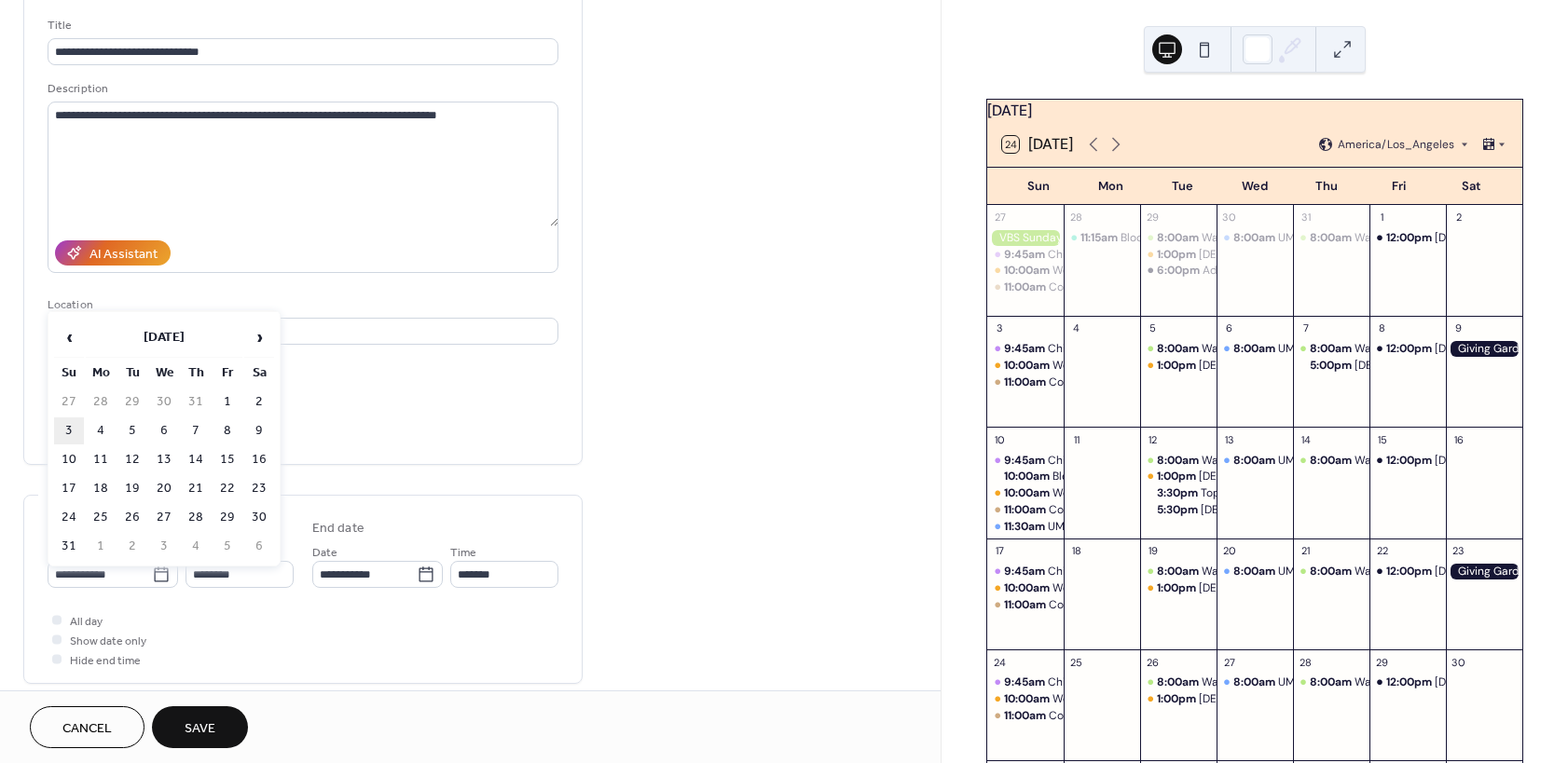 click on "3" at bounding box center (69, 430) 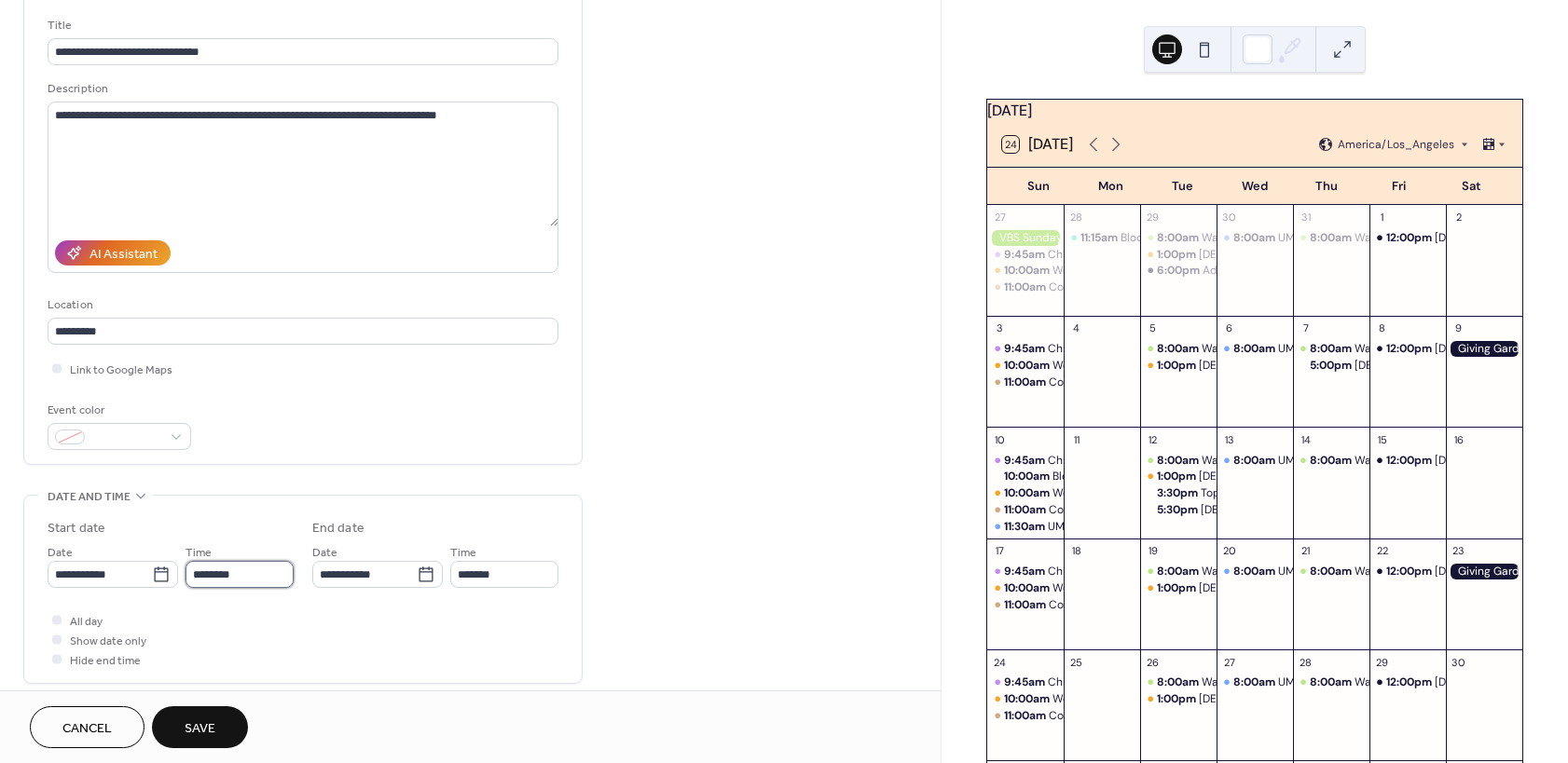 click on "********" at bounding box center [240, 574] 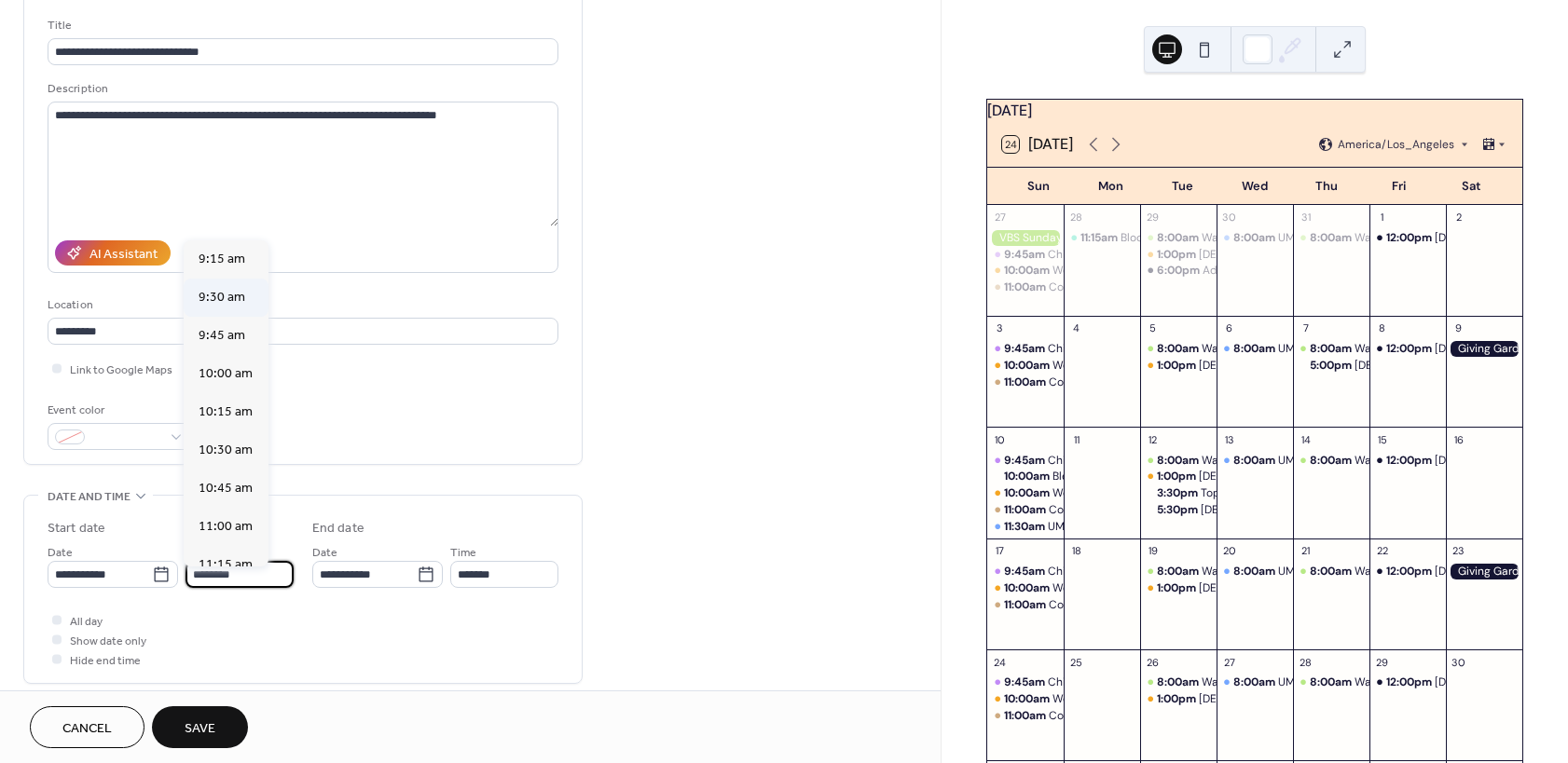 scroll, scrollTop: 1392, scrollLeft: 0, axis: vertical 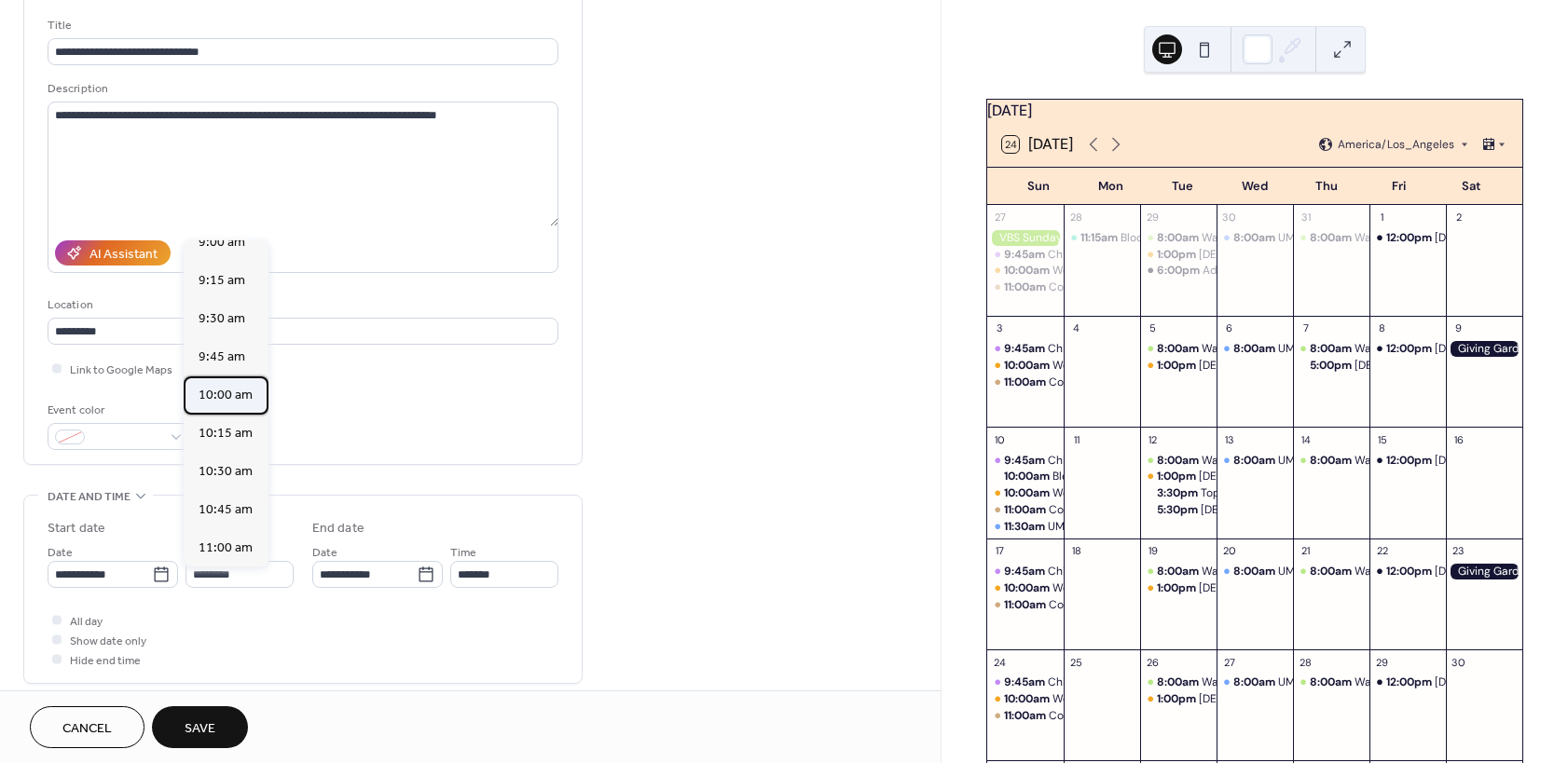 click on "10:00 am" at bounding box center (226, 395) 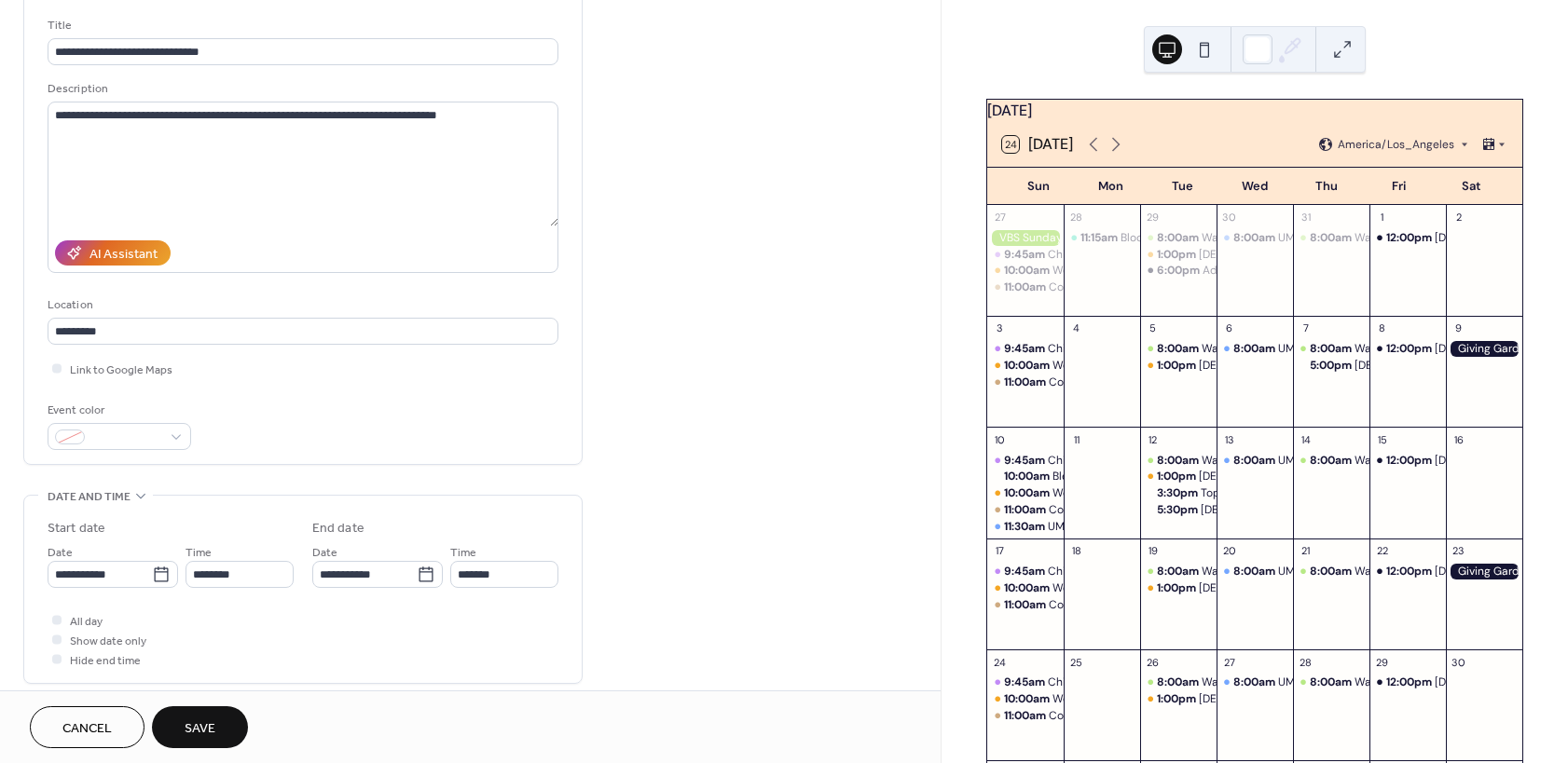 type on "********" 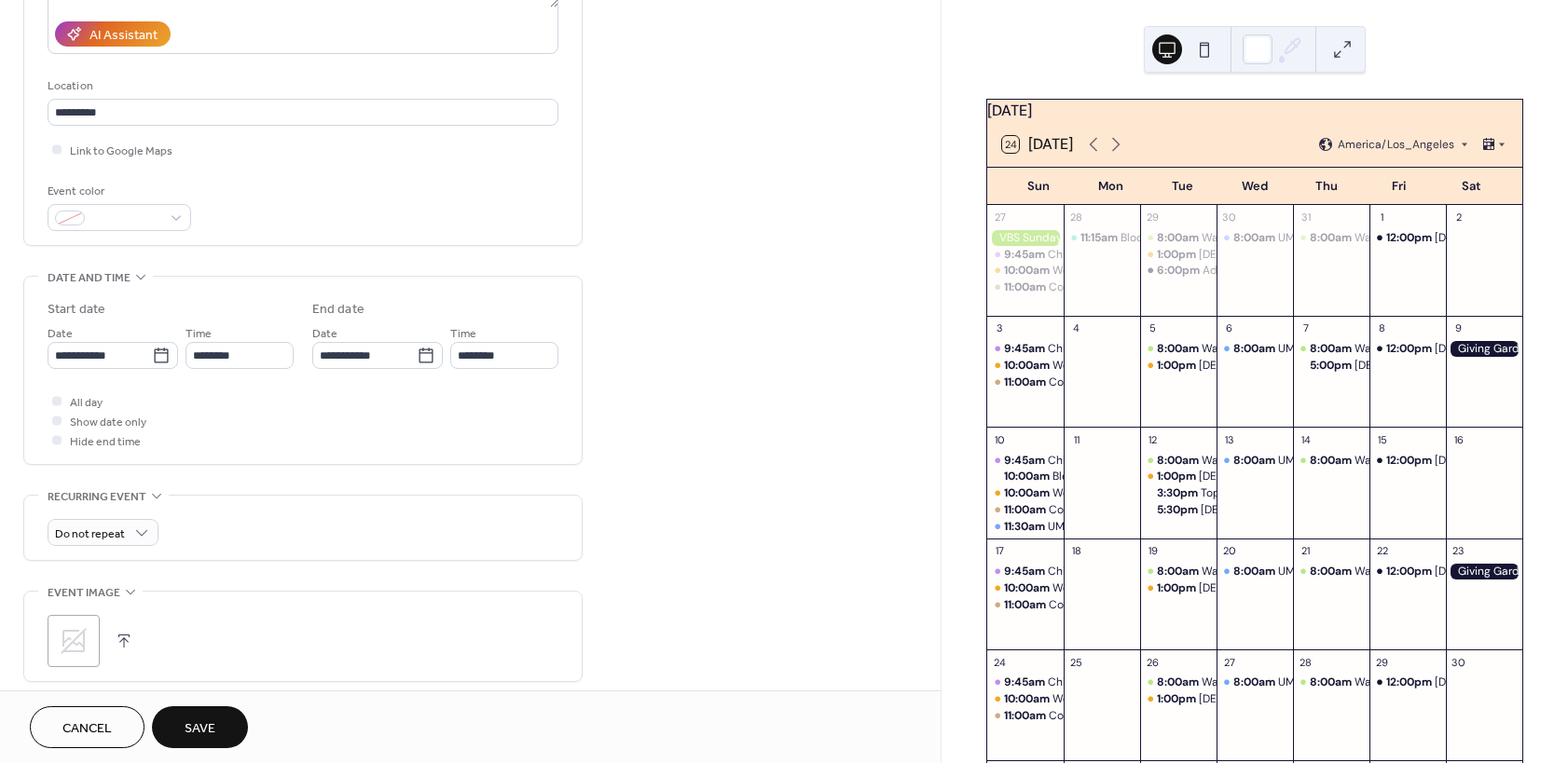 scroll, scrollTop: 335, scrollLeft: 0, axis: vertical 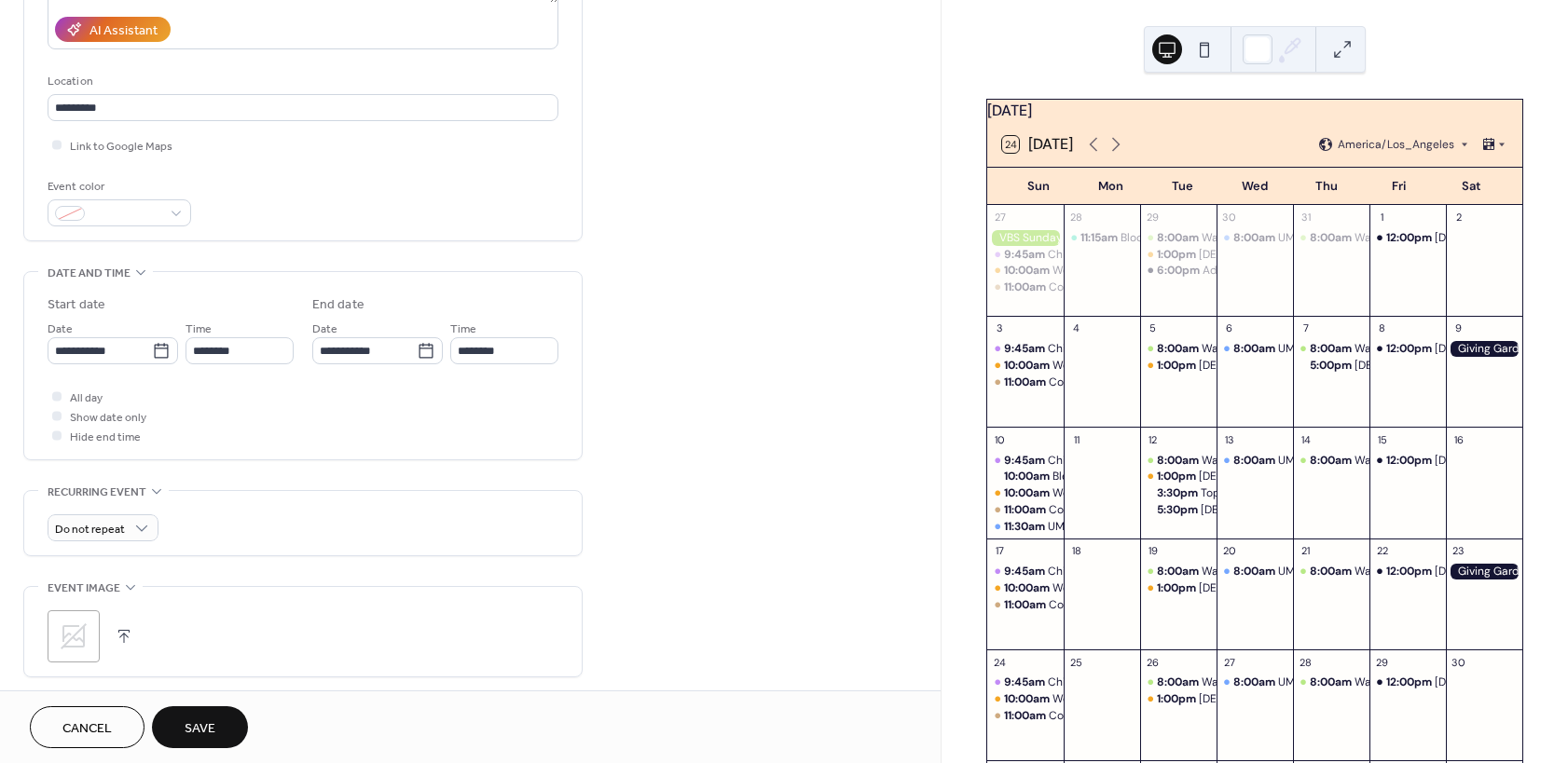 click on "Save" at bounding box center (199, 727) 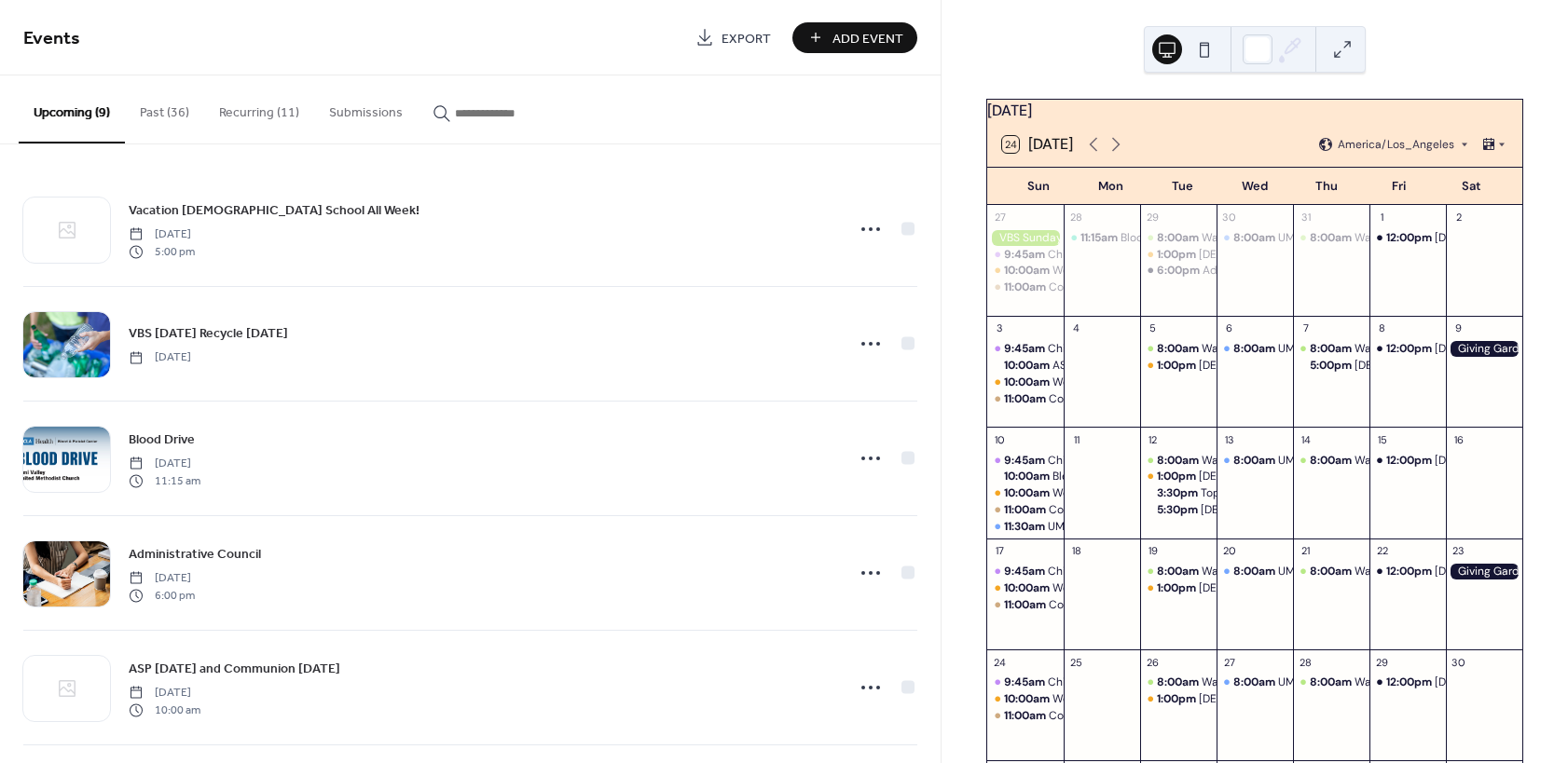 click on "Add Event" at bounding box center [868, 38] 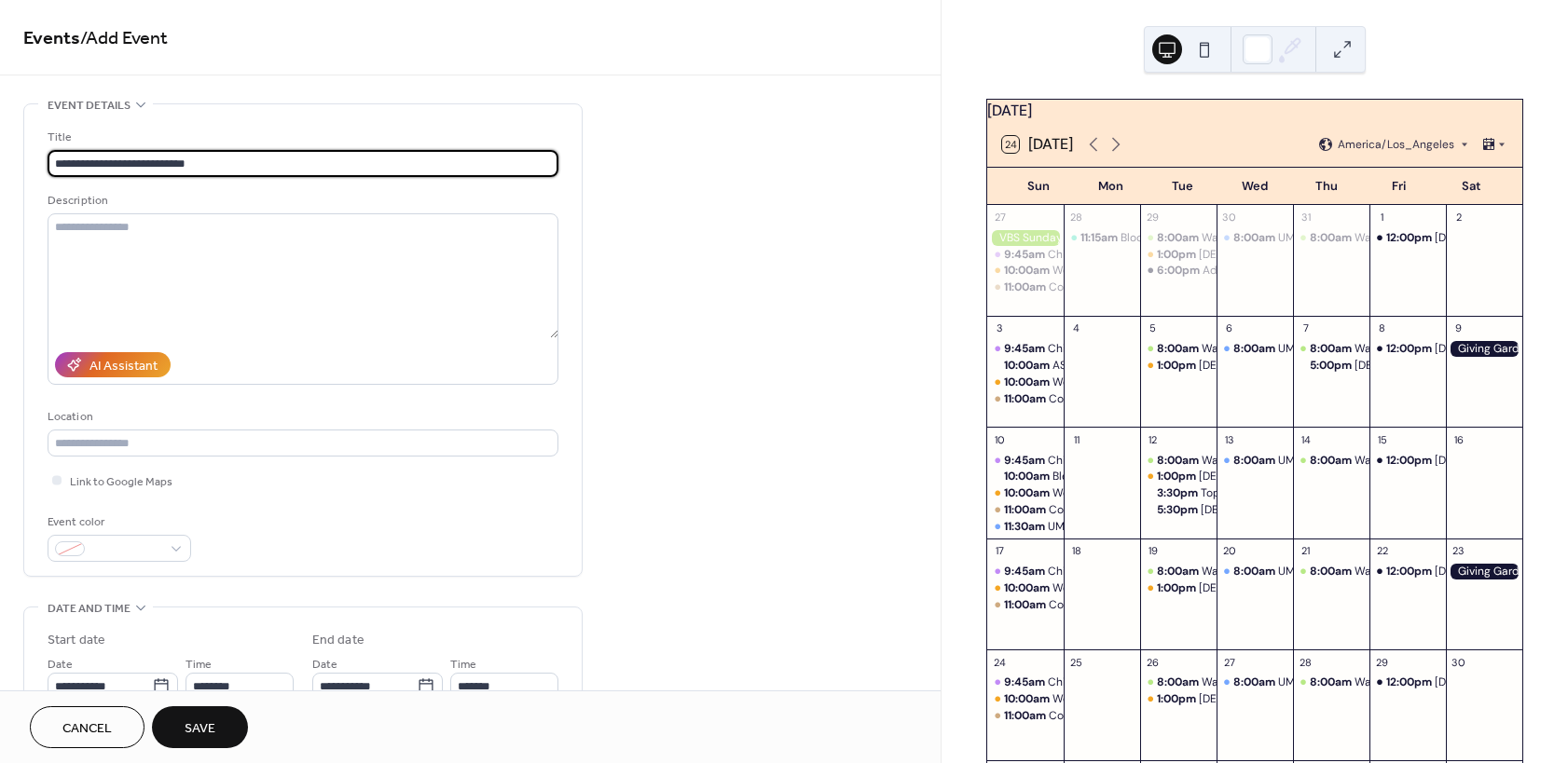 type on "**********" 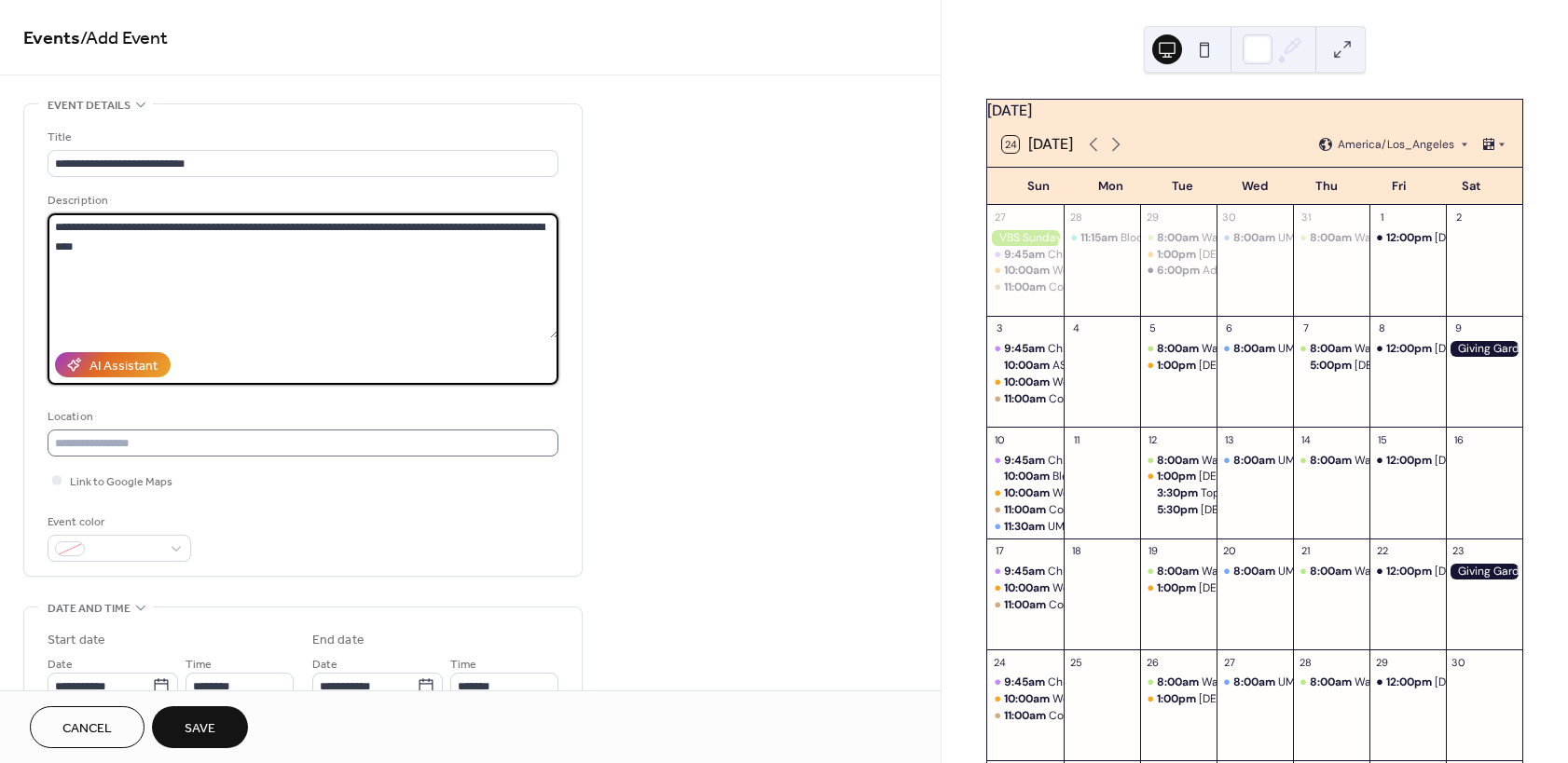 type on "**********" 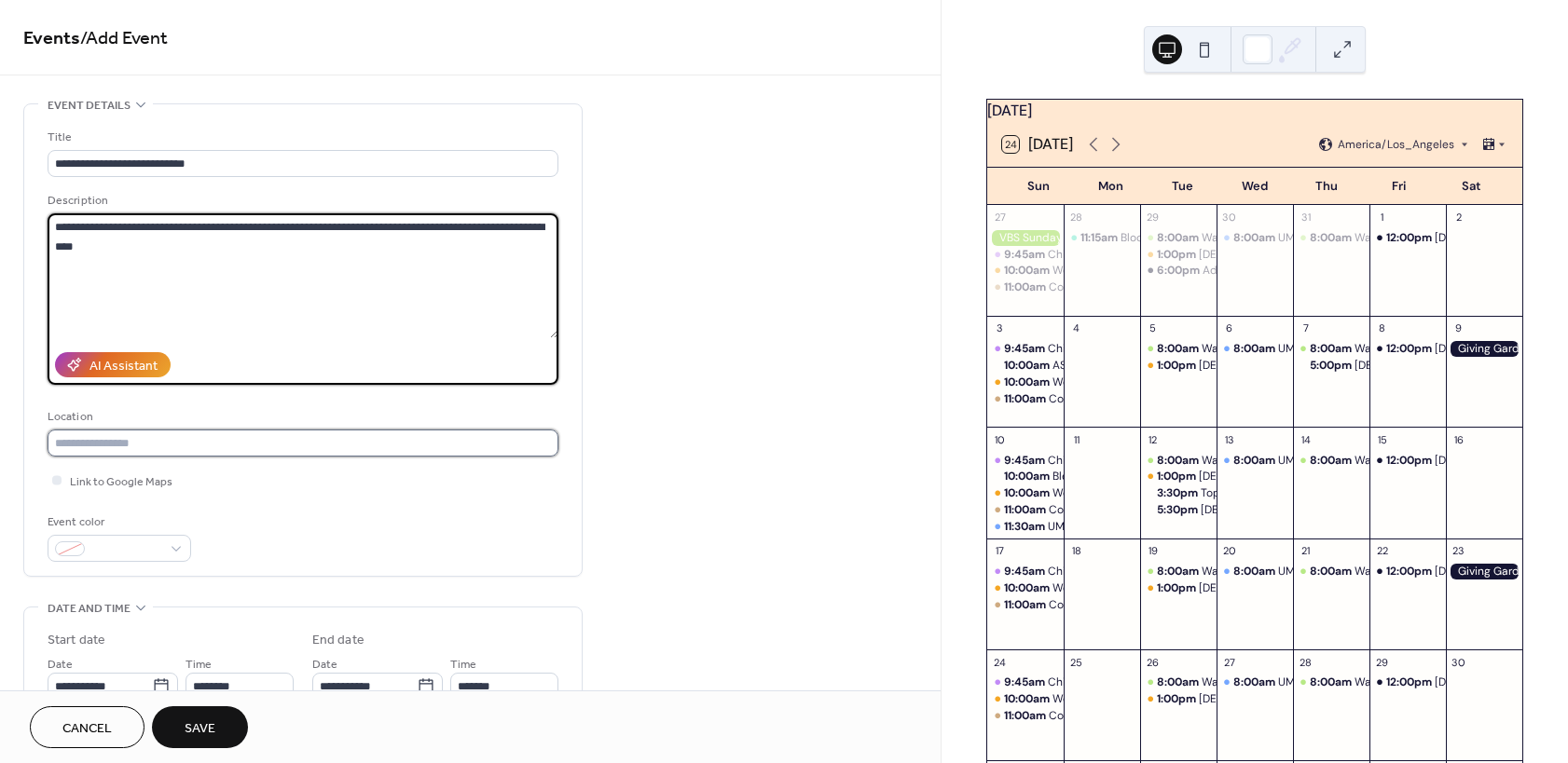 click at bounding box center (303, 443) 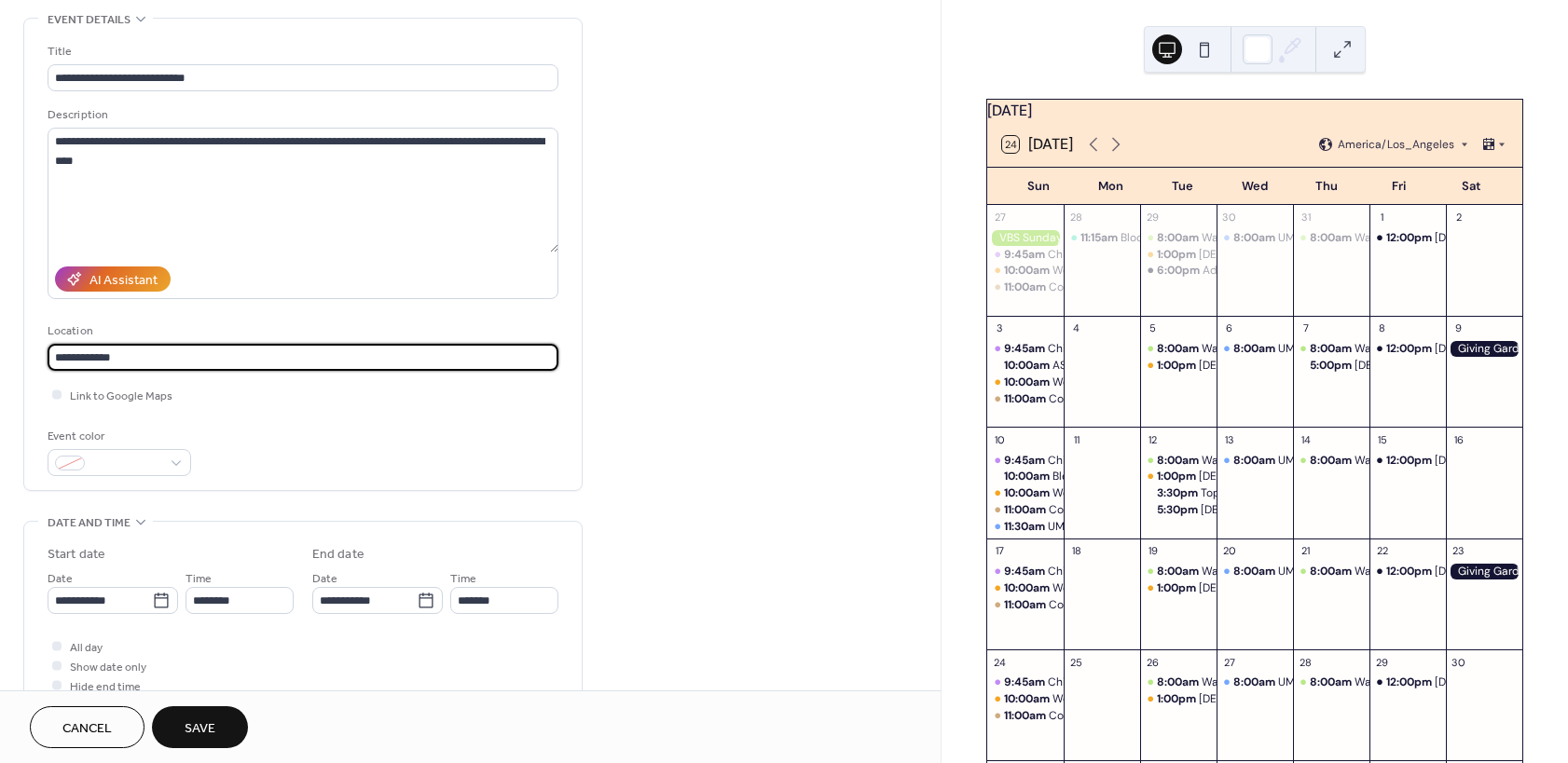 scroll, scrollTop: 112, scrollLeft: 0, axis: vertical 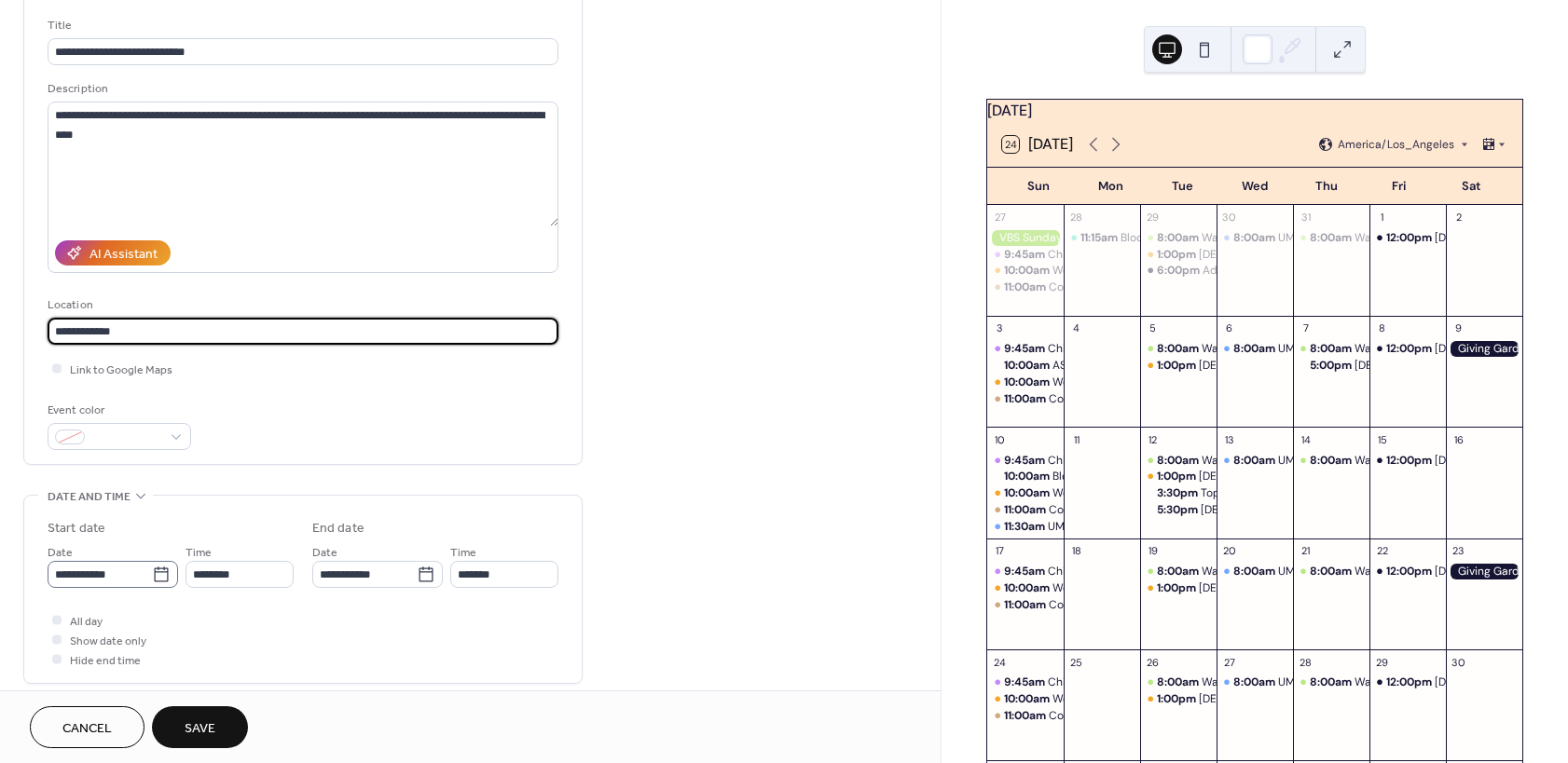 type on "**********" 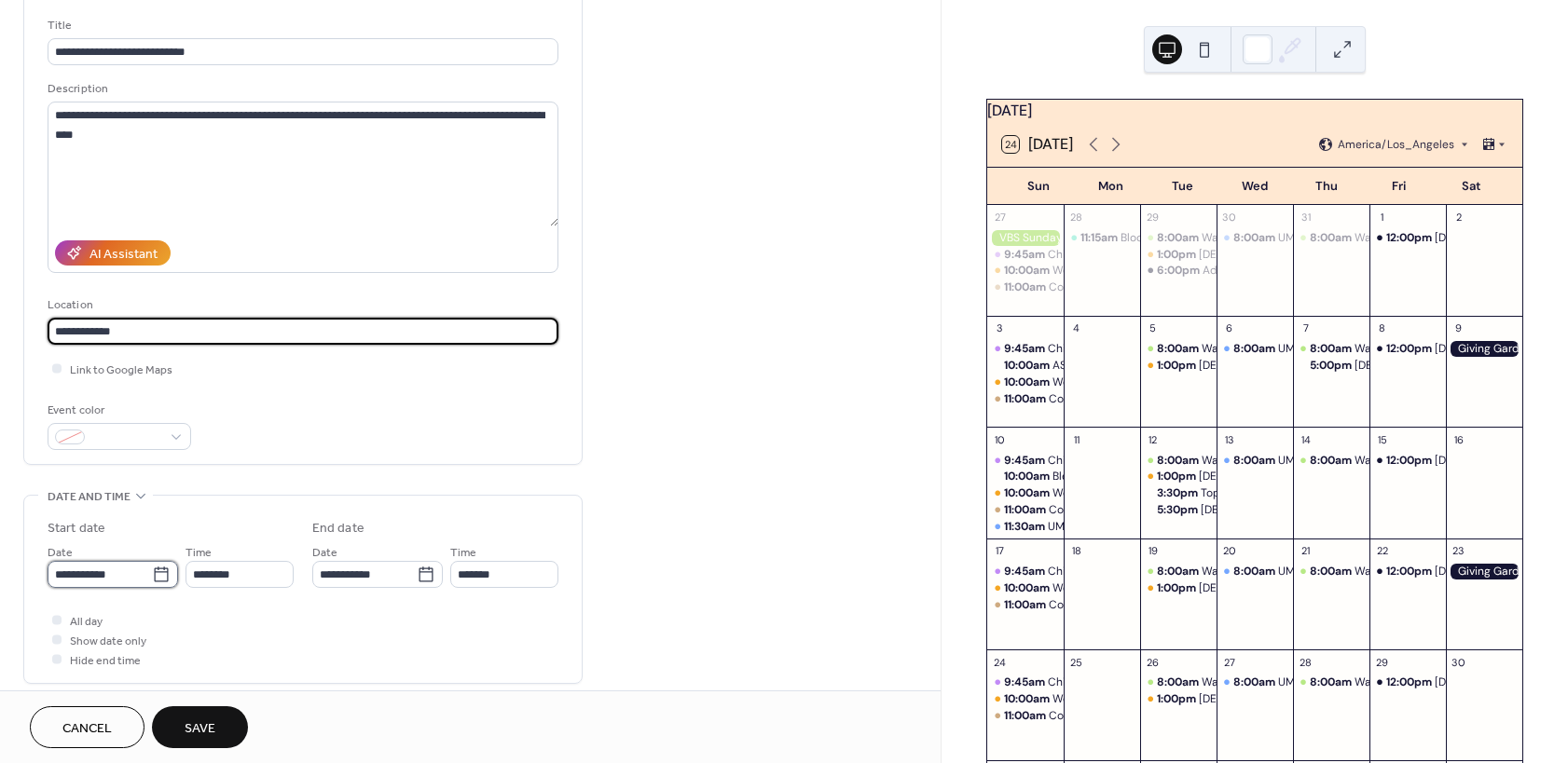 click on "**********" at bounding box center [100, 574] 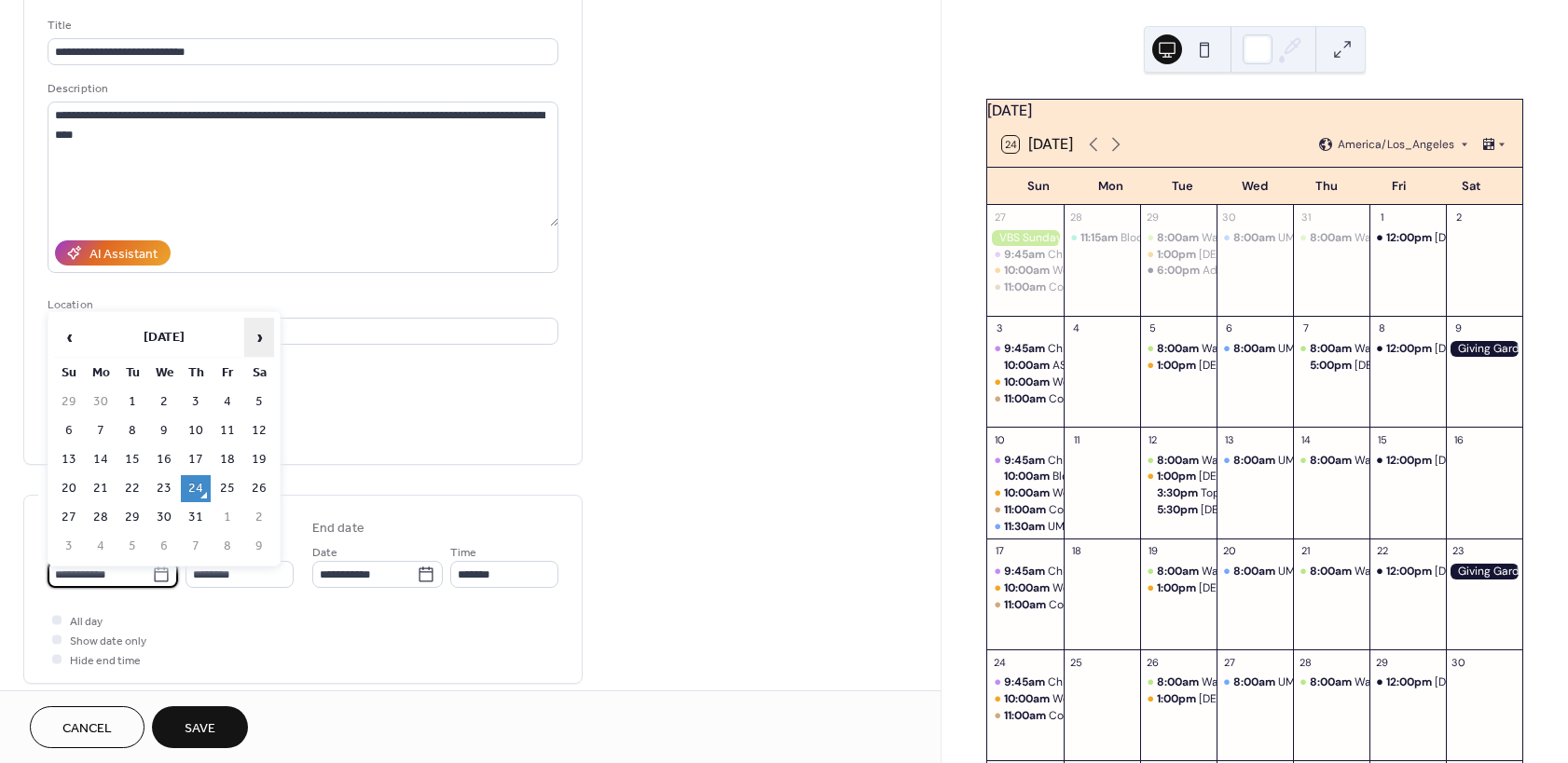 click on "›" at bounding box center (259, 337) 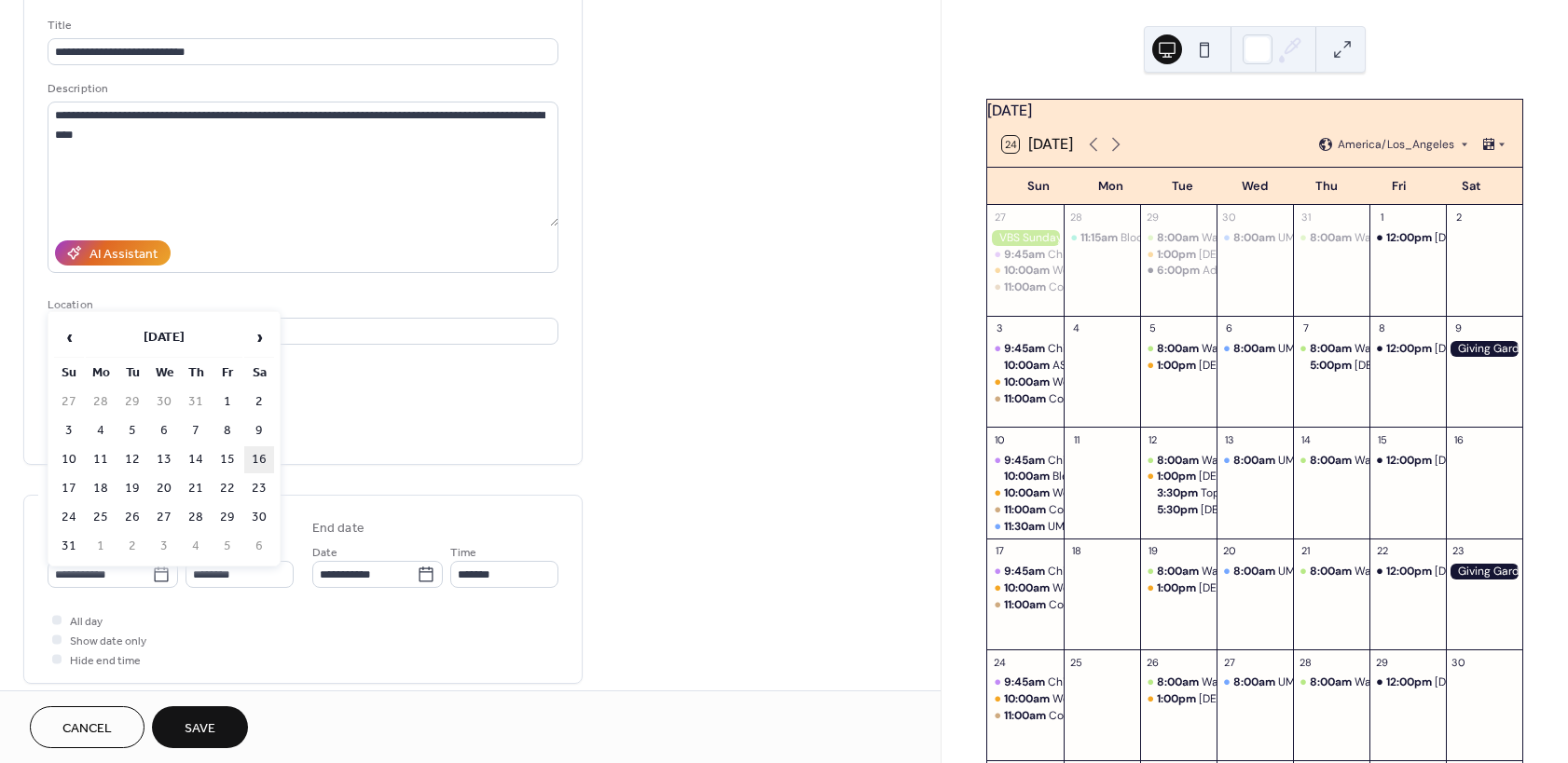 click on "16" at bounding box center [259, 459] 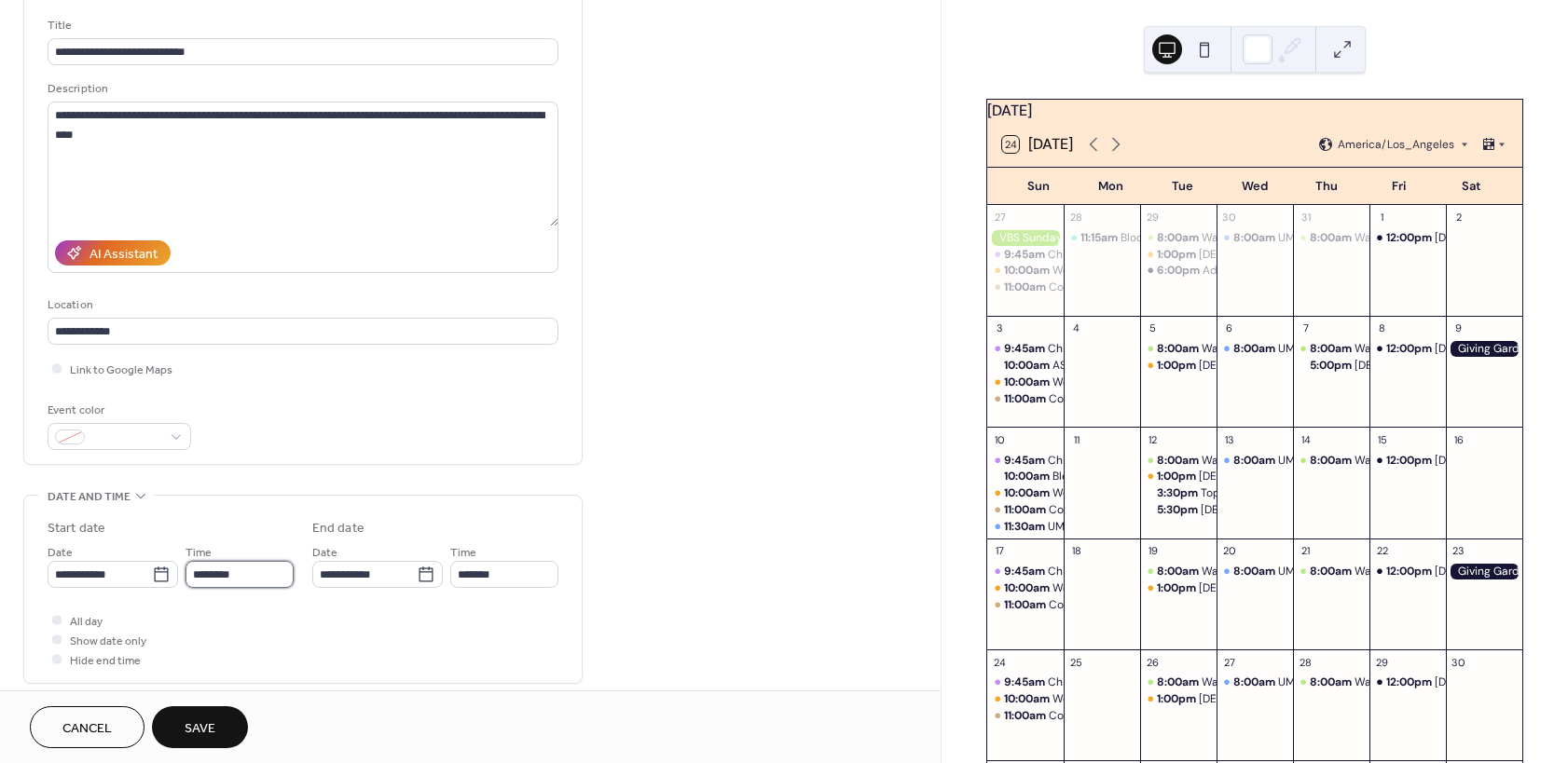 click on "********" at bounding box center [240, 574] 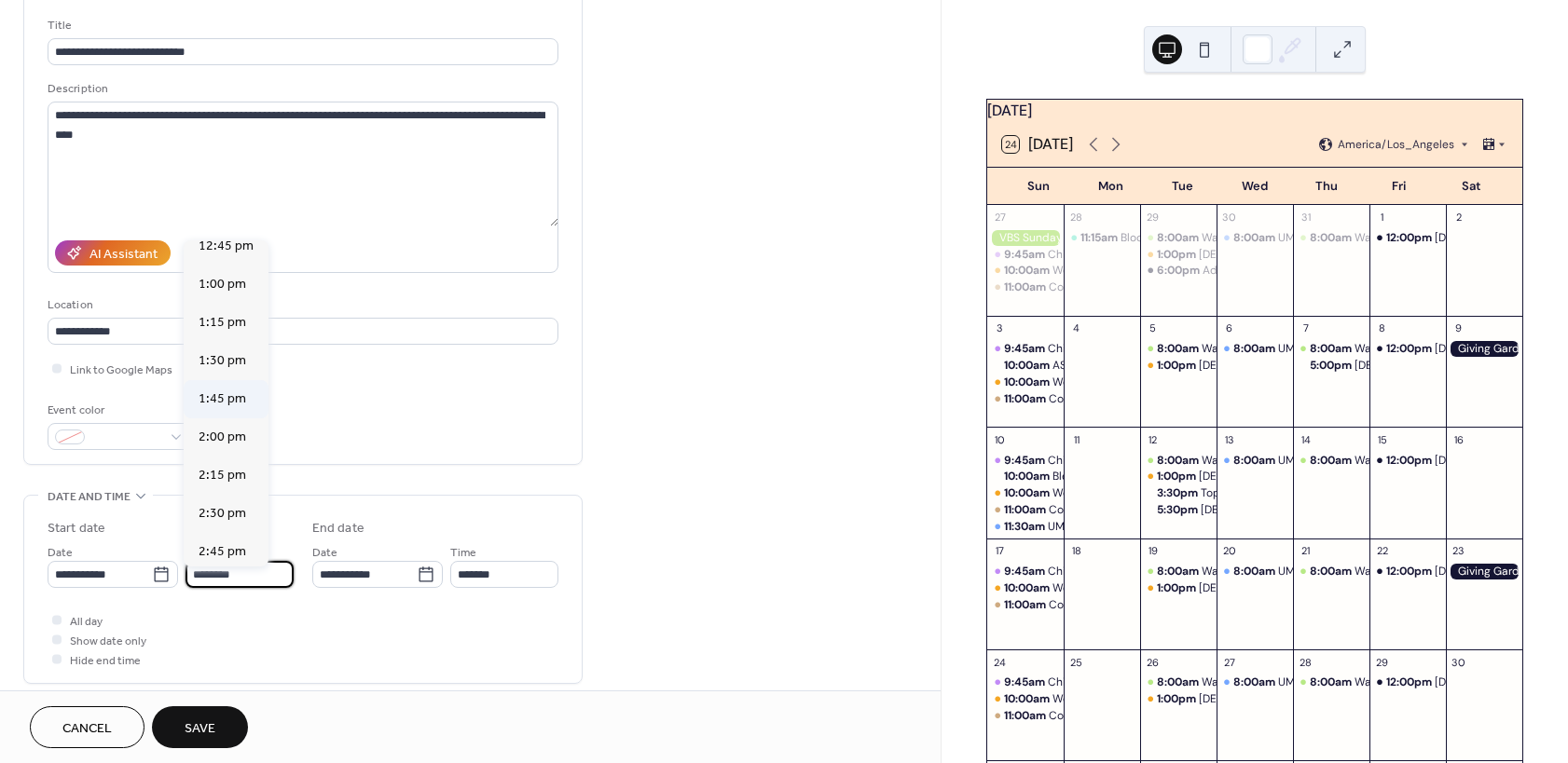 scroll, scrollTop: 1979, scrollLeft: 0, axis: vertical 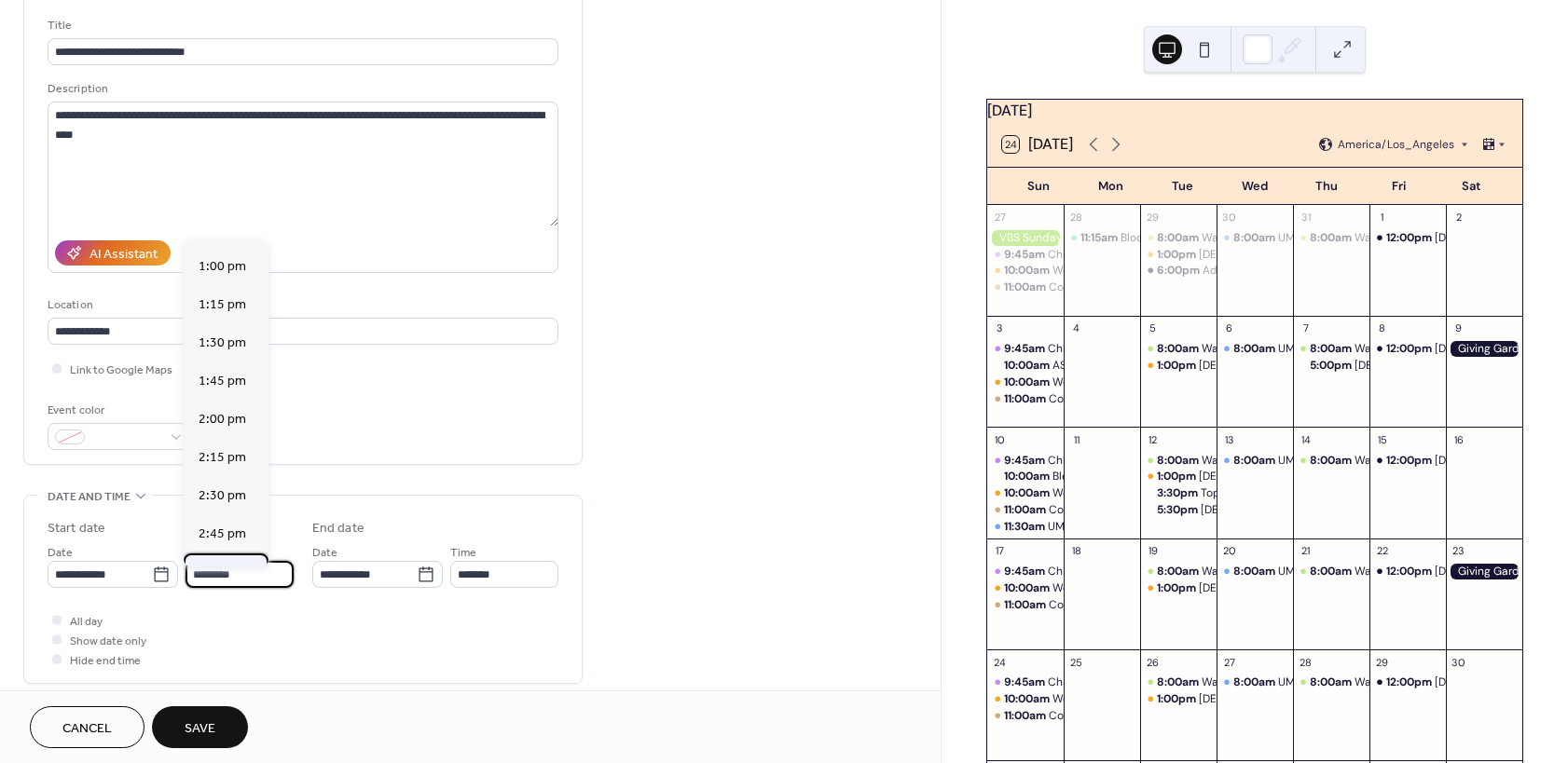 click on "3:00 pm" at bounding box center [222, 572] 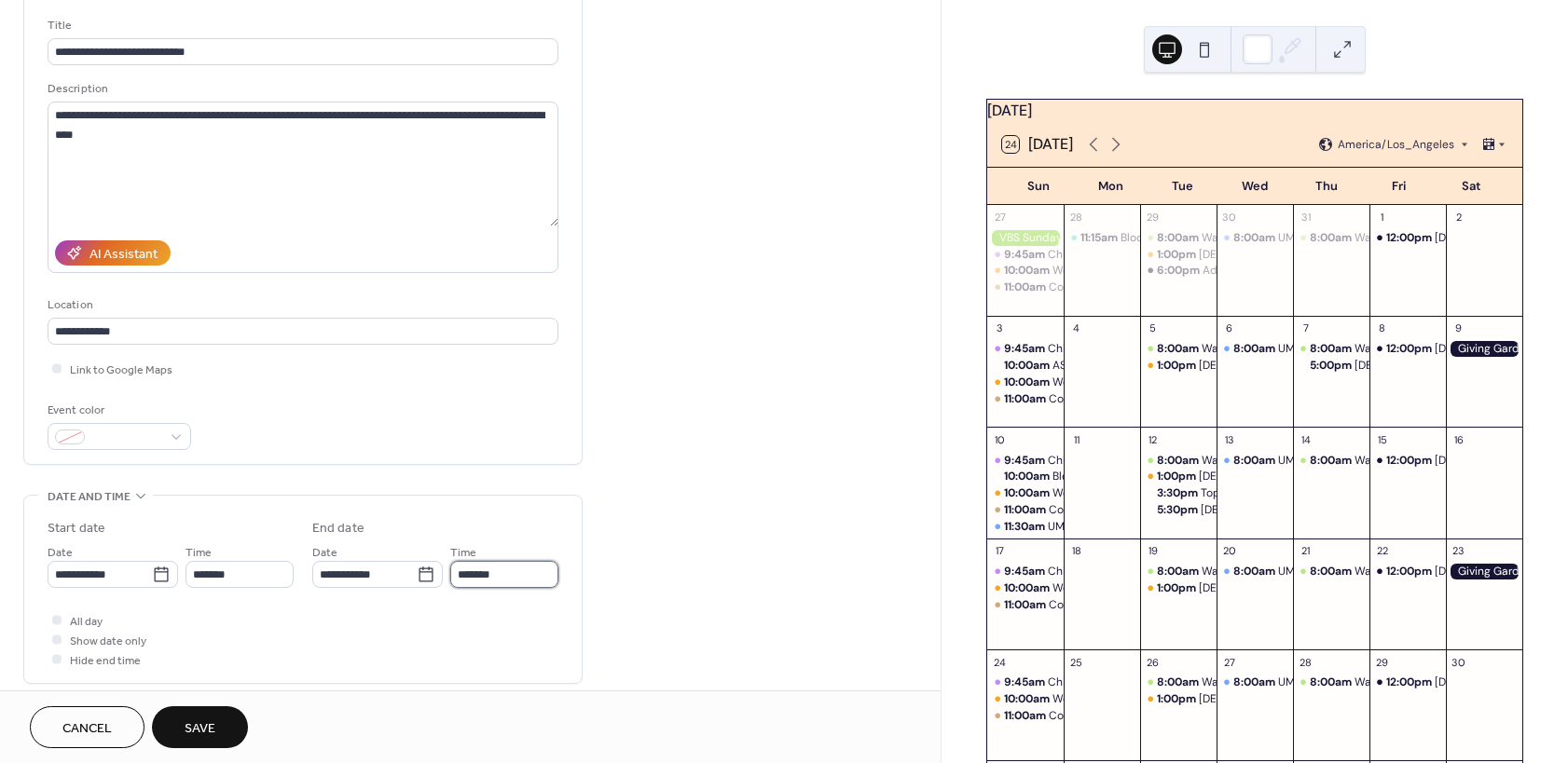 click on "*******" at bounding box center (504, 574) 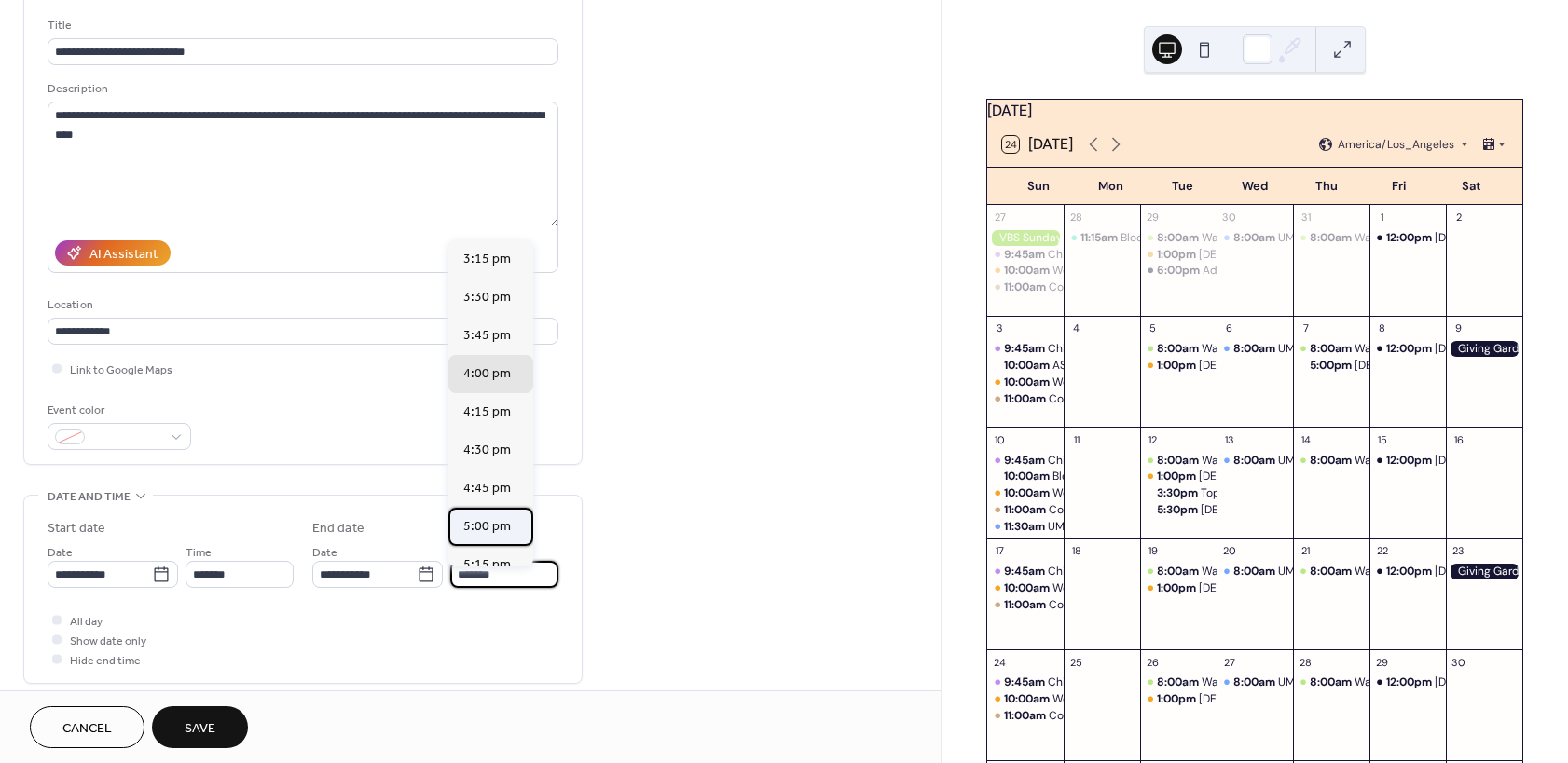click on "5:00 pm" at bounding box center (487, 526) 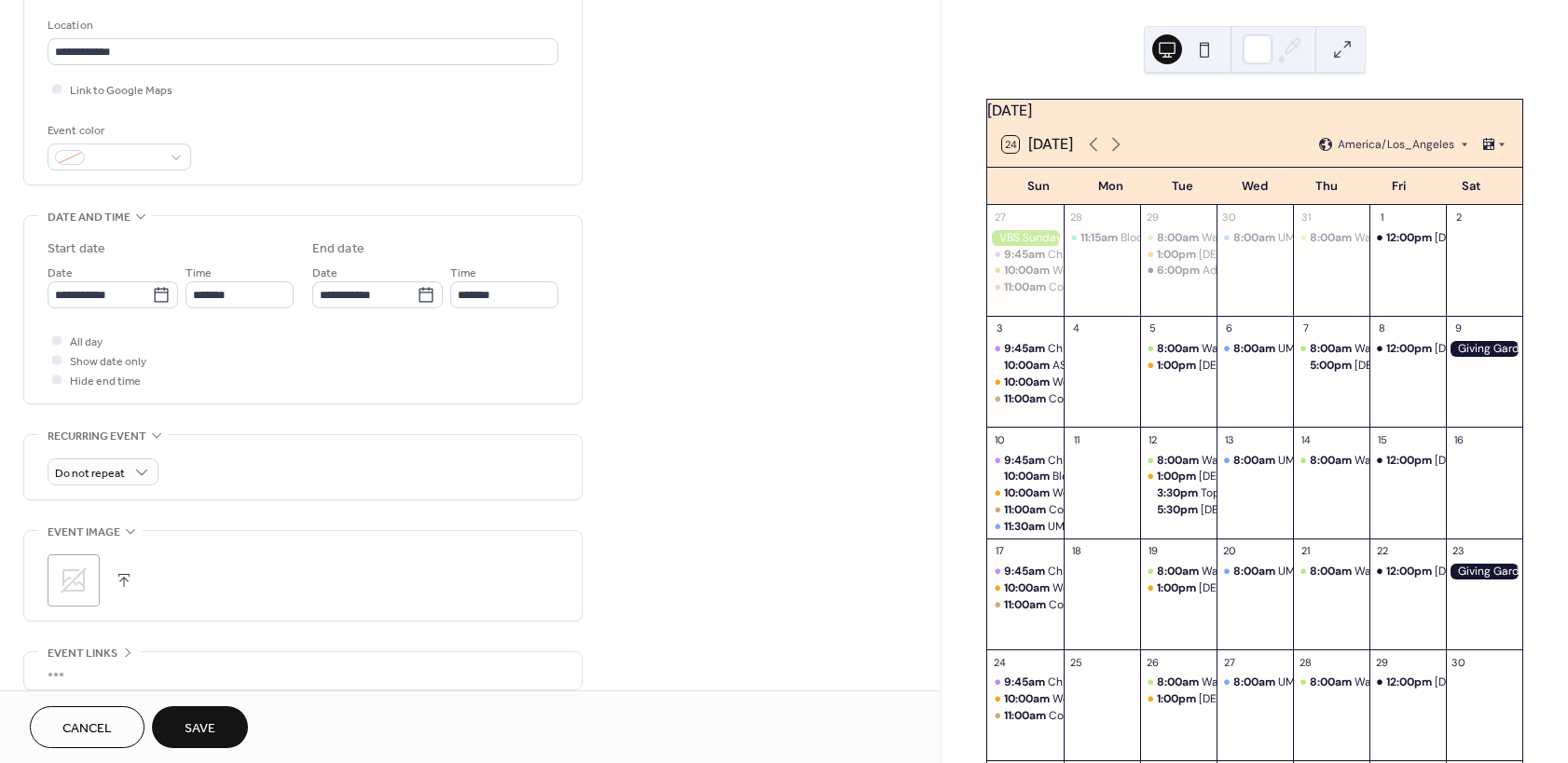scroll, scrollTop: 555, scrollLeft: 0, axis: vertical 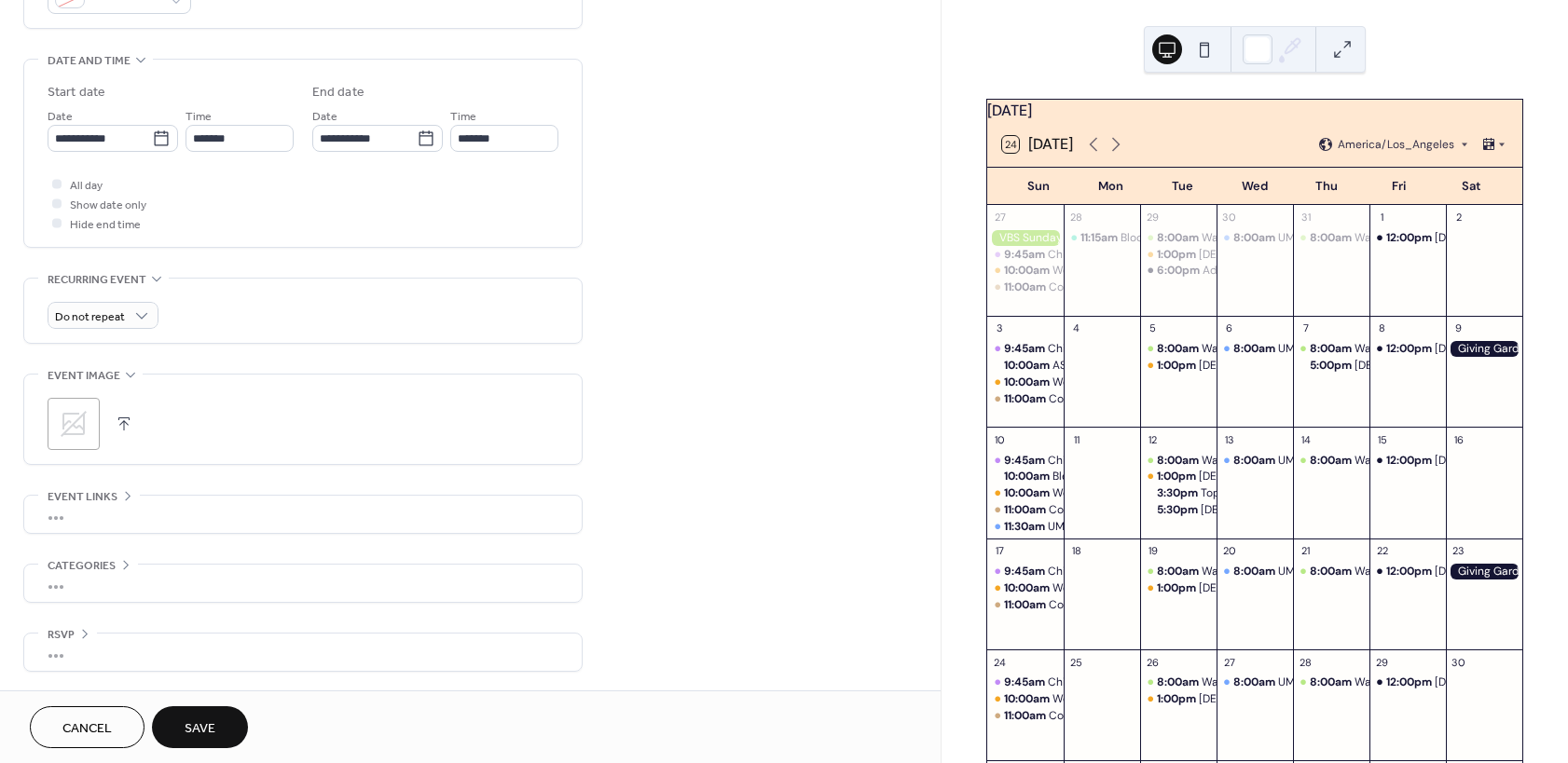 click on "Save" at bounding box center [199, 727] 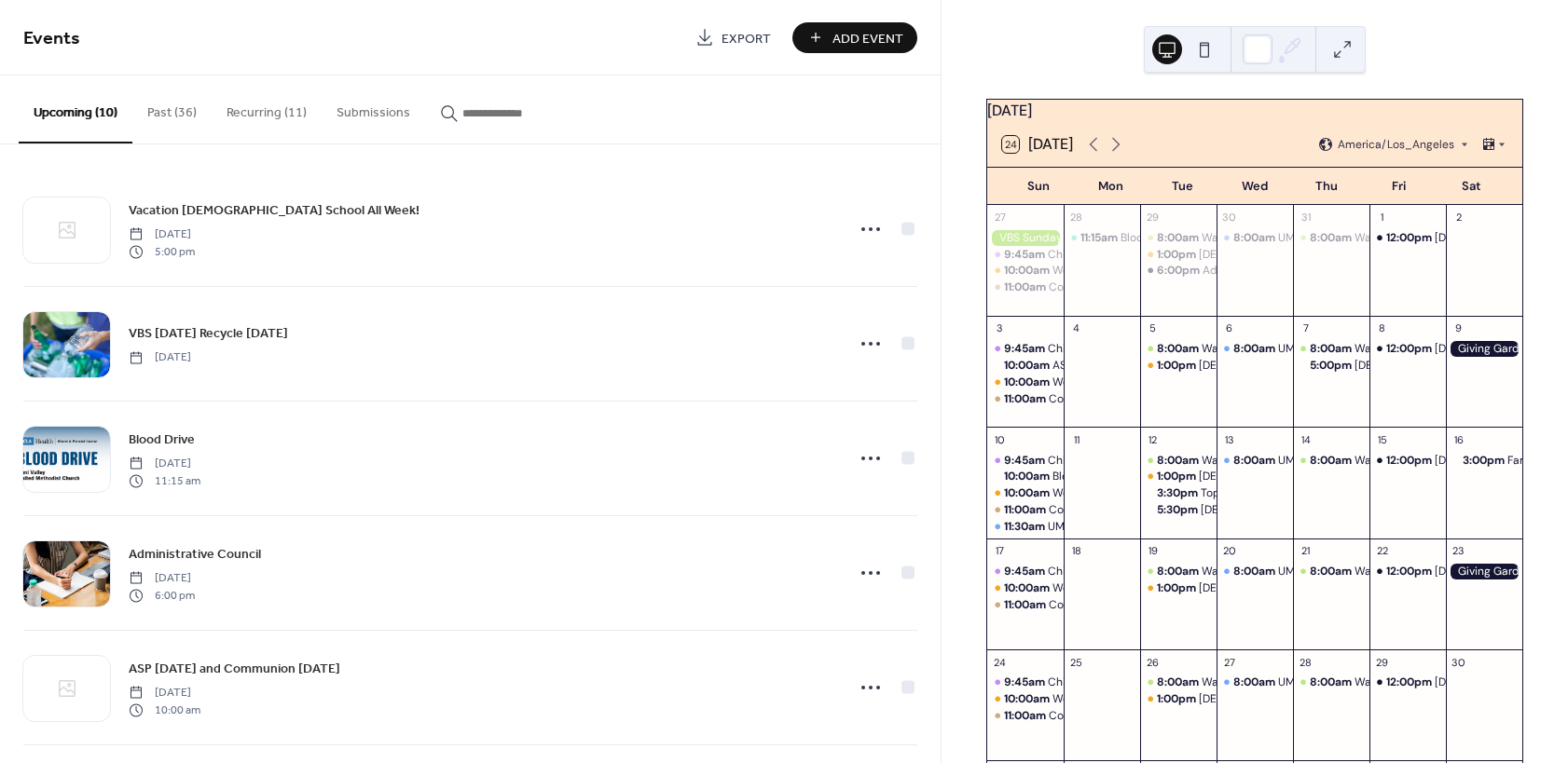 click on "Add Event" at bounding box center (868, 38) 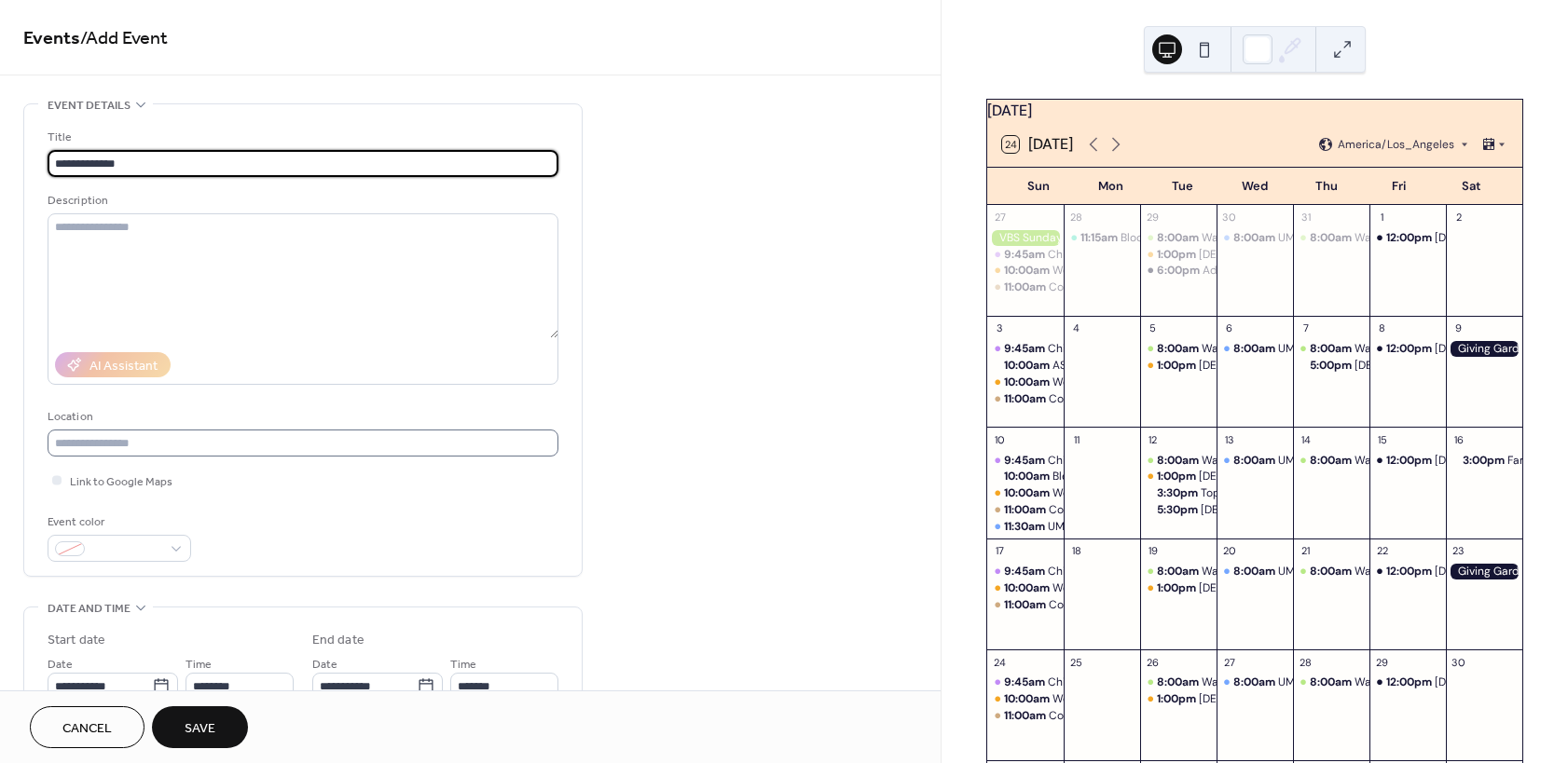 type on "**********" 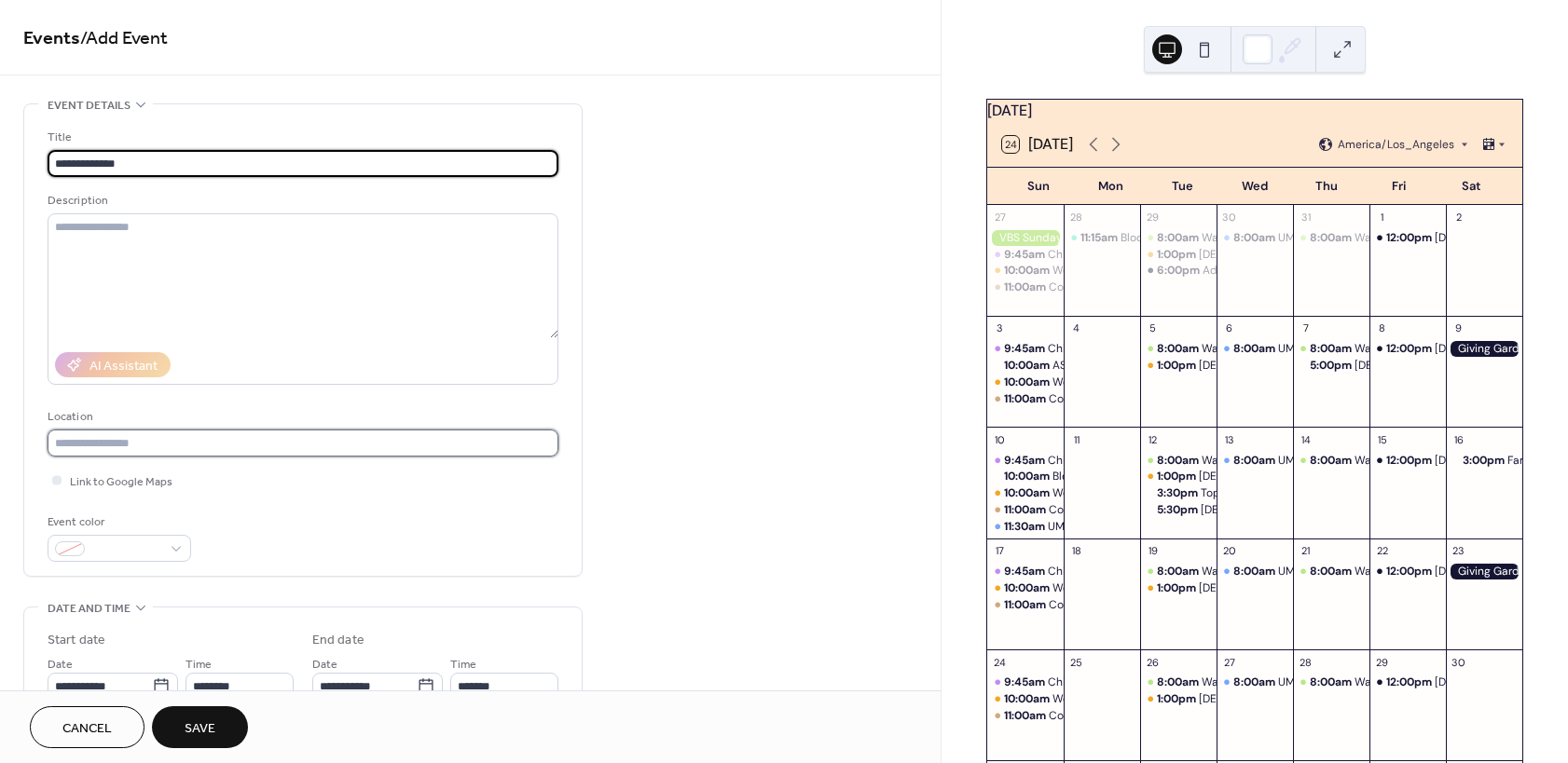 click at bounding box center [303, 443] 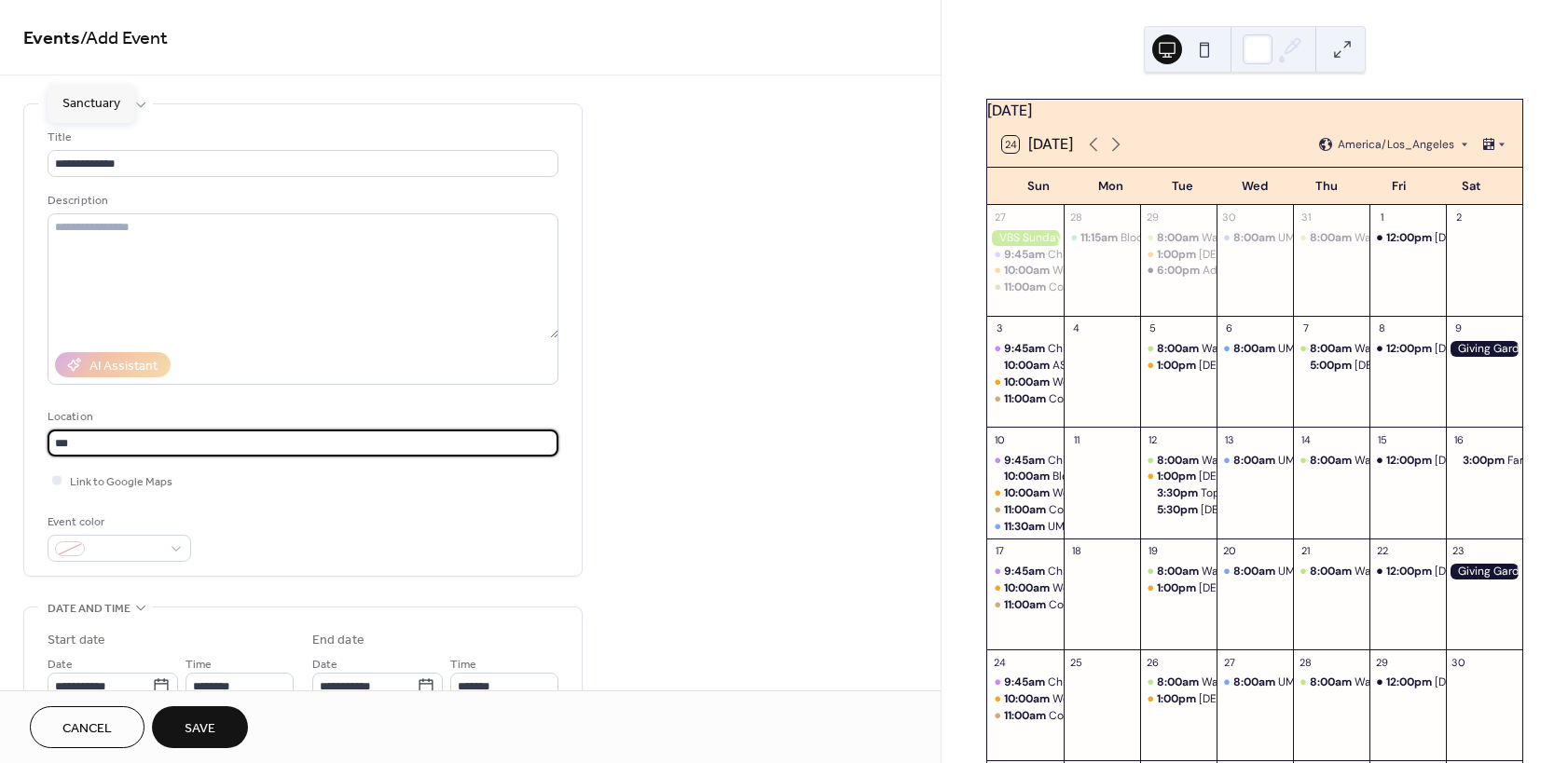 type on "****" 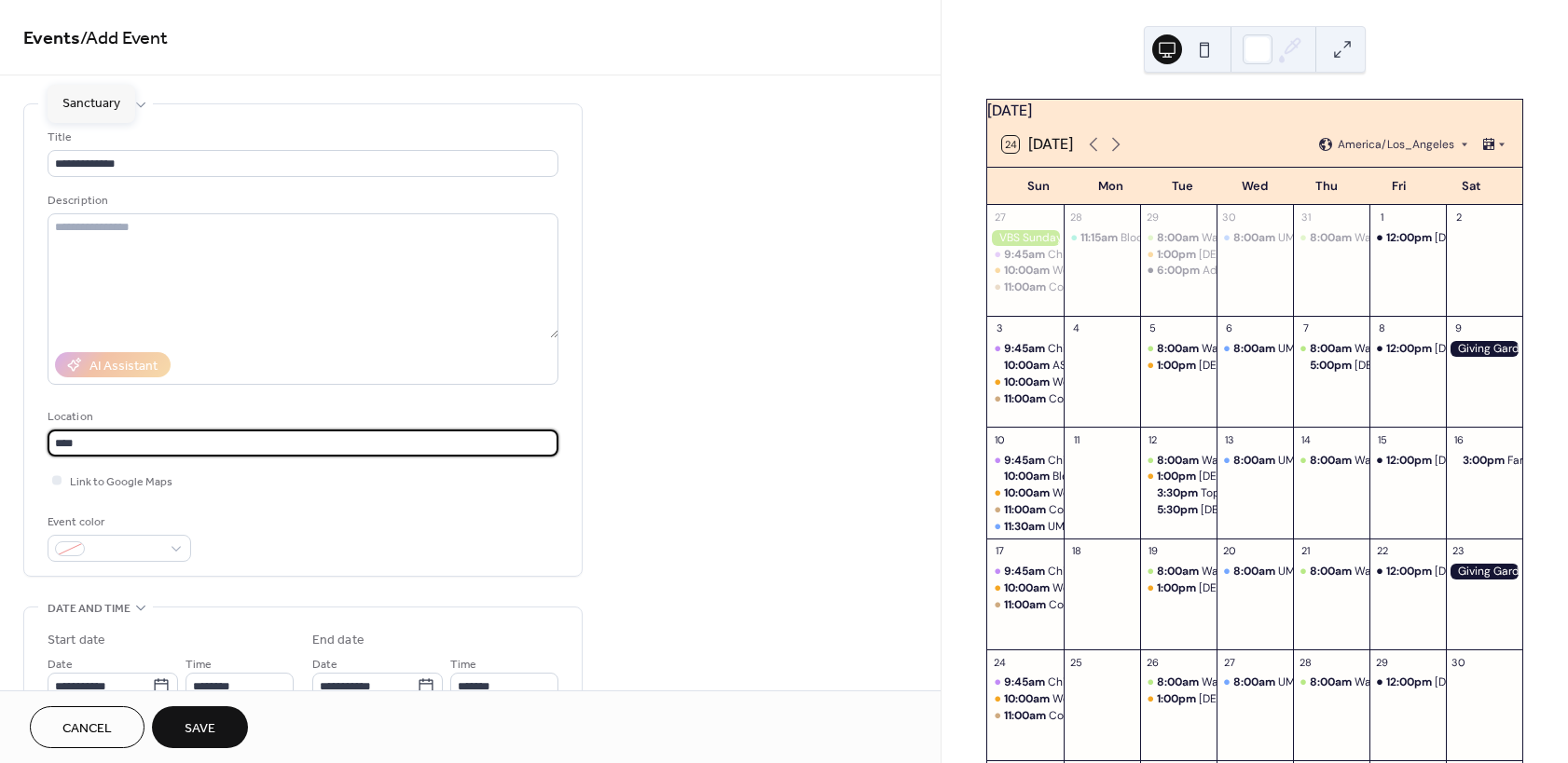 drag, startPoint x: 53, startPoint y: 450, endPoint x: 41, endPoint y: 449, distance: 12.041595 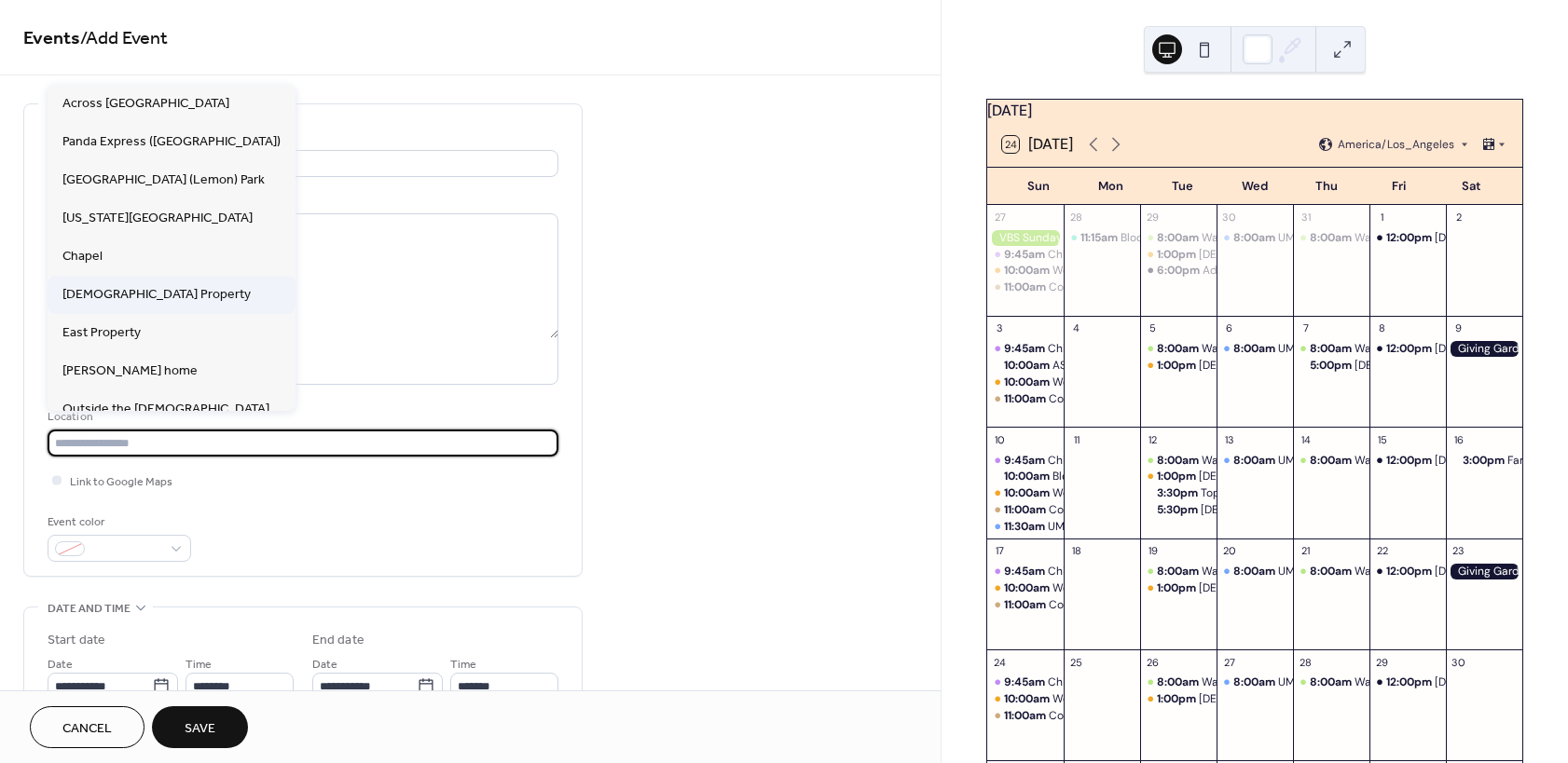 scroll, scrollTop: 252, scrollLeft: 0, axis: vertical 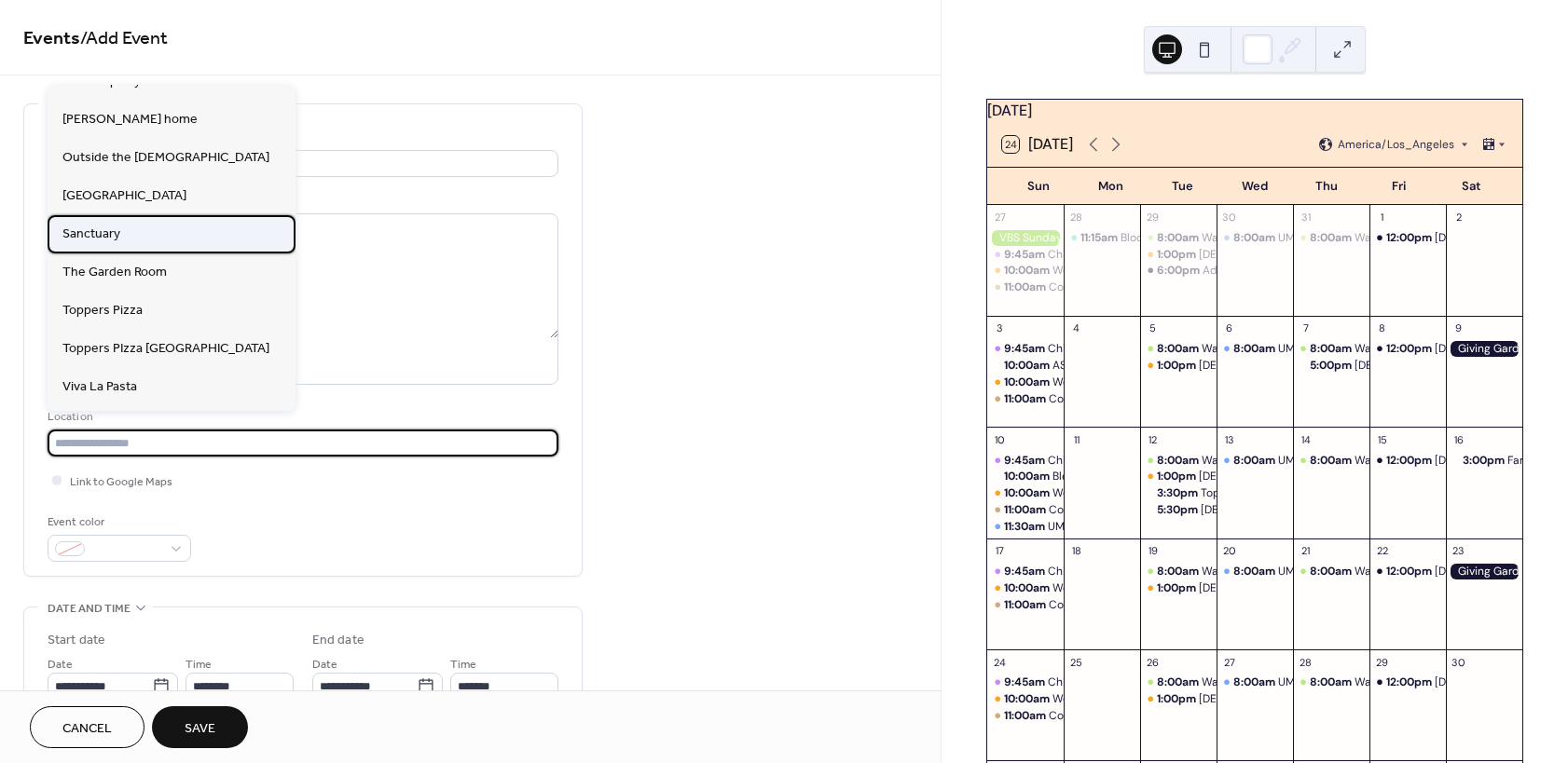 click on "Sanctuary" at bounding box center (172, 234) 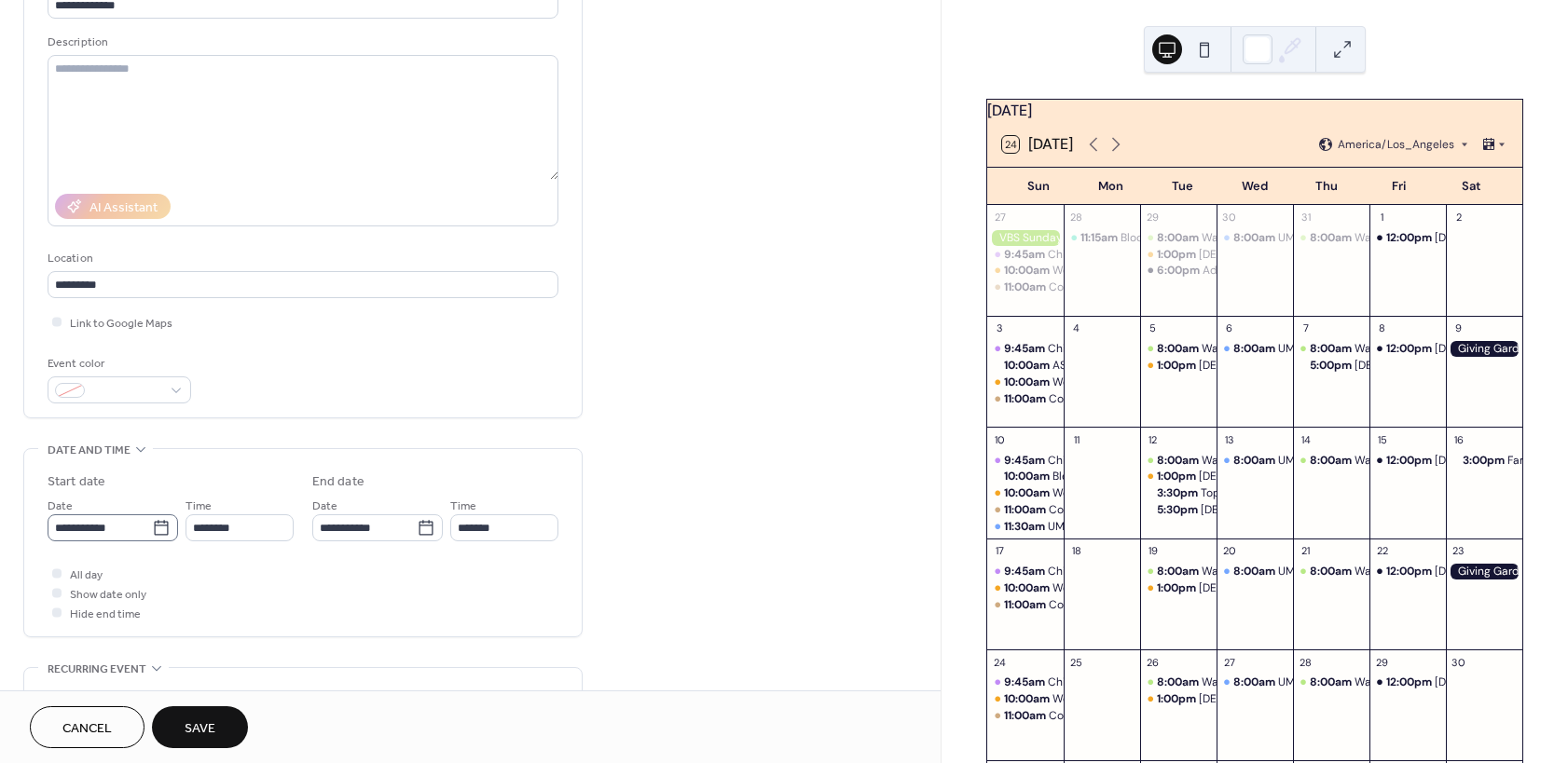 scroll, scrollTop: 168, scrollLeft: 0, axis: vertical 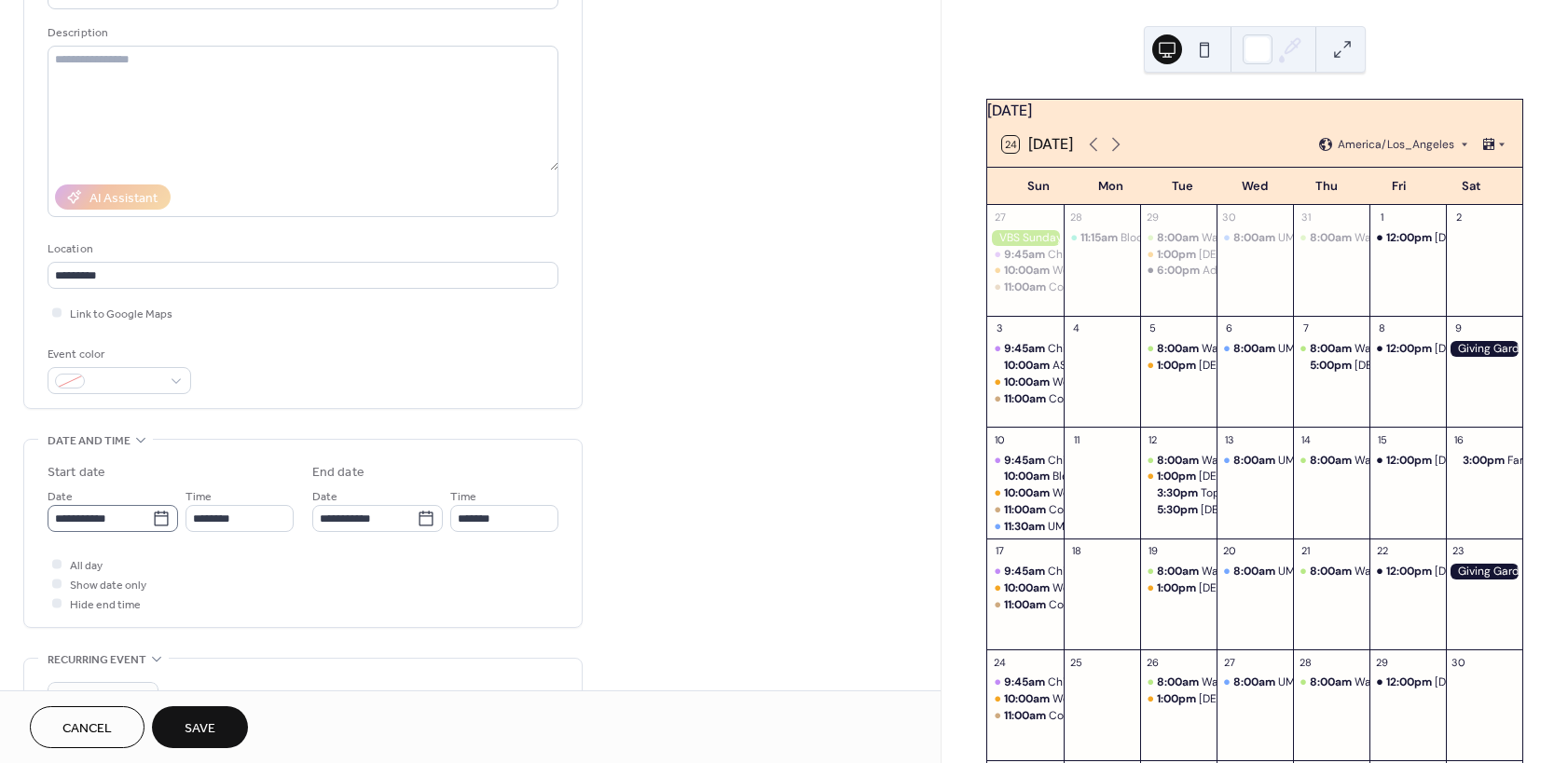 click 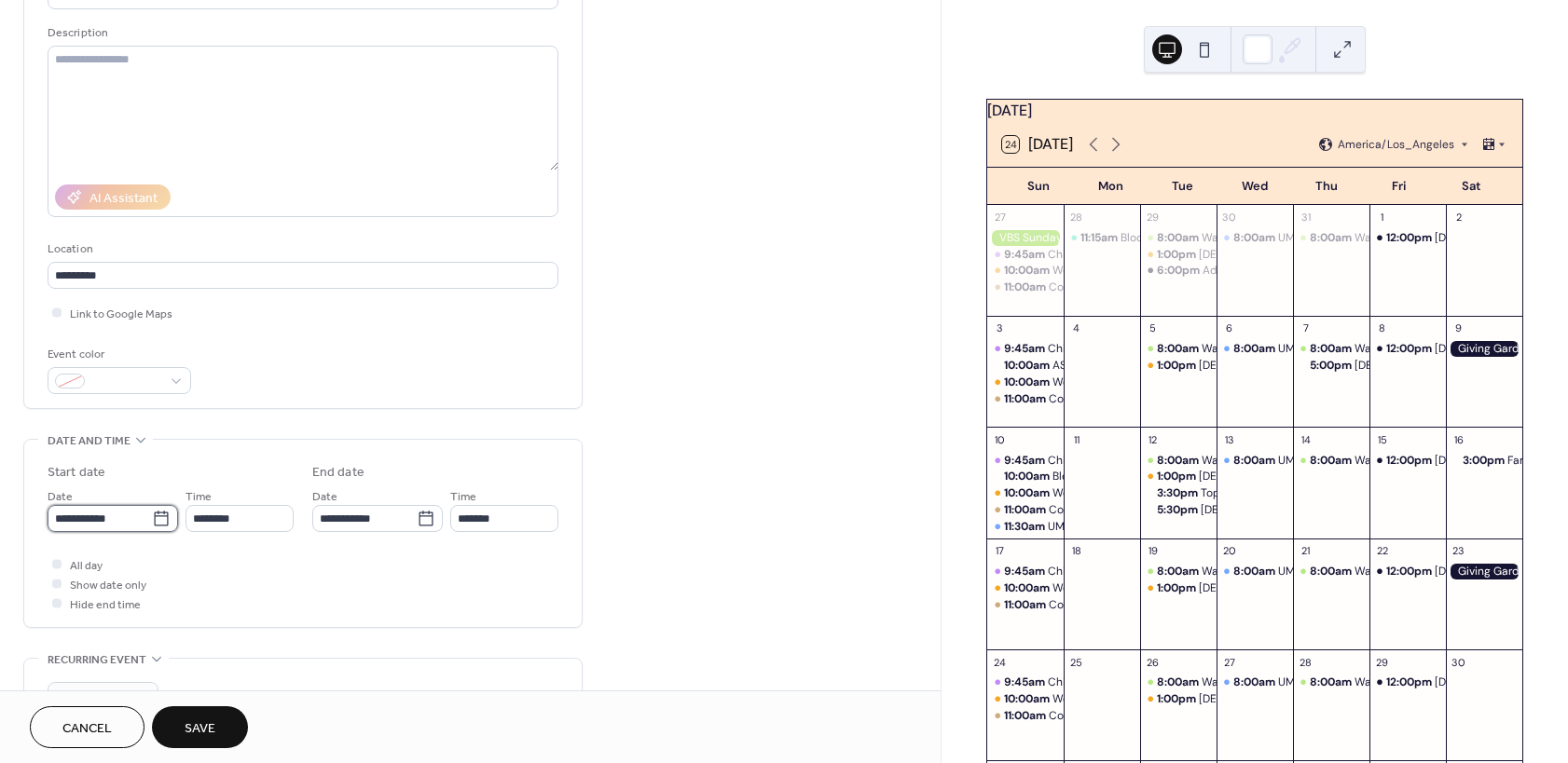 click on "**********" at bounding box center (100, 518) 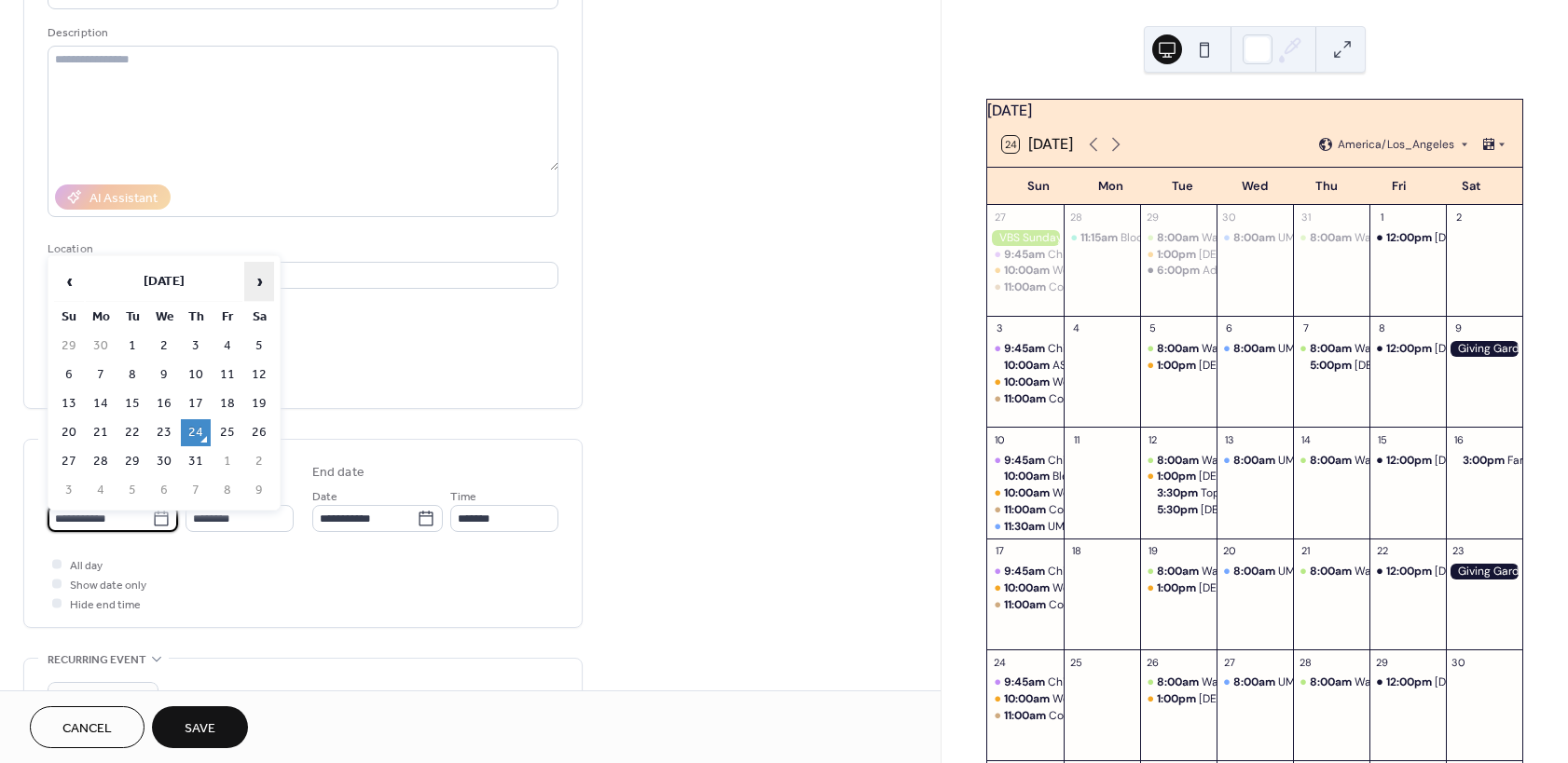 click on "›" at bounding box center (259, 281) 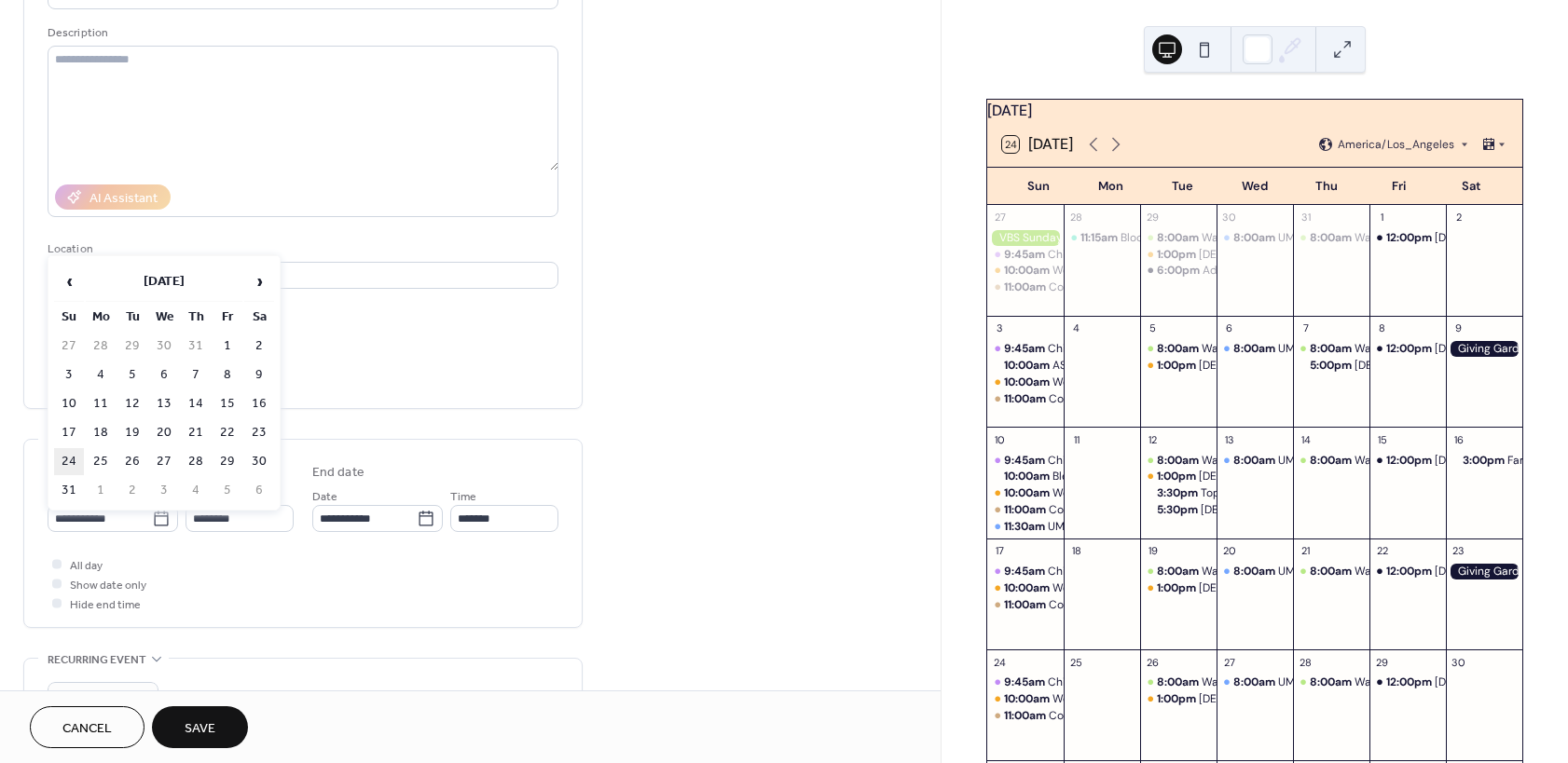click on "24" at bounding box center (69, 461) 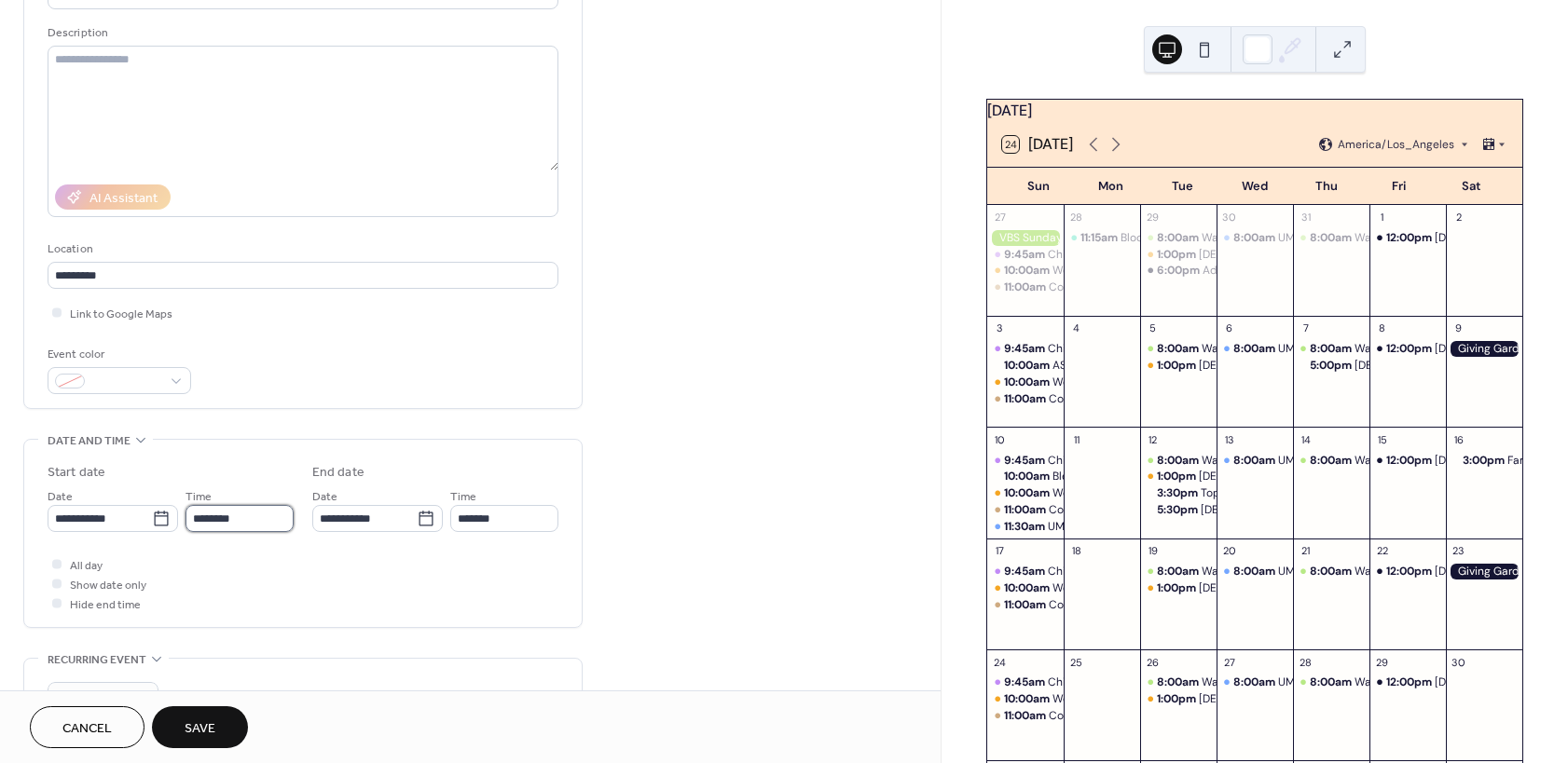 click on "********" at bounding box center (240, 518) 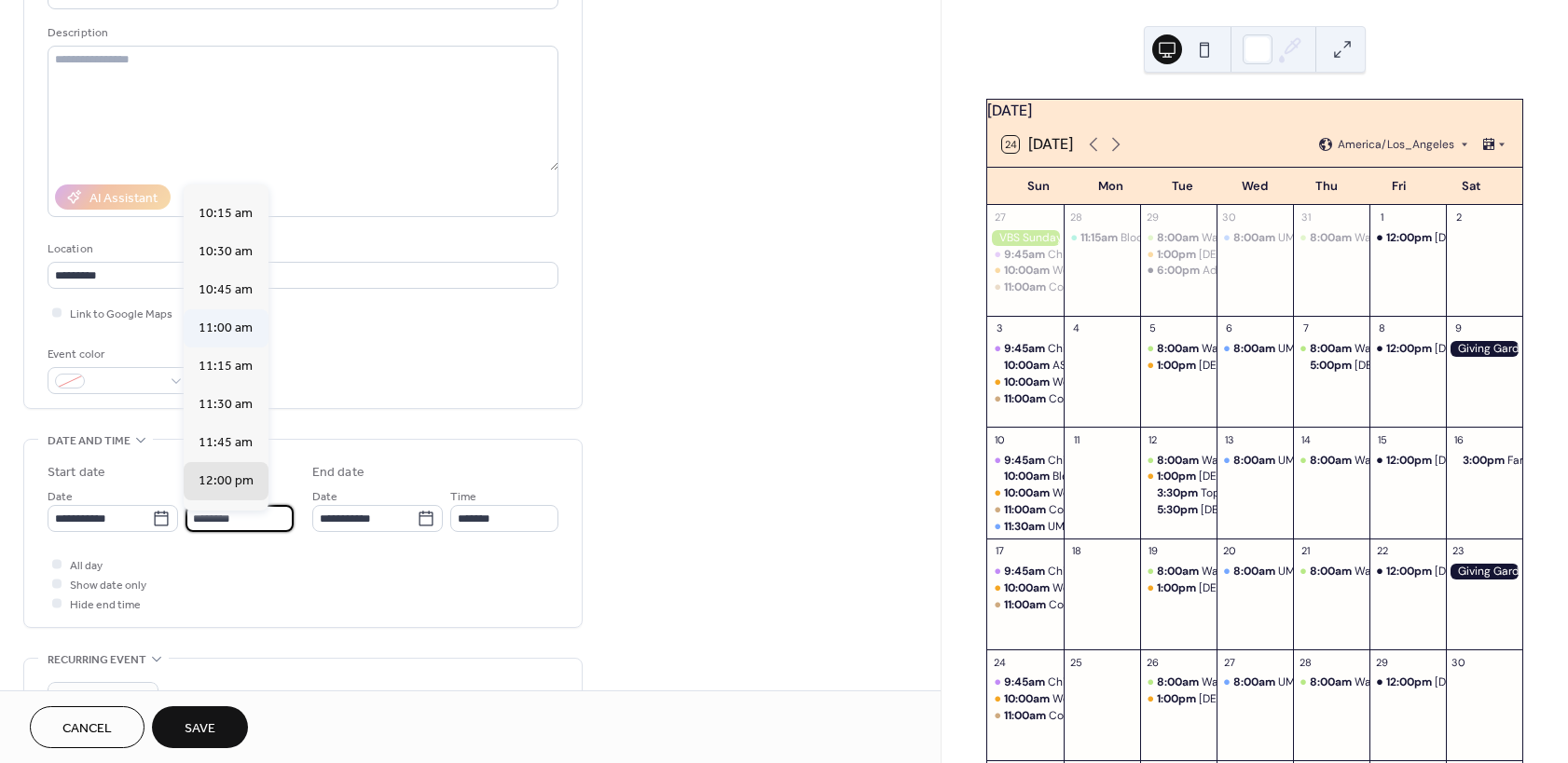 scroll, scrollTop: 1476, scrollLeft: 0, axis: vertical 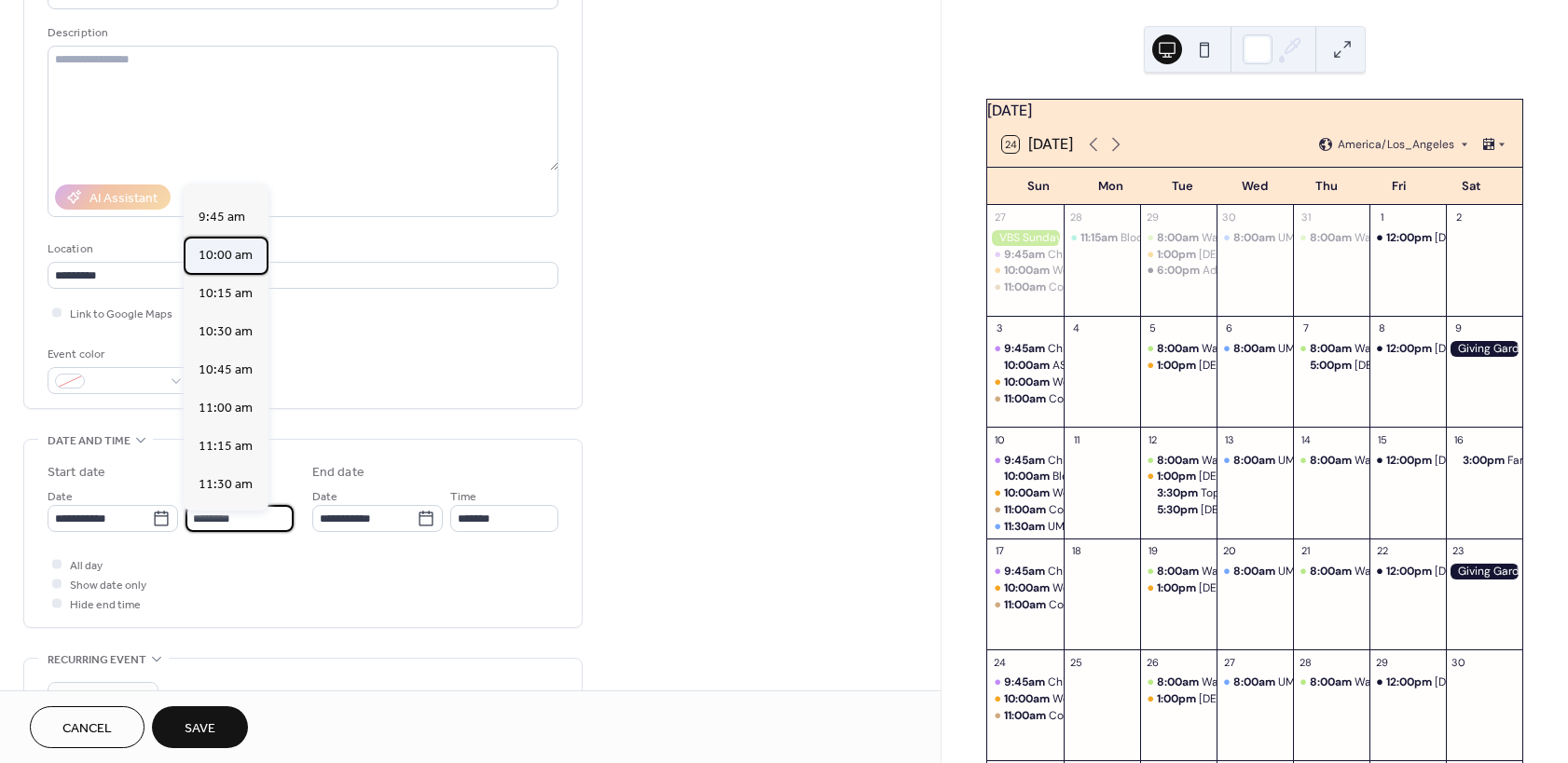 click on "10:00 am" at bounding box center [226, 255] 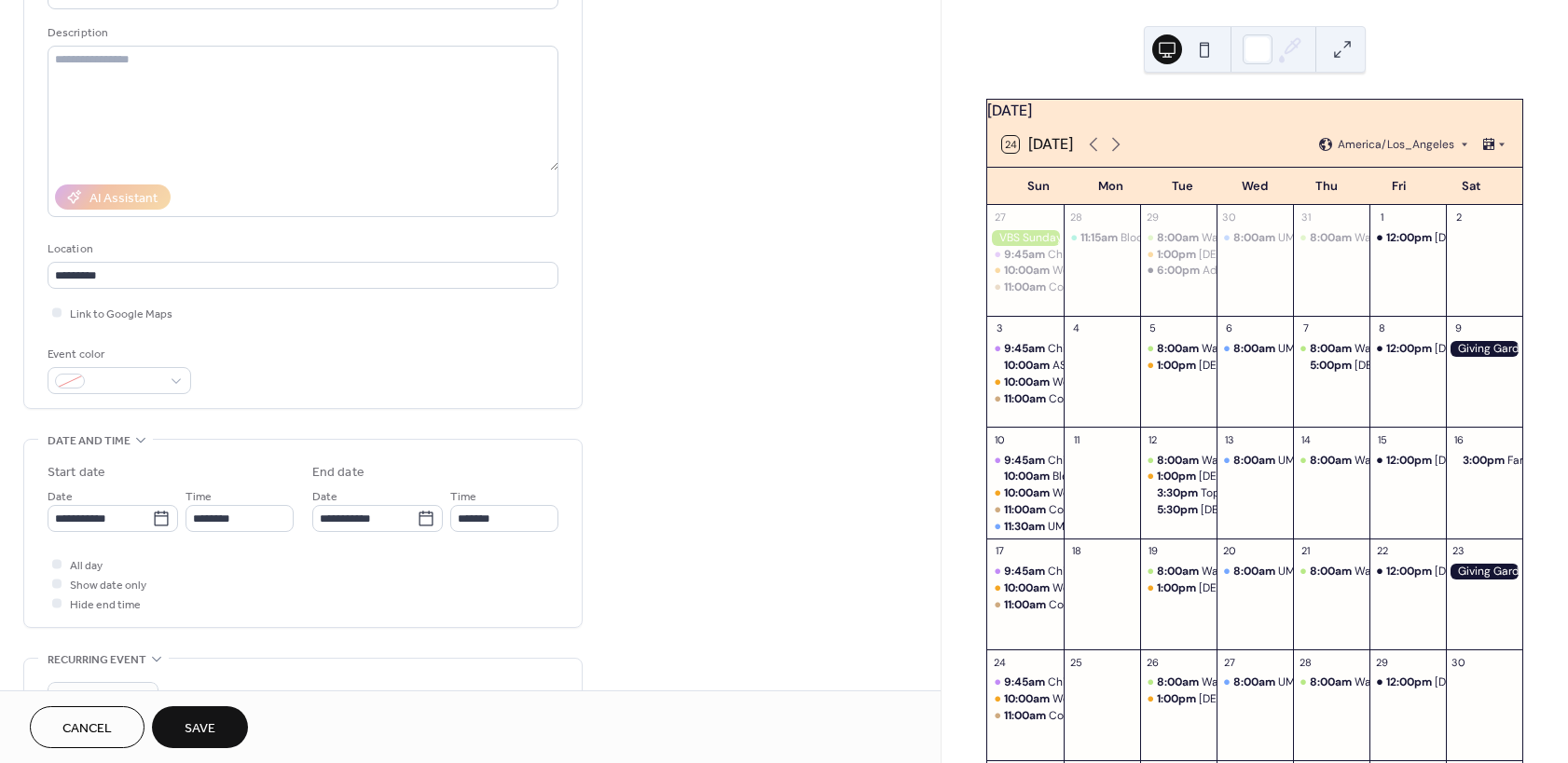 type on "********" 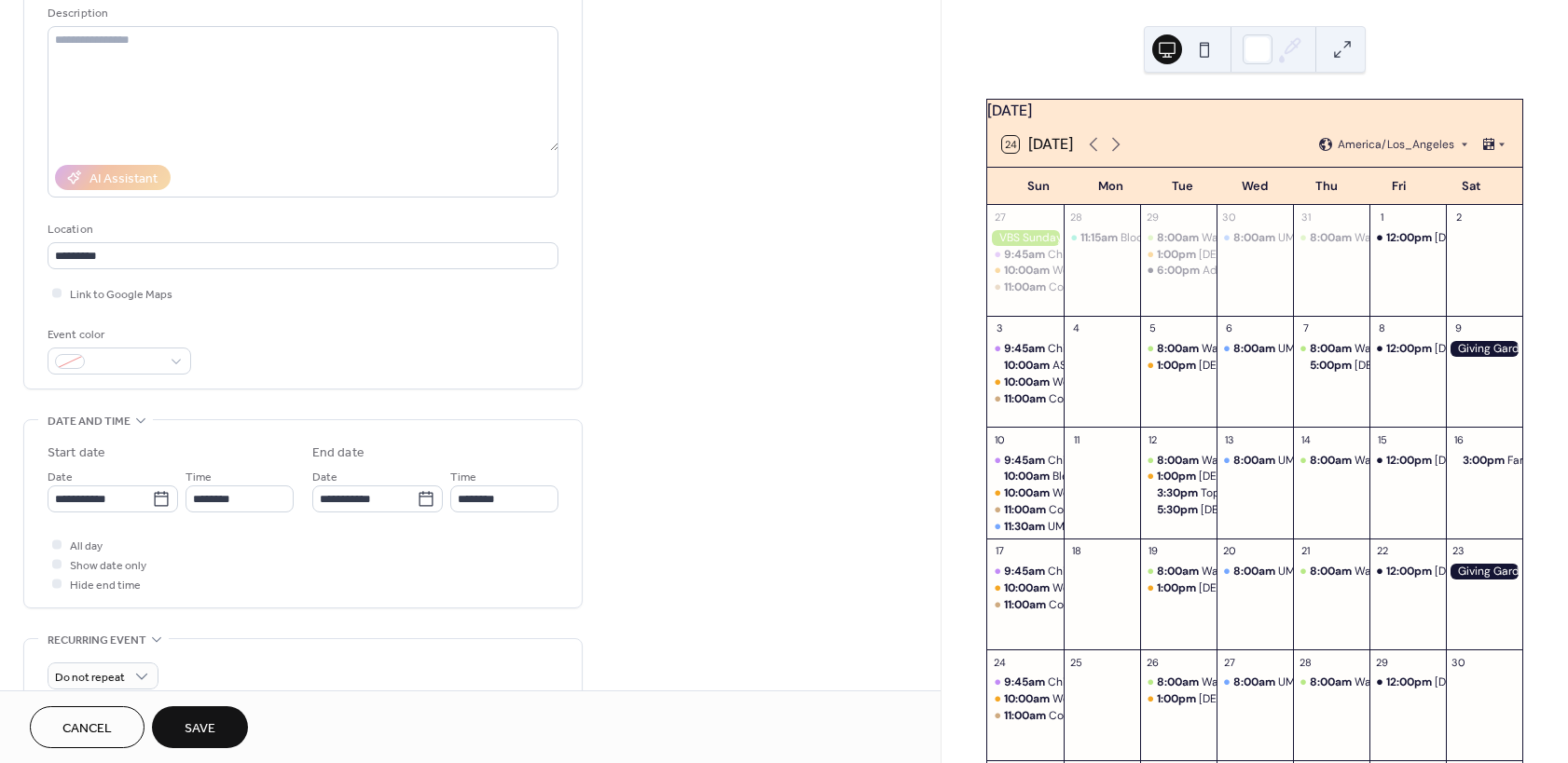 scroll, scrollTop: 108, scrollLeft: 0, axis: vertical 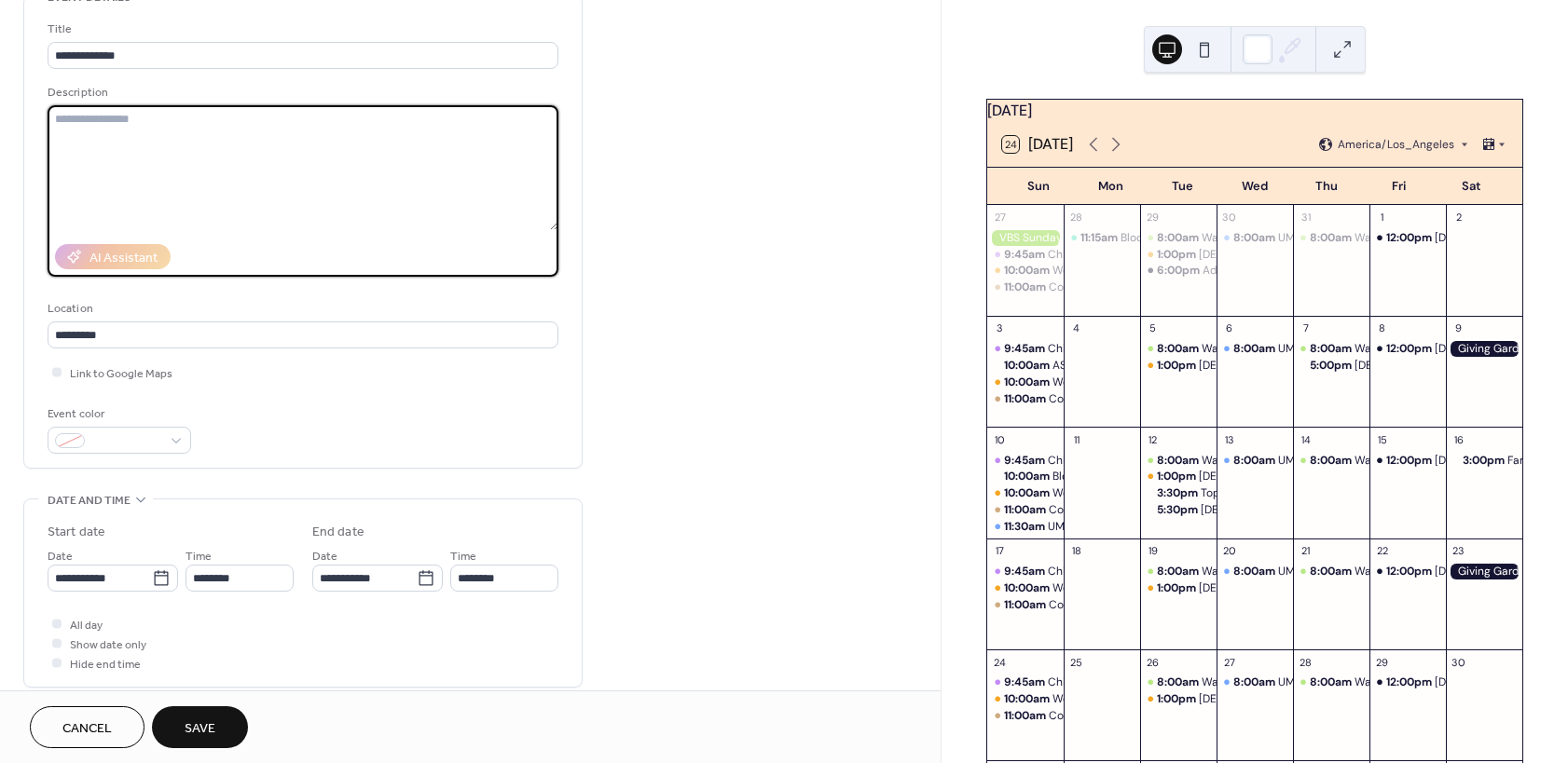 click at bounding box center (303, 168) 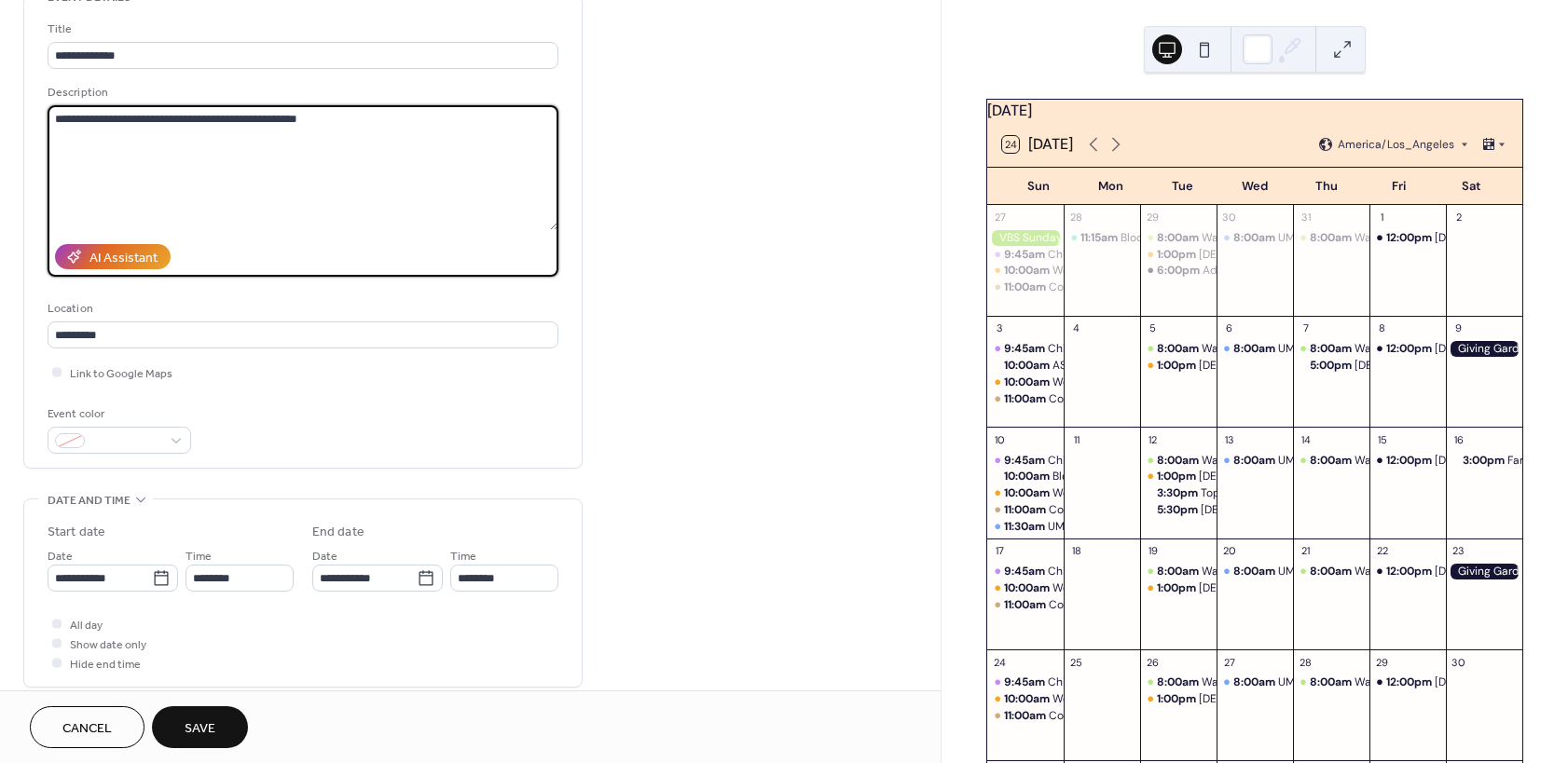 type on "**********" 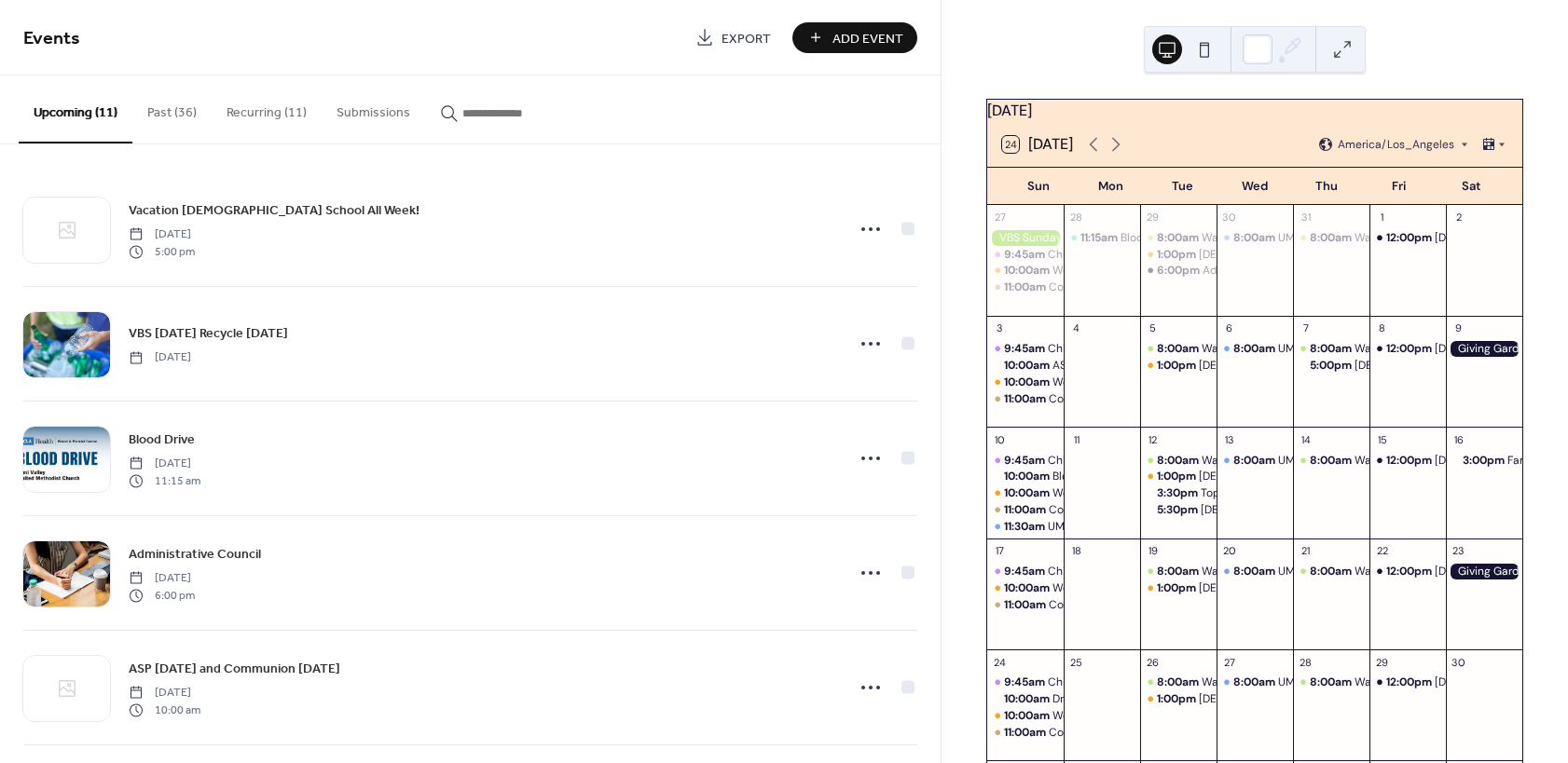 click on "Add Event" at bounding box center (868, 38) 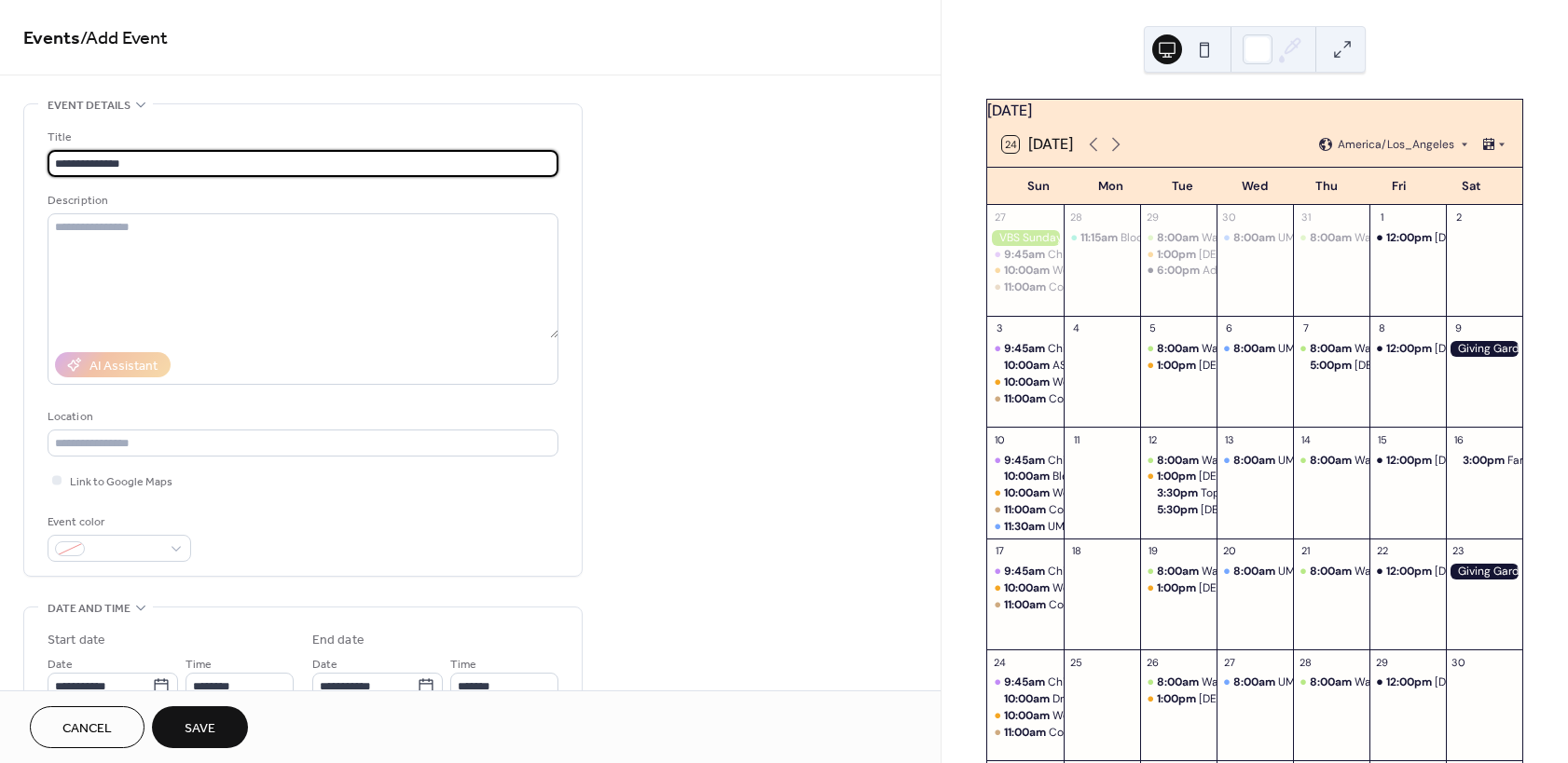 type on "**********" 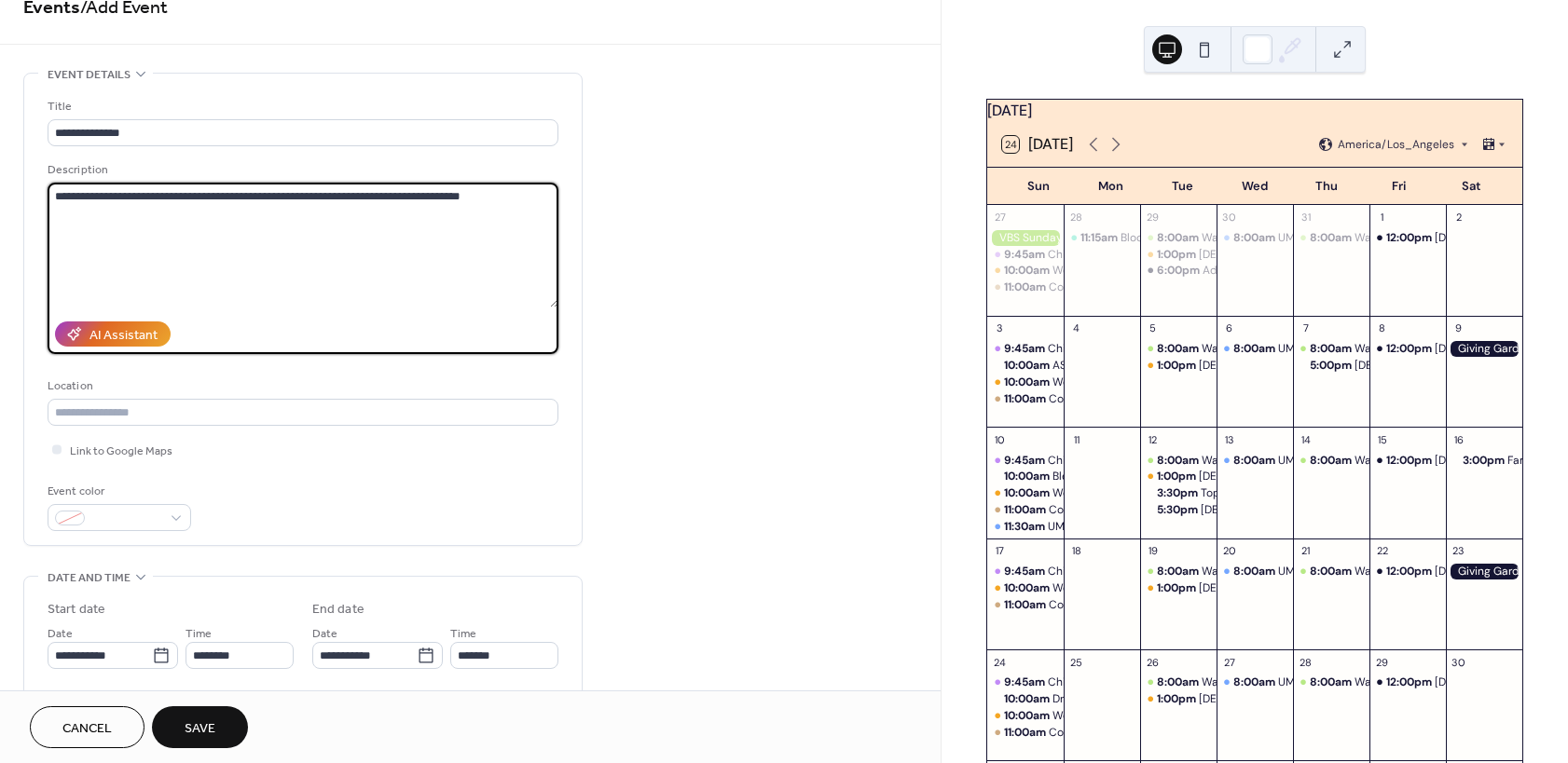 scroll, scrollTop: 56, scrollLeft: 0, axis: vertical 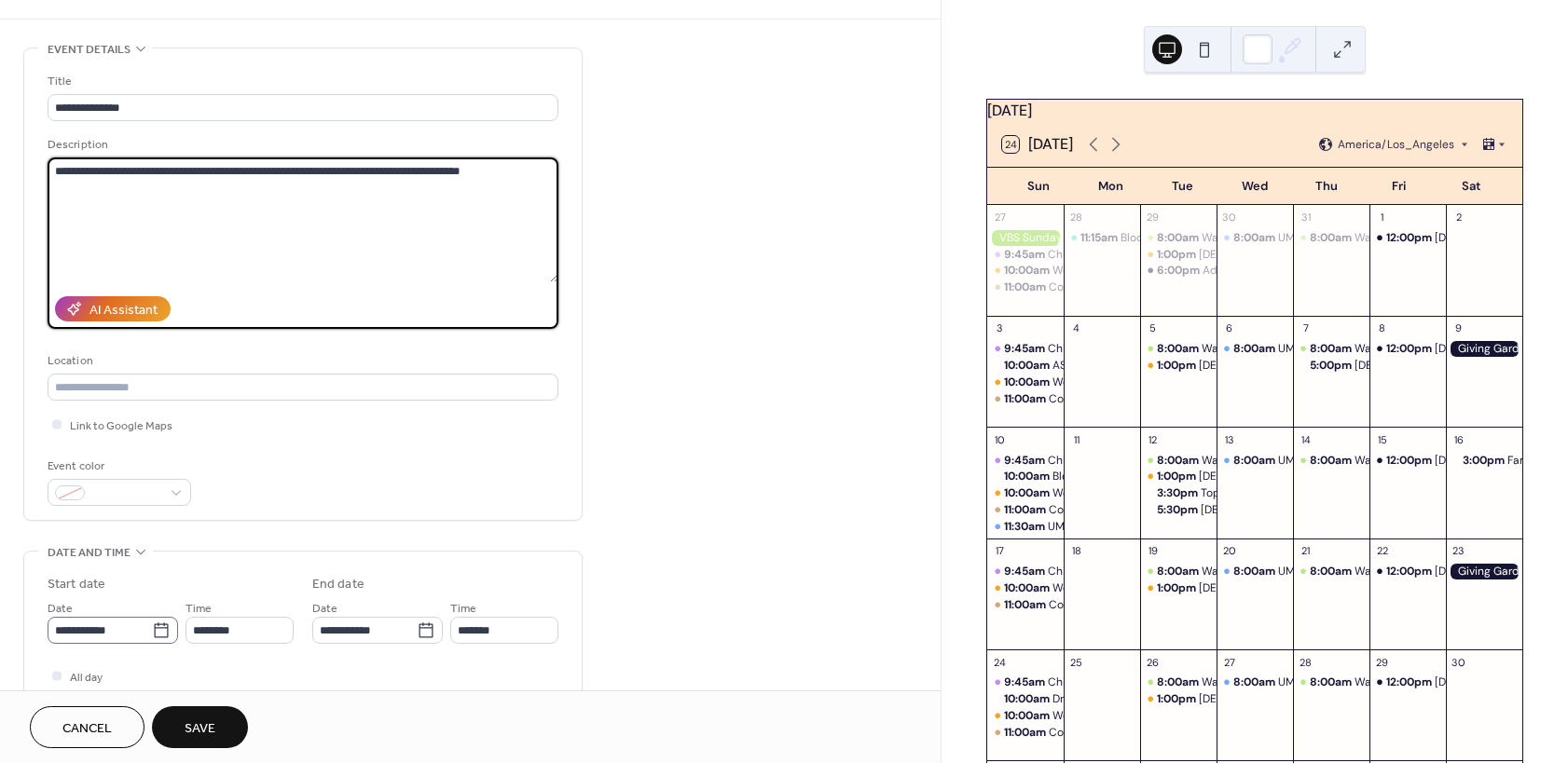 type on "**********" 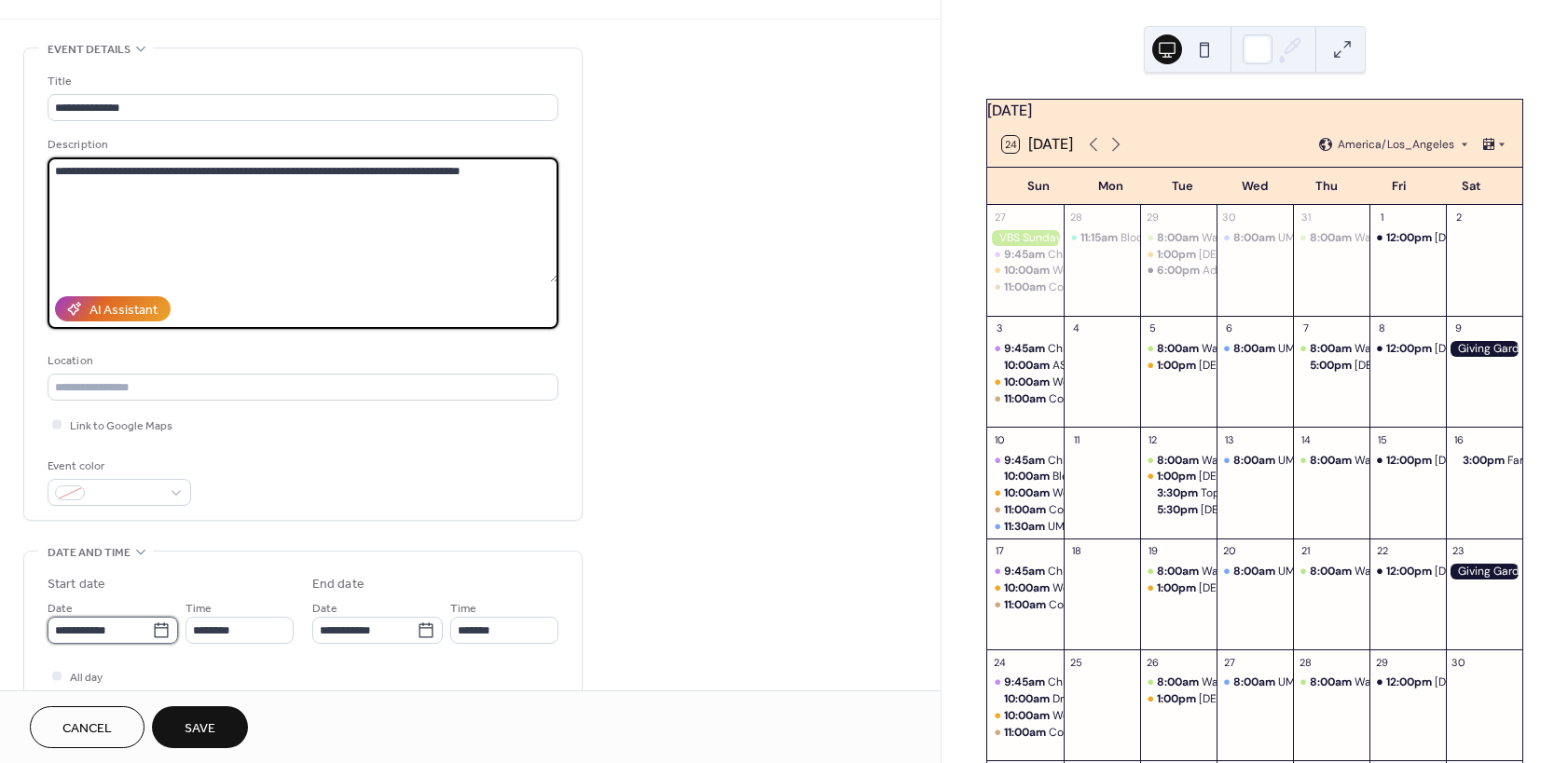 click on "**********" at bounding box center (100, 630) 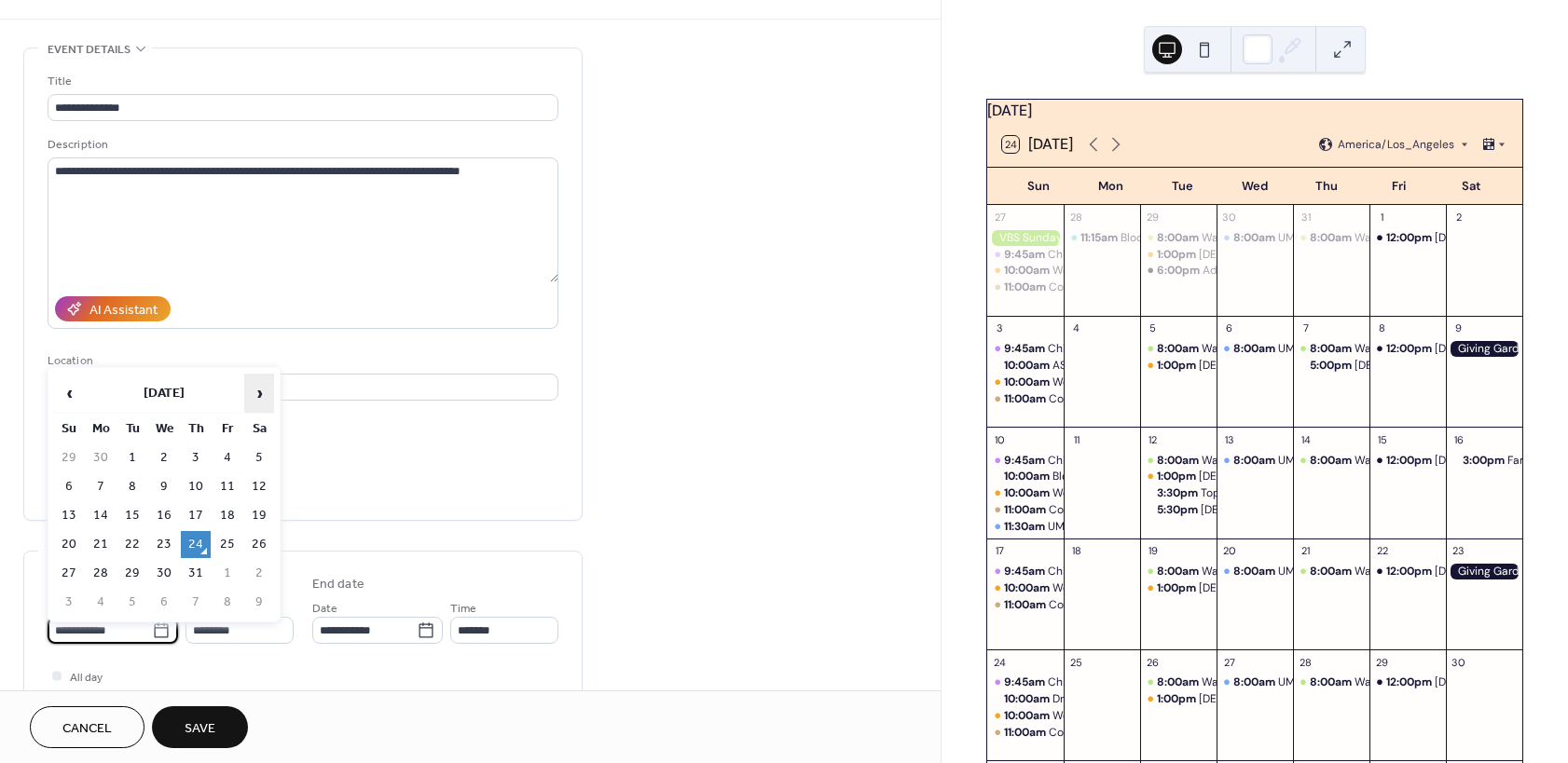 click on "›" at bounding box center (259, 393) 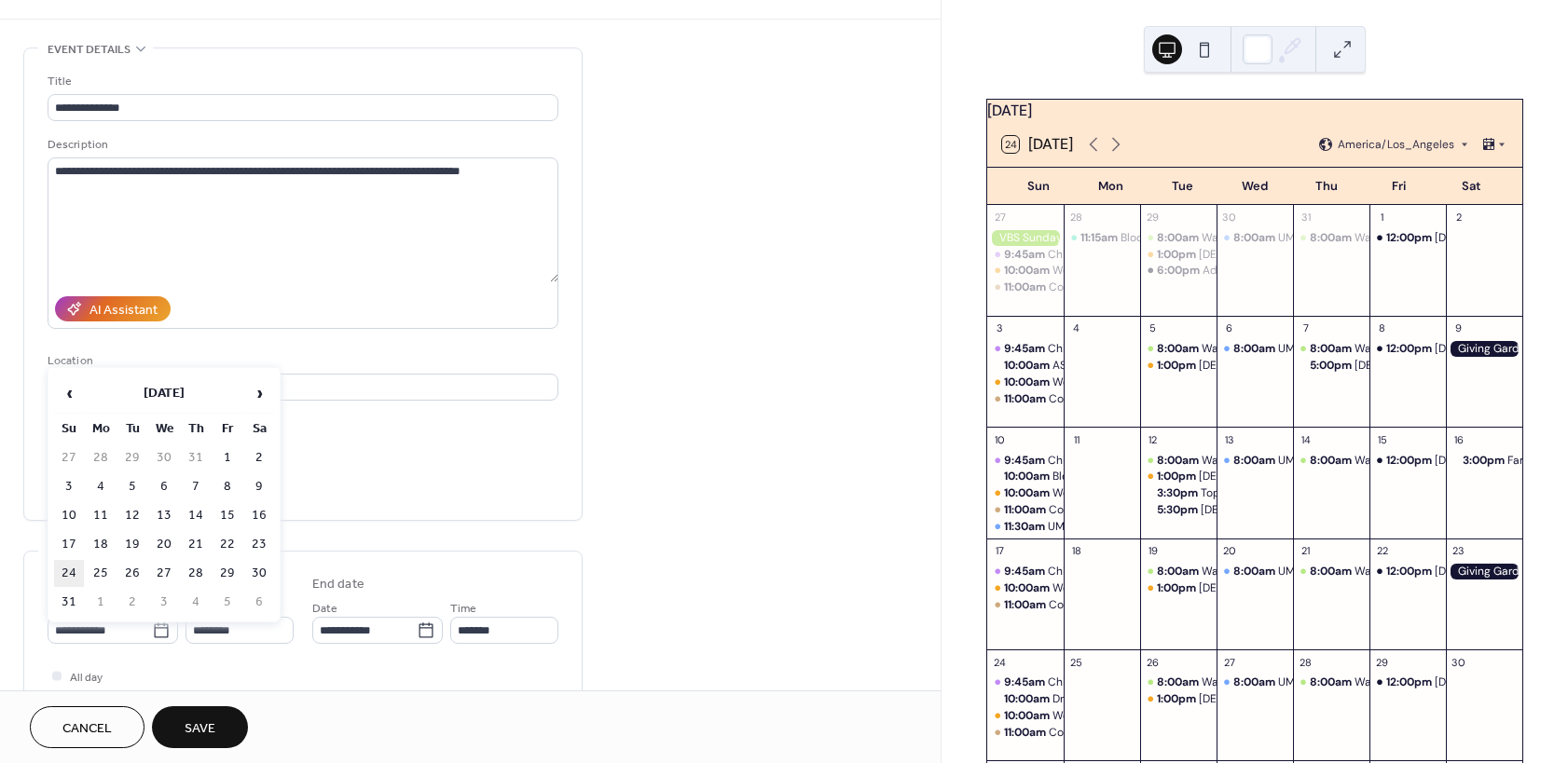 click on "24" at bounding box center (69, 573) 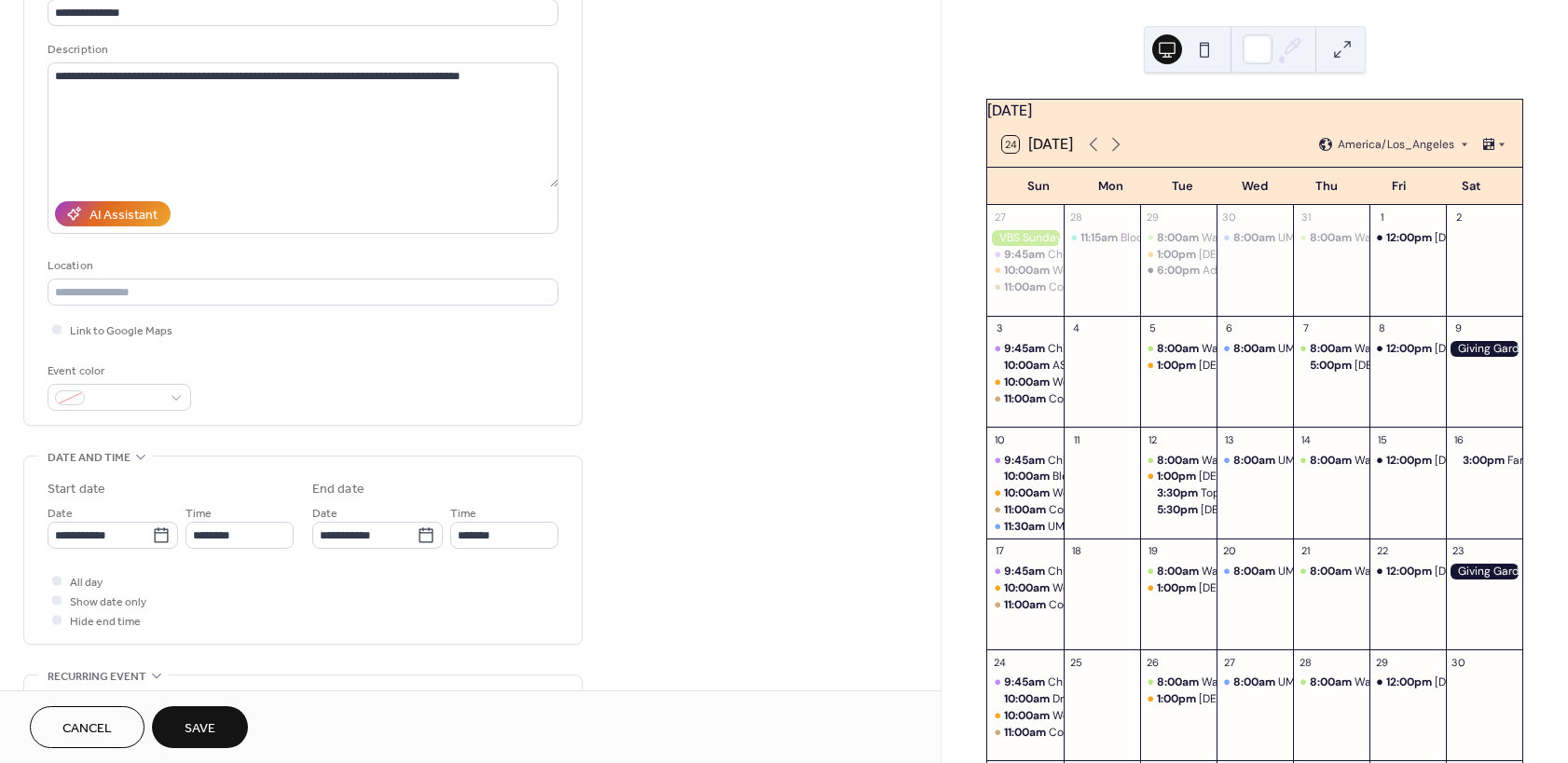 scroll, scrollTop: 168, scrollLeft: 0, axis: vertical 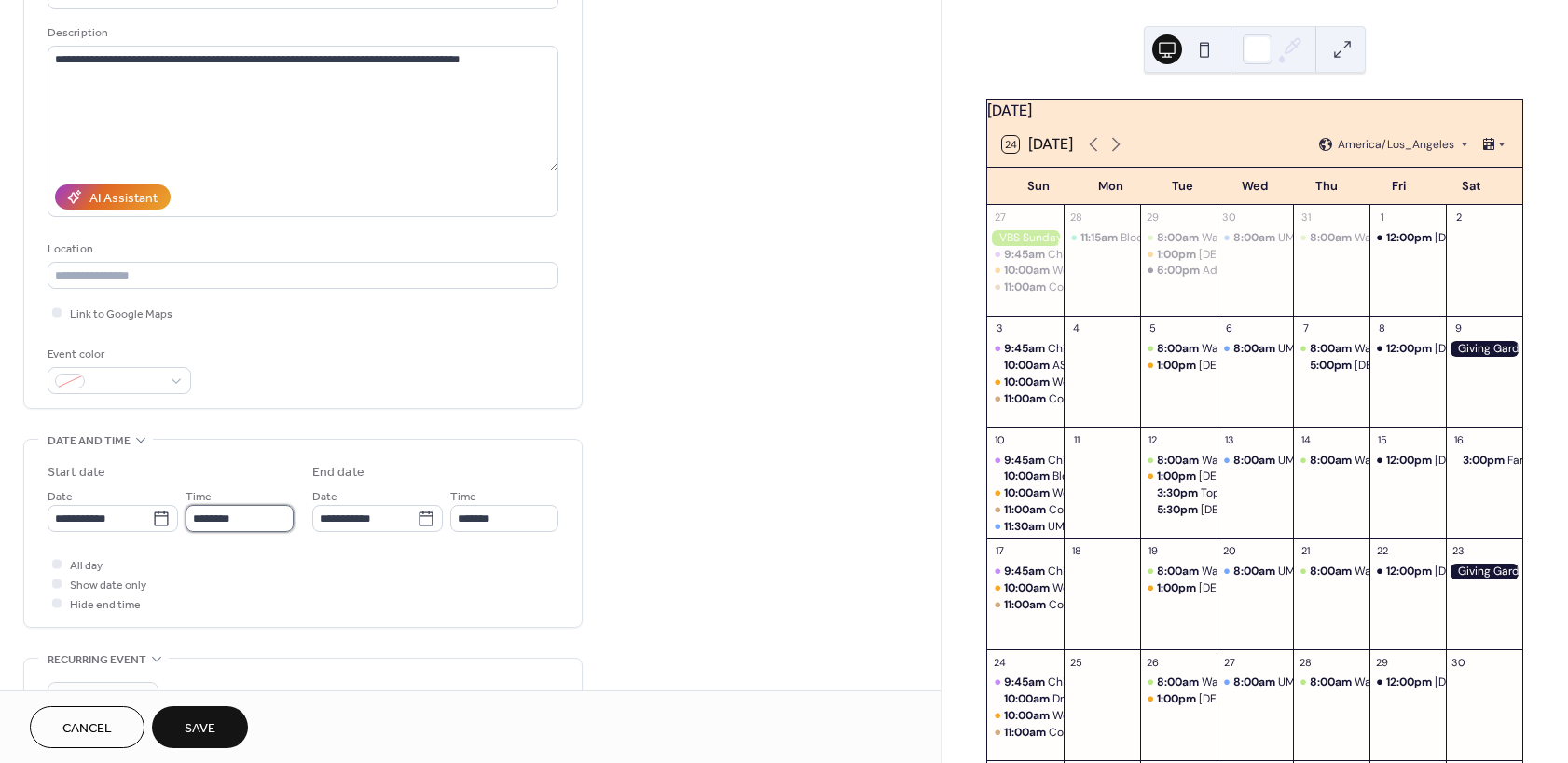 click on "********" at bounding box center [240, 518] 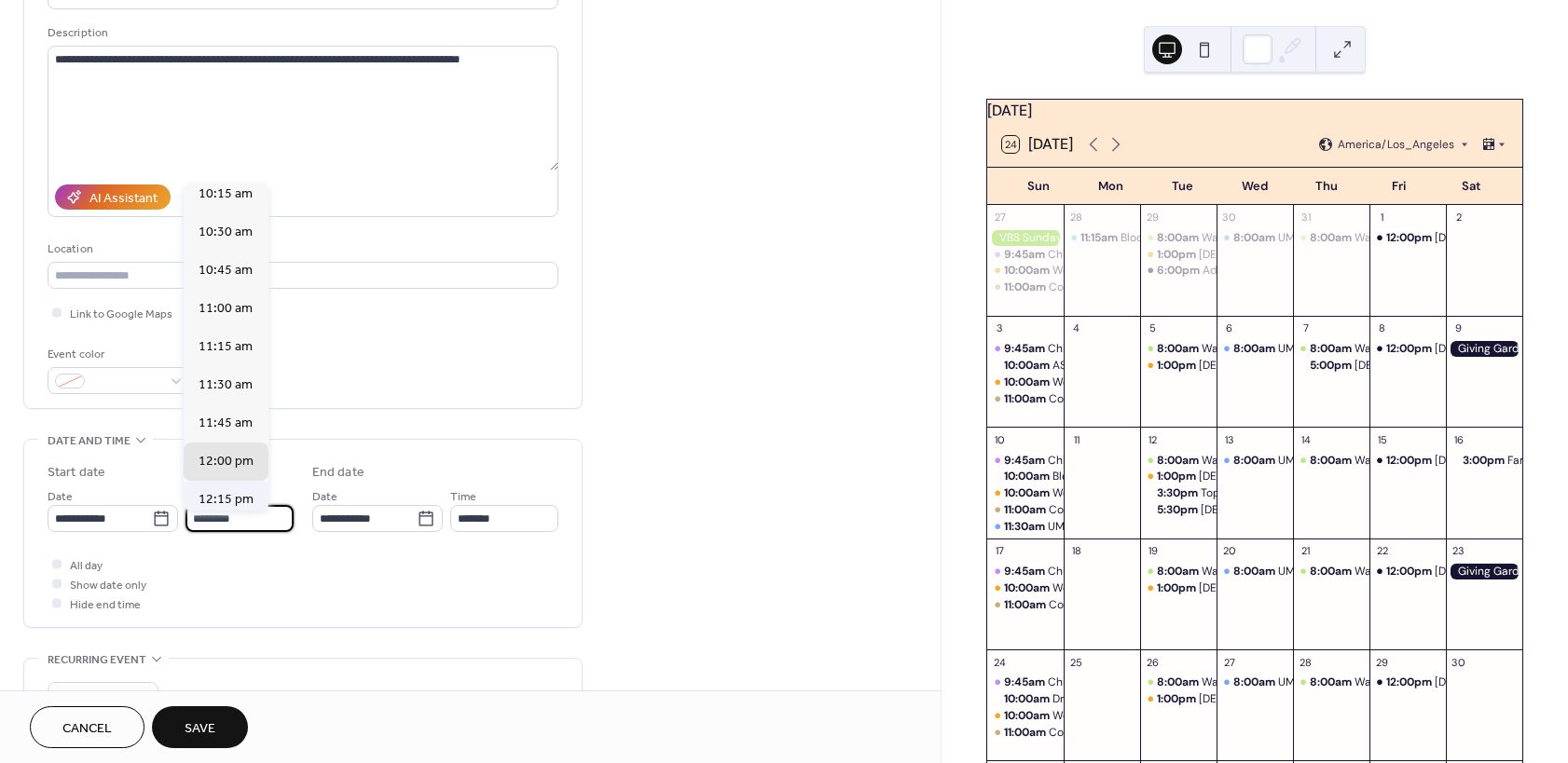 scroll, scrollTop: 1476, scrollLeft: 0, axis: vertical 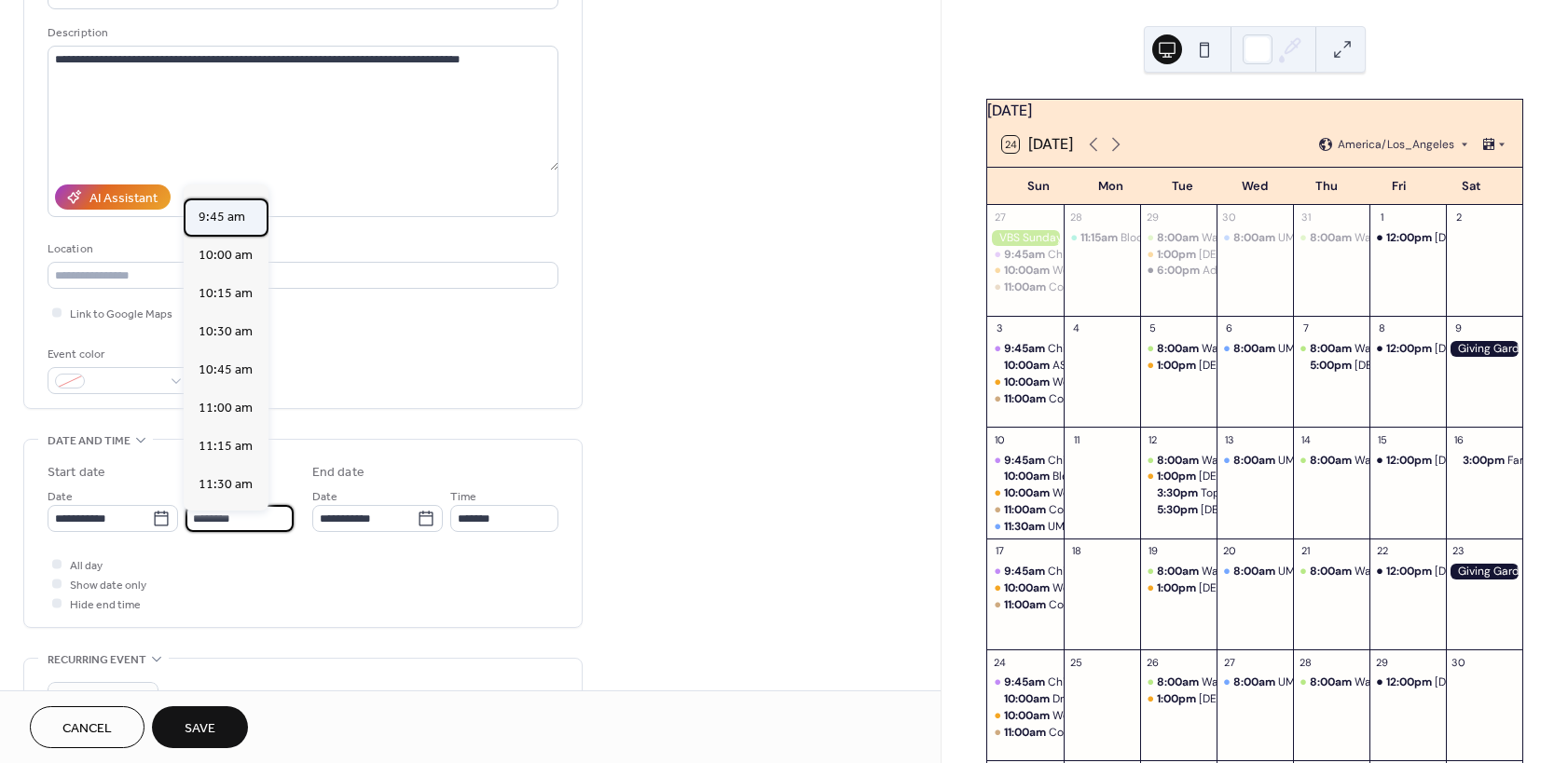 click on "9:45 am" at bounding box center [222, 217] 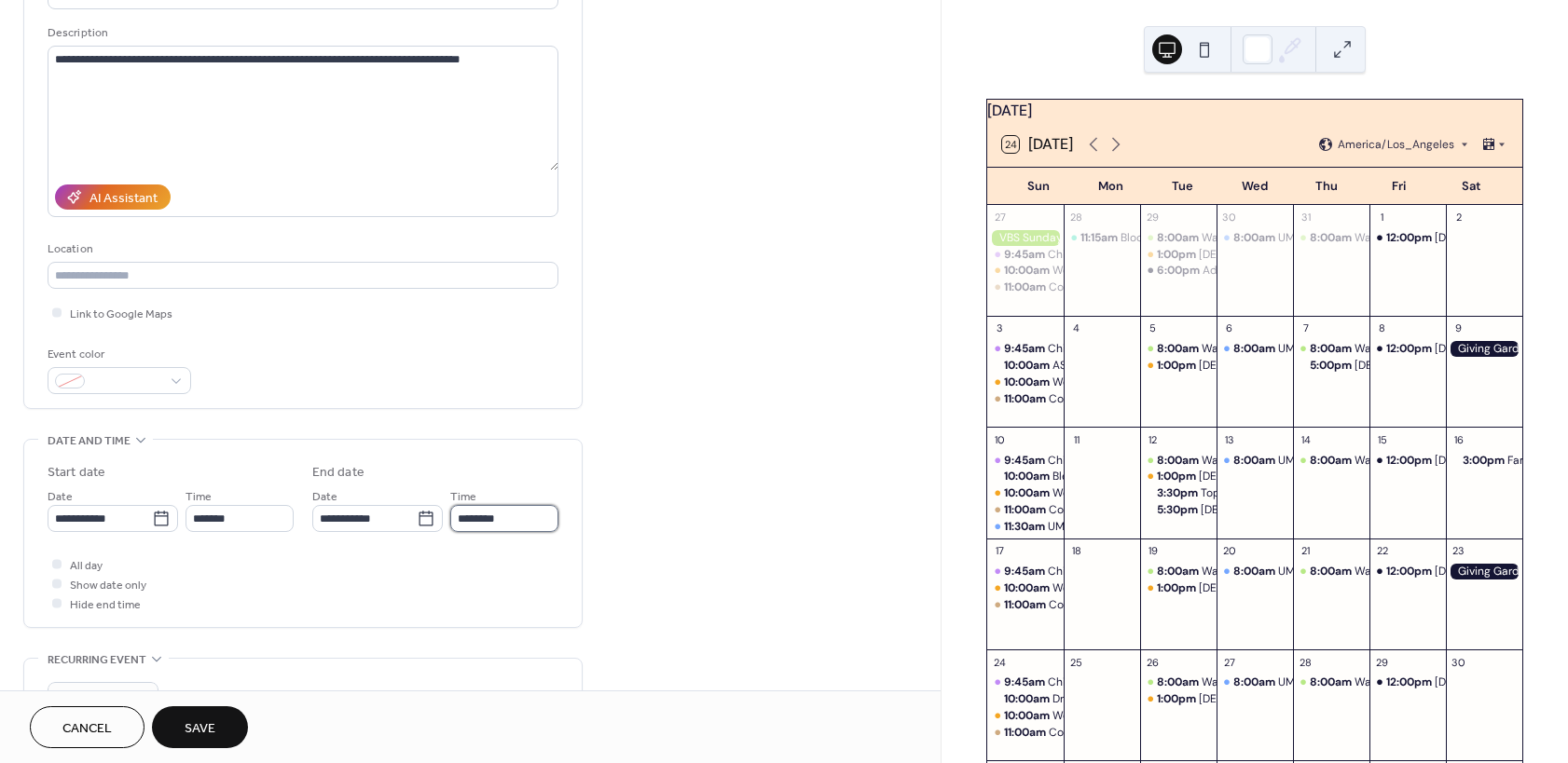 click on "********" at bounding box center [504, 518] 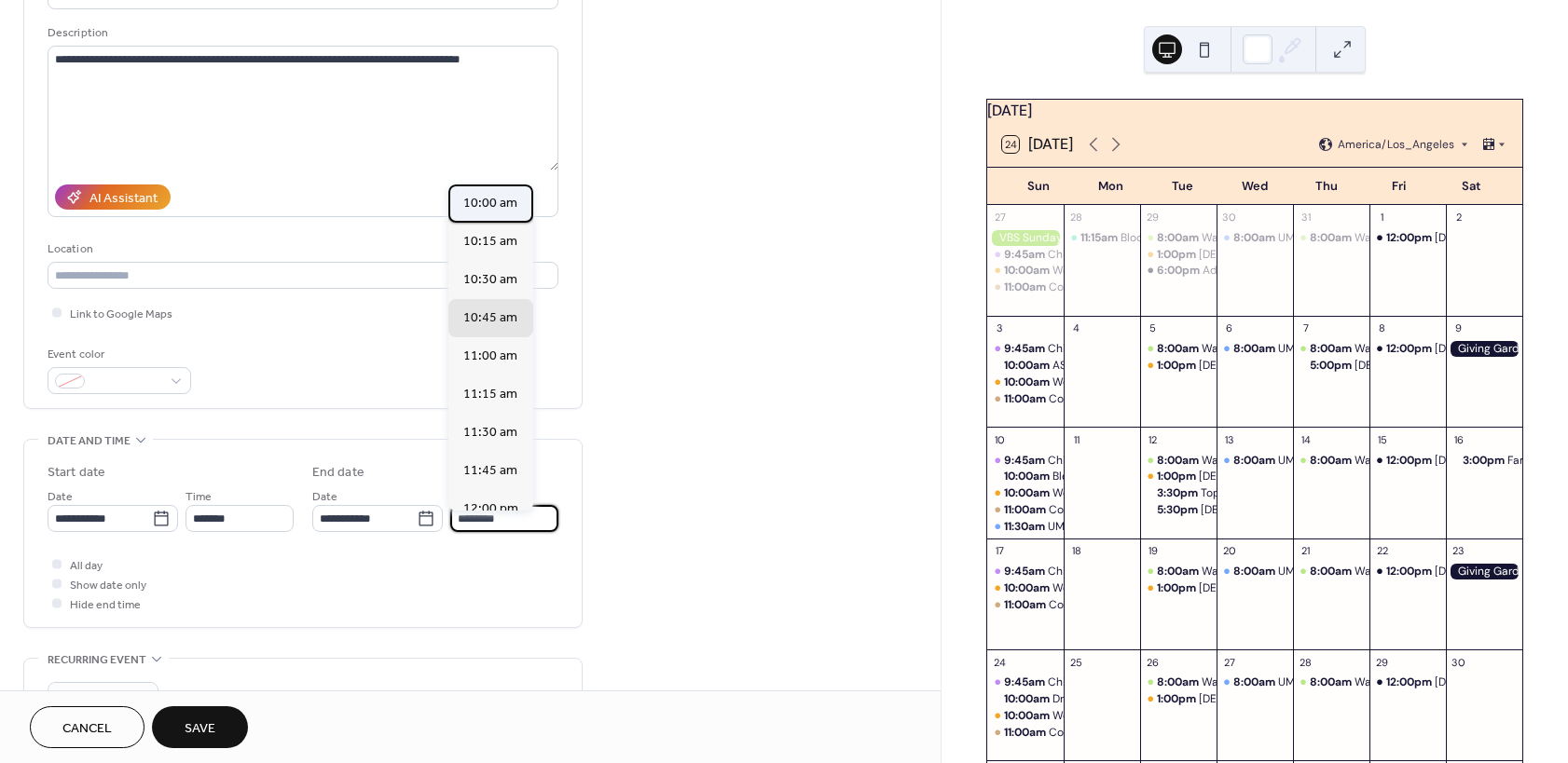 click on "10:00 am" at bounding box center (490, 203) 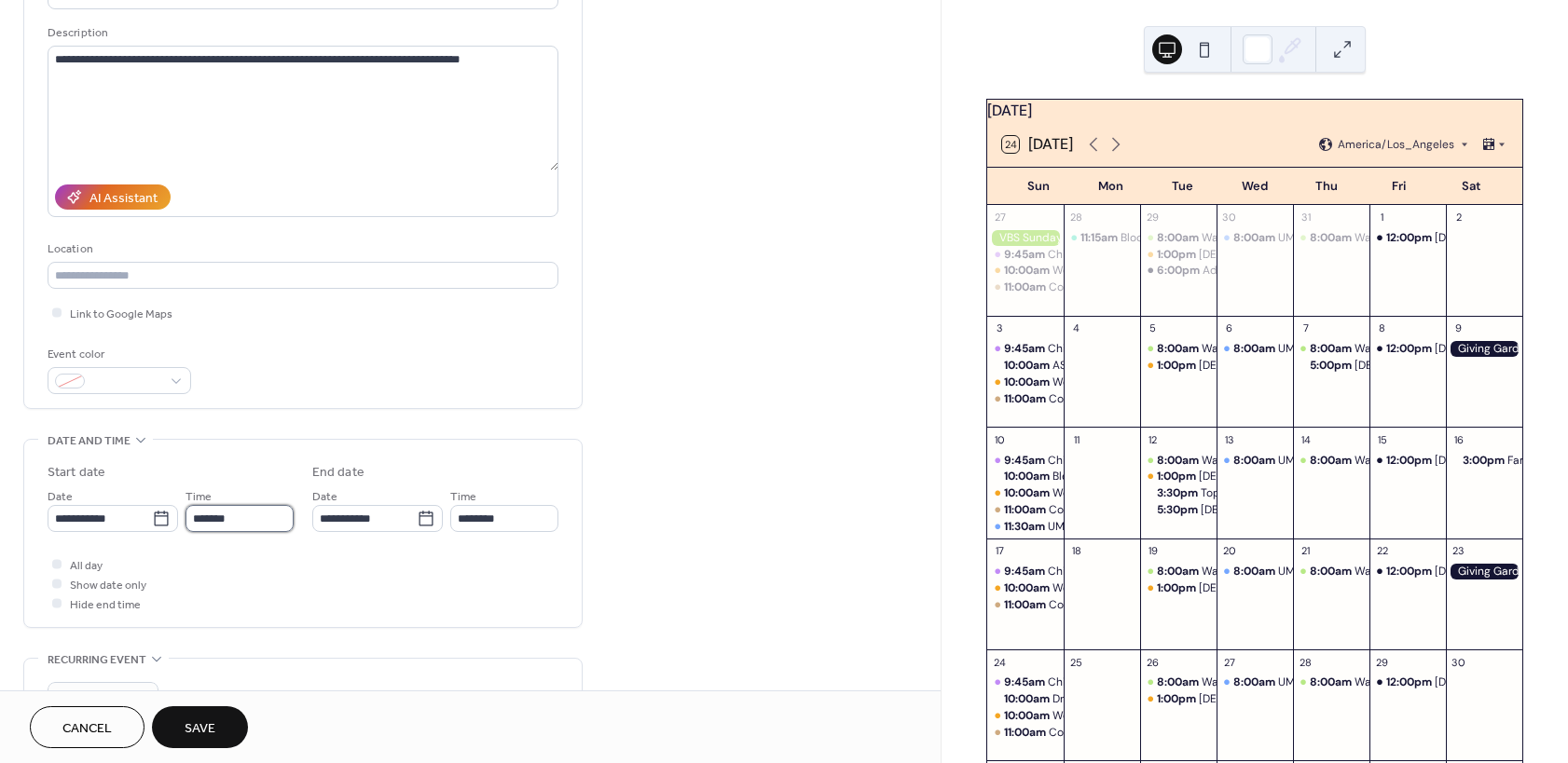 click on "*******" at bounding box center (240, 518) 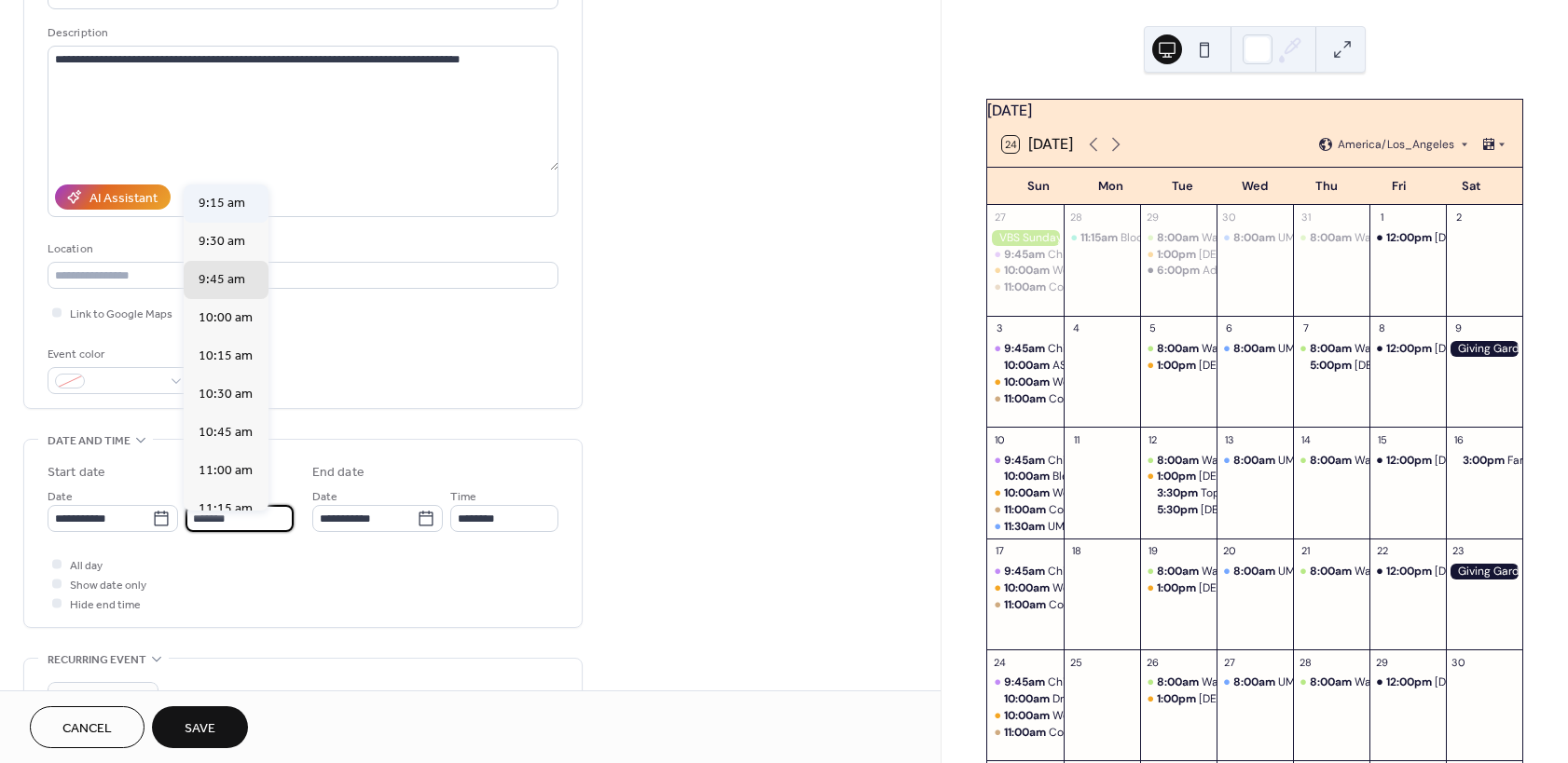 scroll, scrollTop: 1387, scrollLeft: 0, axis: vertical 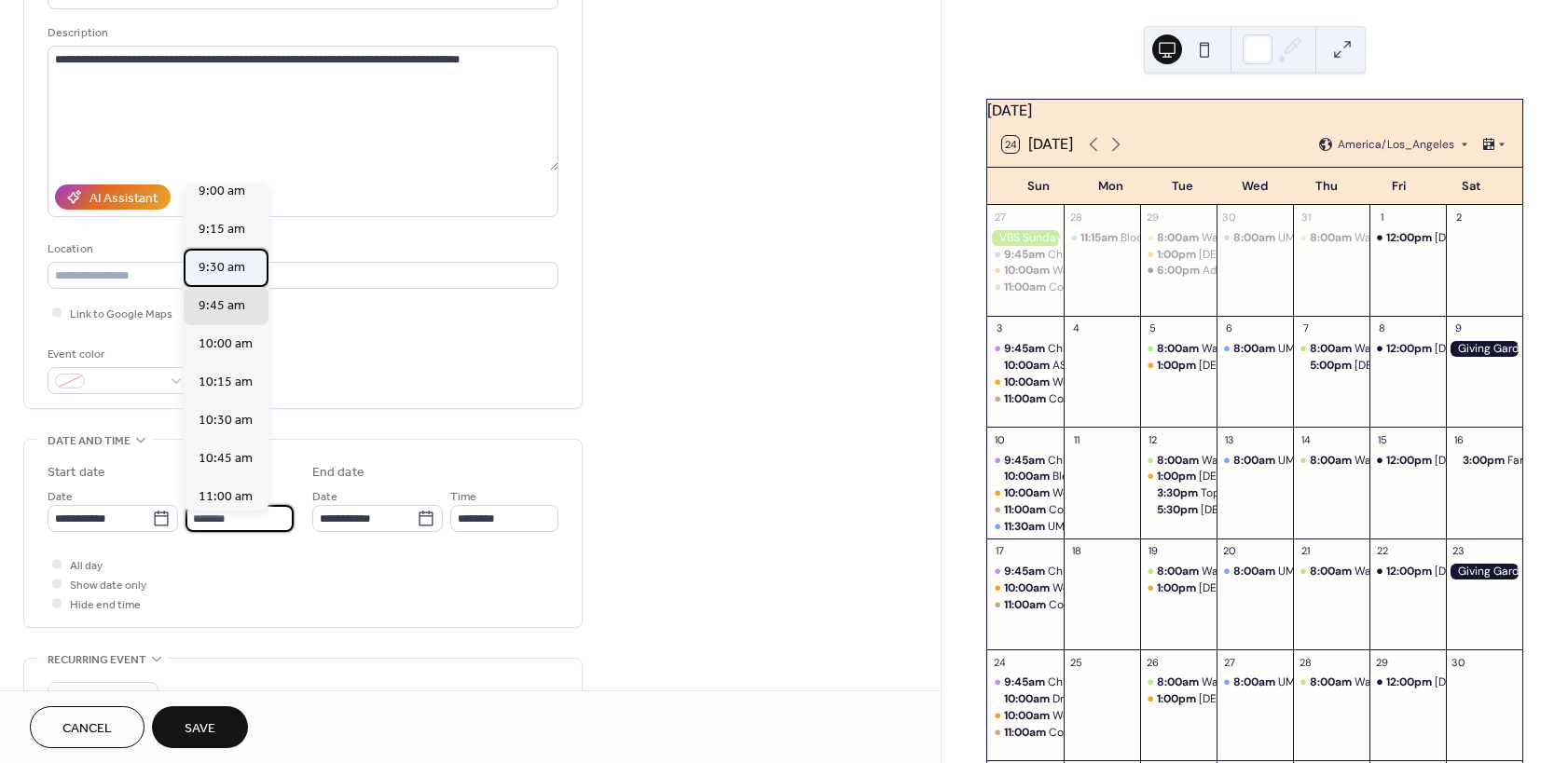 click on "9:30 am" at bounding box center [222, 267] 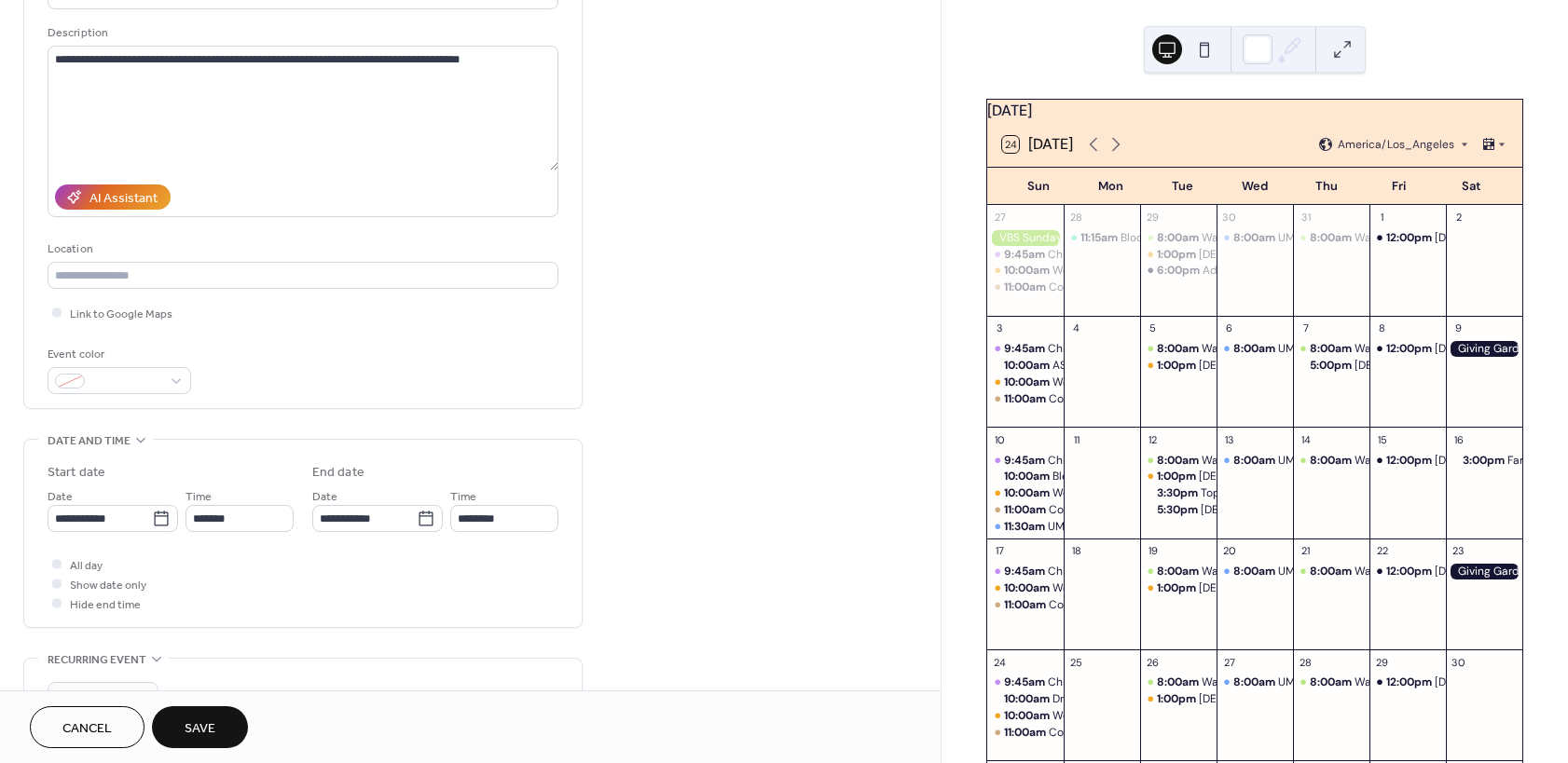 type on "*******" 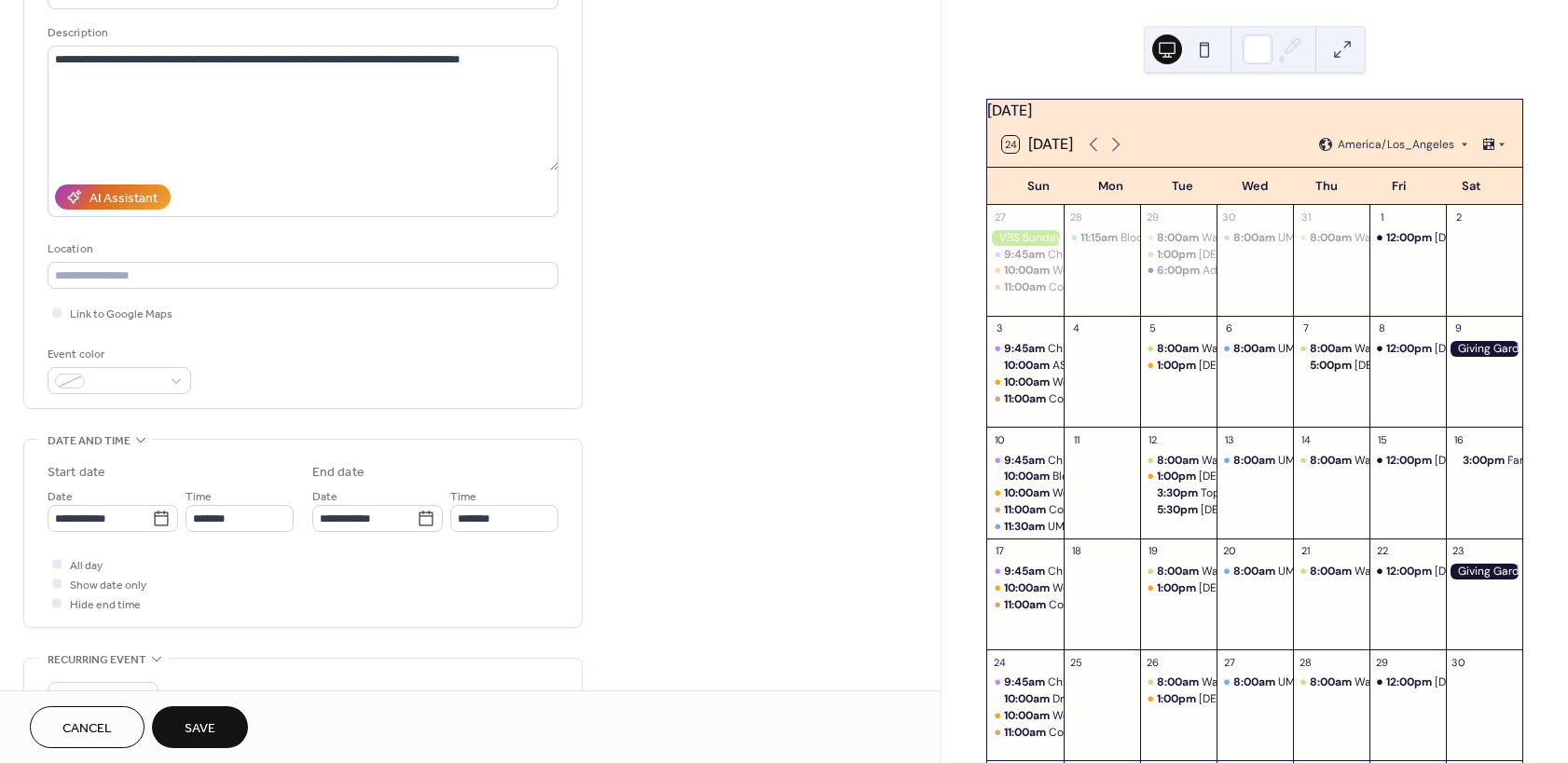 click on "Save" at bounding box center (199, 729) 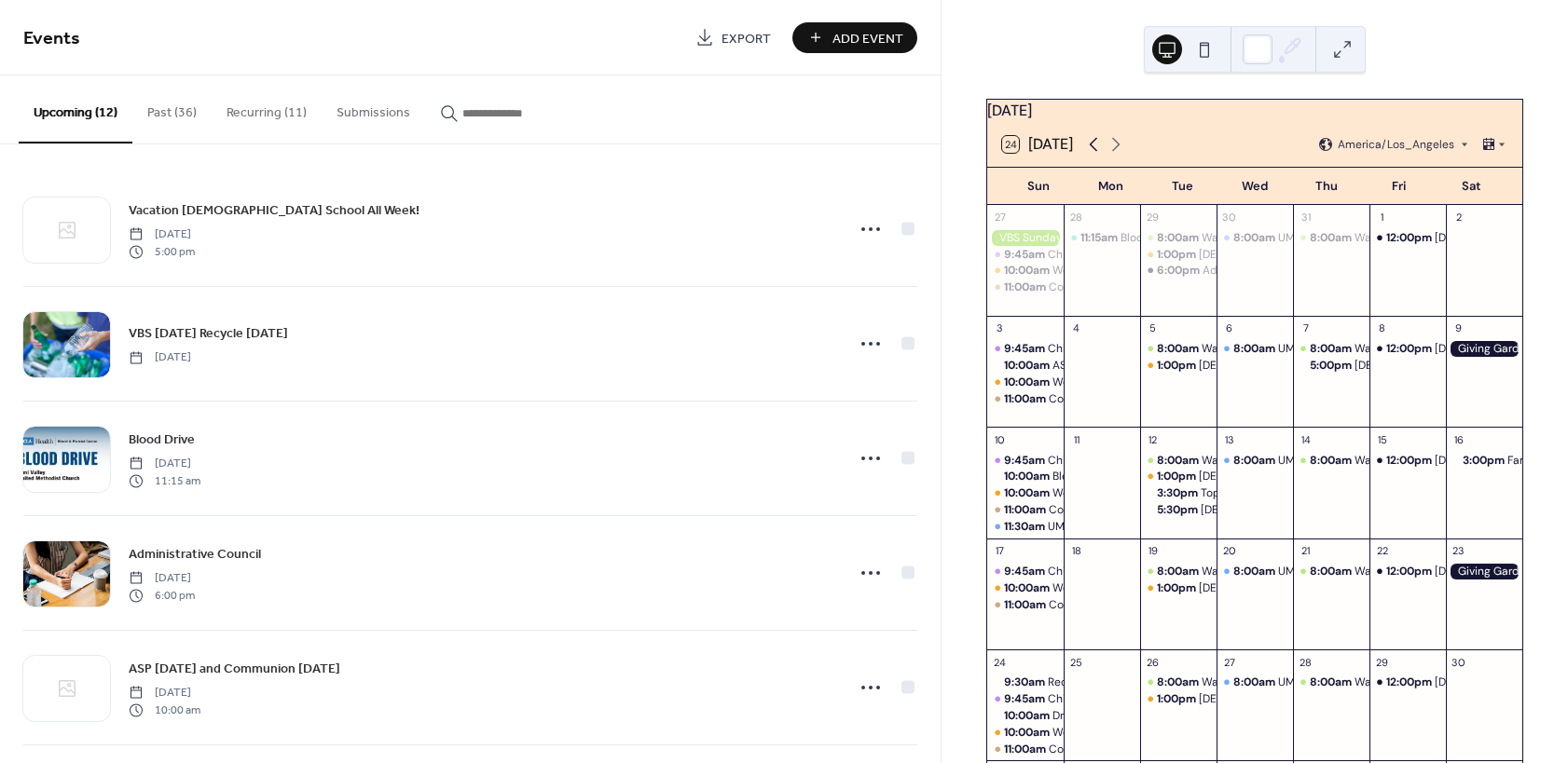 click 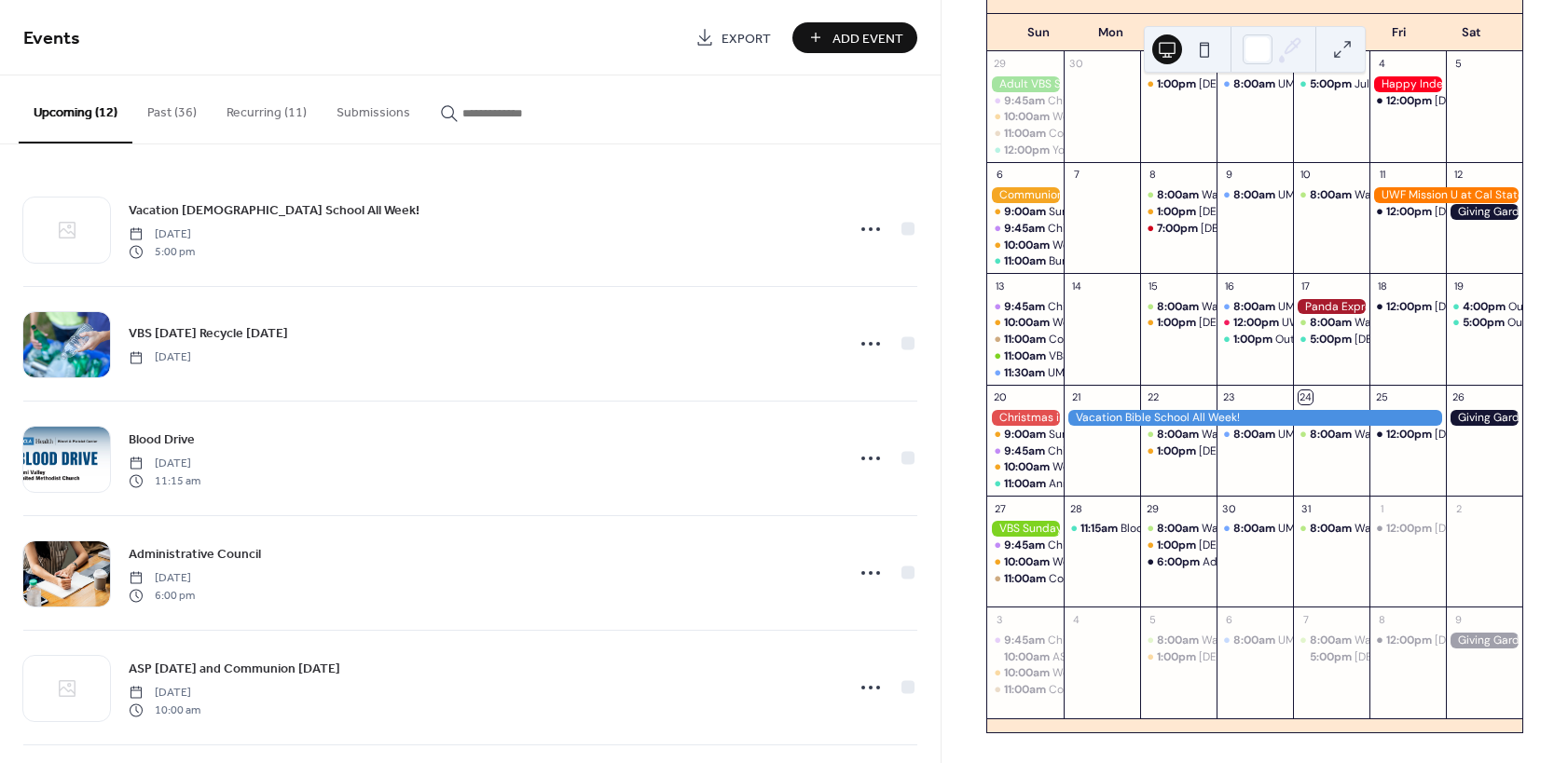 scroll, scrollTop: 25, scrollLeft: 0, axis: vertical 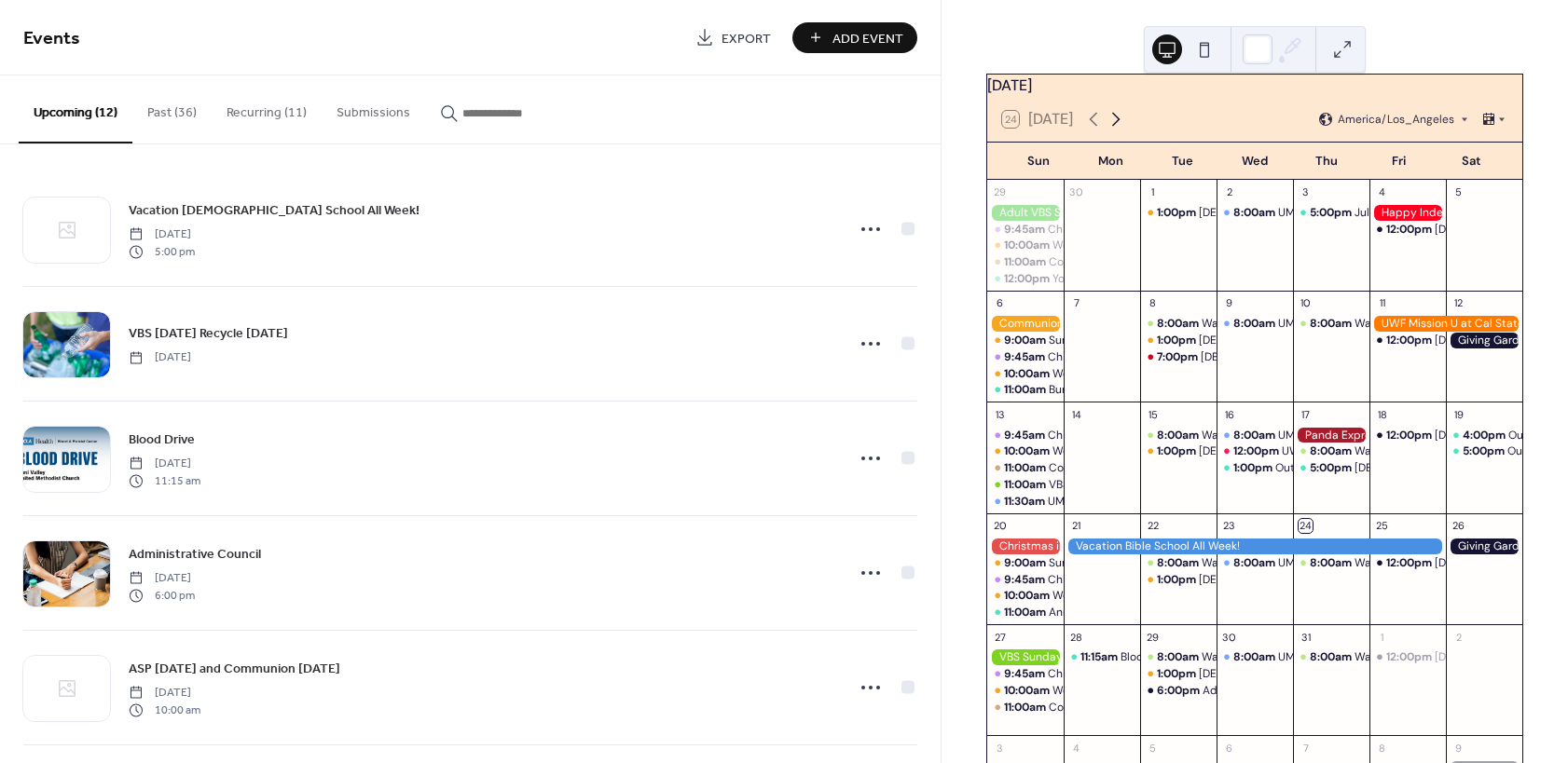 click 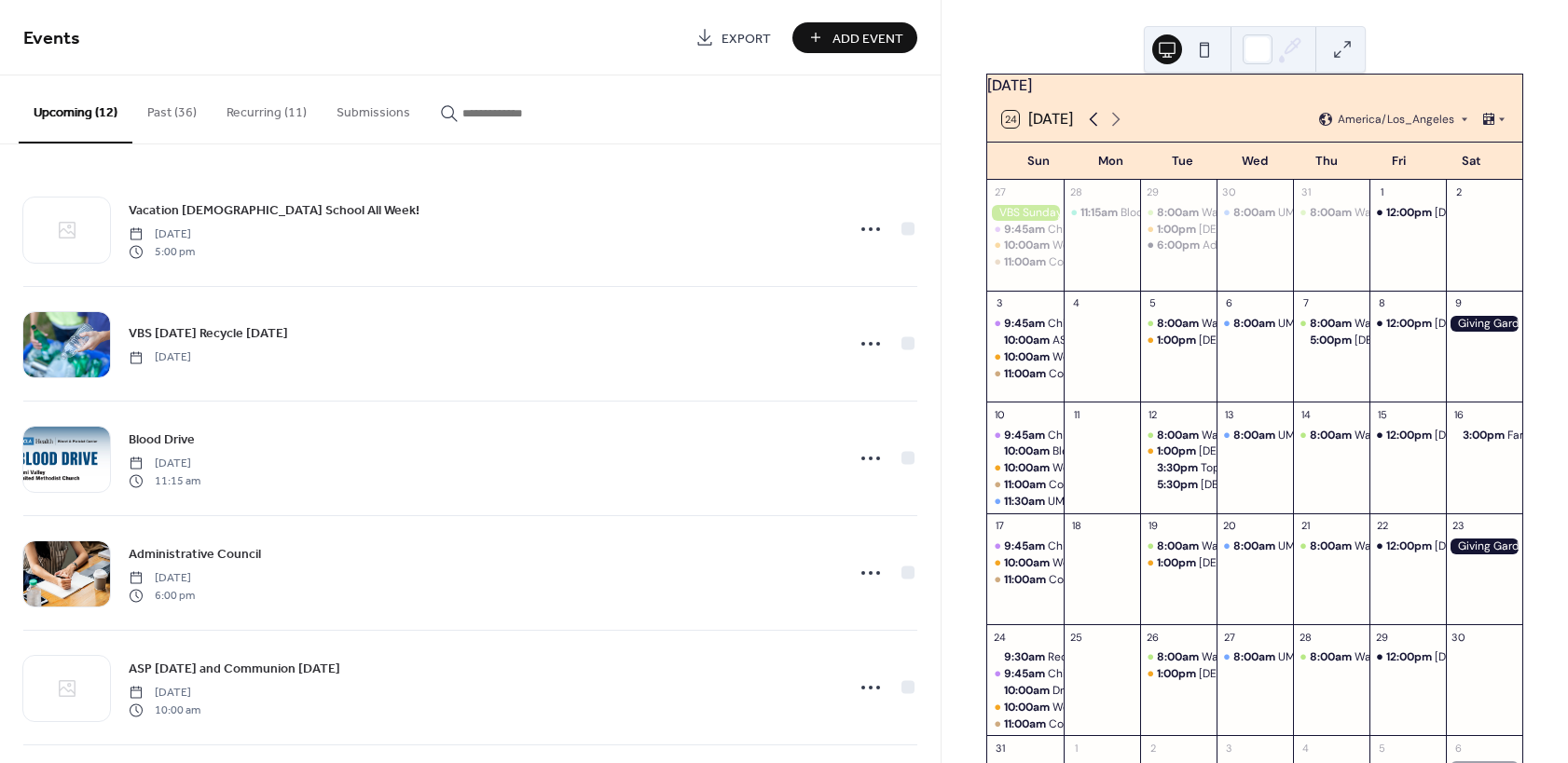click 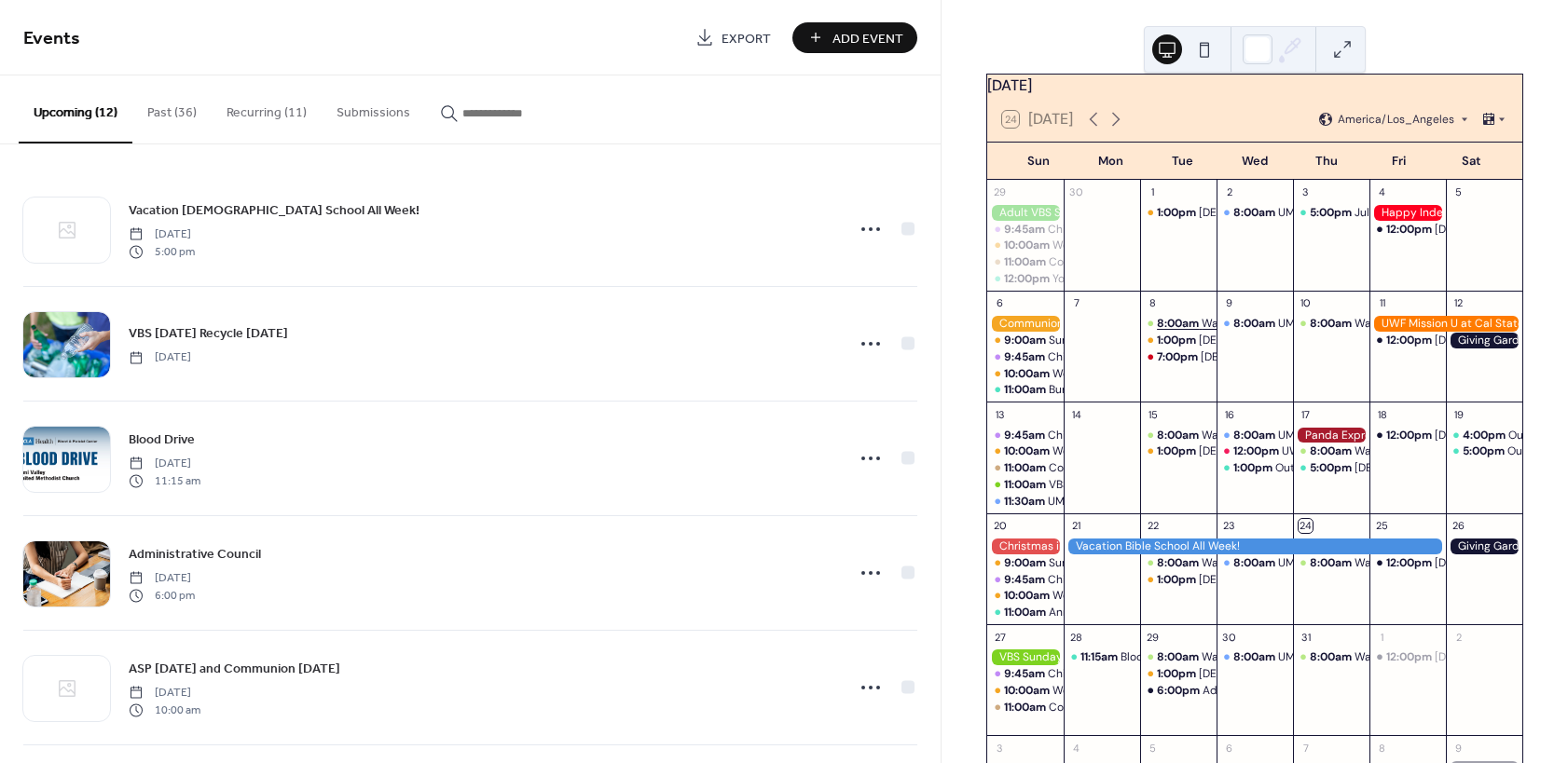click on "8:00am" at bounding box center [1179, 323] 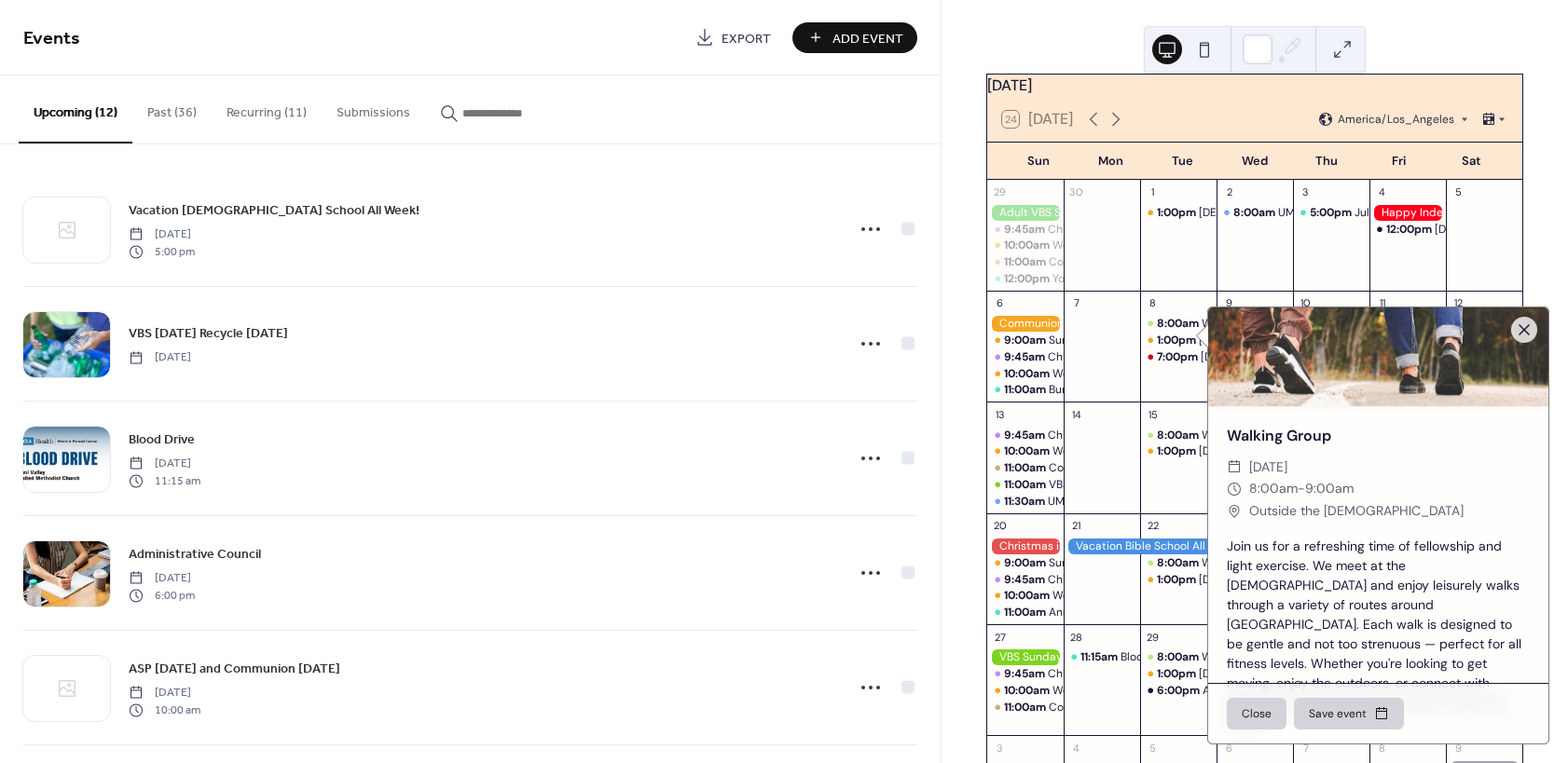 scroll, scrollTop: 101, scrollLeft: 0, axis: vertical 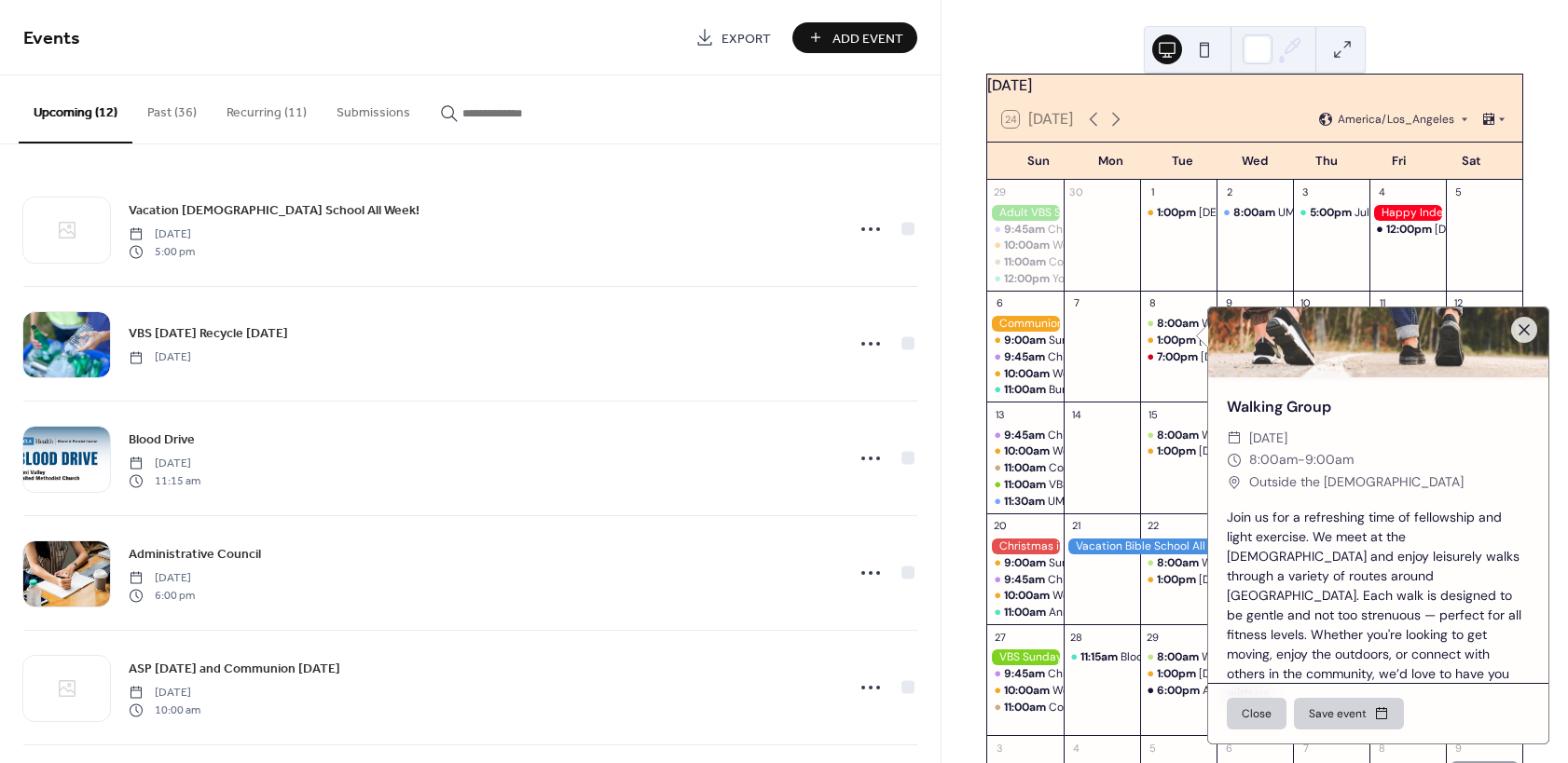 click on "Close" at bounding box center [1257, 714] 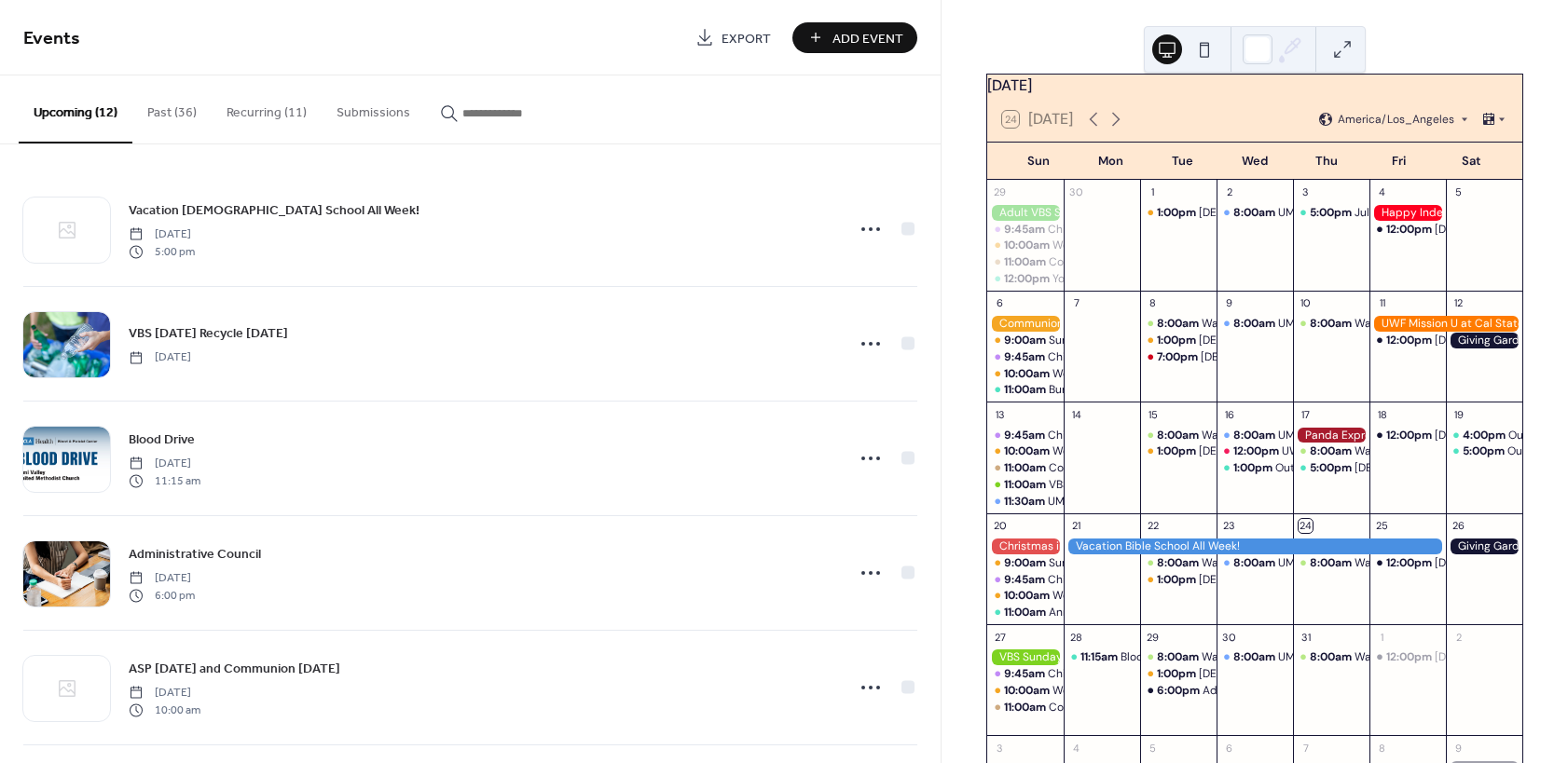 click on "Recurring (11)" at bounding box center [267, 108] 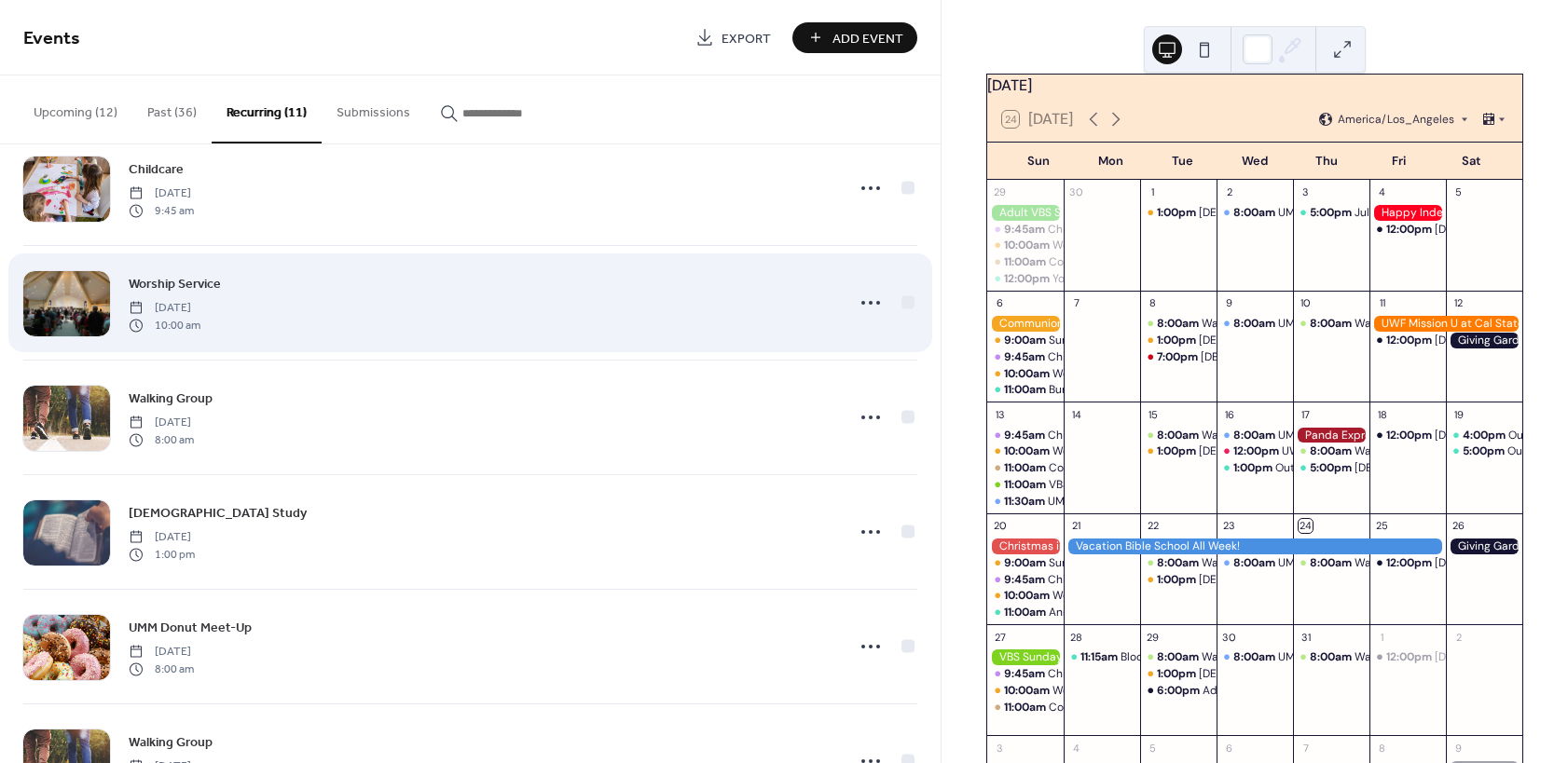 scroll, scrollTop: 56, scrollLeft: 0, axis: vertical 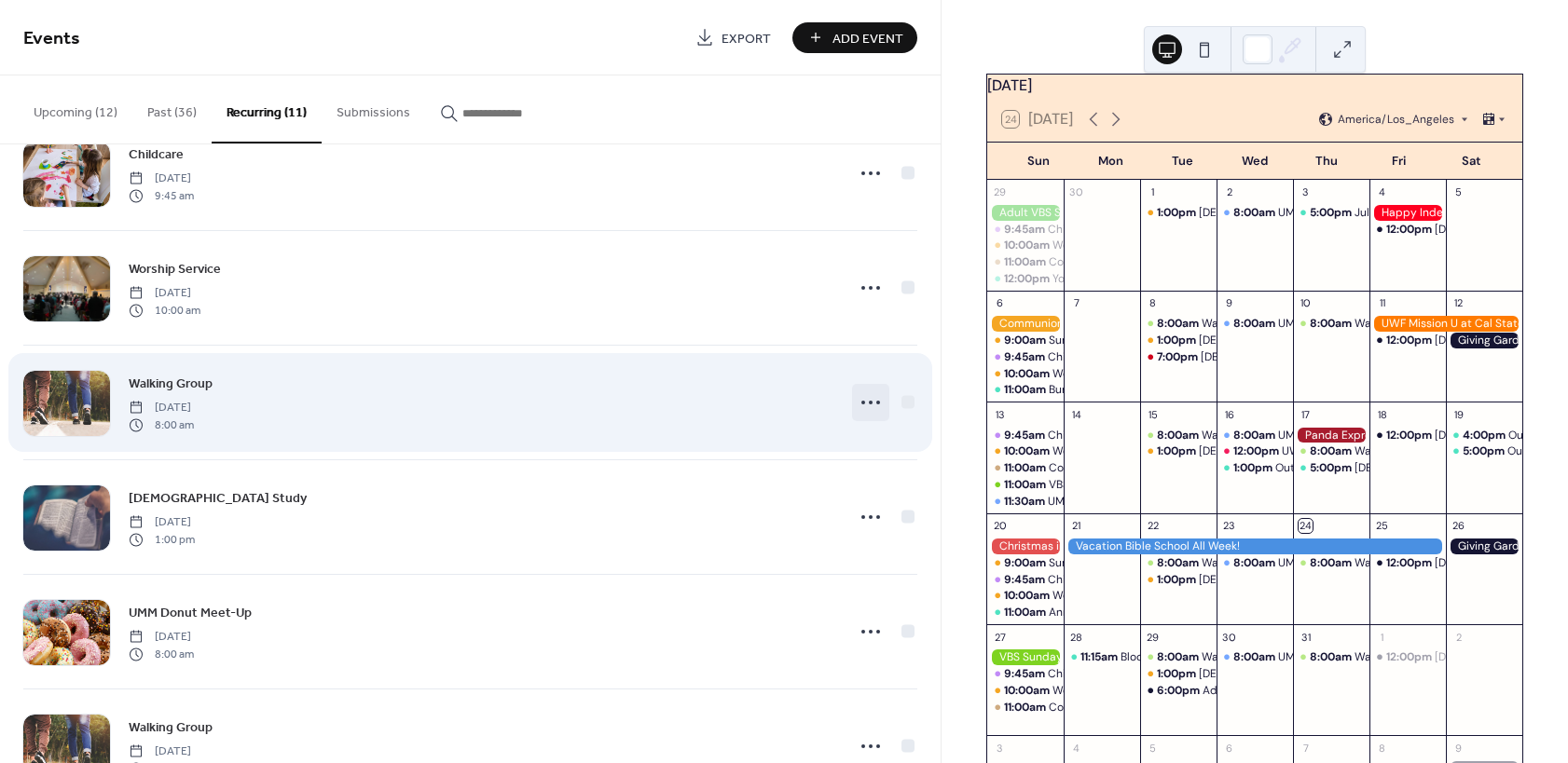 click 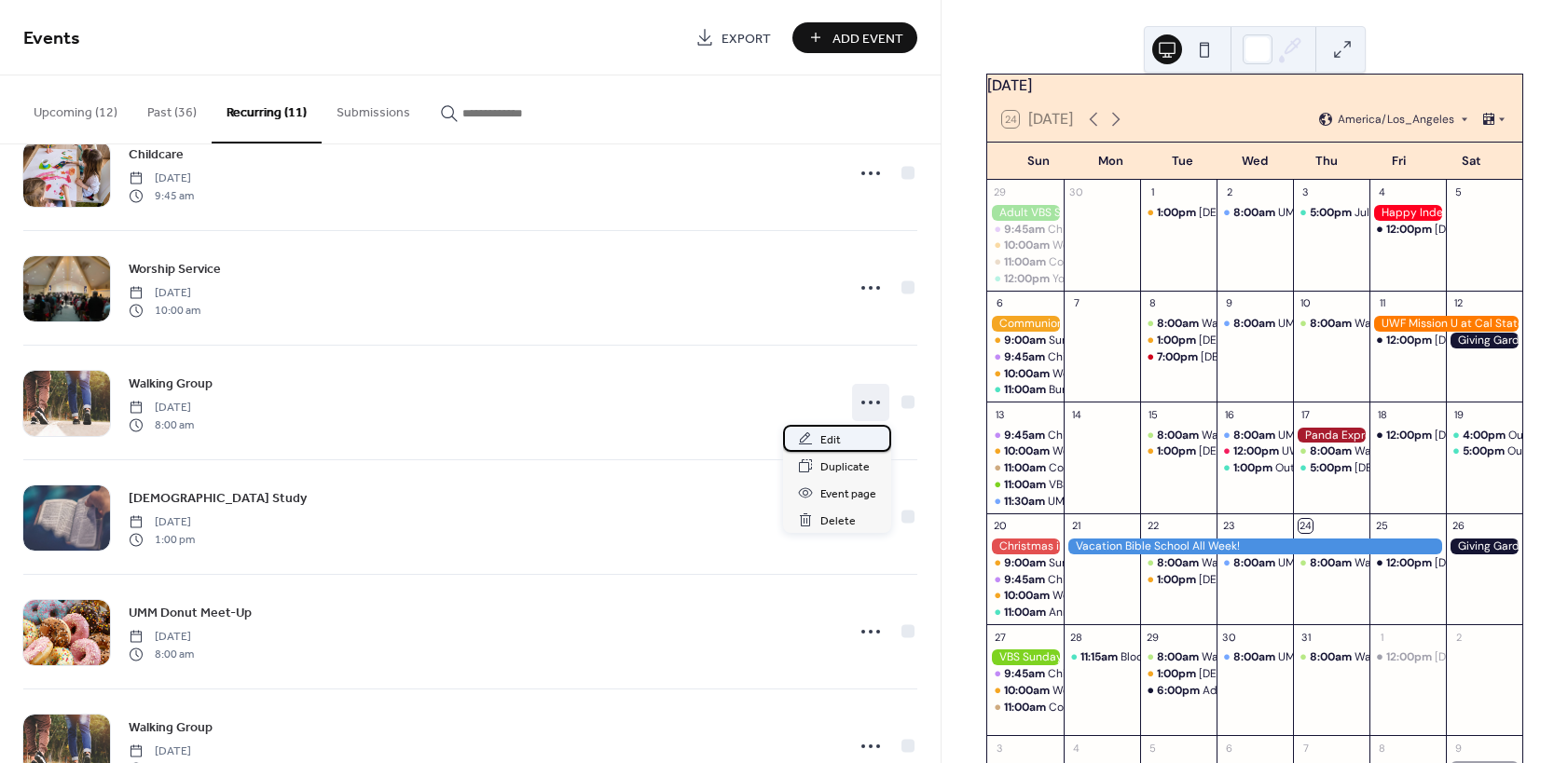 click on "Edit" at bounding box center [831, 440] 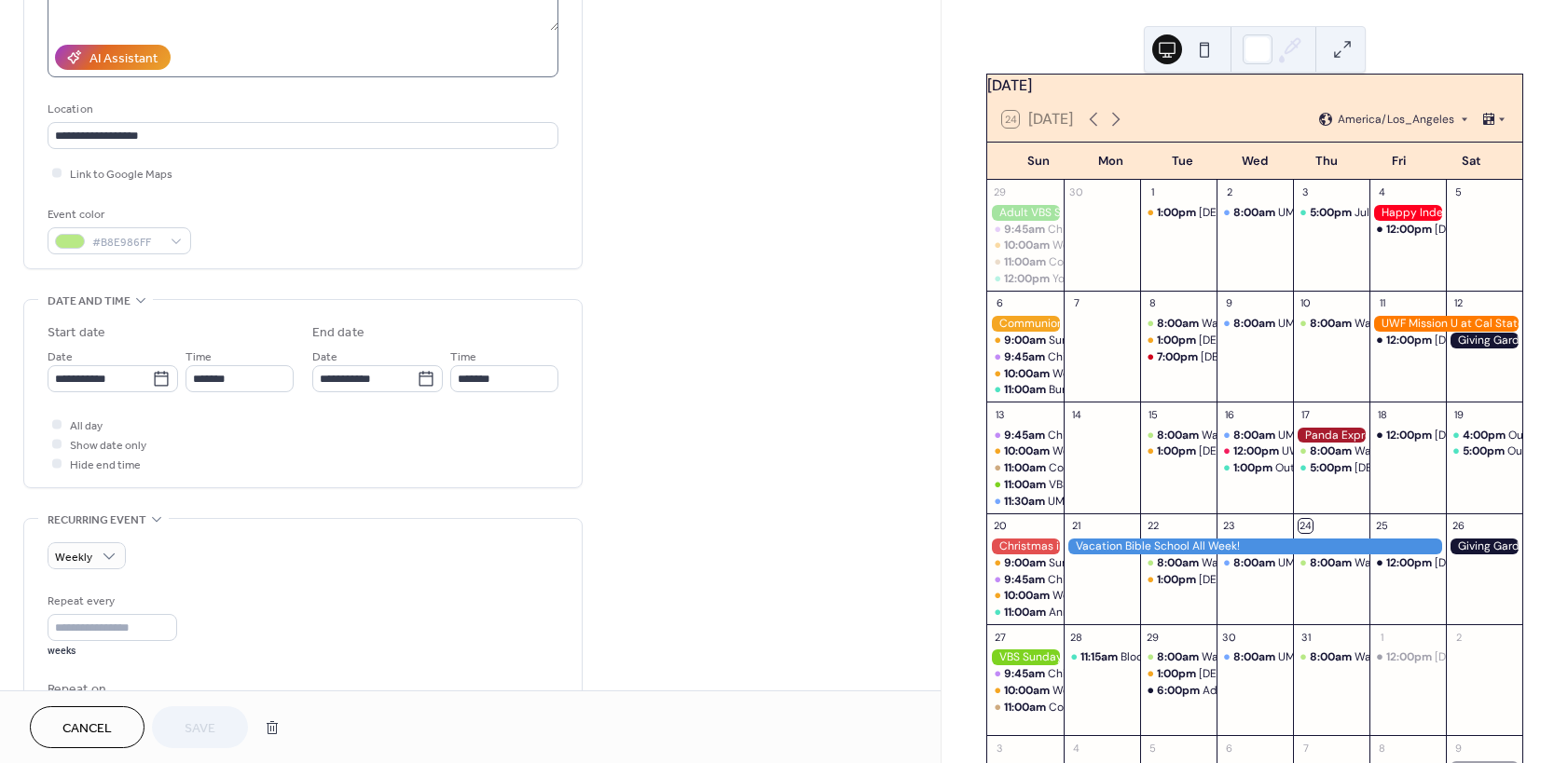 scroll, scrollTop: 335, scrollLeft: 0, axis: vertical 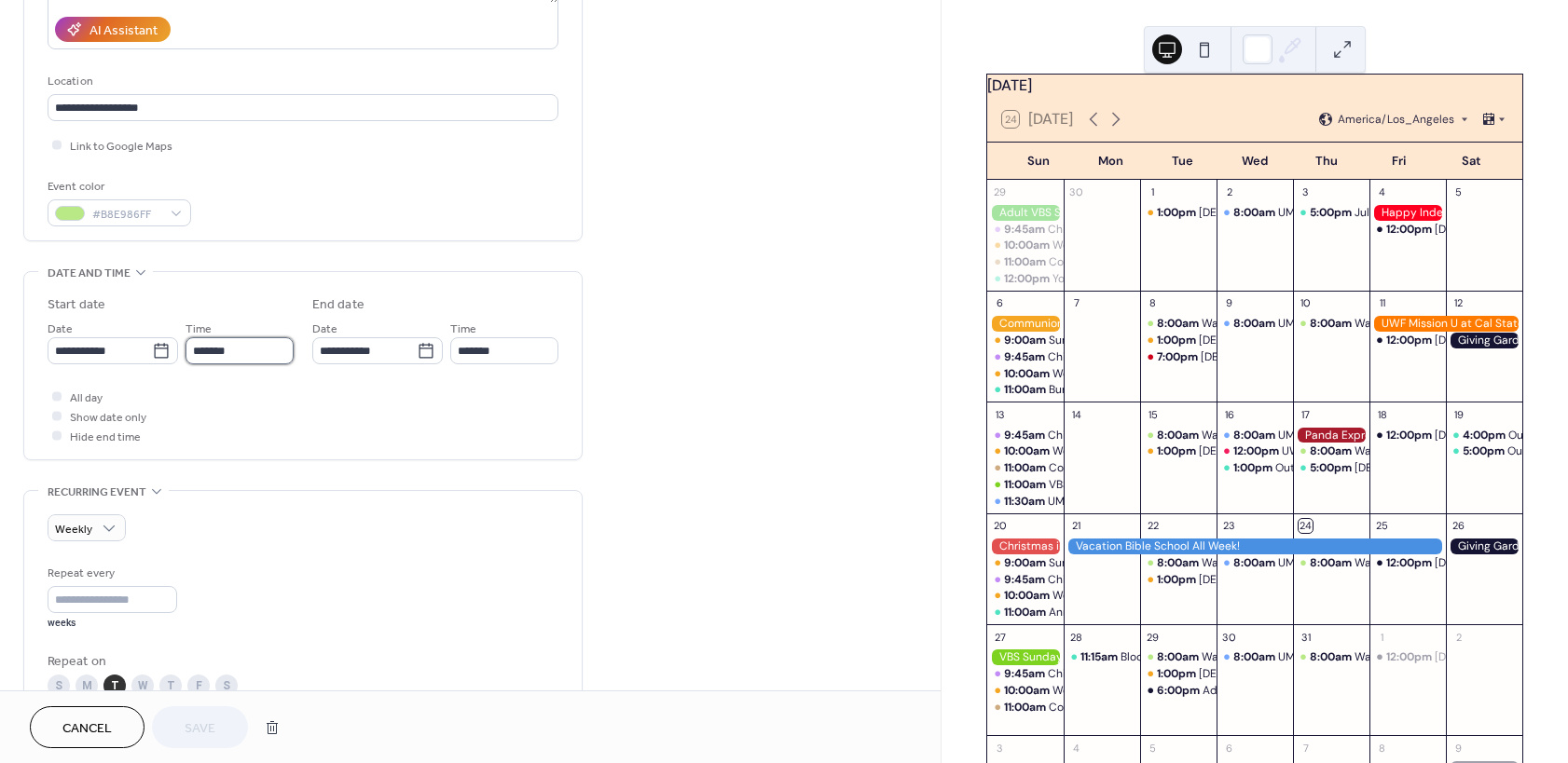 click on "*******" at bounding box center (240, 350) 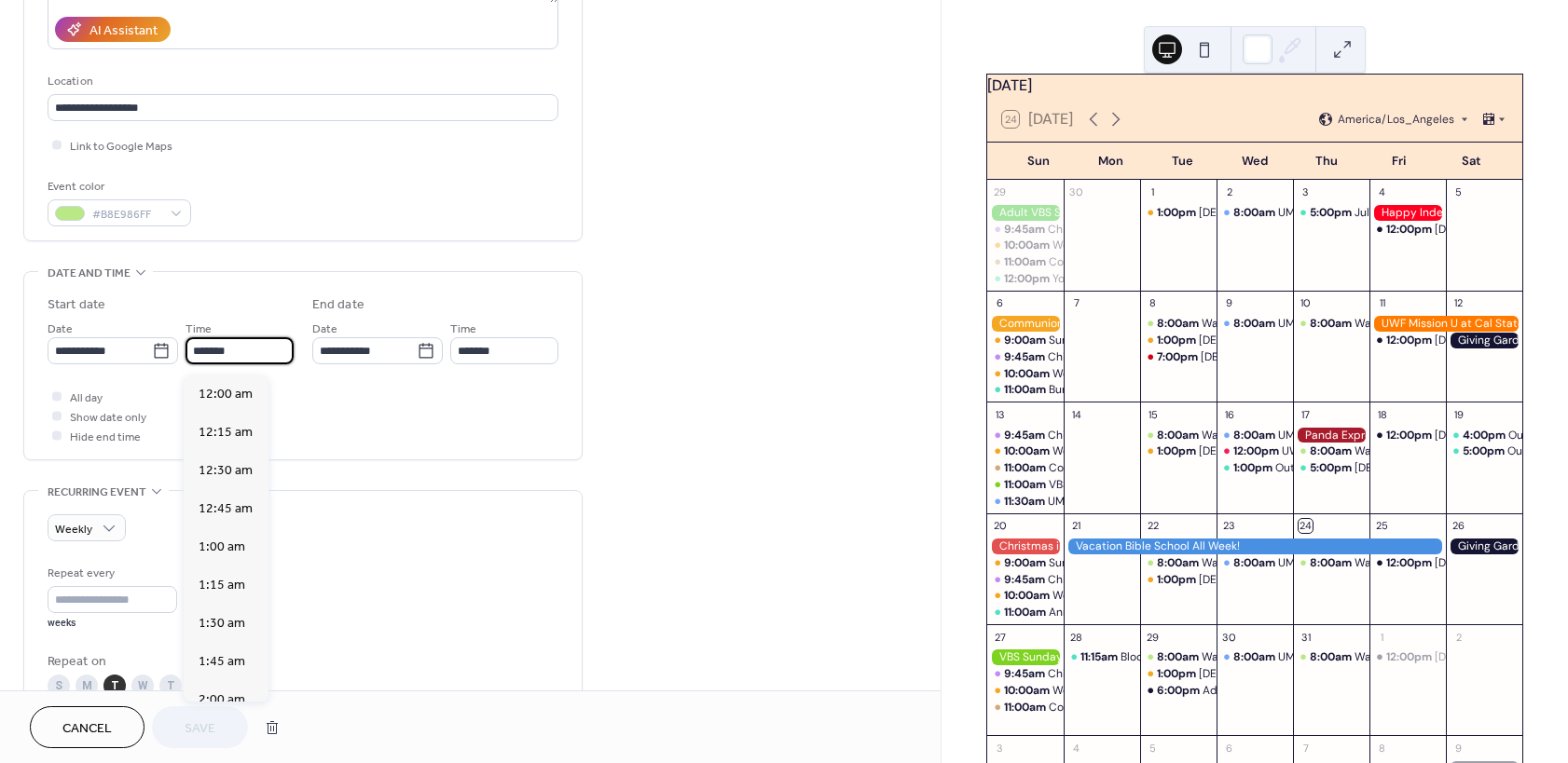 scroll, scrollTop: 1207, scrollLeft: 0, axis: vertical 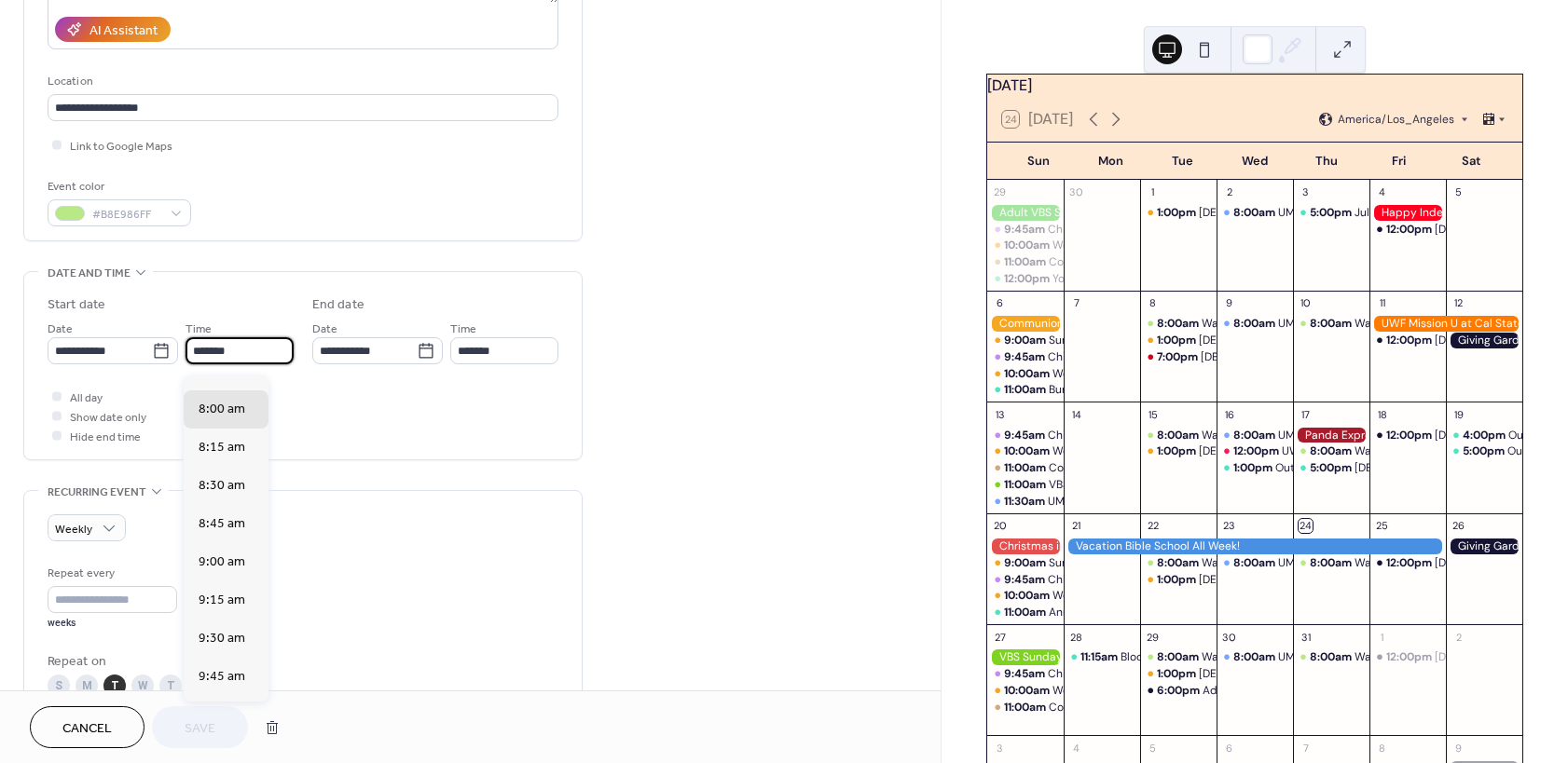 click on "*******" at bounding box center (240, 350) 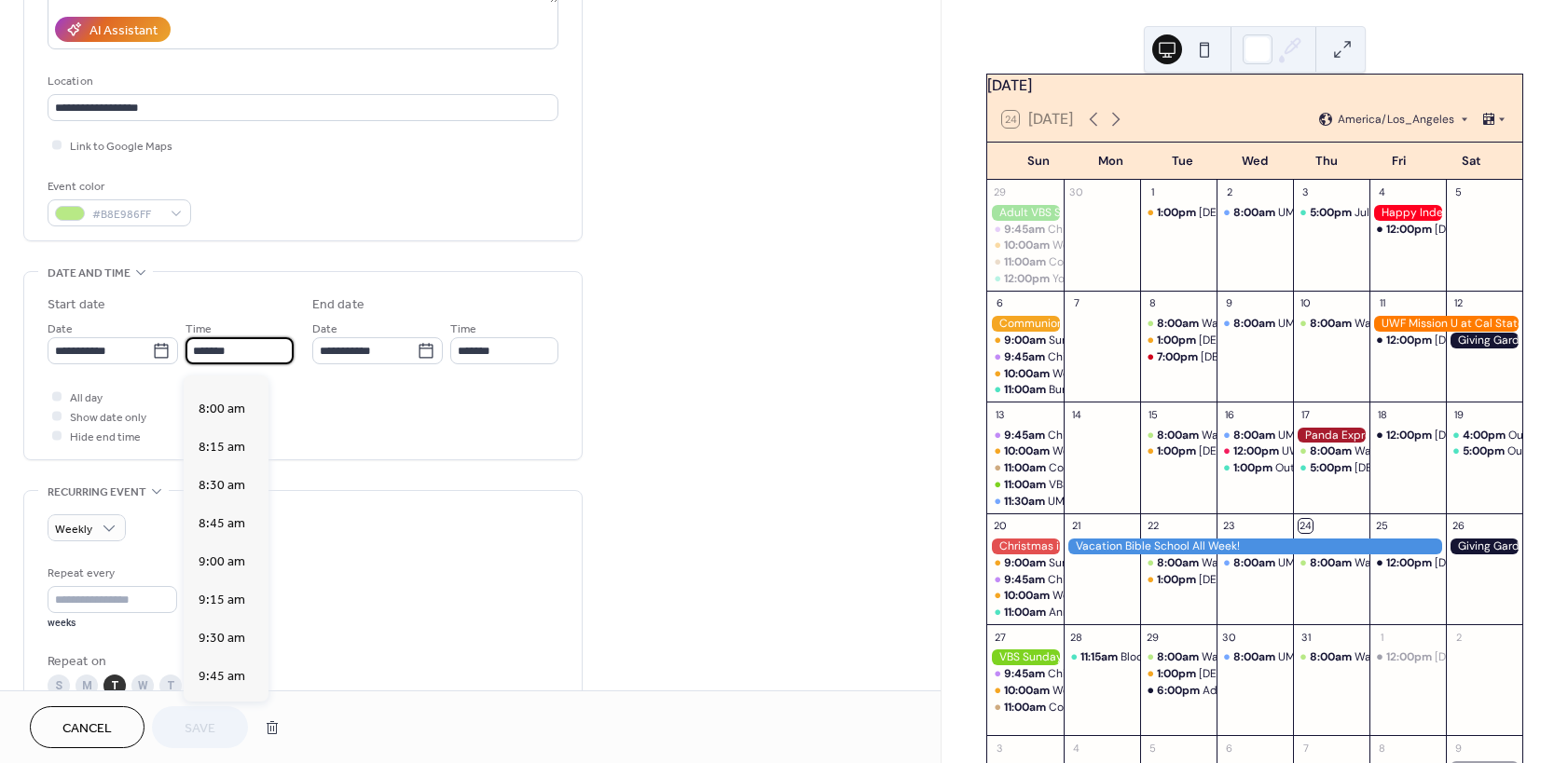scroll, scrollTop: 1056, scrollLeft: 0, axis: vertical 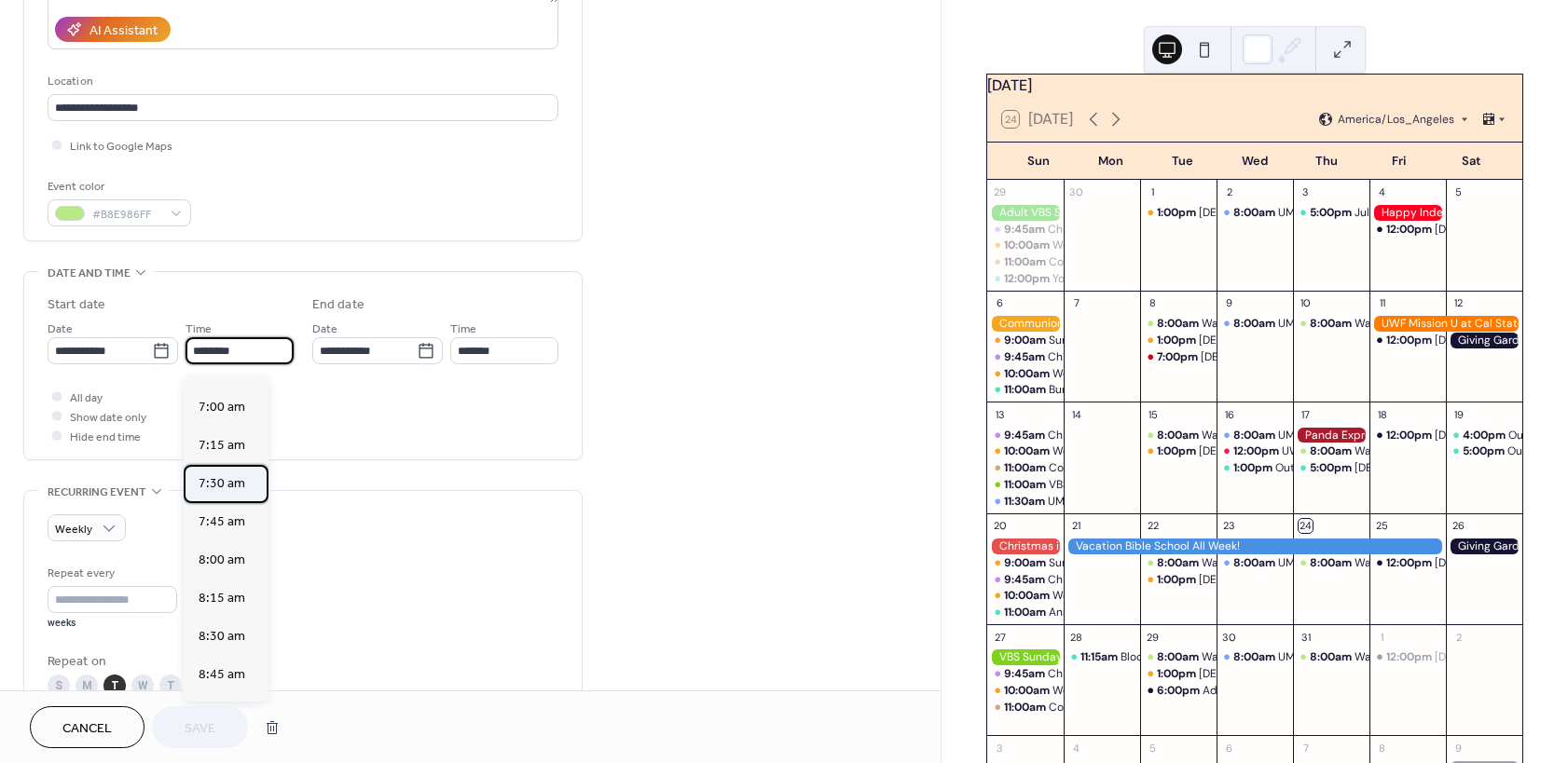 click on "7:30 am" at bounding box center [222, 484] 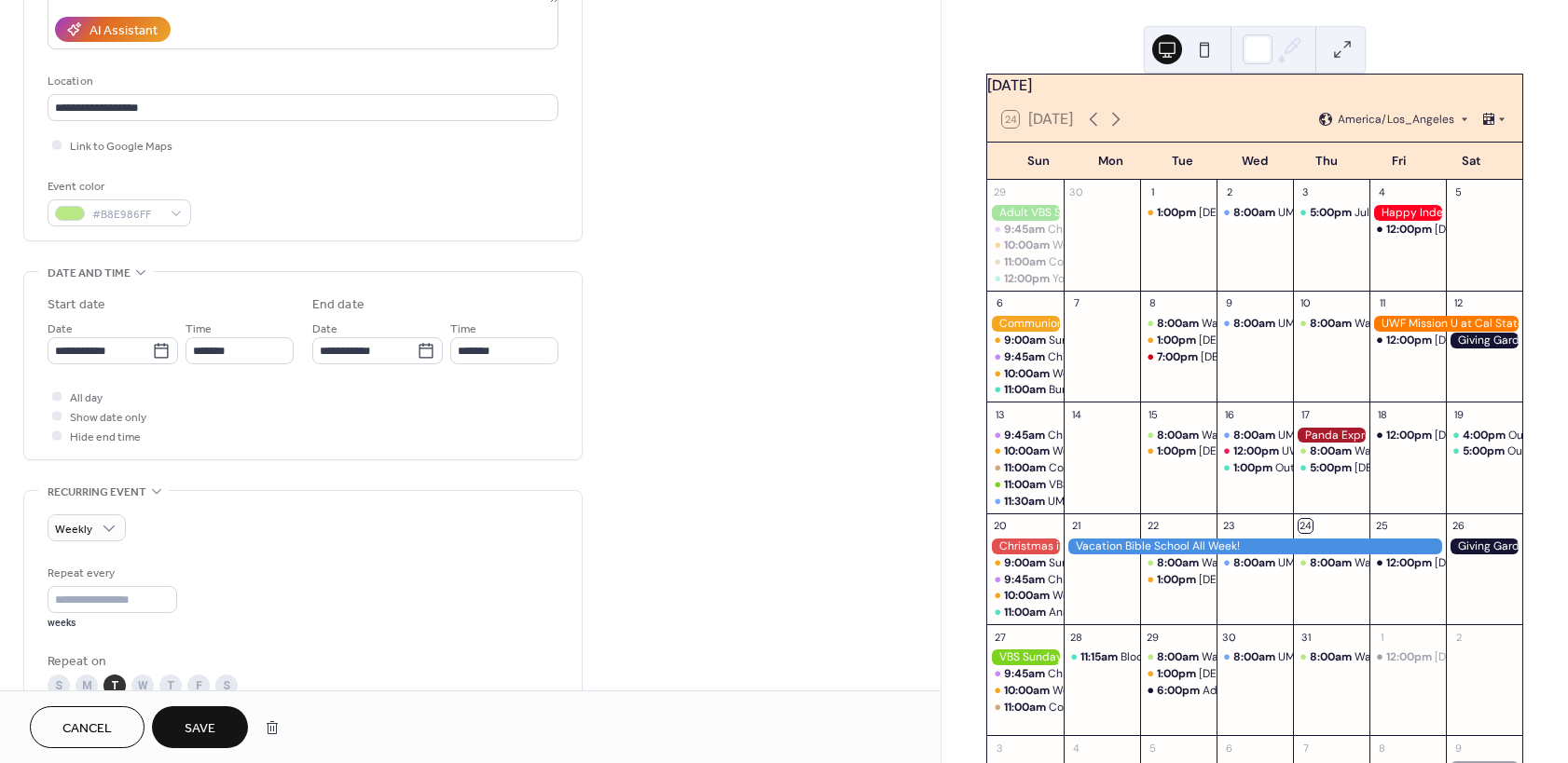 type on "*******" 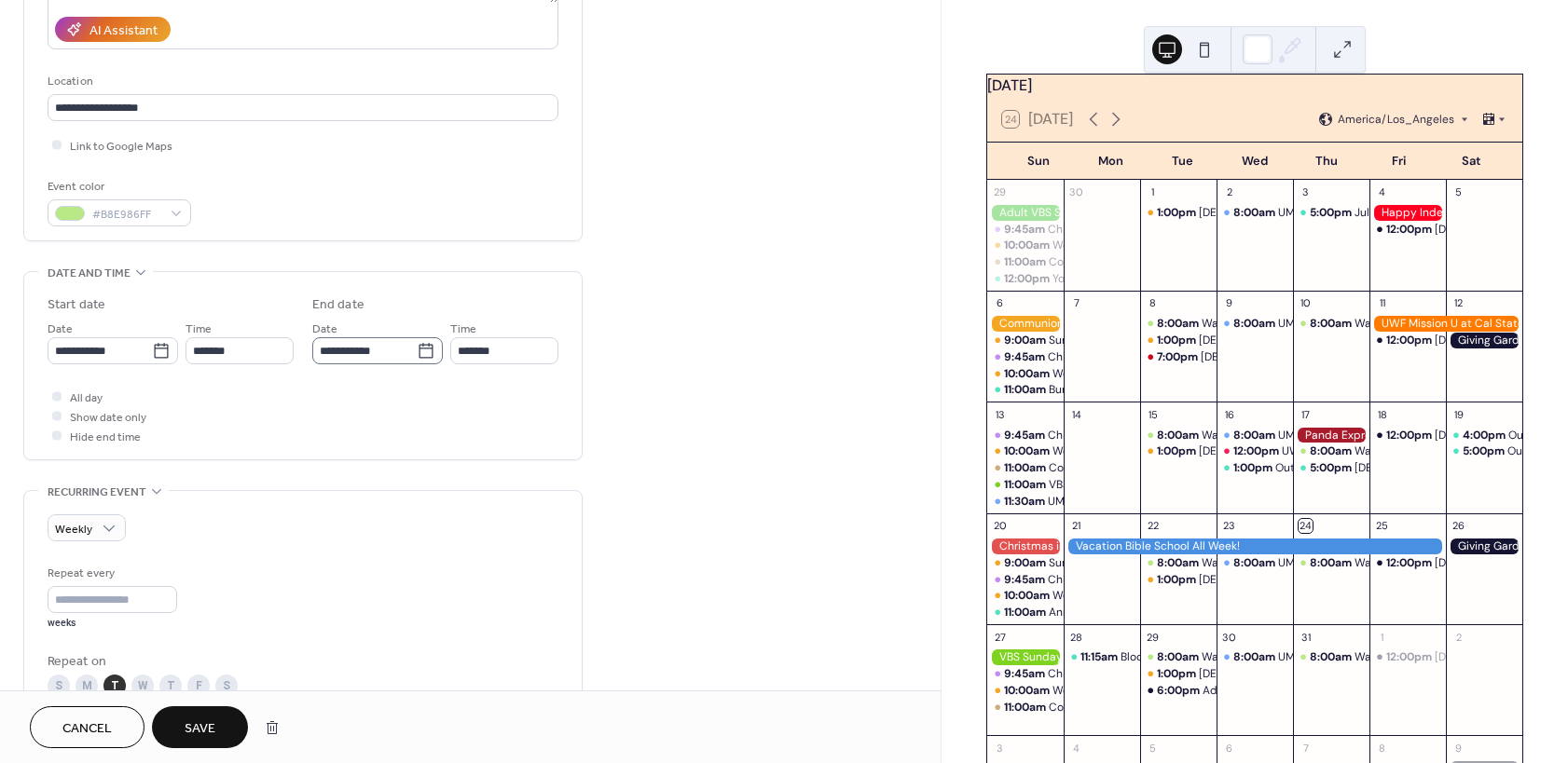 click 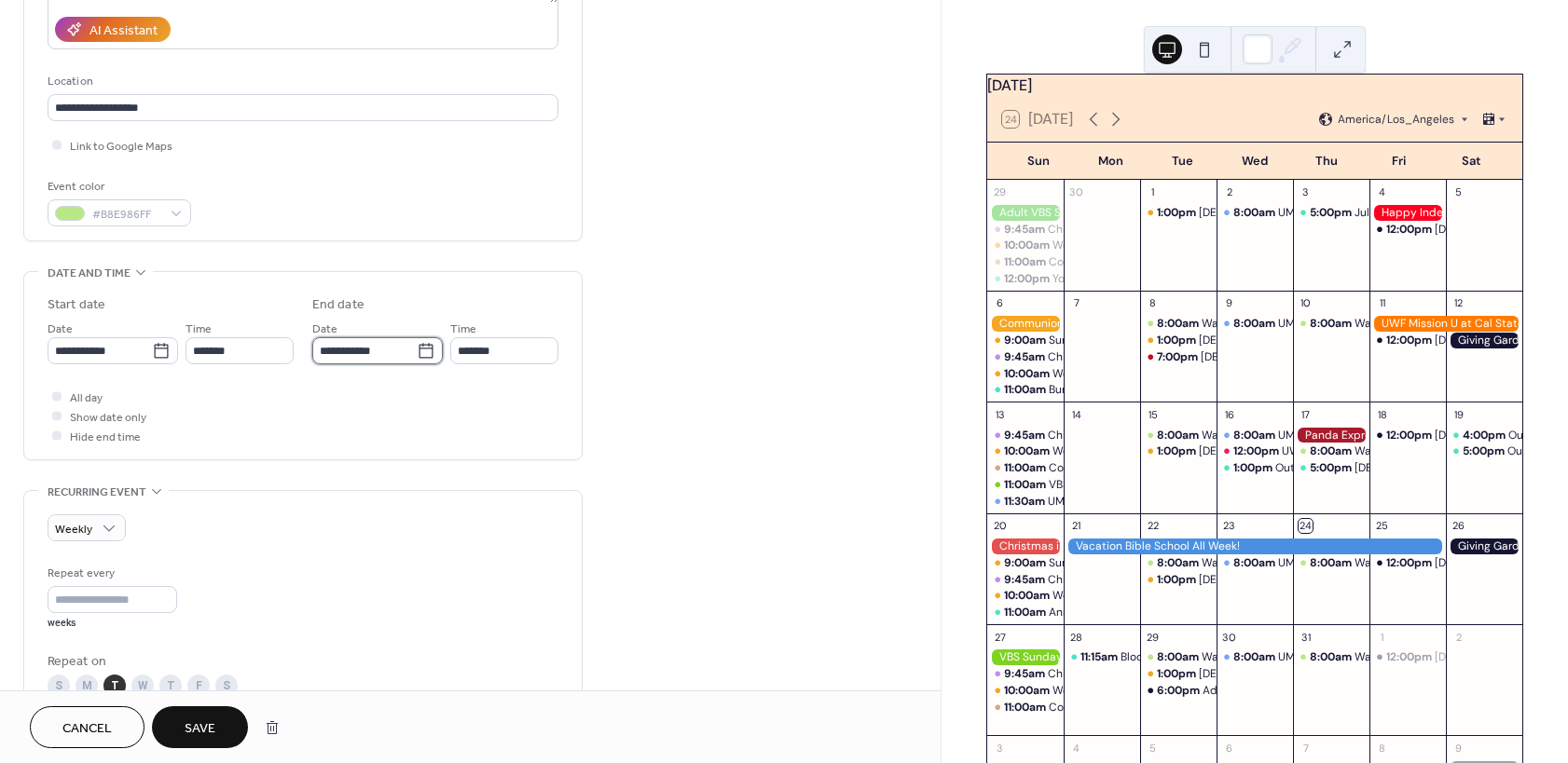 click on "**********" at bounding box center [364, 350] 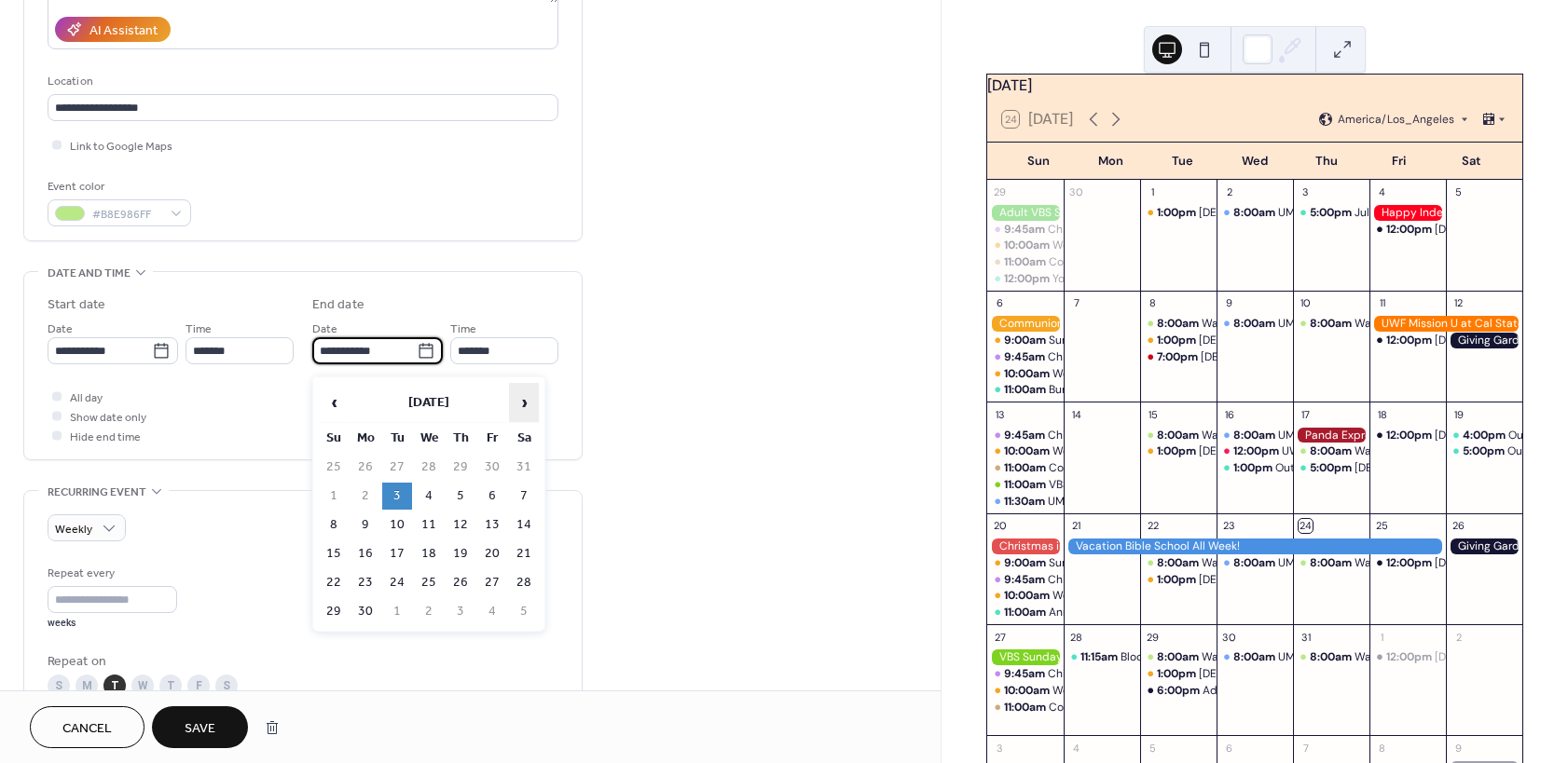 click on "›" at bounding box center [524, 402] 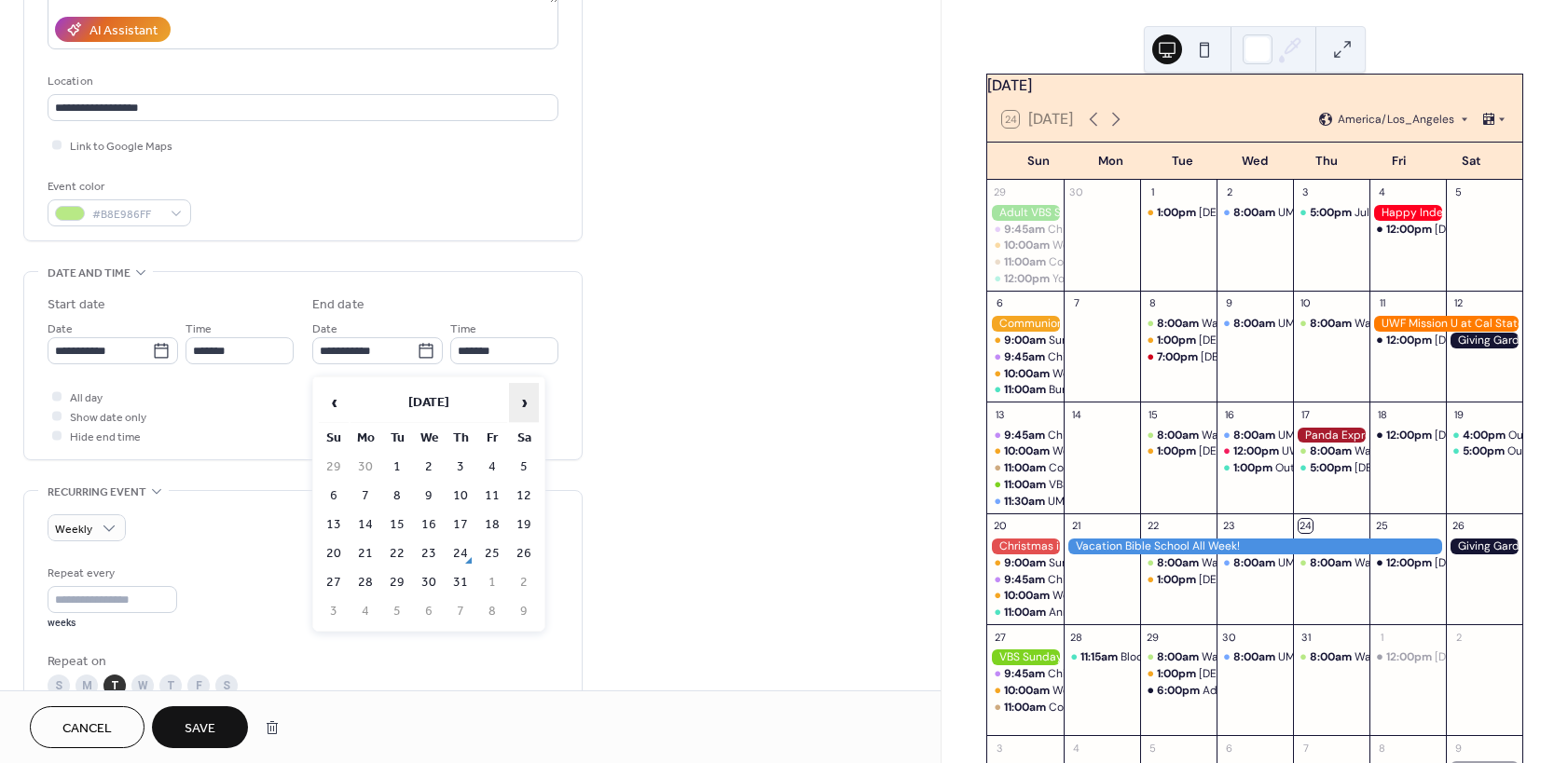 click on "›" at bounding box center (524, 402) 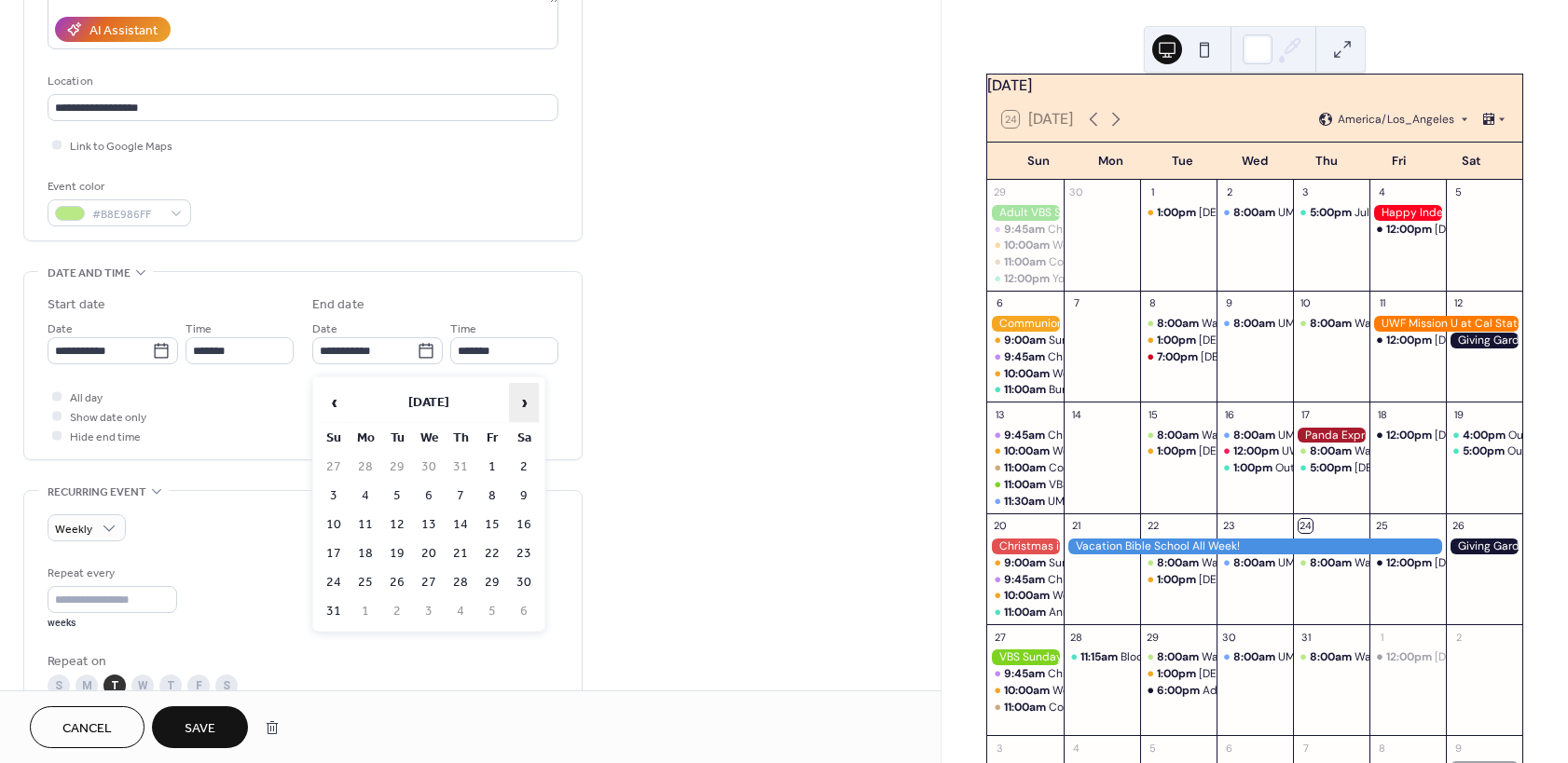 click on "›" at bounding box center (524, 402) 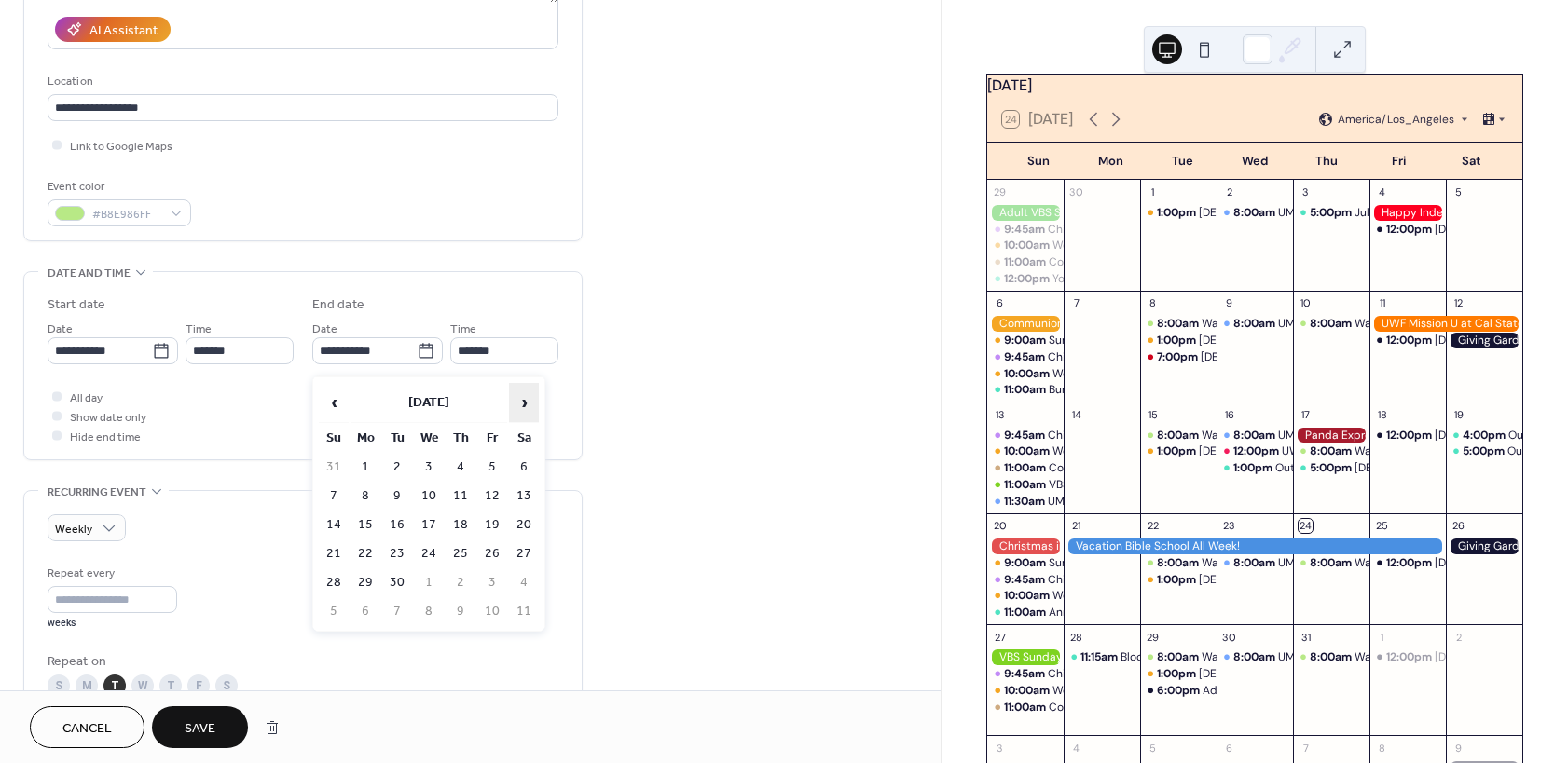 click on "›" at bounding box center [524, 402] 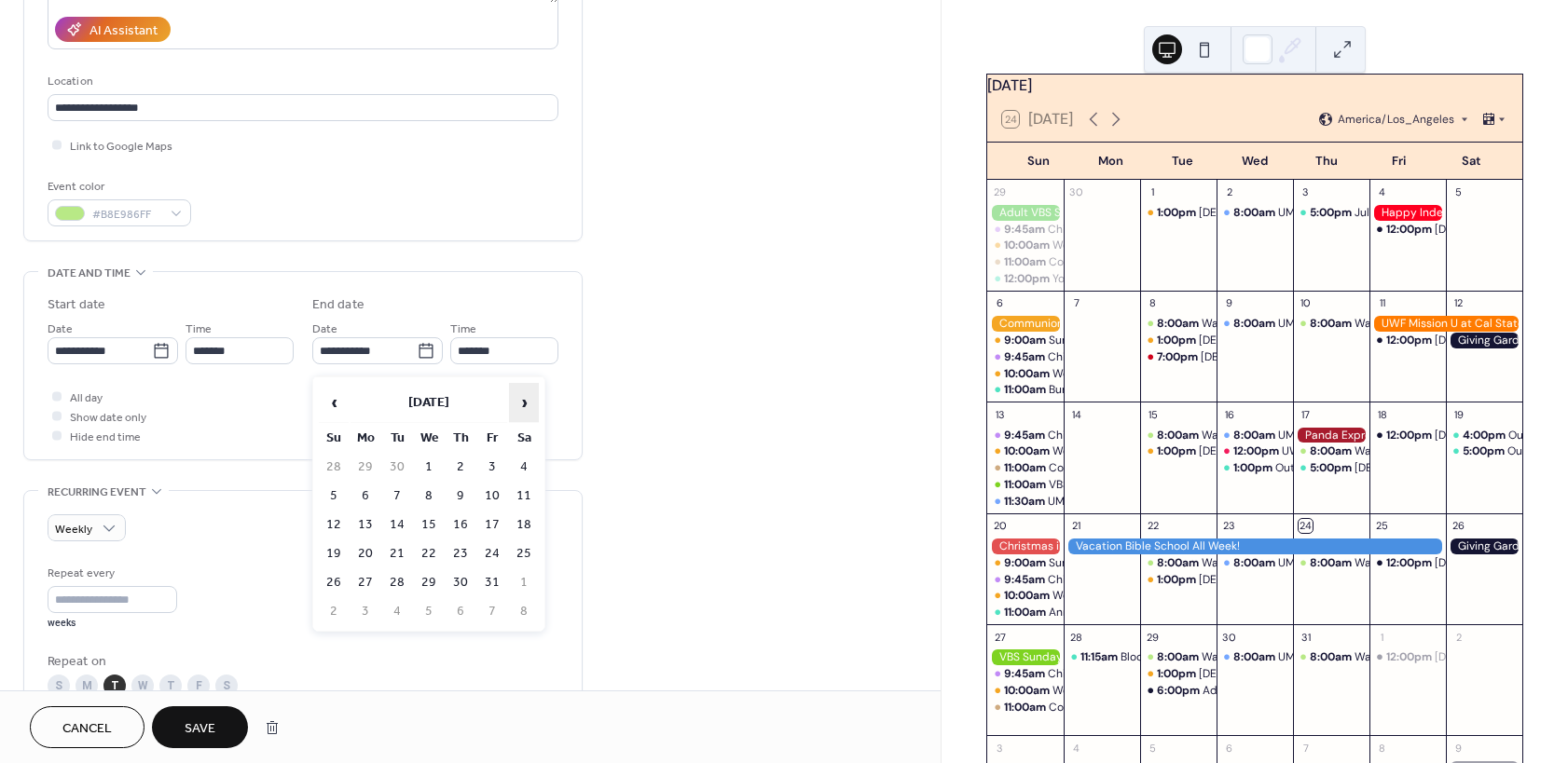 click on "›" at bounding box center (524, 402) 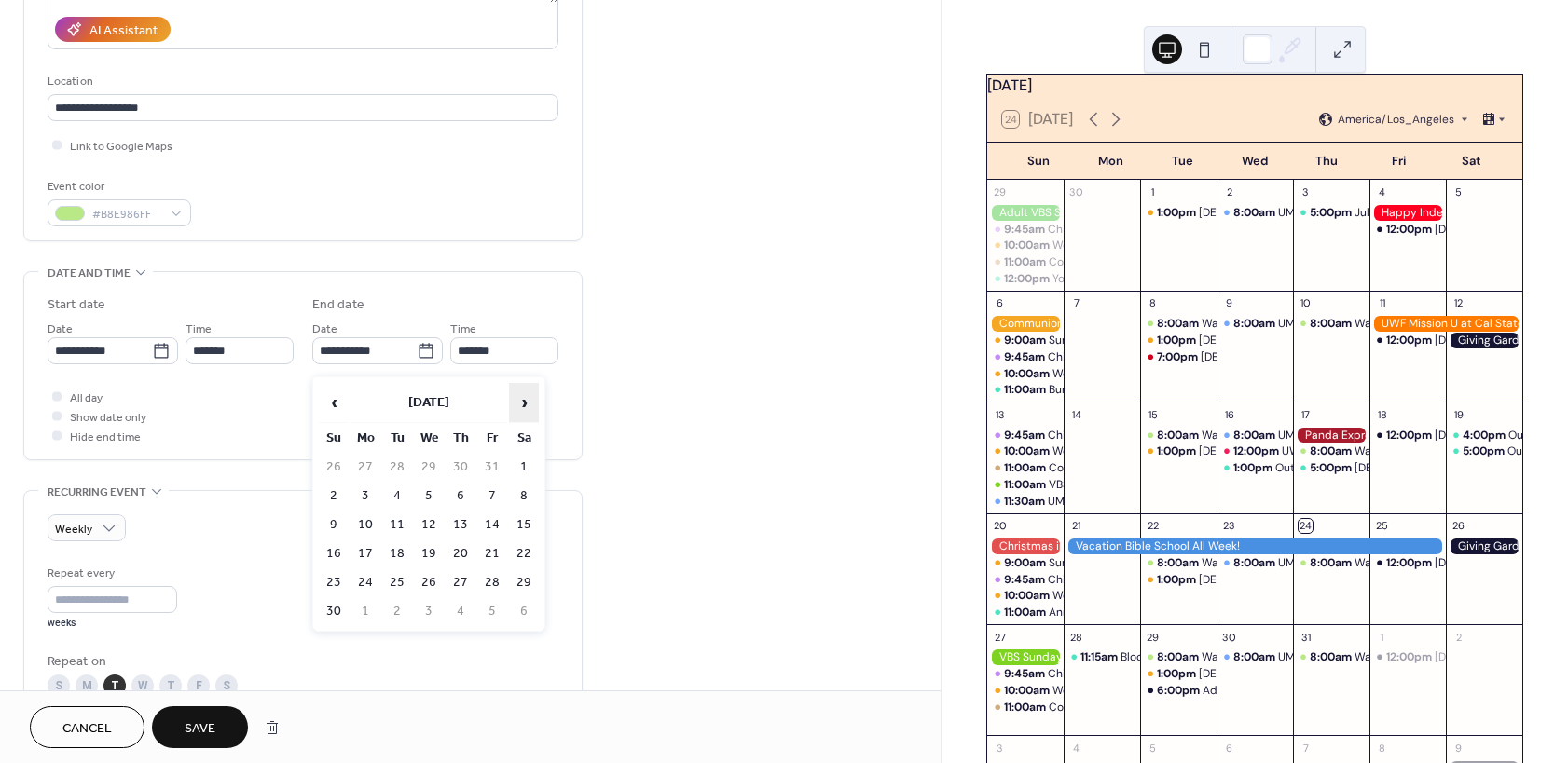 click on "›" at bounding box center (524, 402) 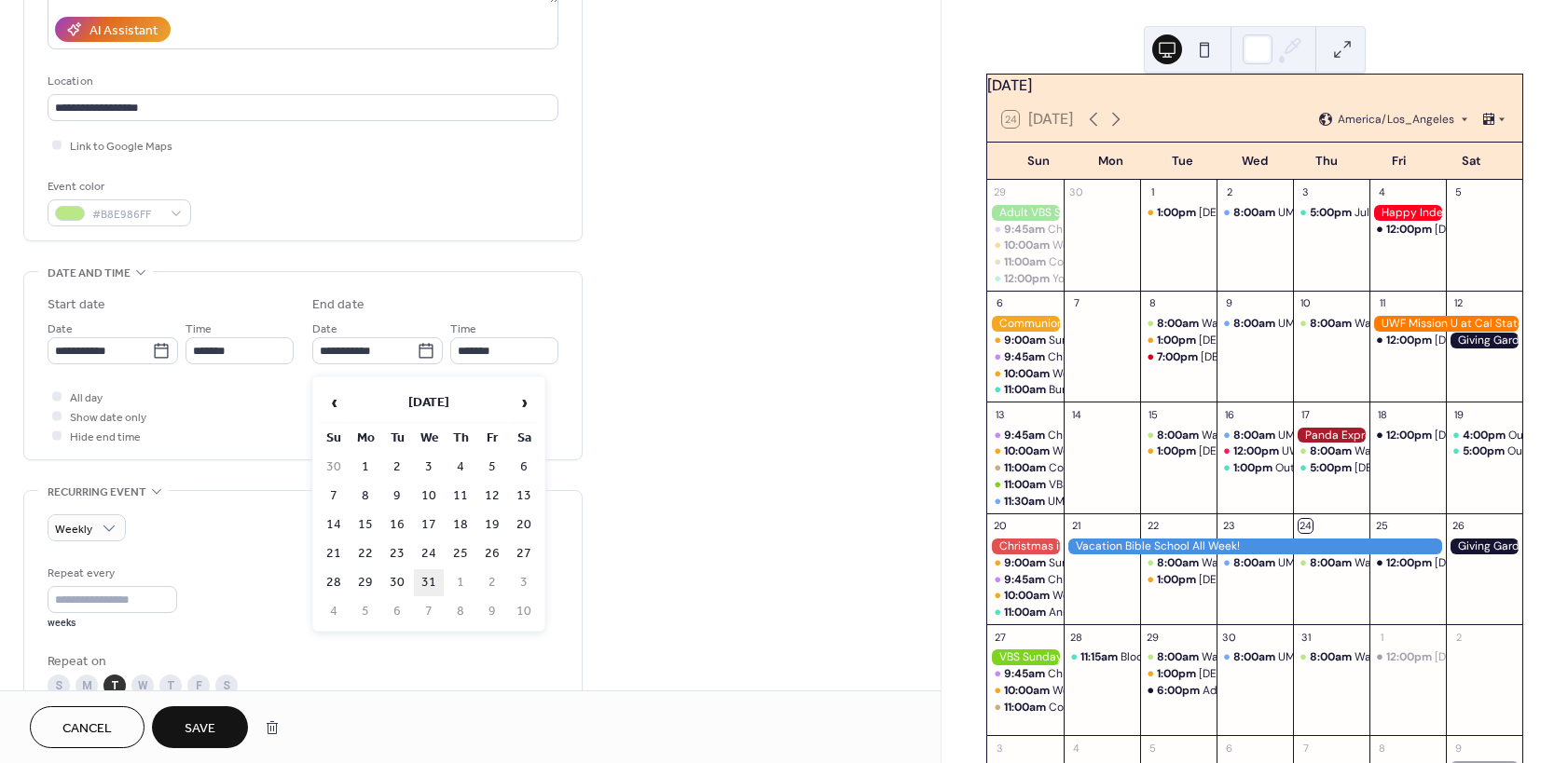 click on "31" at bounding box center [429, 582] 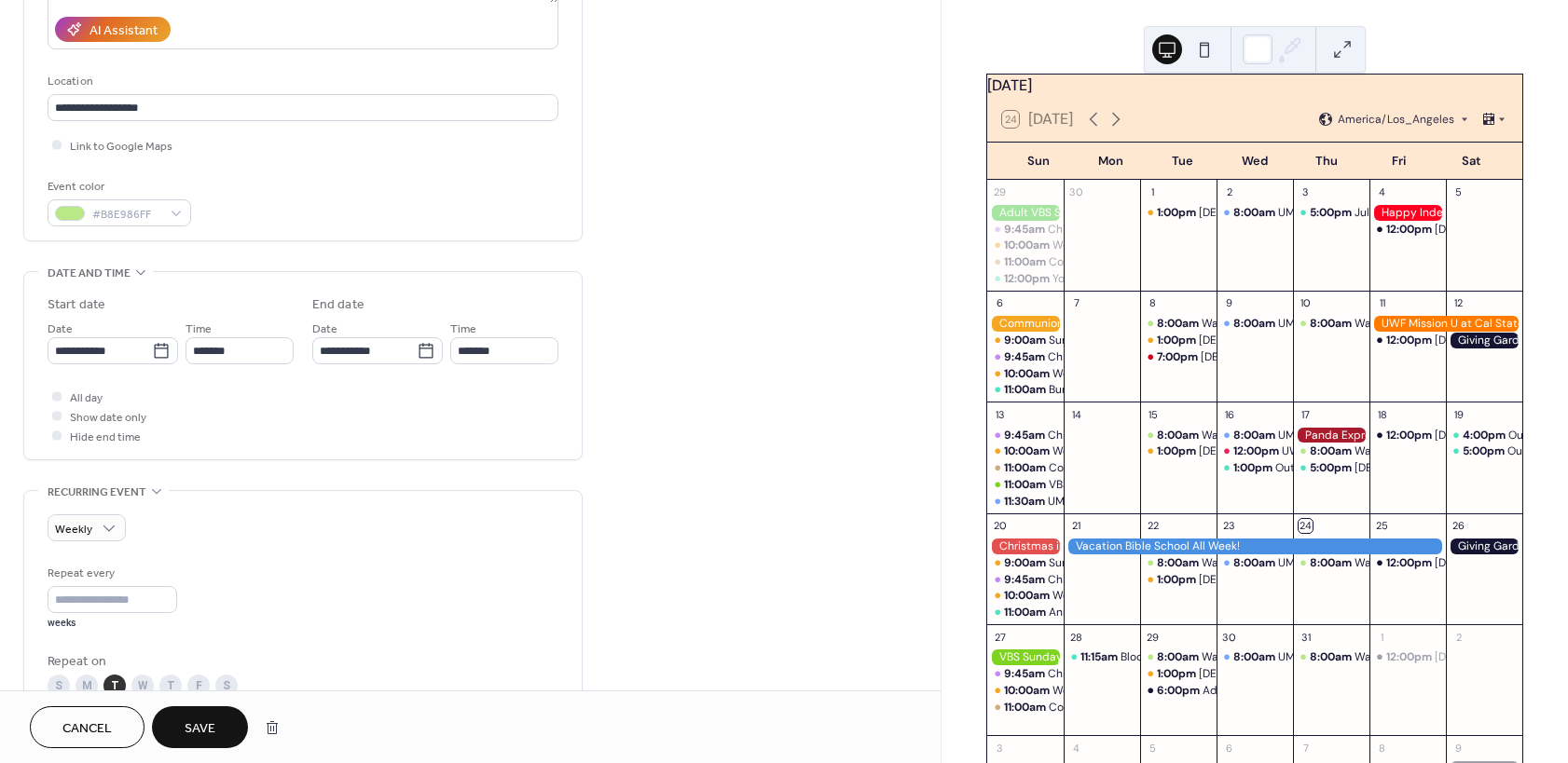 type on "**********" 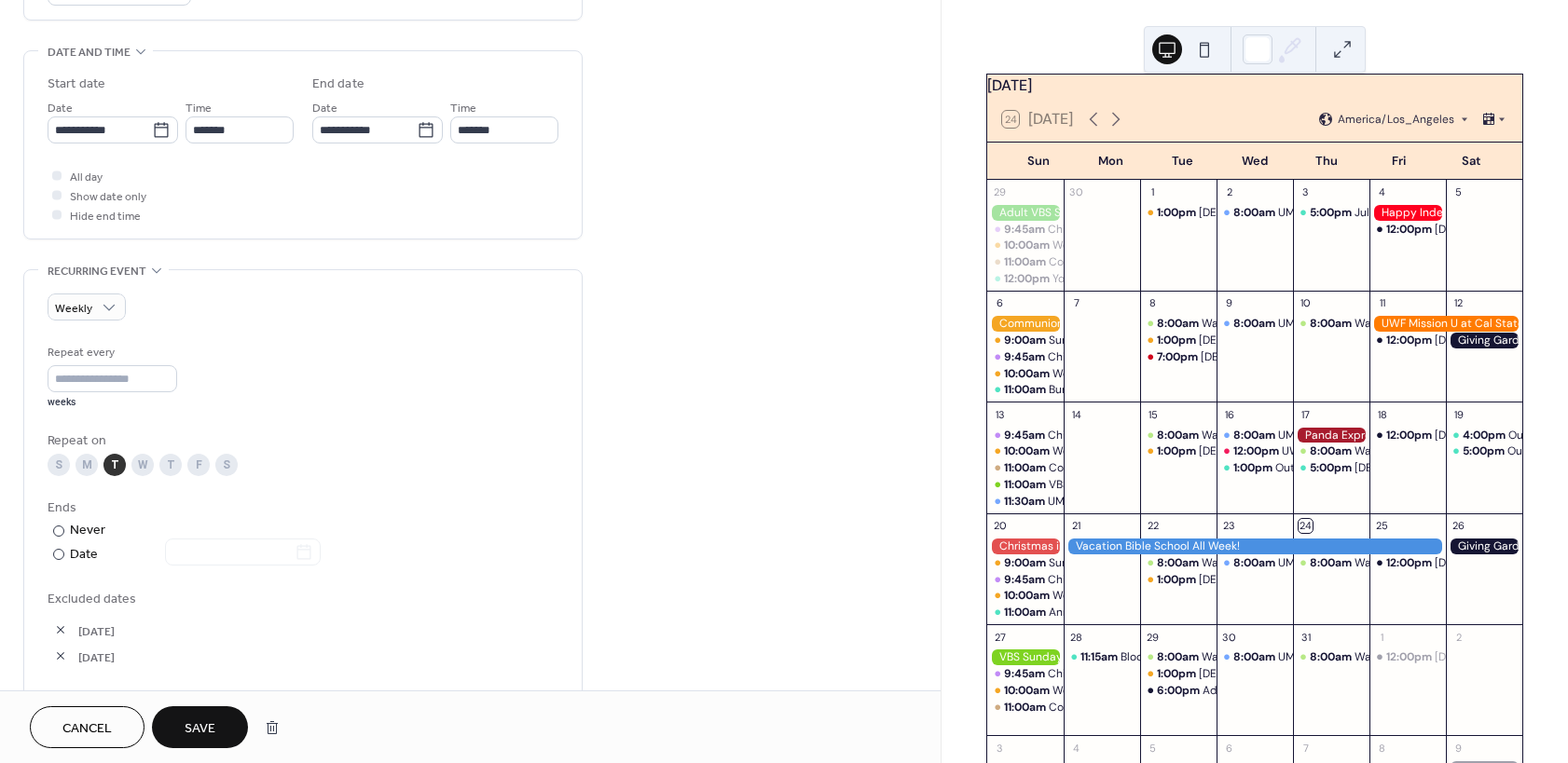 scroll, scrollTop: 559, scrollLeft: 0, axis: vertical 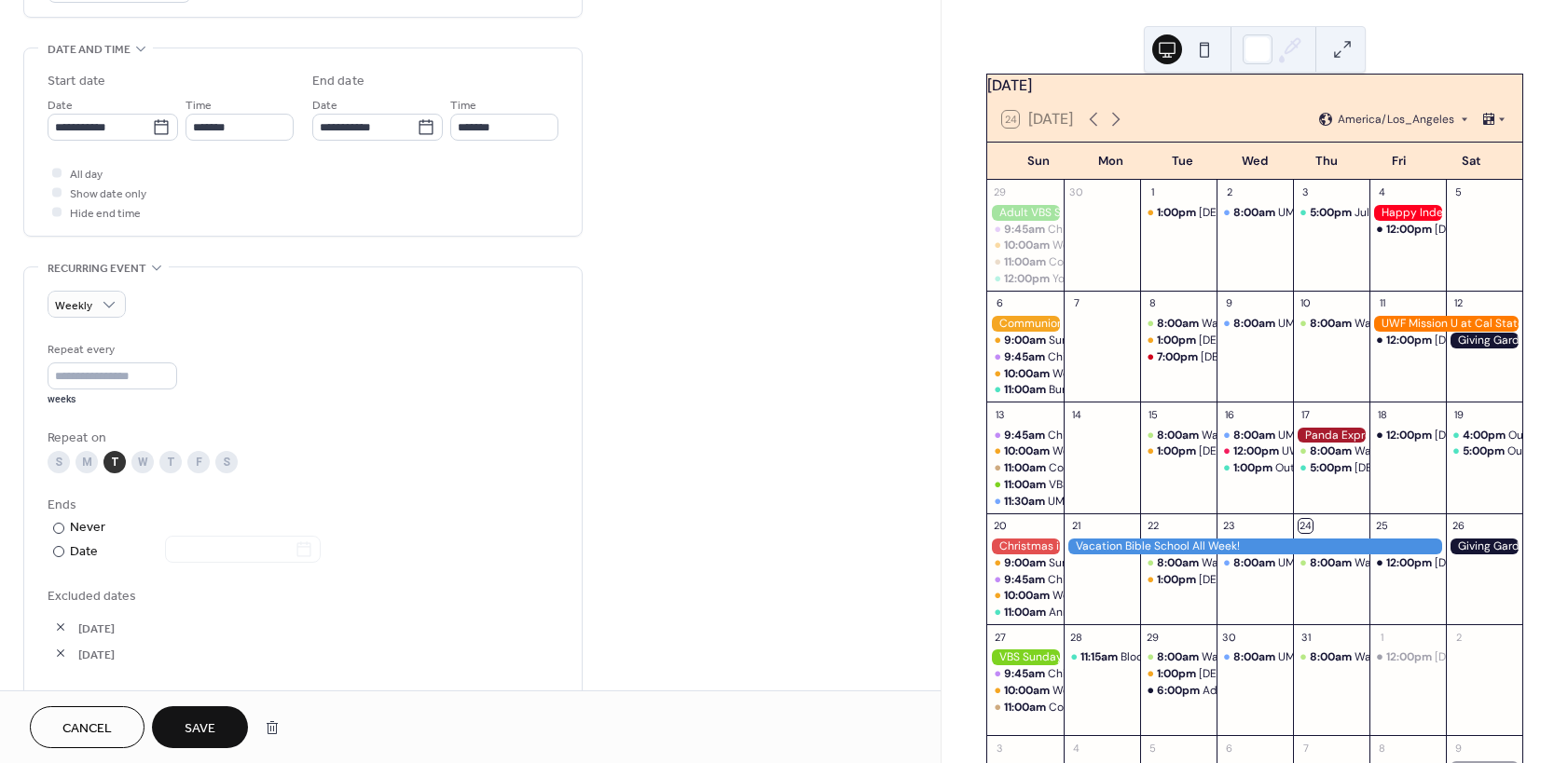 click on "T" at bounding box center [171, 462] 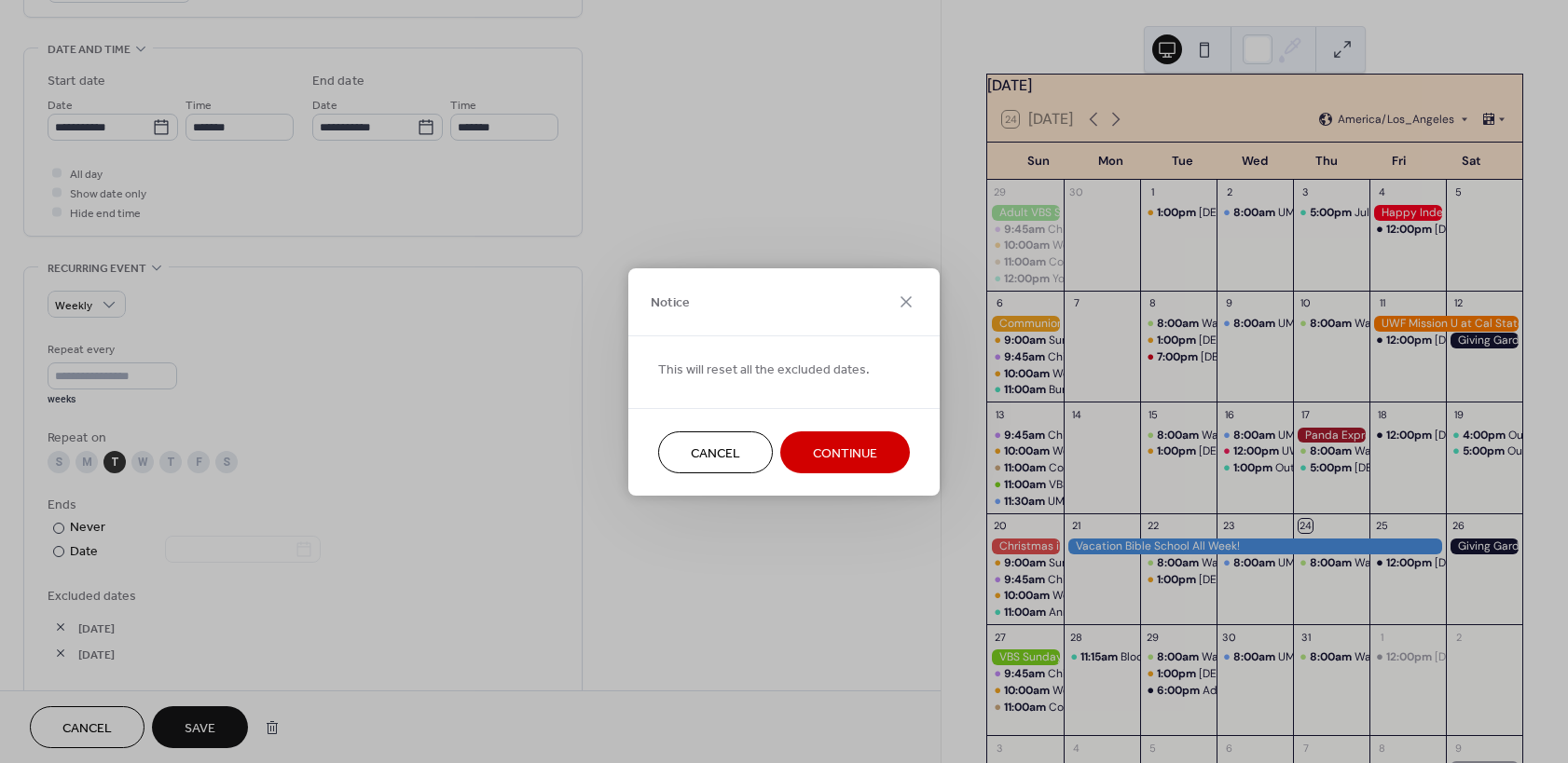 click on "Cancel" at bounding box center (715, 453) 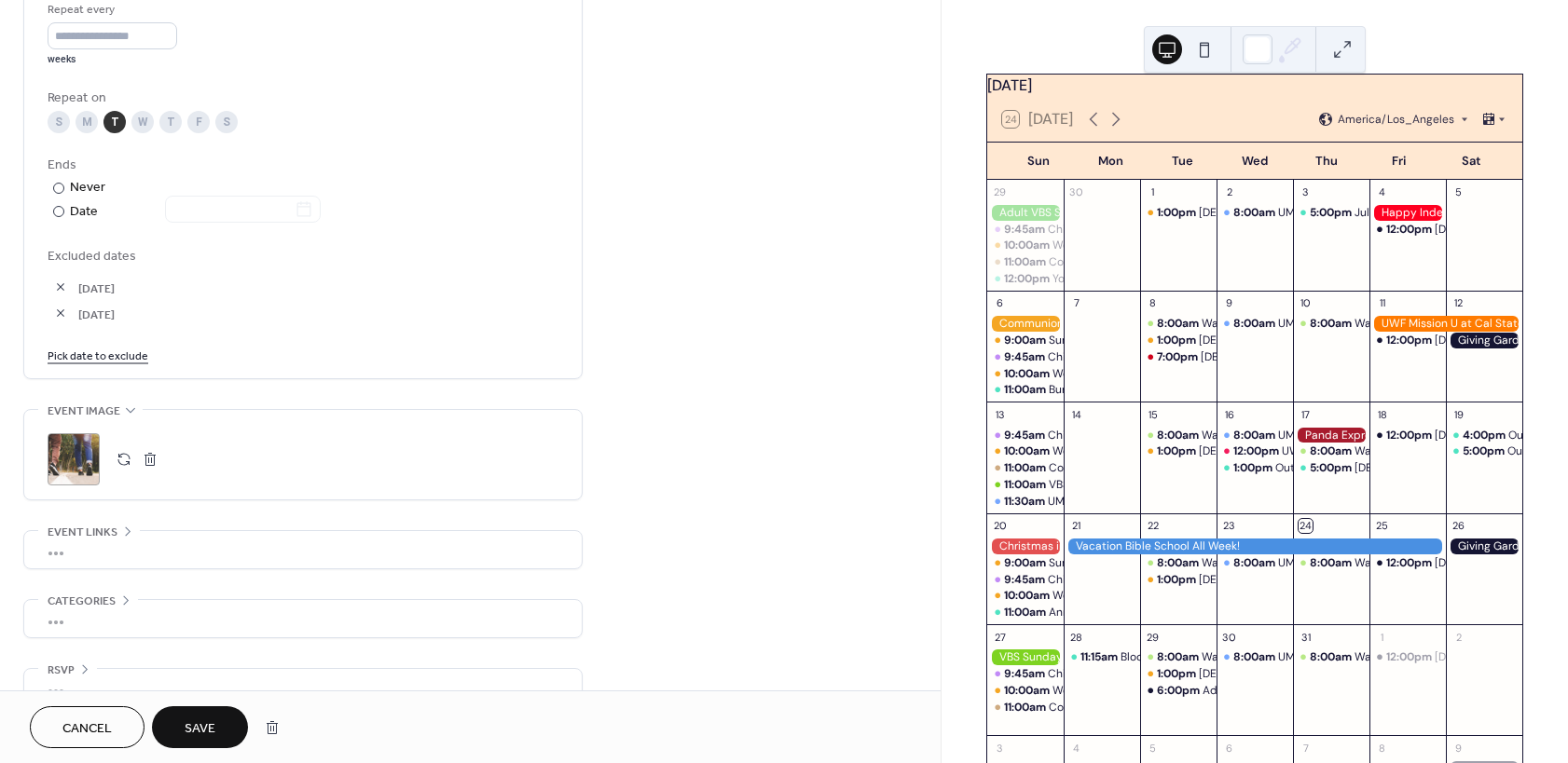 scroll, scrollTop: 946, scrollLeft: 0, axis: vertical 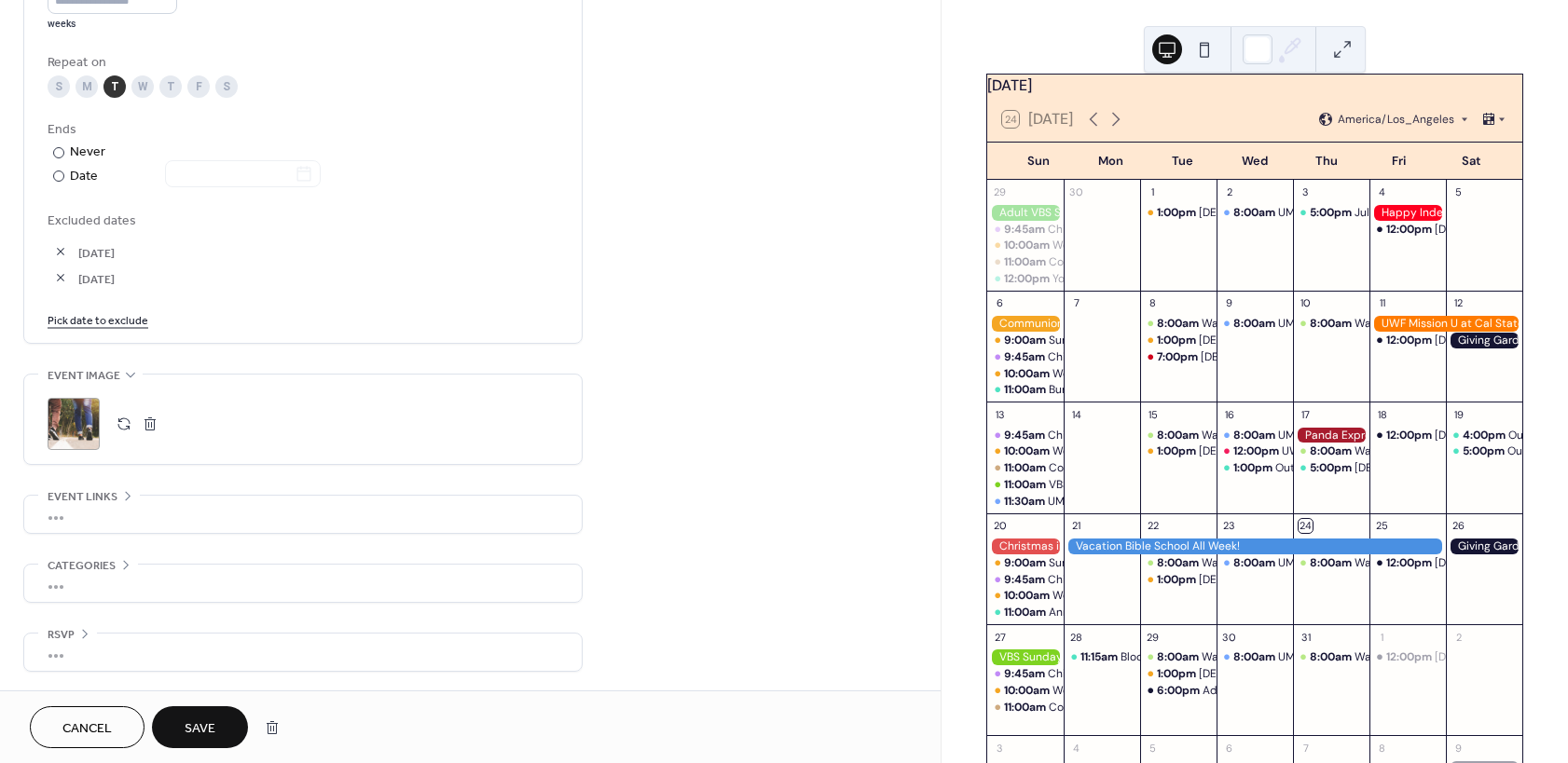 click on "Save" at bounding box center [199, 729] 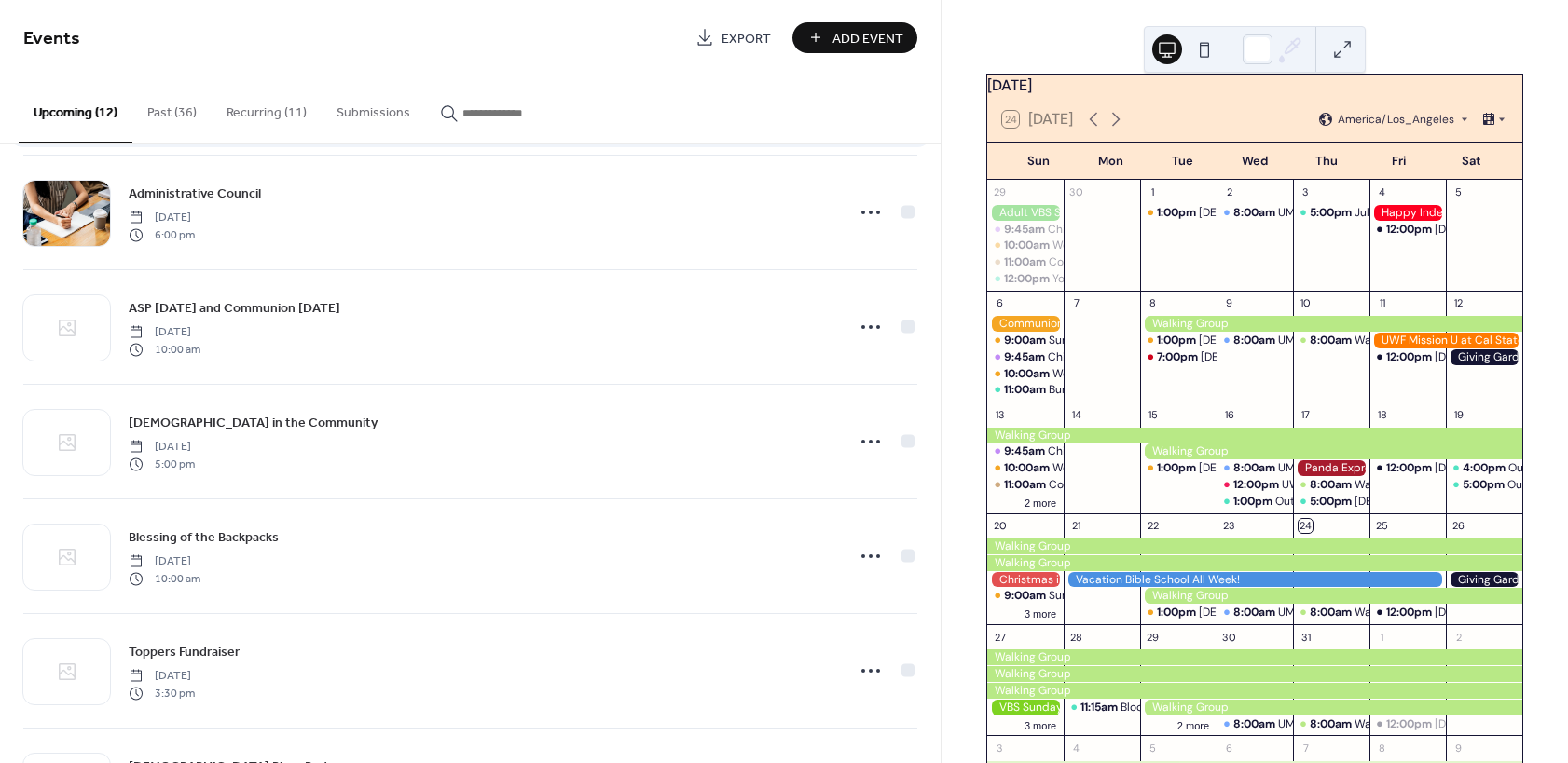 scroll, scrollTop: 391, scrollLeft: 0, axis: vertical 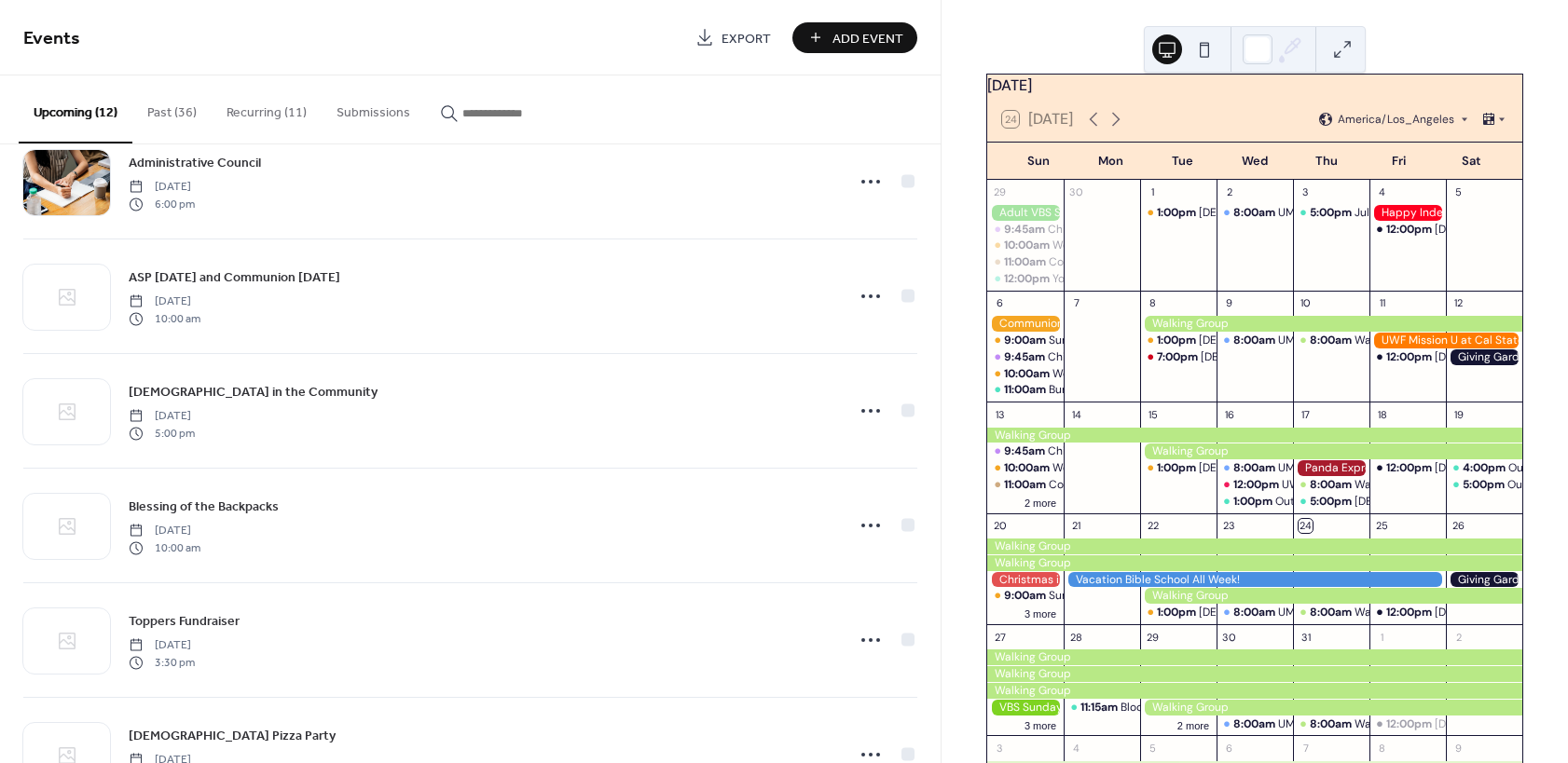 click on "Recurring (11)" at bounding box center [267, 108] 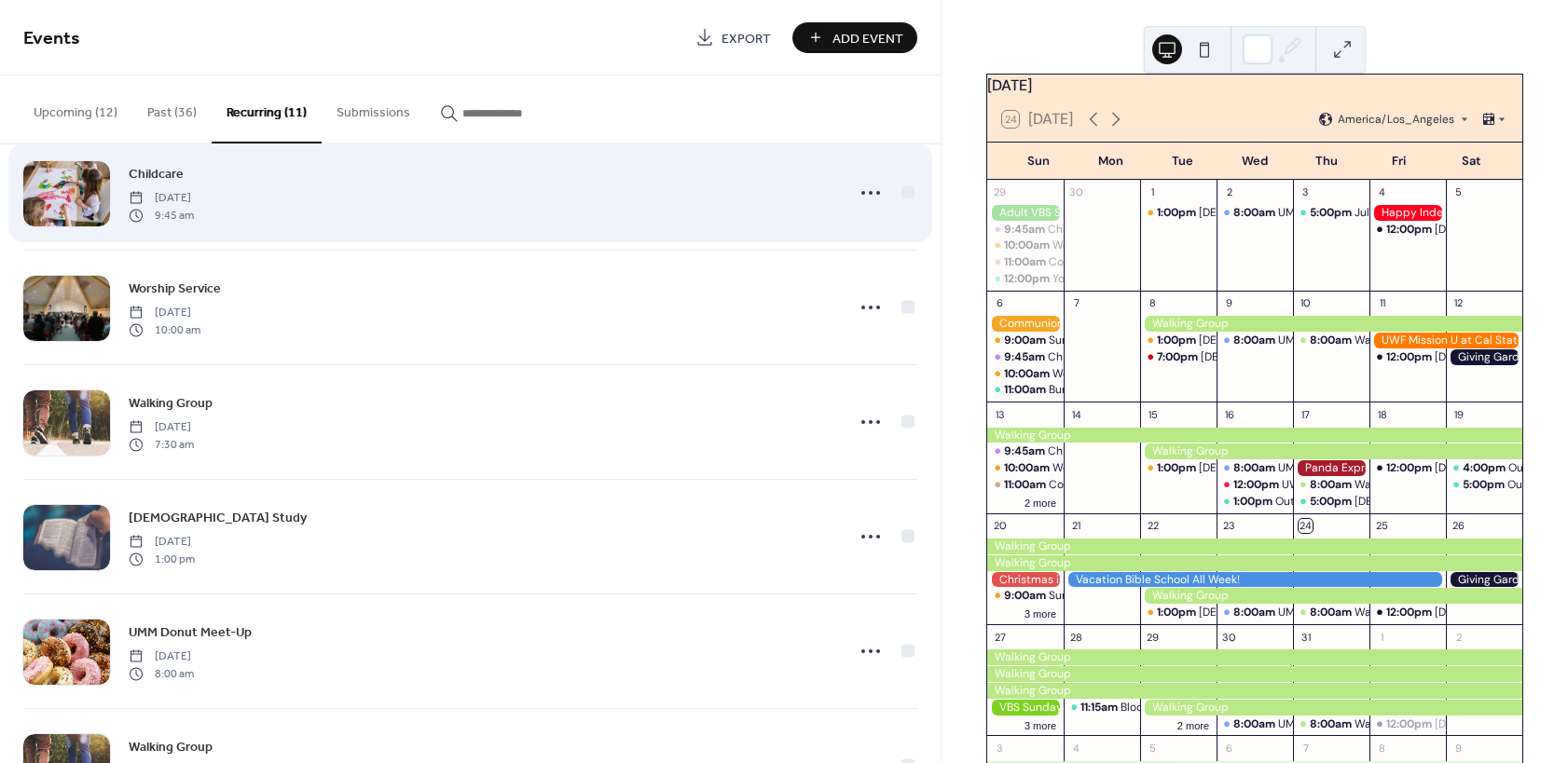 scroll, scrollTop: 56, scrollLeft: 0, axis: vertical 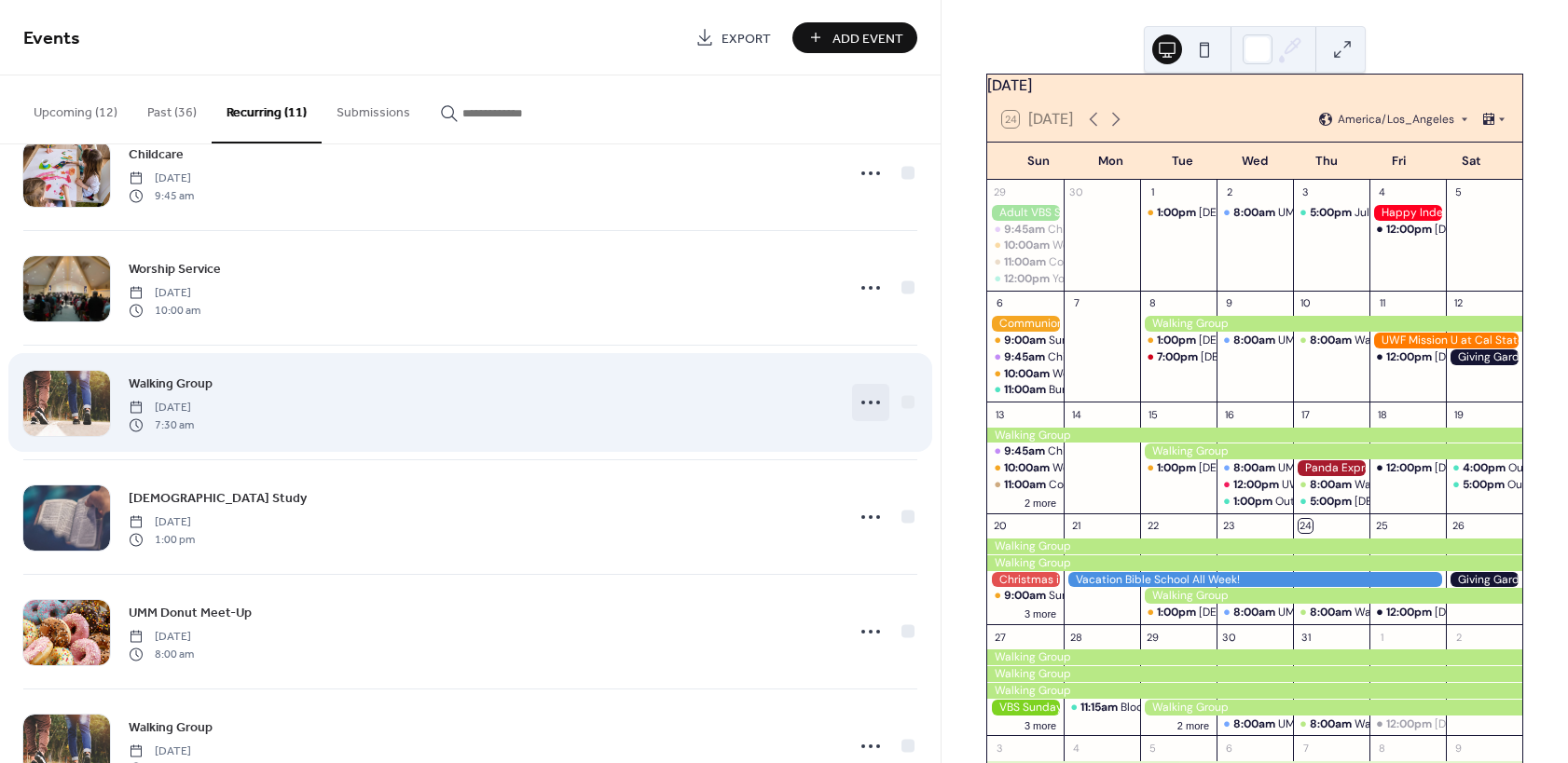 click 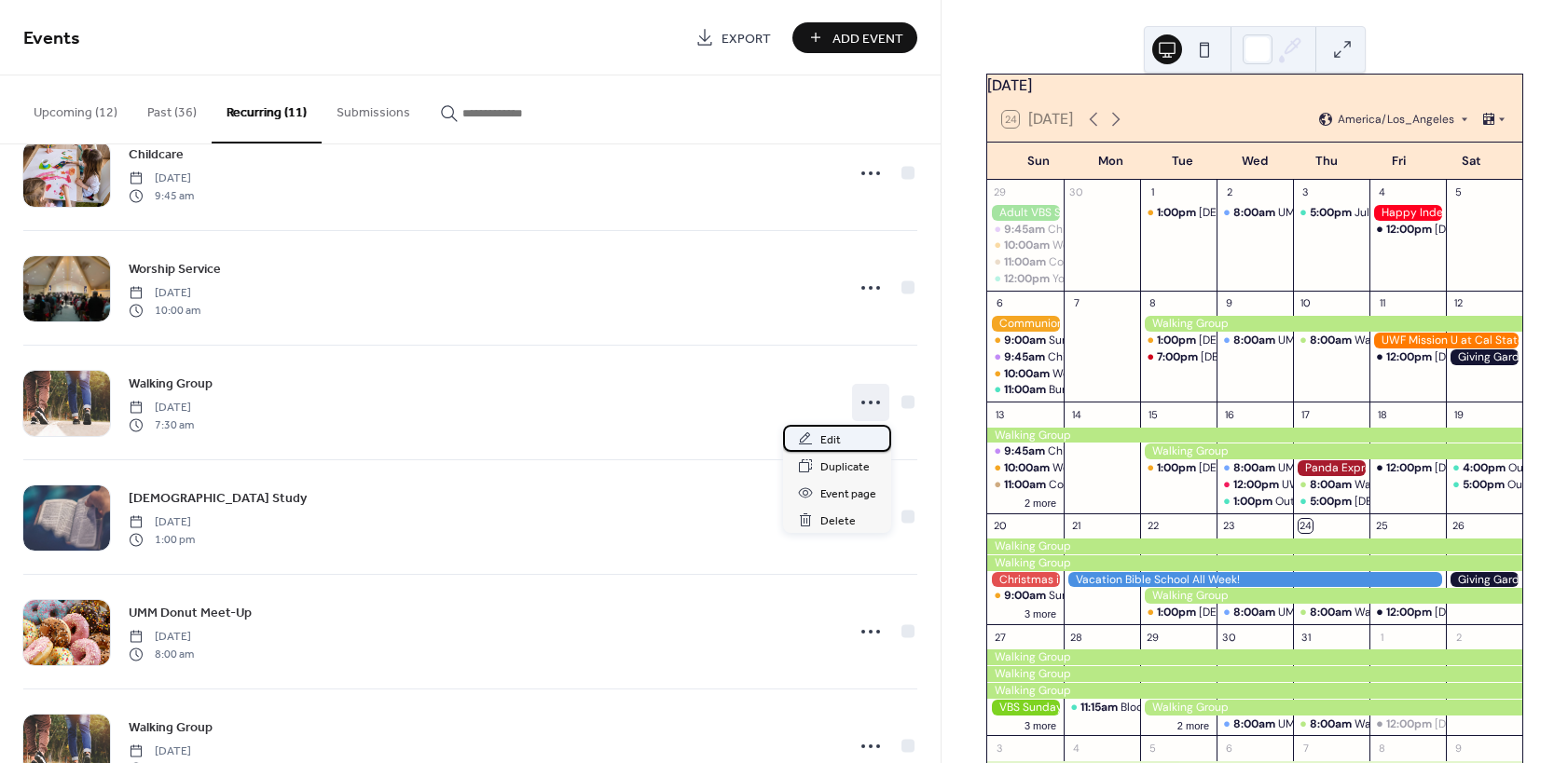 click on "Edit" at bounding box center (837, 438) 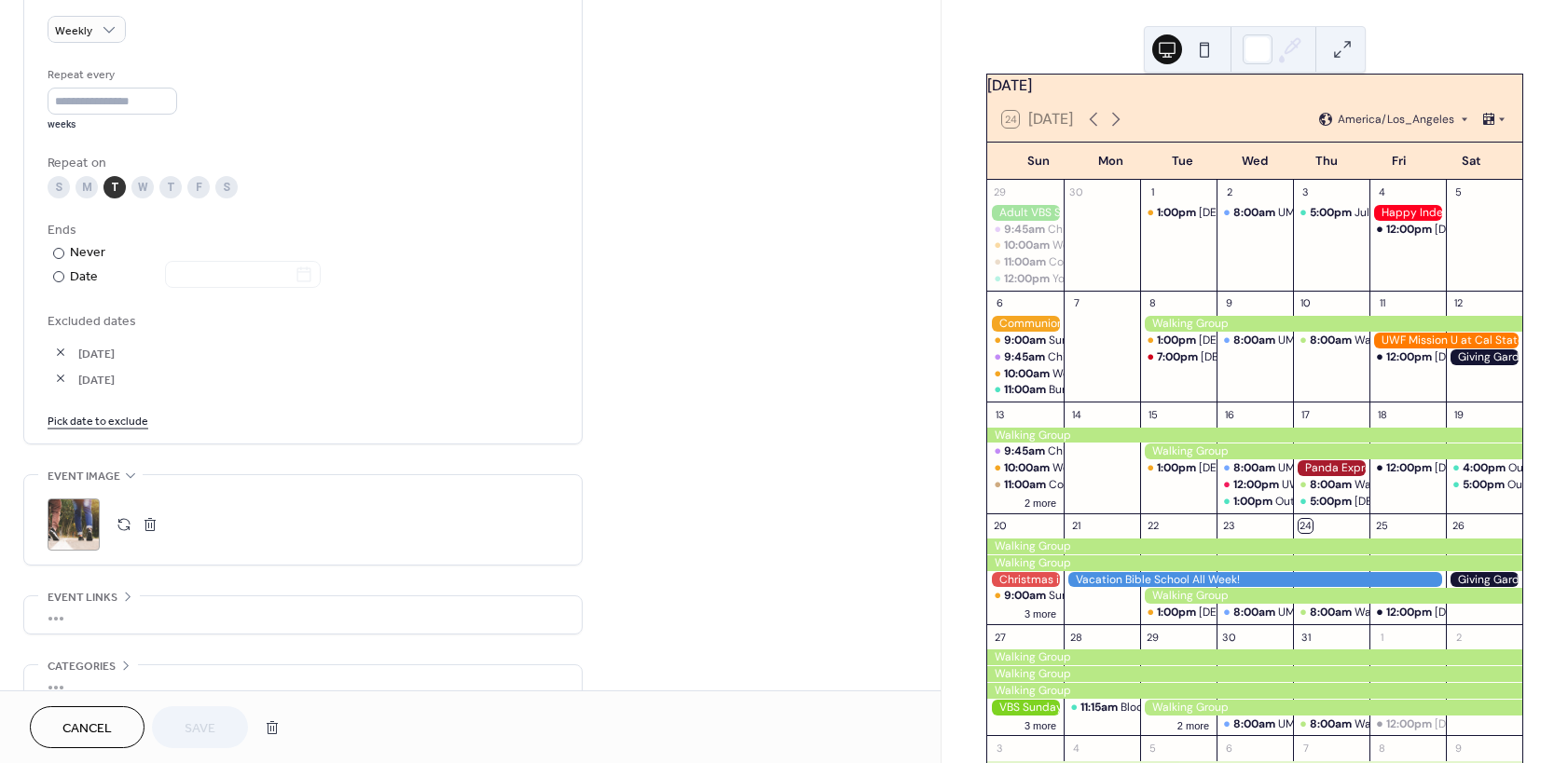 scroll, scrollTop: 610, scrollLeft: 0, axis: vertical 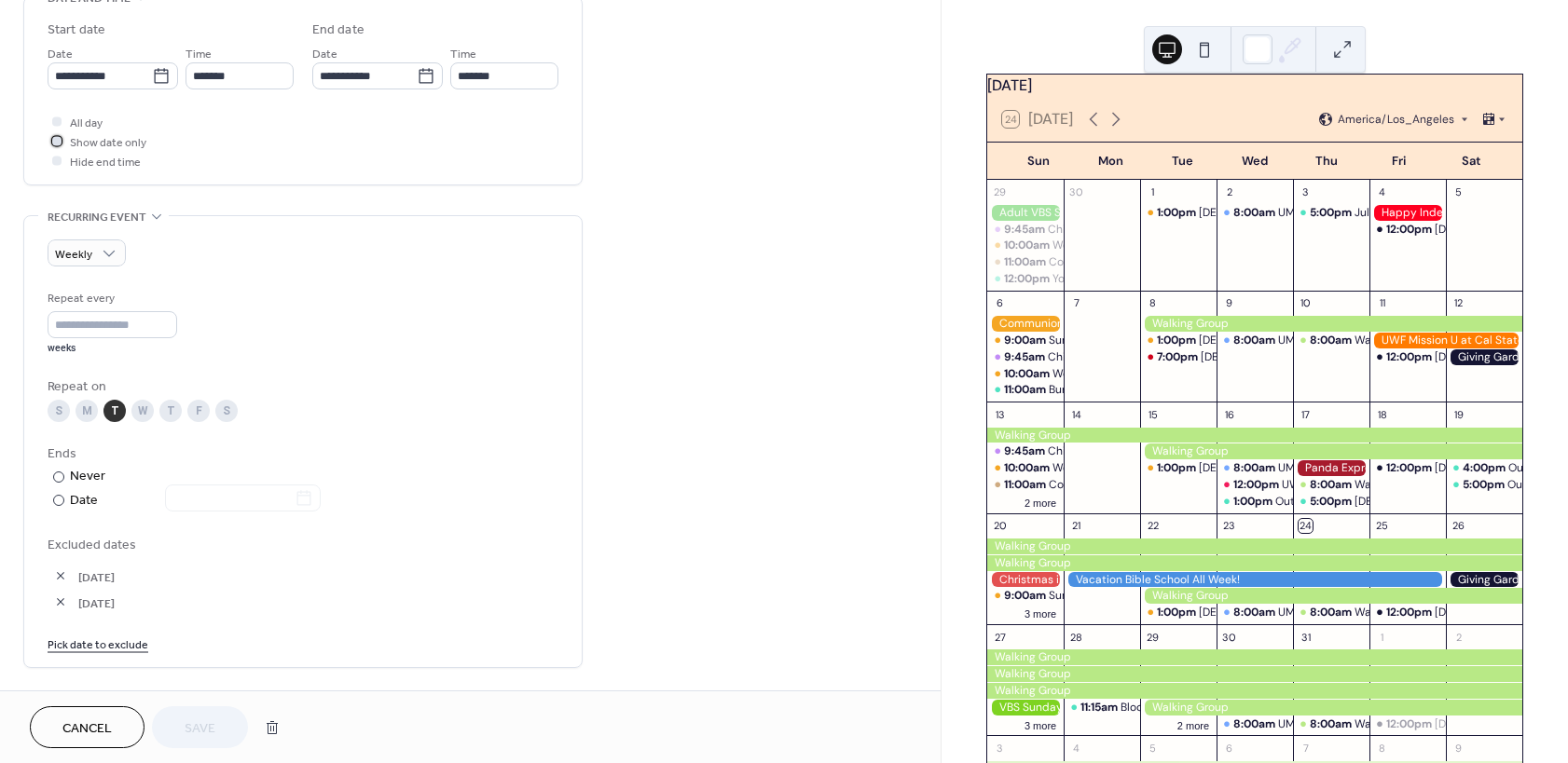 click at bounding box center [57, 141] 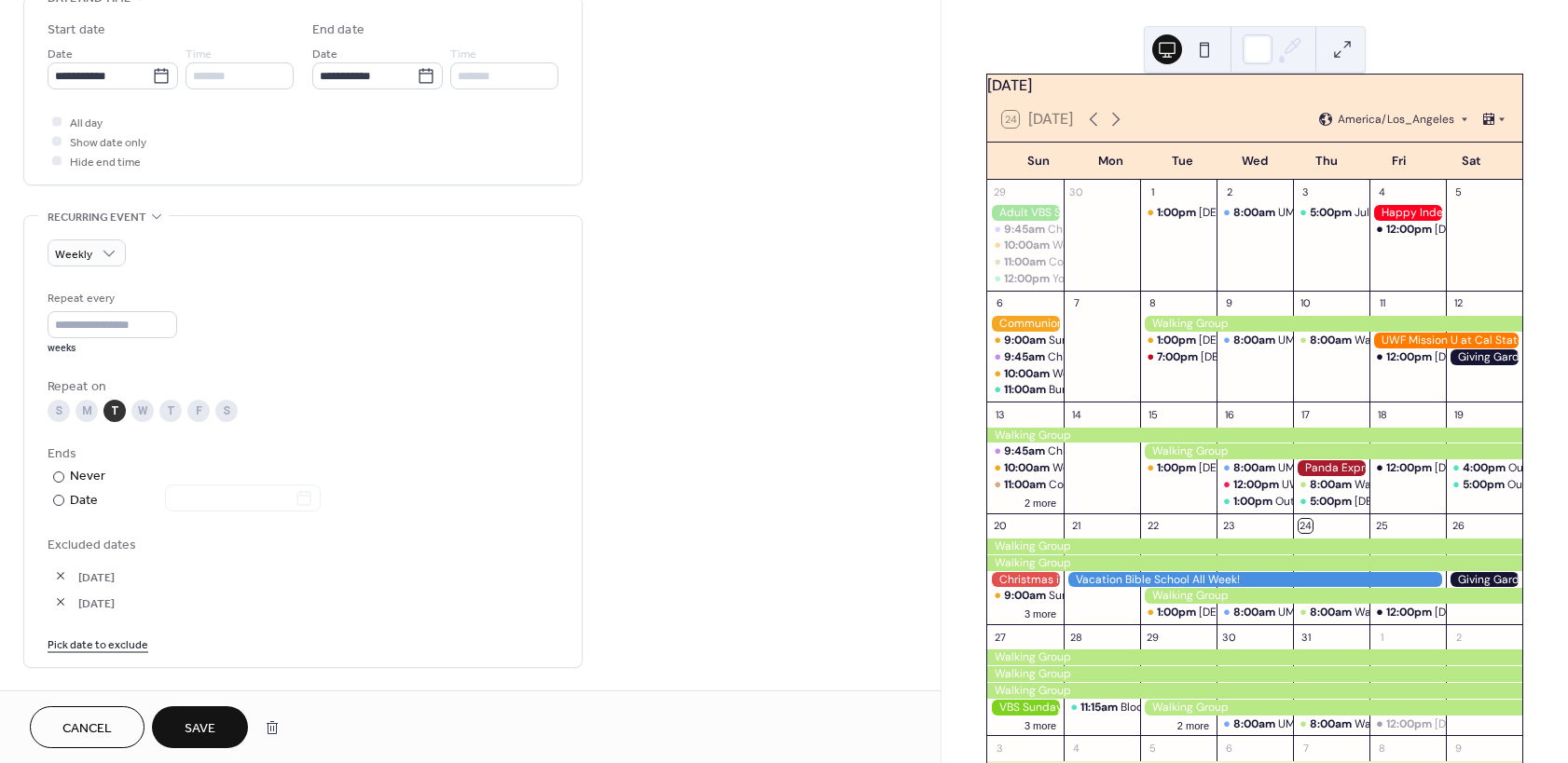 click on "Save" at bounding box center [199, 727] 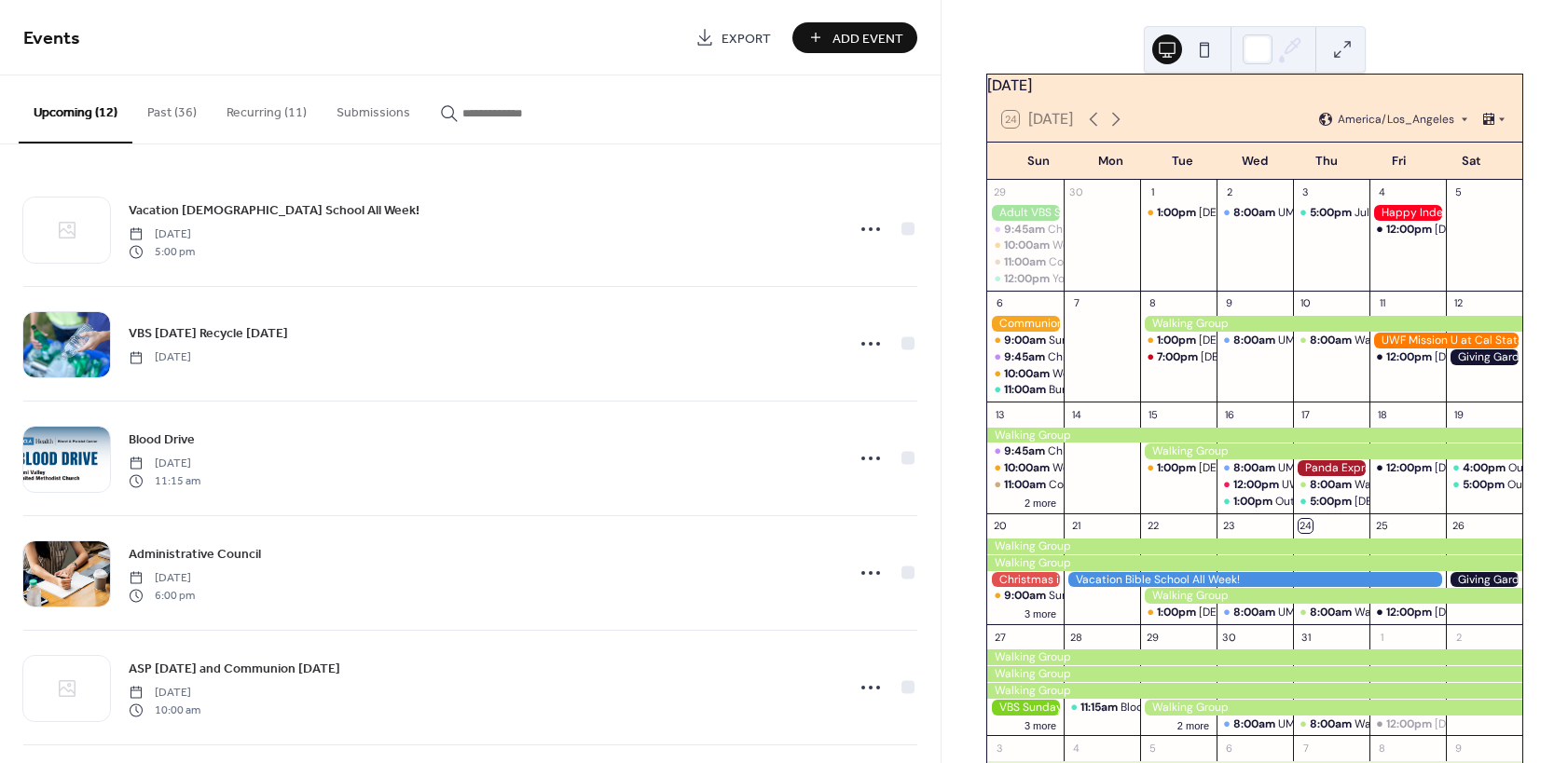 click on "Recurring (11)" at bounding box center (267, 108) 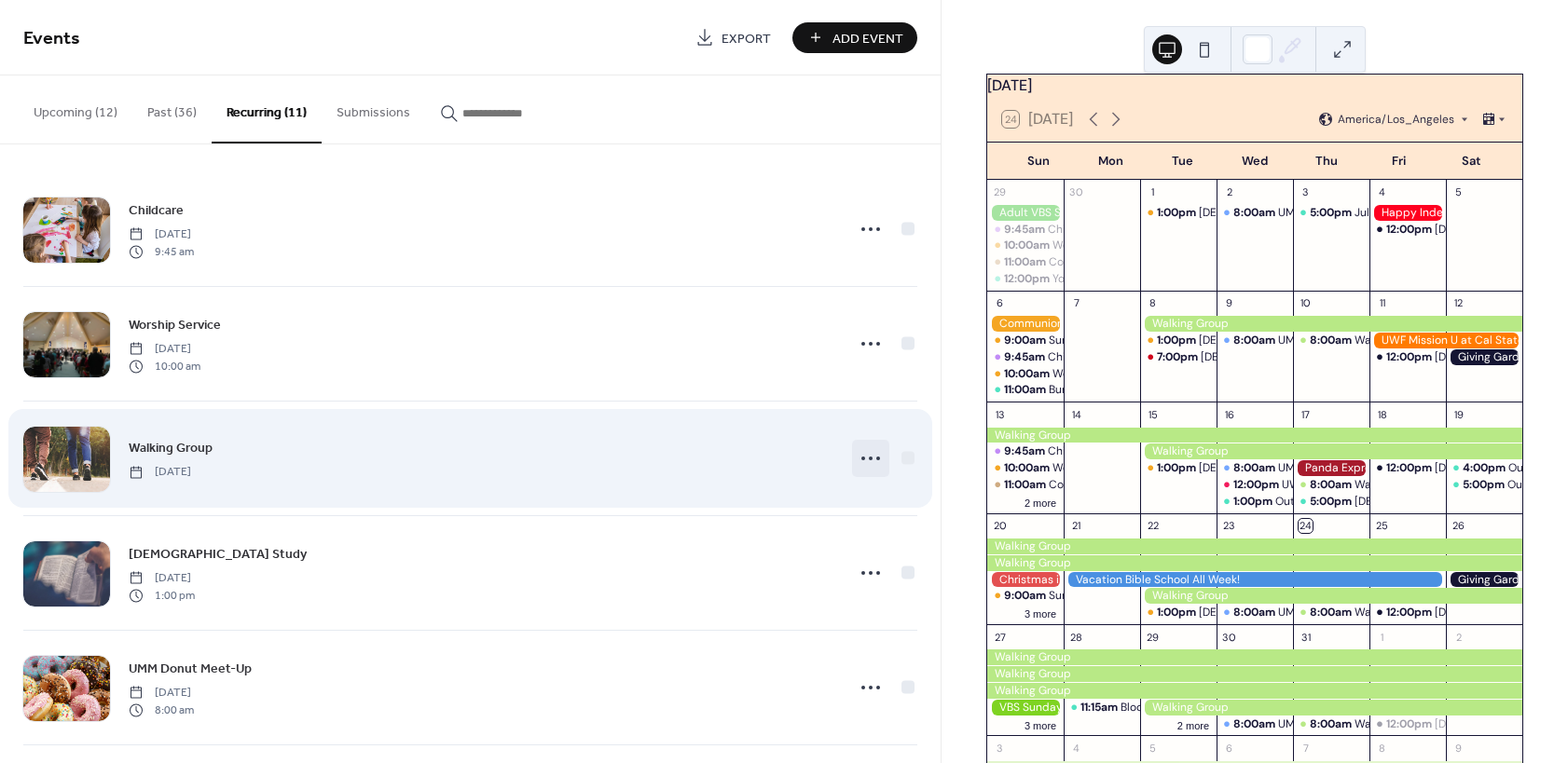 click 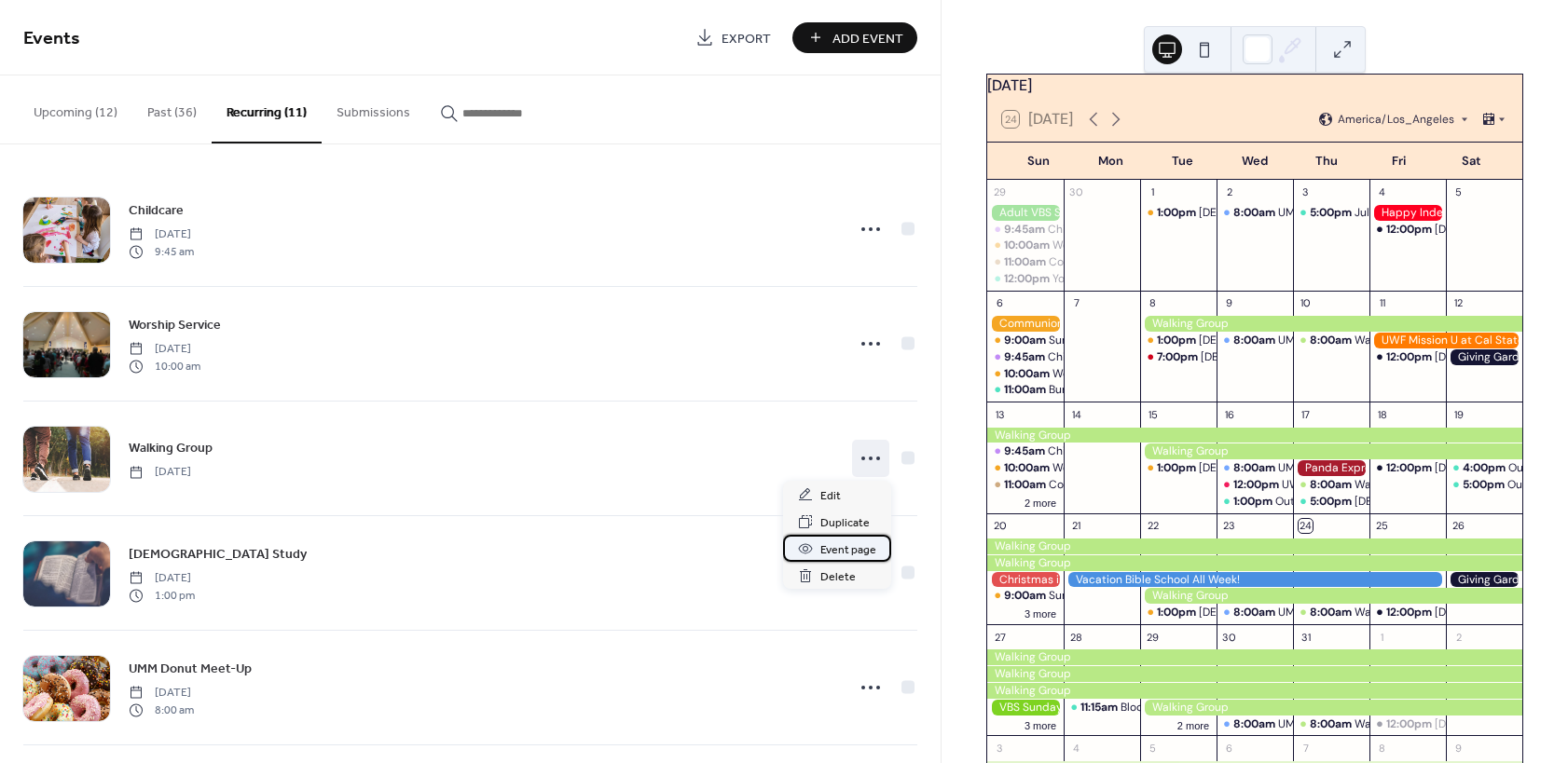 click on "Event page" at bounding box center [848, 550] 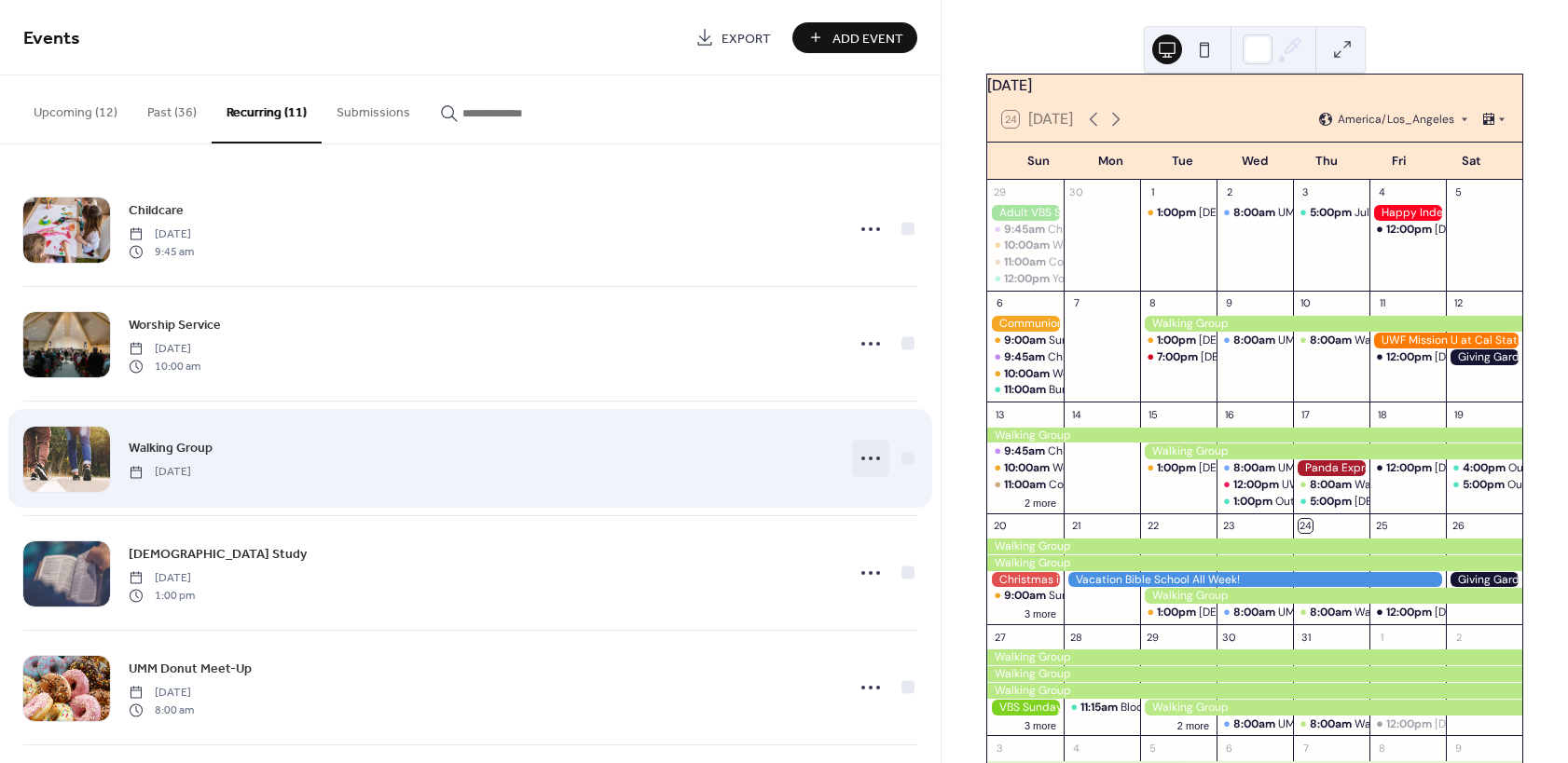 click 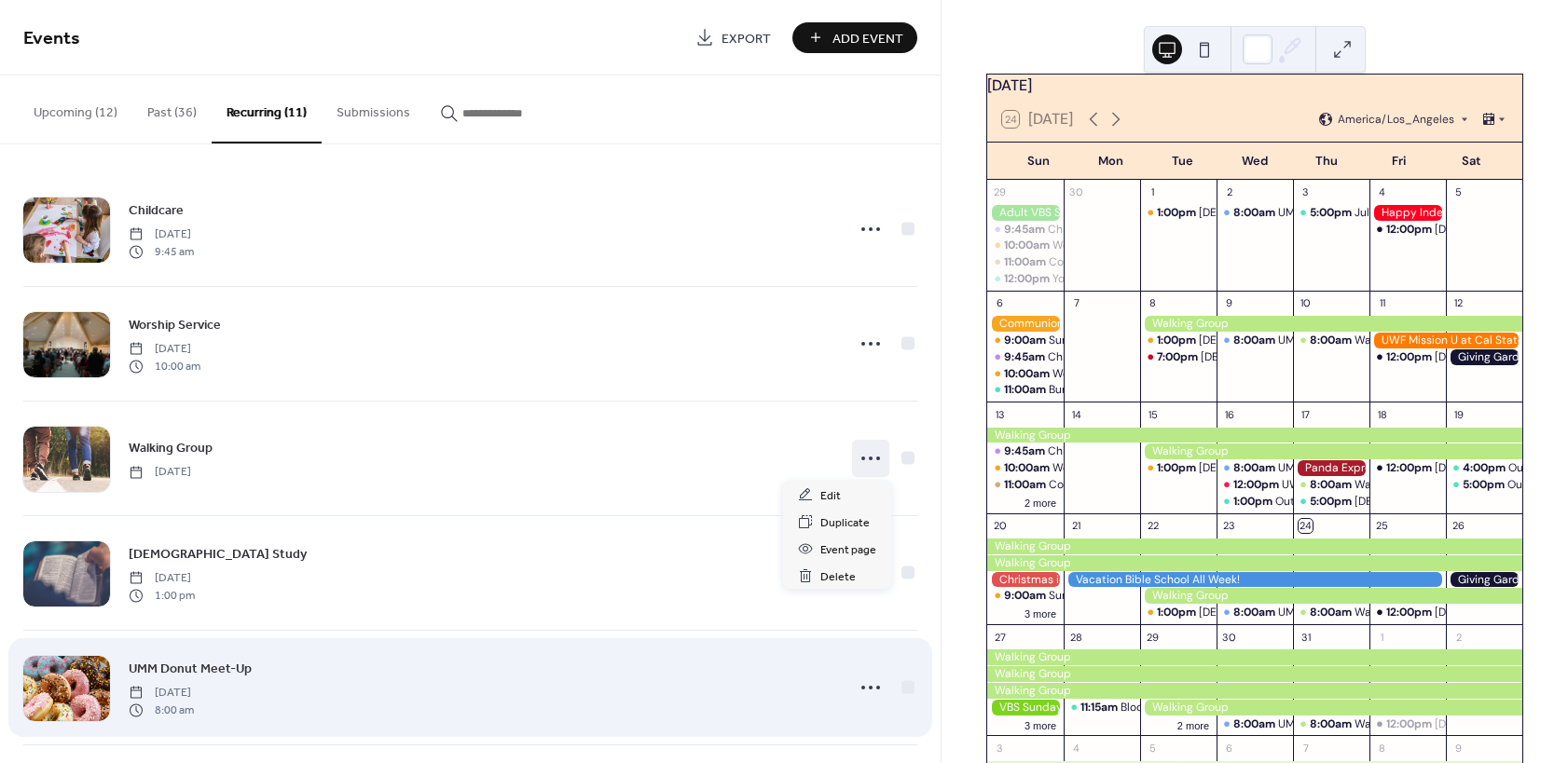click on "UMM Donut Meet-Up  Wednesday, June 4, 2025 8:00 am" at bounding box center [481, 688] 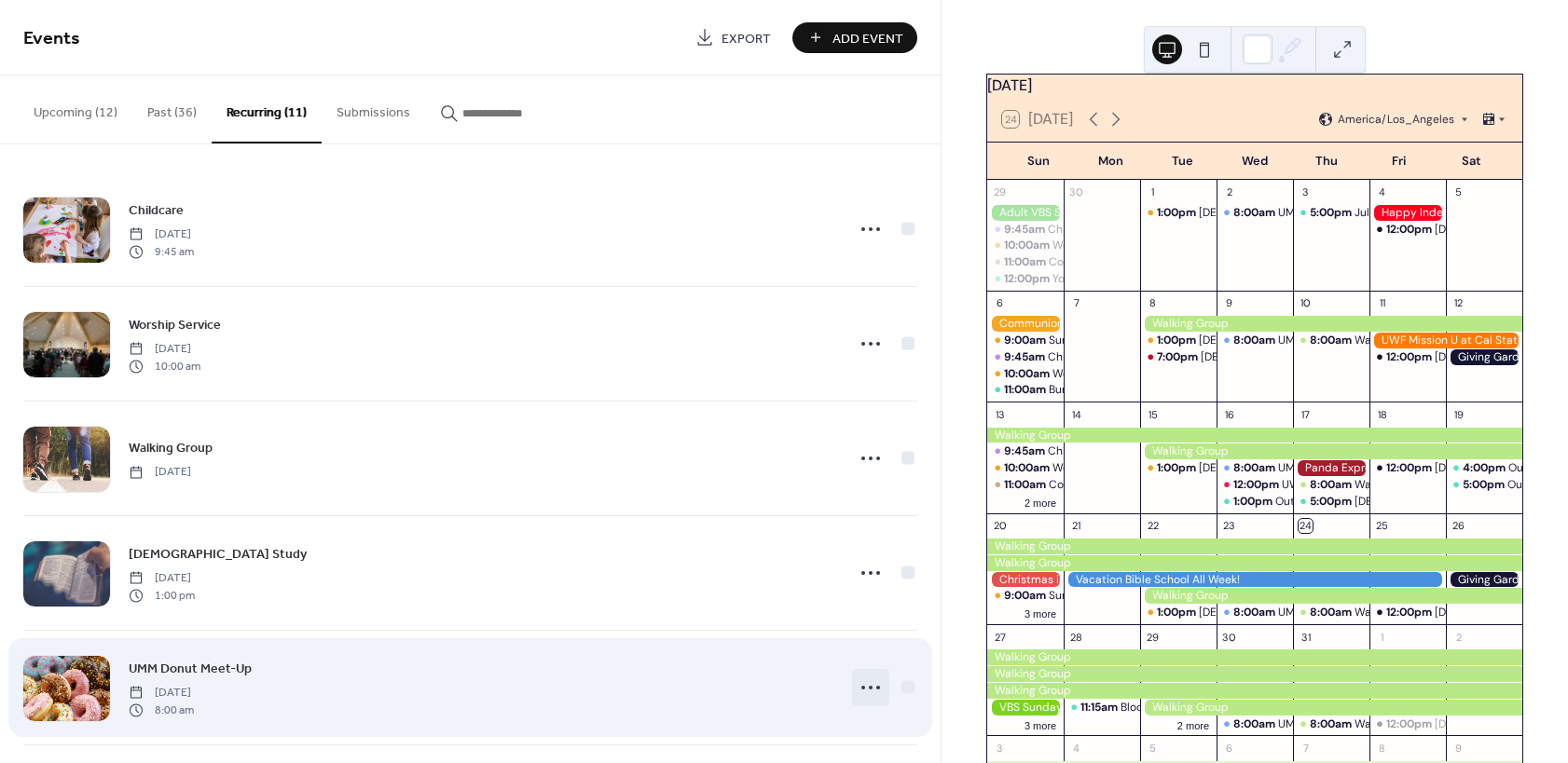 click 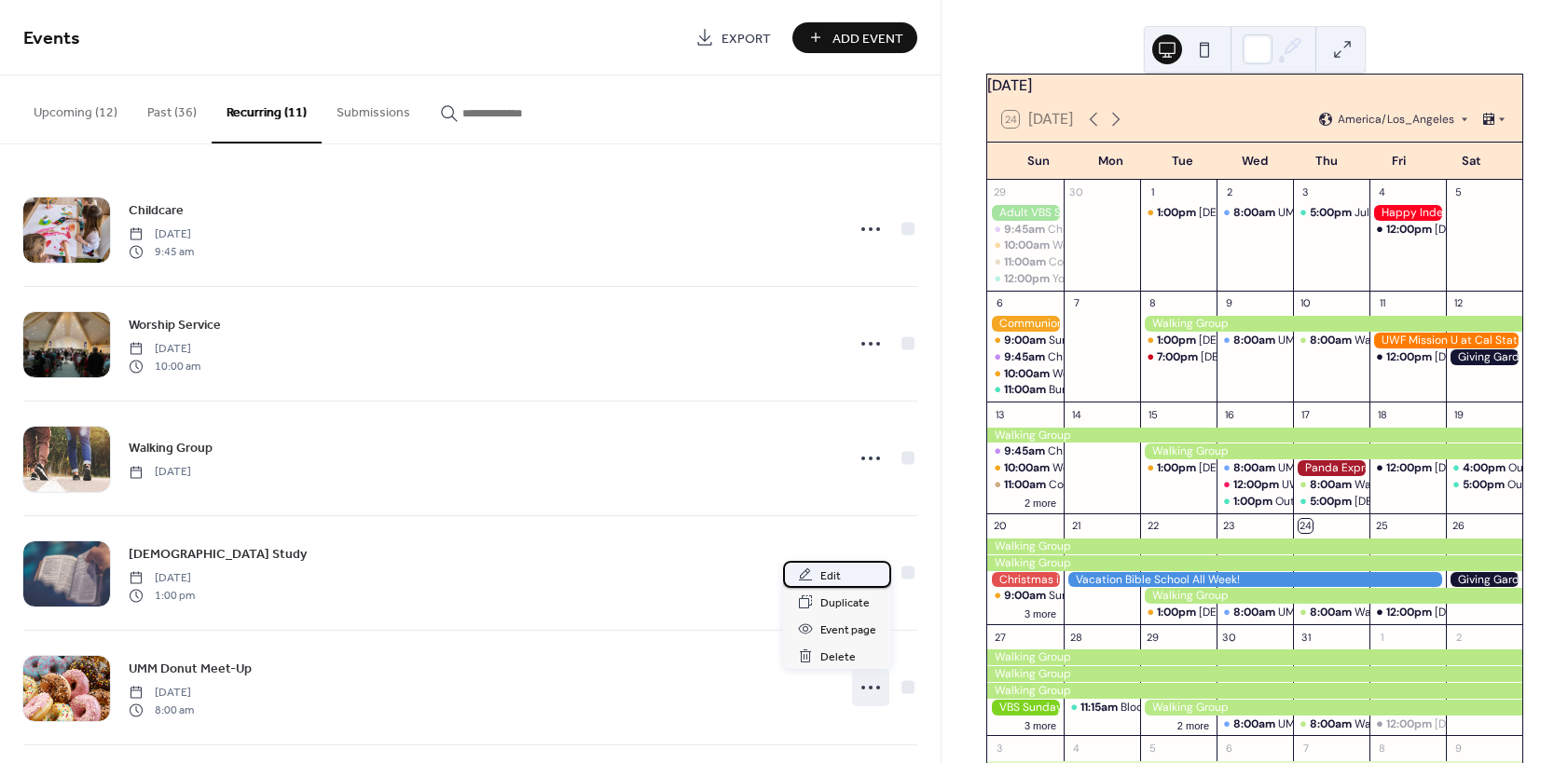 click on "Edit" at bounding box center [831, 576] 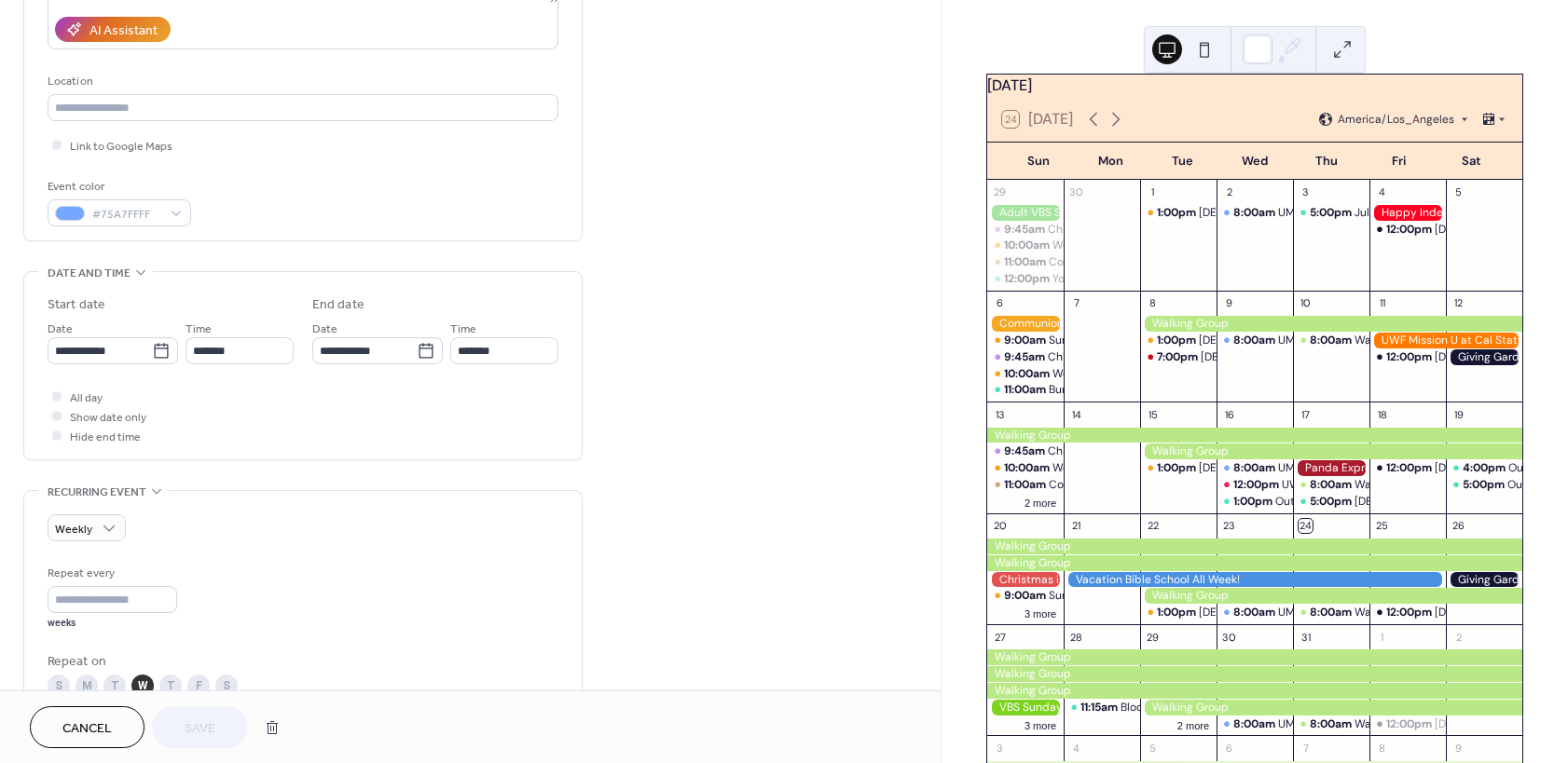 scroll, scrollTop: 0, scrollLeft: 0, axis: both 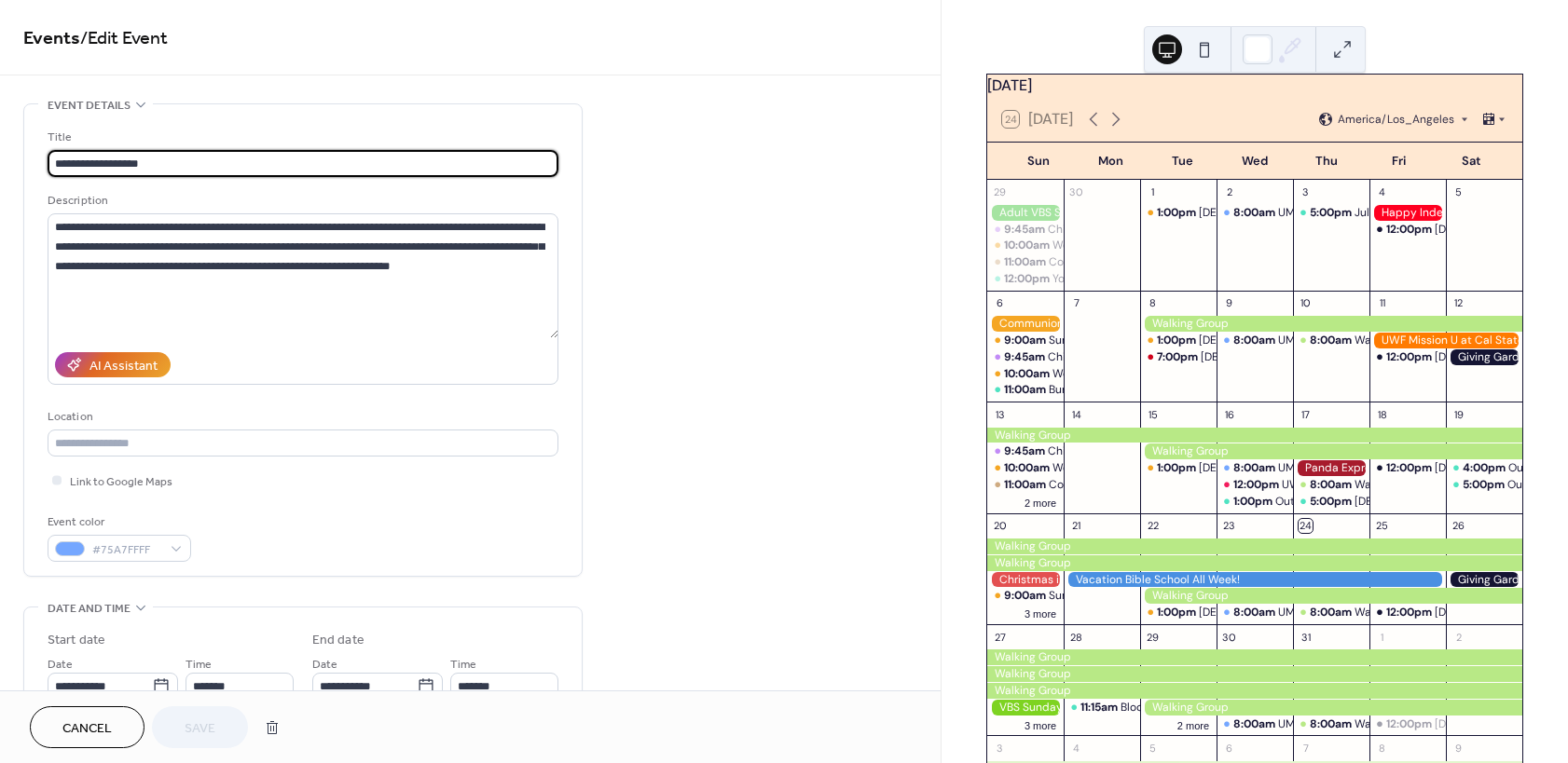 click at bounding box center [1331, 323] 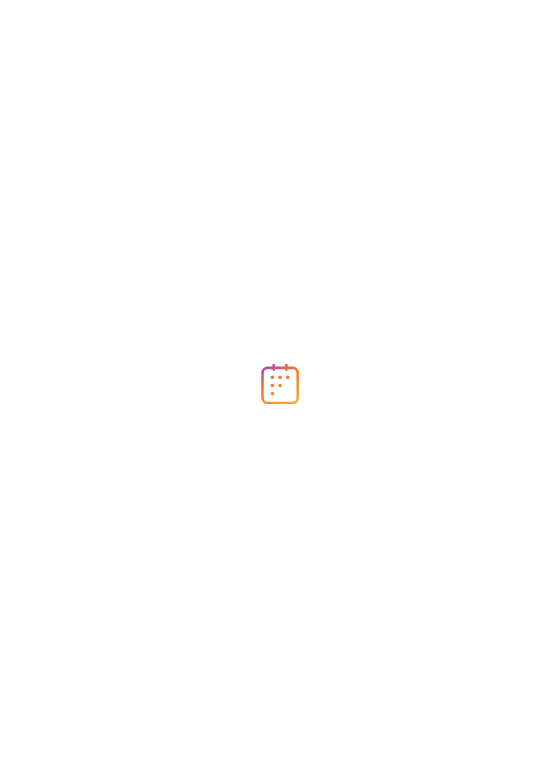 scroll, scrollTop: 0, scrollLeft: 0, axis: both 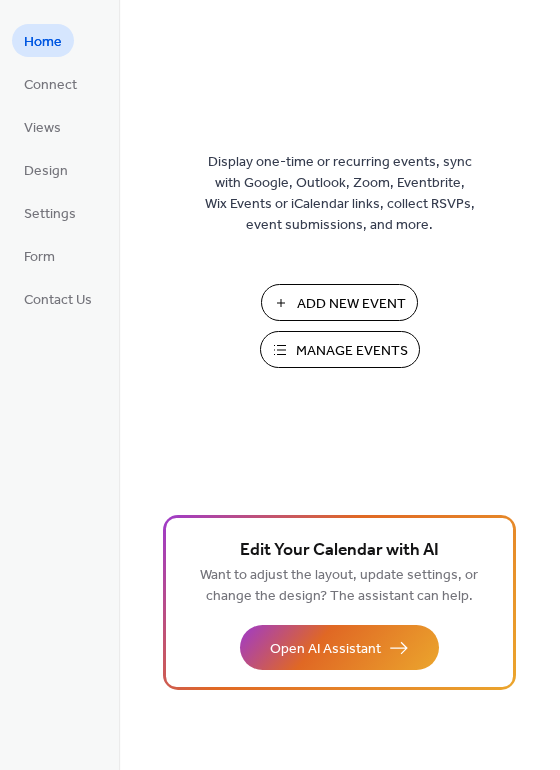 click on "Manage Events" at bounding box center (352, 351) 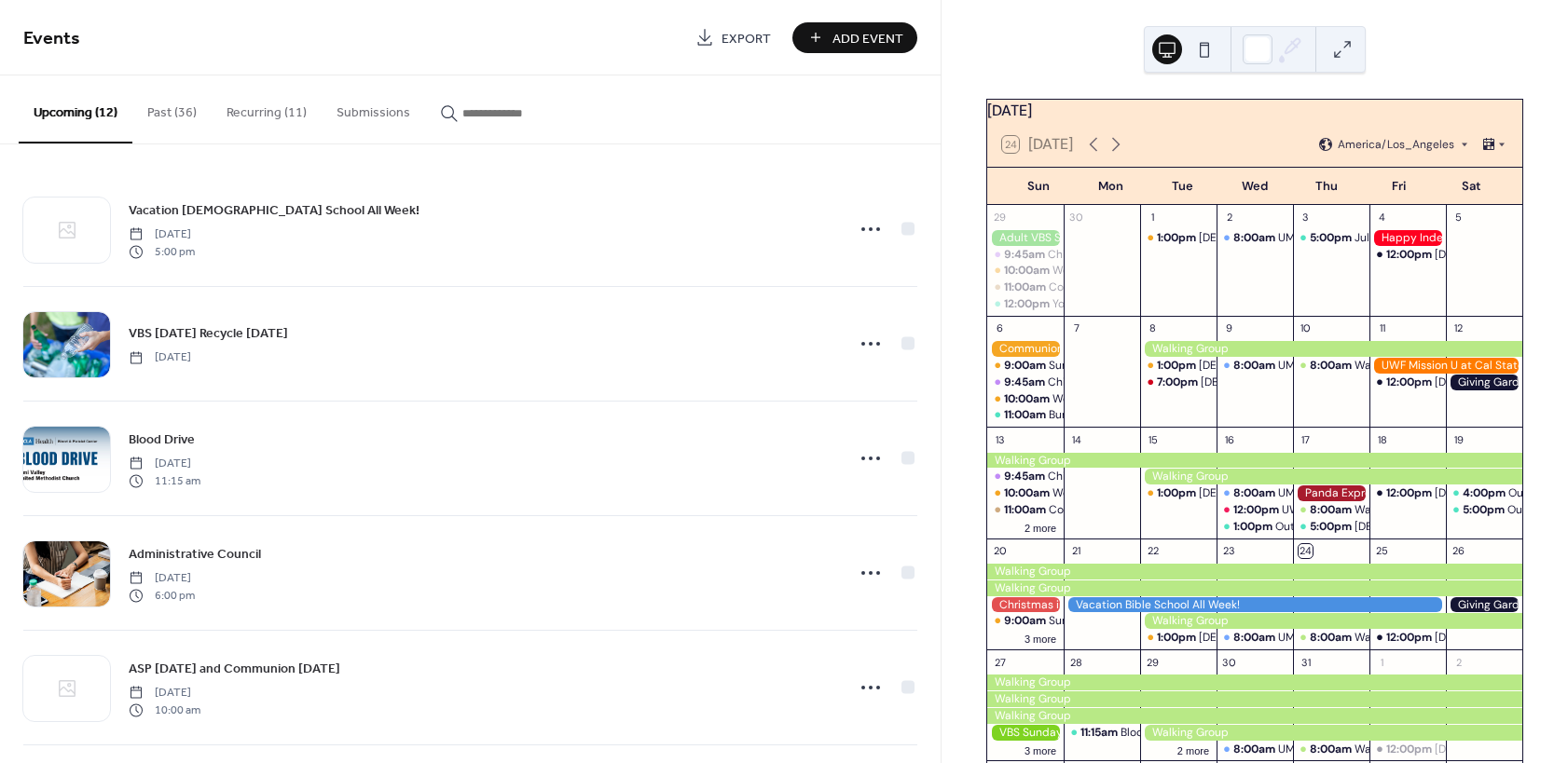scroll, scrollTop: 0, scrollLeft: 0, axis: both 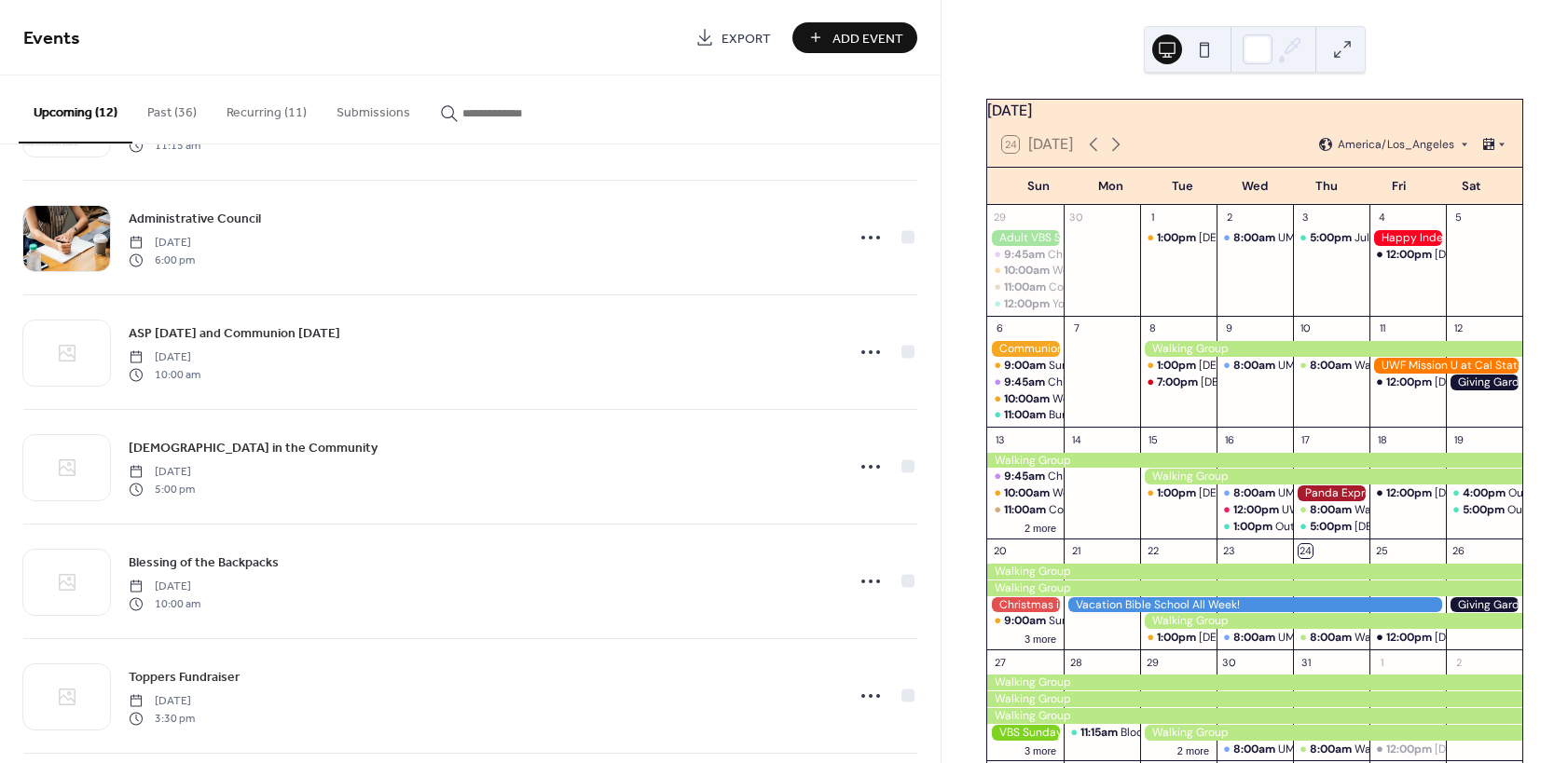 click on "Recurring (11)" at bounding box center (267, 108) 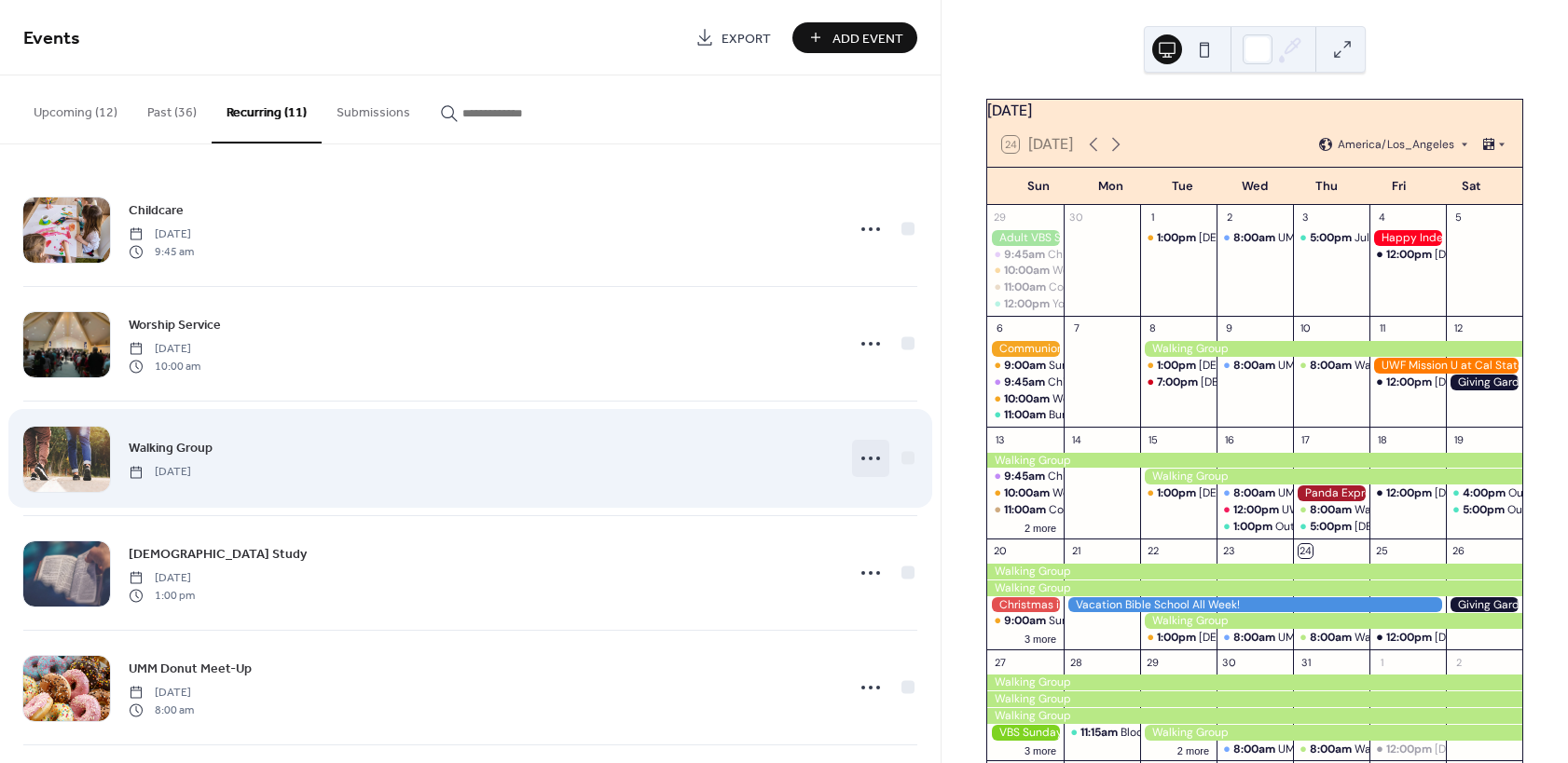 click 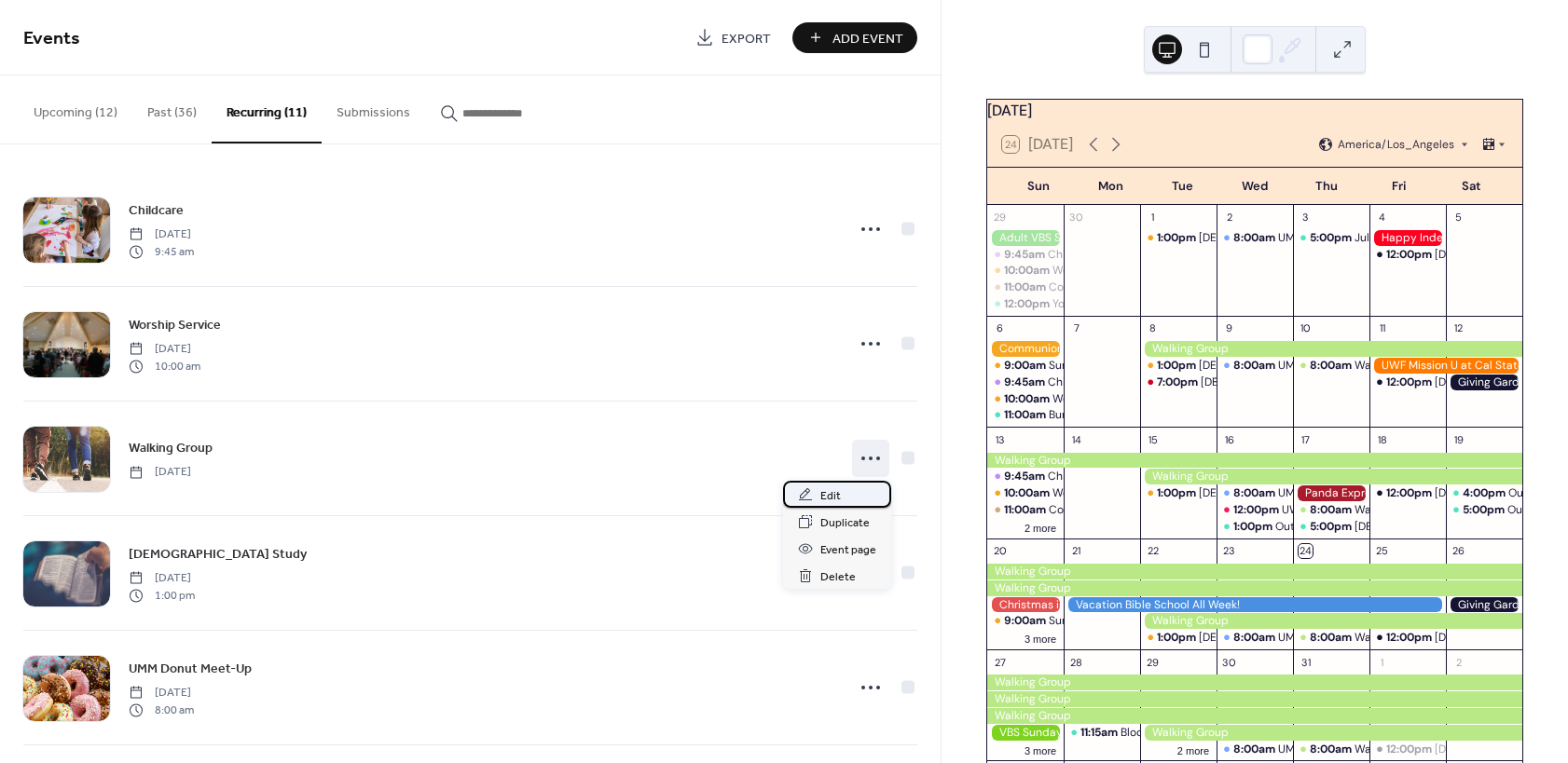 click on "Edit" at bounding box center (831, 496) 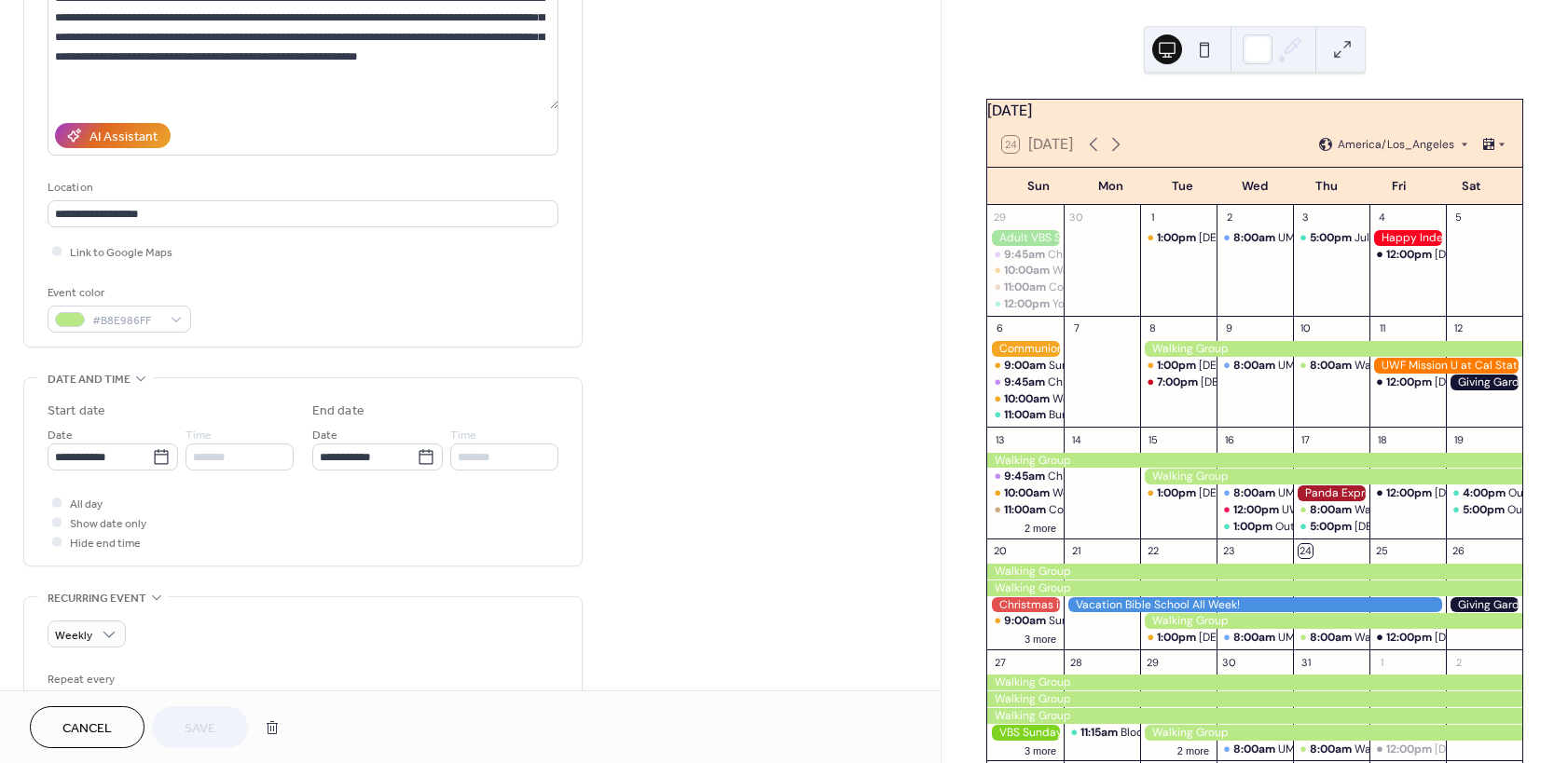 scroll, scrollTop: 224, scrollLeft: 0, axis: vertical 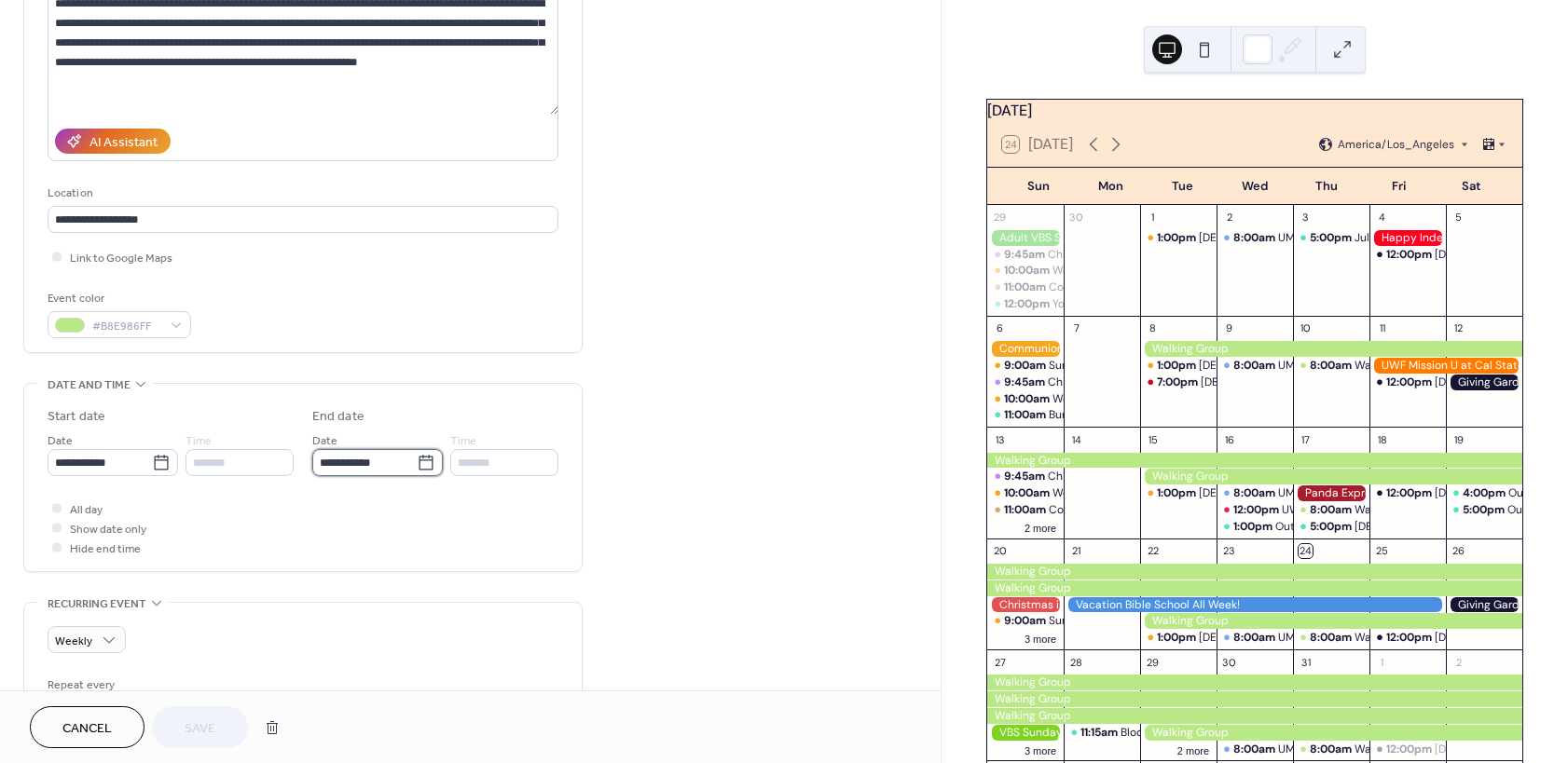 click on "**********" at bounding box center (364, 462) 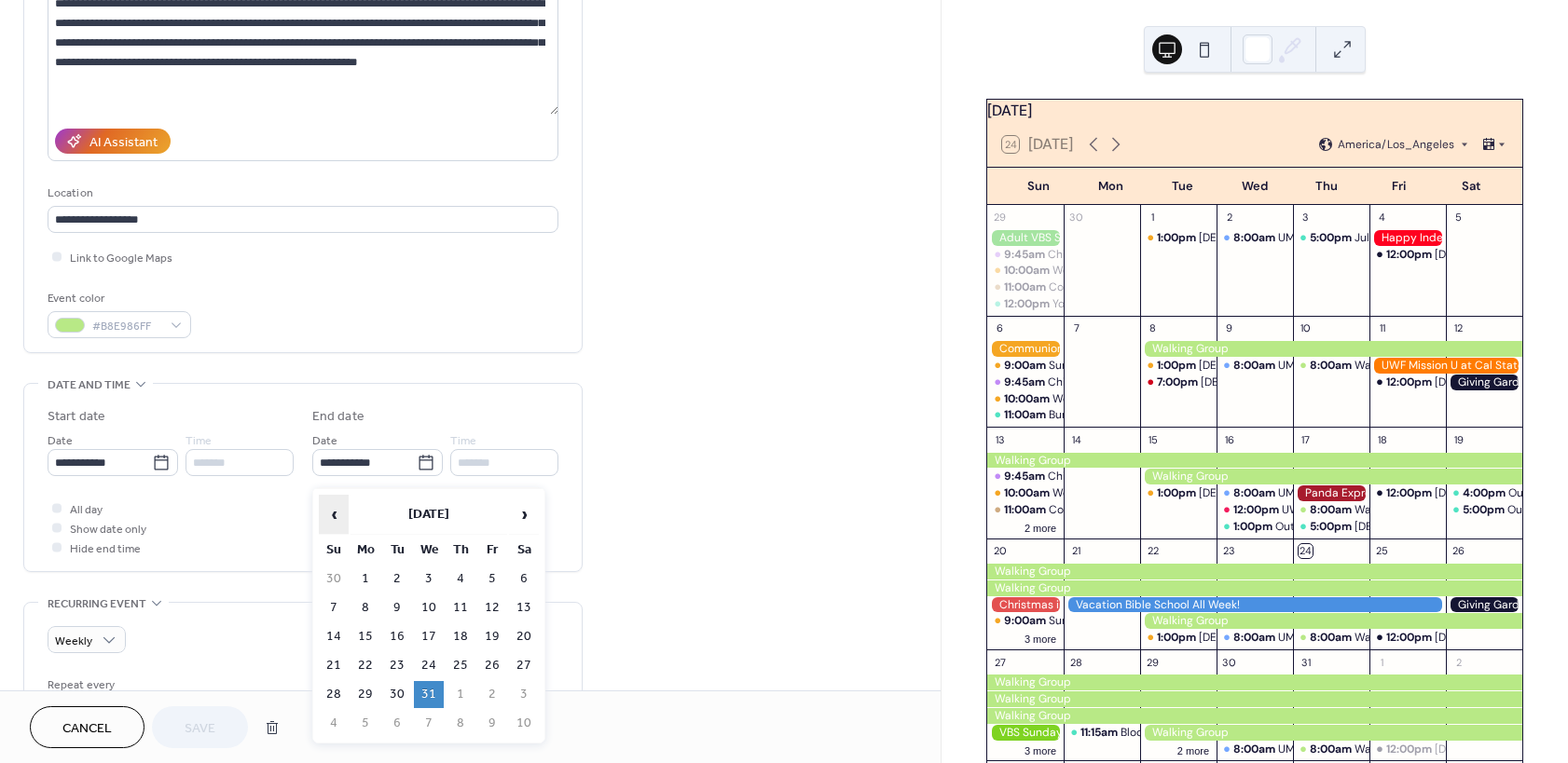 click on "‹" at bounding box center [334, 514] 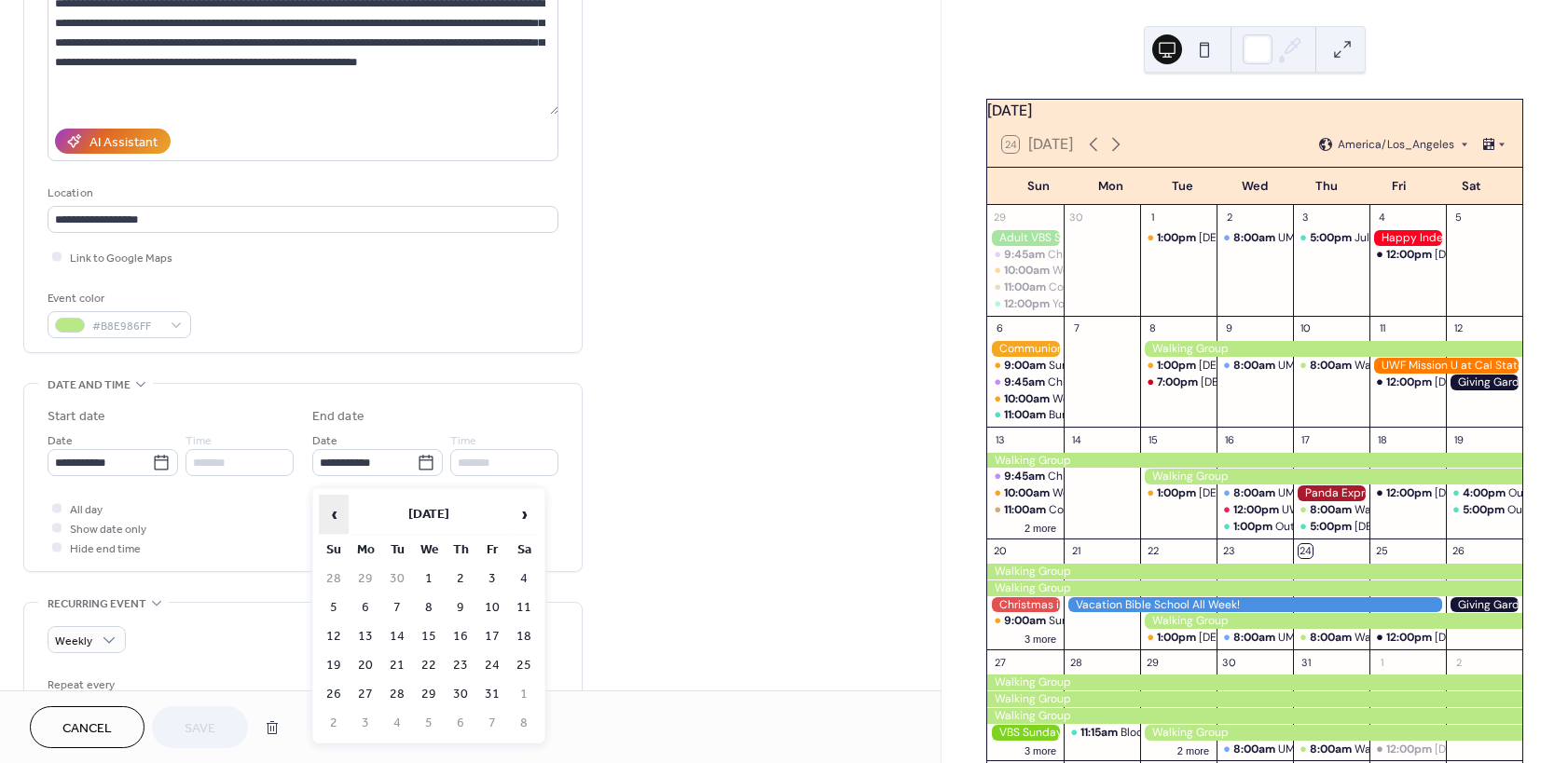 click on "‹" at bounding box center (334, 514) 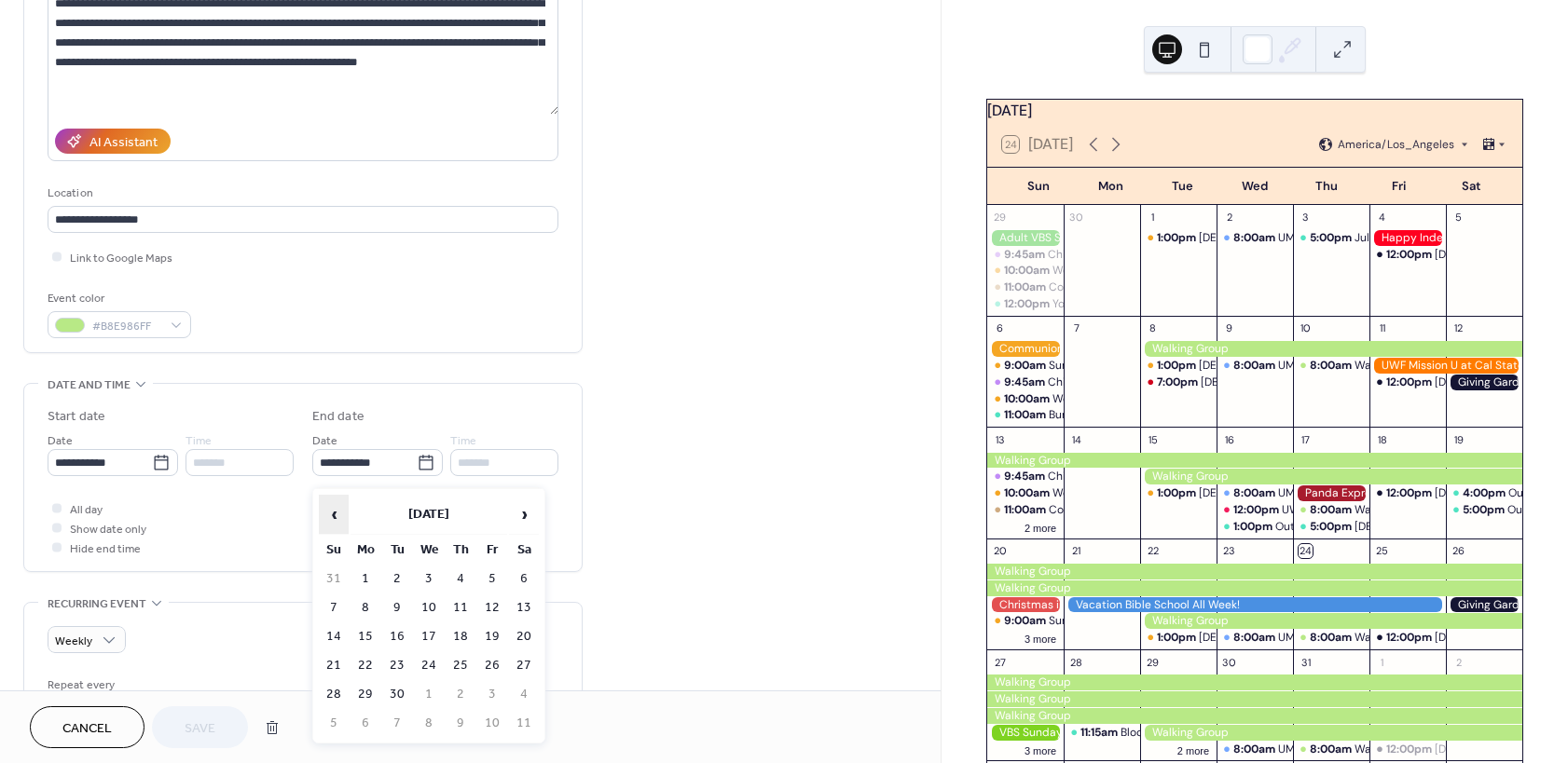 click on "‹" at bounding box center [334, 514] 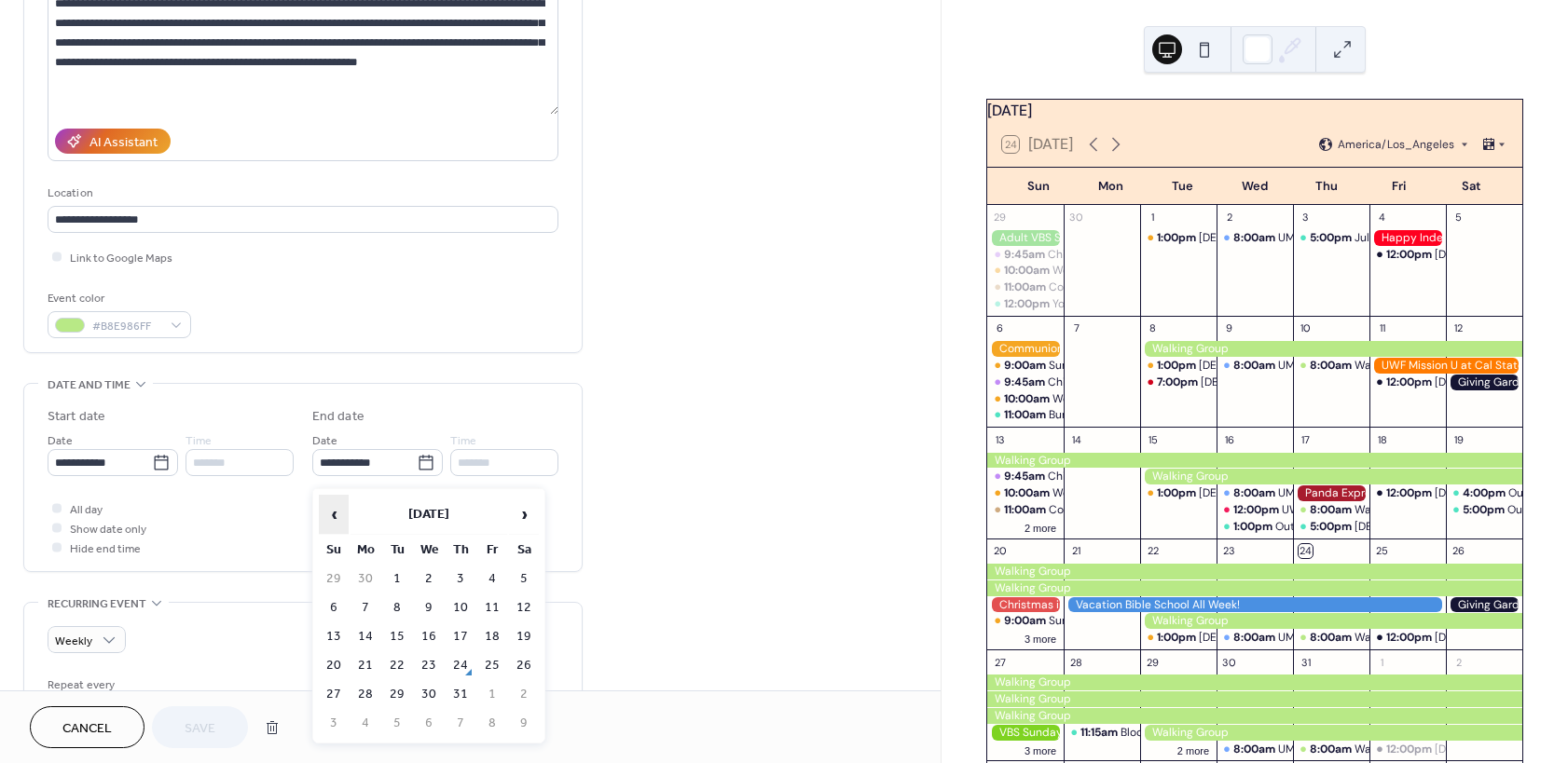 click on "‹" at bounding box center [334, 514] 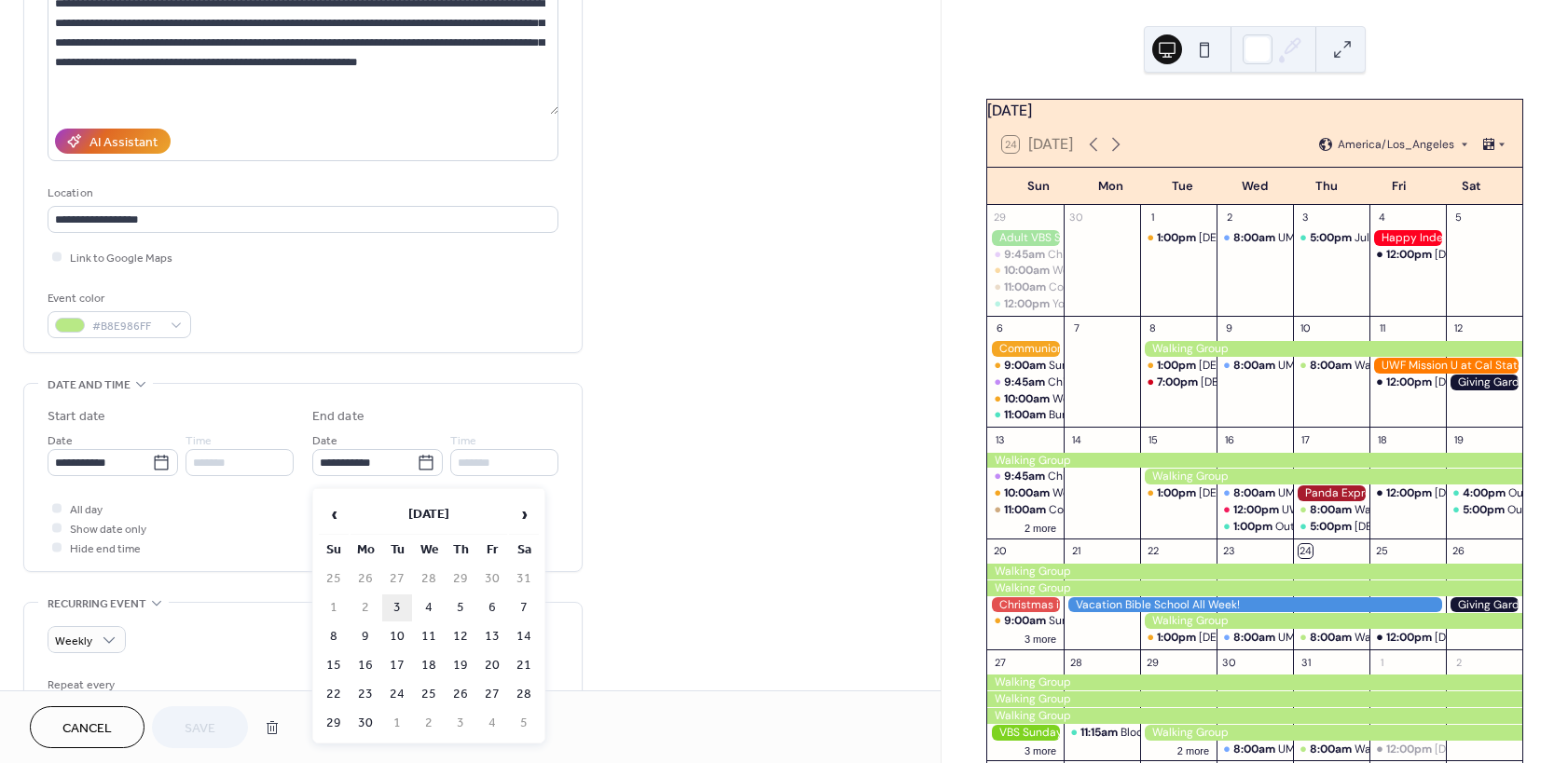 click on "3" at bounding box center [397, 607] 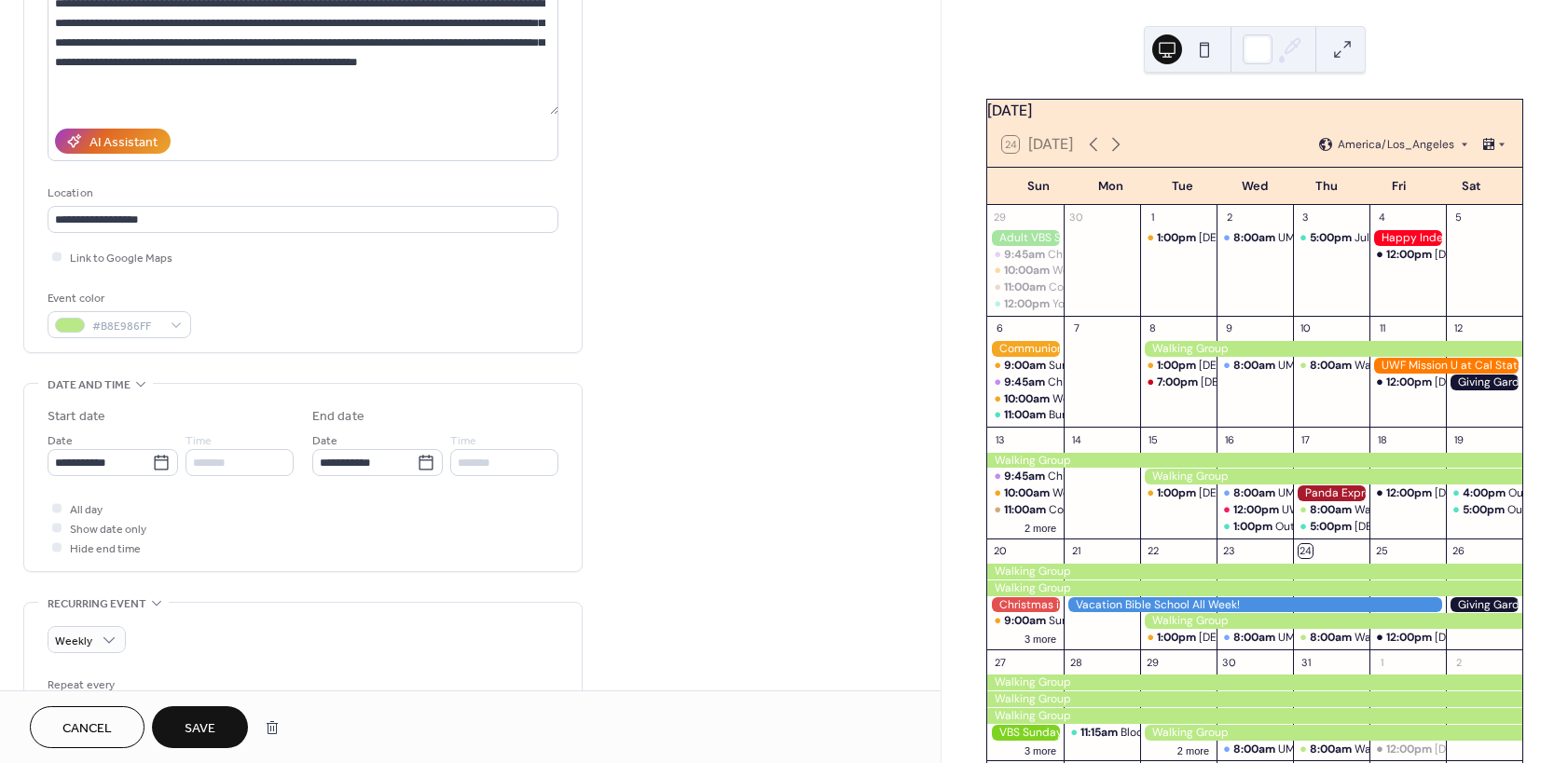 click on "Save" at bounding box center [199, 727] 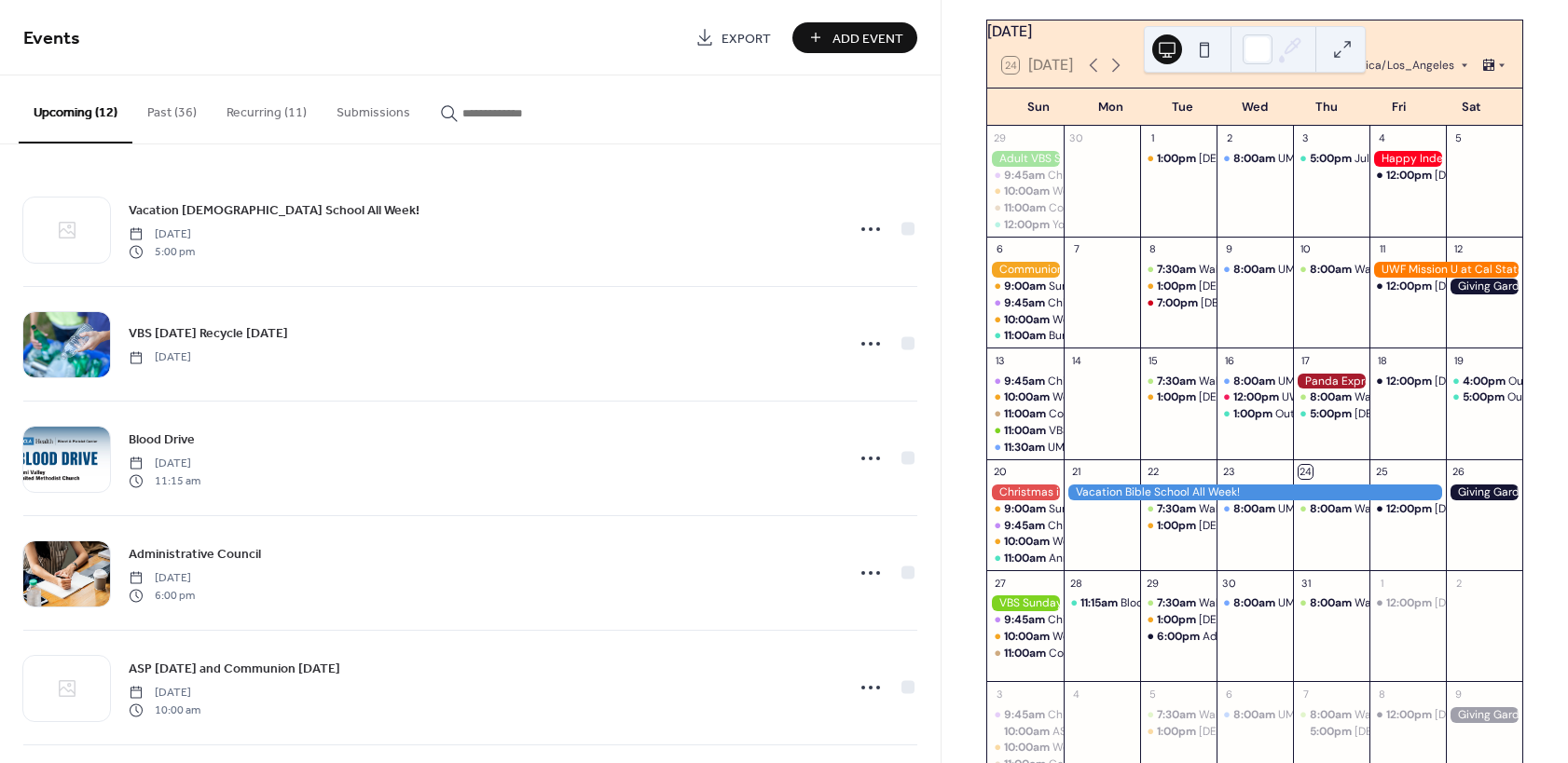 scroll, scrollTop: 81, scrollLeft: 0, axis: vertical 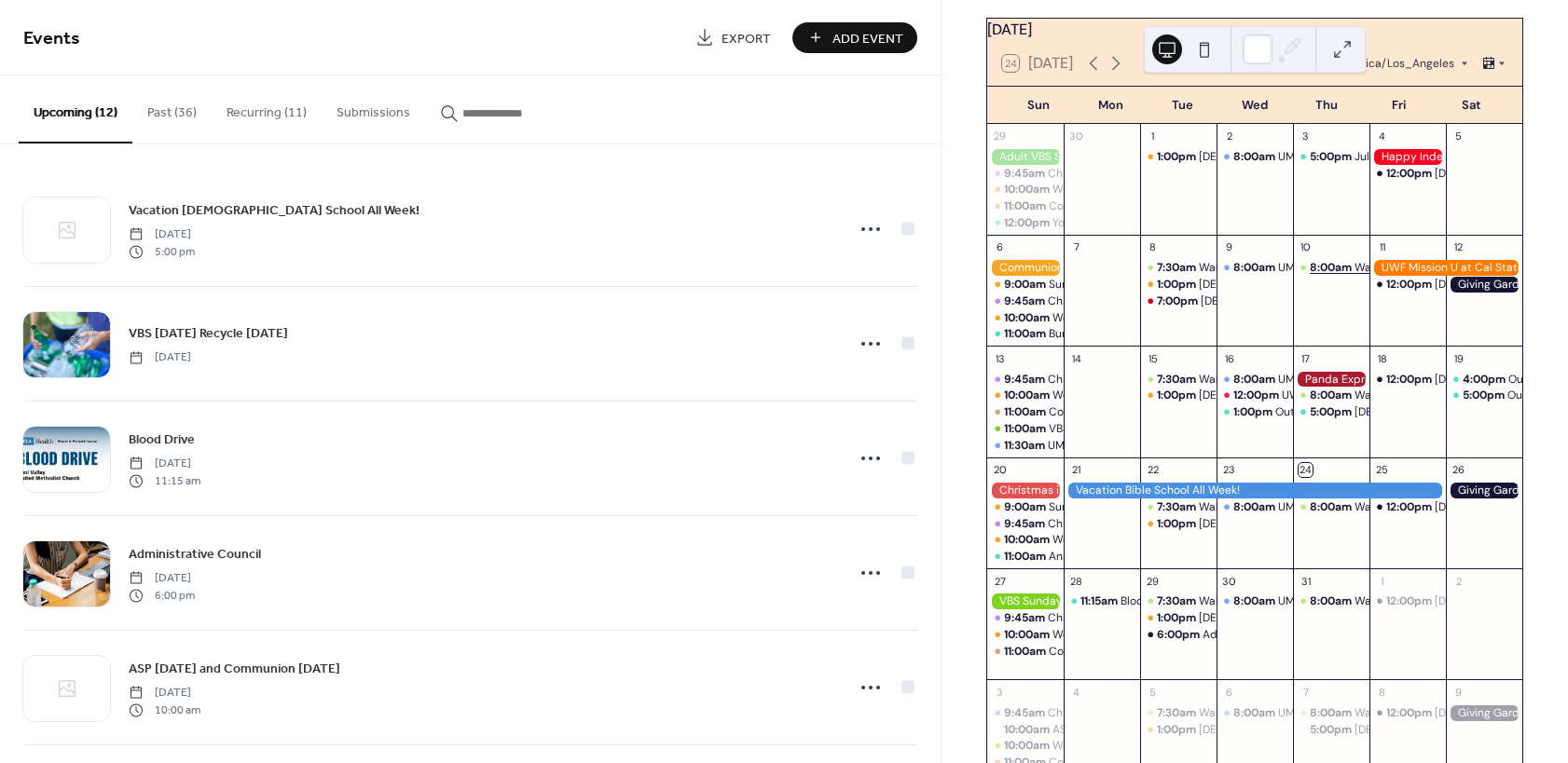 click on "8:00am" at bounding box center (1332, 267) 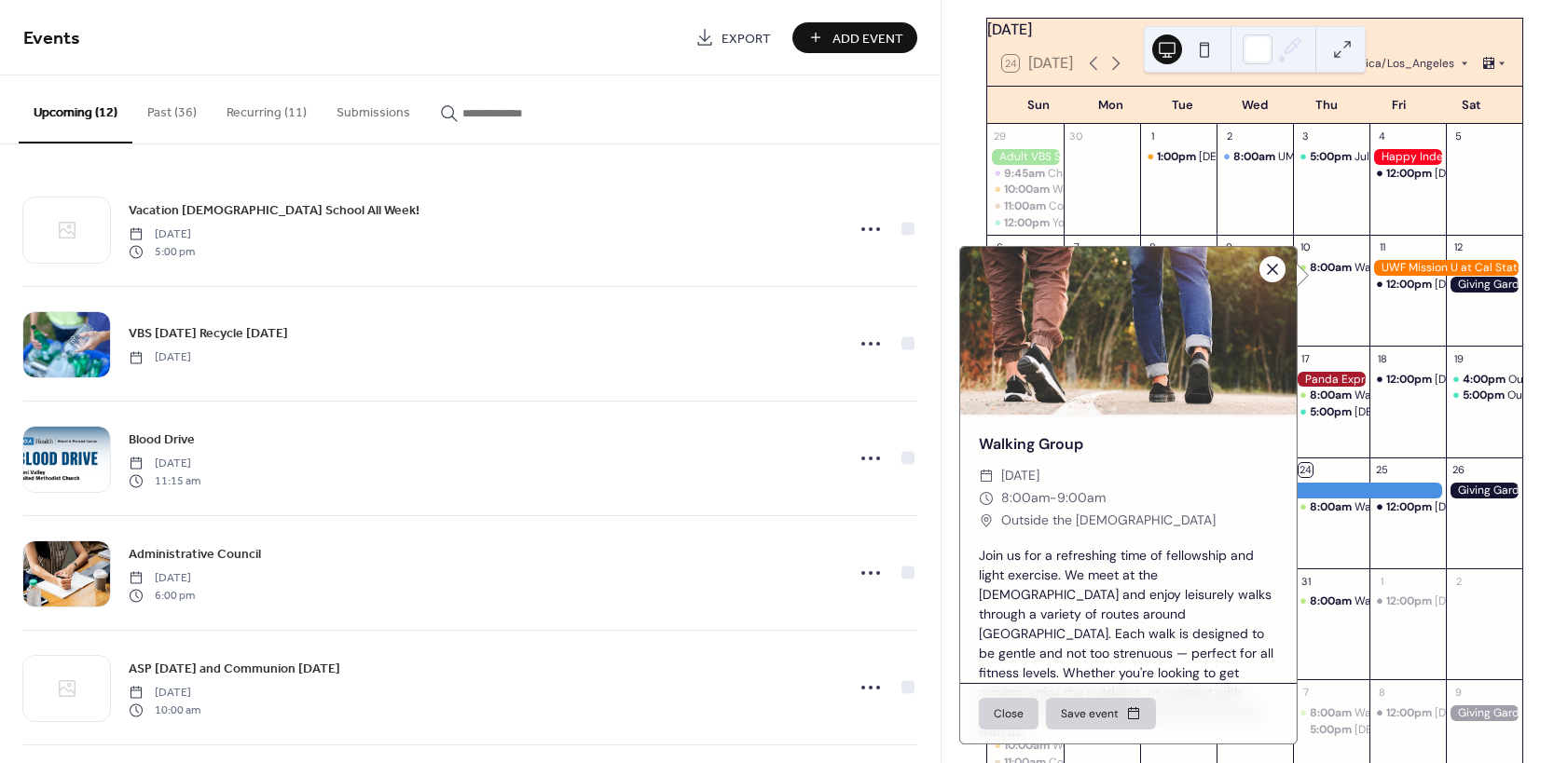 click at bounding box center (1272, 269) 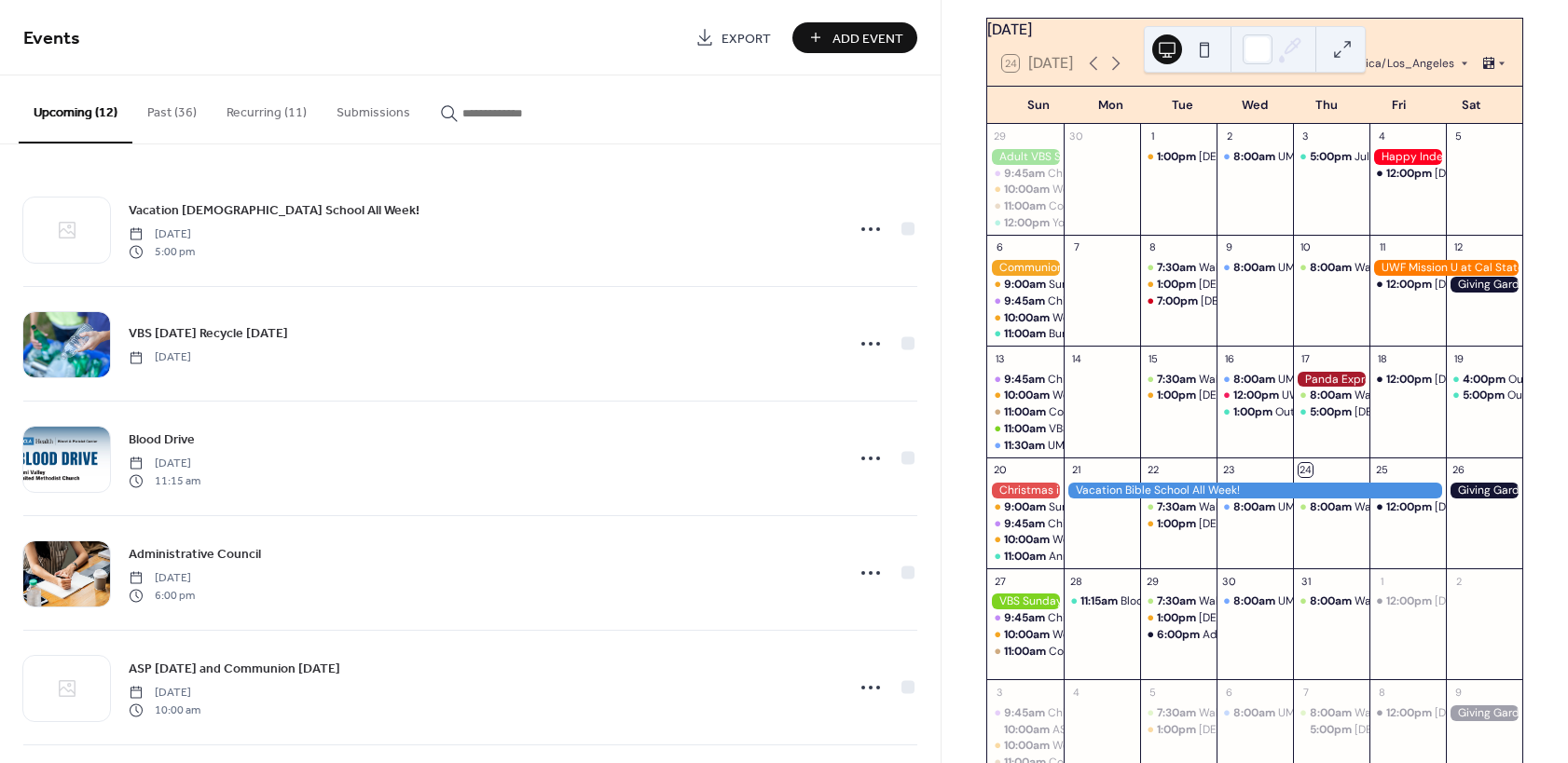 click on "Recurring (11)" at bounding box center (267, 108) 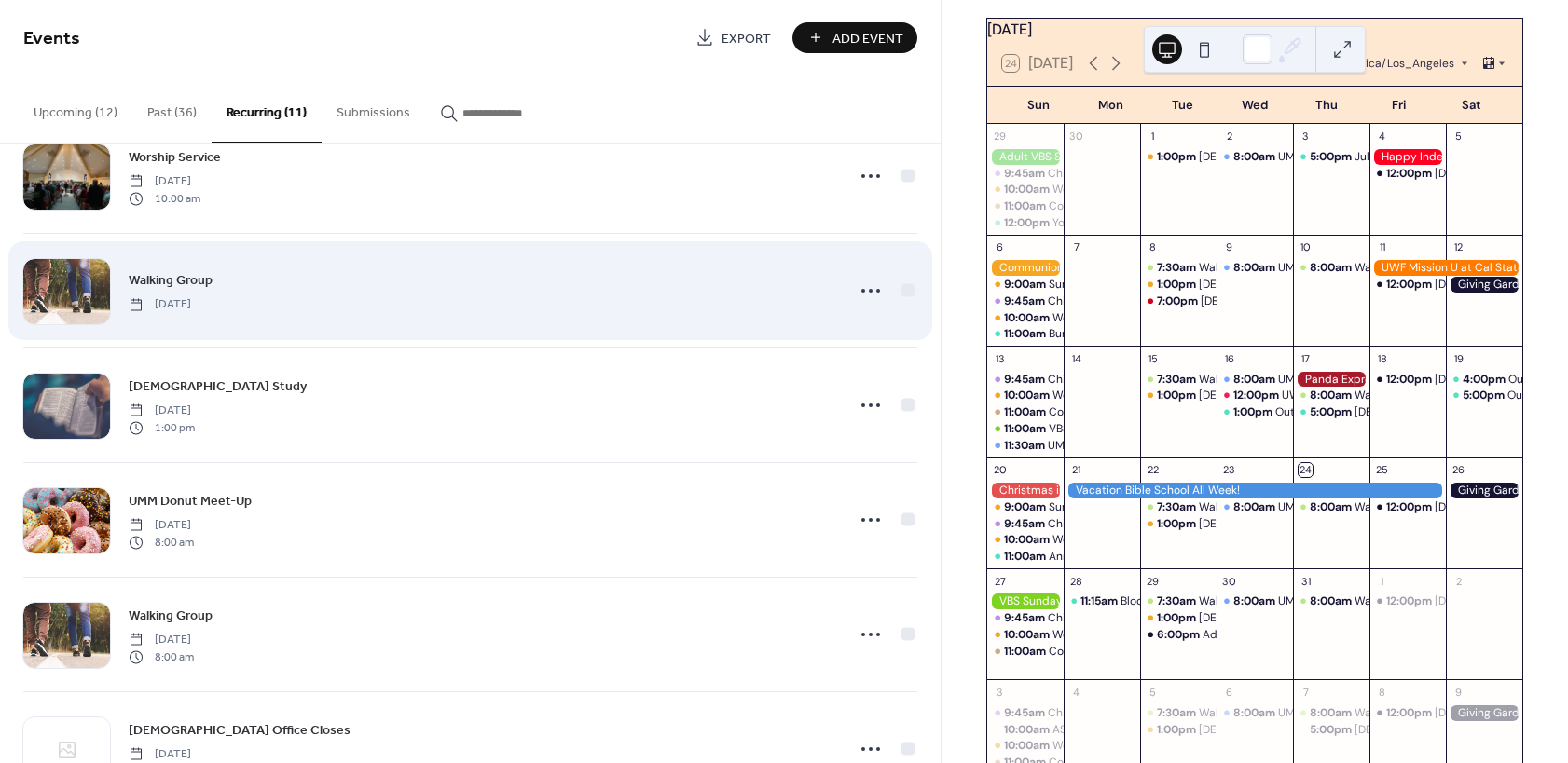 scroll, scrollTop: 224, scrollLeft: 0, axis: vertical 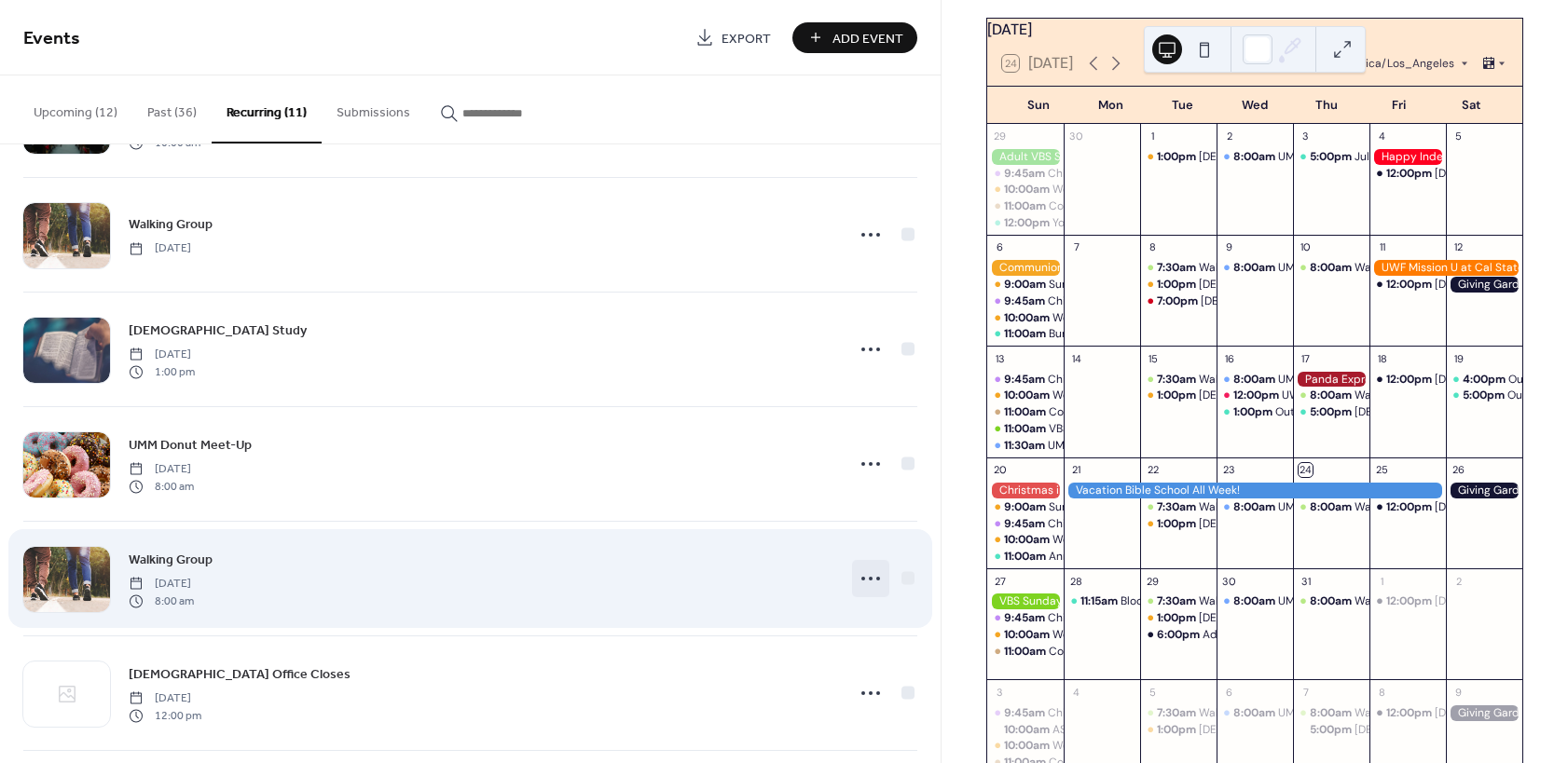 click 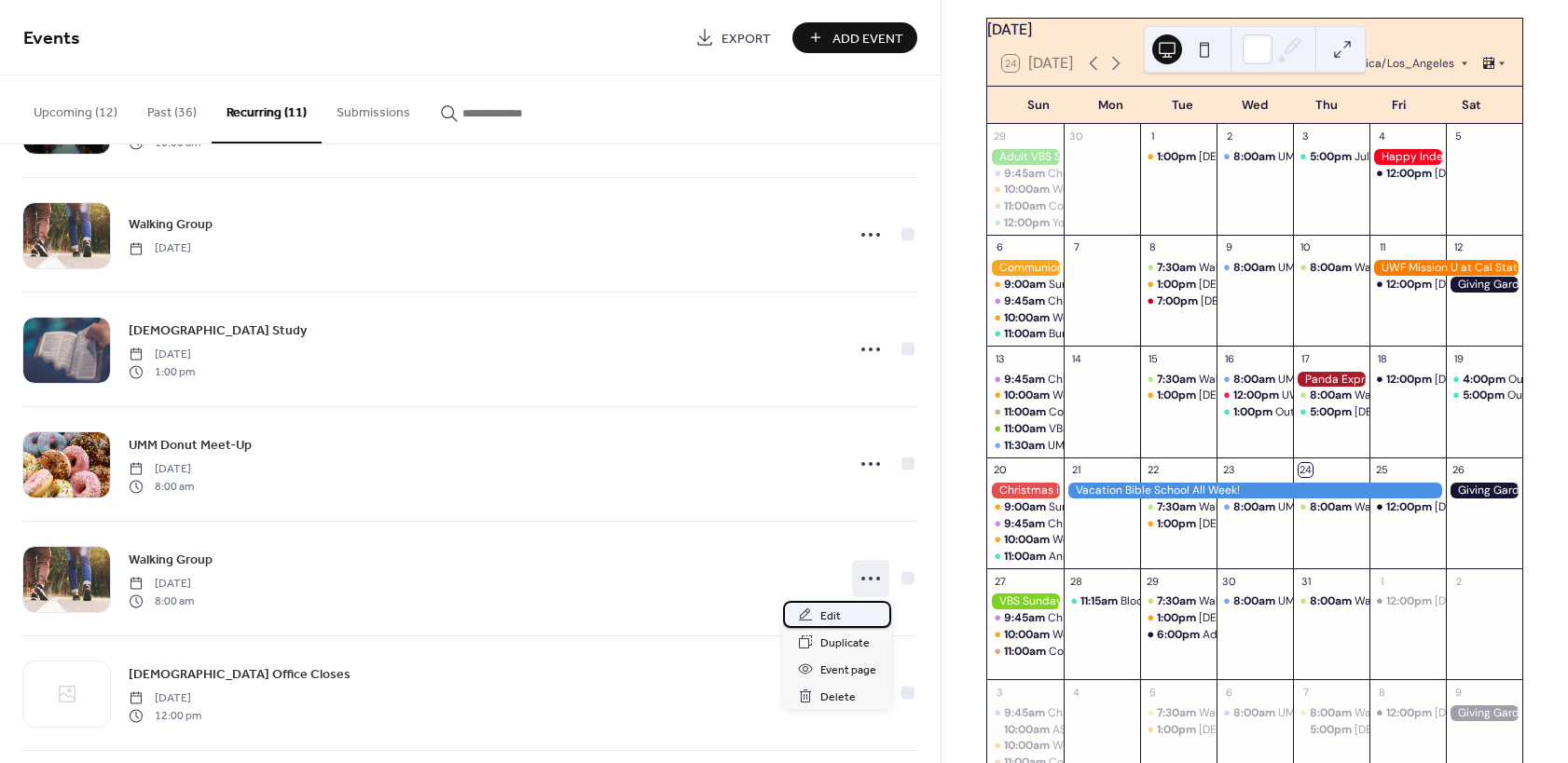 click on "Edit" at bounding box center [837, 614] 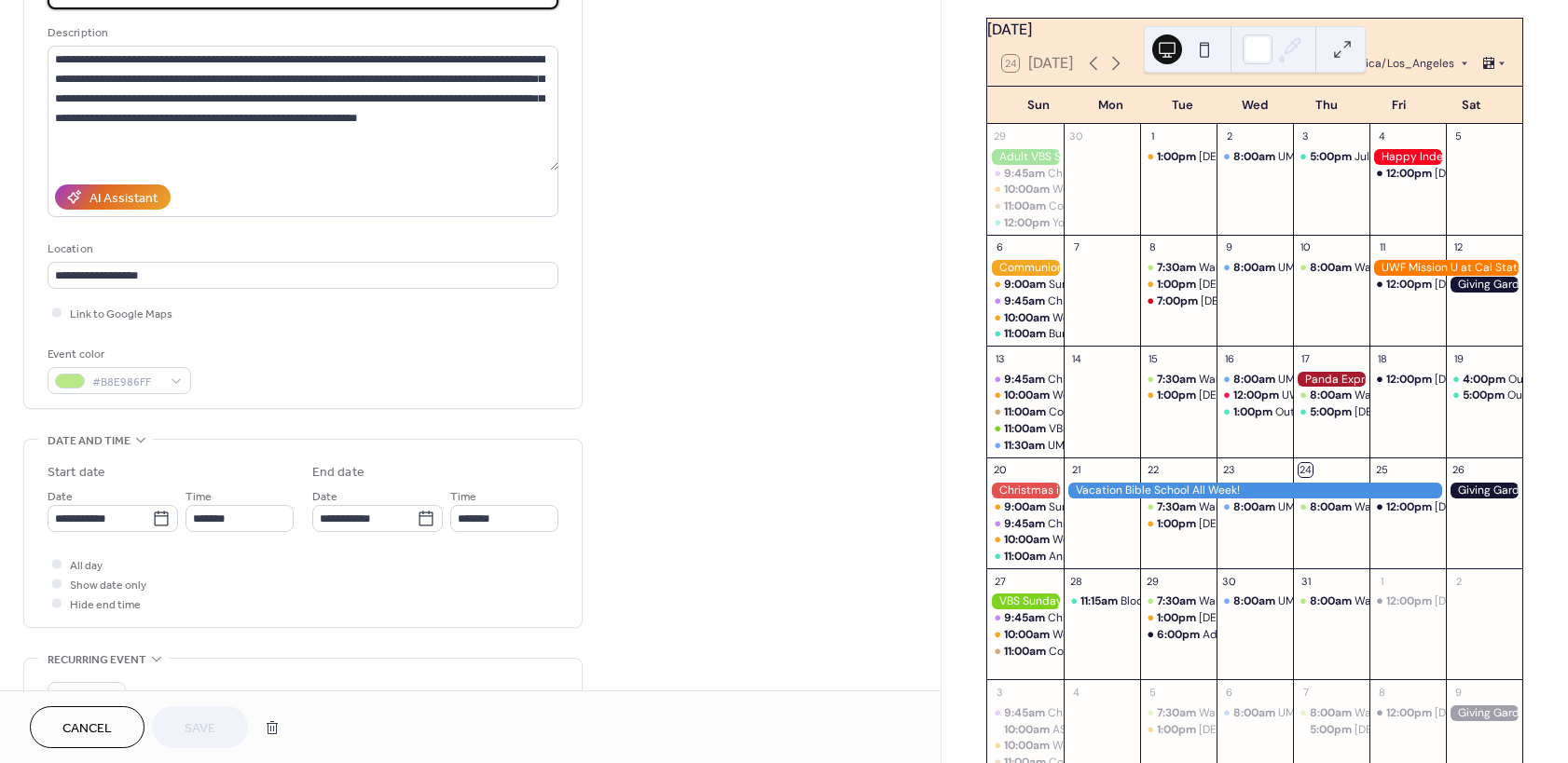 scroll, scrollTop: 224, scrollLeft: 0, axis: vertical 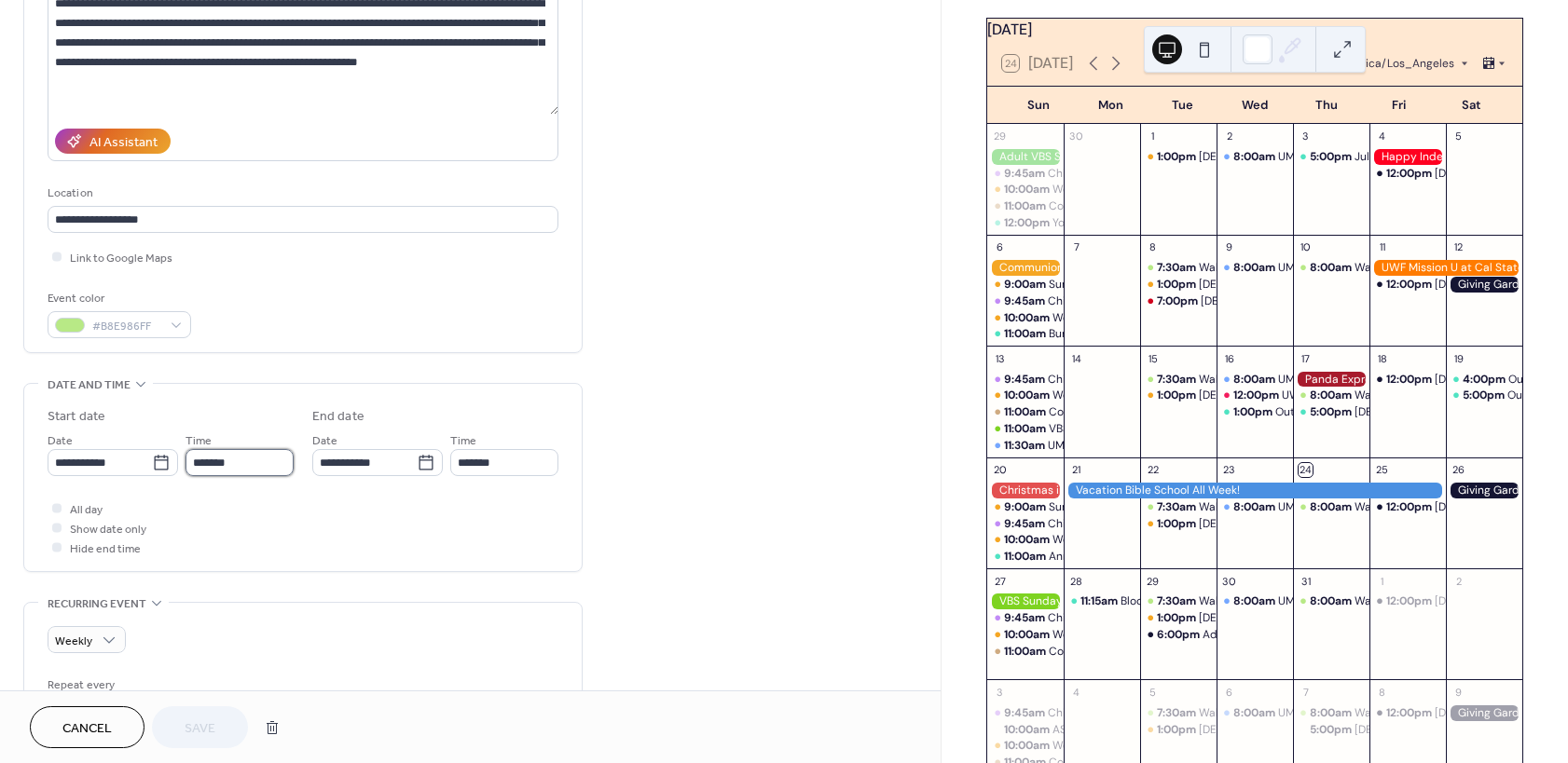 click on "*******" at bounding box center (240, 462) 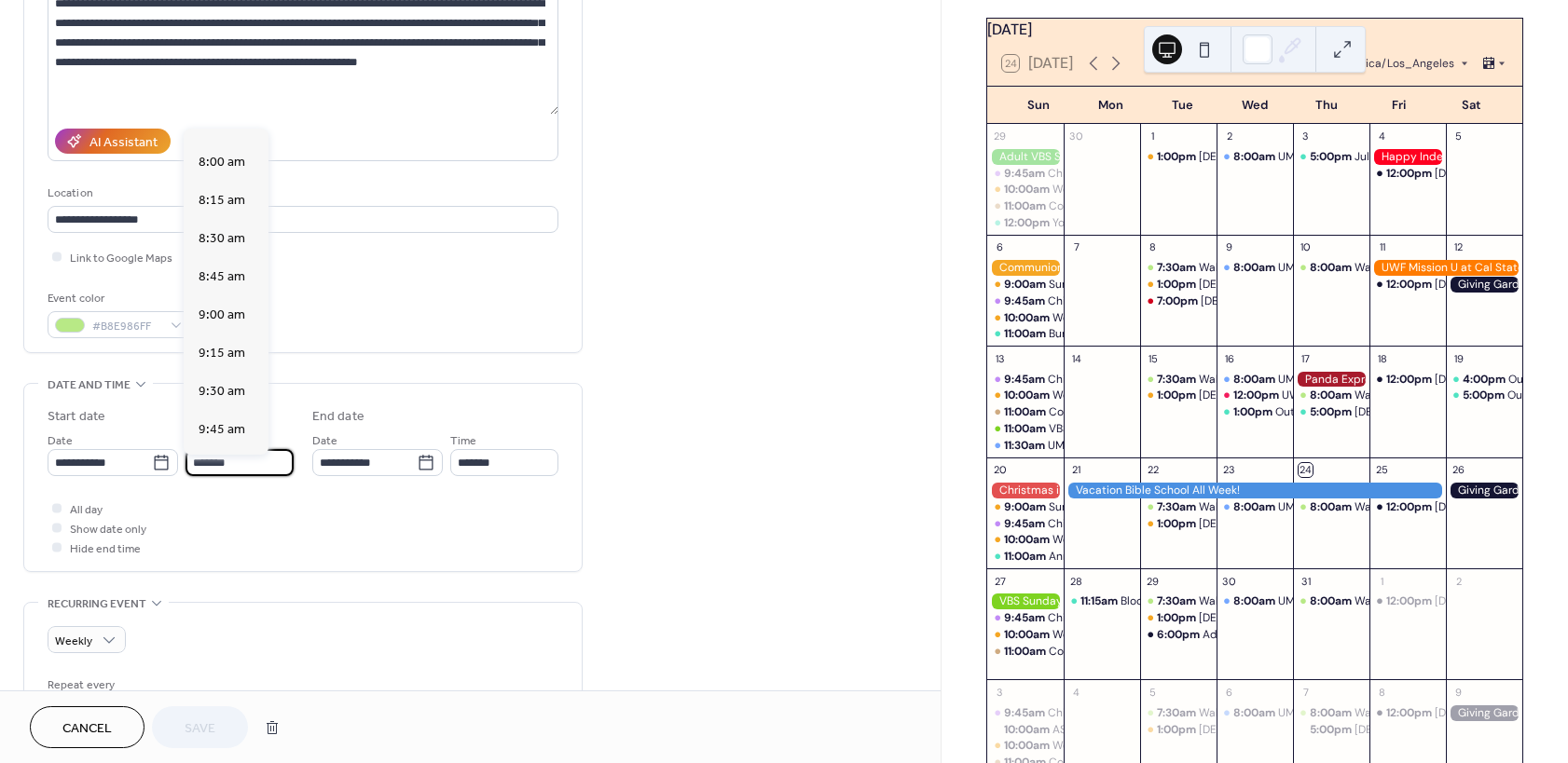 scroll, scrollTop: 1056, scrollLeft: 0, axis: vertical 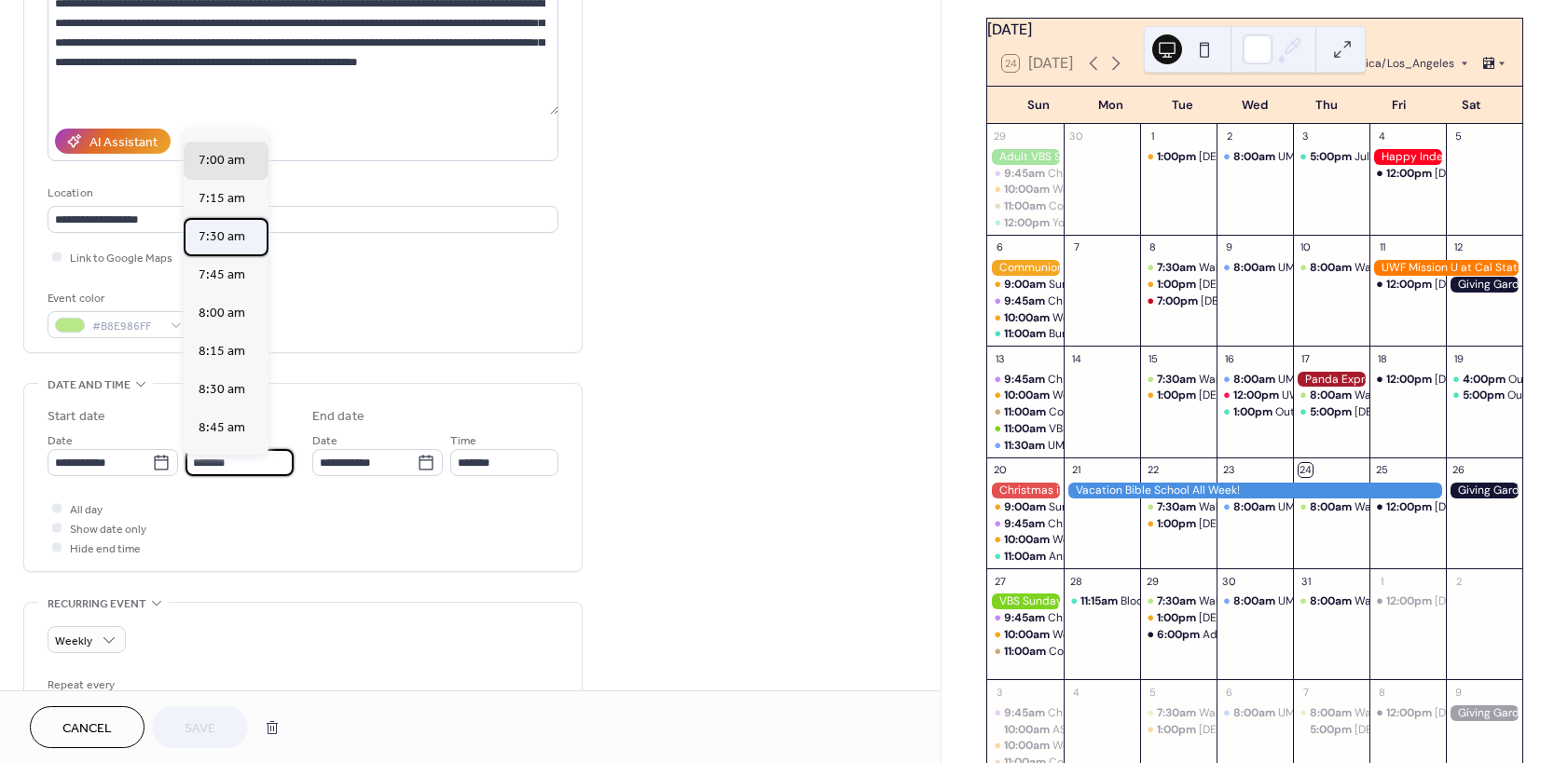 click on "7:30 am" at bounding box center (222, 237) 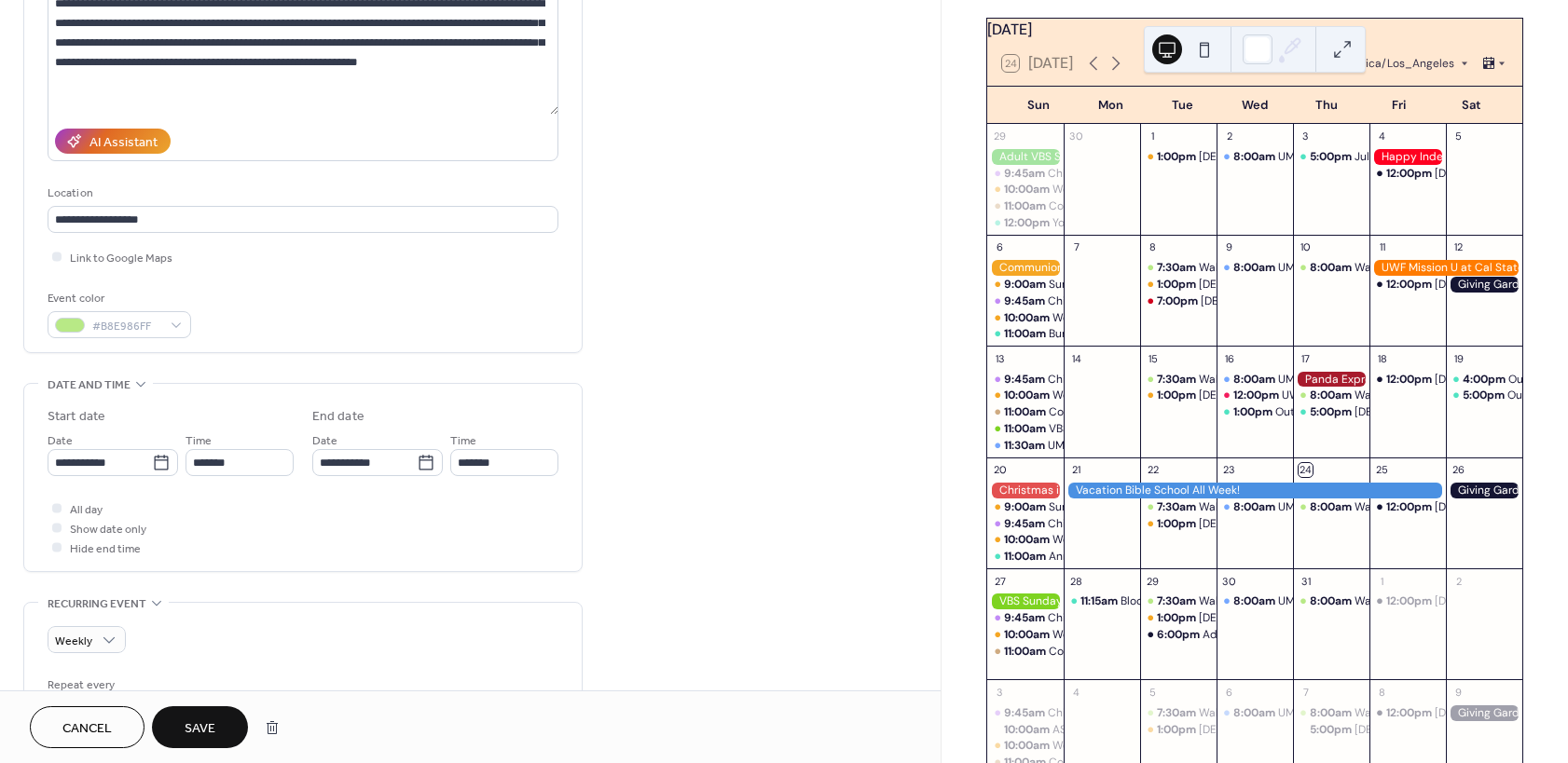 type on "*******" 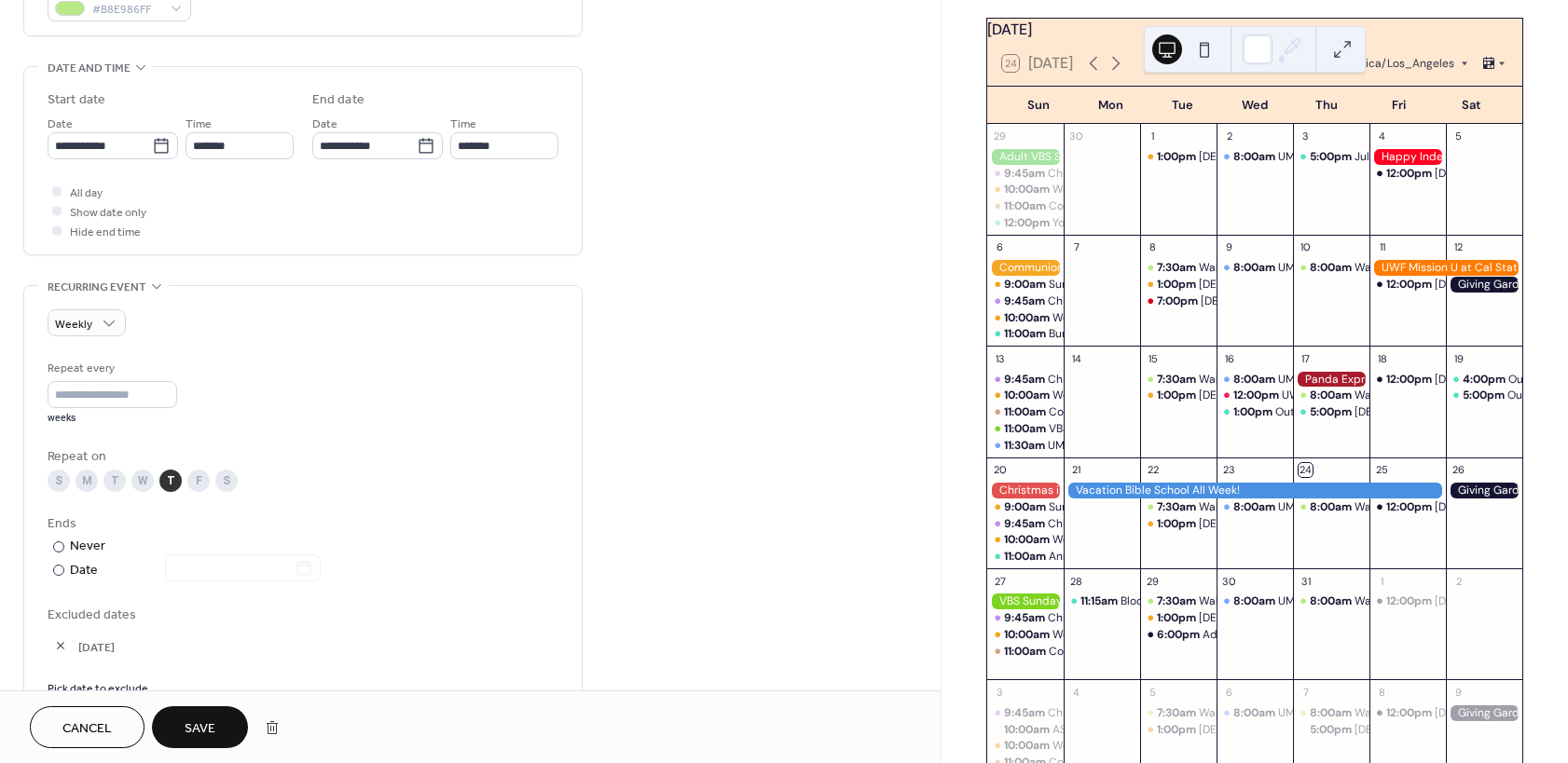 scroll, scrollTop: 559, scrollLeft: 0, axis: vertical 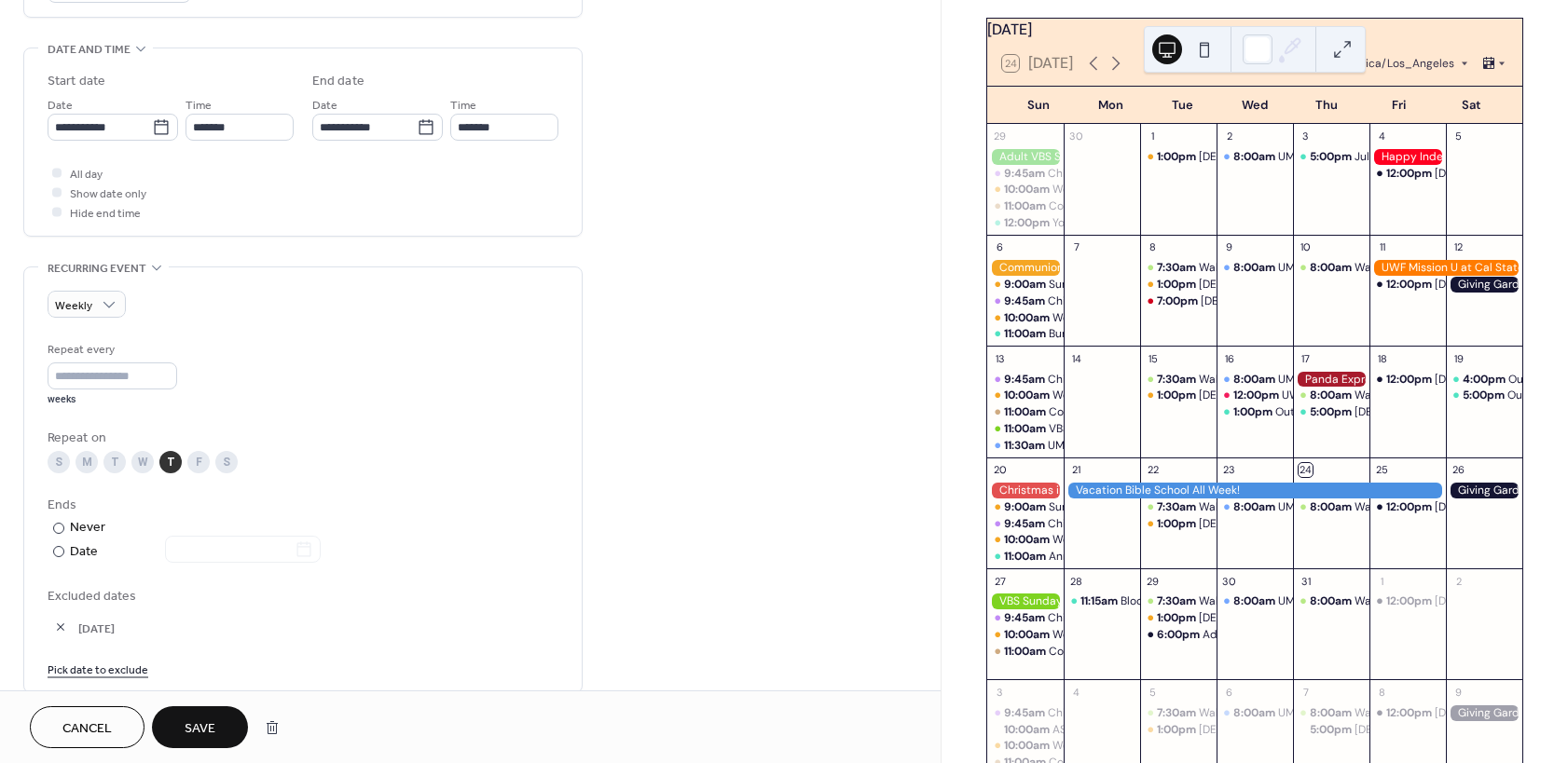 click on "Save" at bounding box center (199, 727) 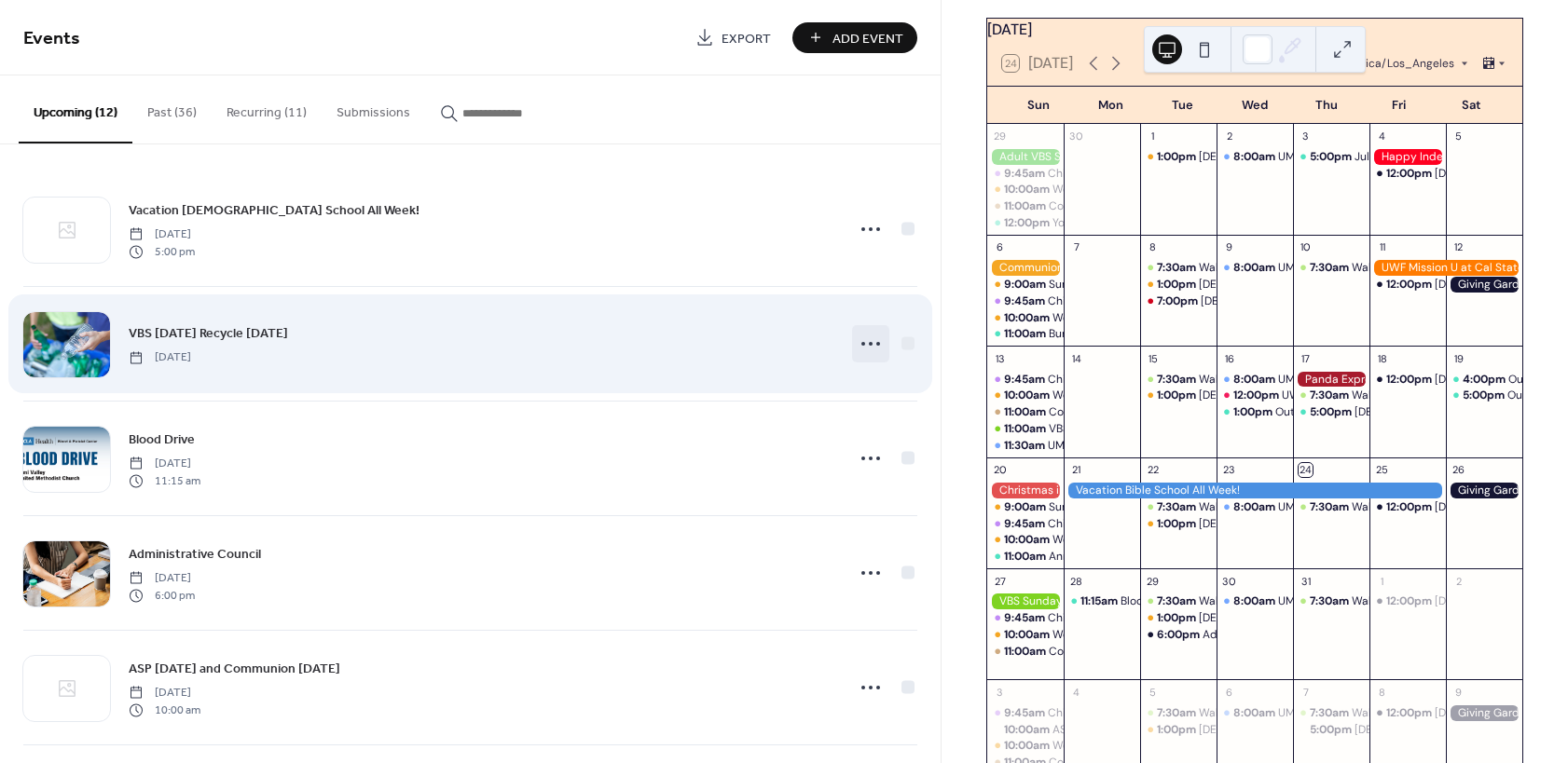 click 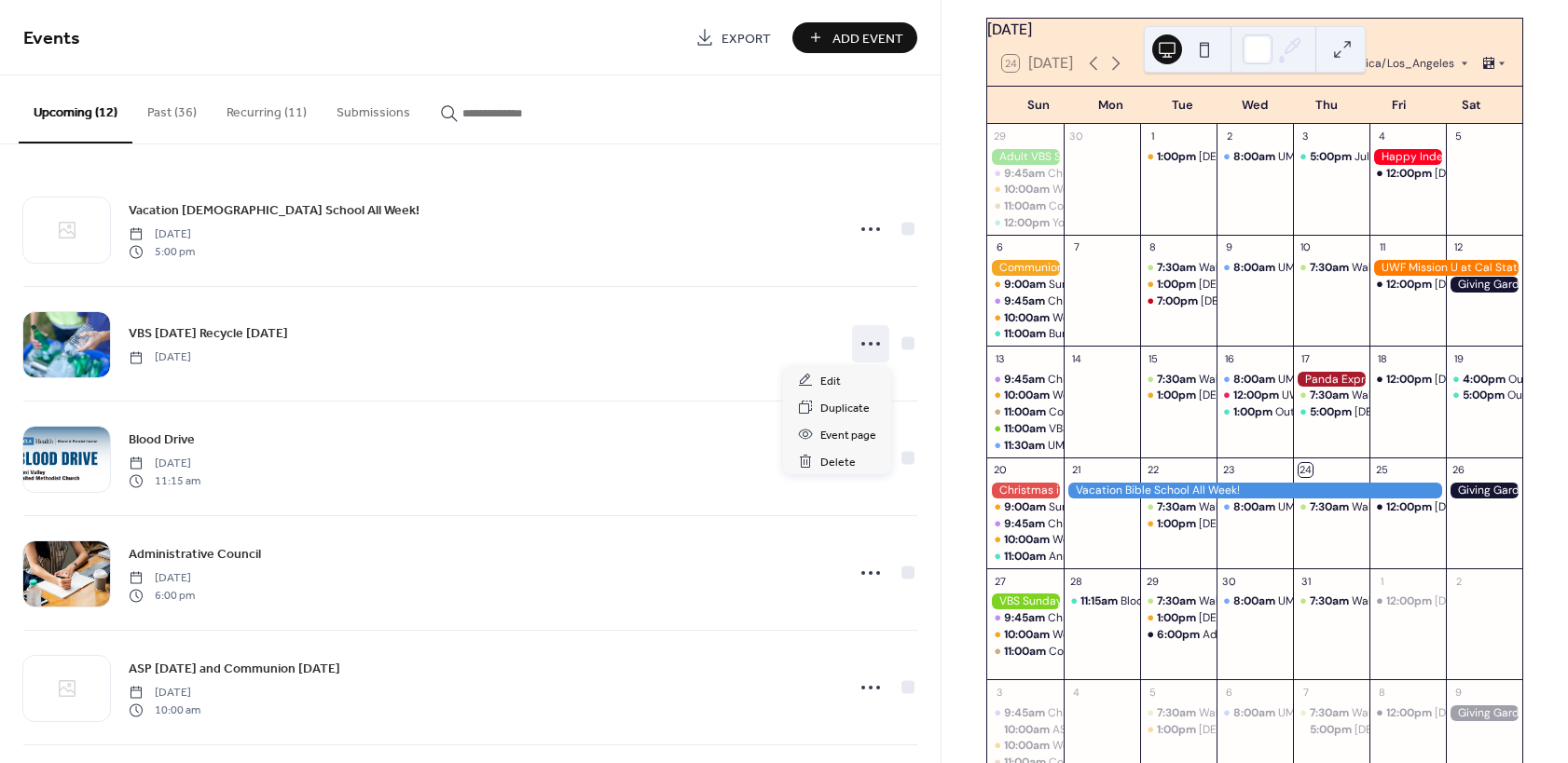 click on "11:15am Blood Drive" at bounding box center (1102, 633) 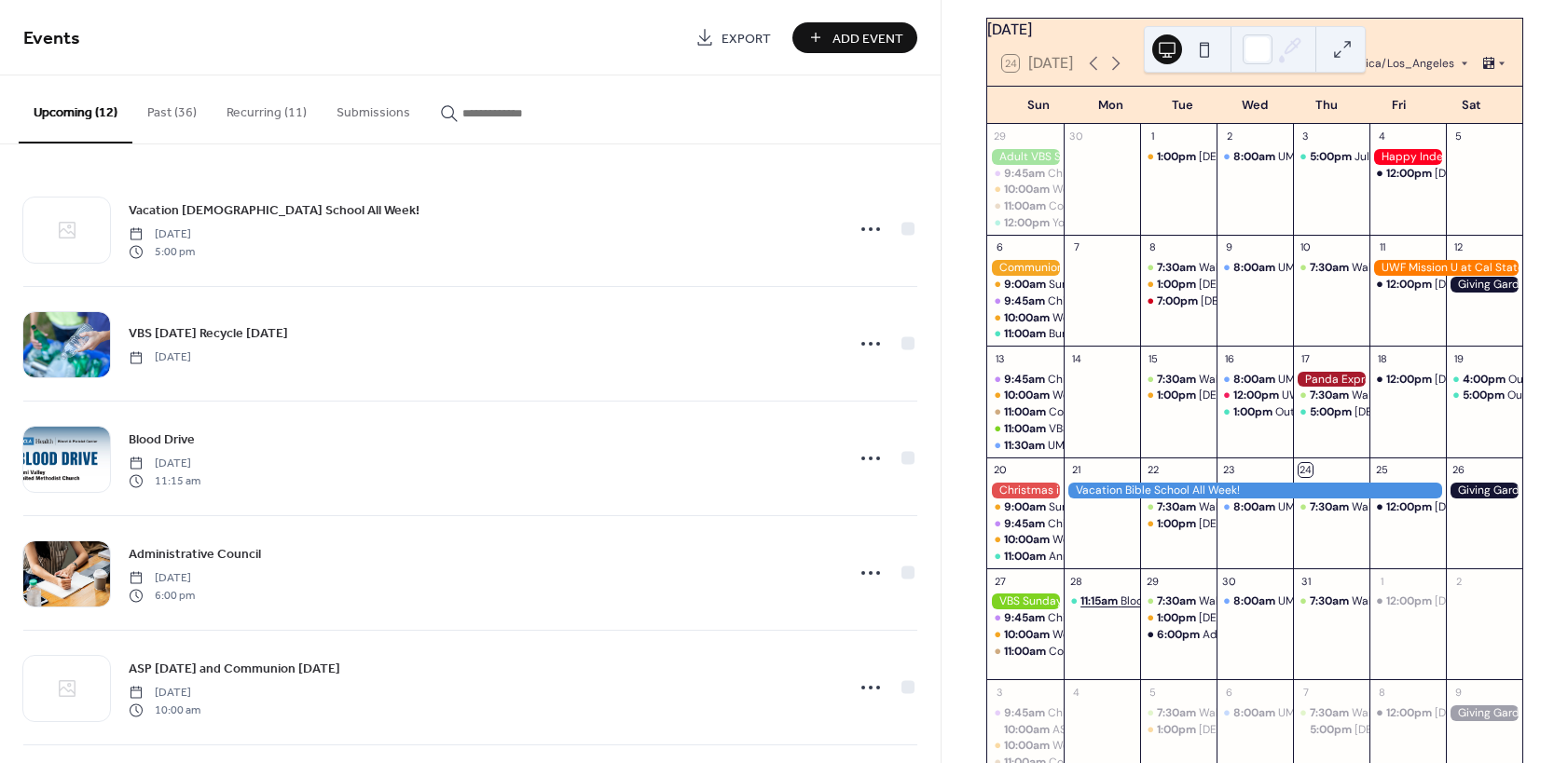 click on "11:15am" at bounding box center [1100, 601] 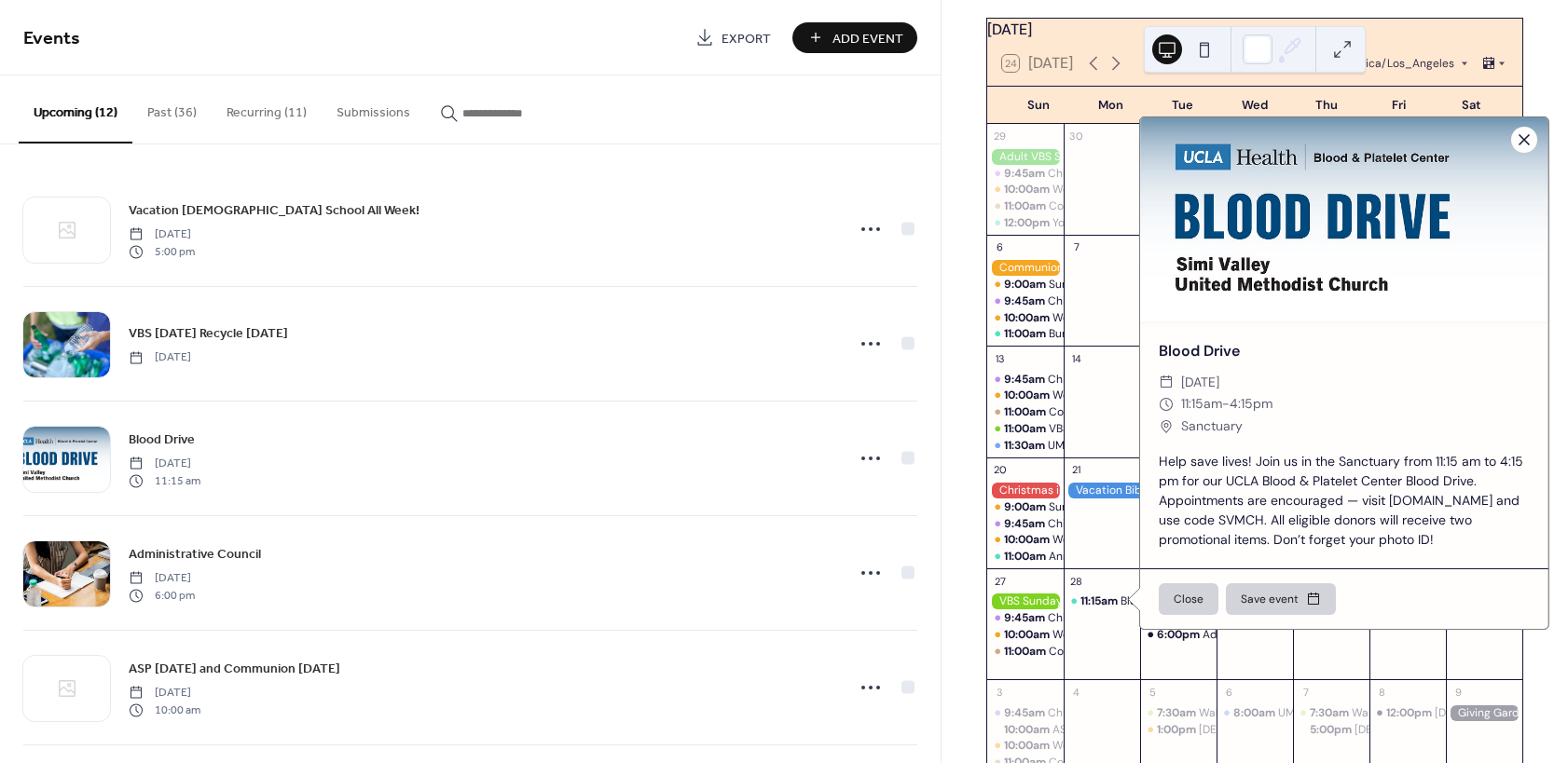 click at bounding box center (1524, 140) 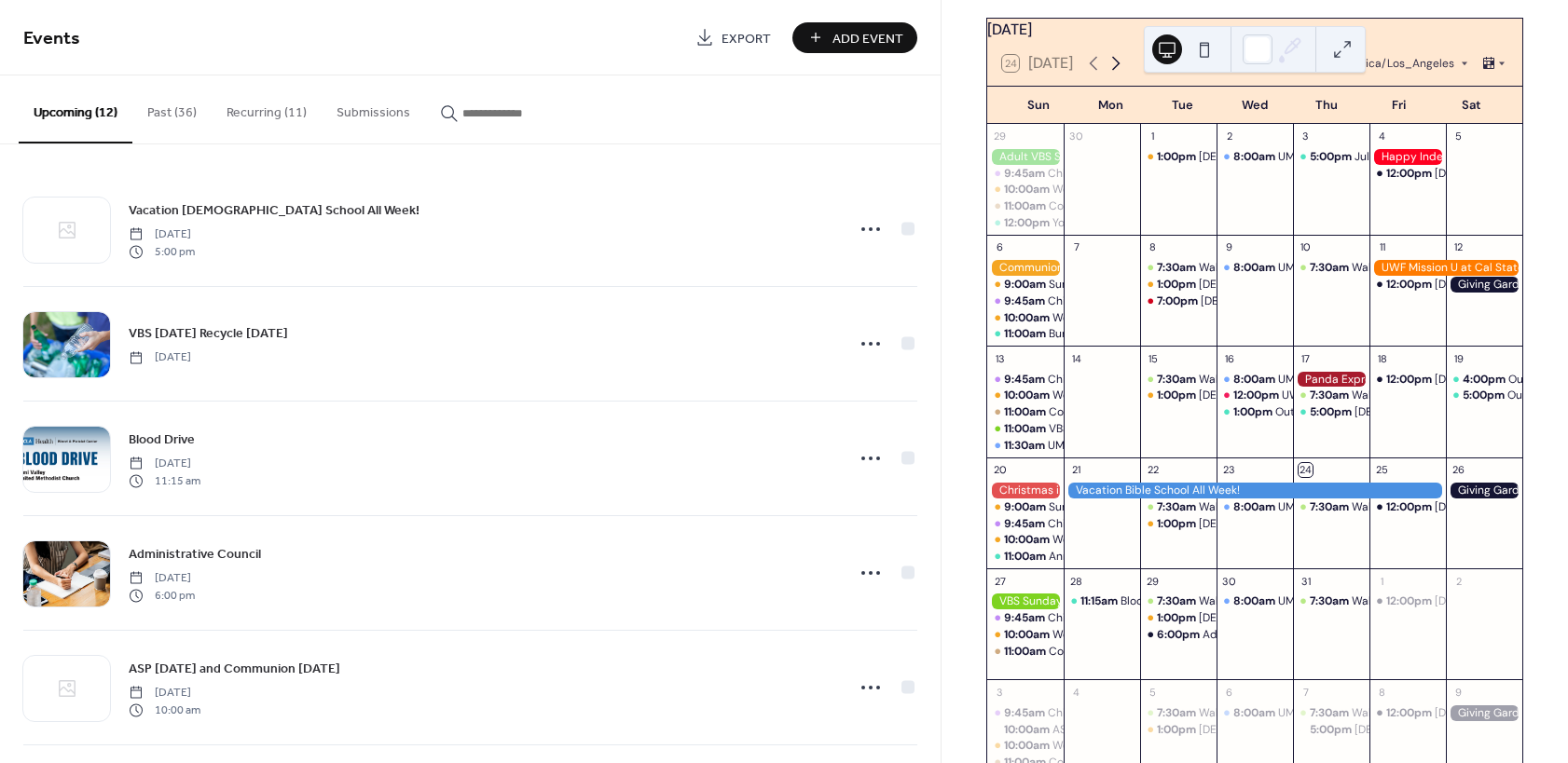 click 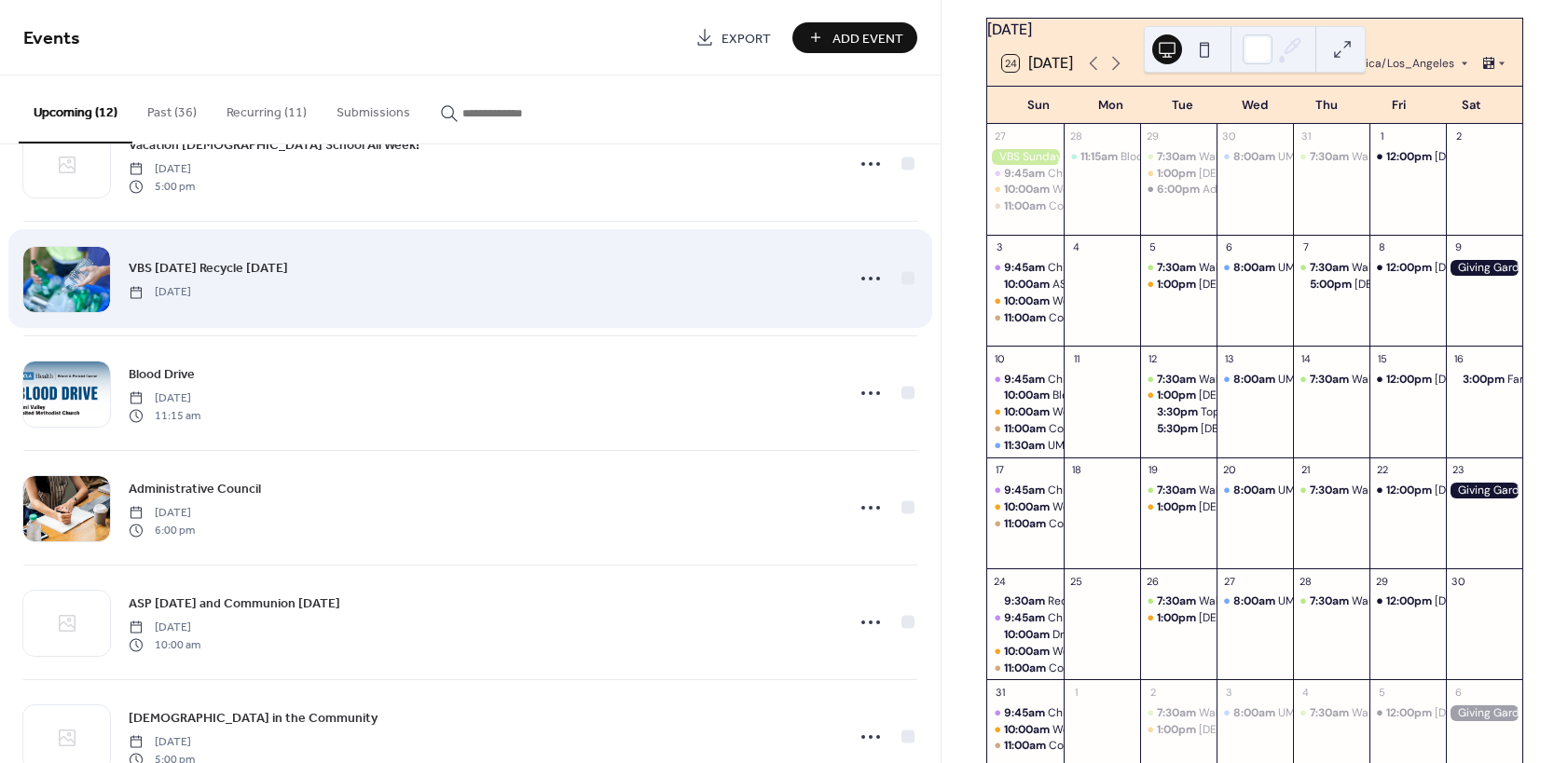 scroll, scrollTop: 0, scrollLeft: 0, axis: both 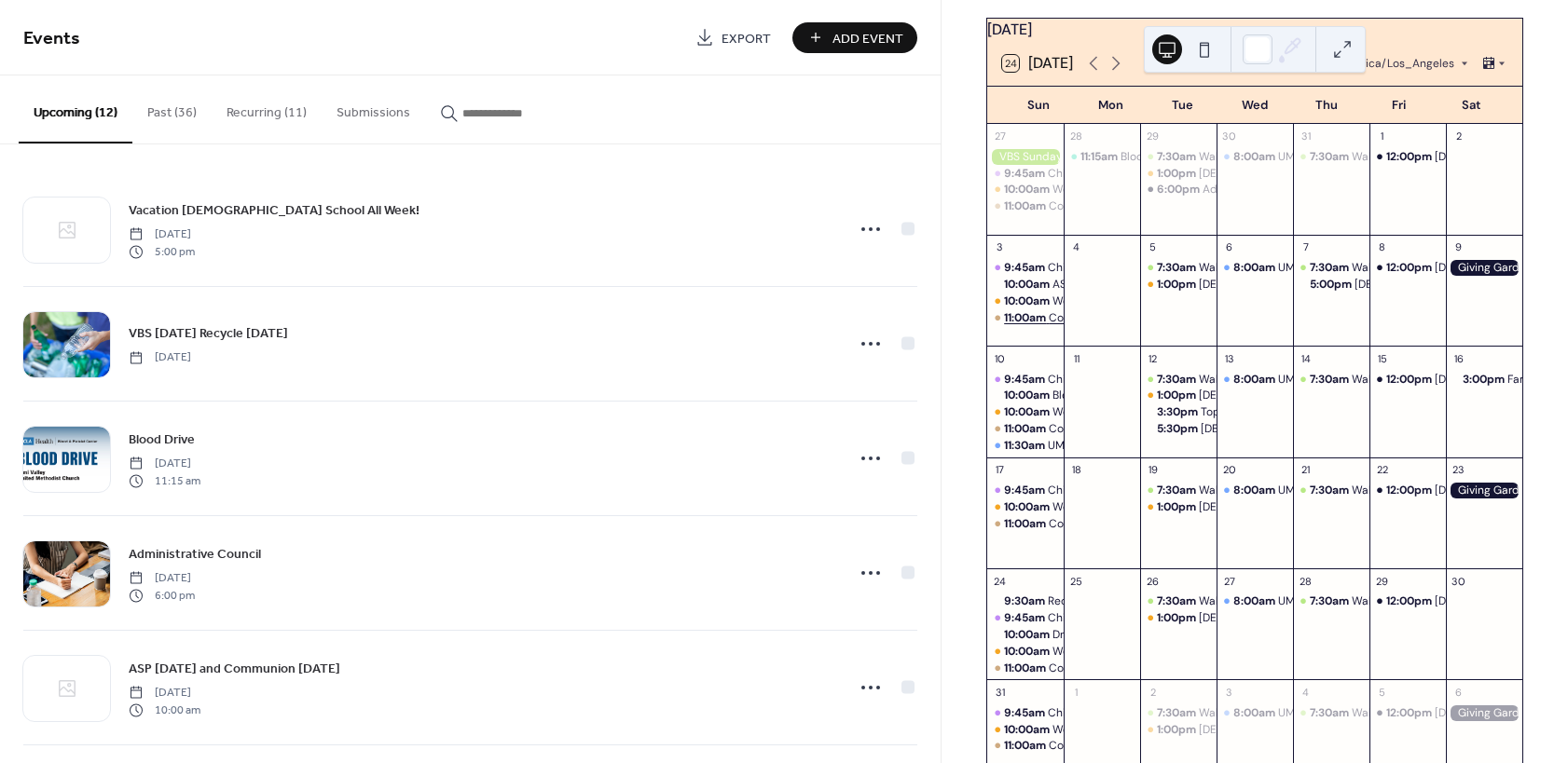 click on "11:00am" at bounding box center [1026, 318] 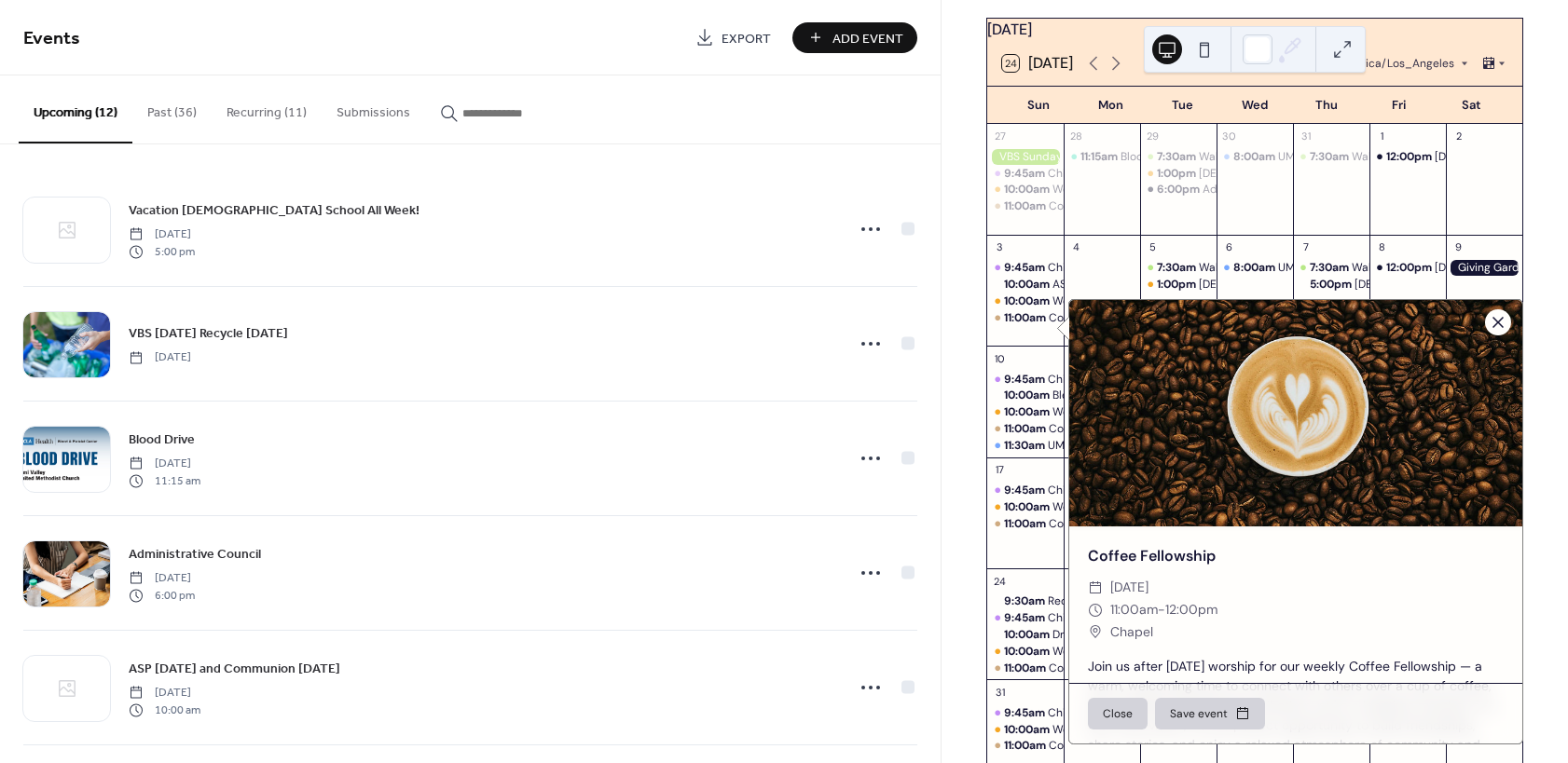 click at bounding box center [1498, 322] 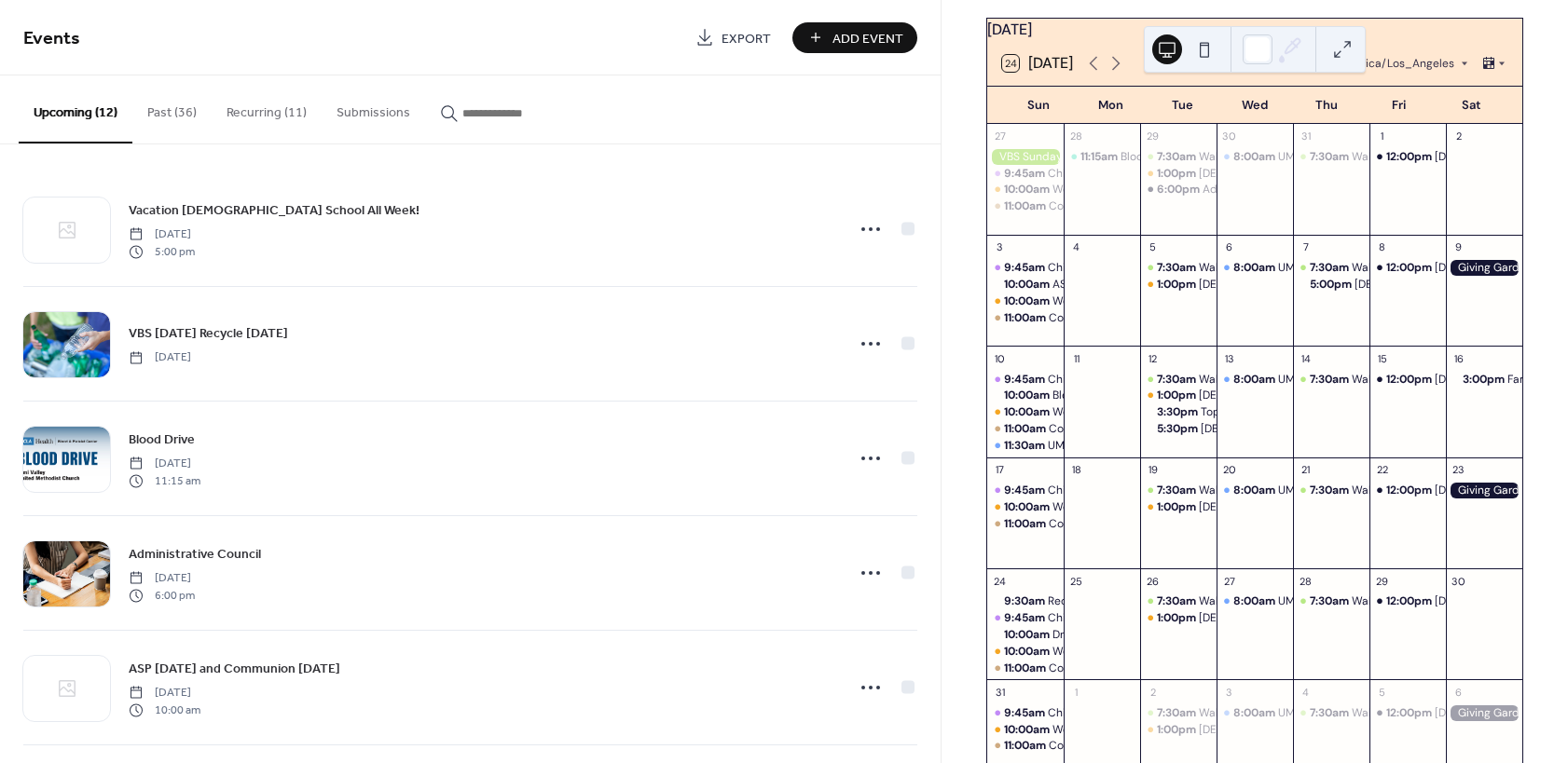 click on "Recurring (11)" at bounding box center (267, 108) 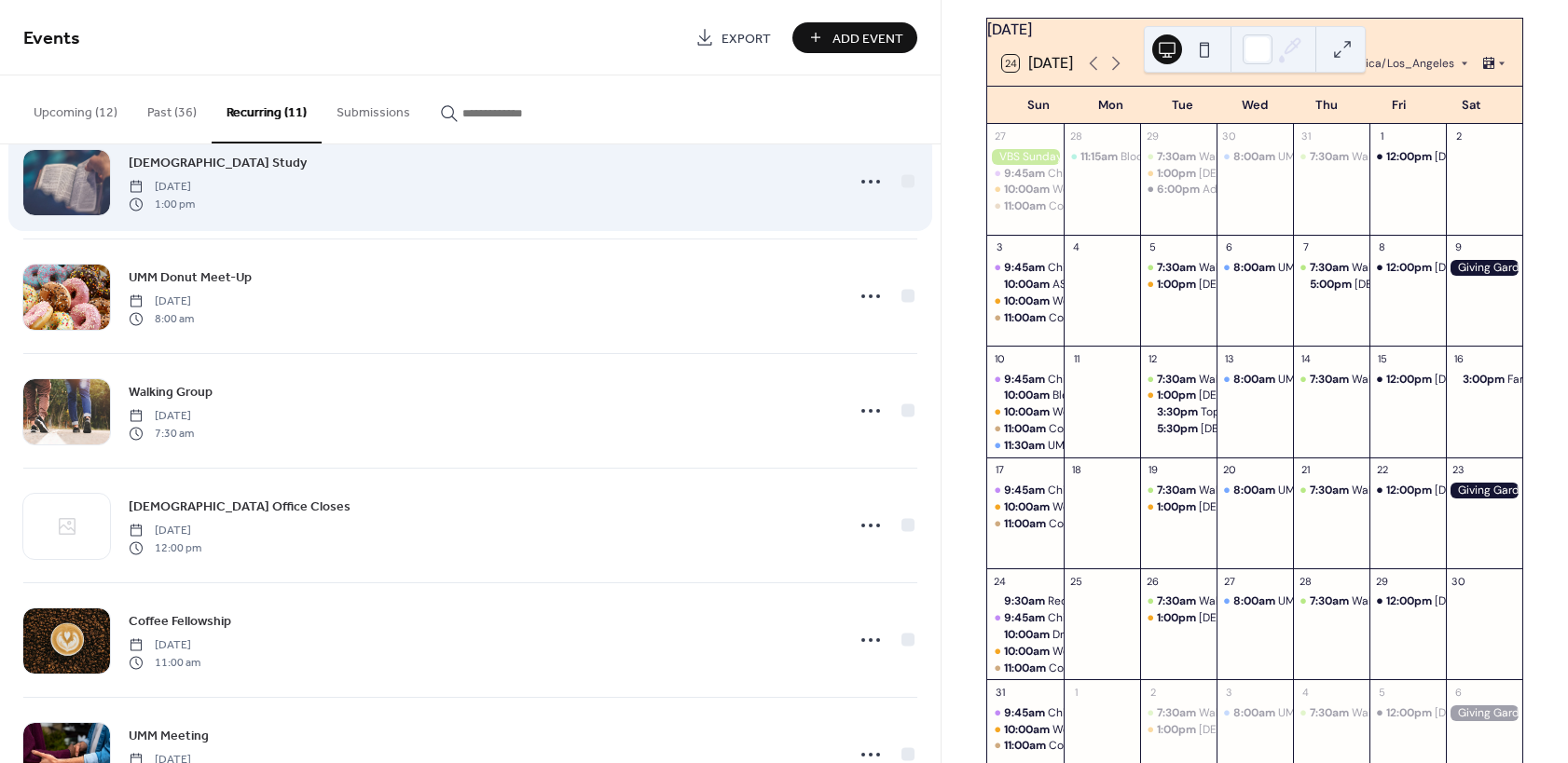scroll, scrollTop: 615, scrollLeft: 0, axis: vertical 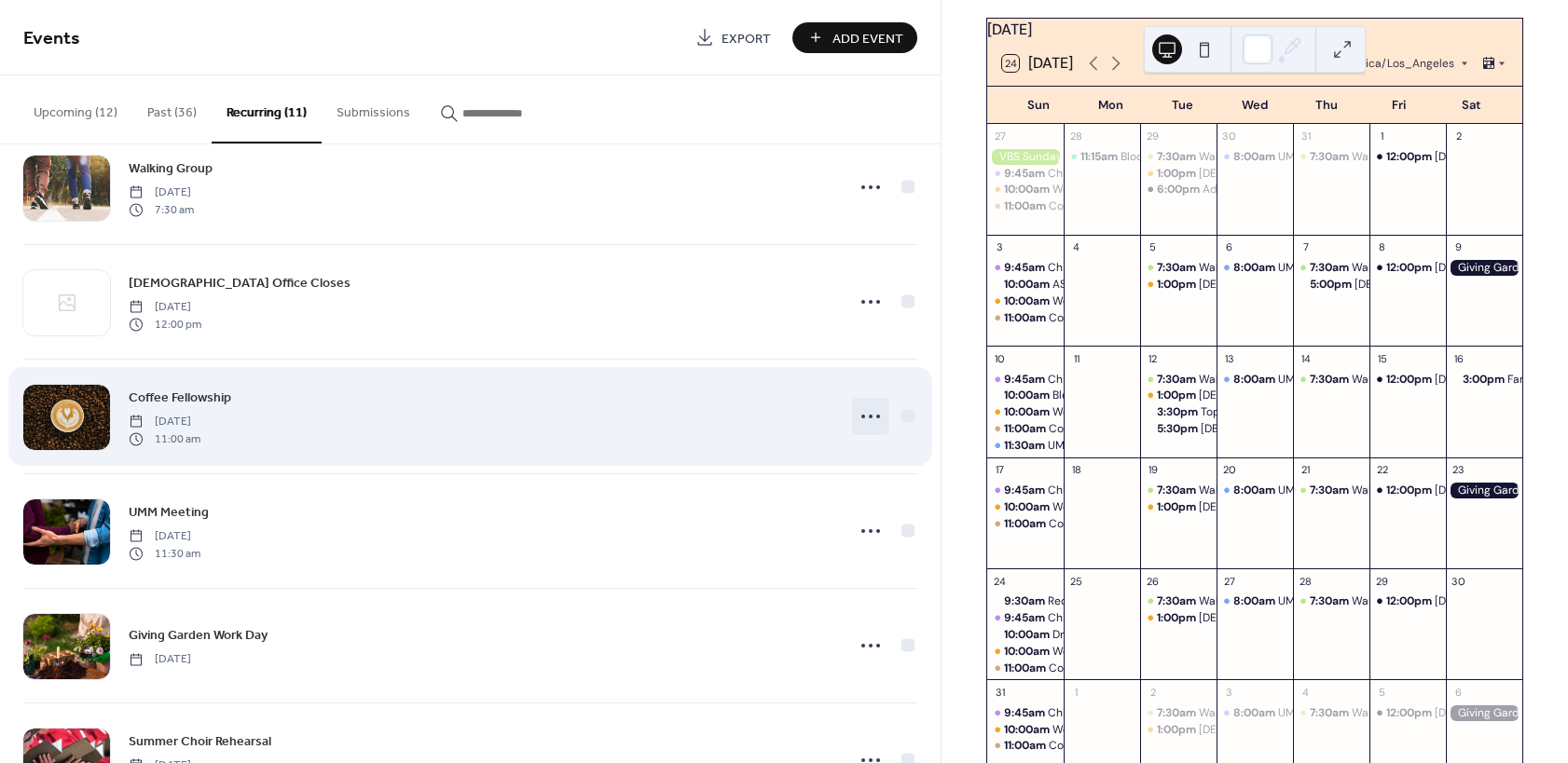 click 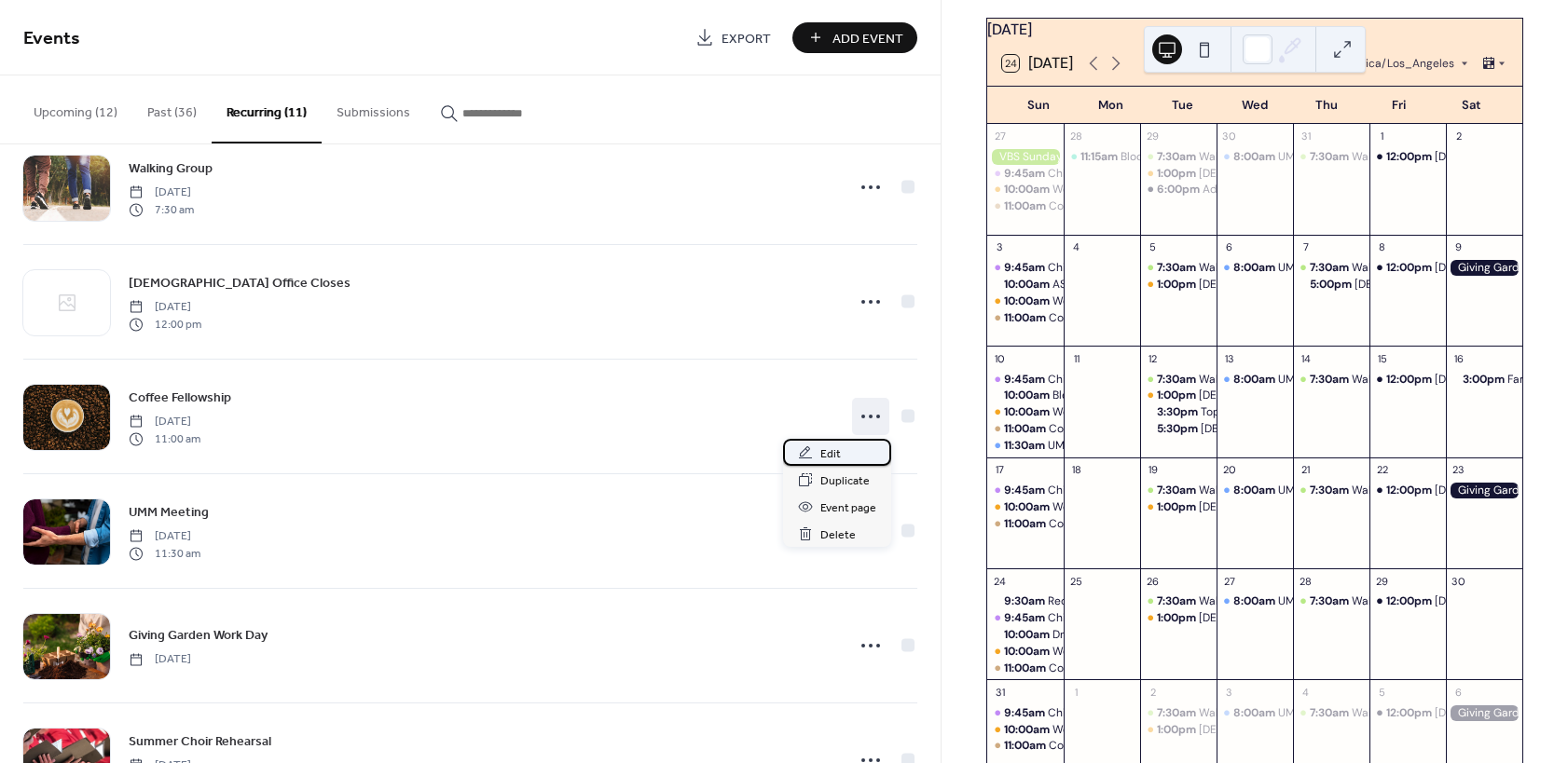 click on "Edit" at bounding box center [831, 454] 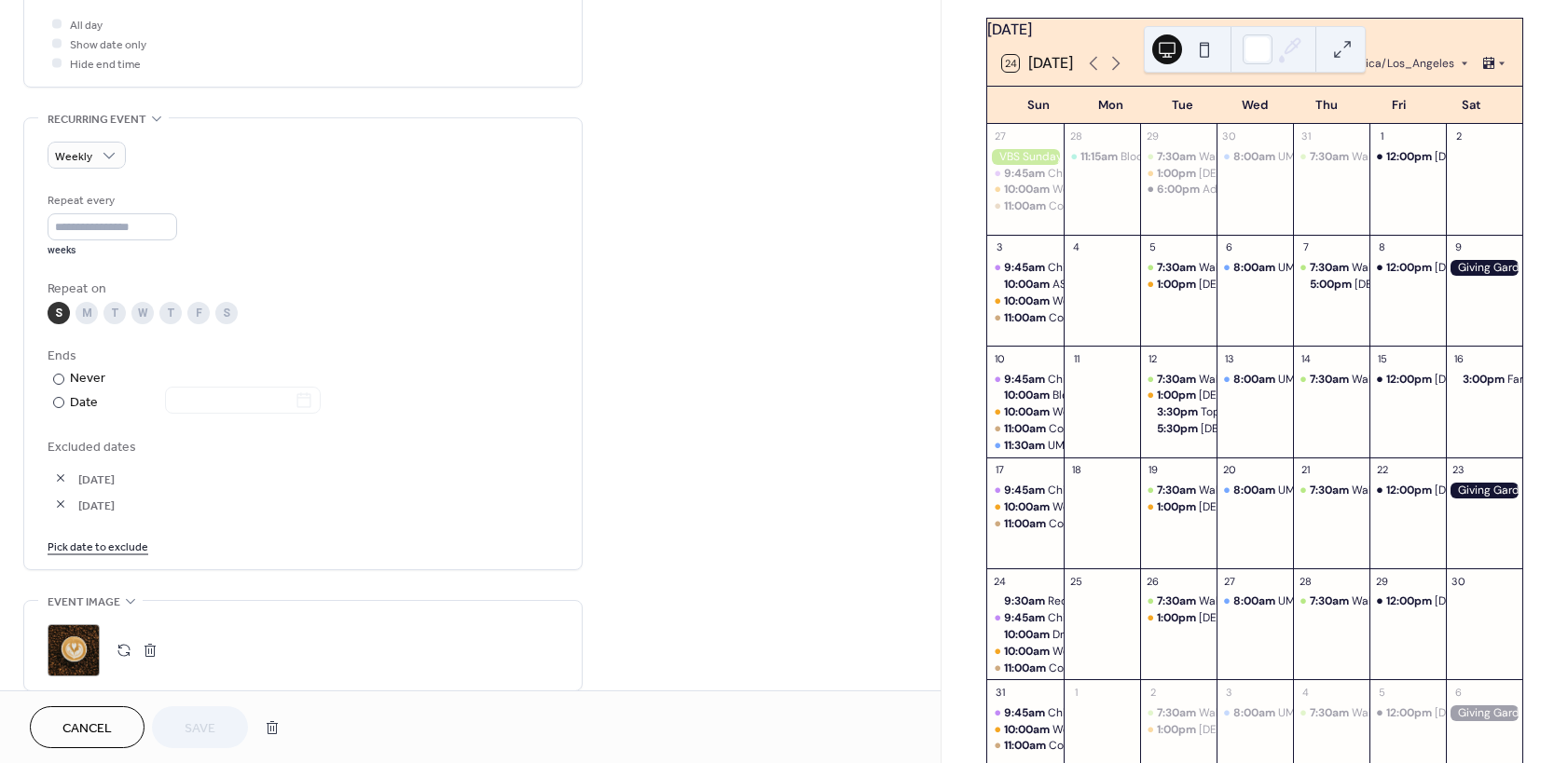 scroll, scrollTop: 727, scrollLeft: 0, axis: vertical 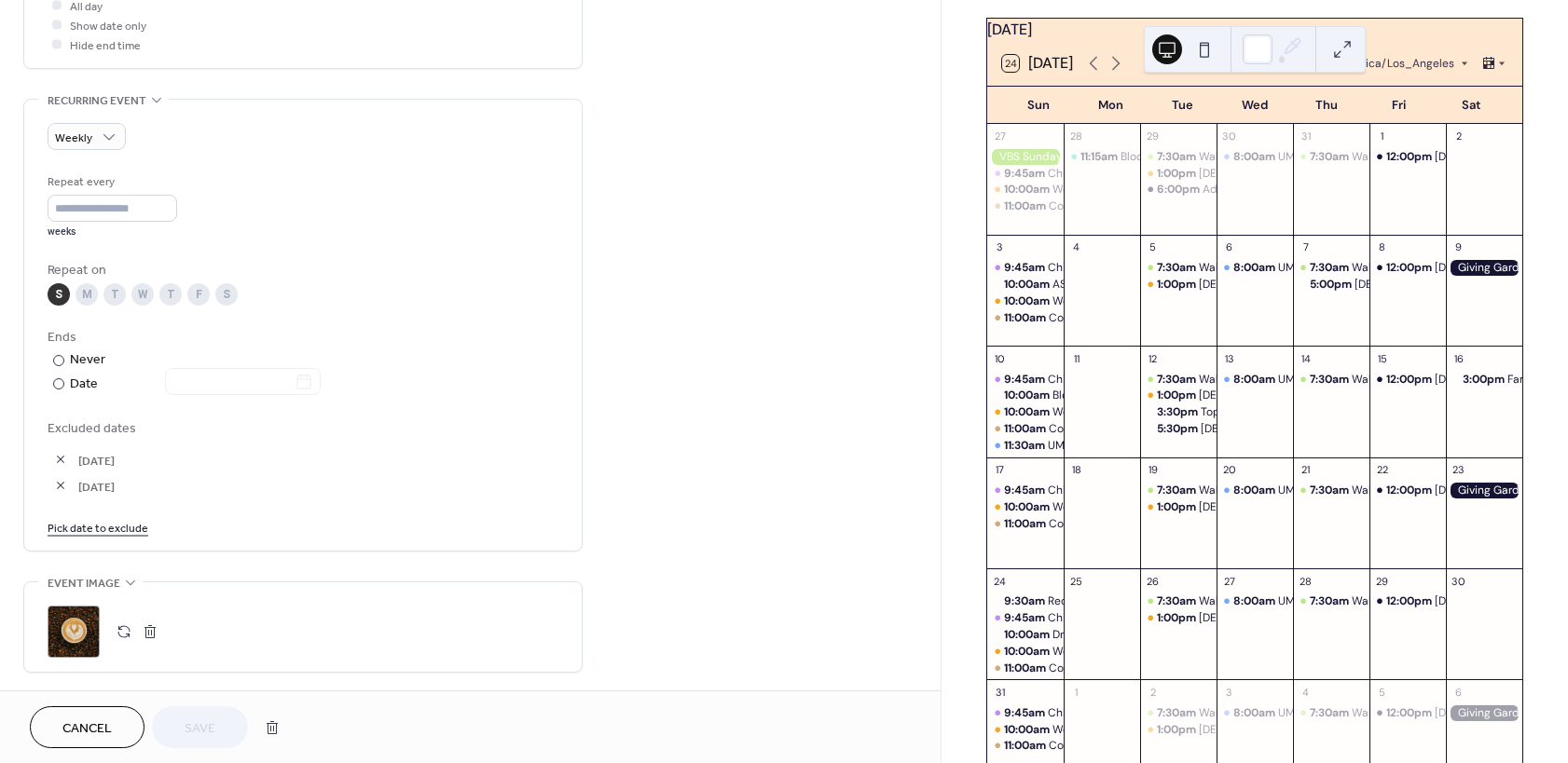 click on "Pick date to exclude" at bounding box center [98, 526] 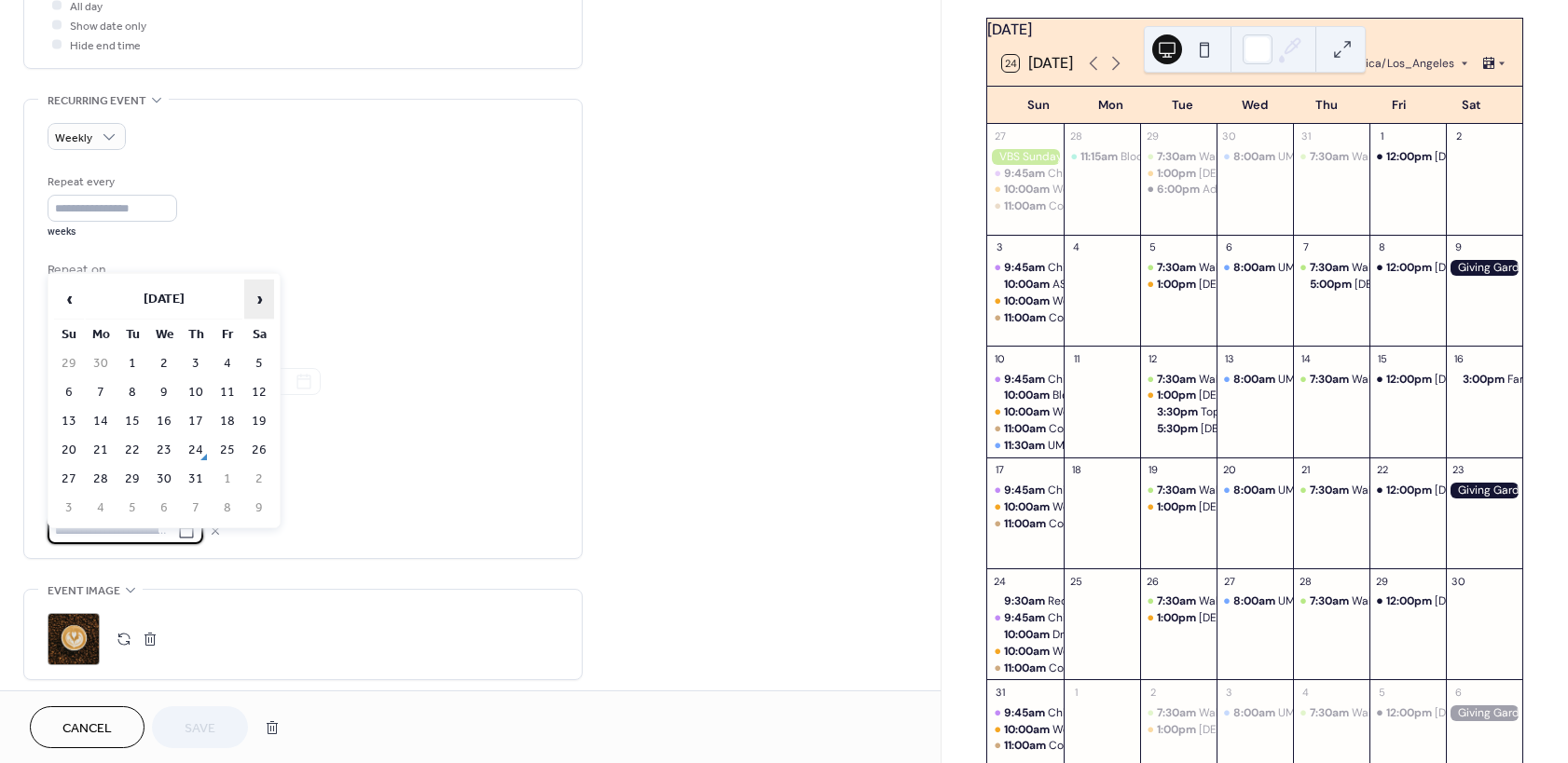 click on "›" at bounding box center (259, 299) 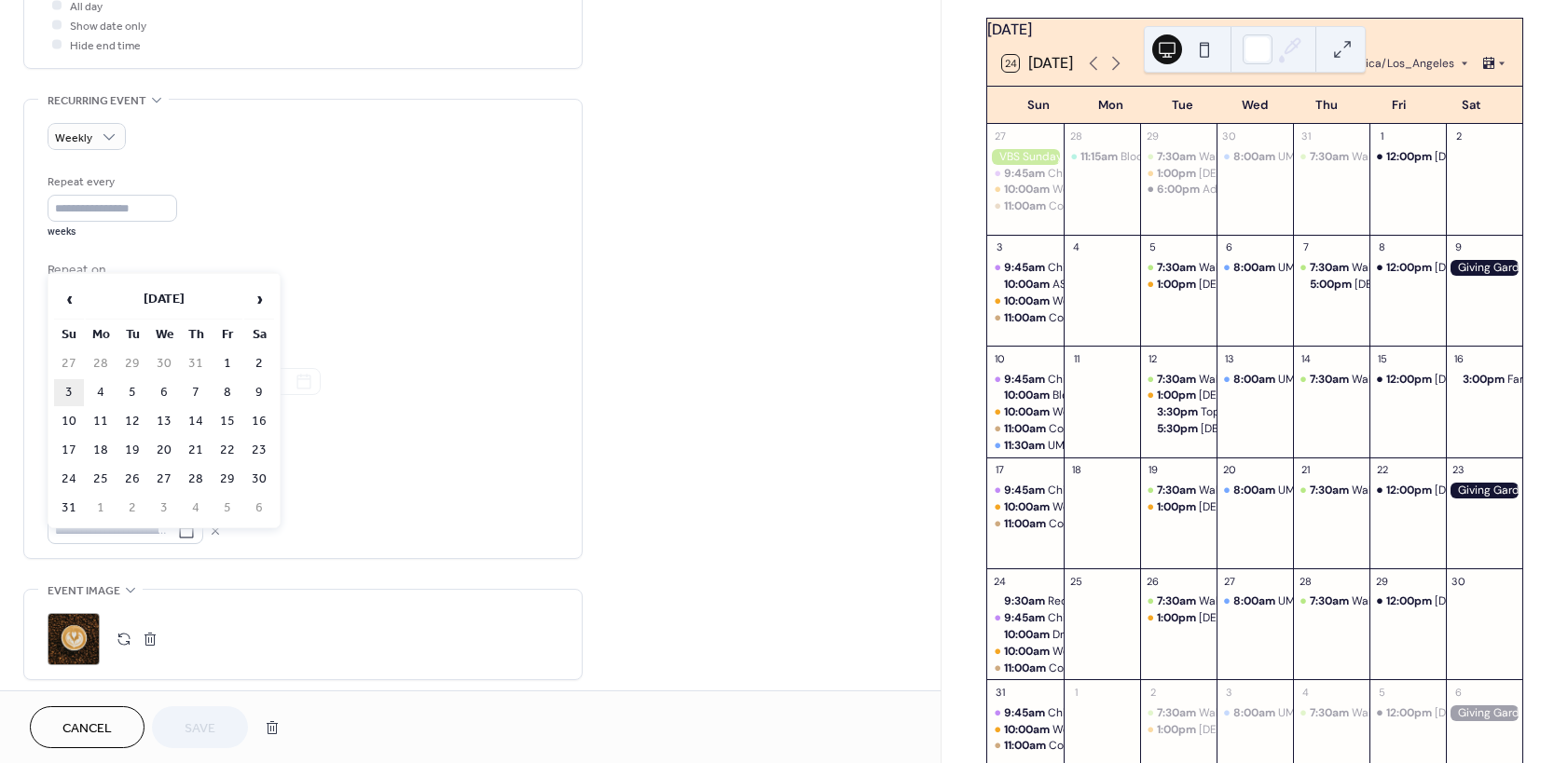 click on "3" at bounding box center (69, 392) 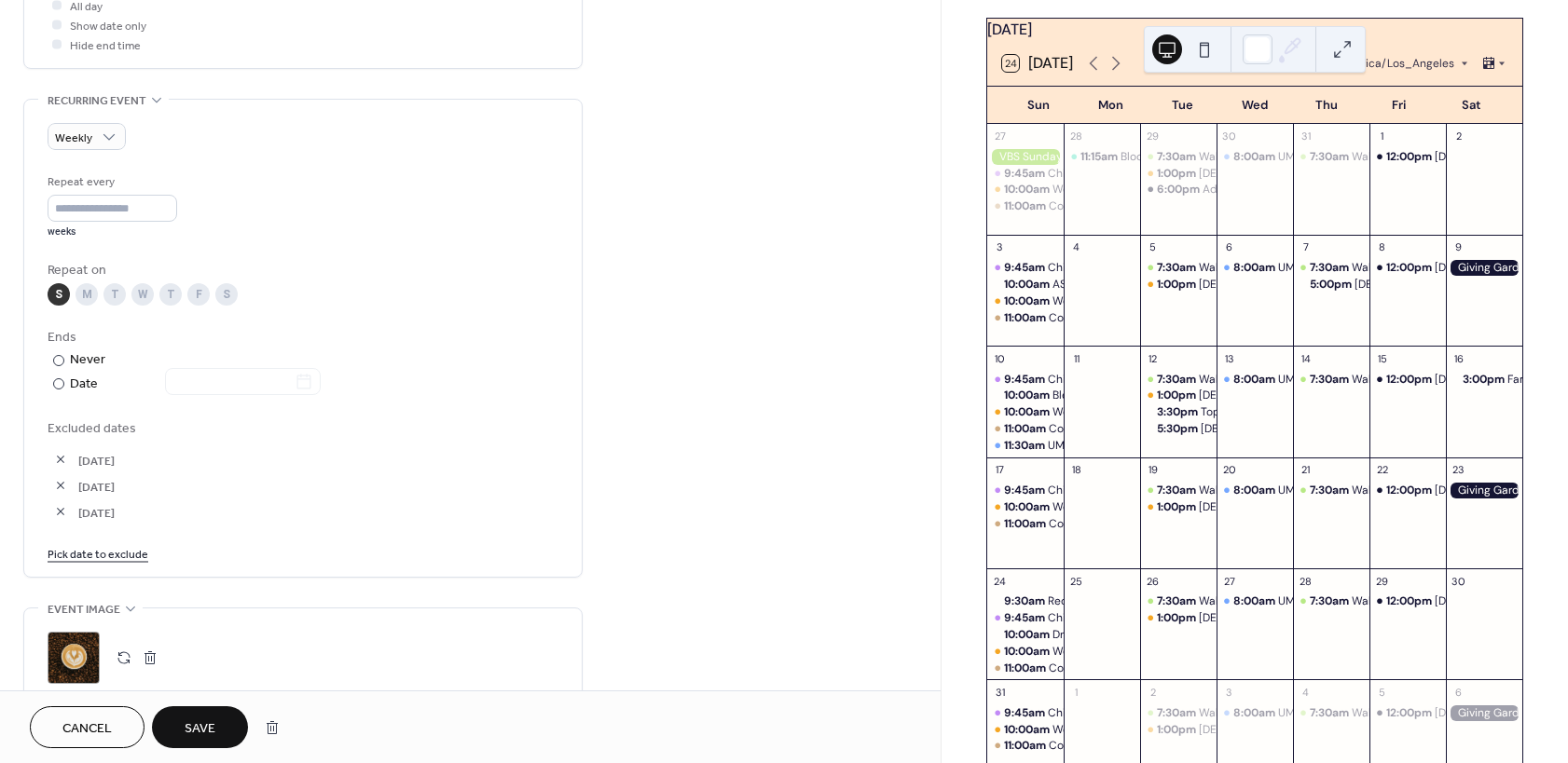 click on "Save" at bounding box center (199, 729) 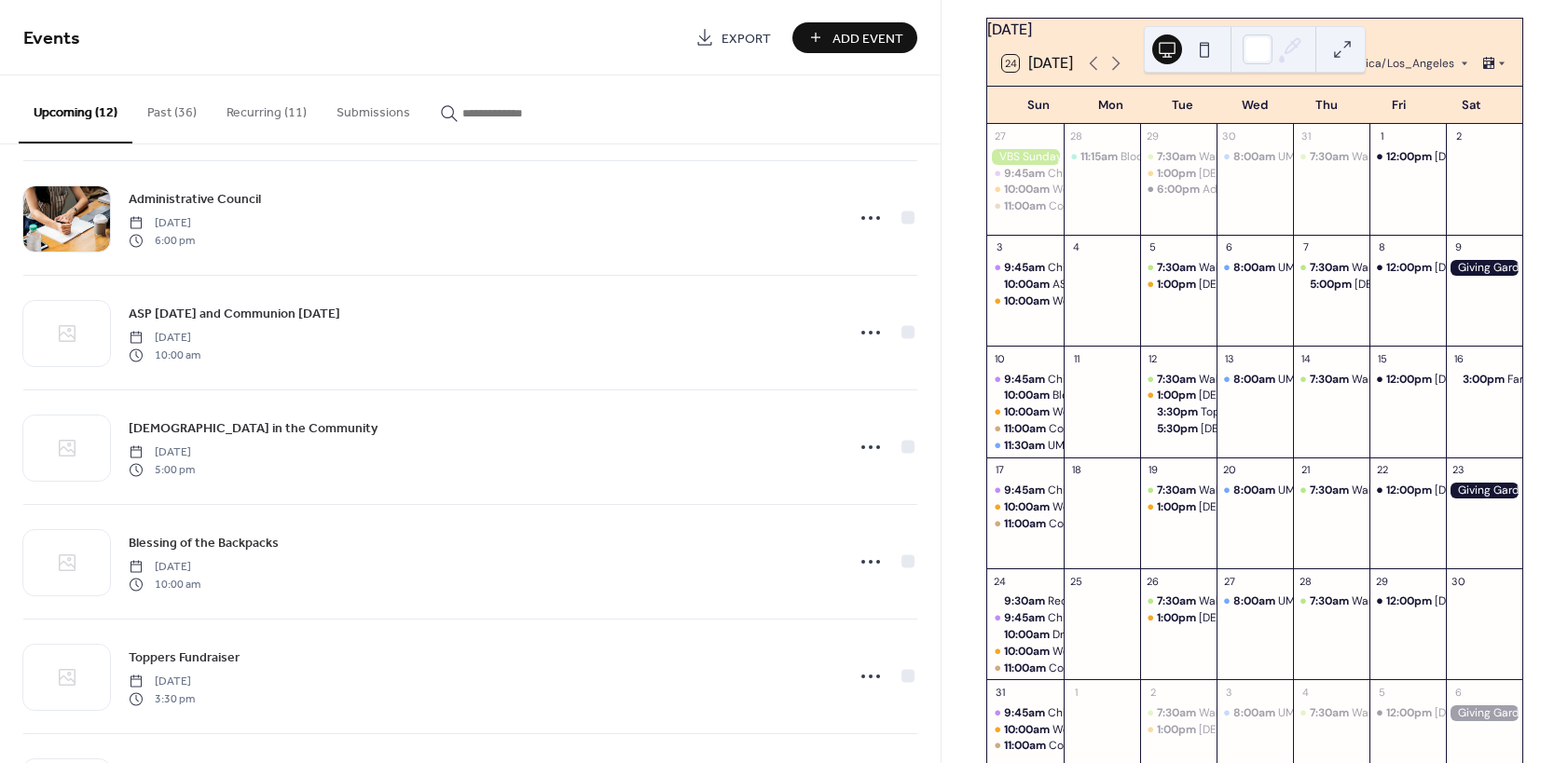 scroll, scrollTop: 0, scrollLeft: 0, axis: both 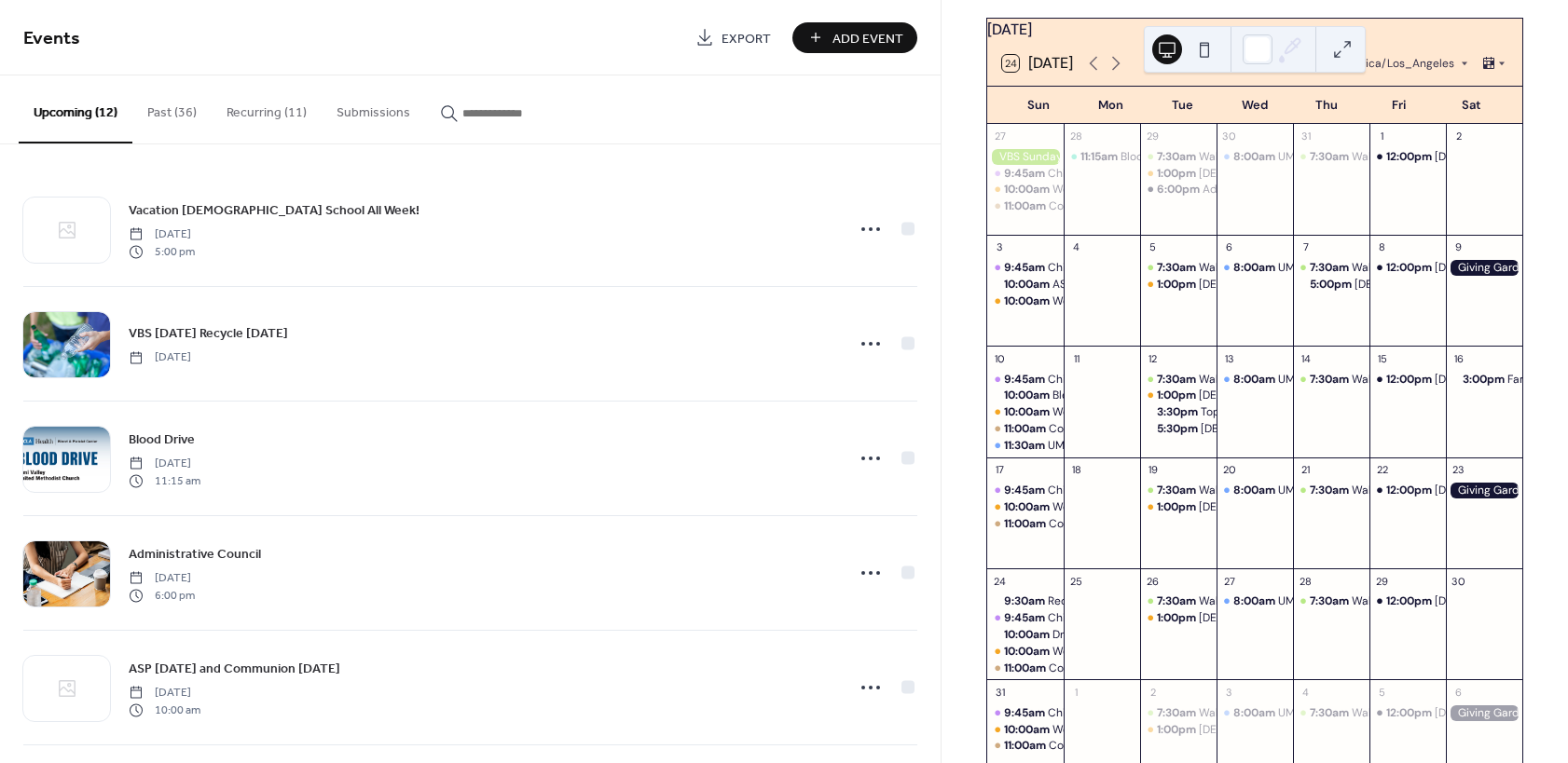 click on "Recurring (11)" at bounding box center [267, 108] 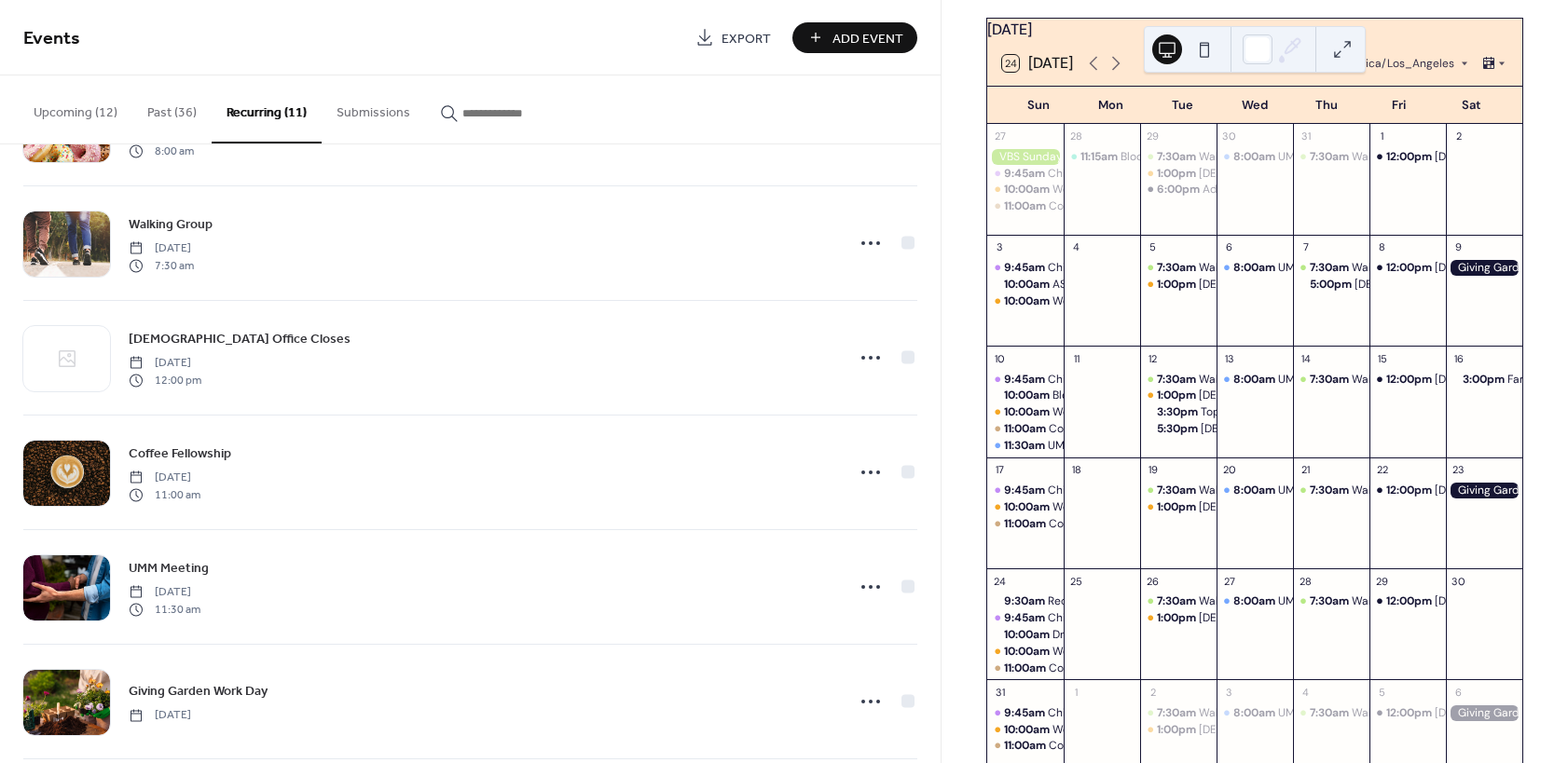 scroll, scrollTop: 697, scrollLeft: 0, axis: vertical 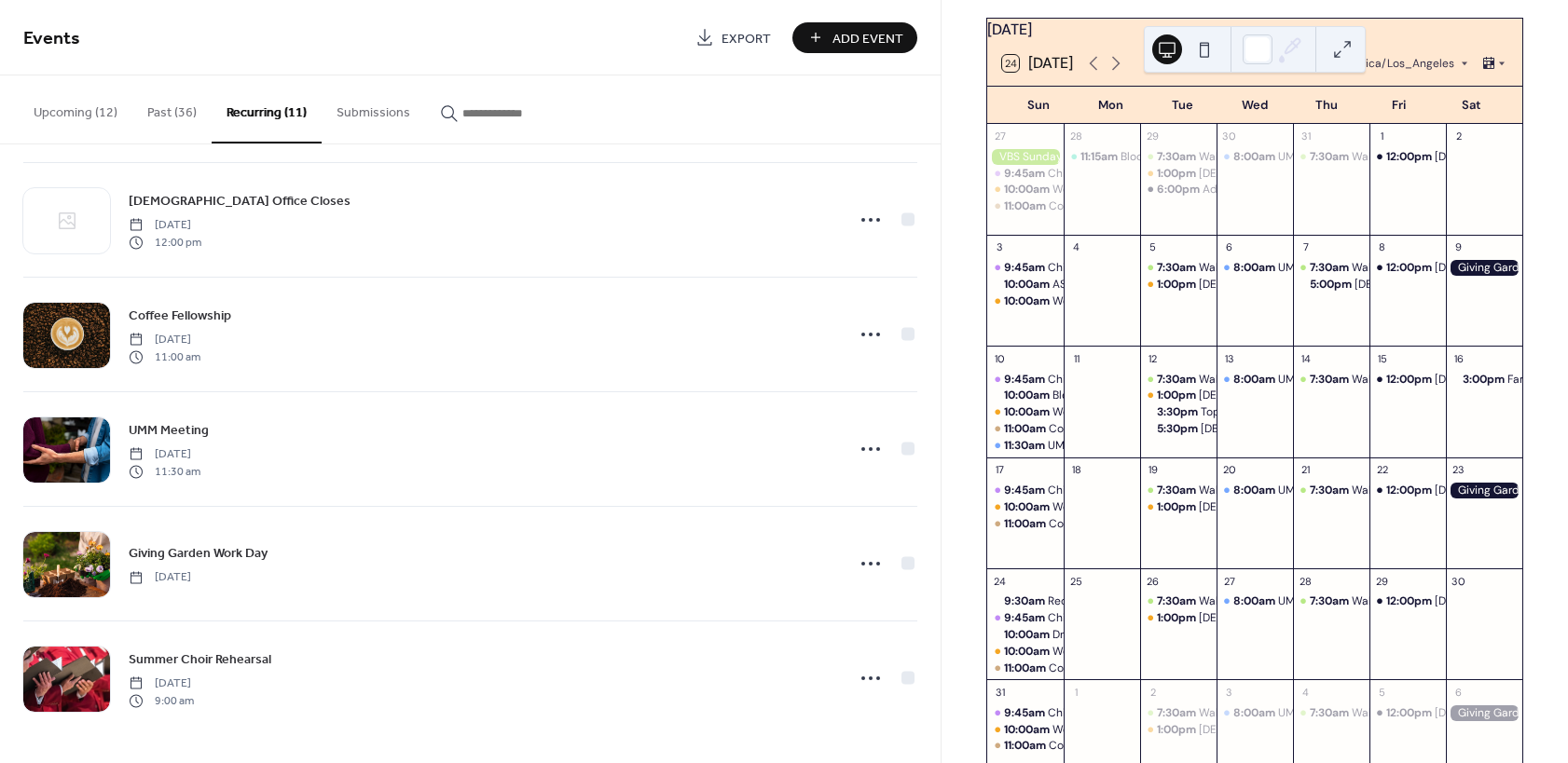 click on "Past (36)" at bounding box center [172, 108] 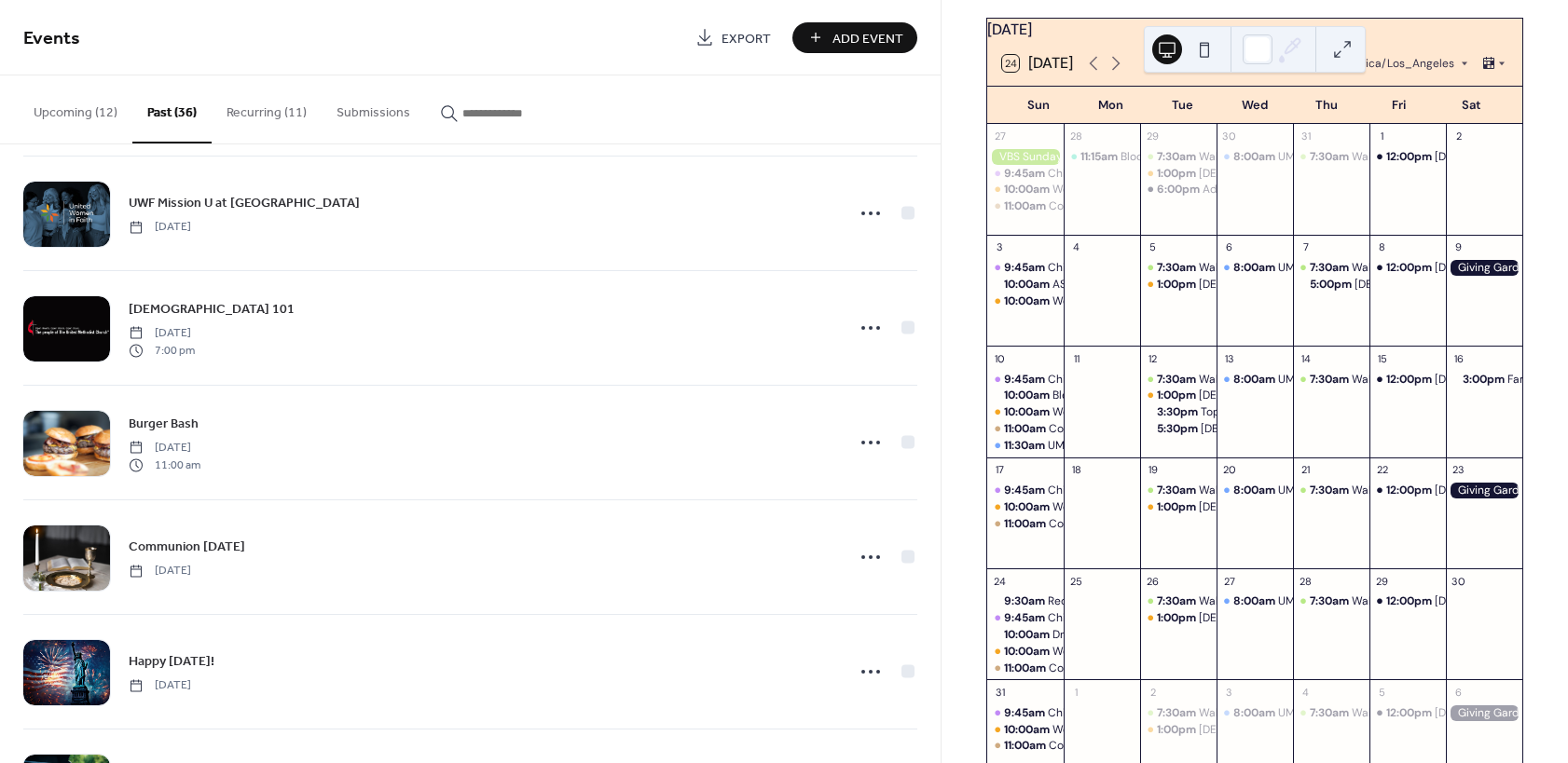 scroll, scrollTop: 1062, scrollLeft: 0, axis: vertical 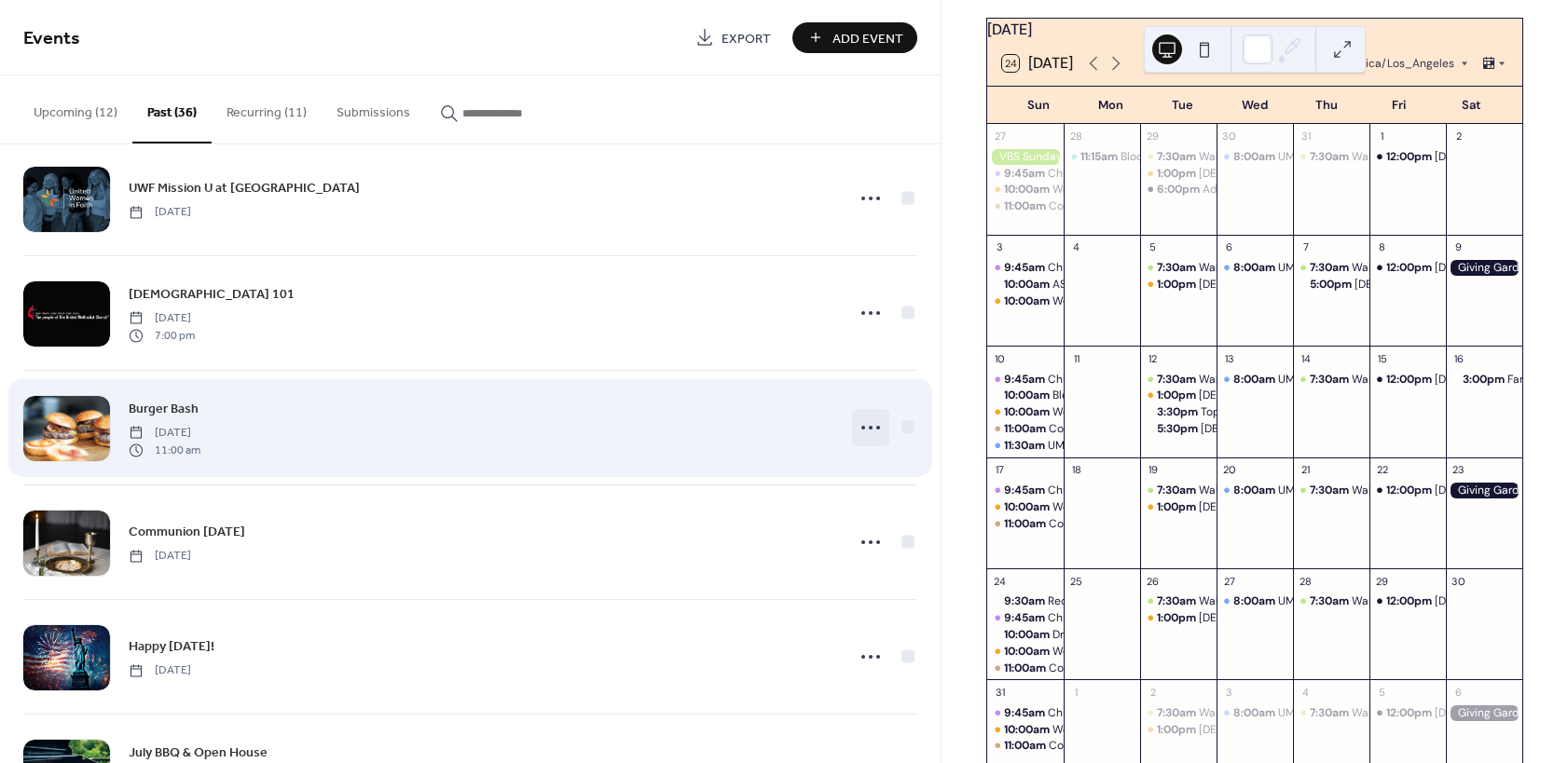 click 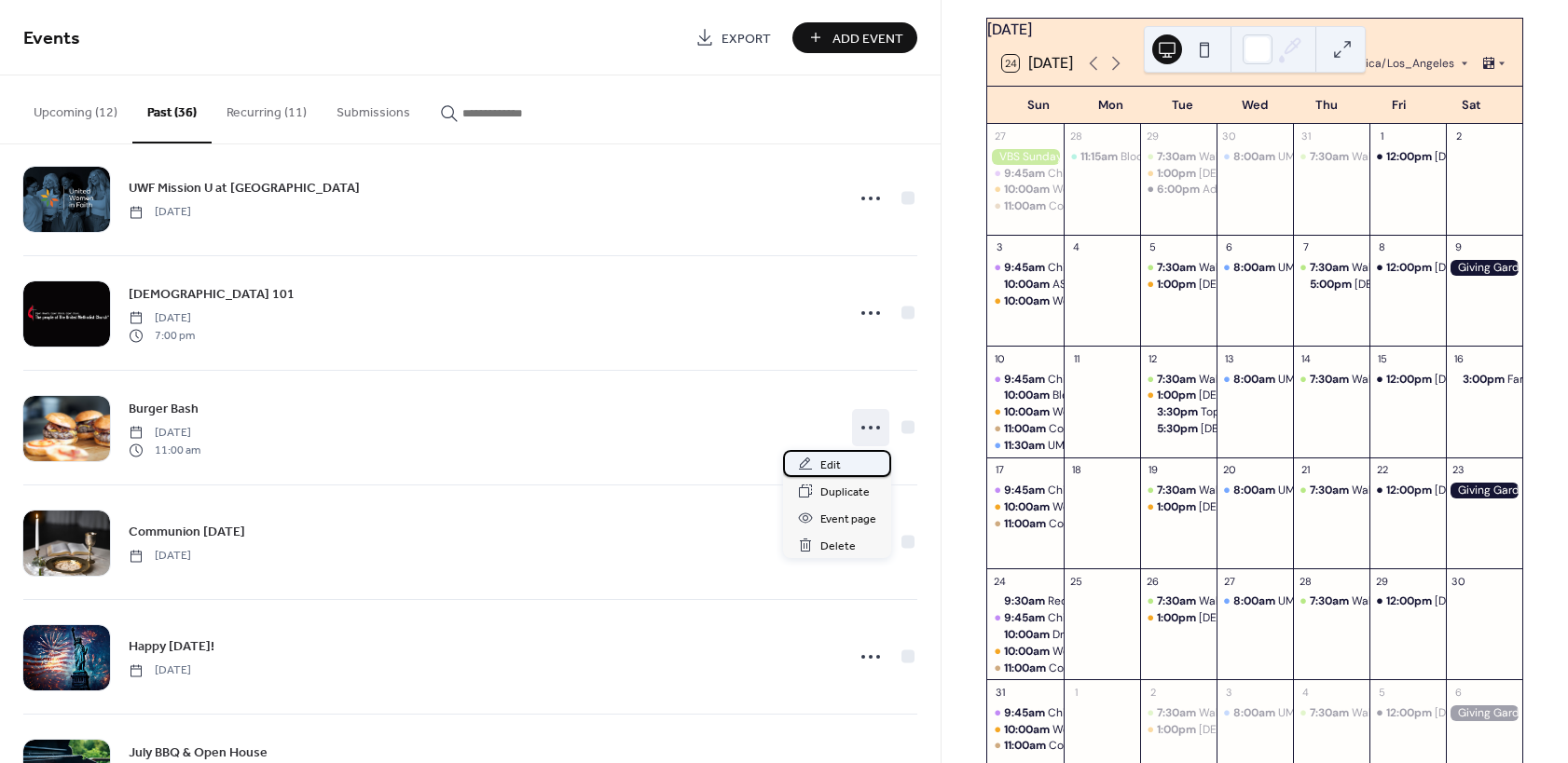 click on "Edit" at bounding box center [831, 465] 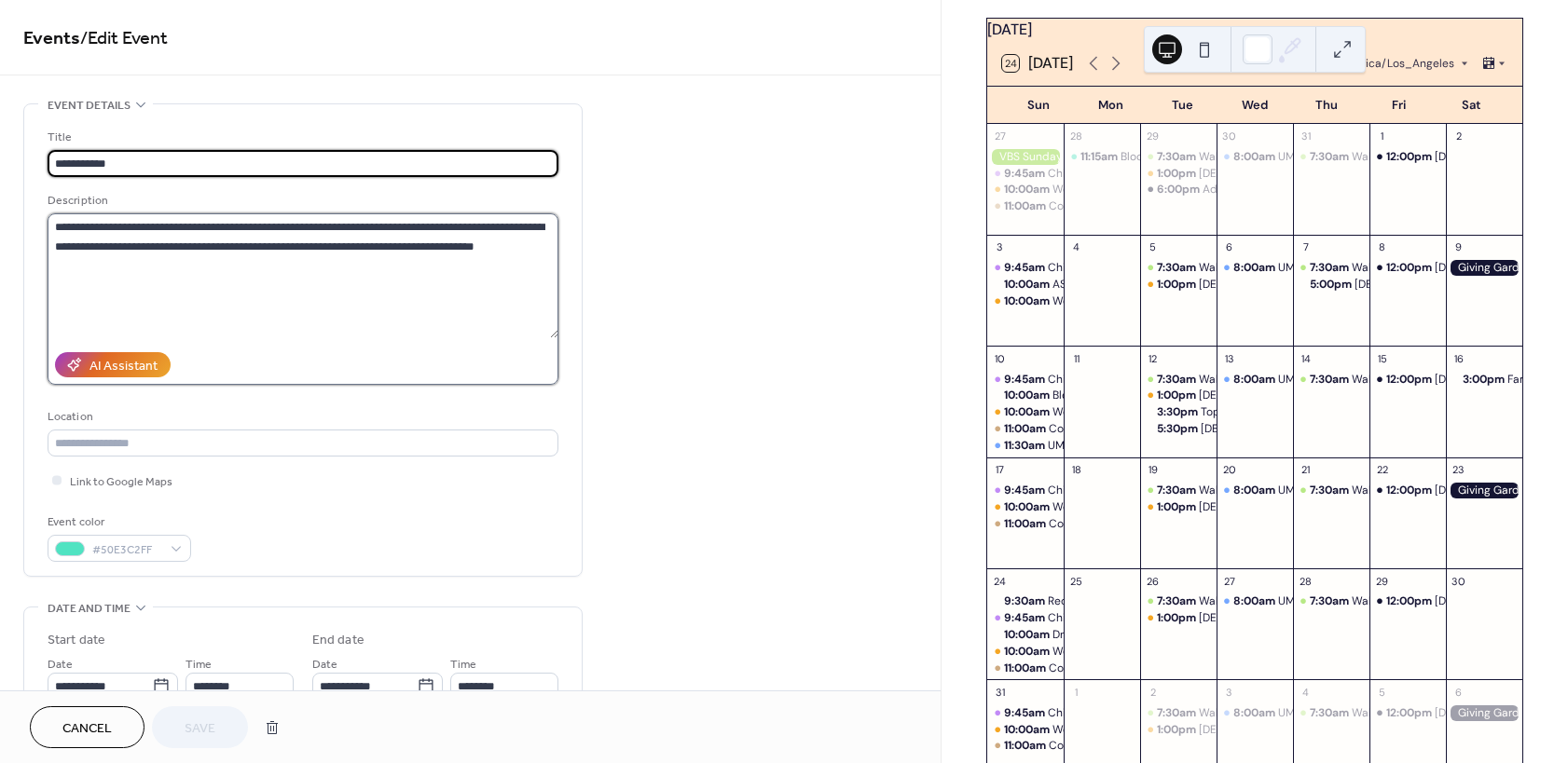 click on "**********" at bounding box center (303, 276) 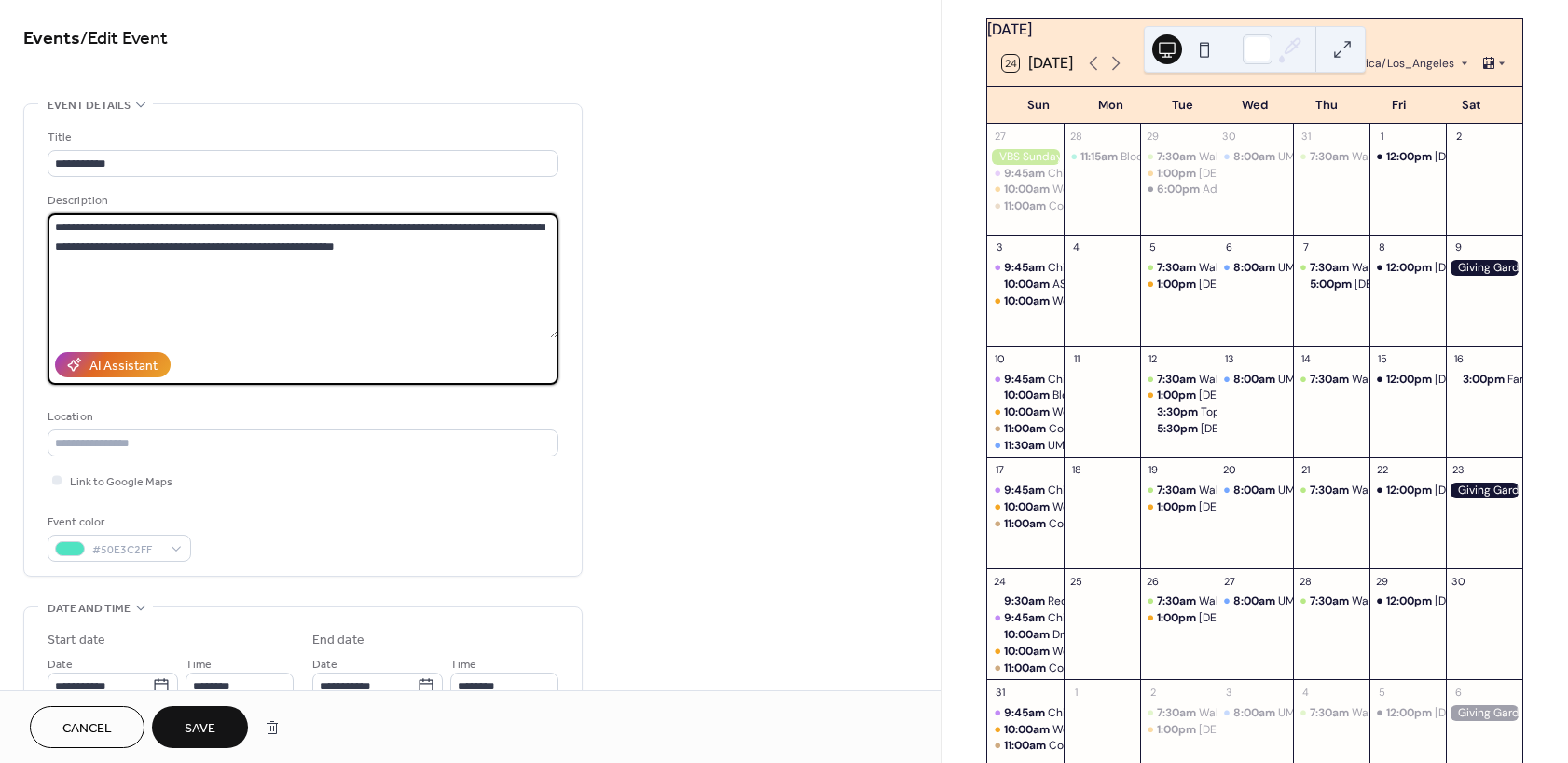 type on "**********" 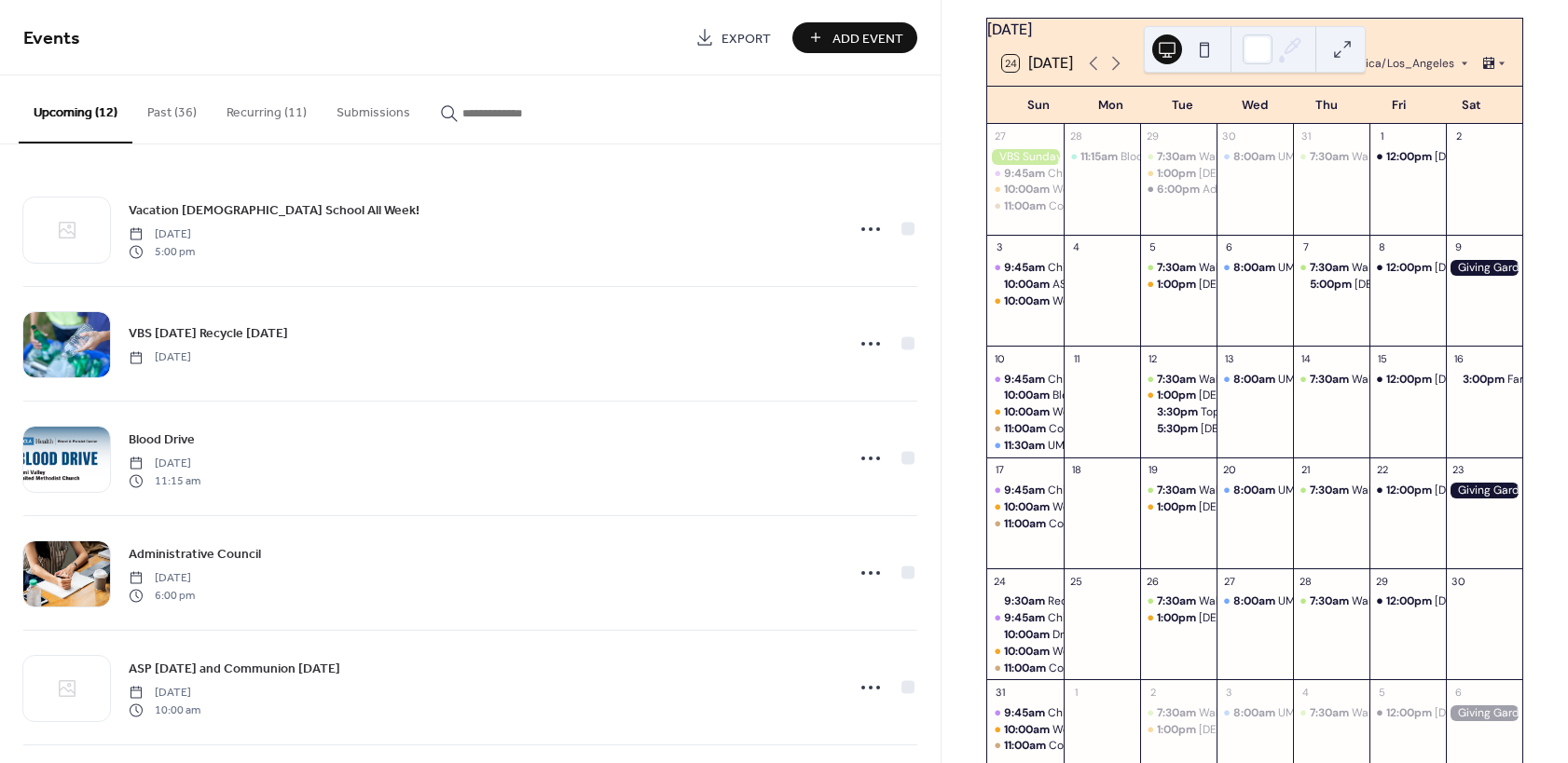 click on "Add Event" at bounding box center [868, 38] 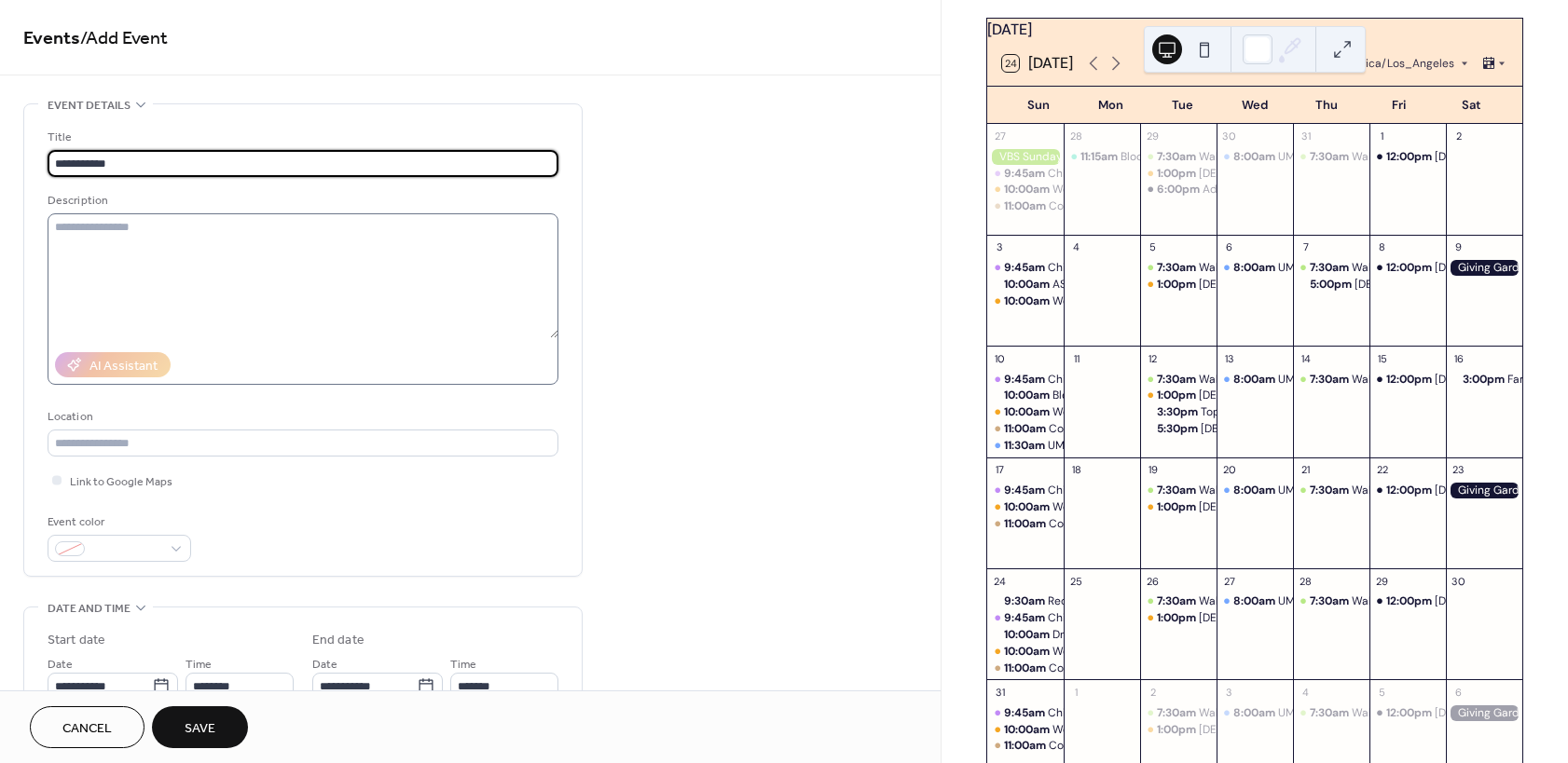 type on "**********" 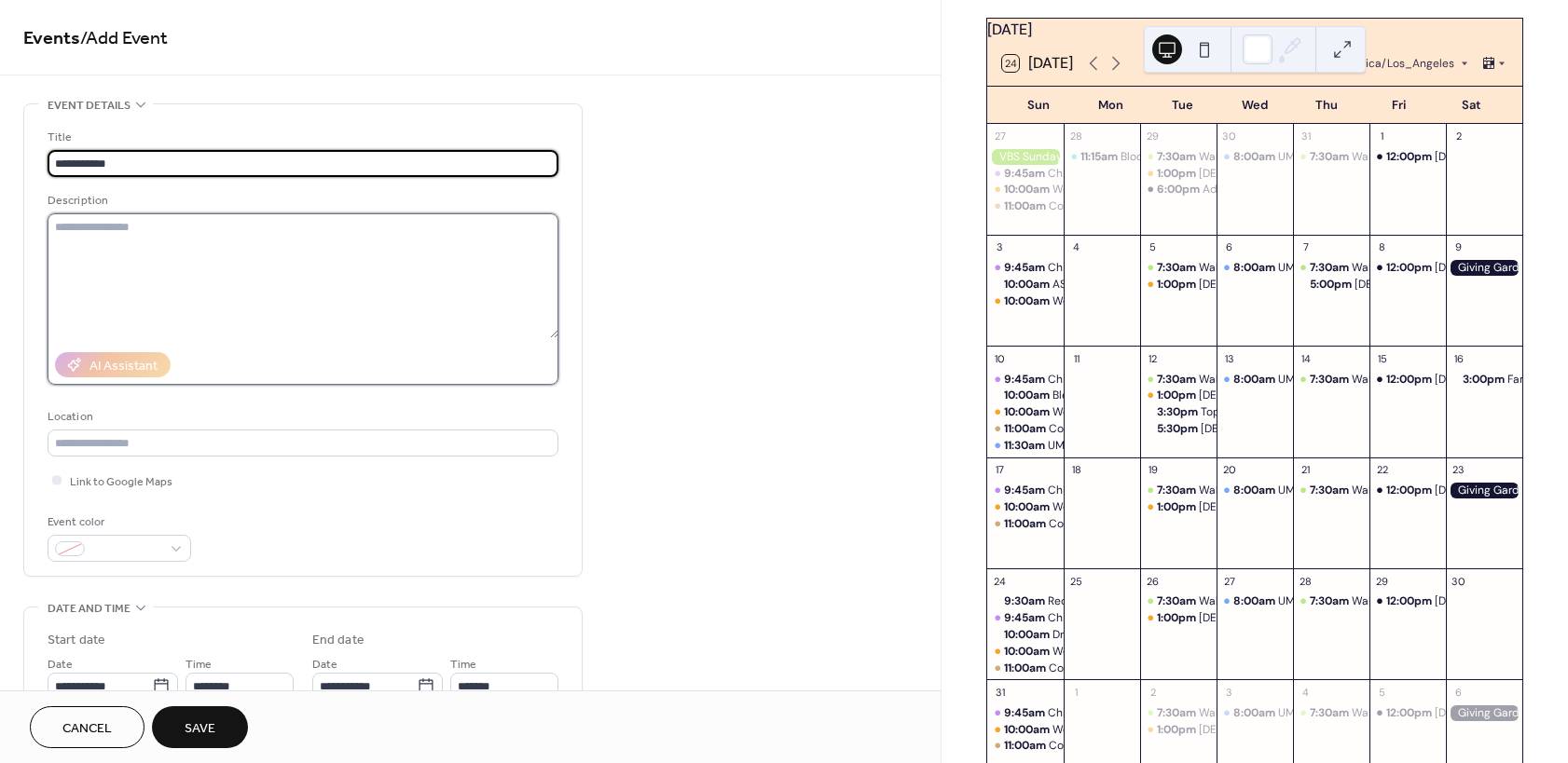 click at bounding box center (303, 276) 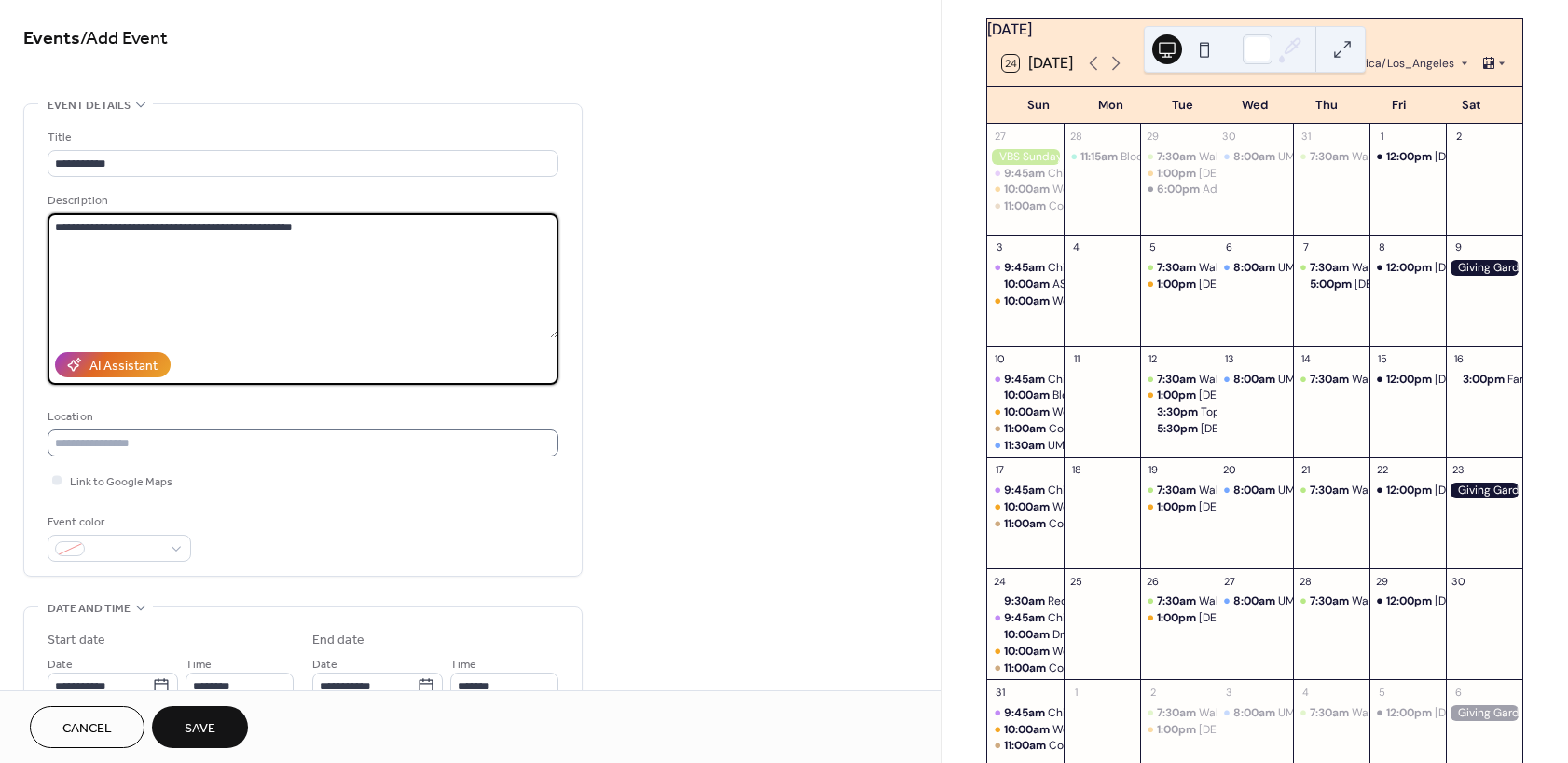type on "**********" 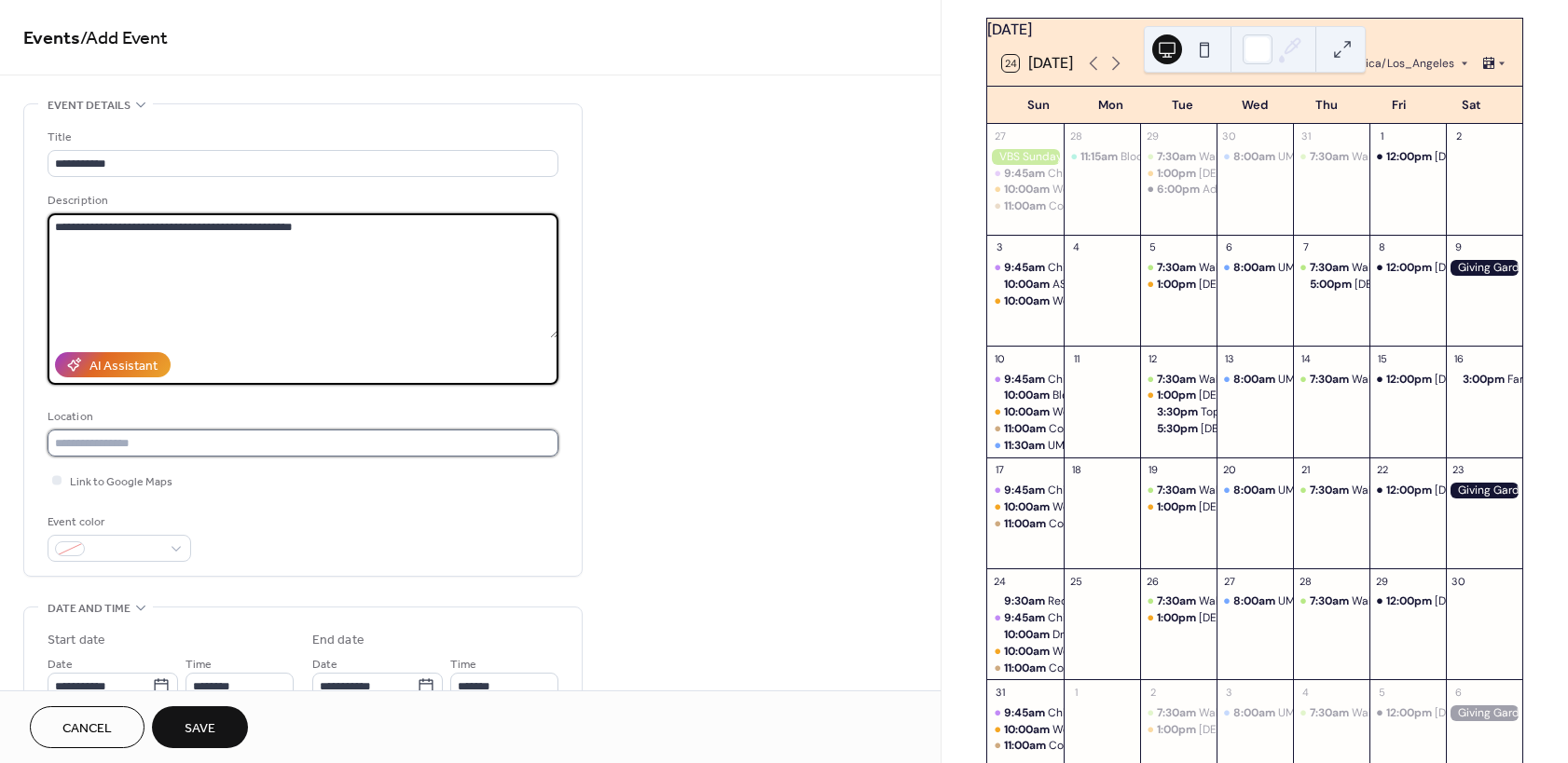 click at bounding box center [303, 443] 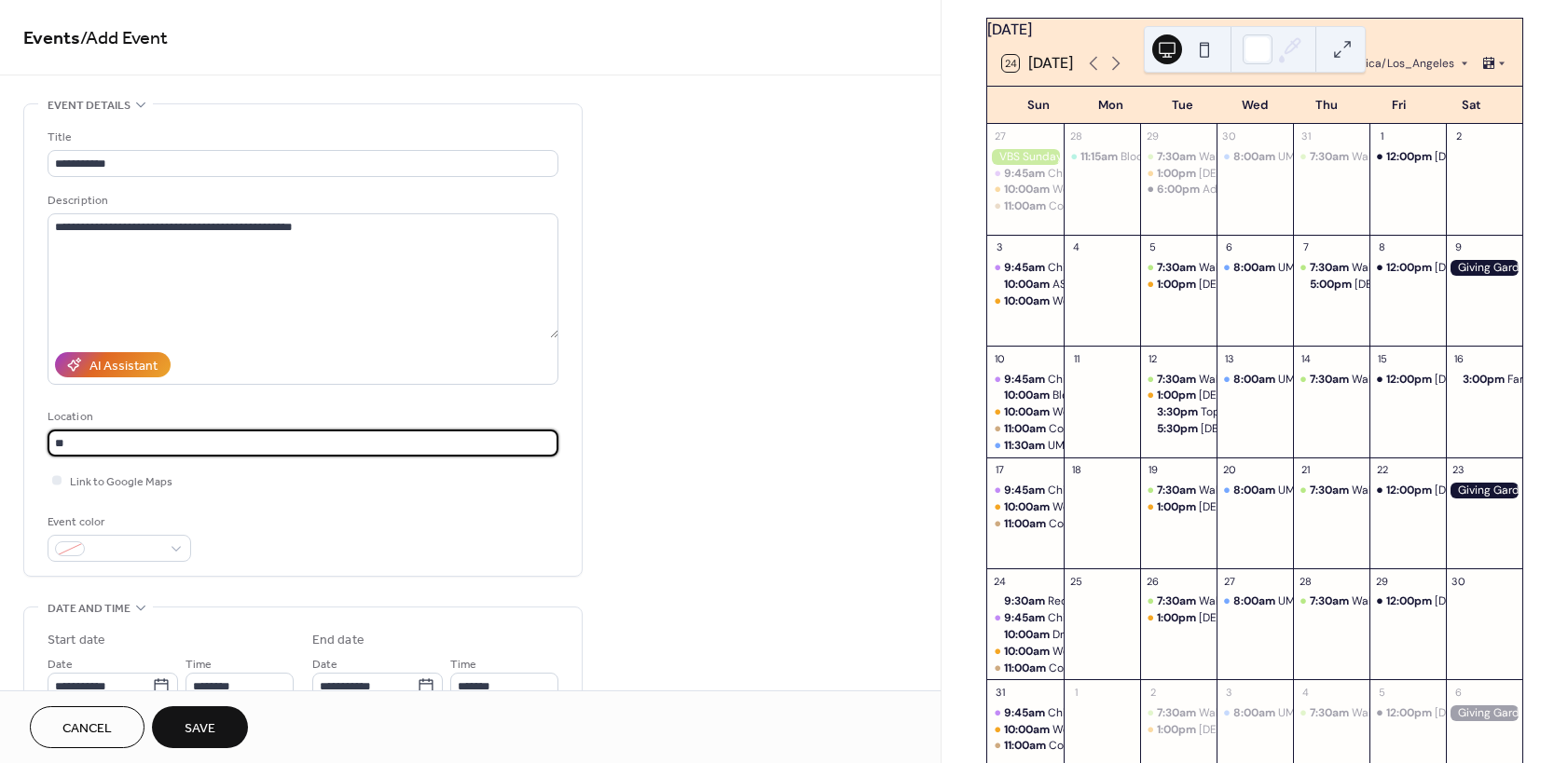 type on "*" 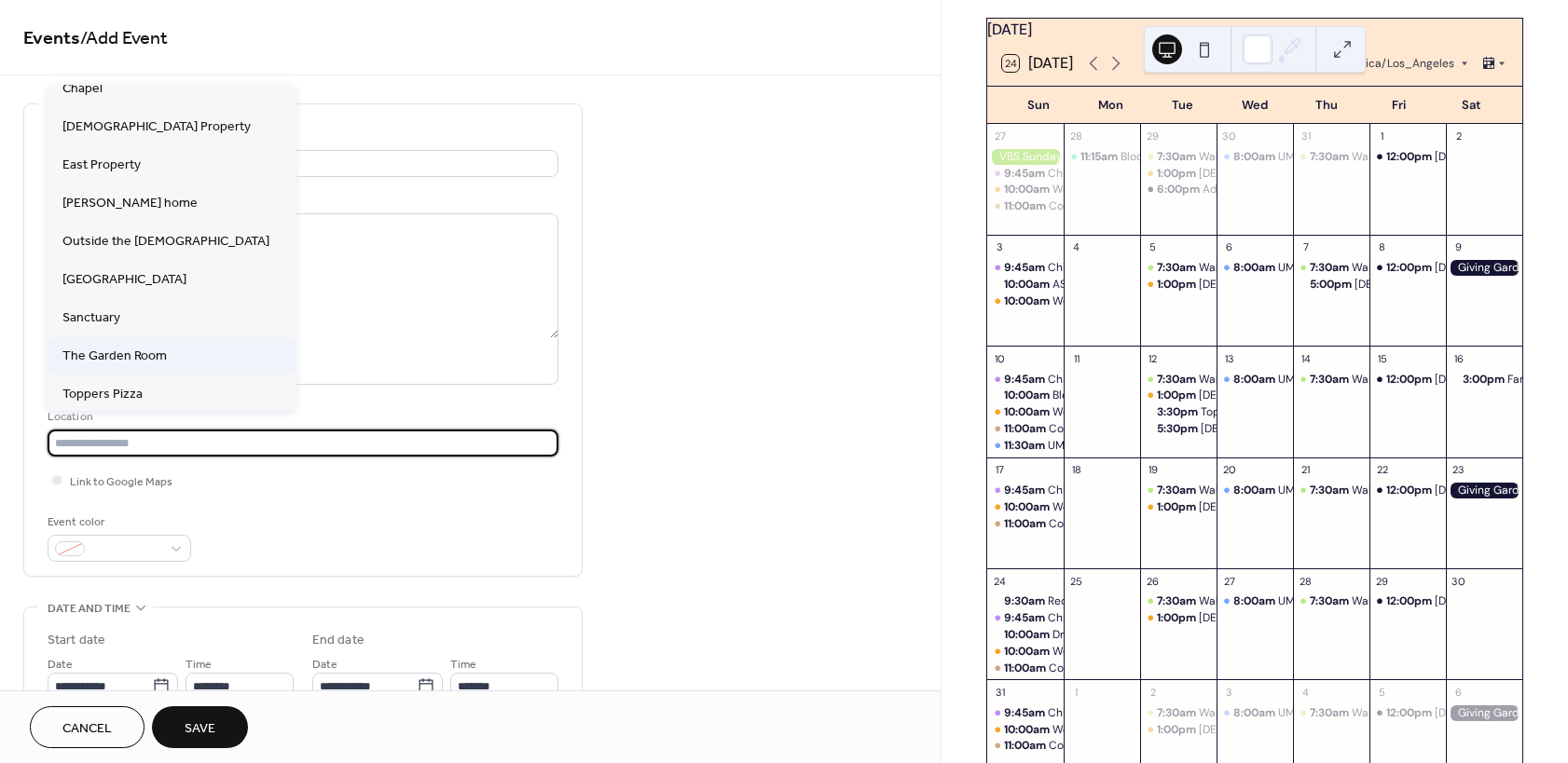 scroll, scrollTop: 316, scrollLeft: 0, axis: vertical 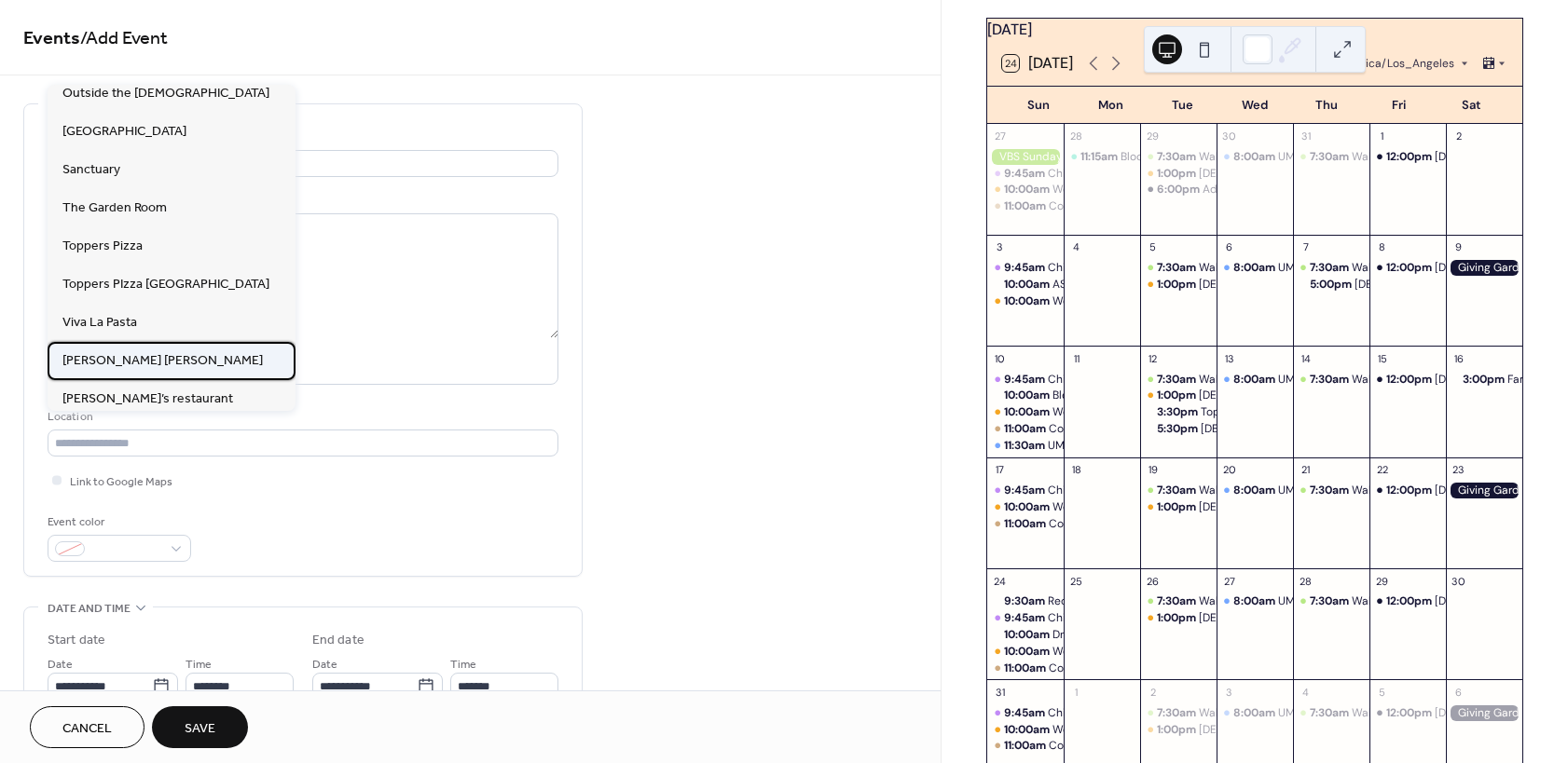 click on "[PERSON_NAME] [PERSON_NAME]" at bounding box center [162, 361] 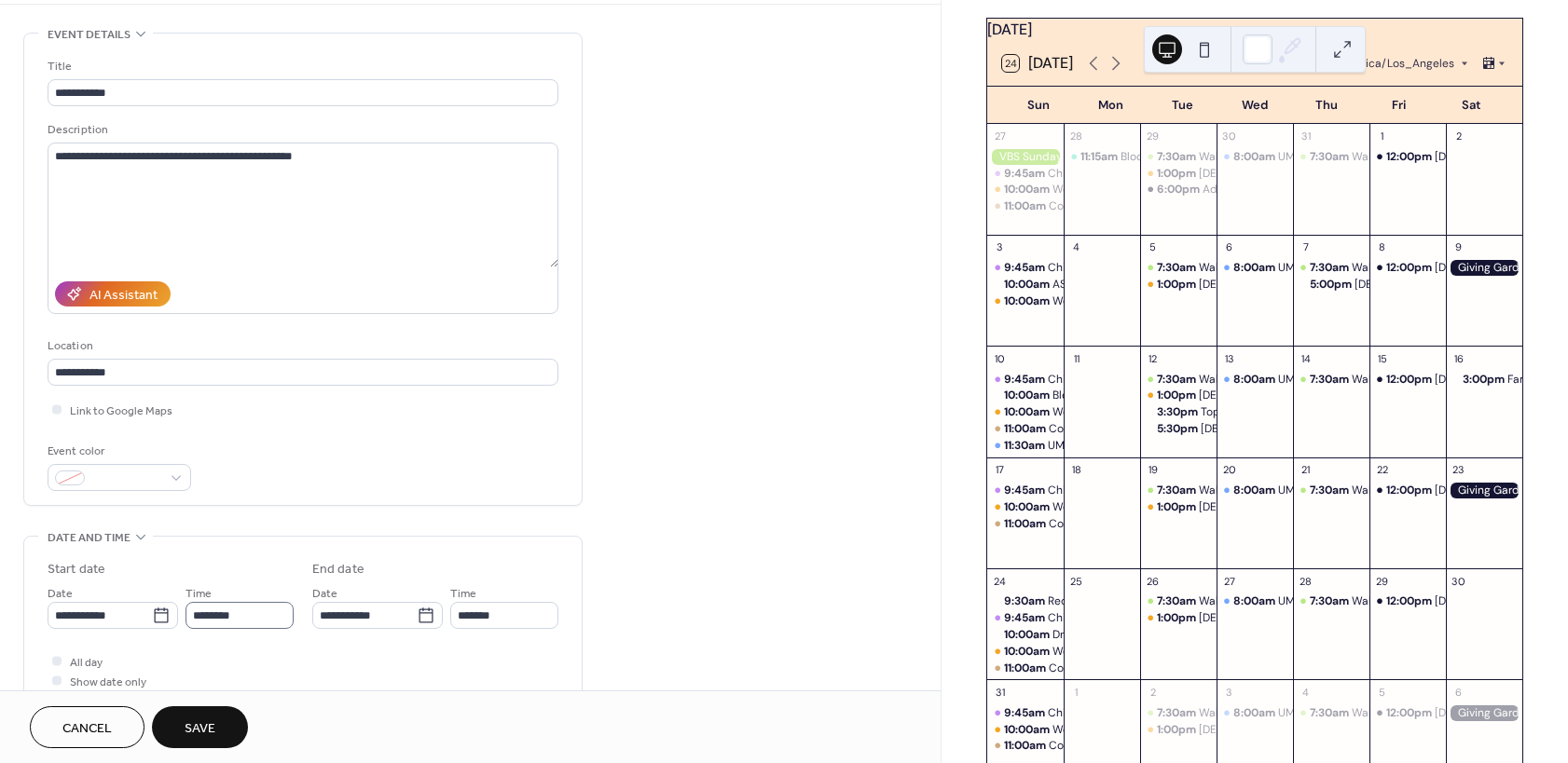 scroll, scrollTop: 112, scrollLeft: 0, axis: vertical 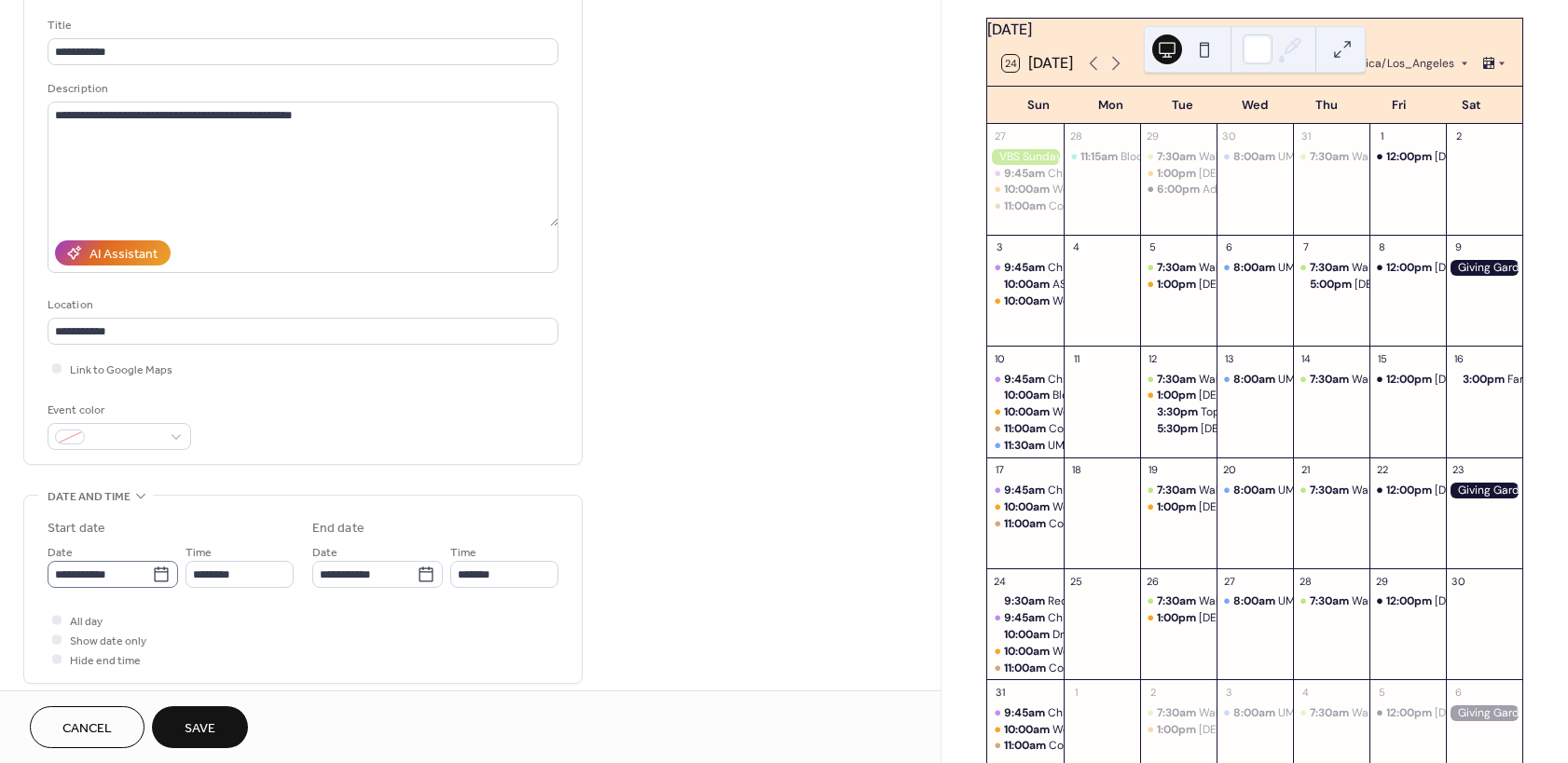 click 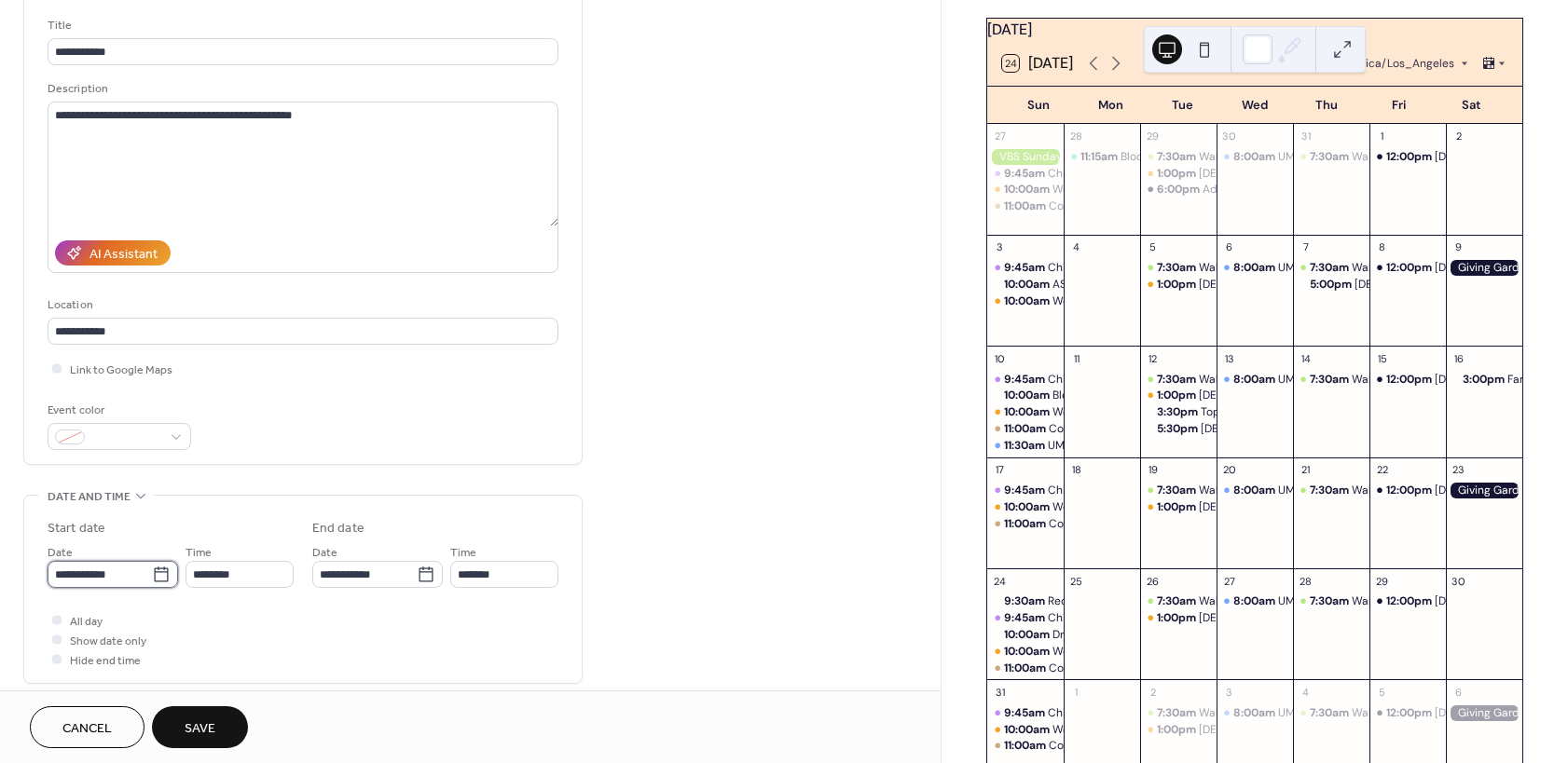 click on "**********" at bounding box center [100, 574] 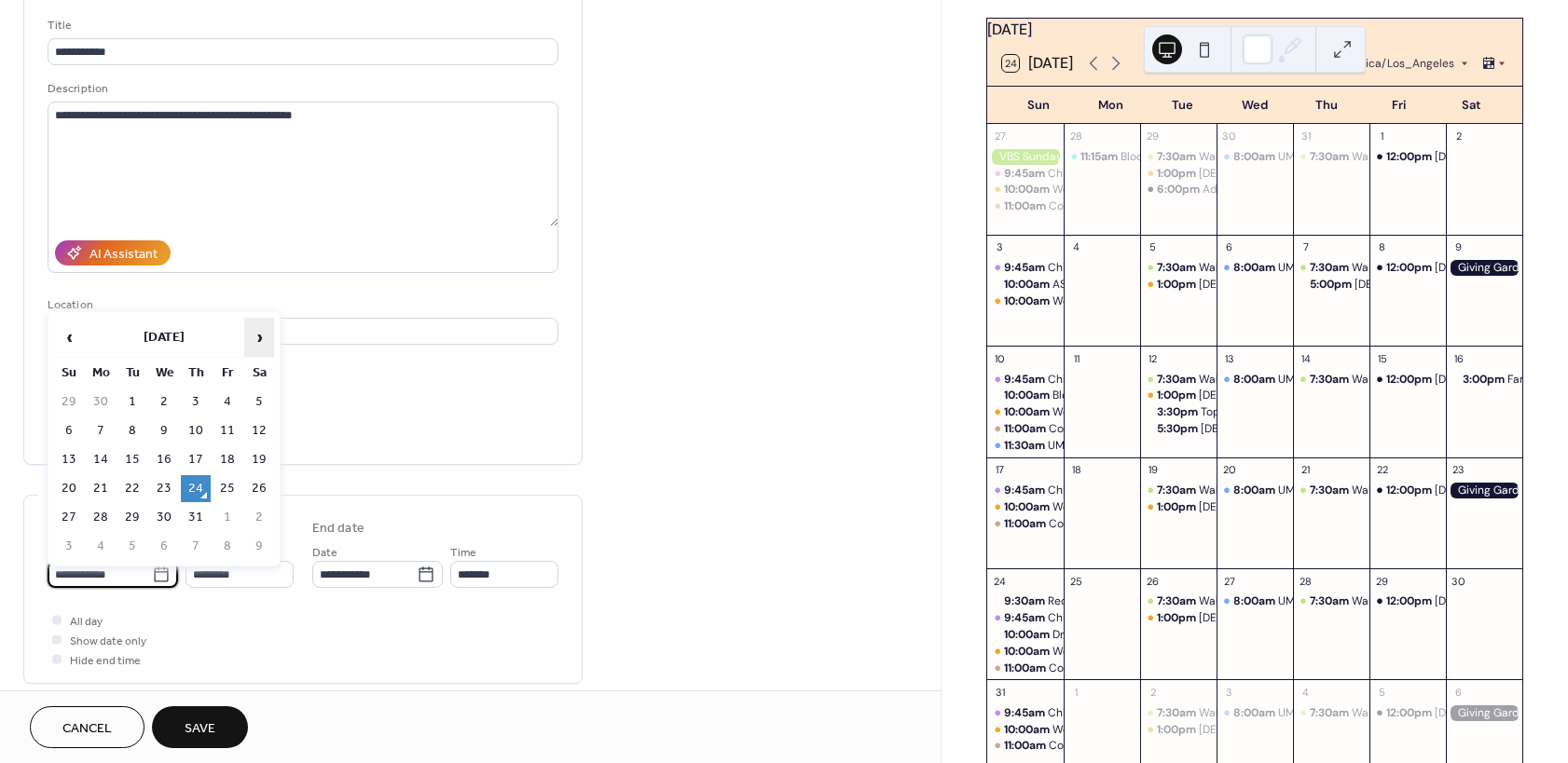 click on "›" at bounding box center [259, 337] 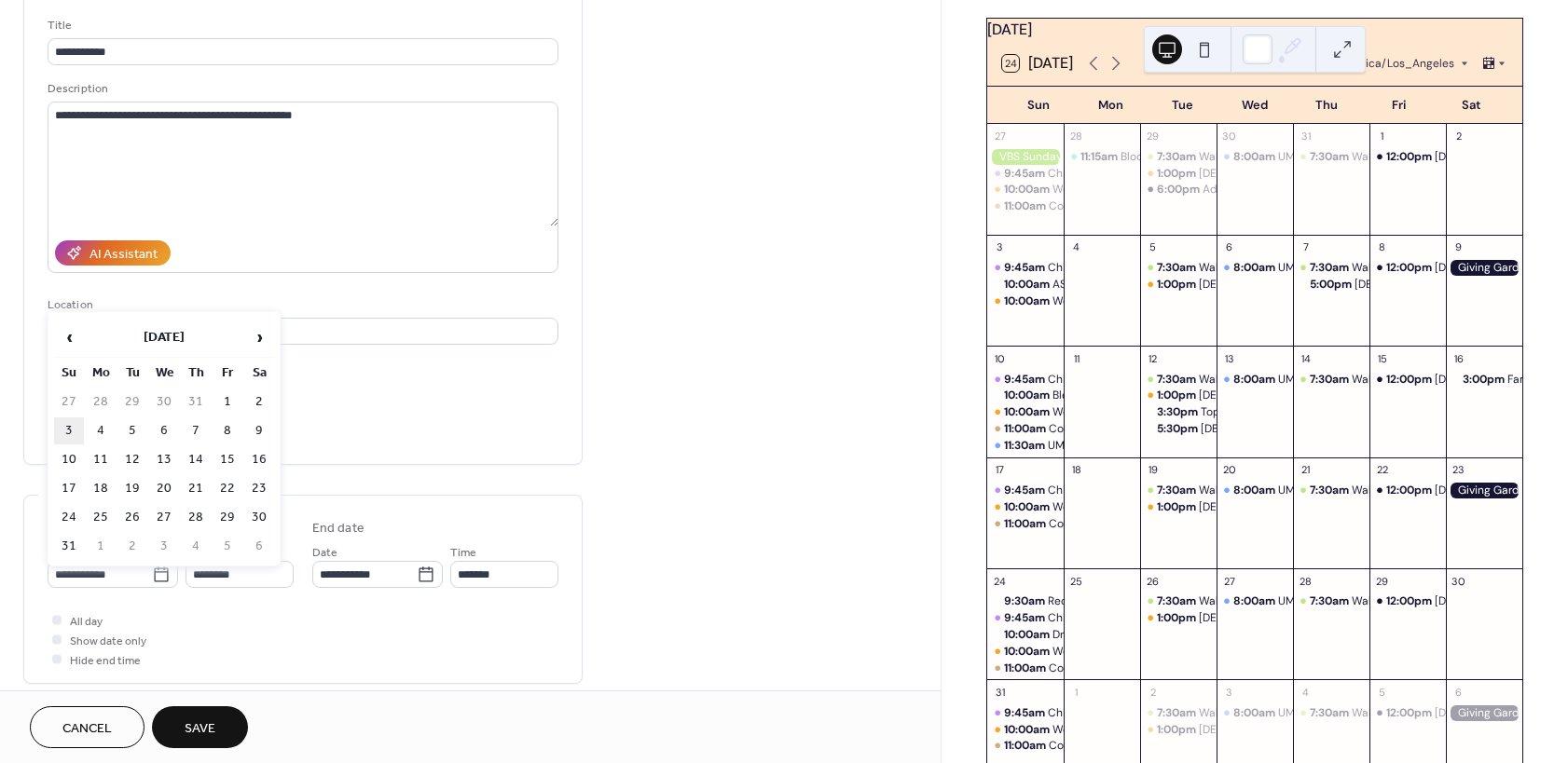 click on "3" at bounding box center [69, 430] 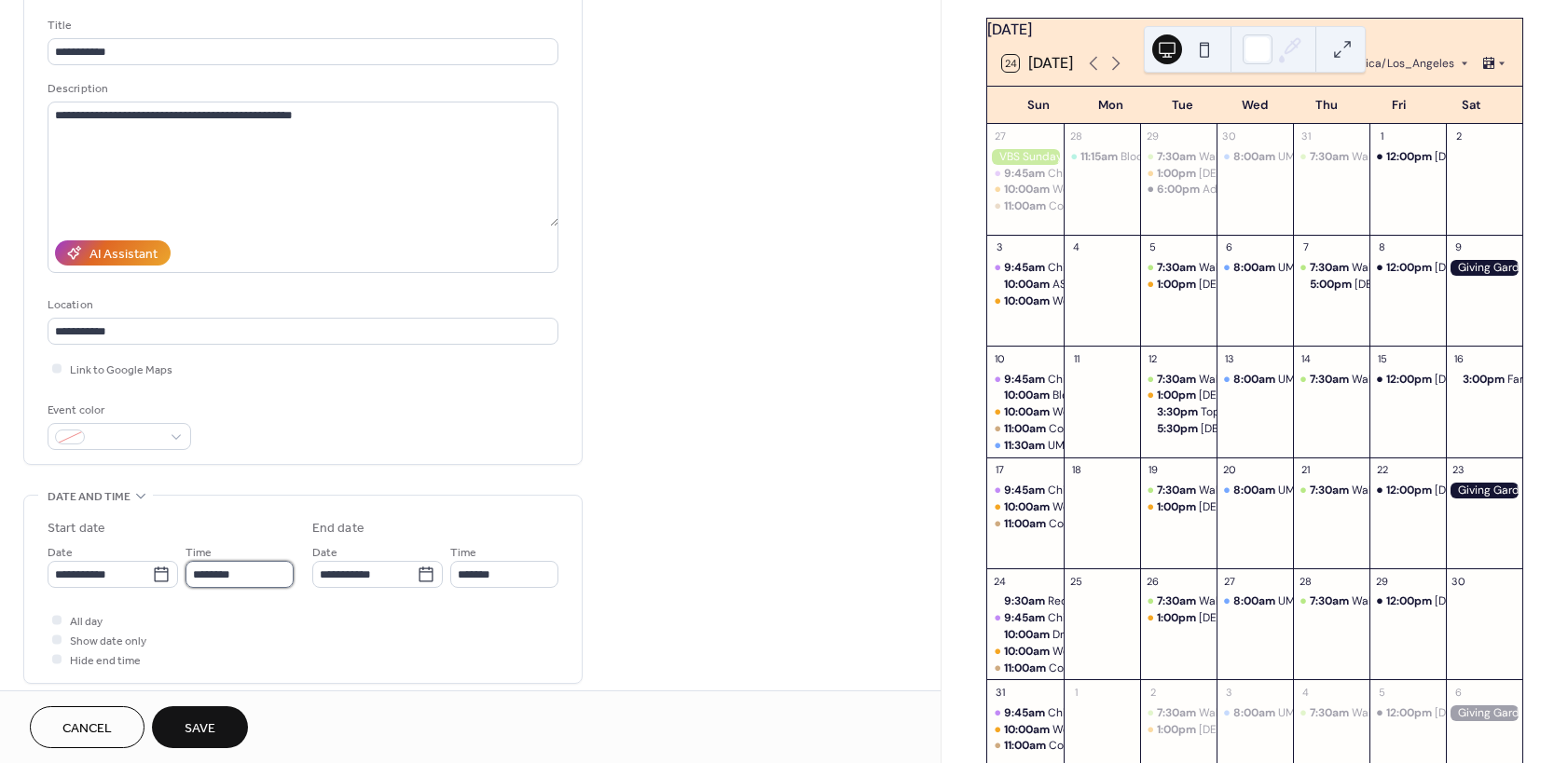 click on "********" at bounding box center [240, 574] 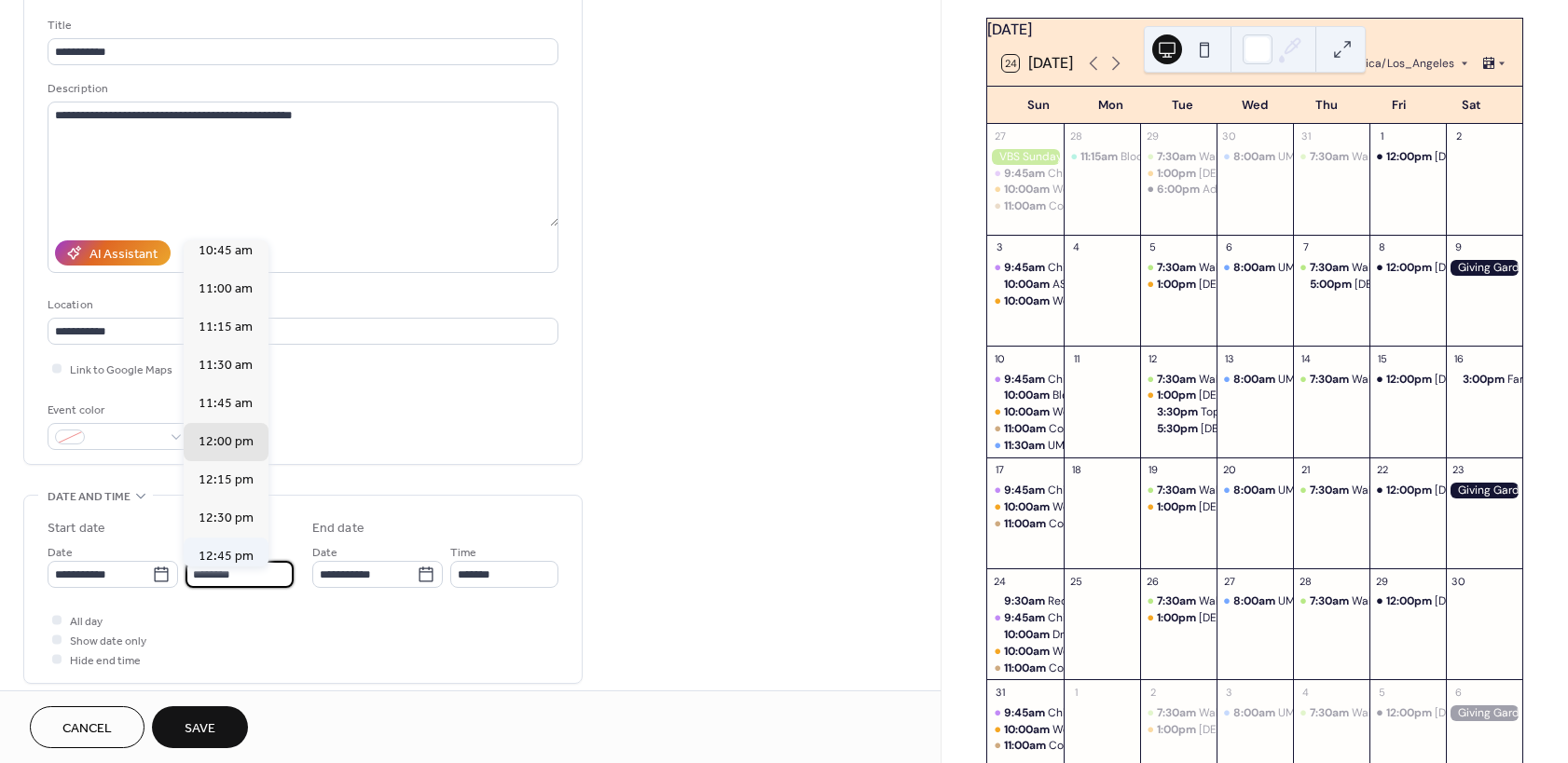 scroll, scrollTop: 1560, scrollLeft: 0, axis: vertical 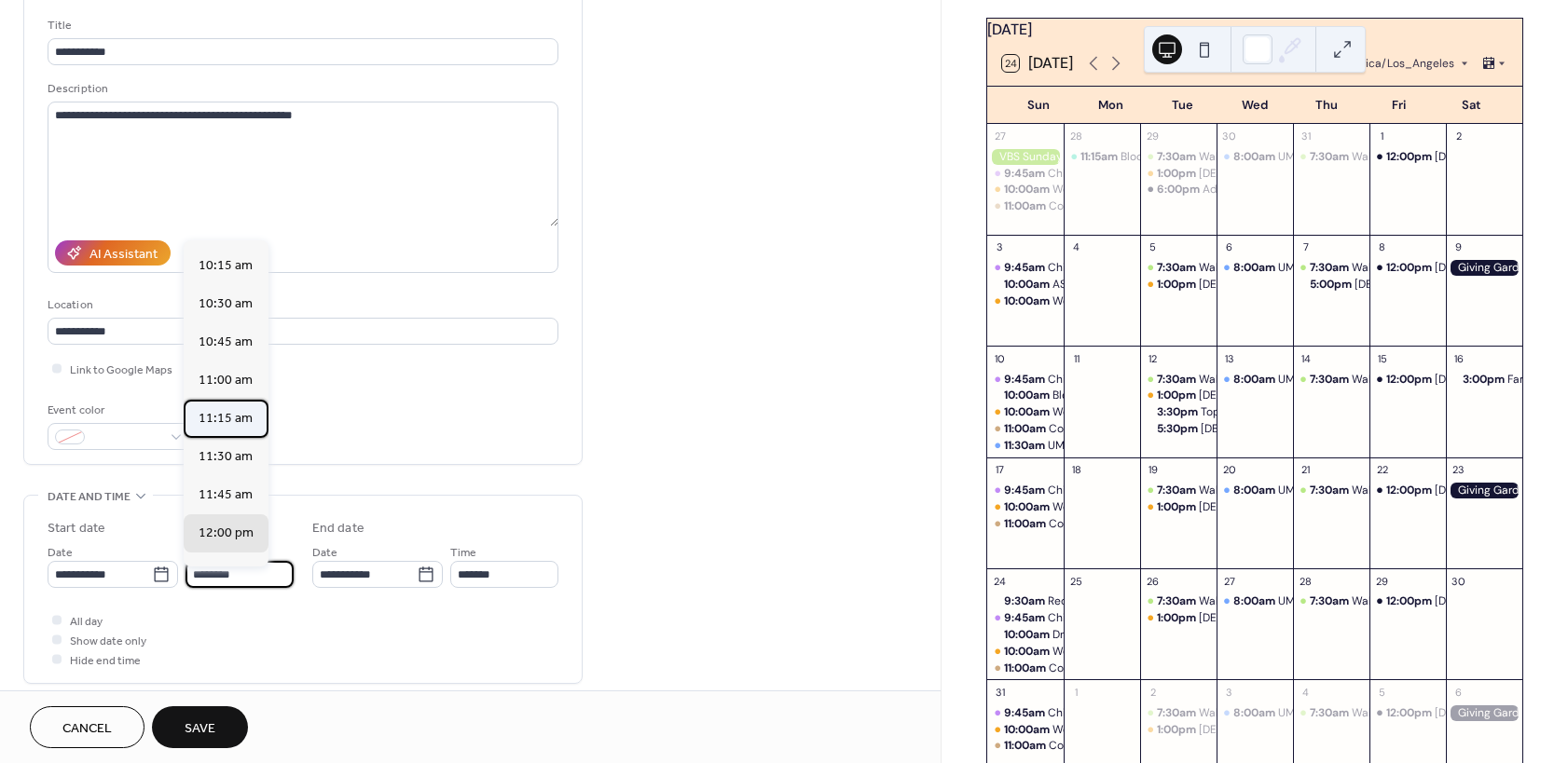 click on "11:15 am" at bounding box center [226, 418] 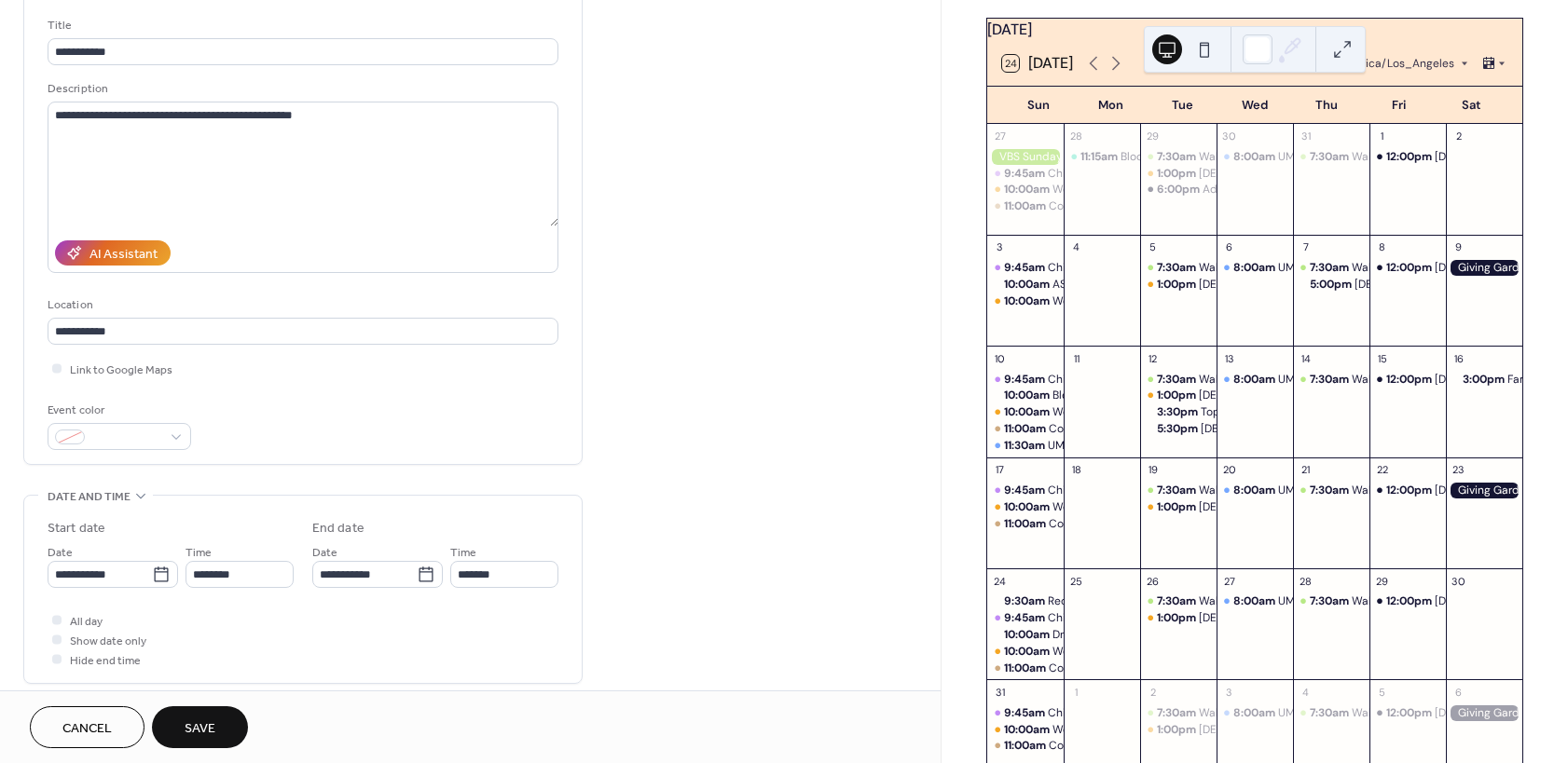 type on "********" 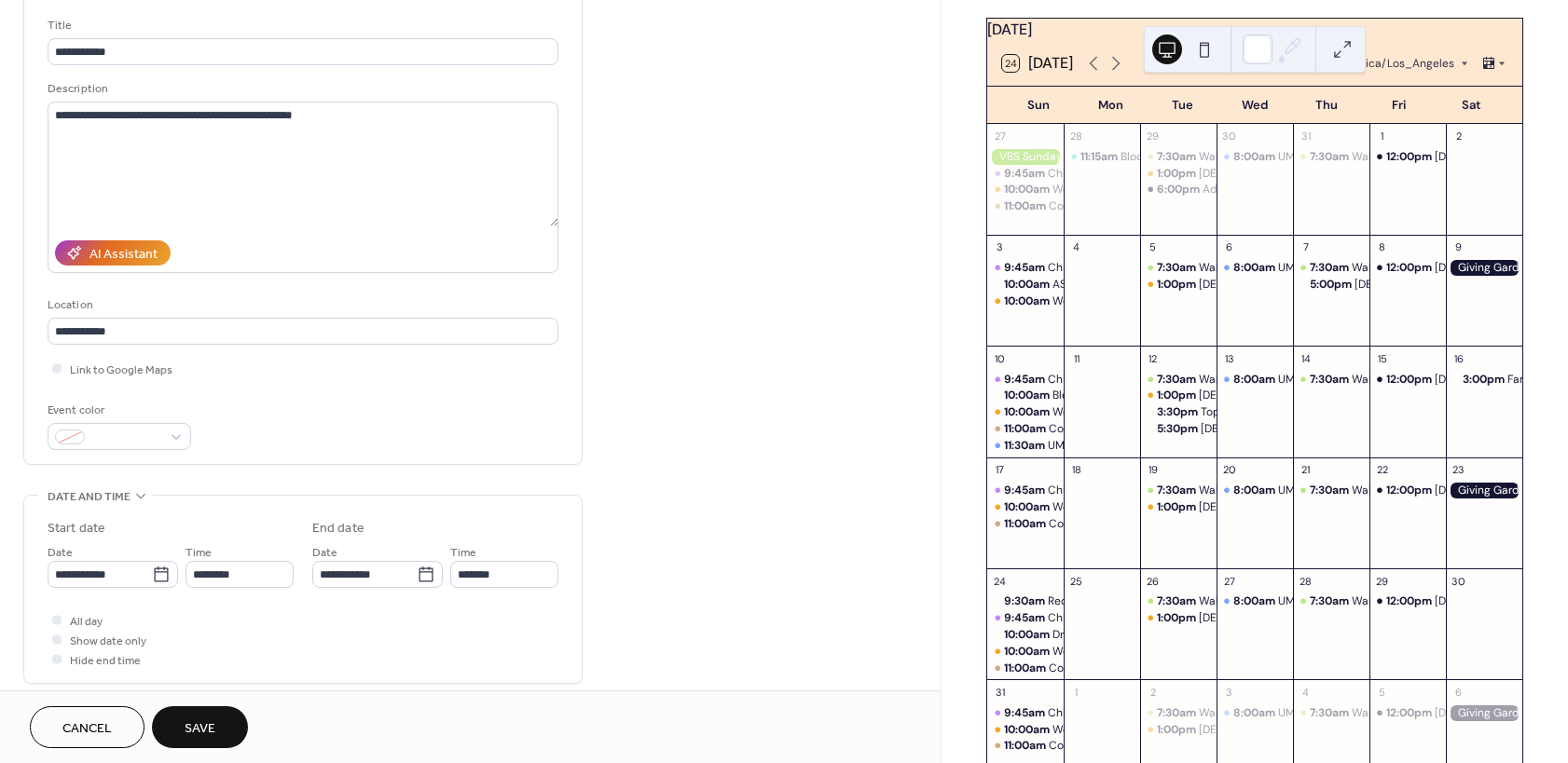 type on "********" 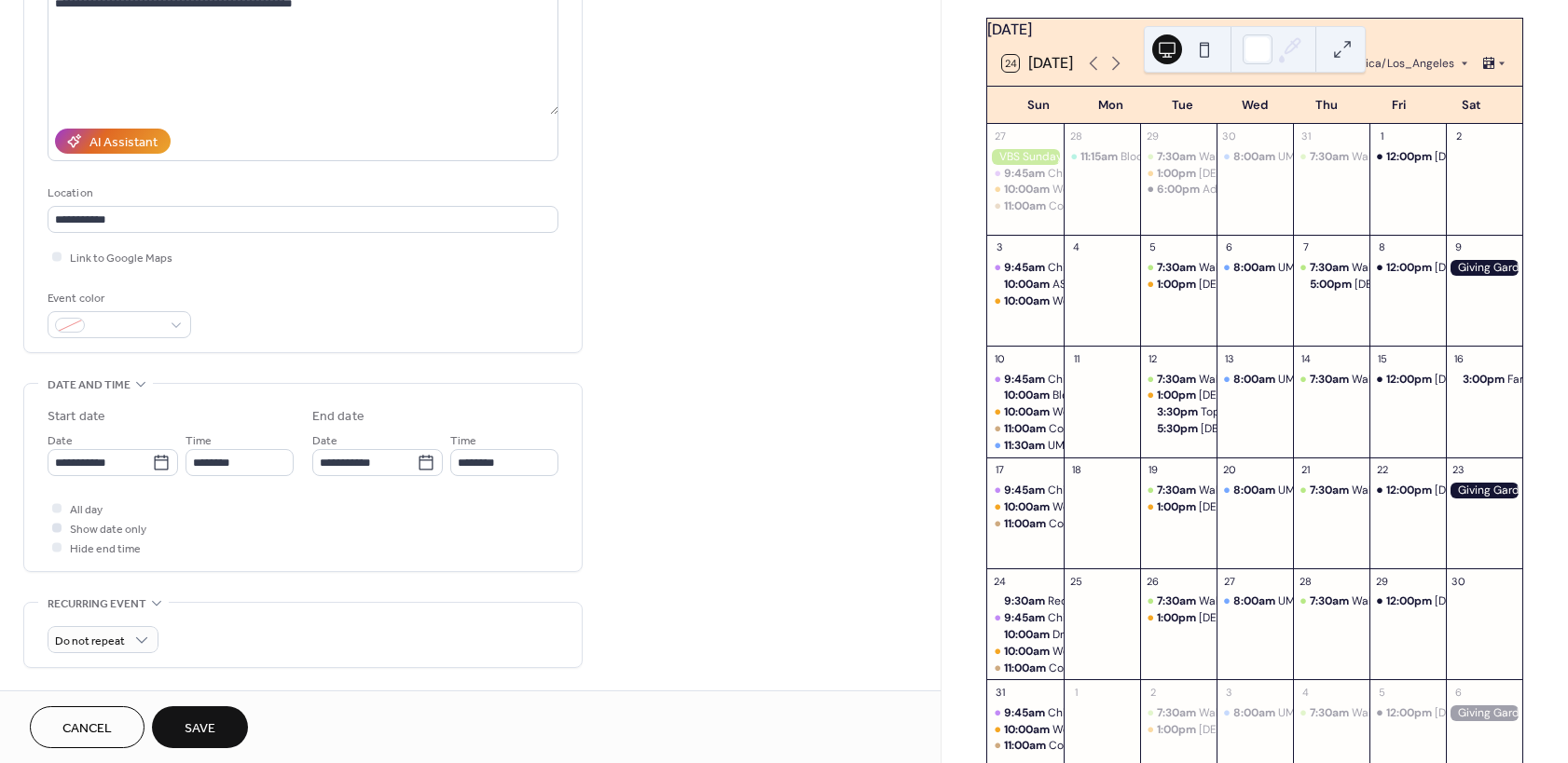 scroll, scrollTop: 279, scrollLeft: 0, axis: vertical 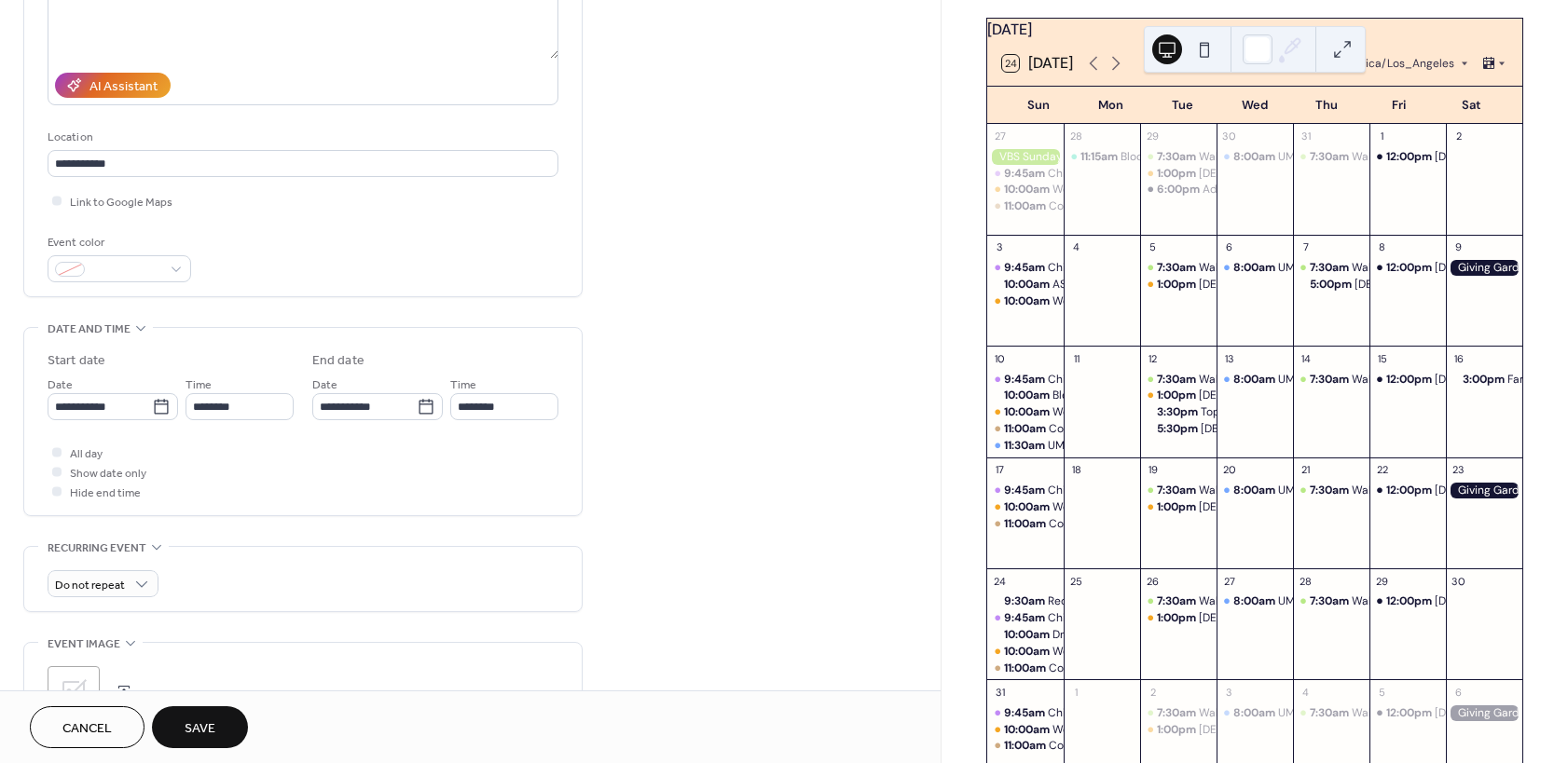 click on "Save" at bounding box center [199, 729] 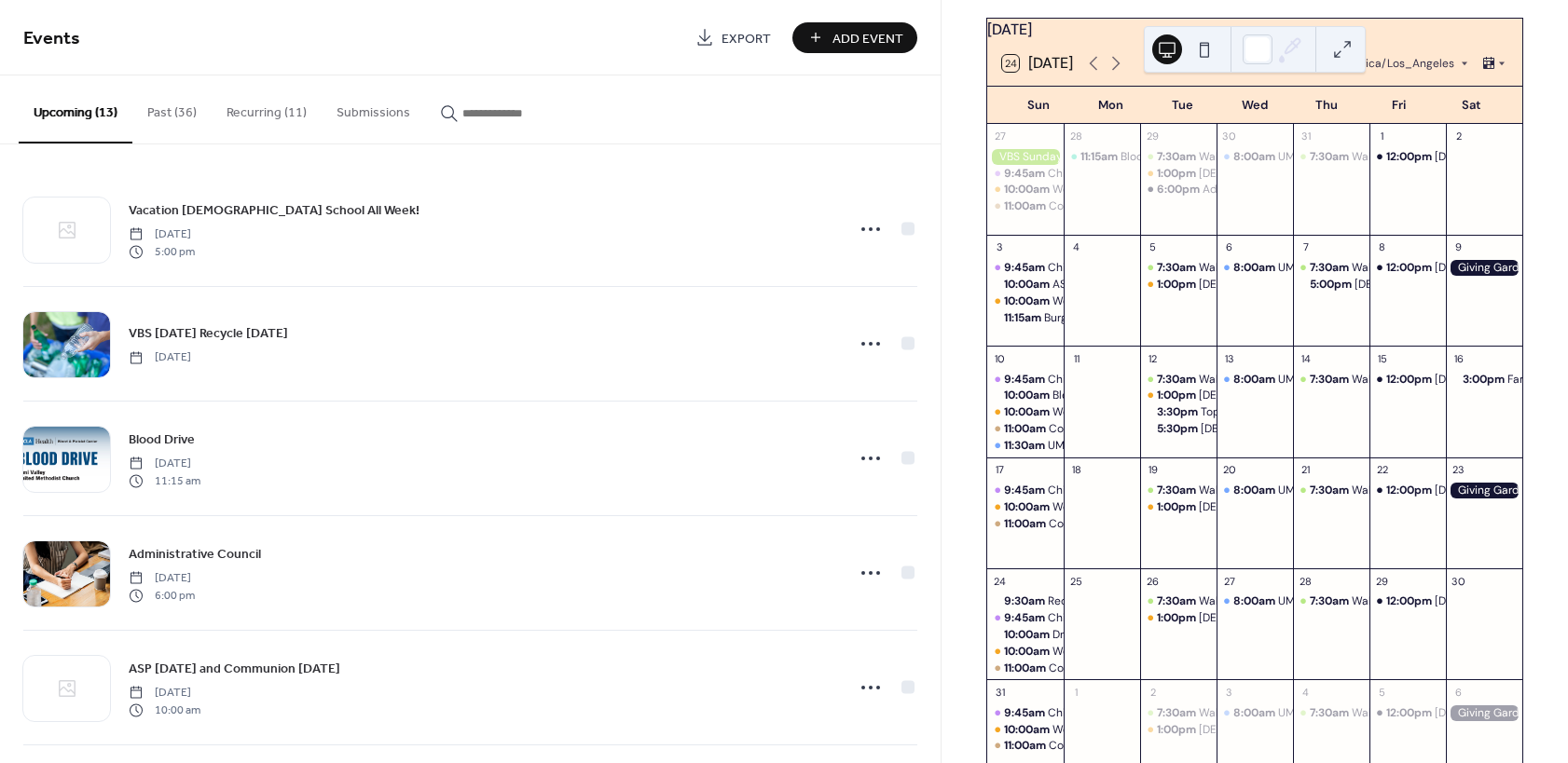 click on "Add Event" at bounding box center [868, 38] 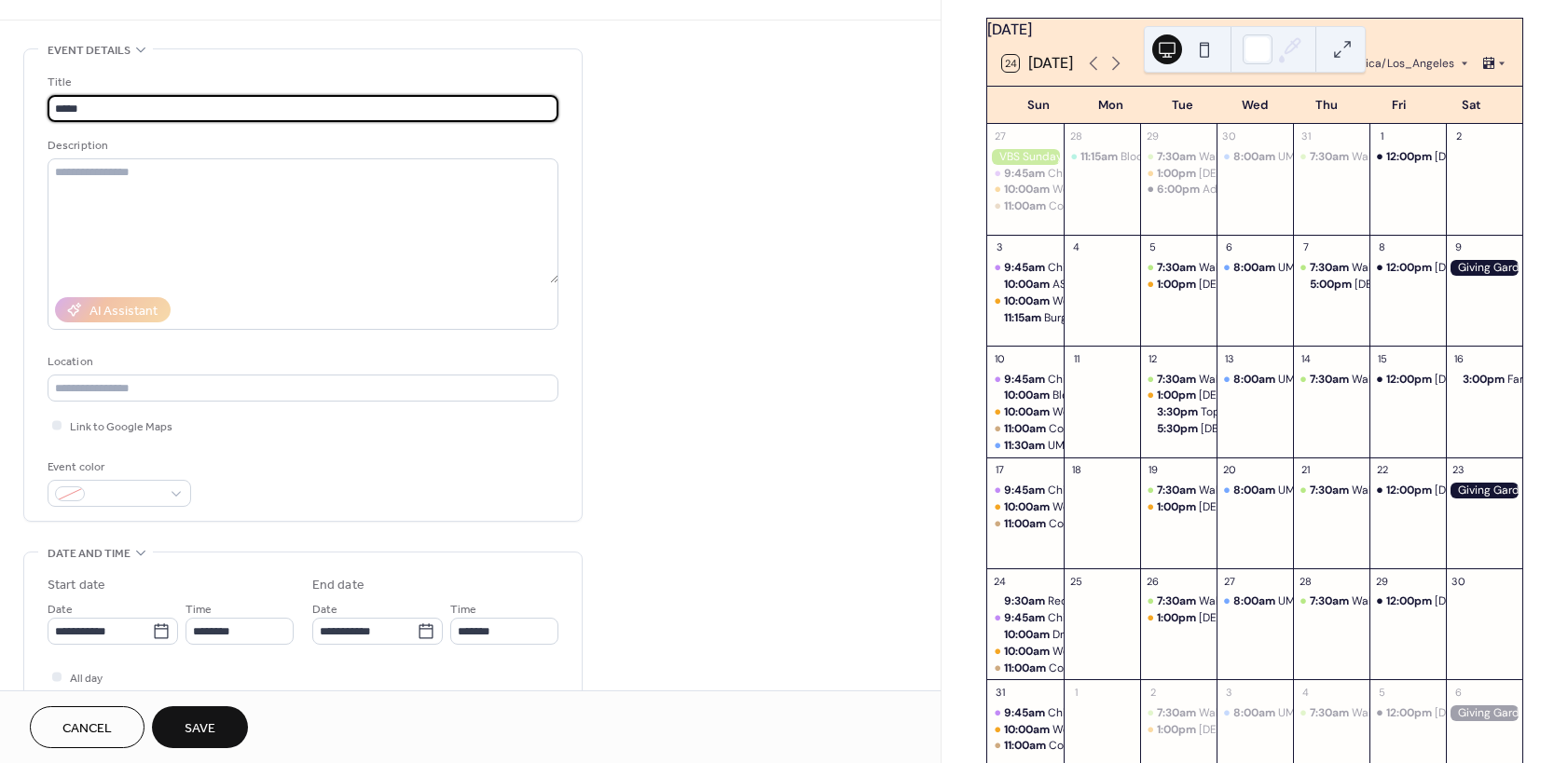 scroll, scrollTop: 168, scrollLeft: 0, axis: vertical 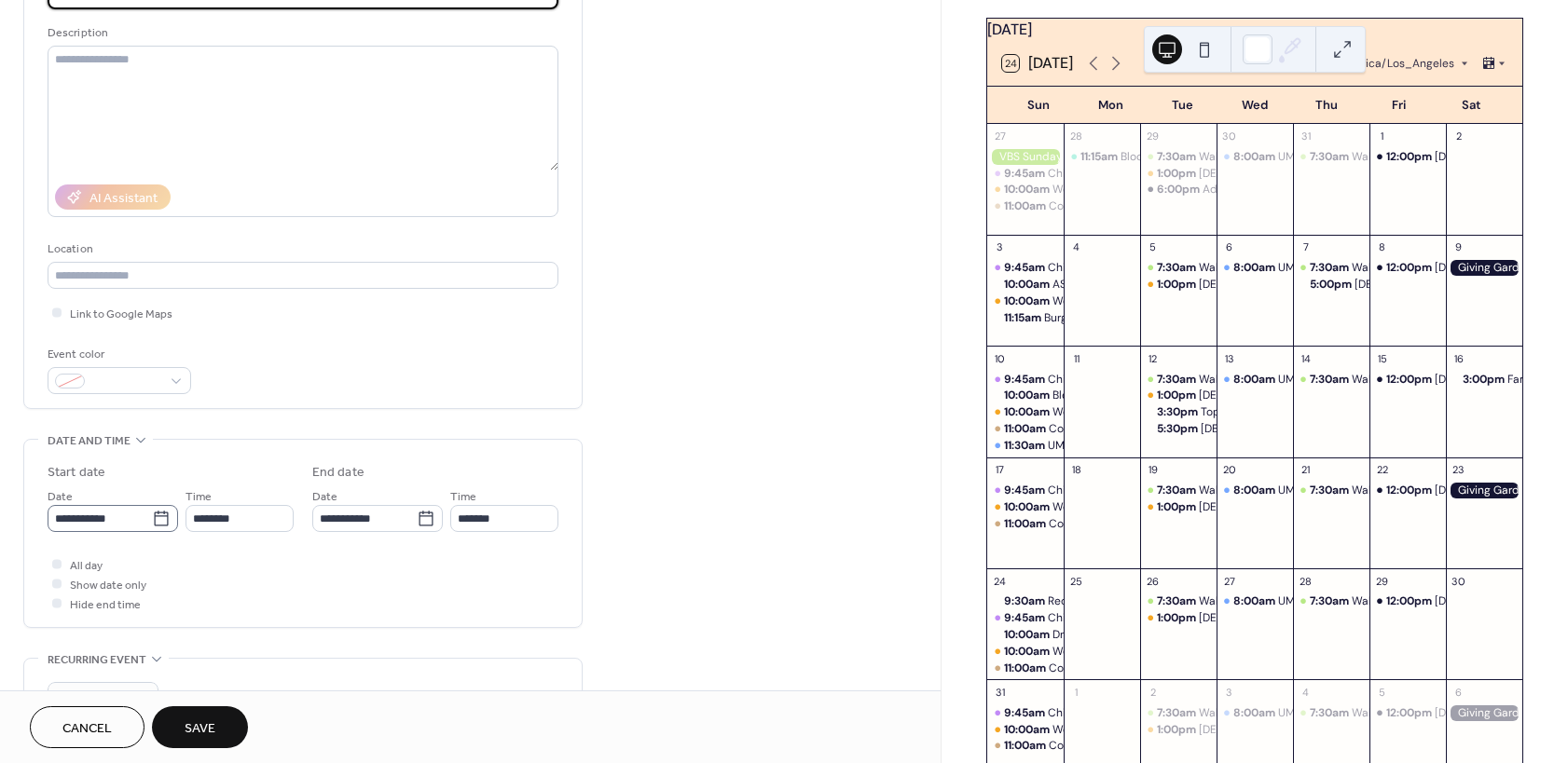 type on "****" 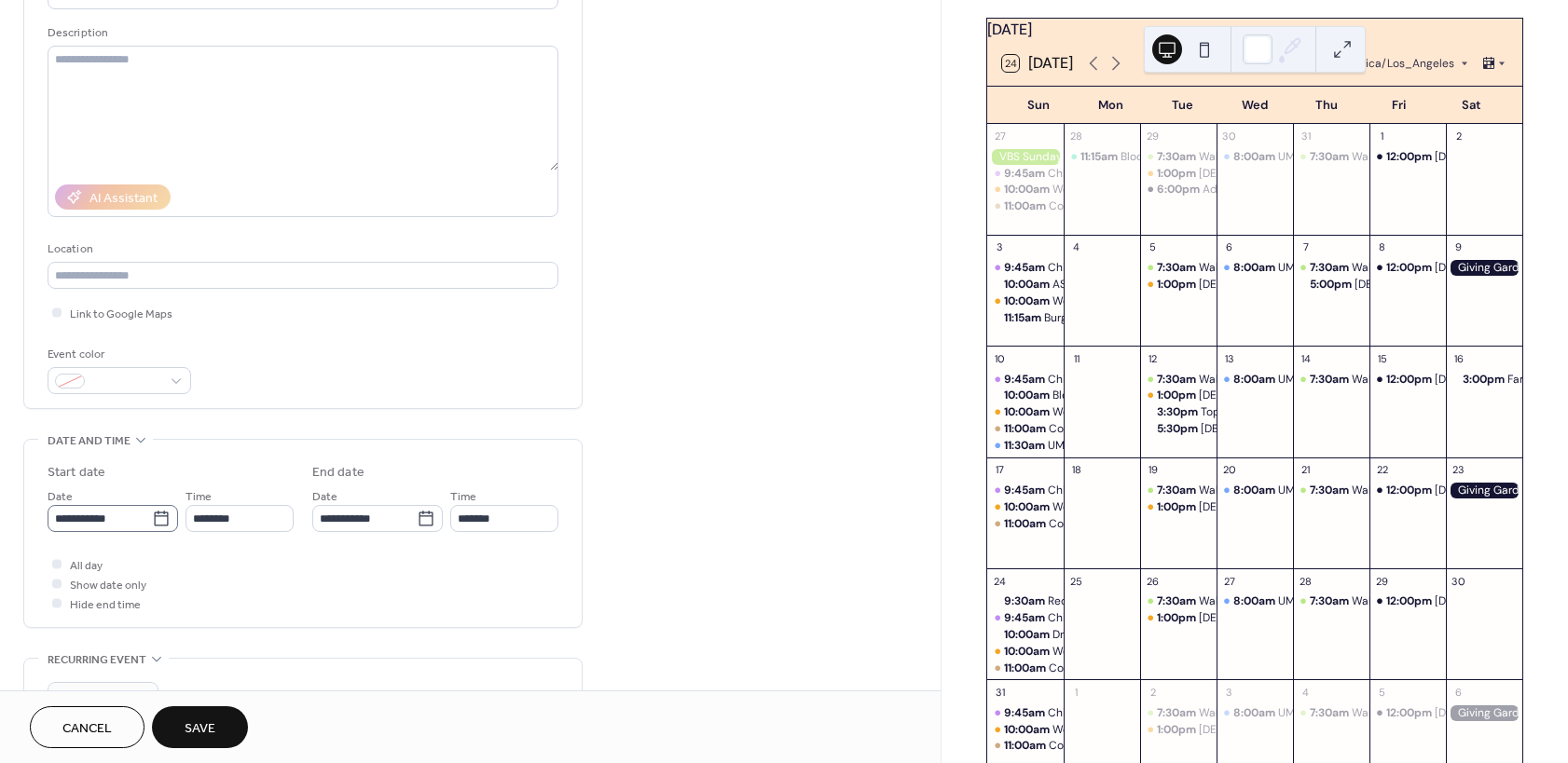 click 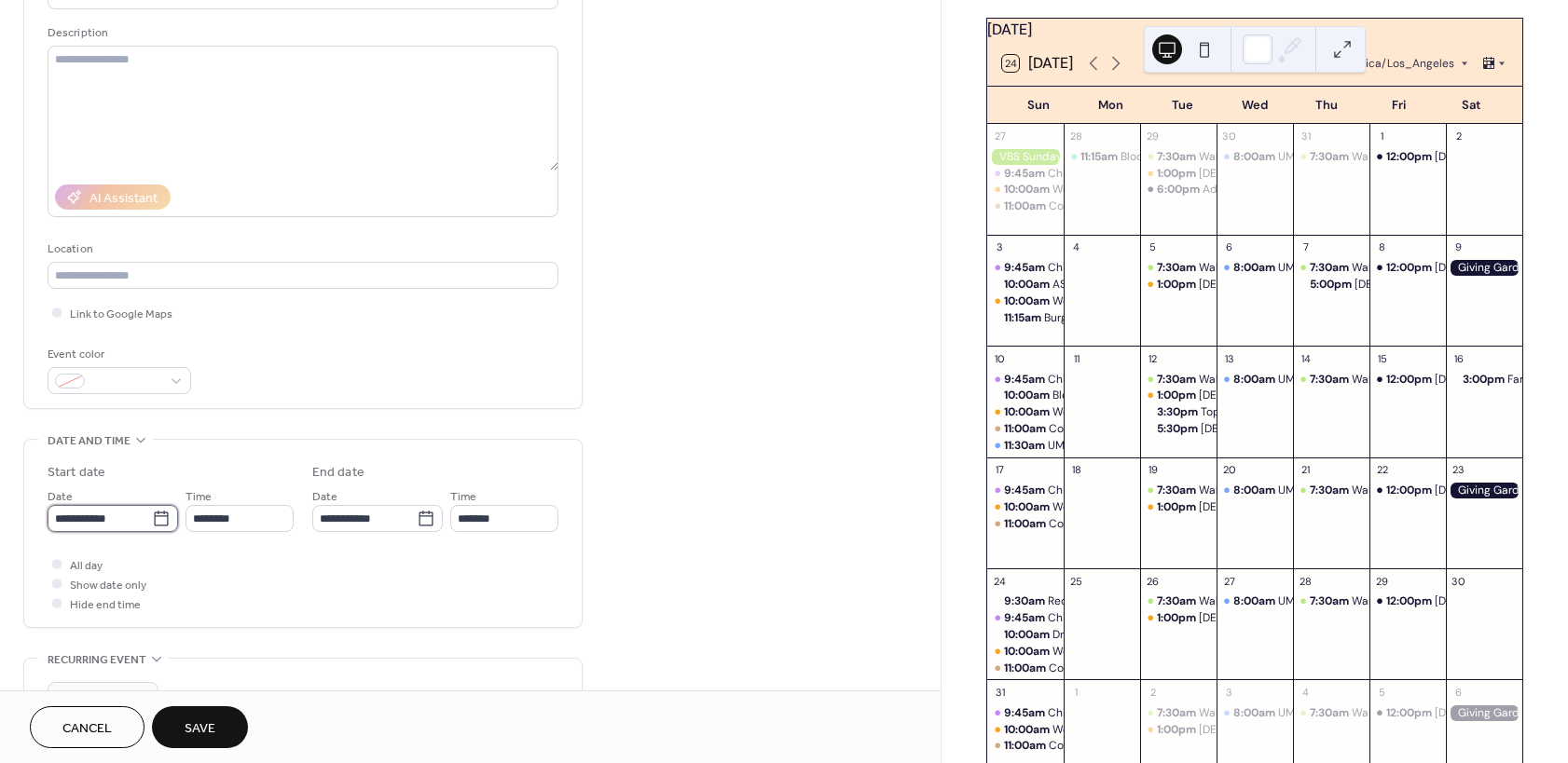 click on "**********" at bounding box center (100, 518) 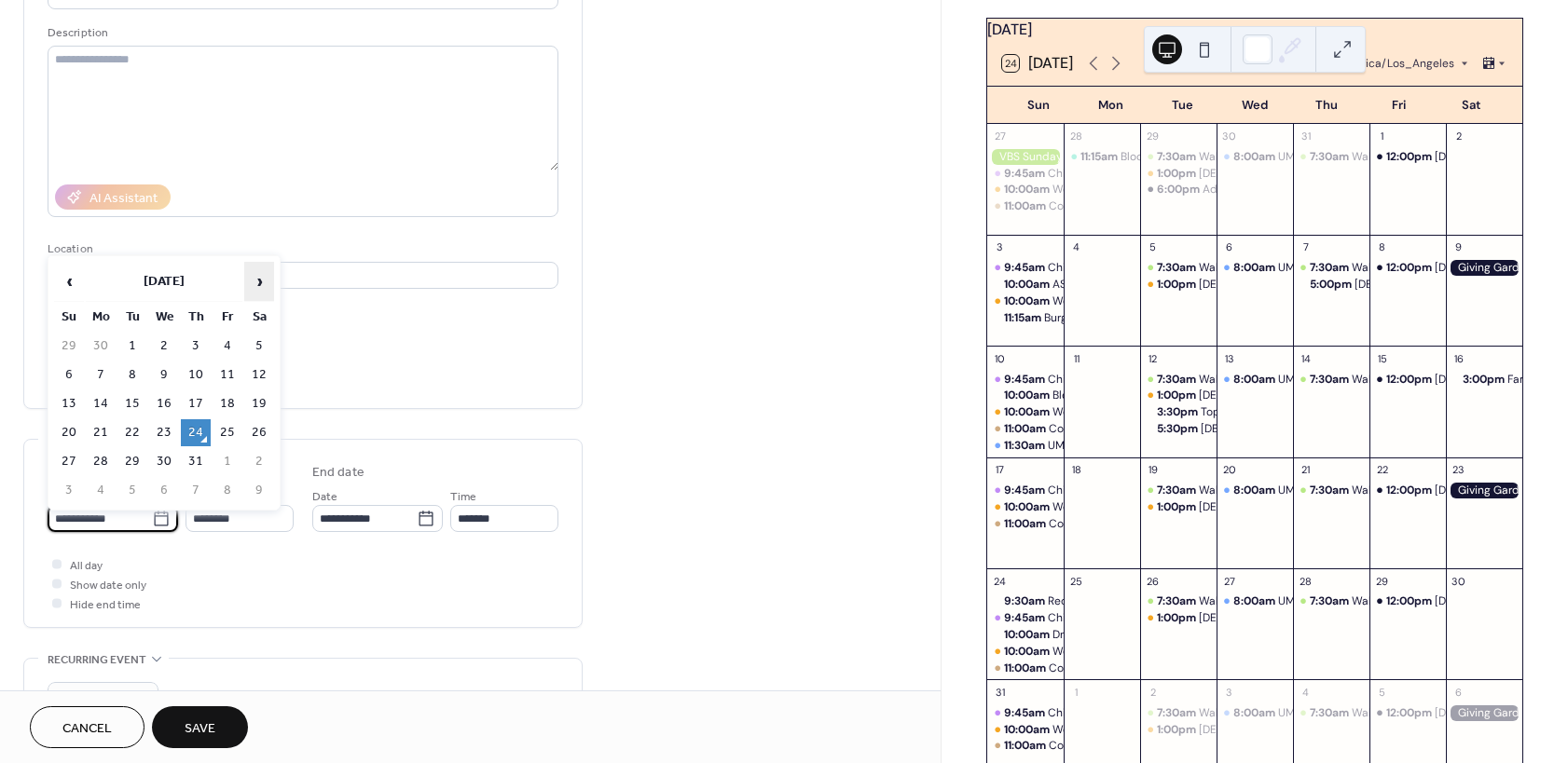 click on "›" at bounding box center (259, 281) 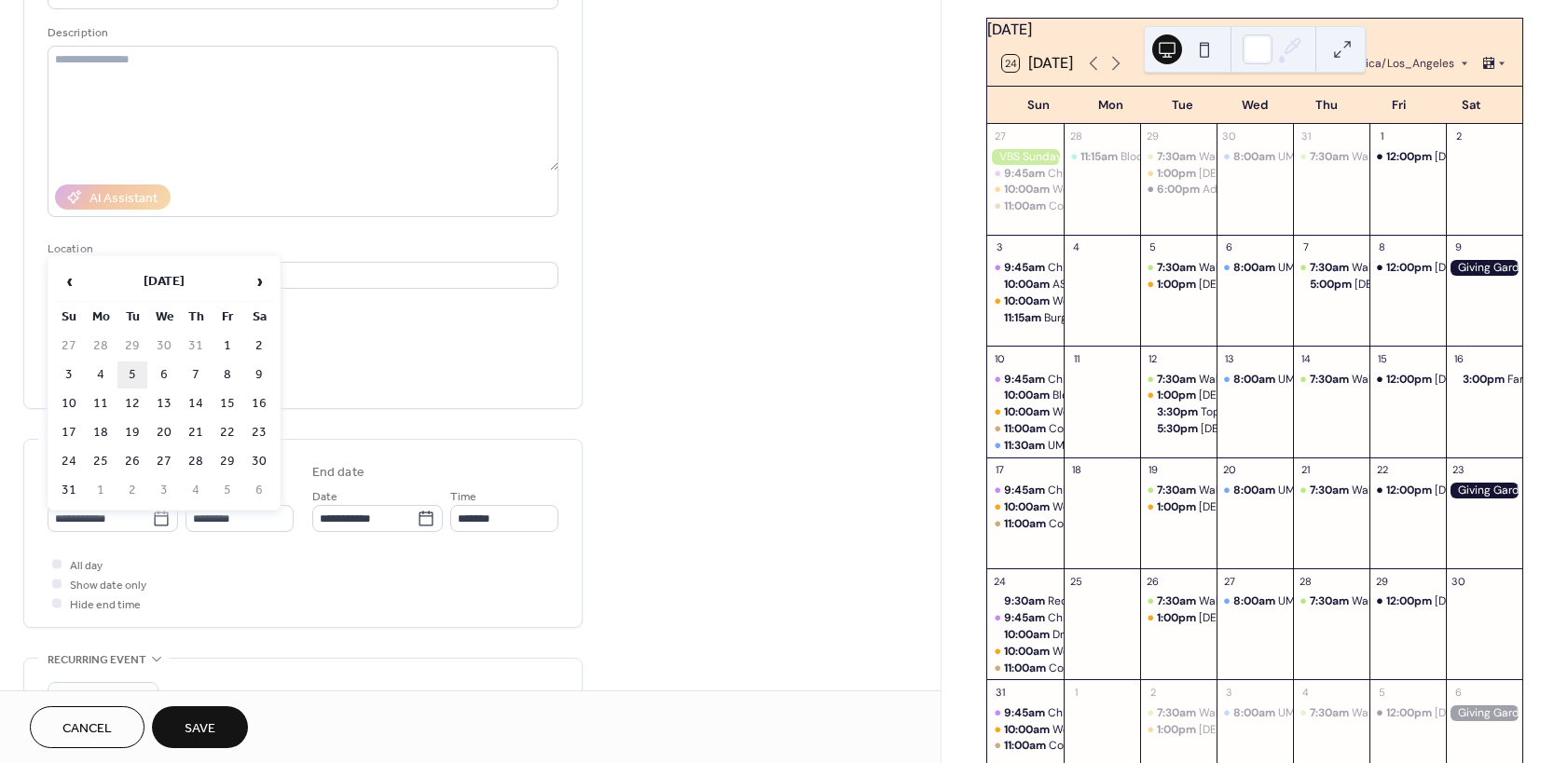 click on "5" at bounding box center (132, 375) 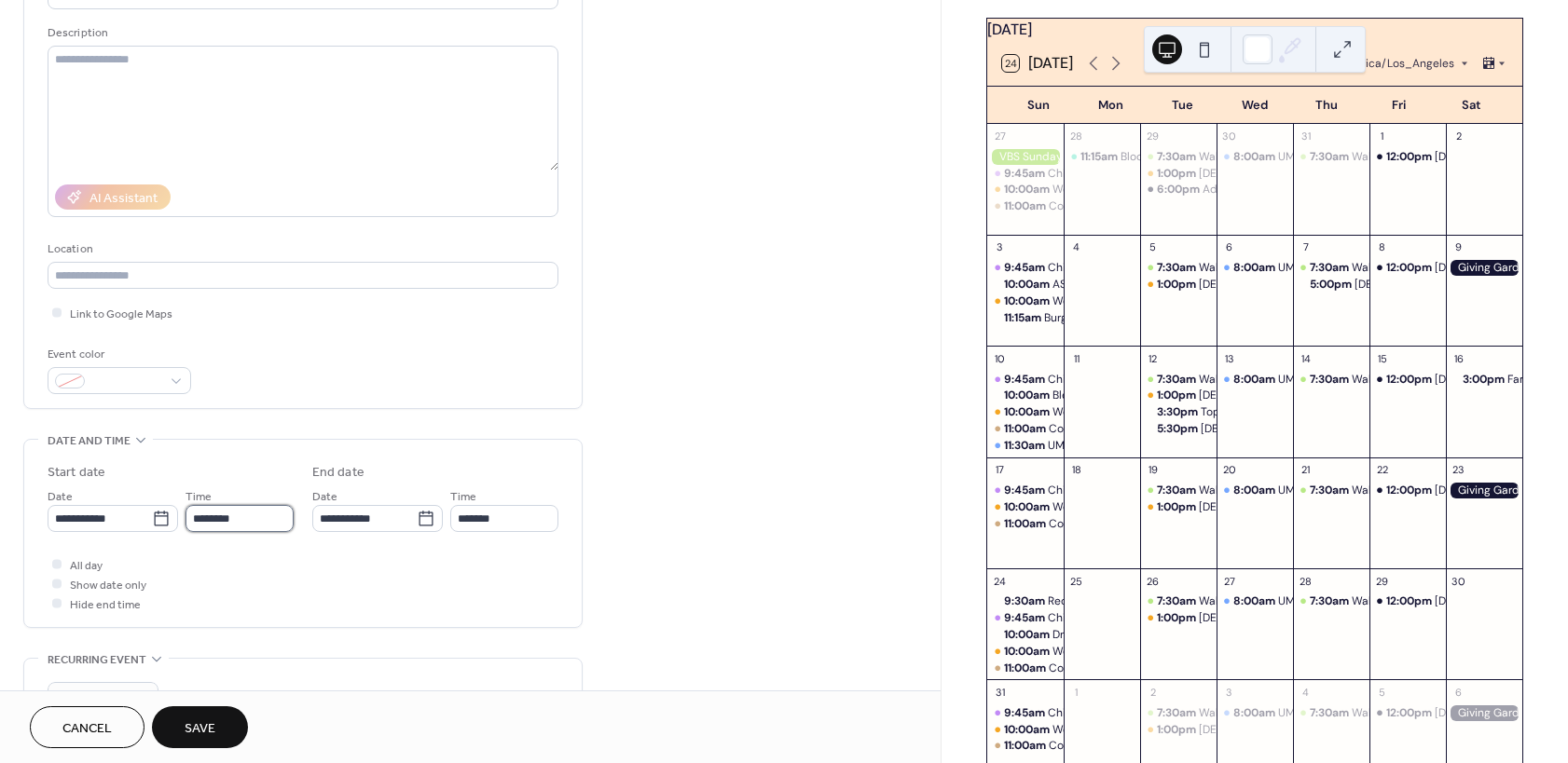 click on "********" at bounding box center [240, 518] 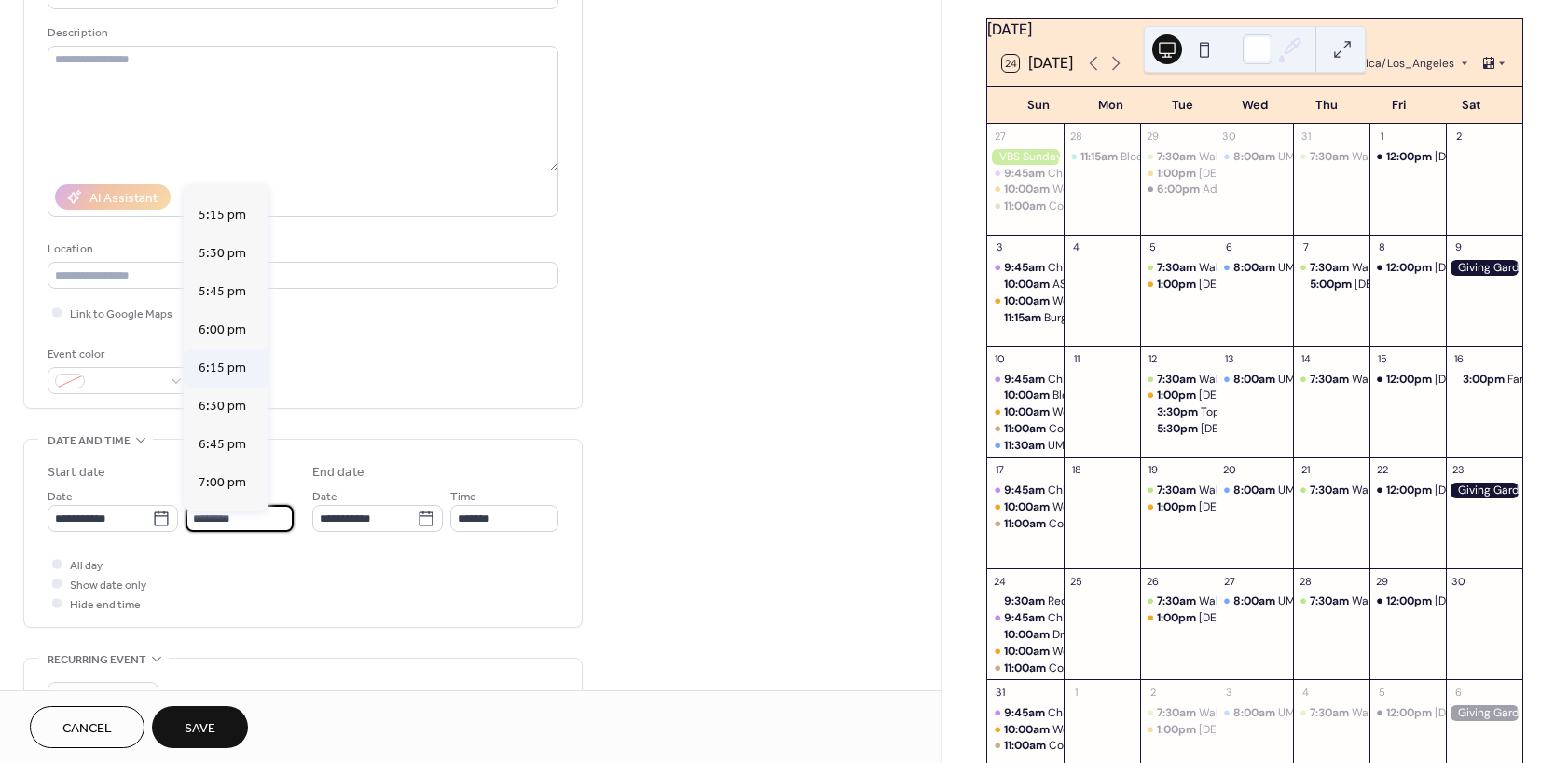 scroll, scrollTop: 2650, scrollLeft: 0, axis: vertical 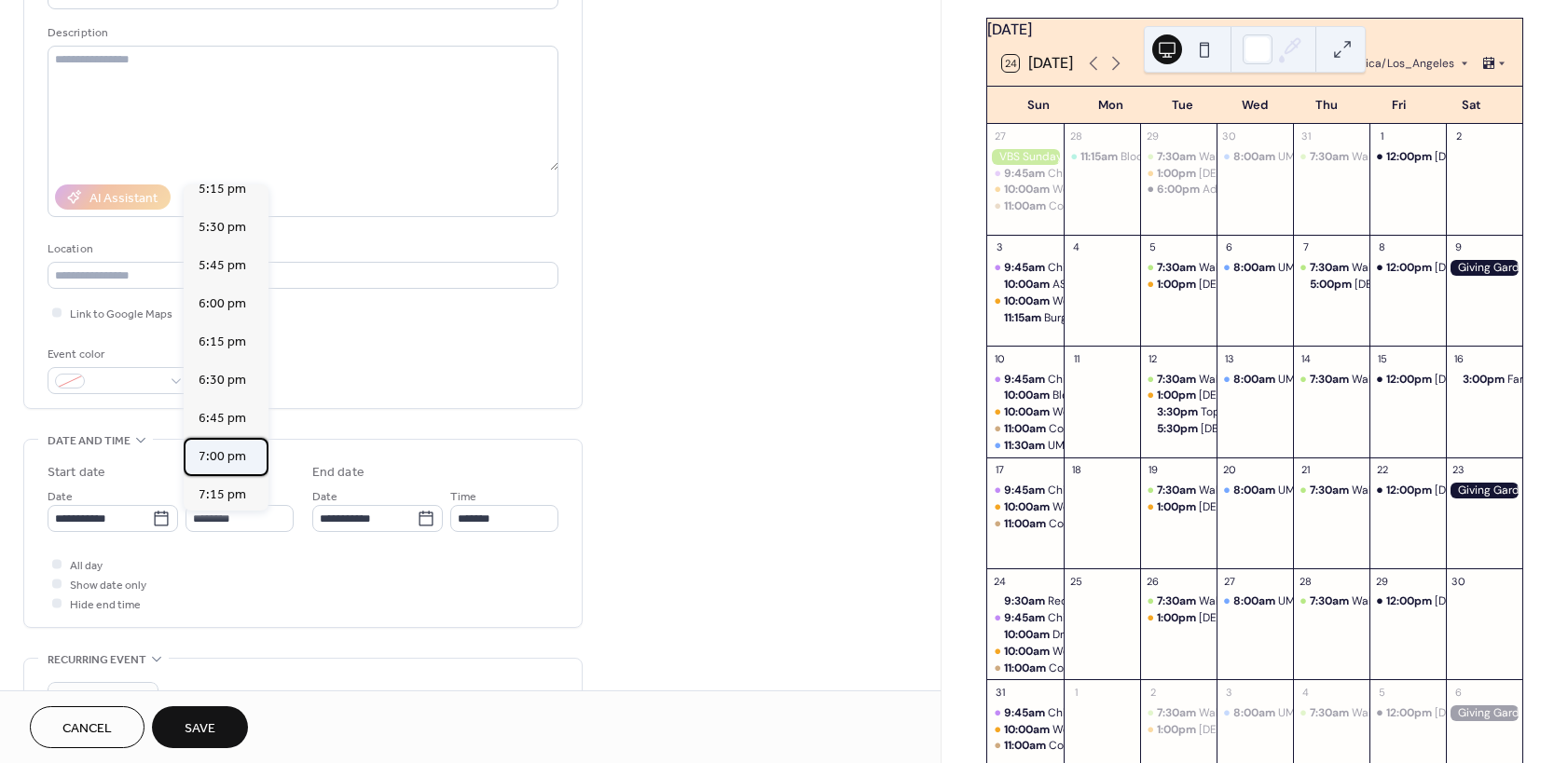 click on "7:00 pm" at bounding box center [222, 456] 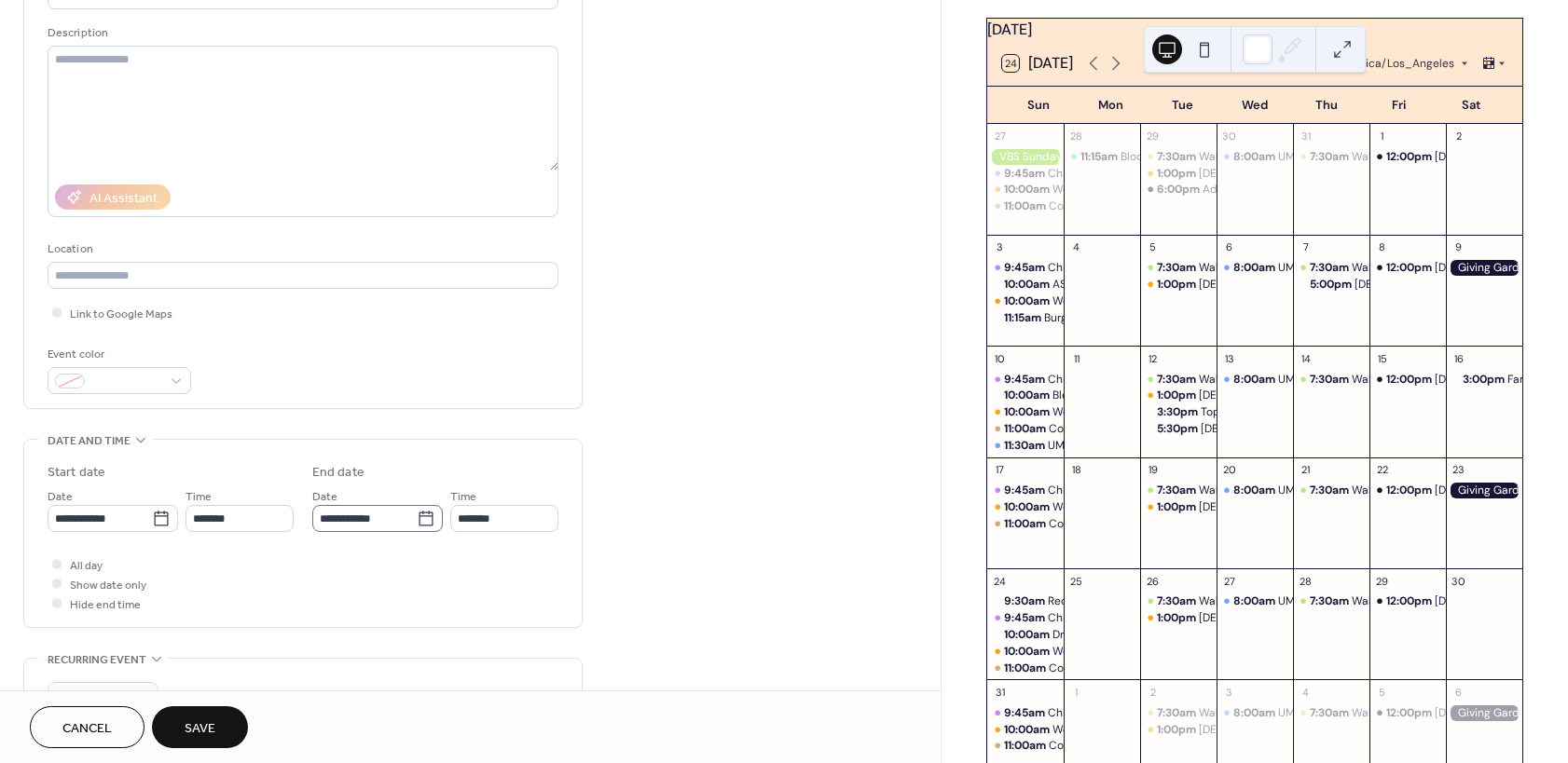 type on "*******" 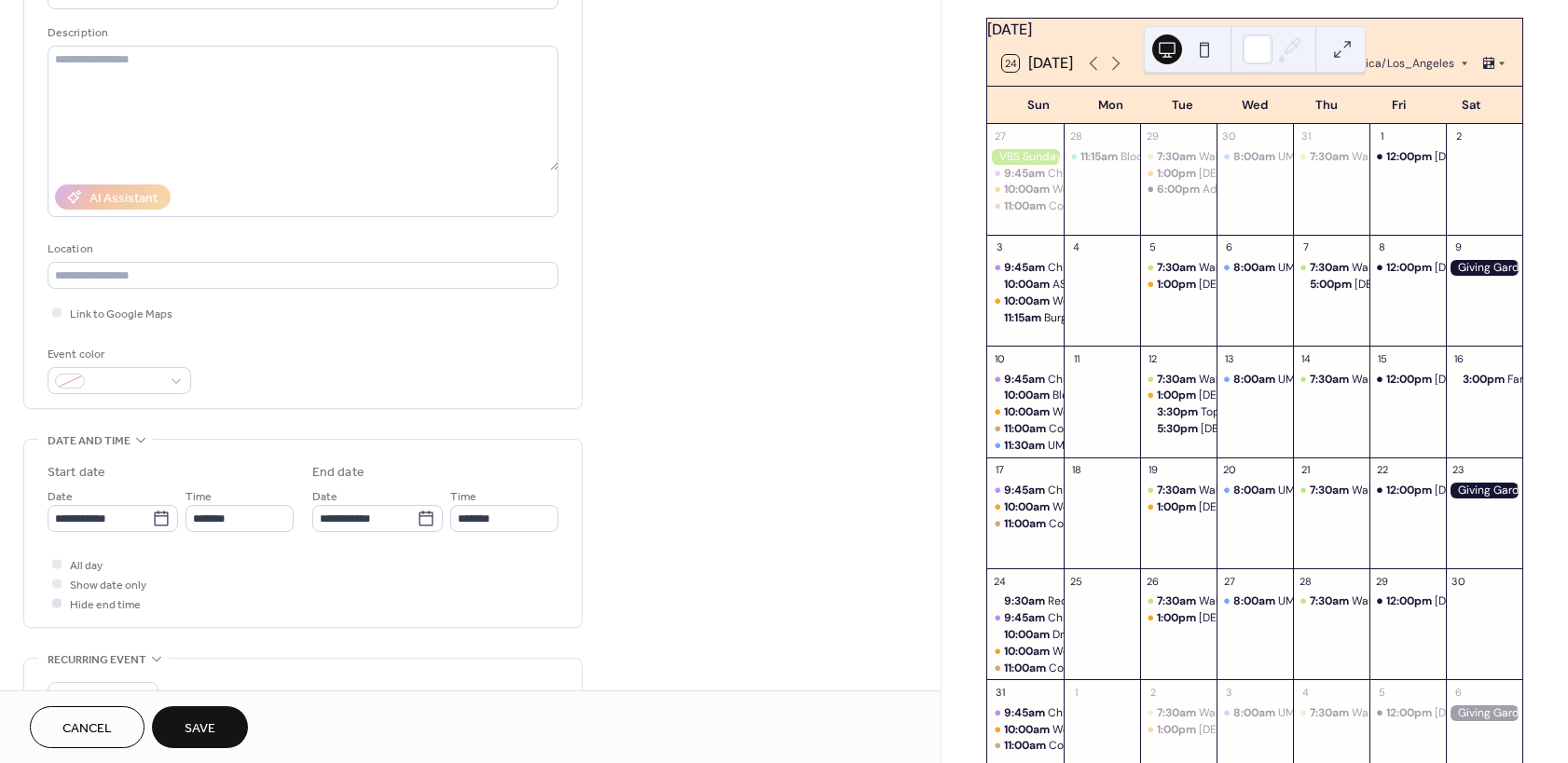 scroll, scrollTop: 279, scrollLeft: 0, axis: vertical 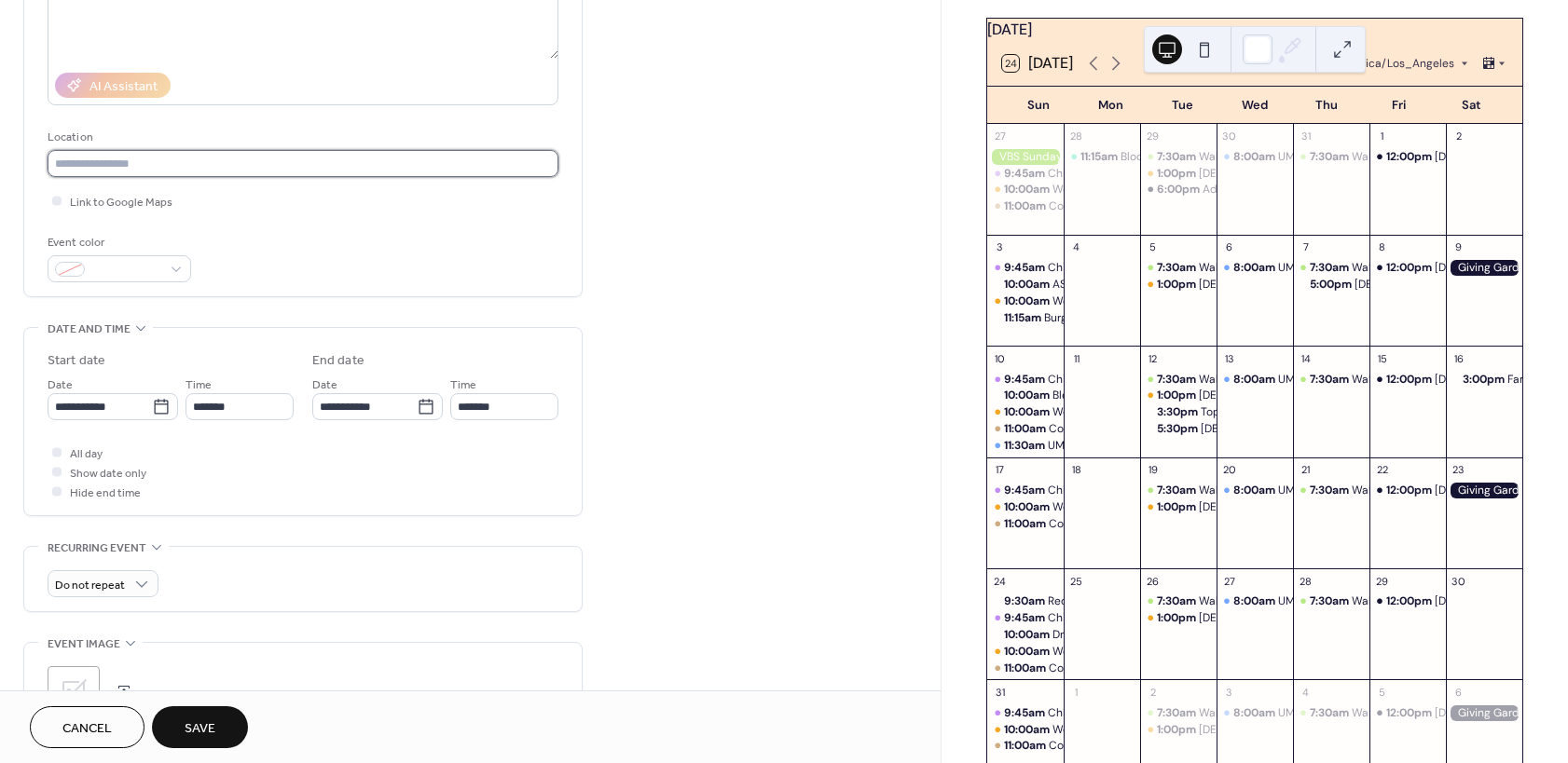 click at bounding box center (303, 163) 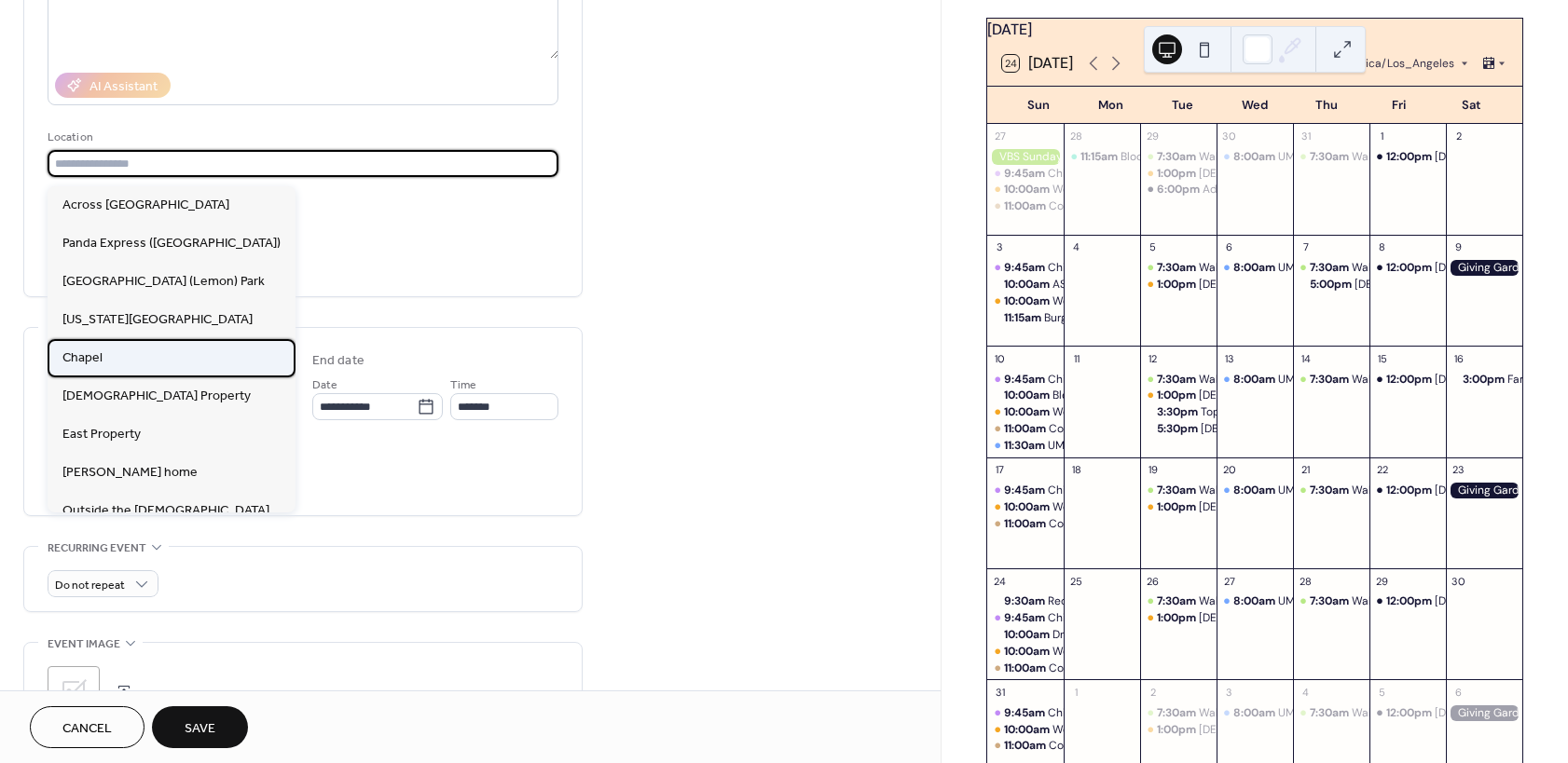 click on "Chapel" at bounding box center (172, 358) 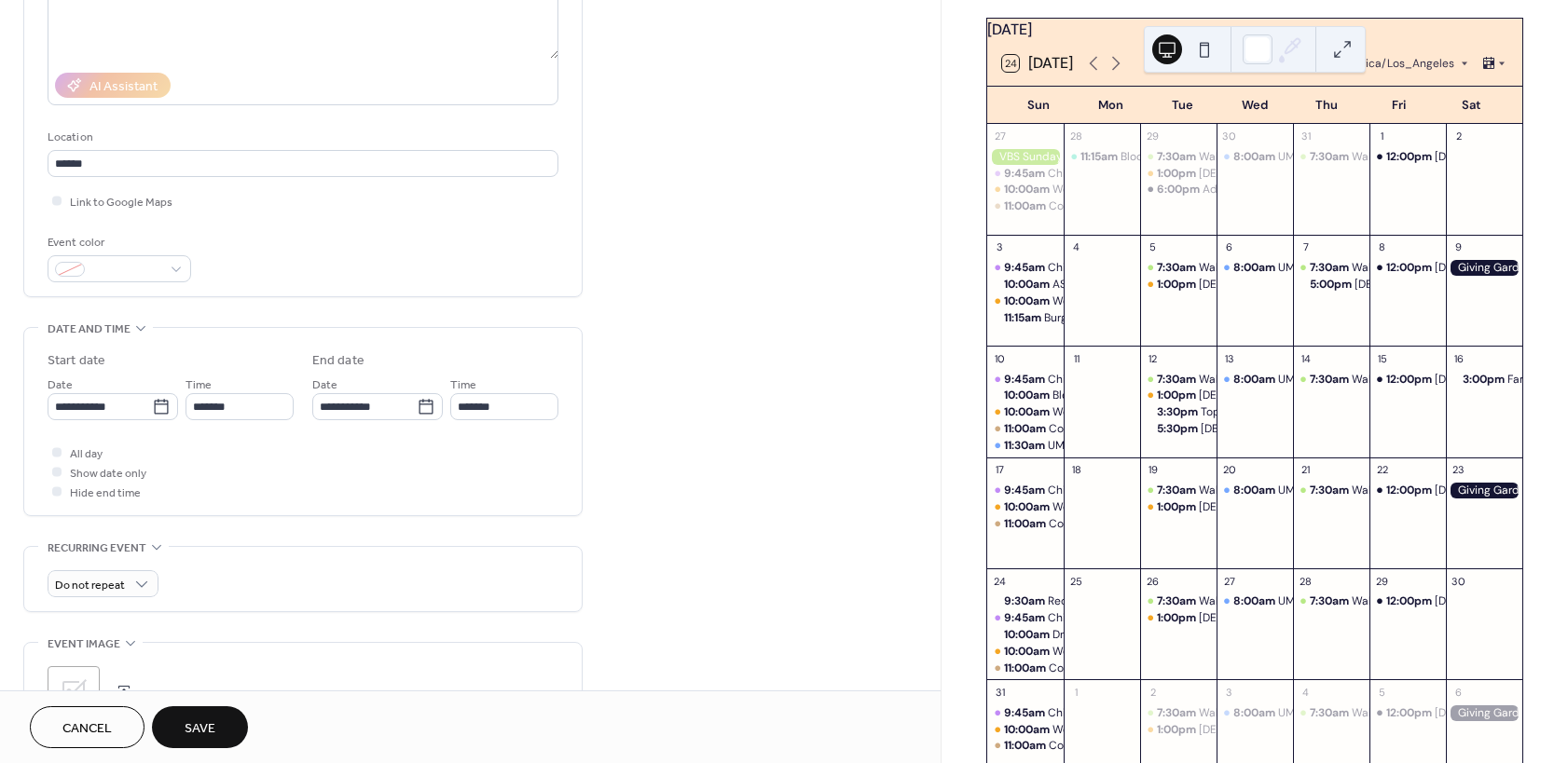 click on "Save" at bounding box center [199, 727] 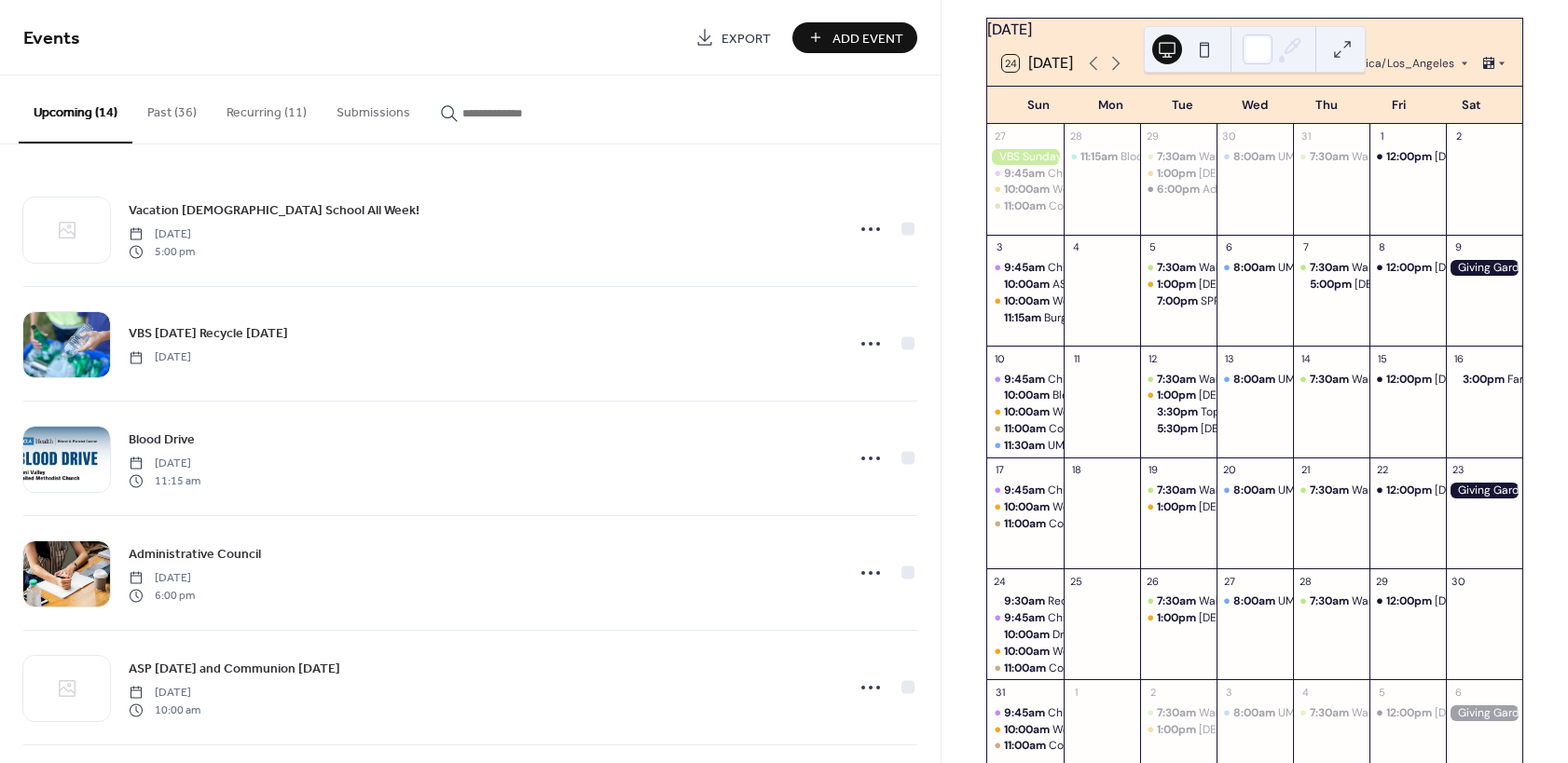 click at bounding box center [1484, 267] 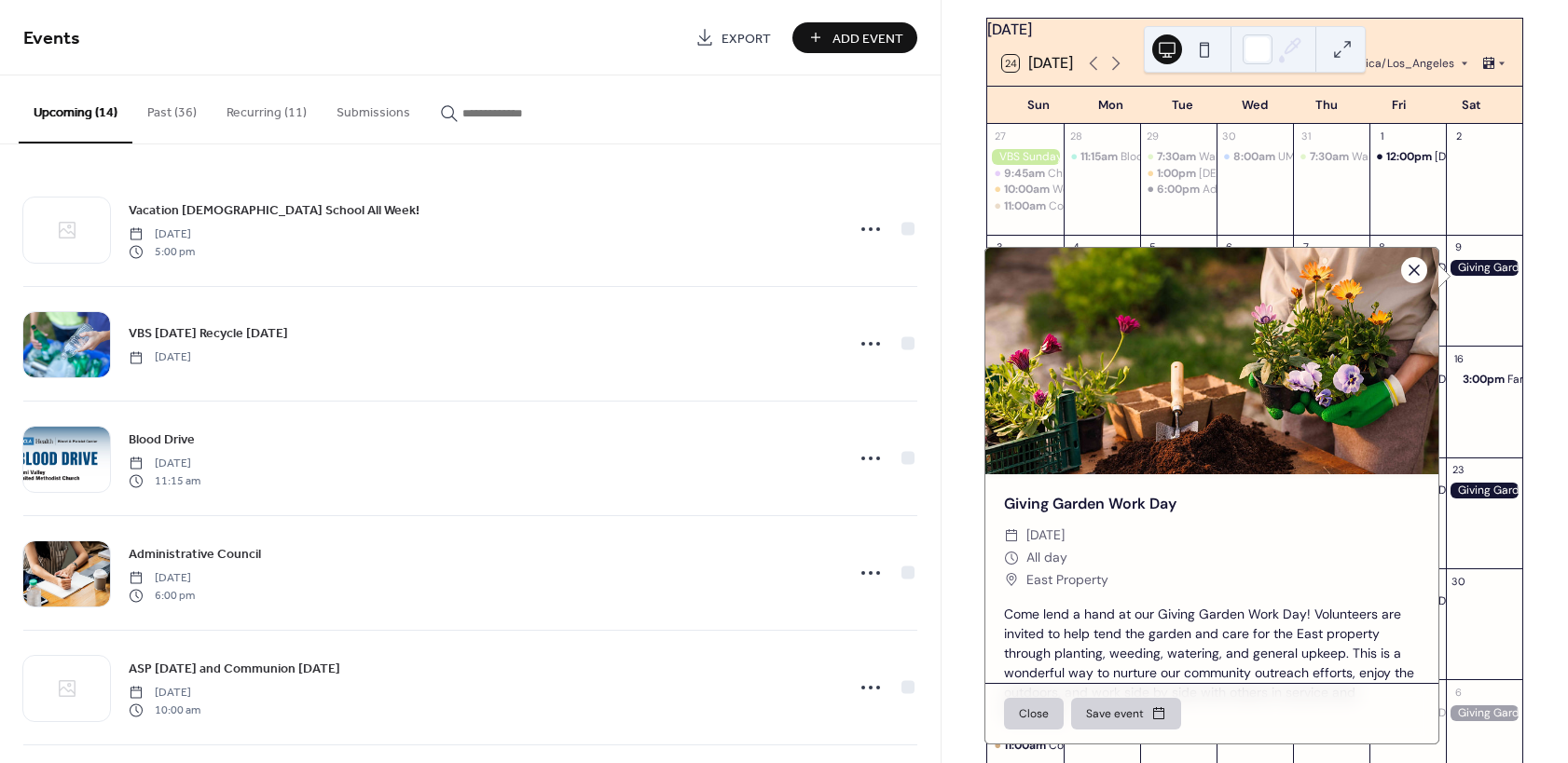 click at bounding box center [1414, 270] 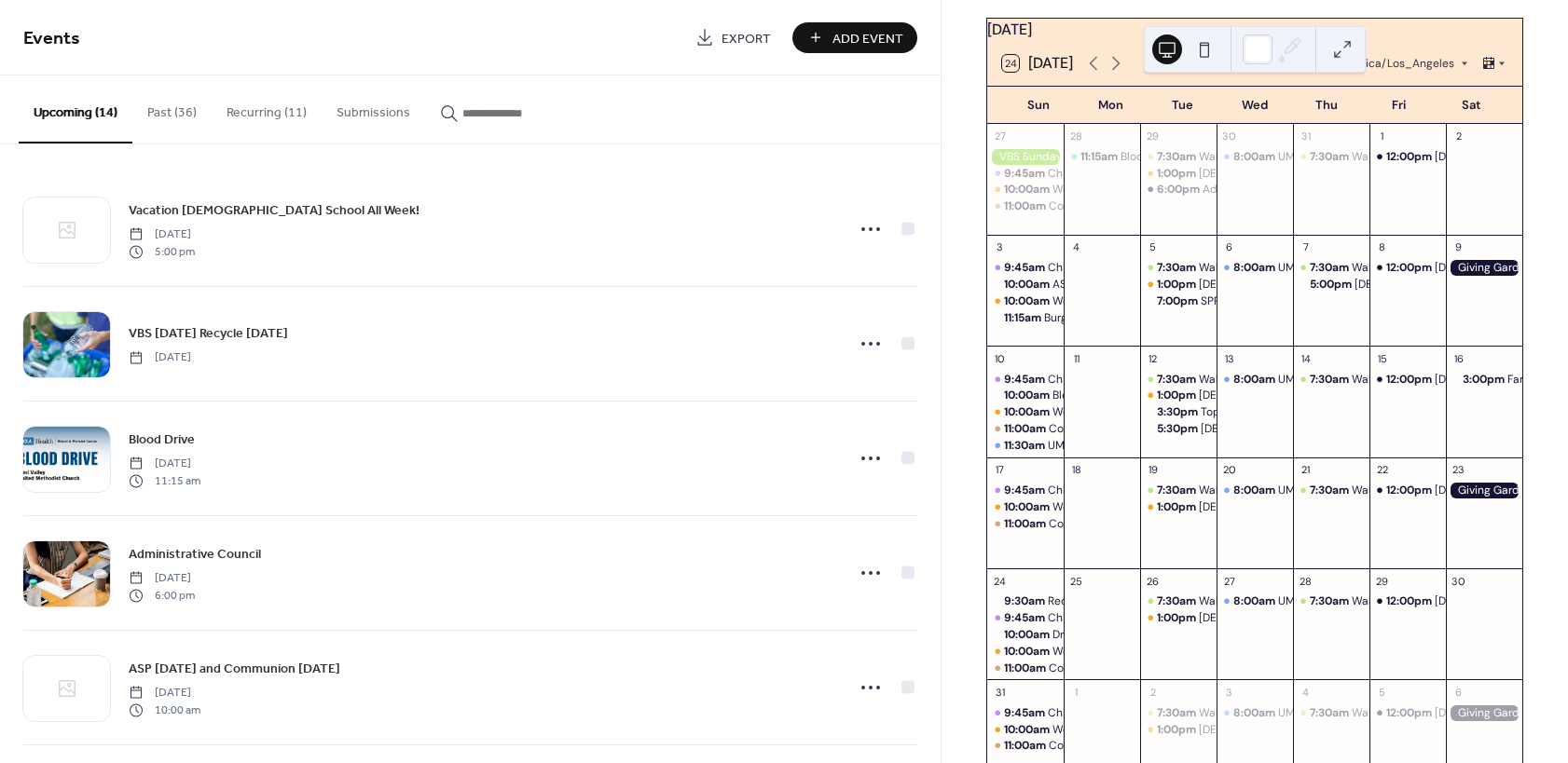 click on "Add Event" at bounding box center [868, 38] 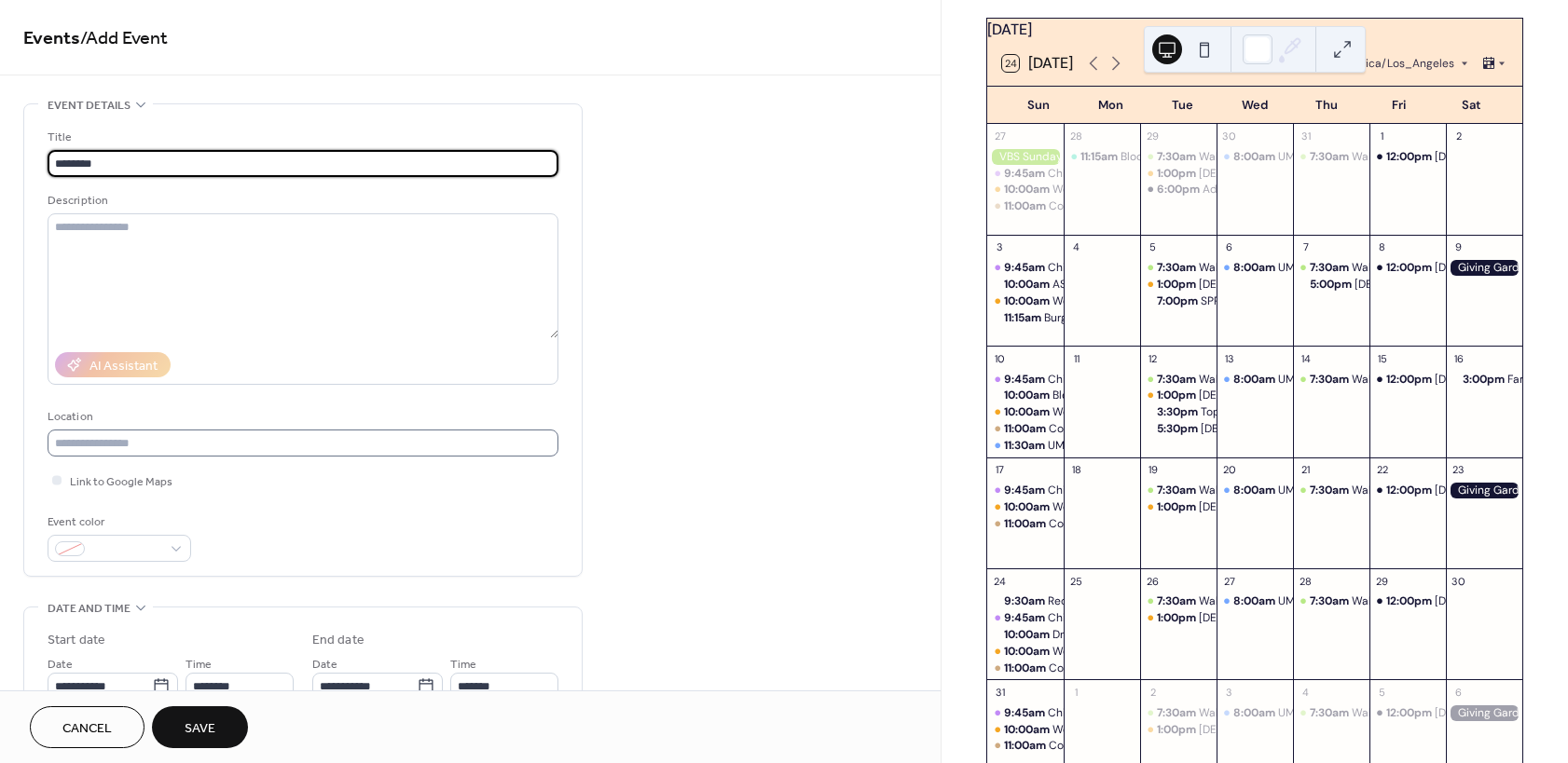 type on "*******" 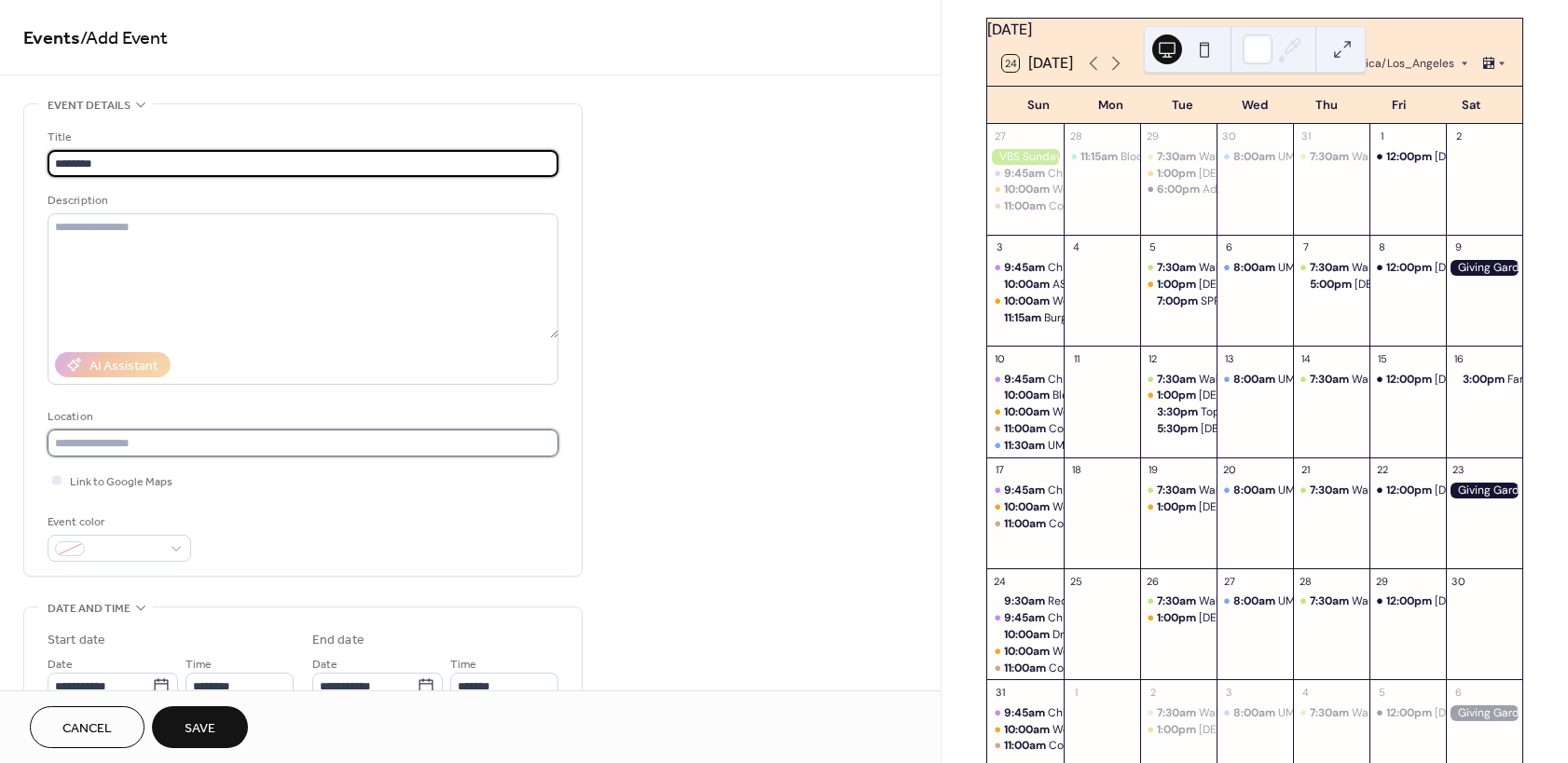 click at bounding box center (303, 443) 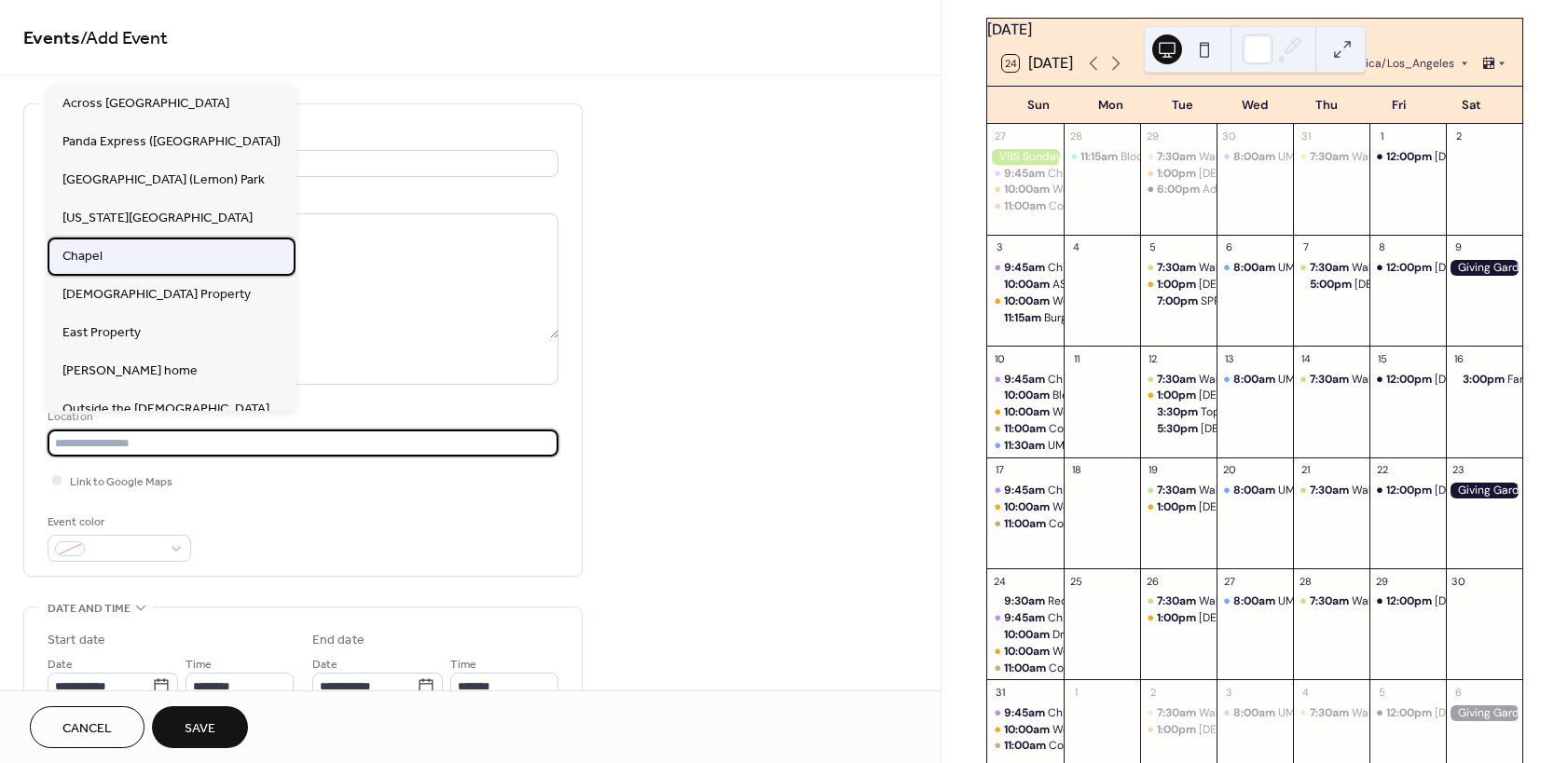 click on "Chapel" at bounding box center (172, 256) 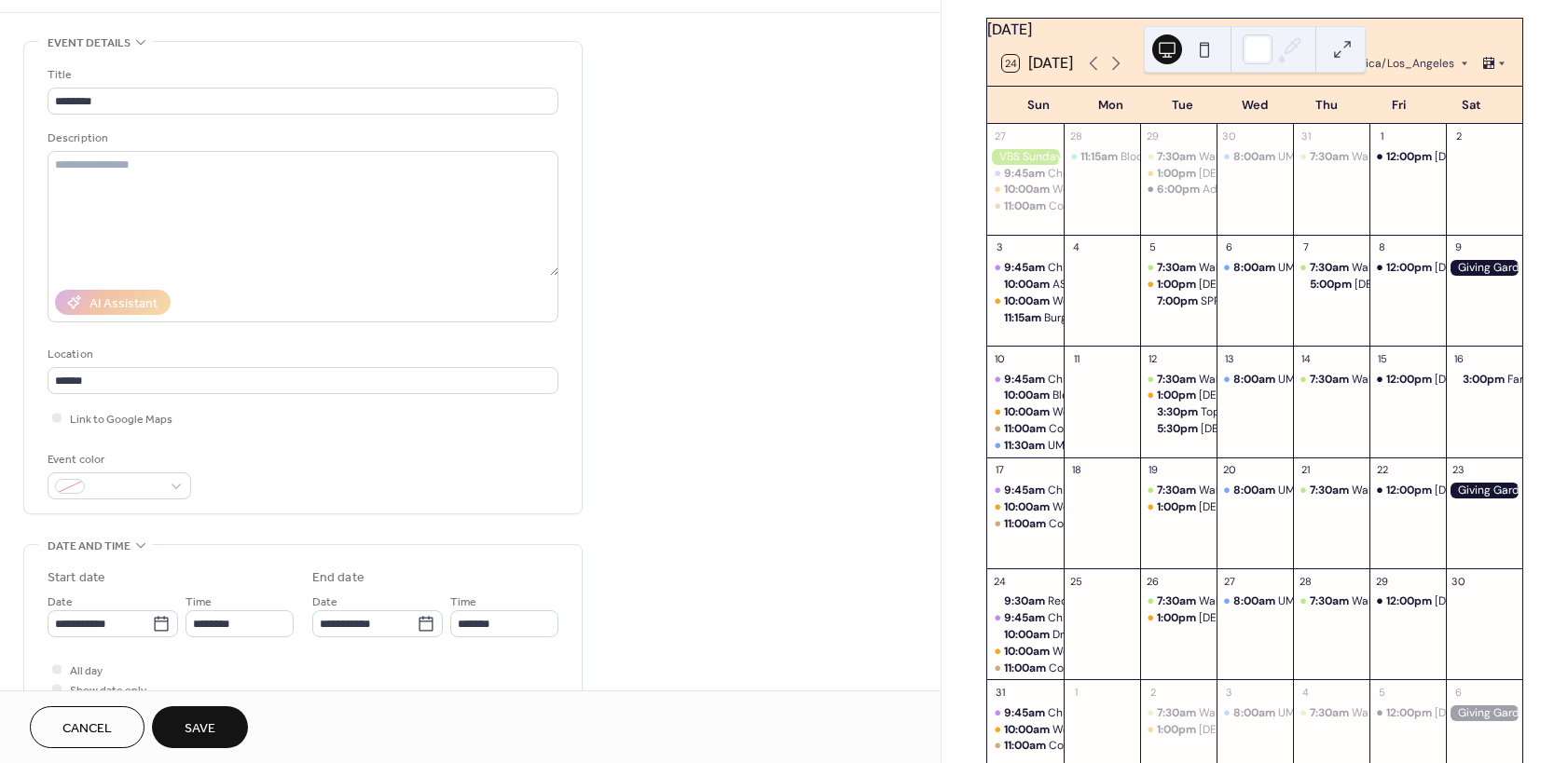 scroll, scrollTop: 168, scrollLeft: 0, axis: vertical 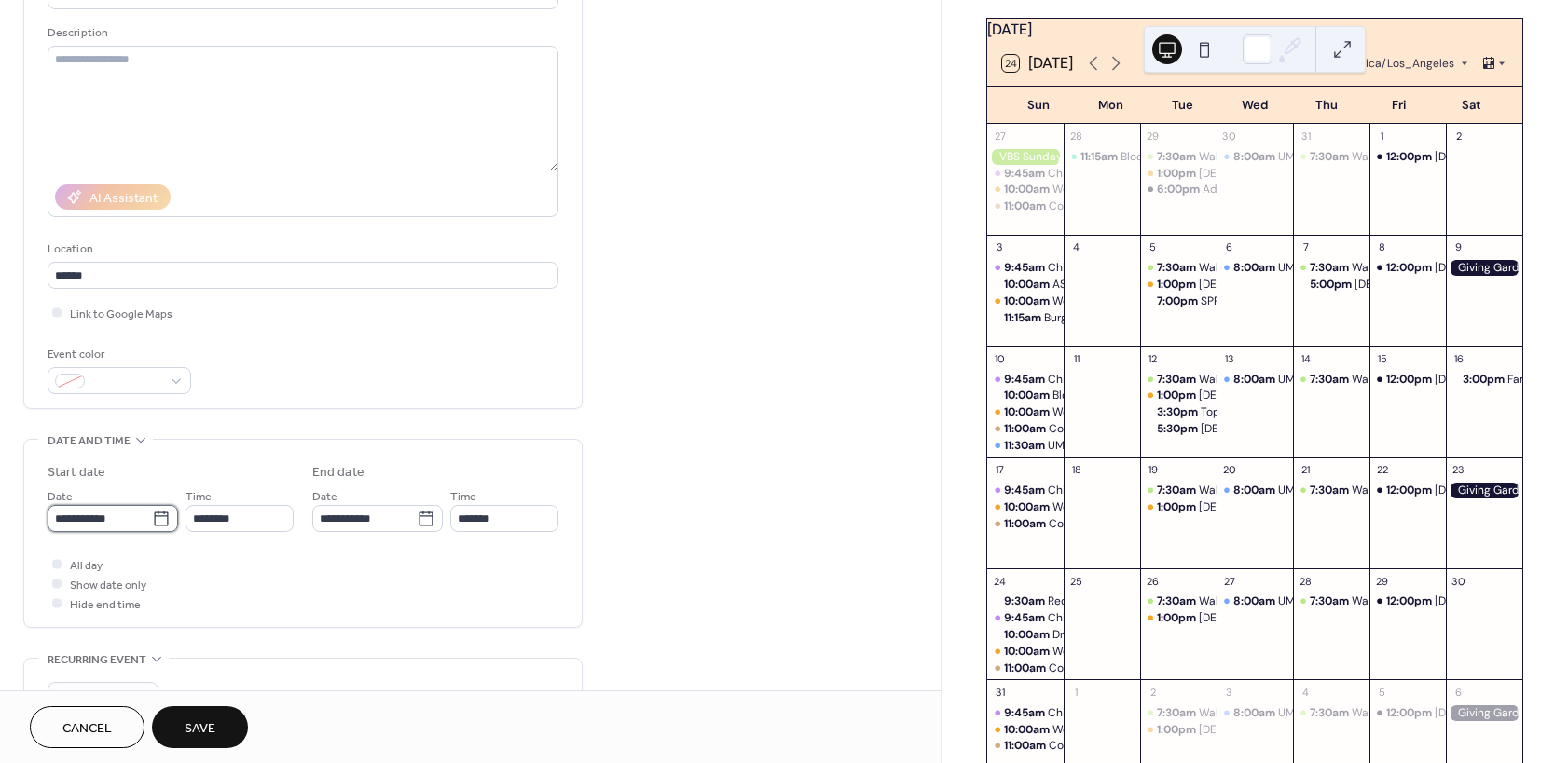 click on "**********" at bounding box center (100, 518) 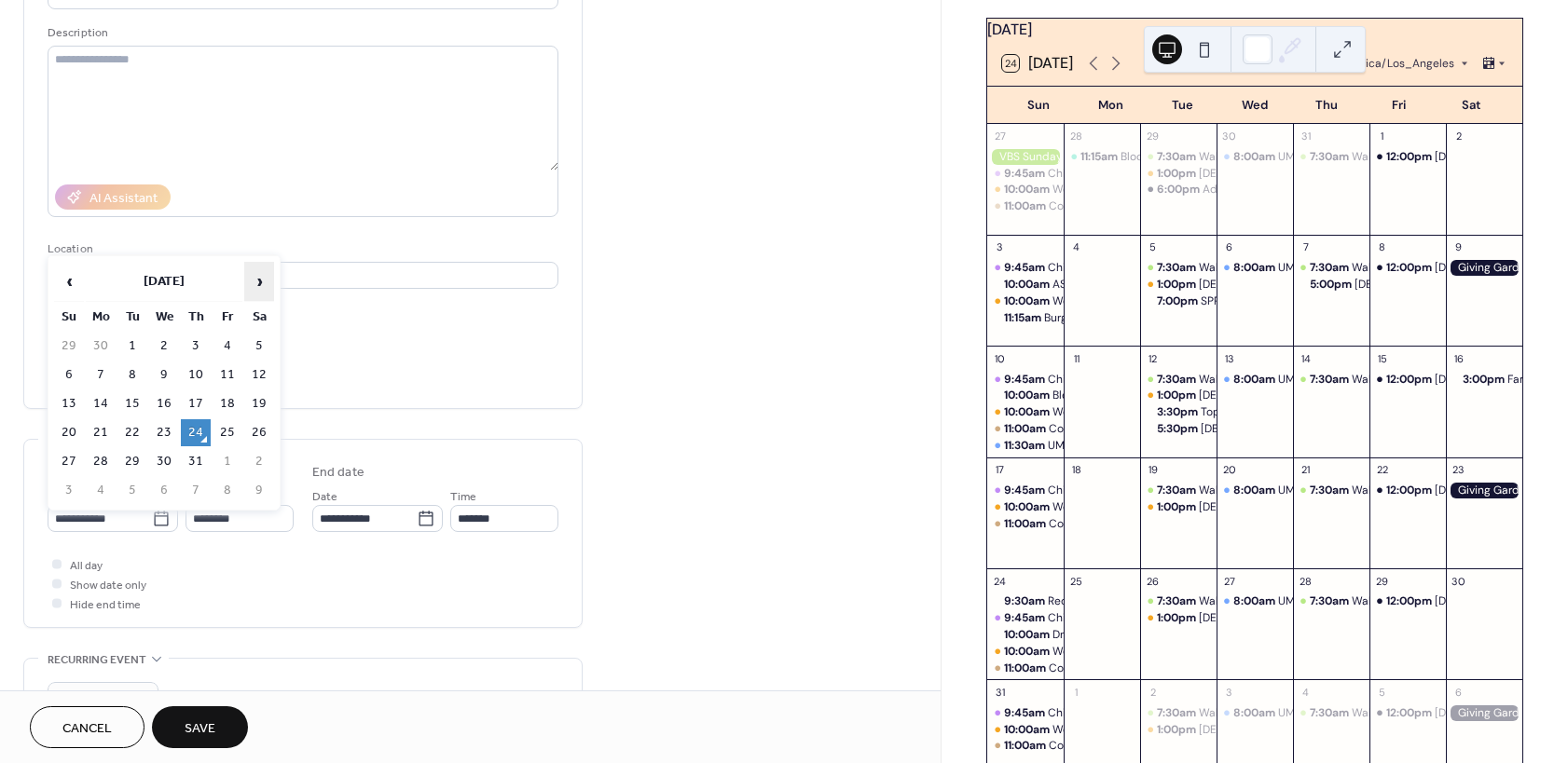 click on "›" at bounding box center (259, 281) 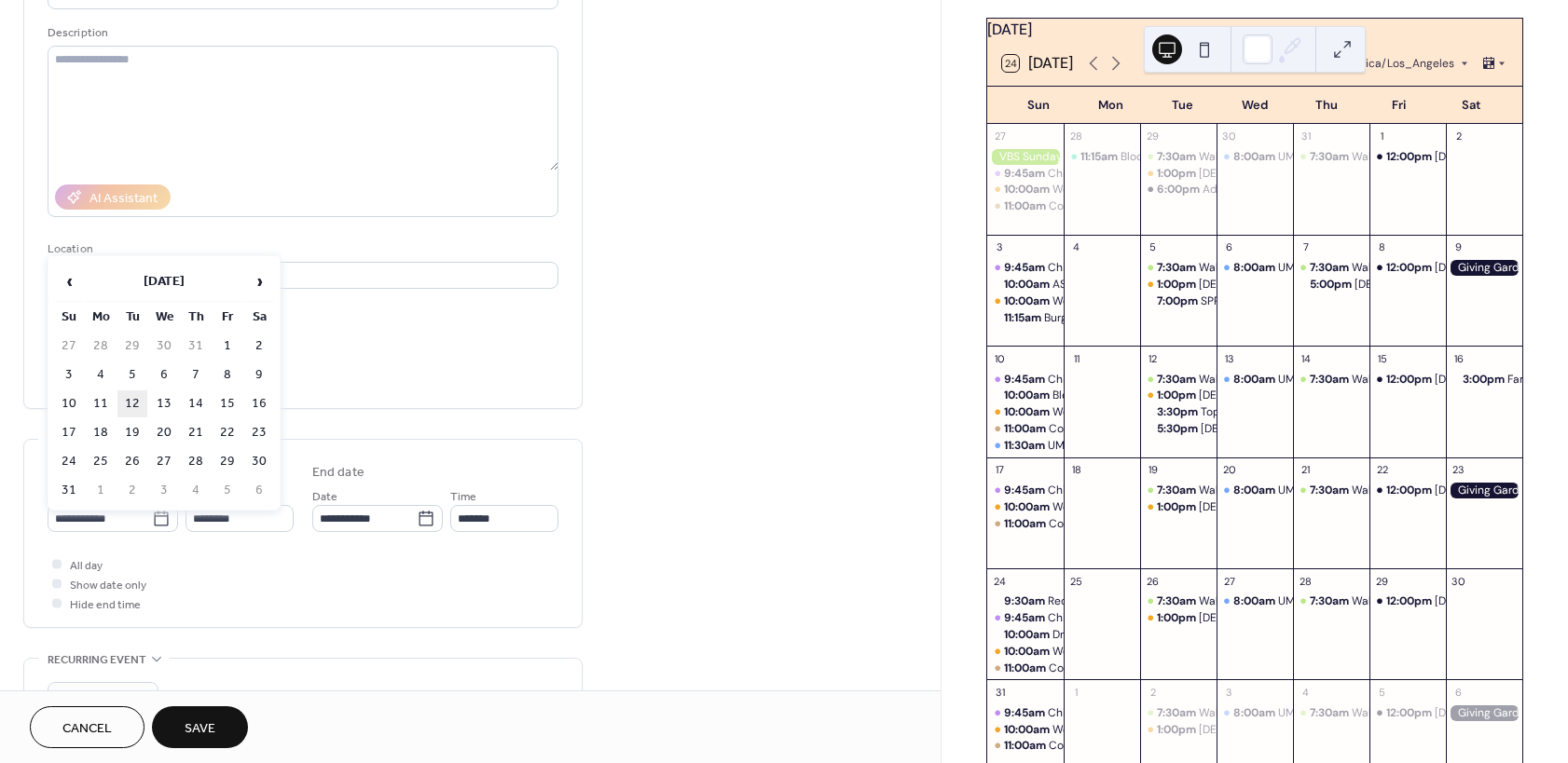 click on "12" at bounding box center [132, 403] 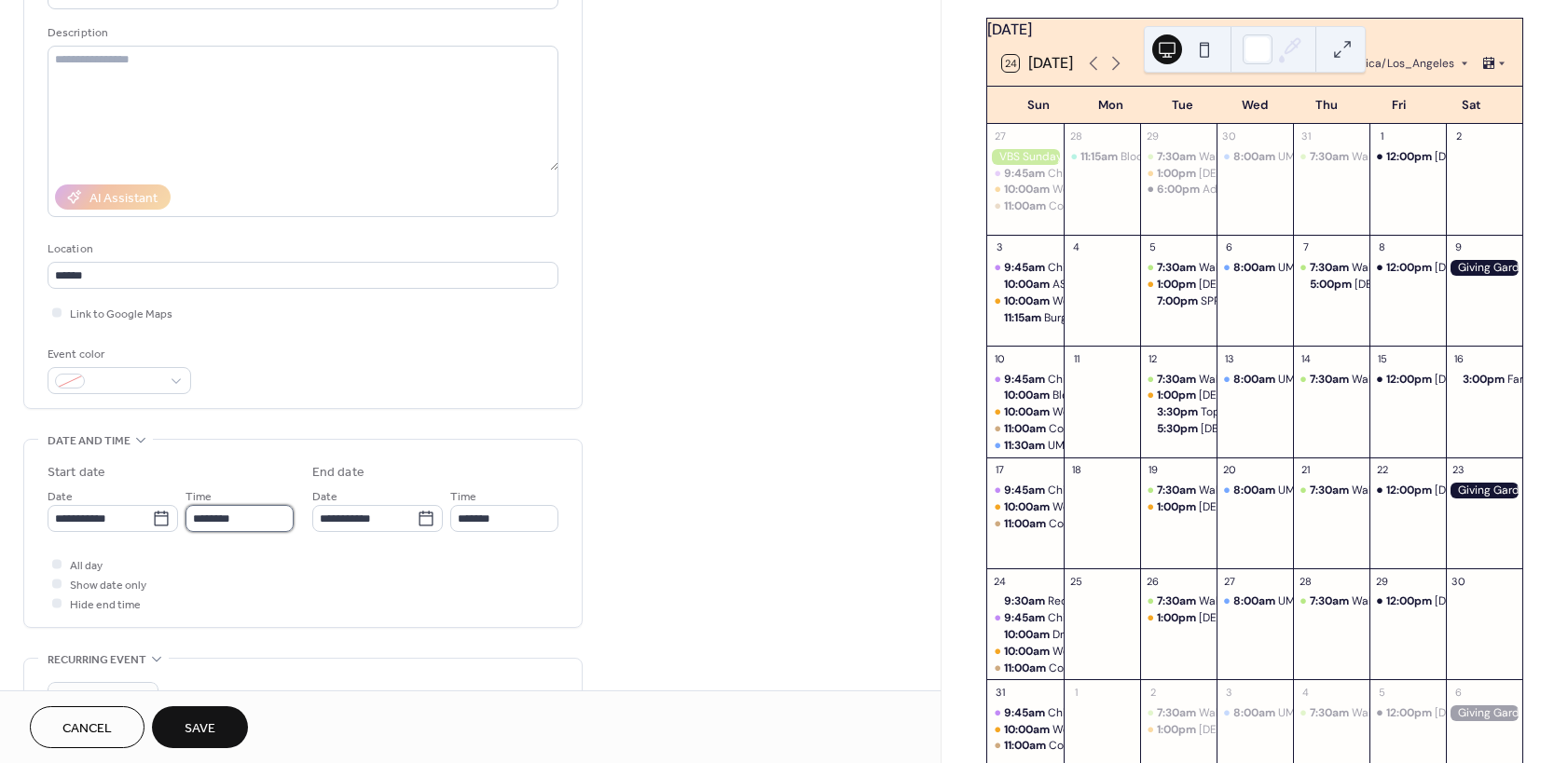 click on "********" at bounding box center [240, 518] 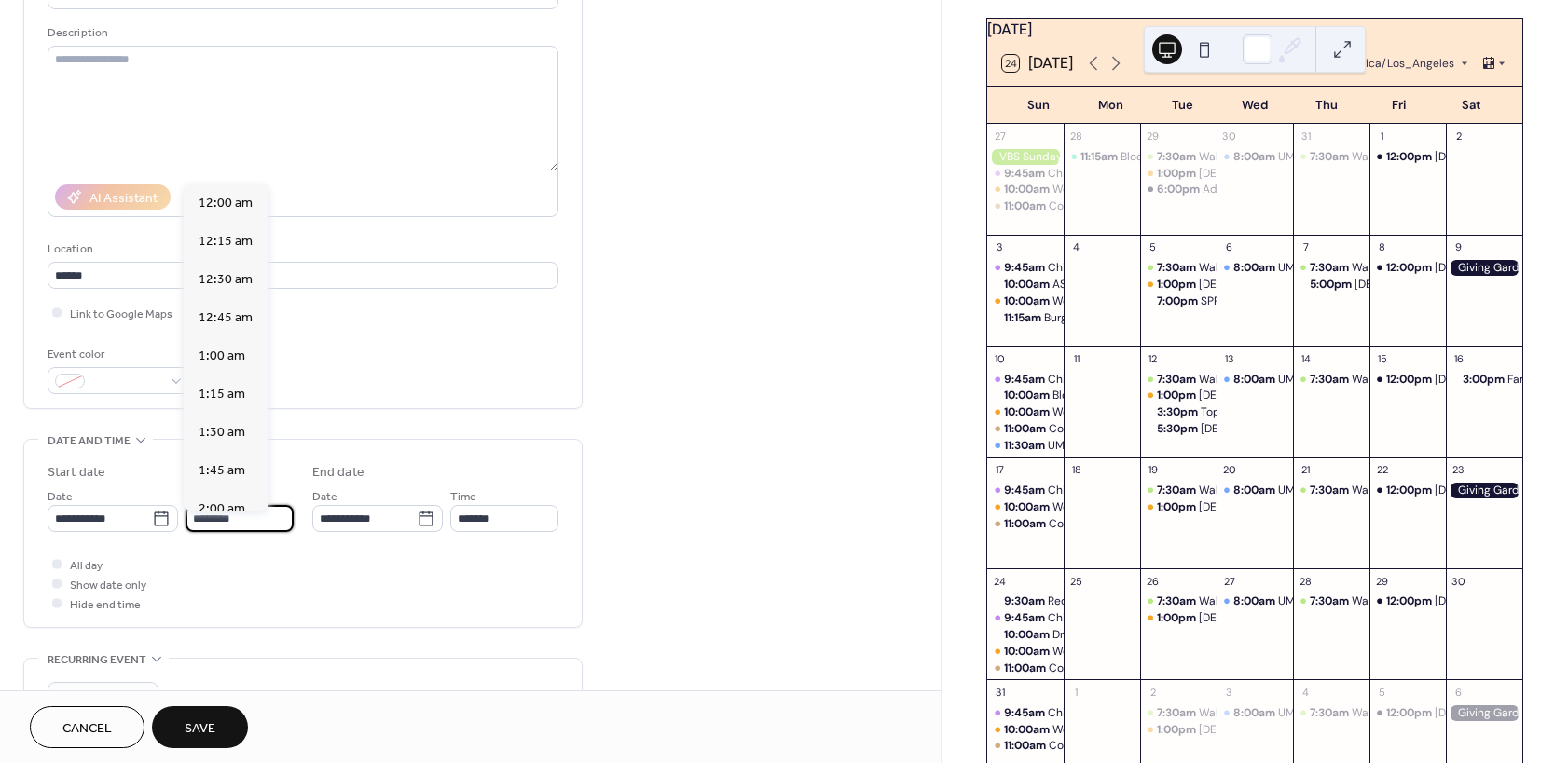 scroll, scrollTop: 1811, scrollLeft: 0, axis: vertical 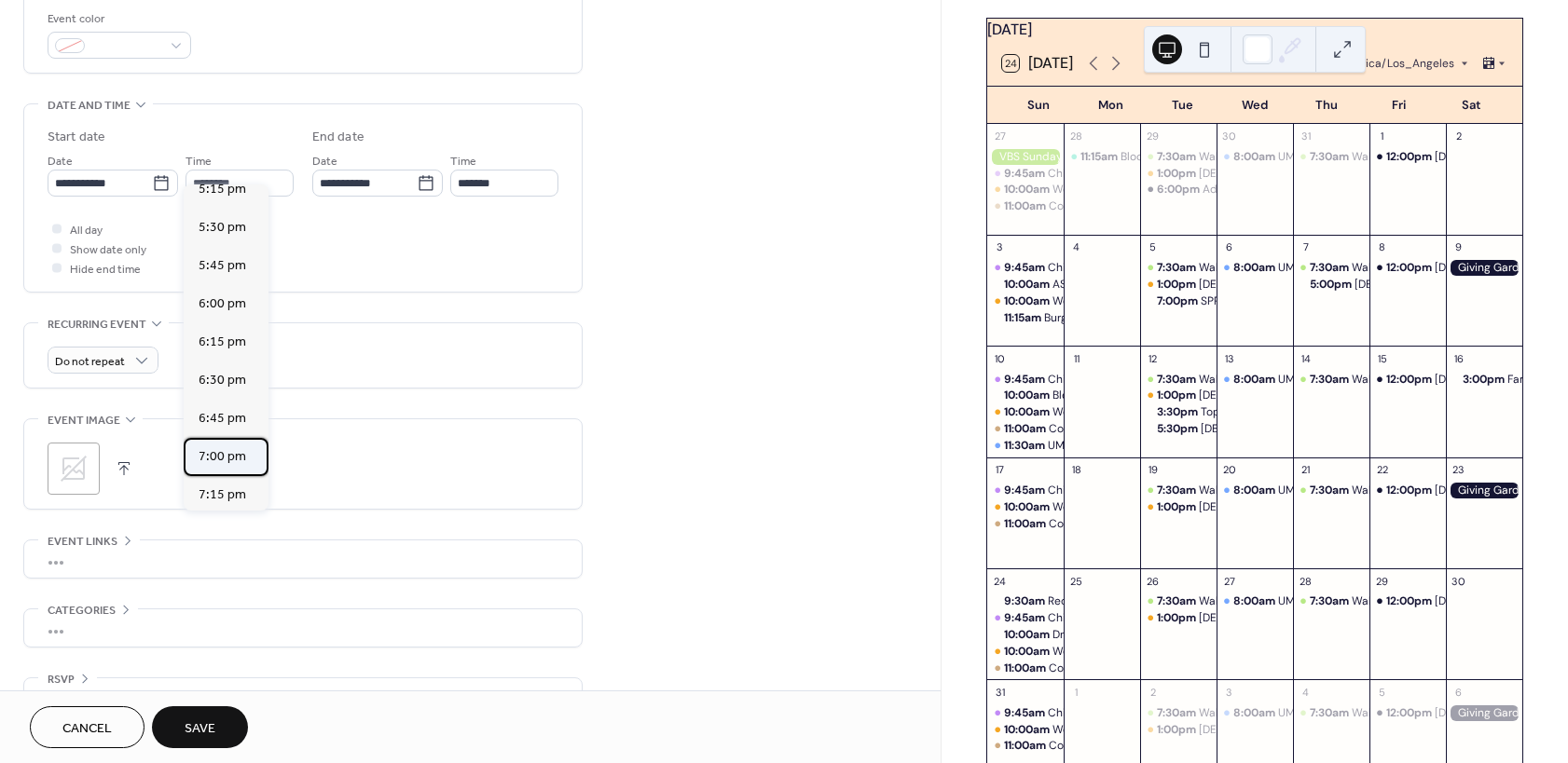 click on "7:00 pm" at bounding box center [222, 456] 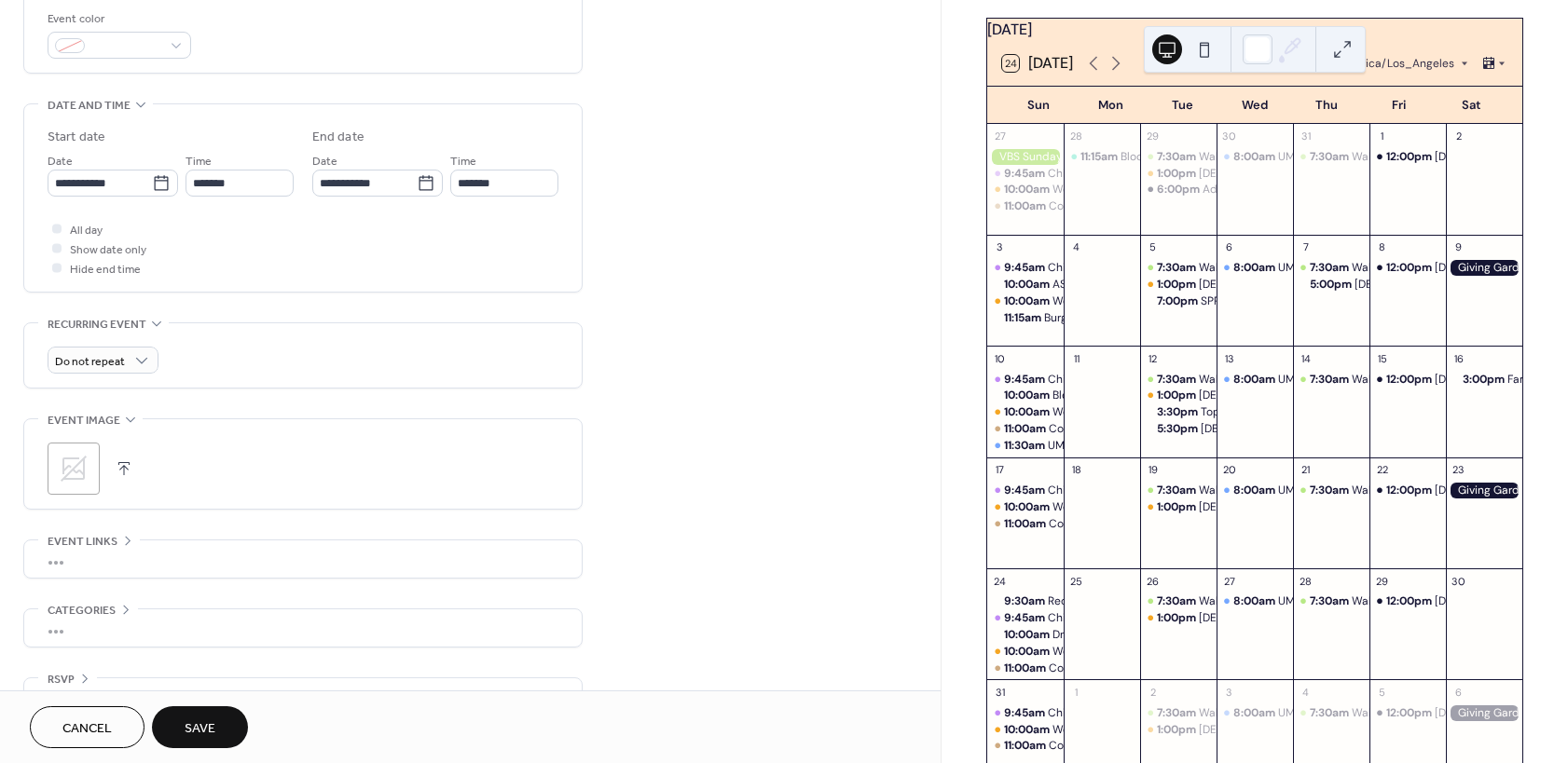 type on "*******" 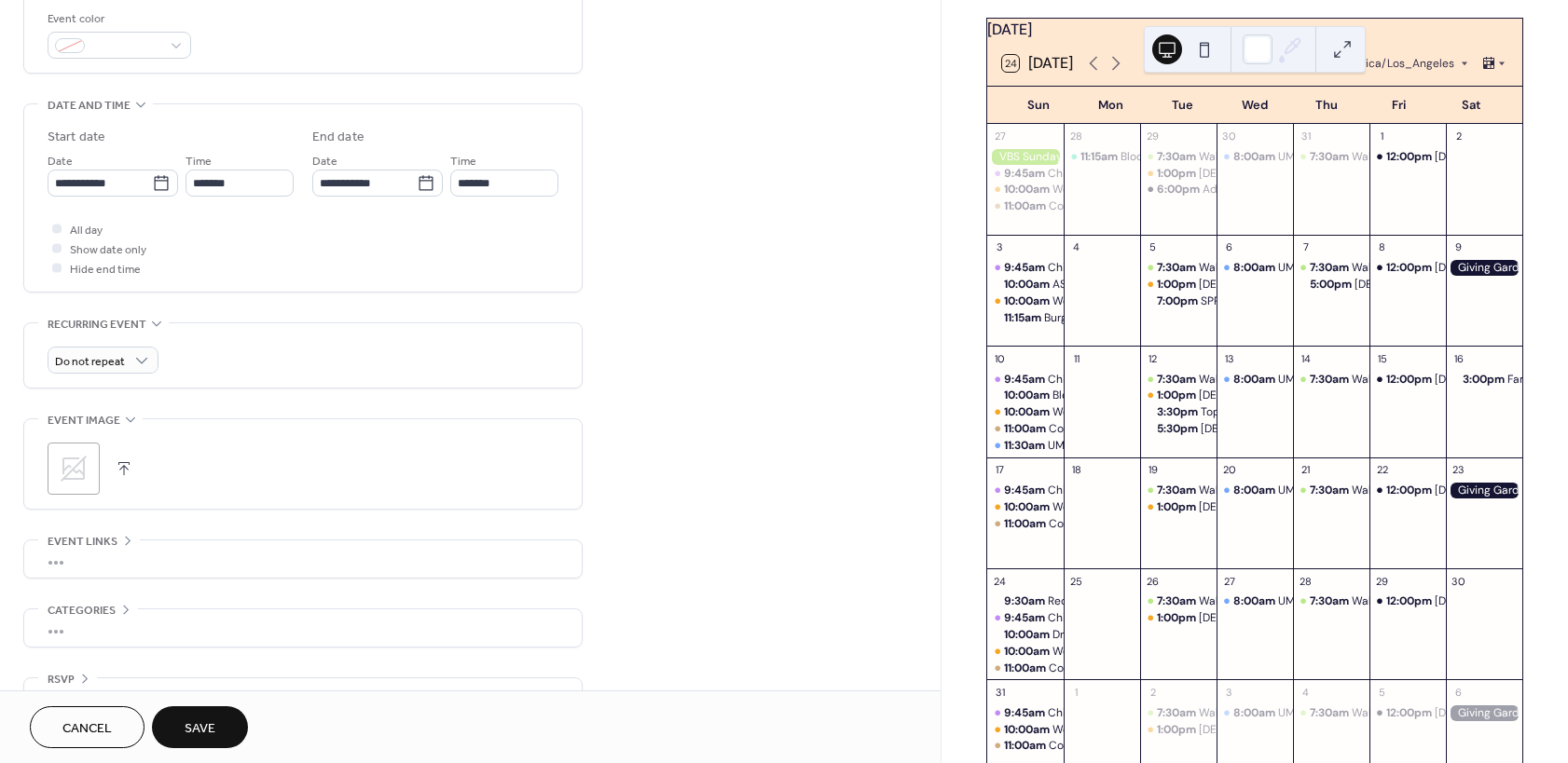 click on "Save" at bounding box center [199, 727] 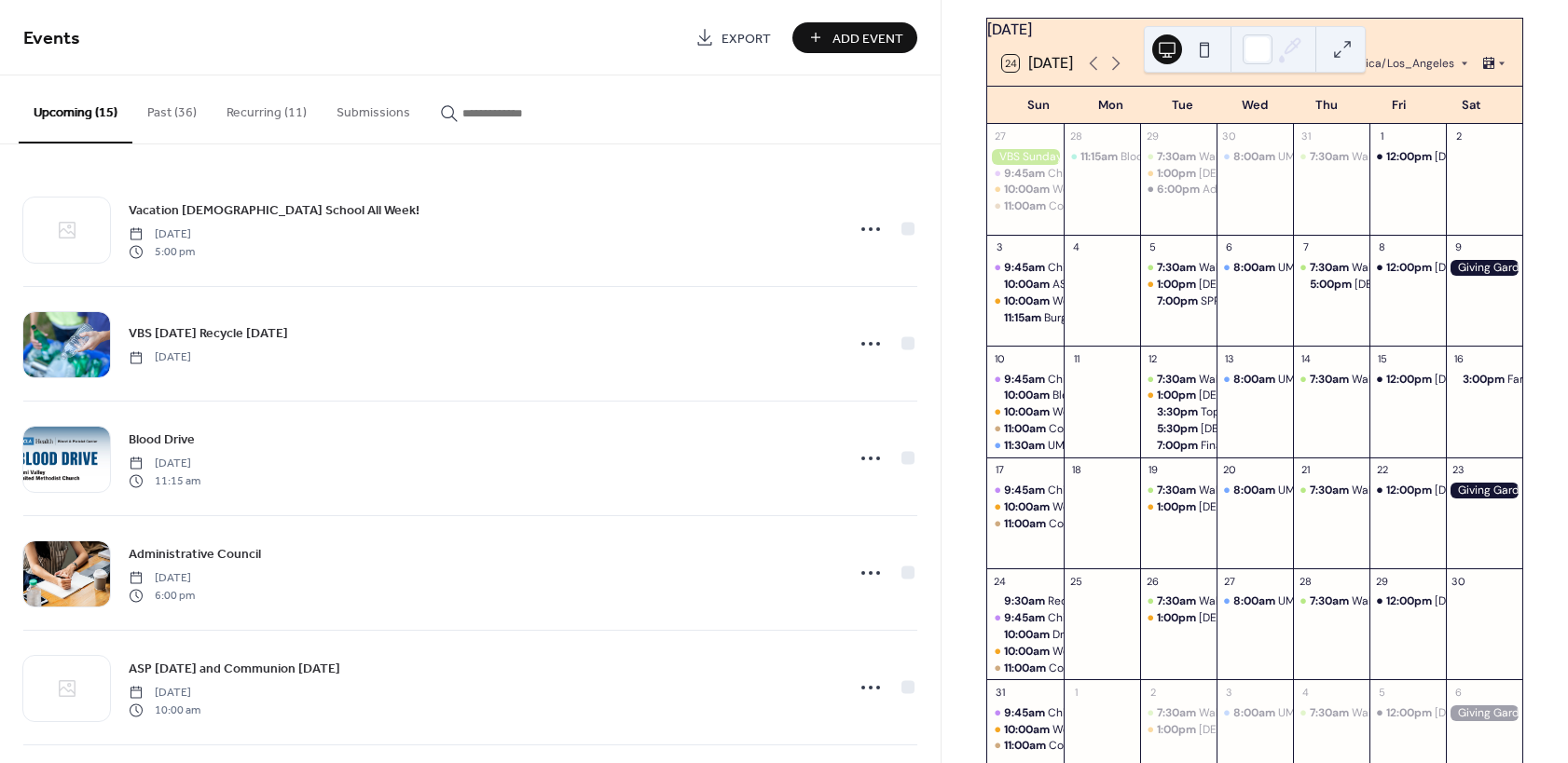 click on "Add Event" at bounding box center (868, 38) 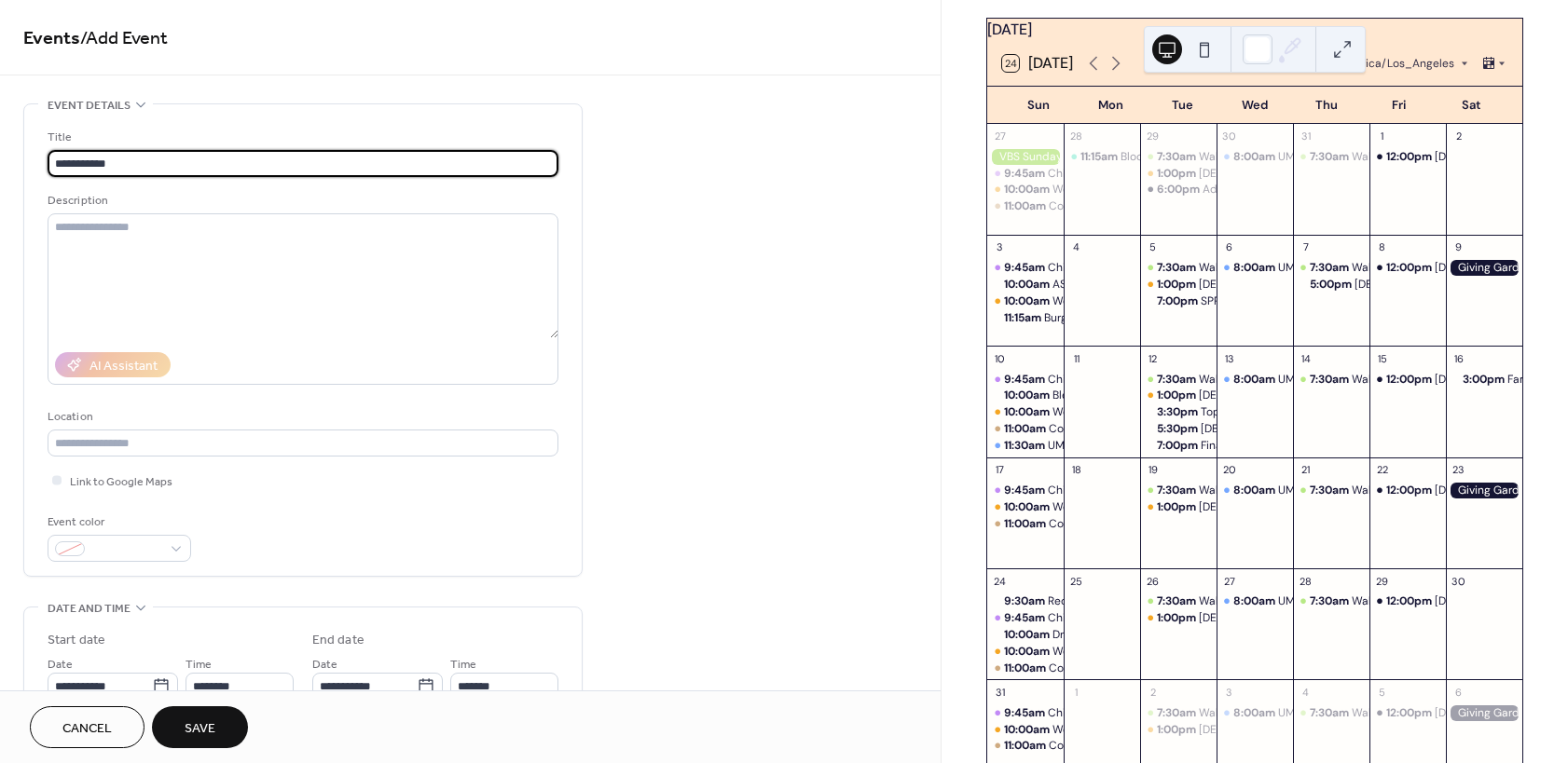 type on "**********" 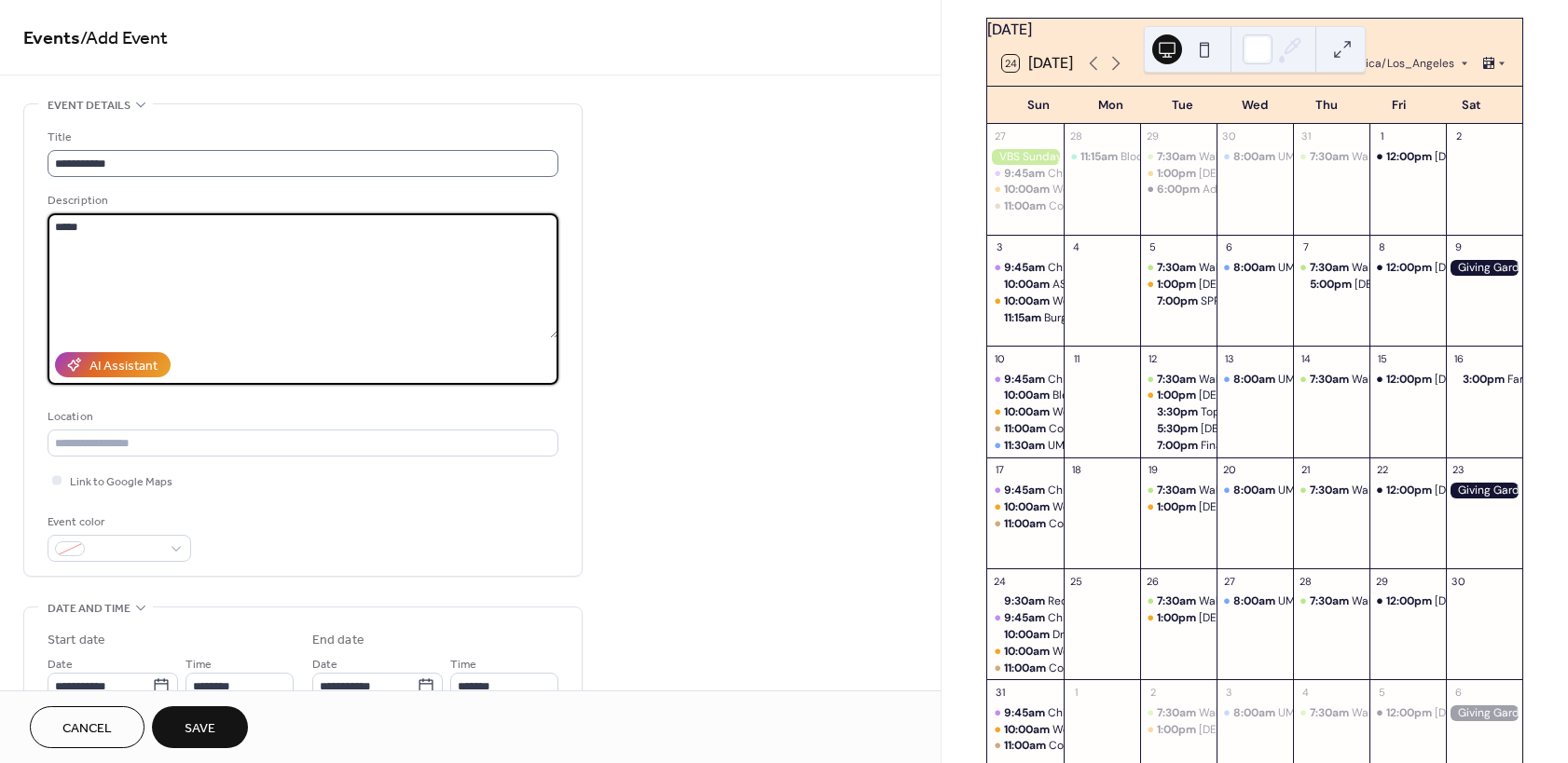 type on "****" 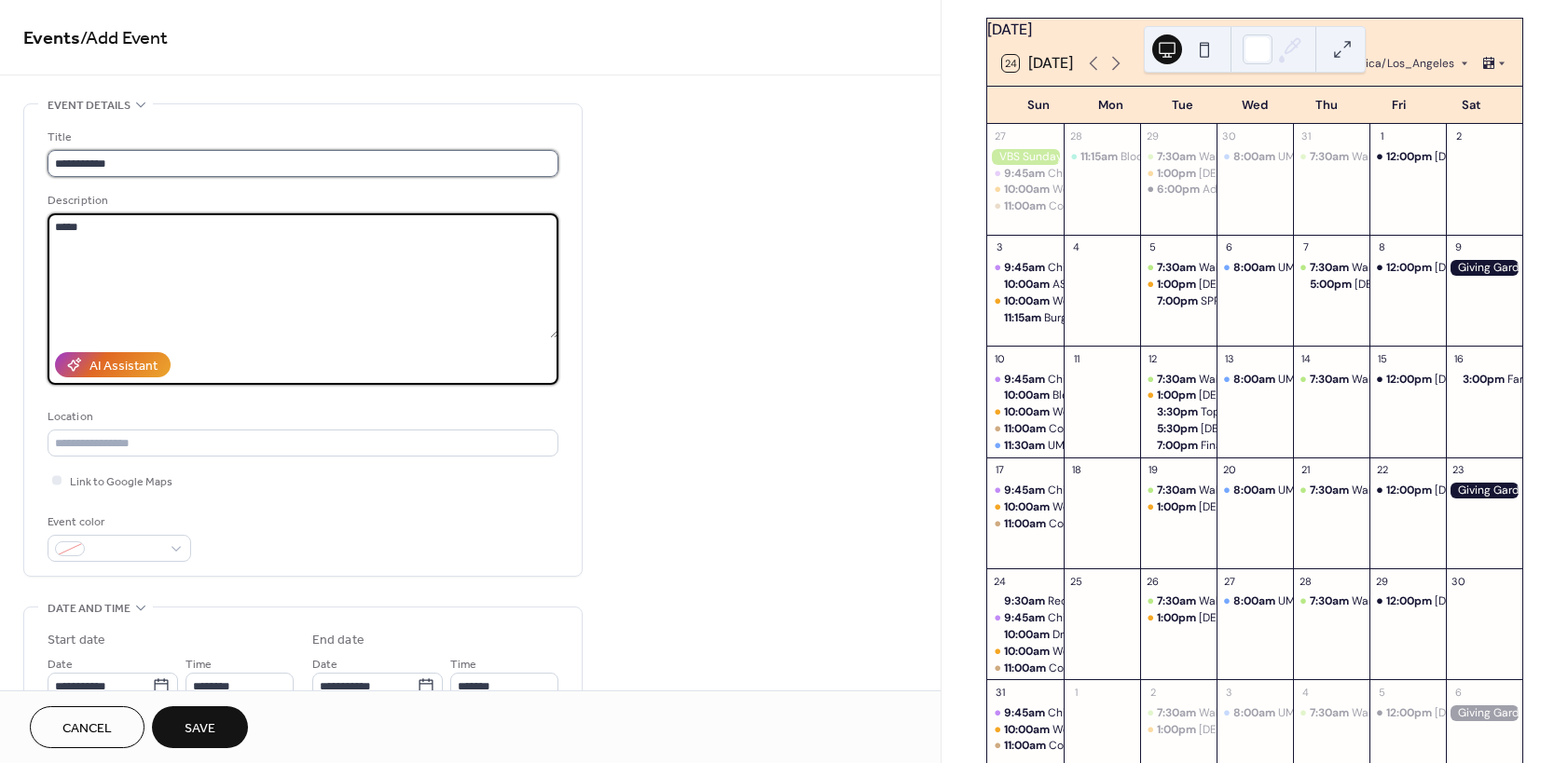 click on "**********" at bounding box center [303, 163] 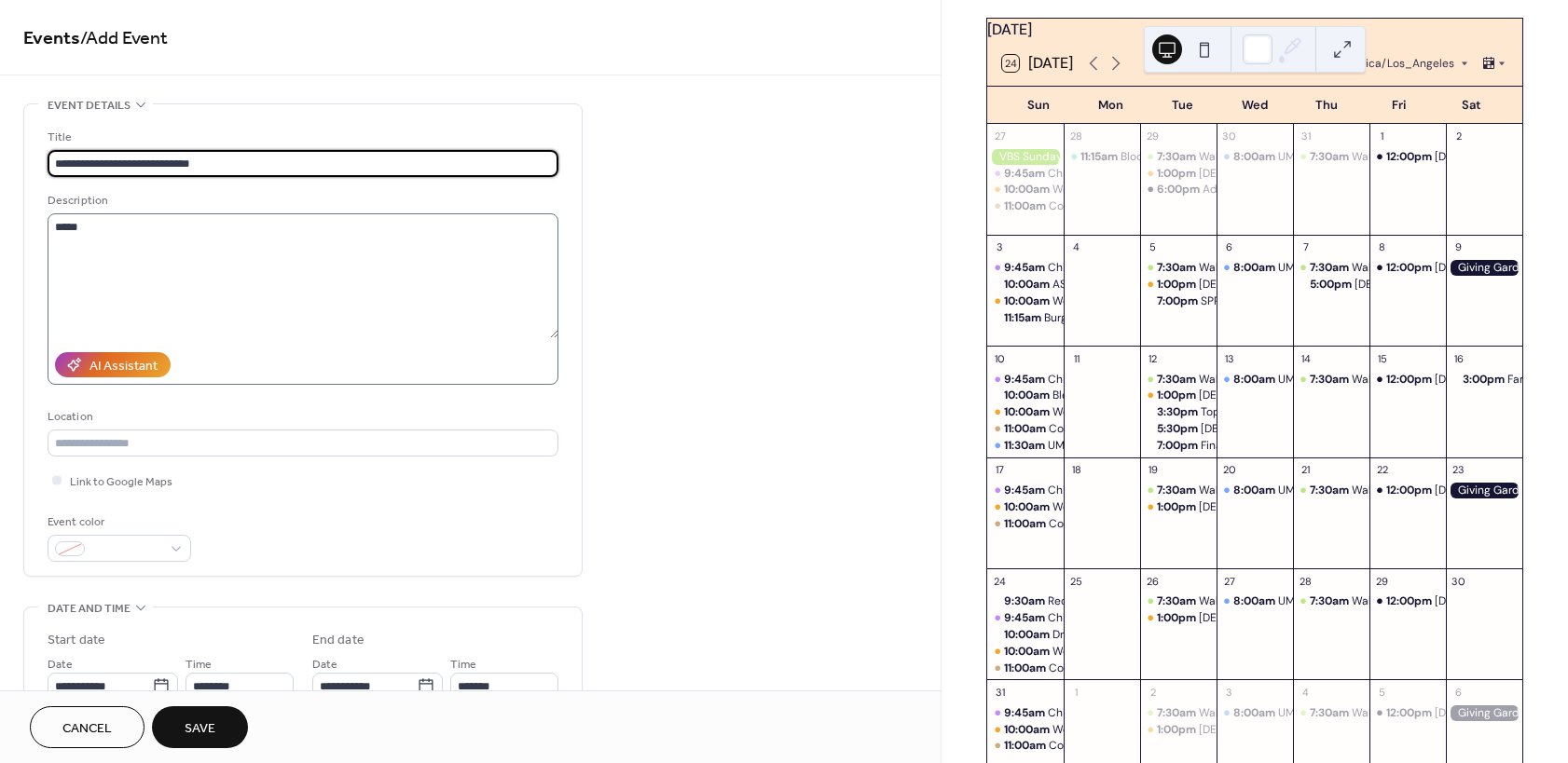 type on "**********" 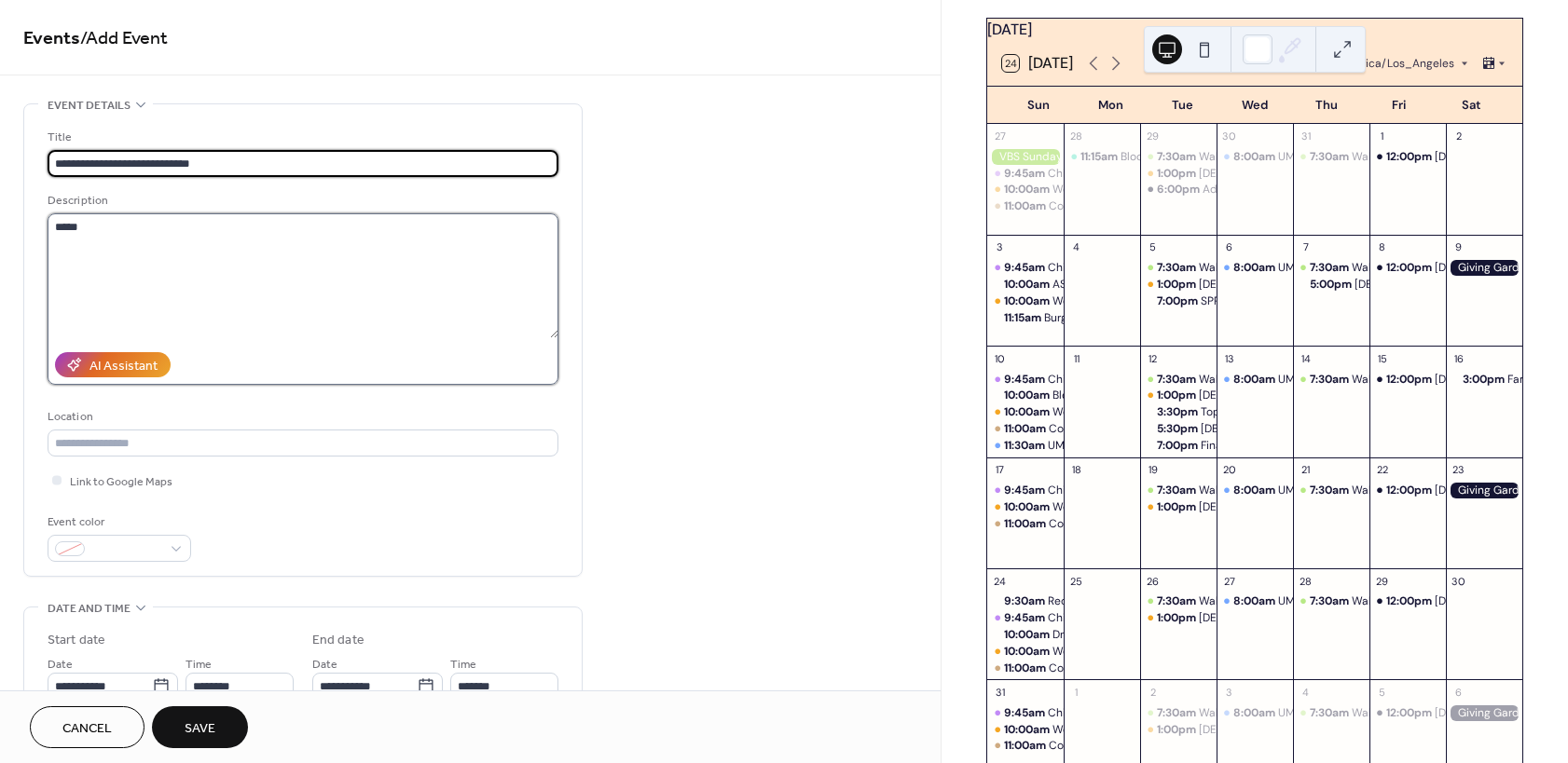 click on "****" at bounding box center (303, 276) 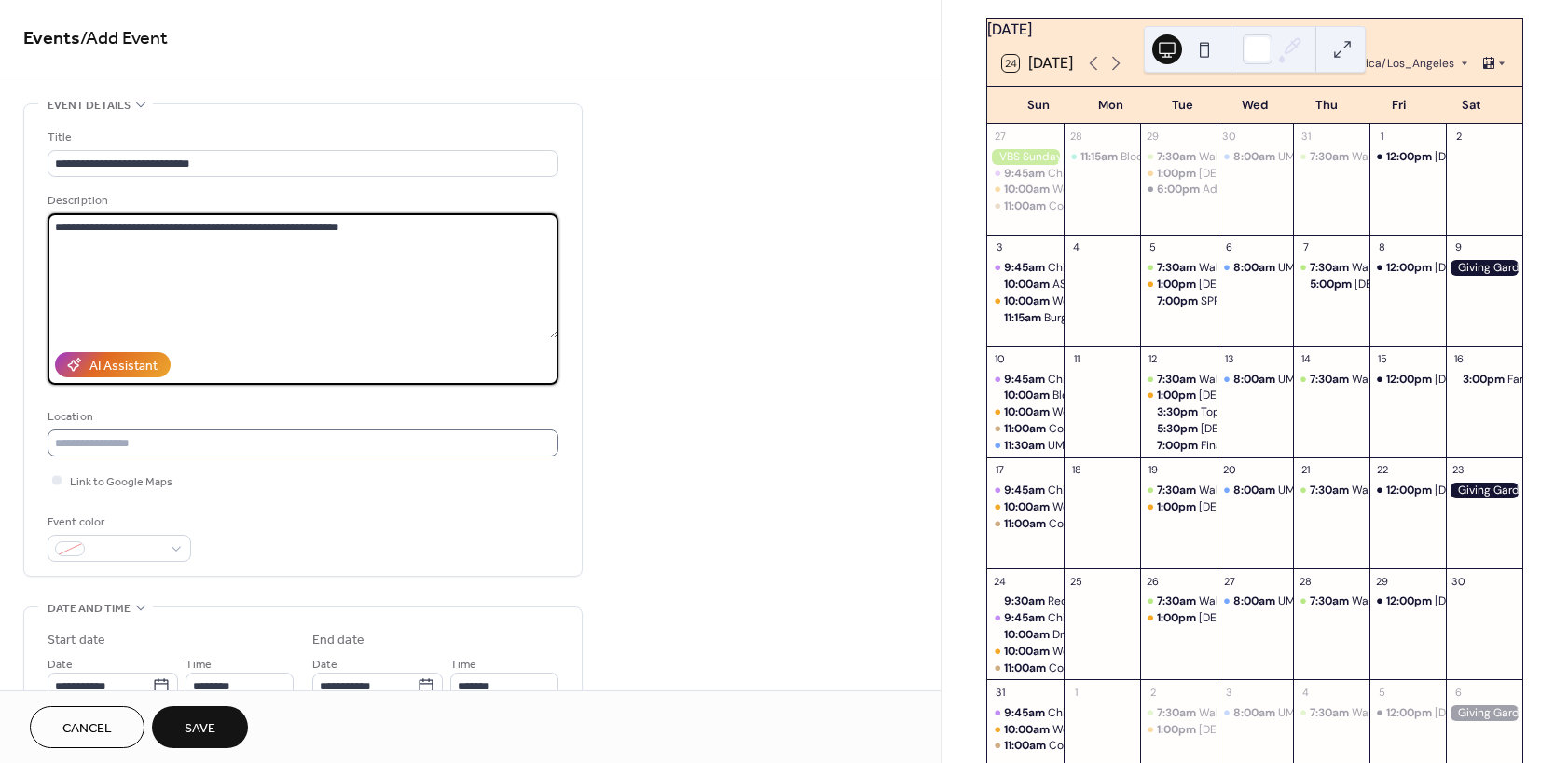 type on "**********" 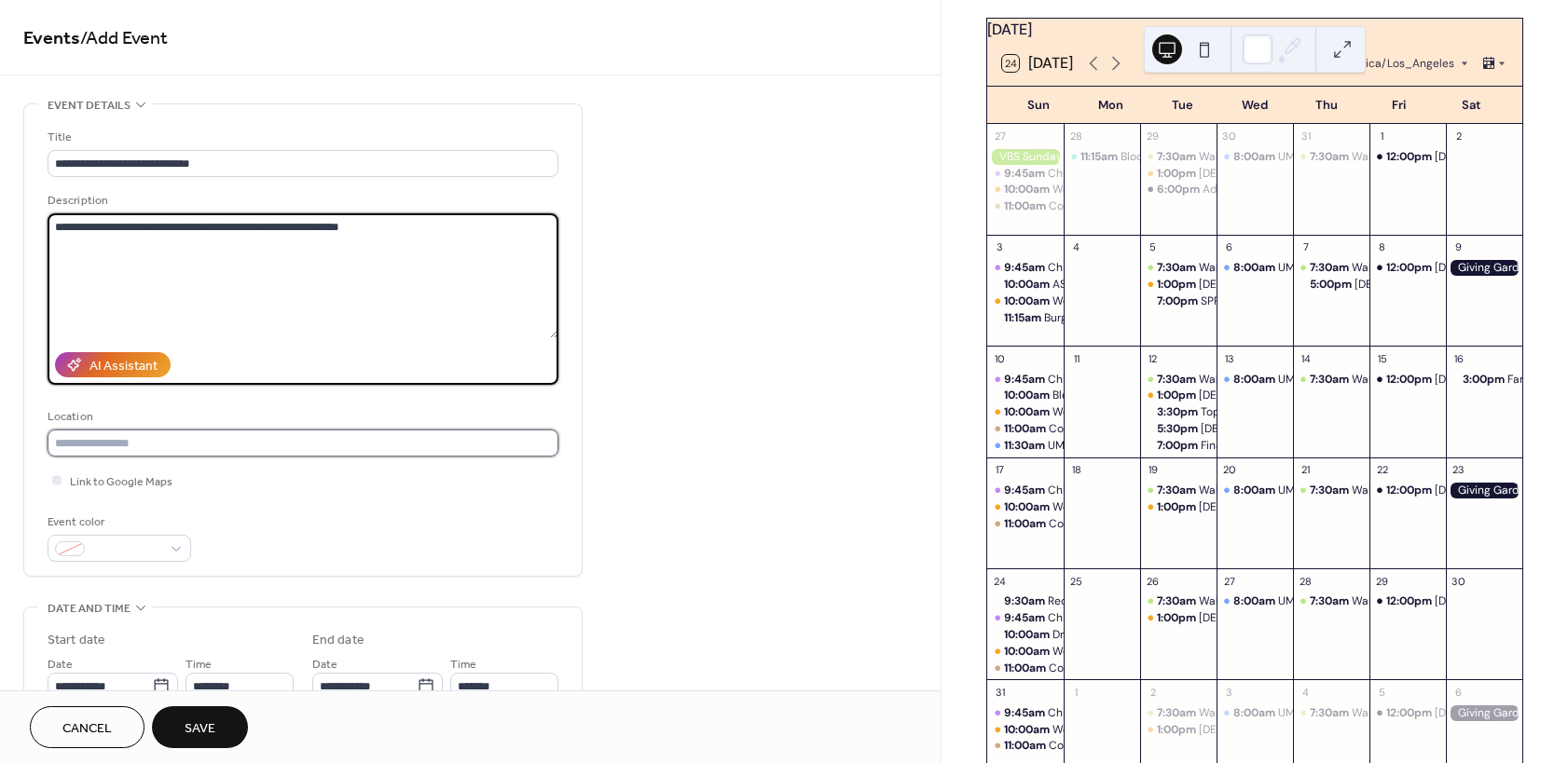 click at bounding box center [303, 443] 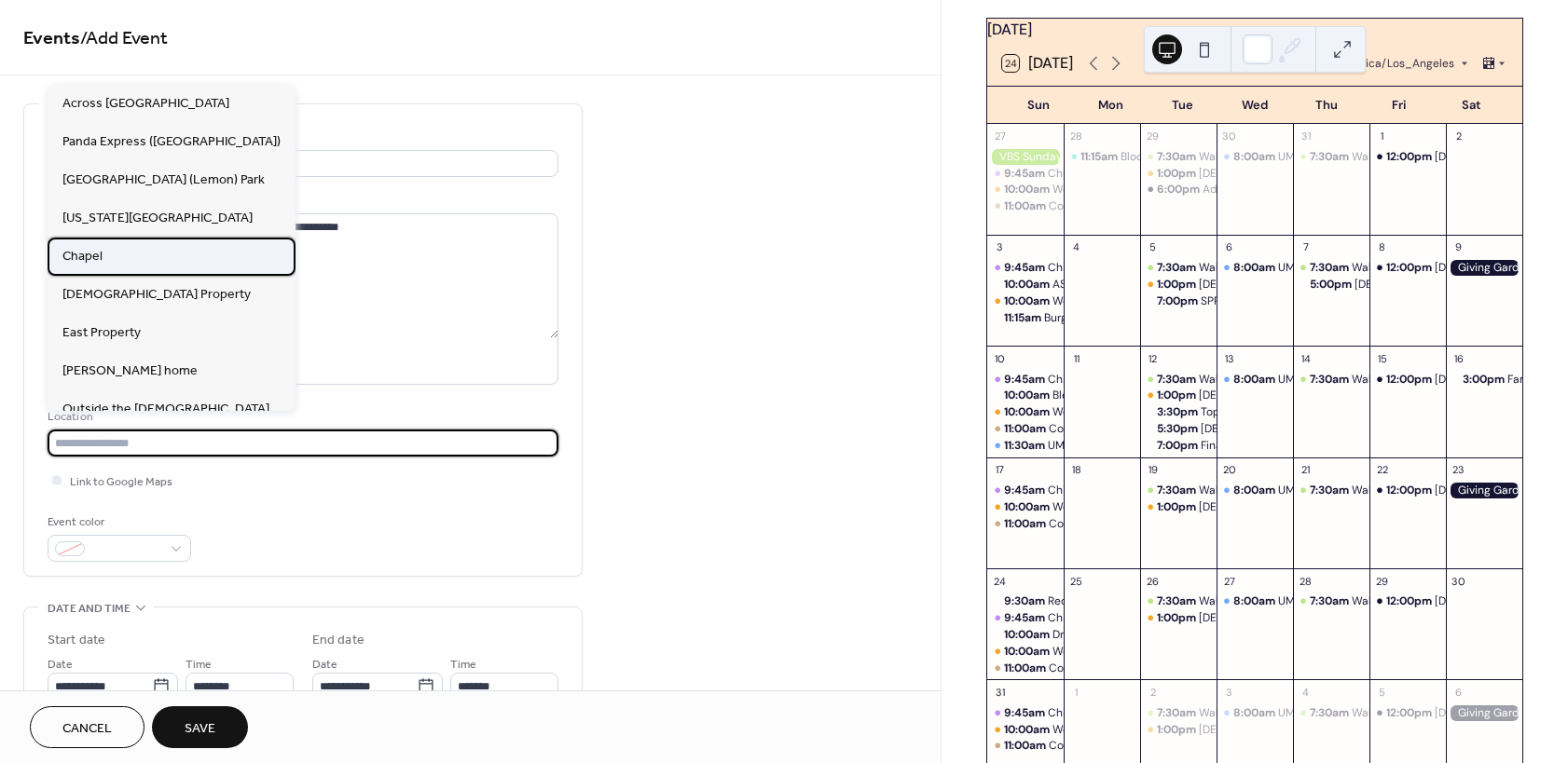 click on "Chapel" at bounding box center (82, 256) 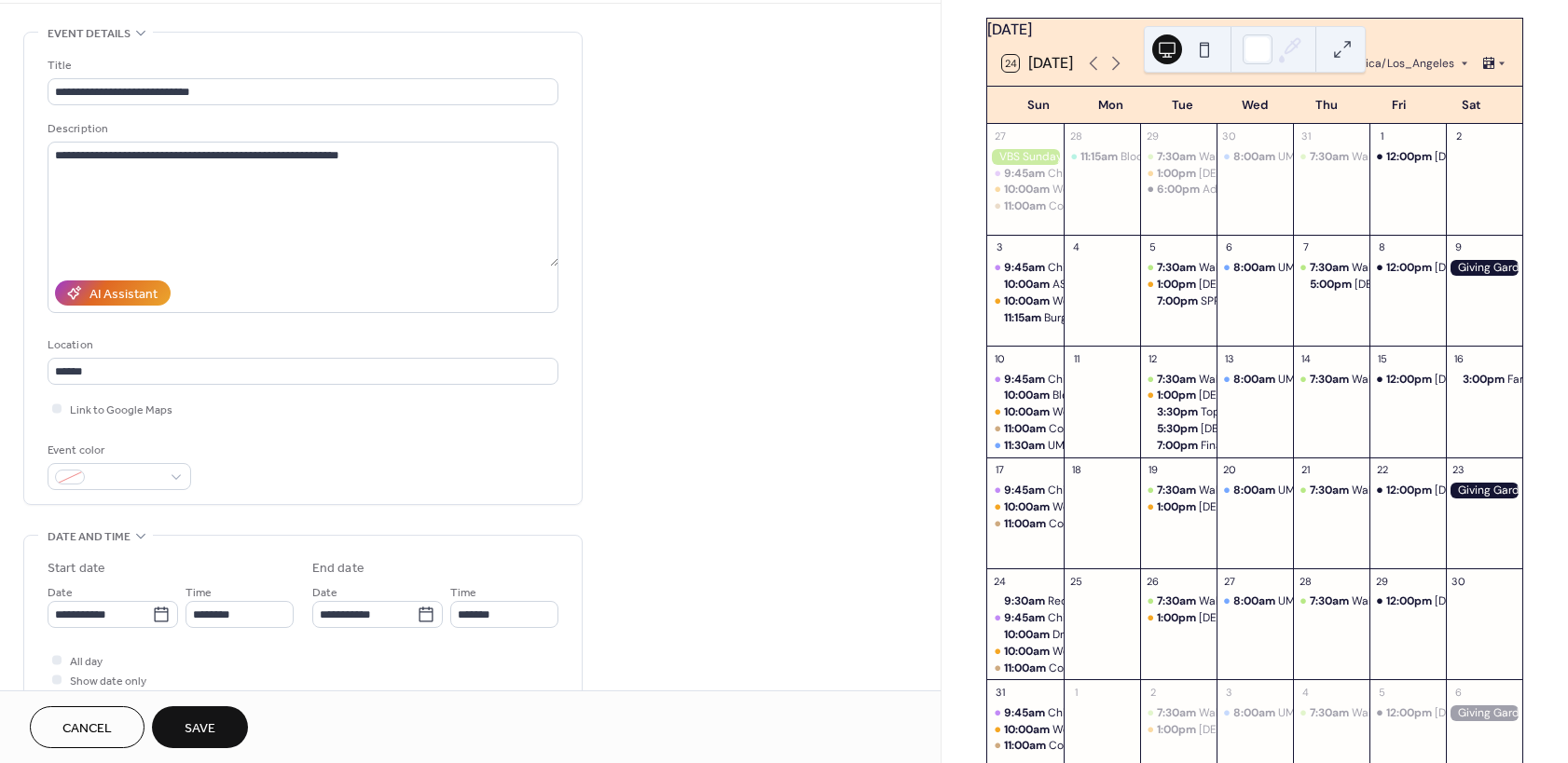 scroll, scrollTop: 112, scrollLeft: 0, axis: vertical 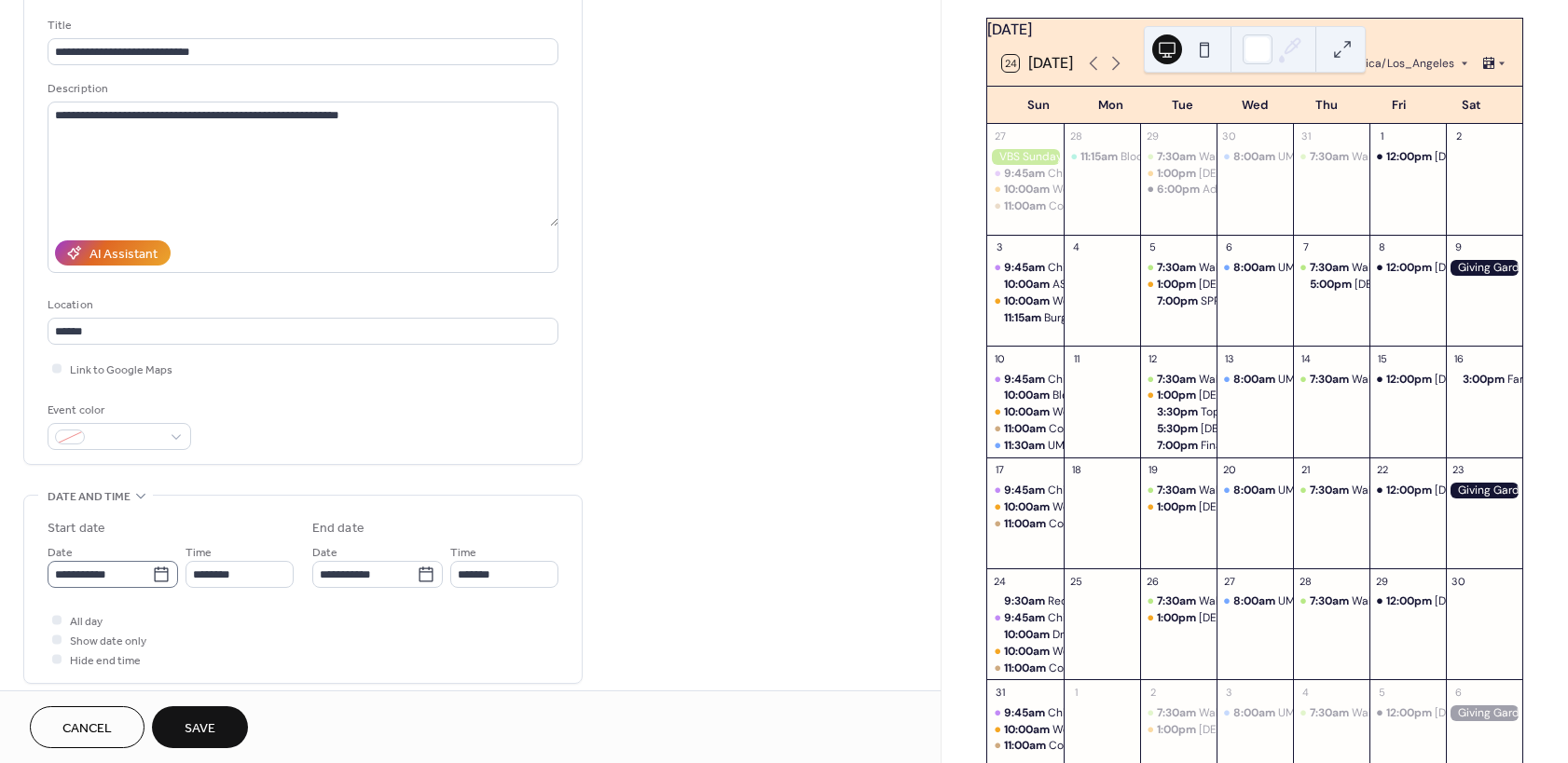 click 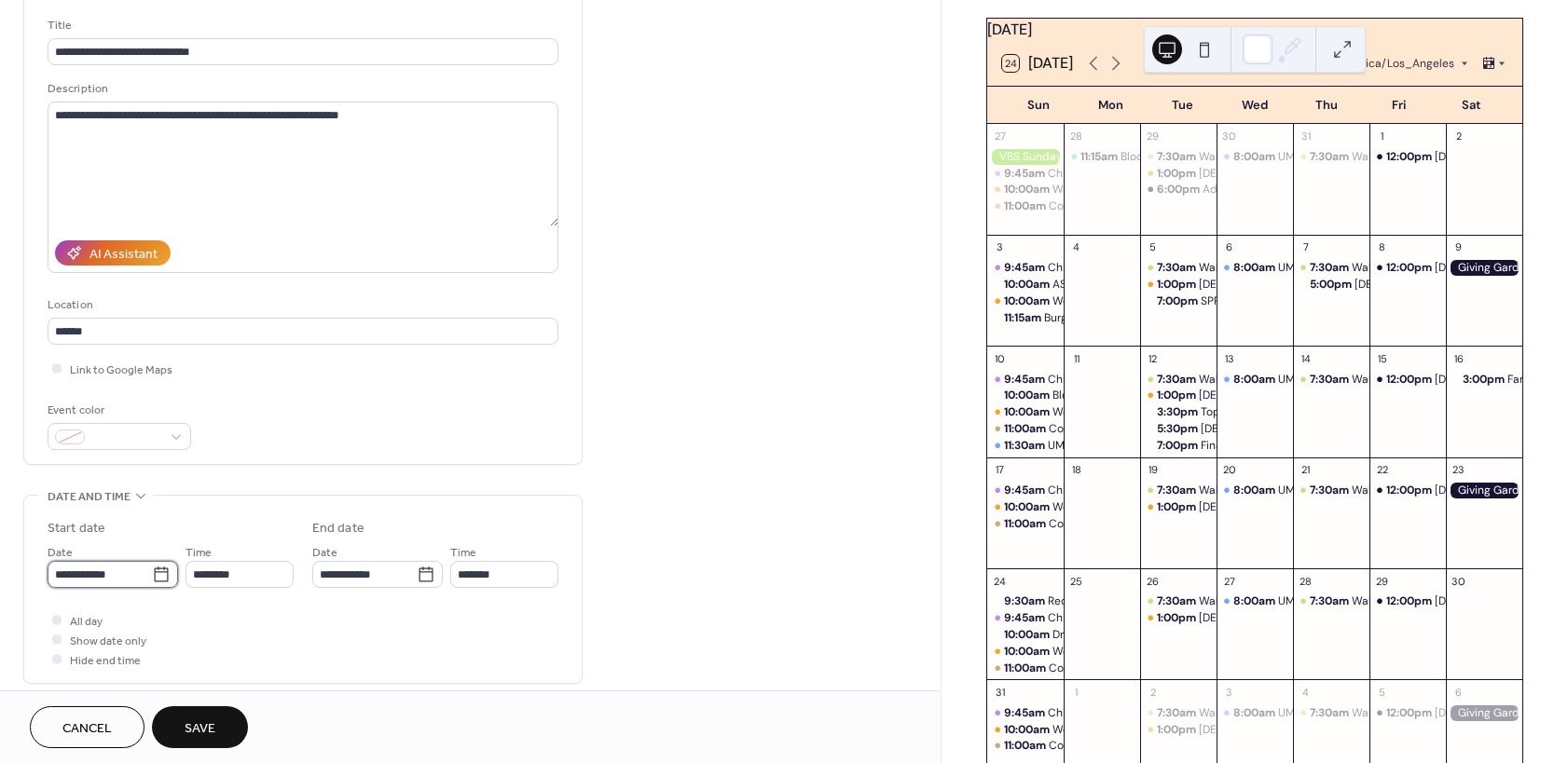 click on "**********" at bounding box center (100, 574) 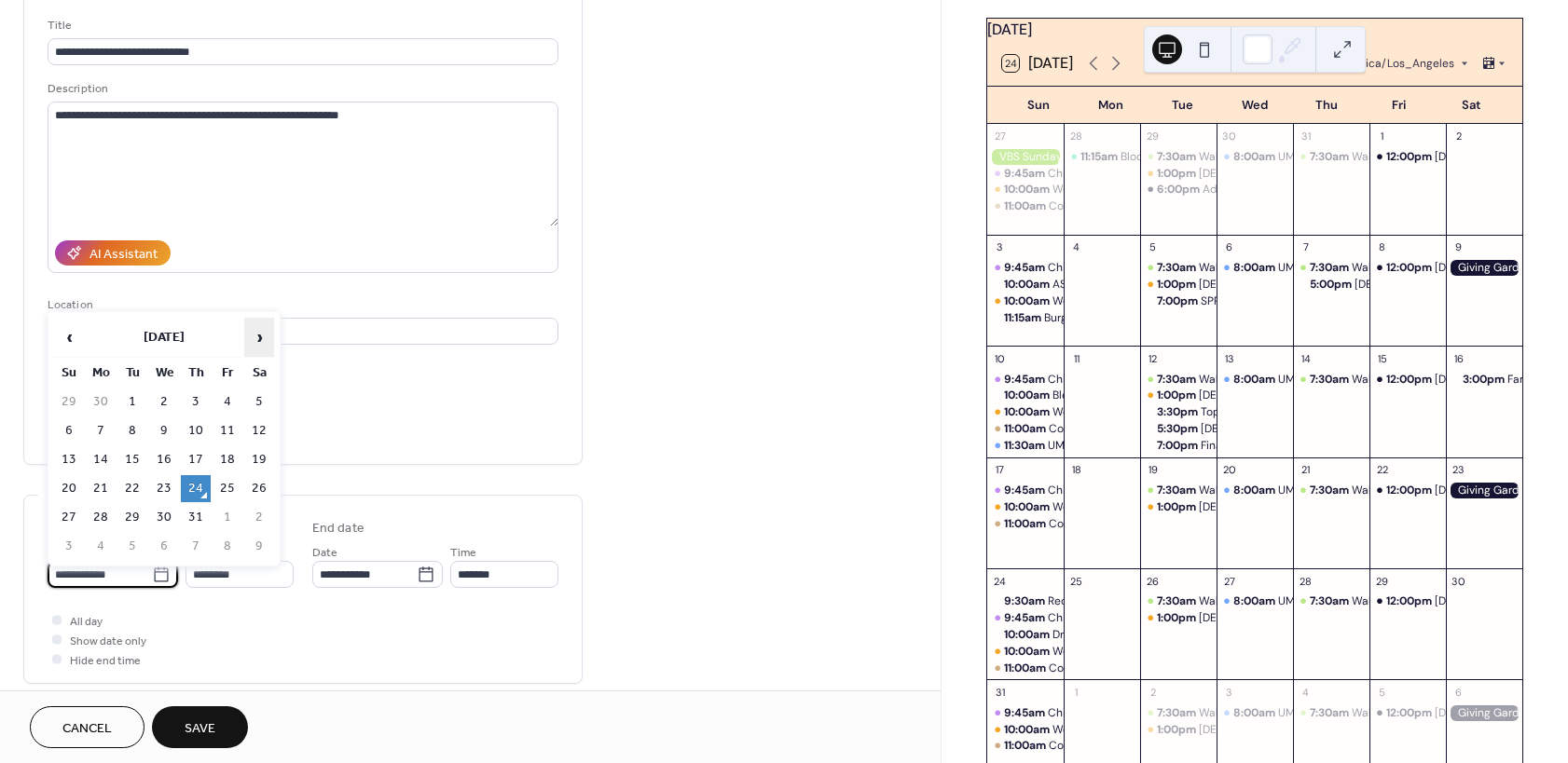 click on "›" at bounding box center [259, 337] 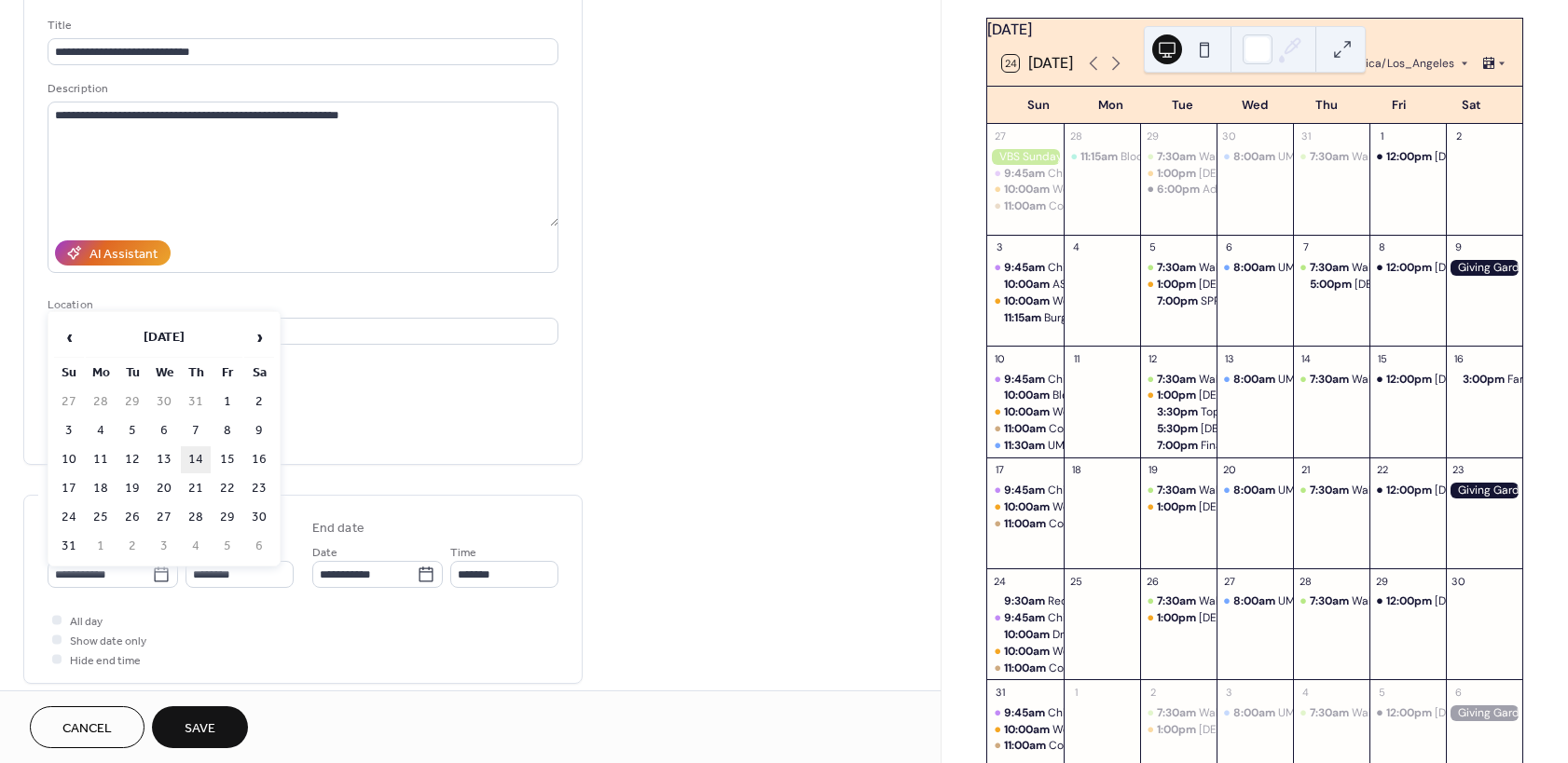 click on "14" at bounding box center (196, 459) 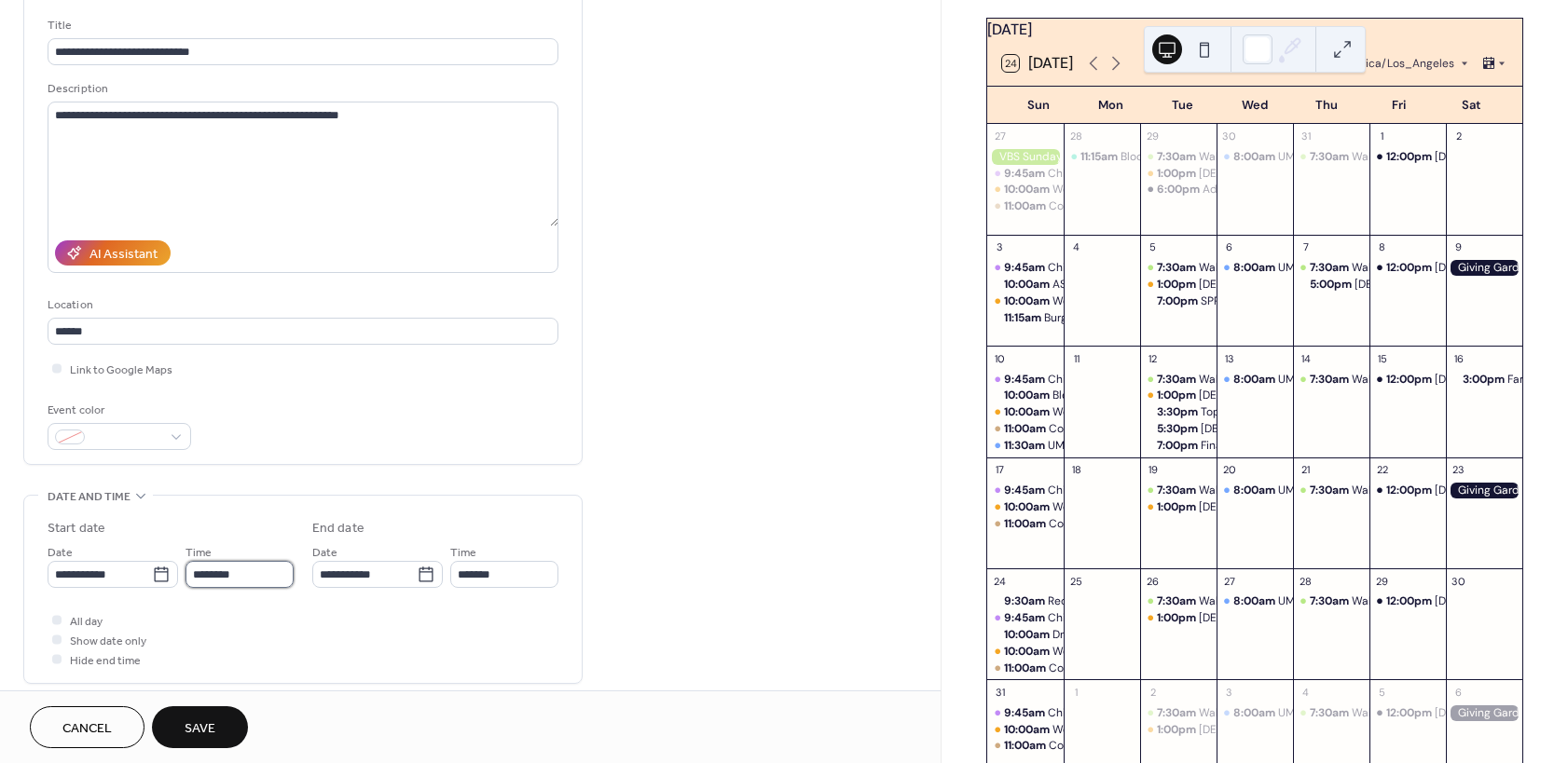 click on "********" at bounding box center [240, 574] 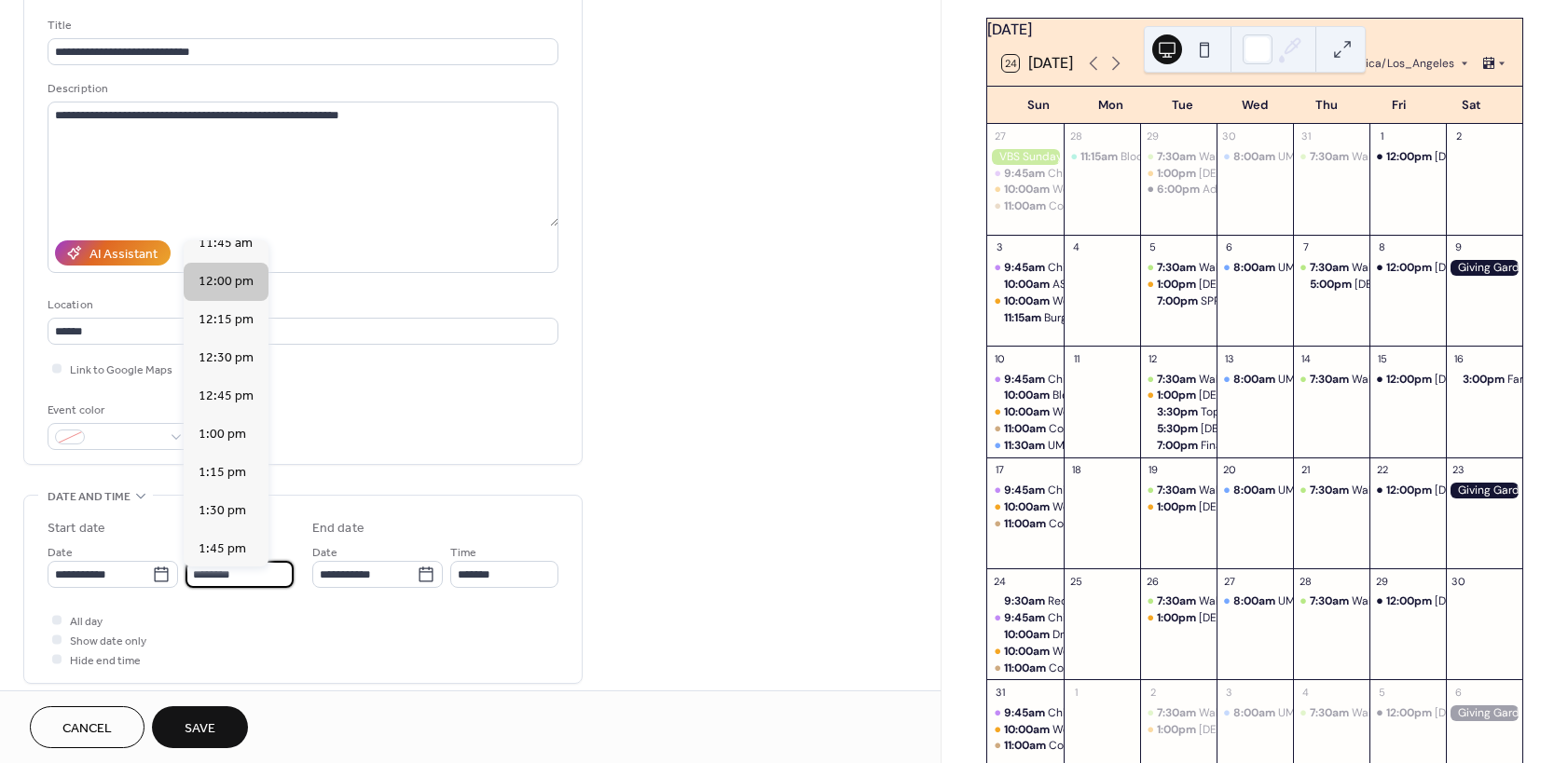 scroll, scrollTop: 1727, scrollLeft: 0, axis: vertical 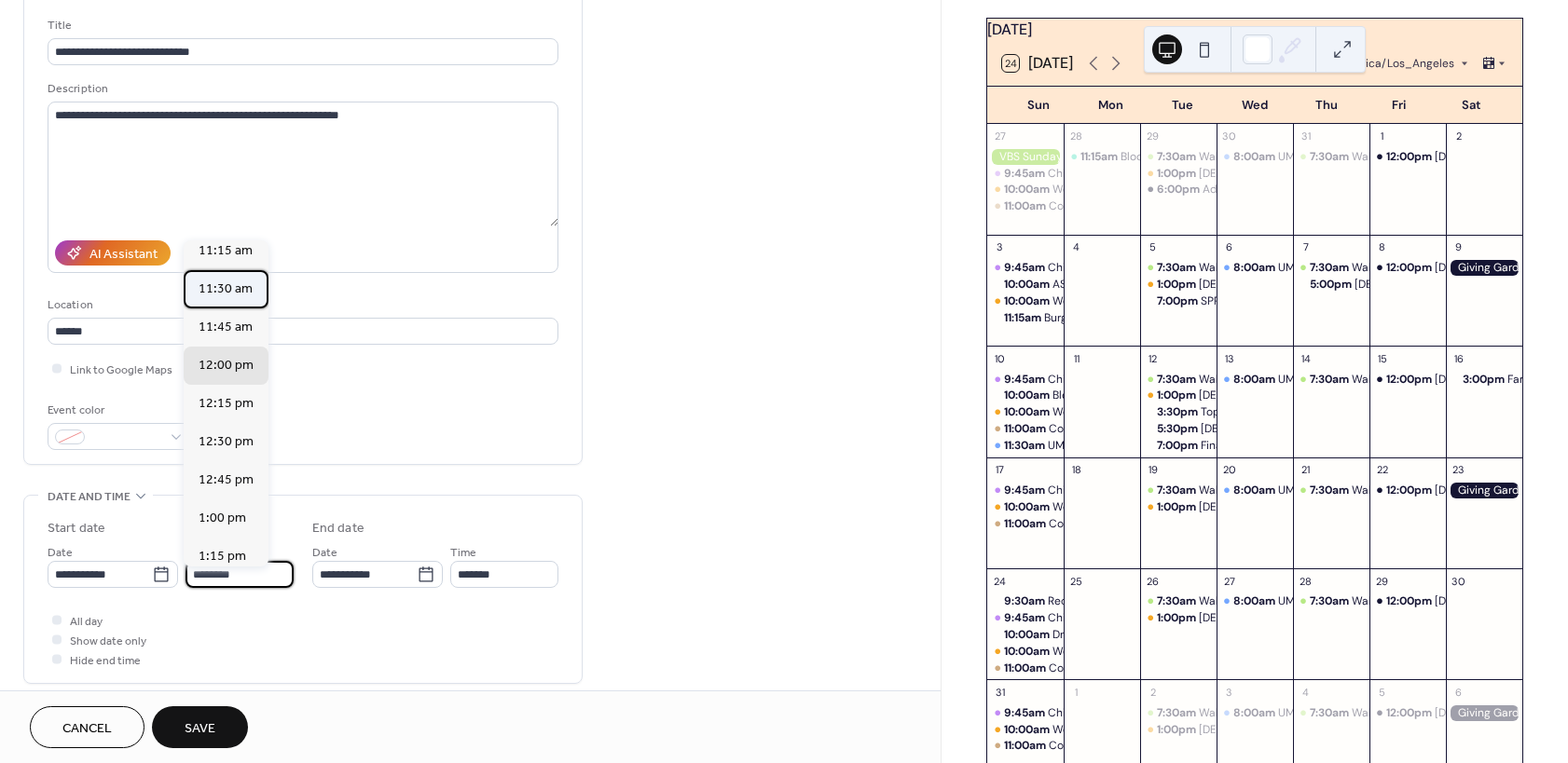click on "11:30 am" at bounding box center (226, 289) 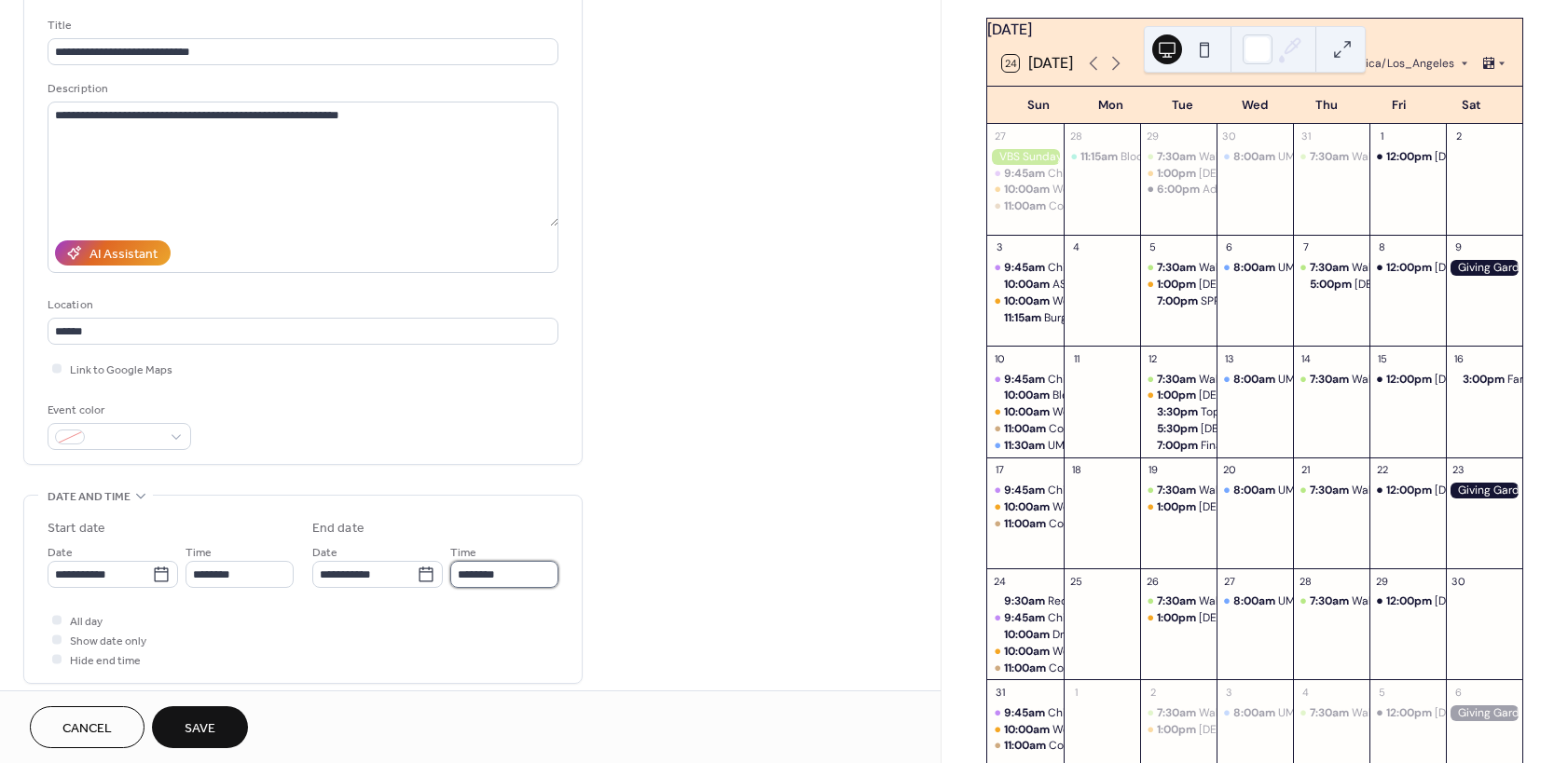 click on "********" at bounding box center (504, 574) 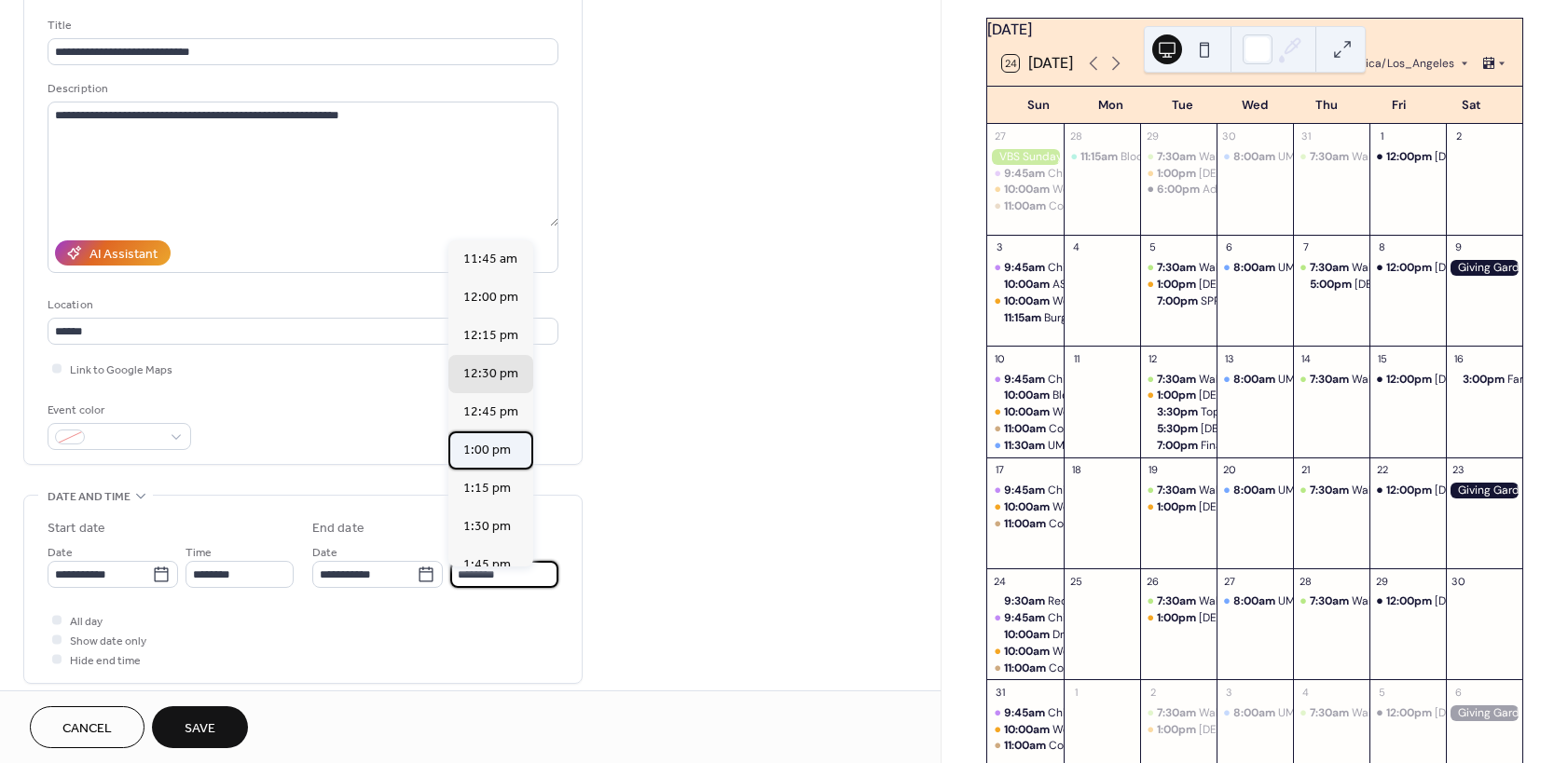 click on "1:00 pm" at bounding box center (487, 450) 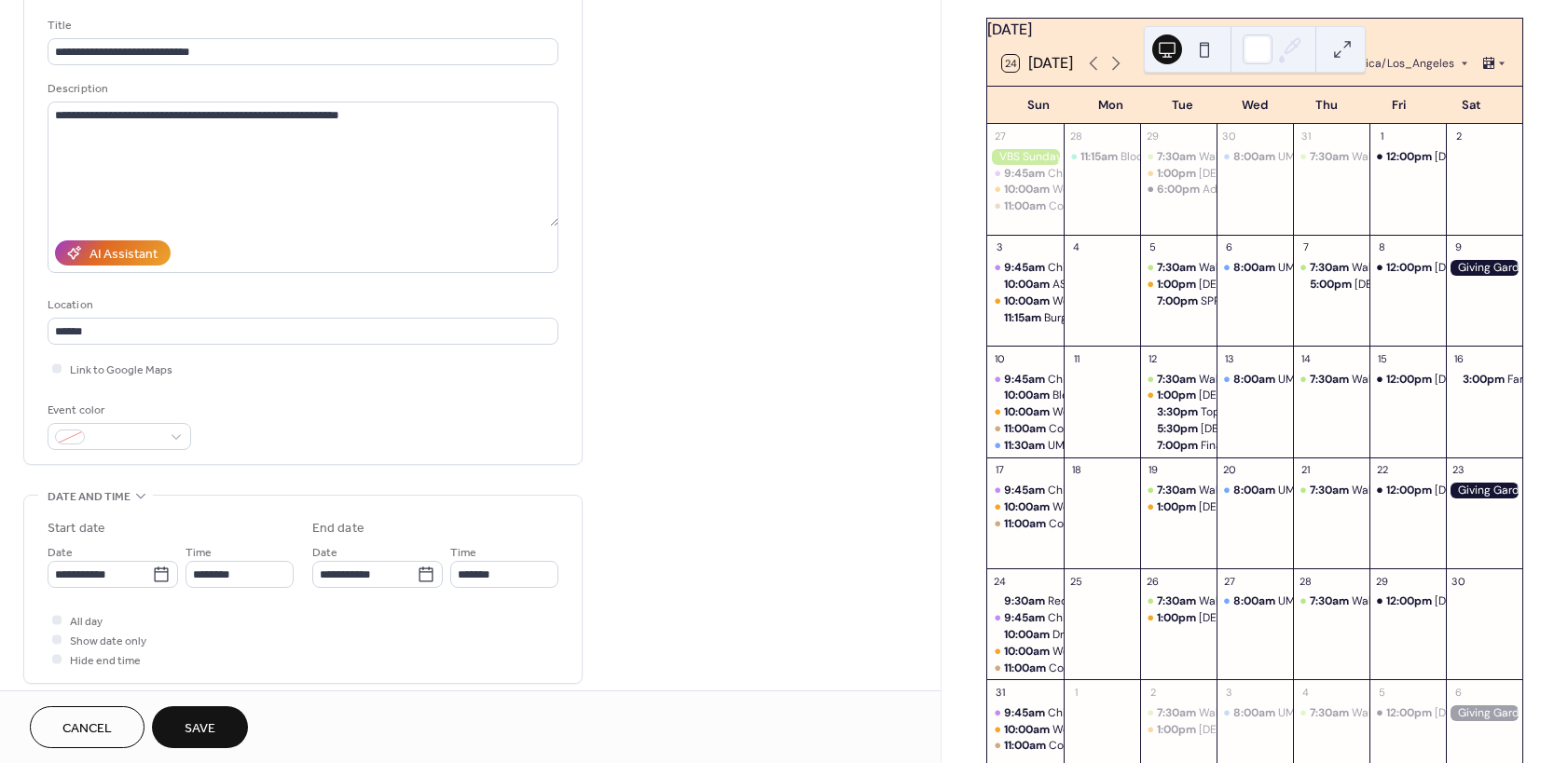 click on "Save" at bounding box center [199, 729] 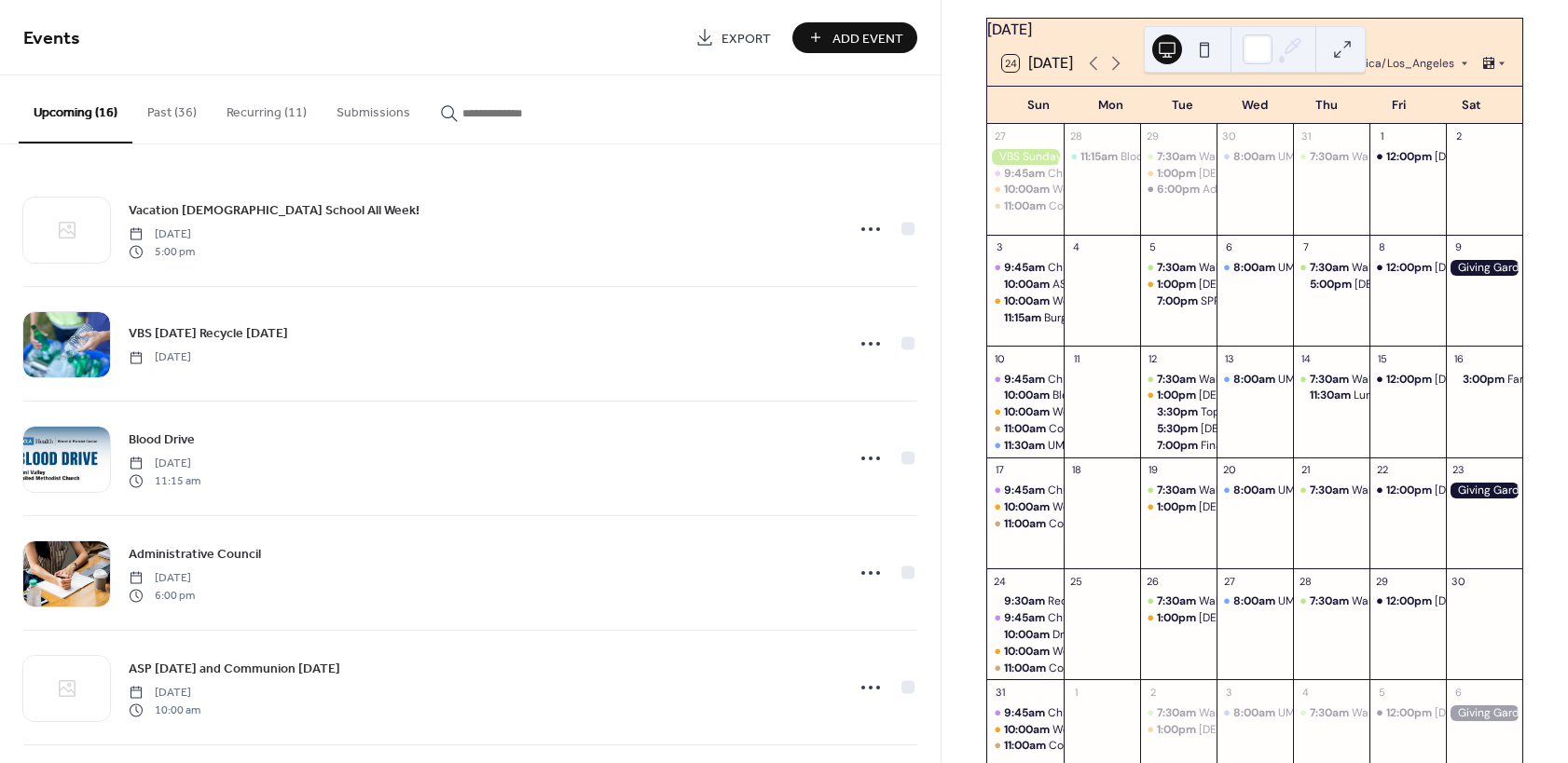 click on "Add Event" at bounding box center [868, 38] 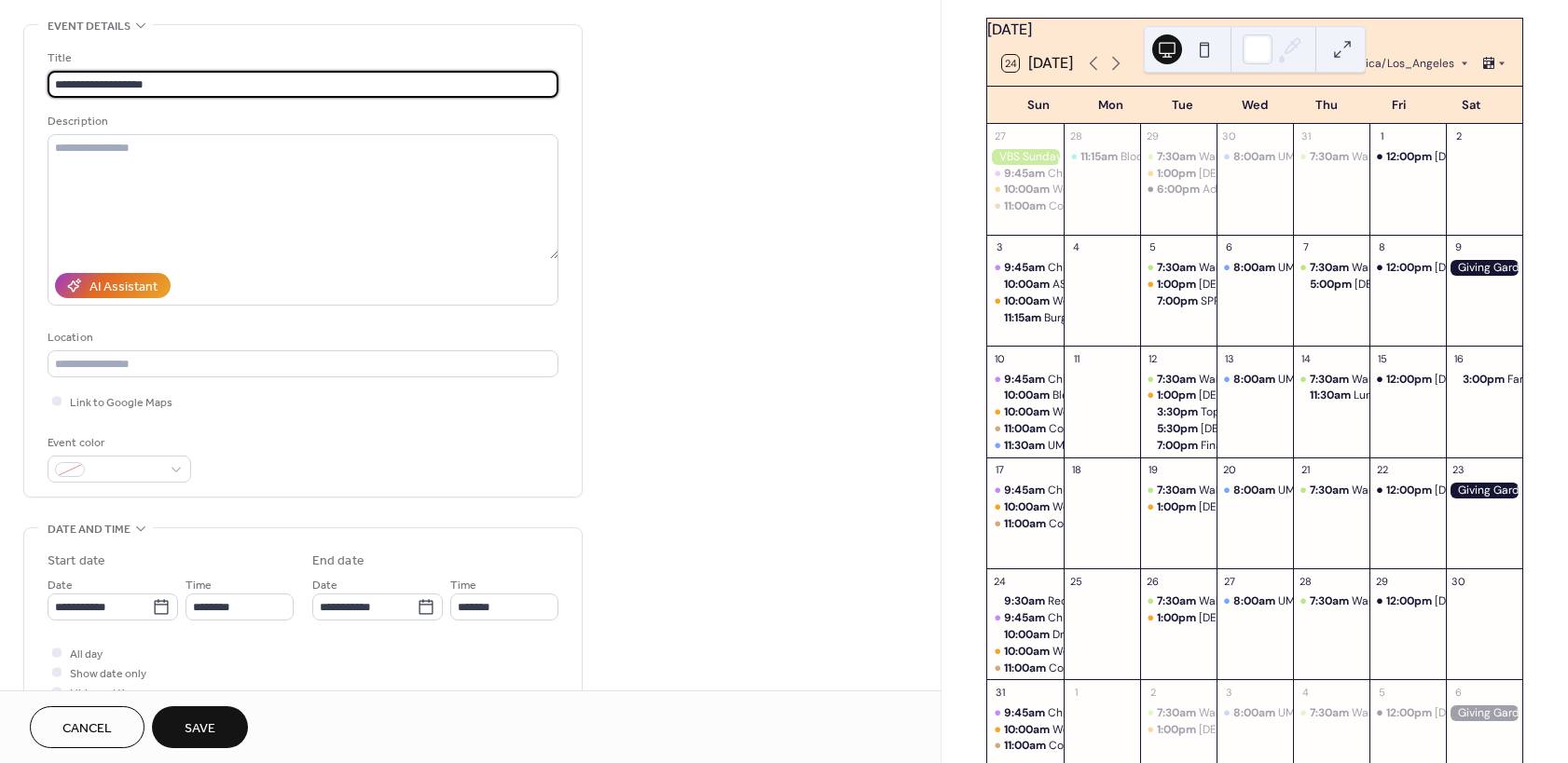 scroll, scrollTop: 112, scrollLeft: 0, axis: vertical 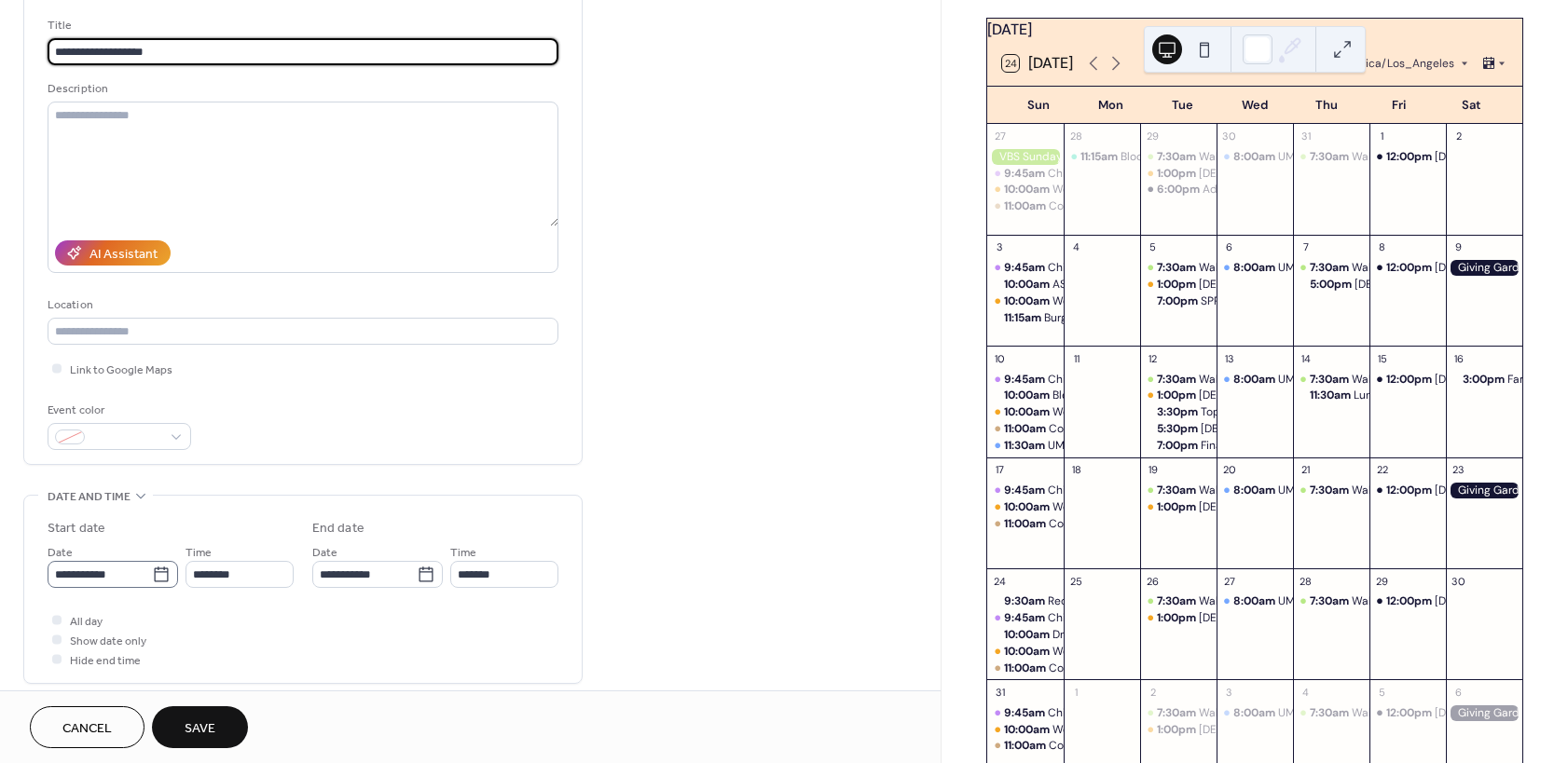 type on "**********" 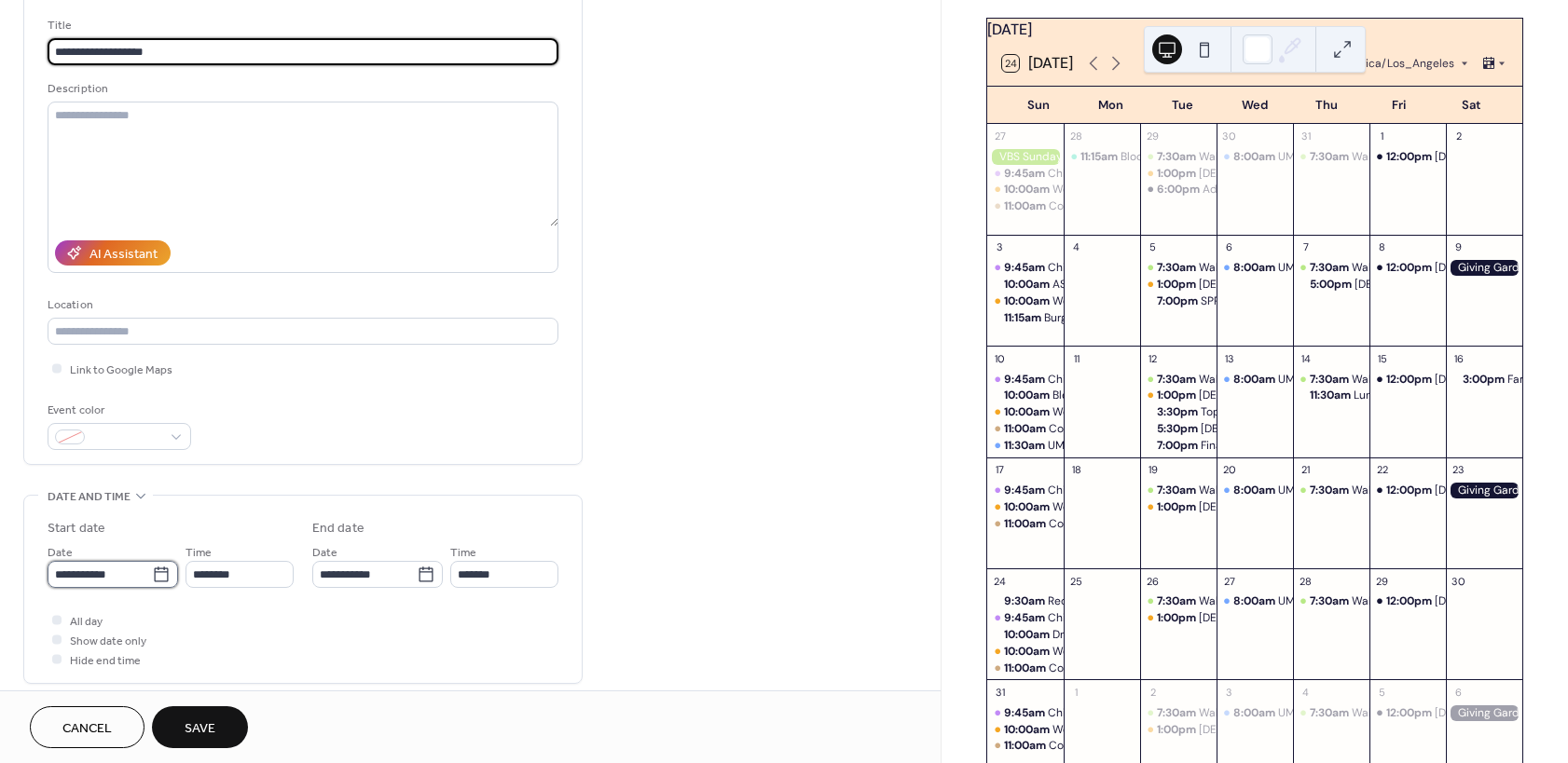 click on "**********" at bounding box center [100, 574] 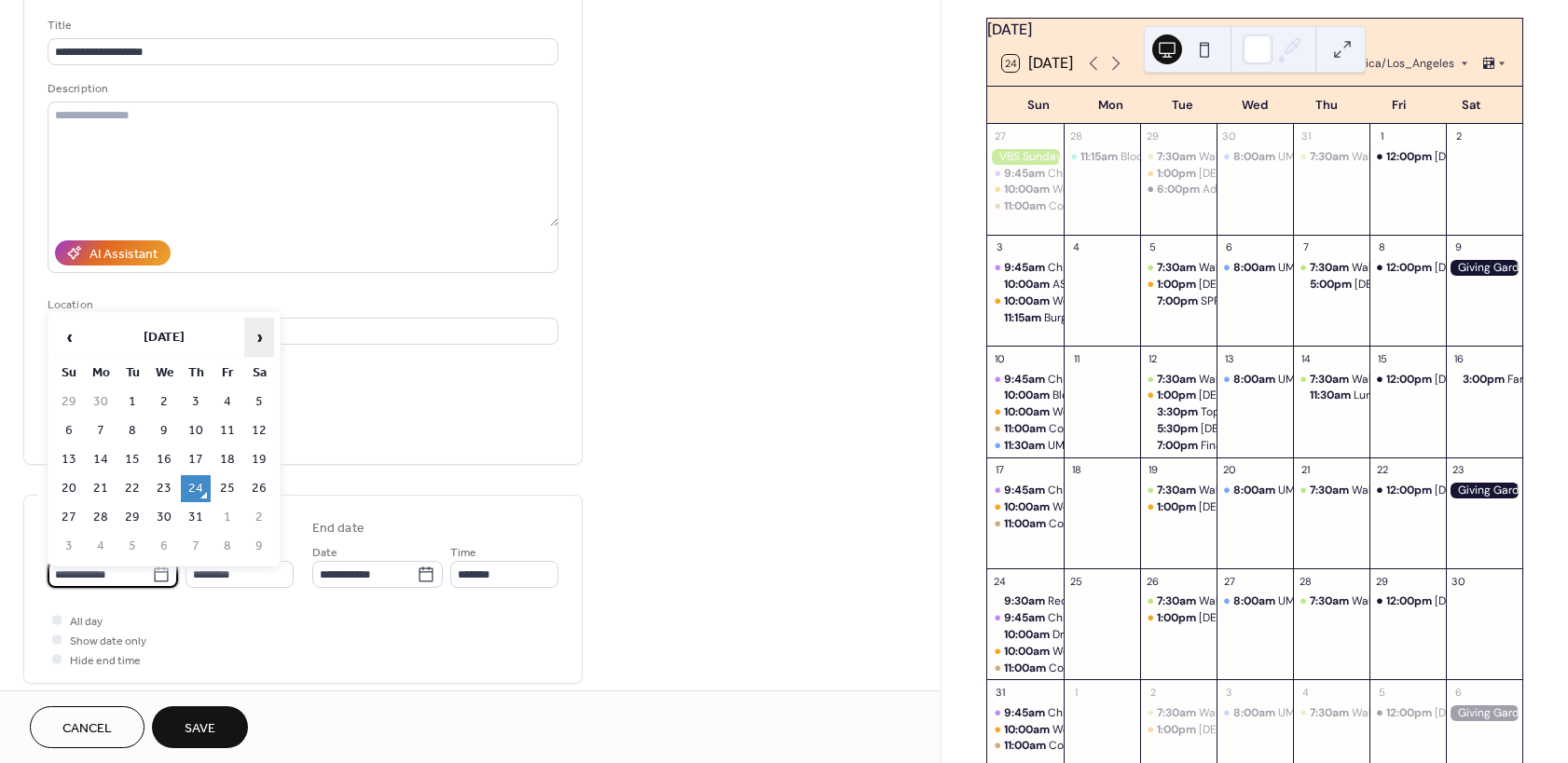 click on "›" at bounding box center (259, 337) 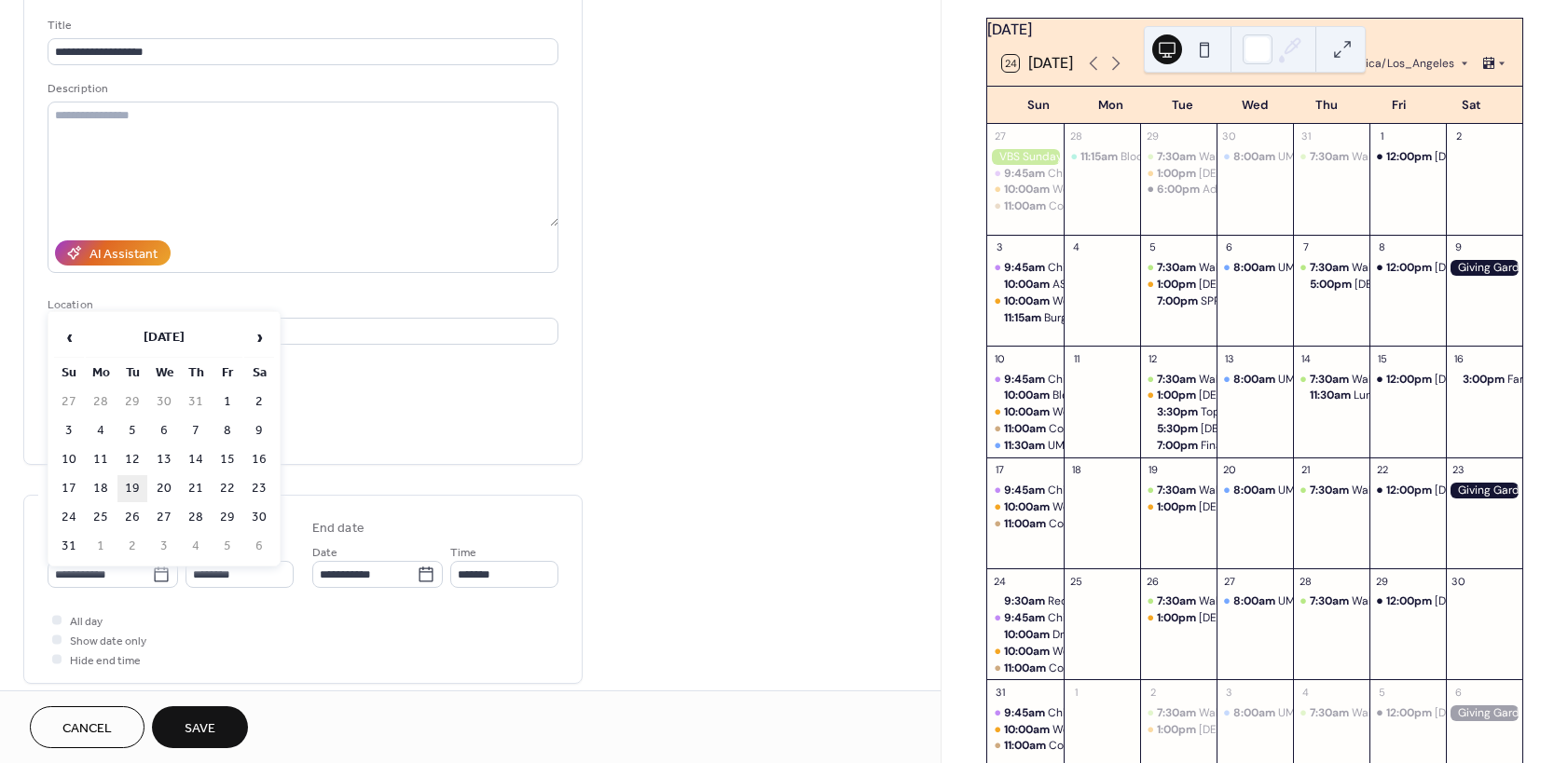 click on "19" at bounding box center [132, 488] 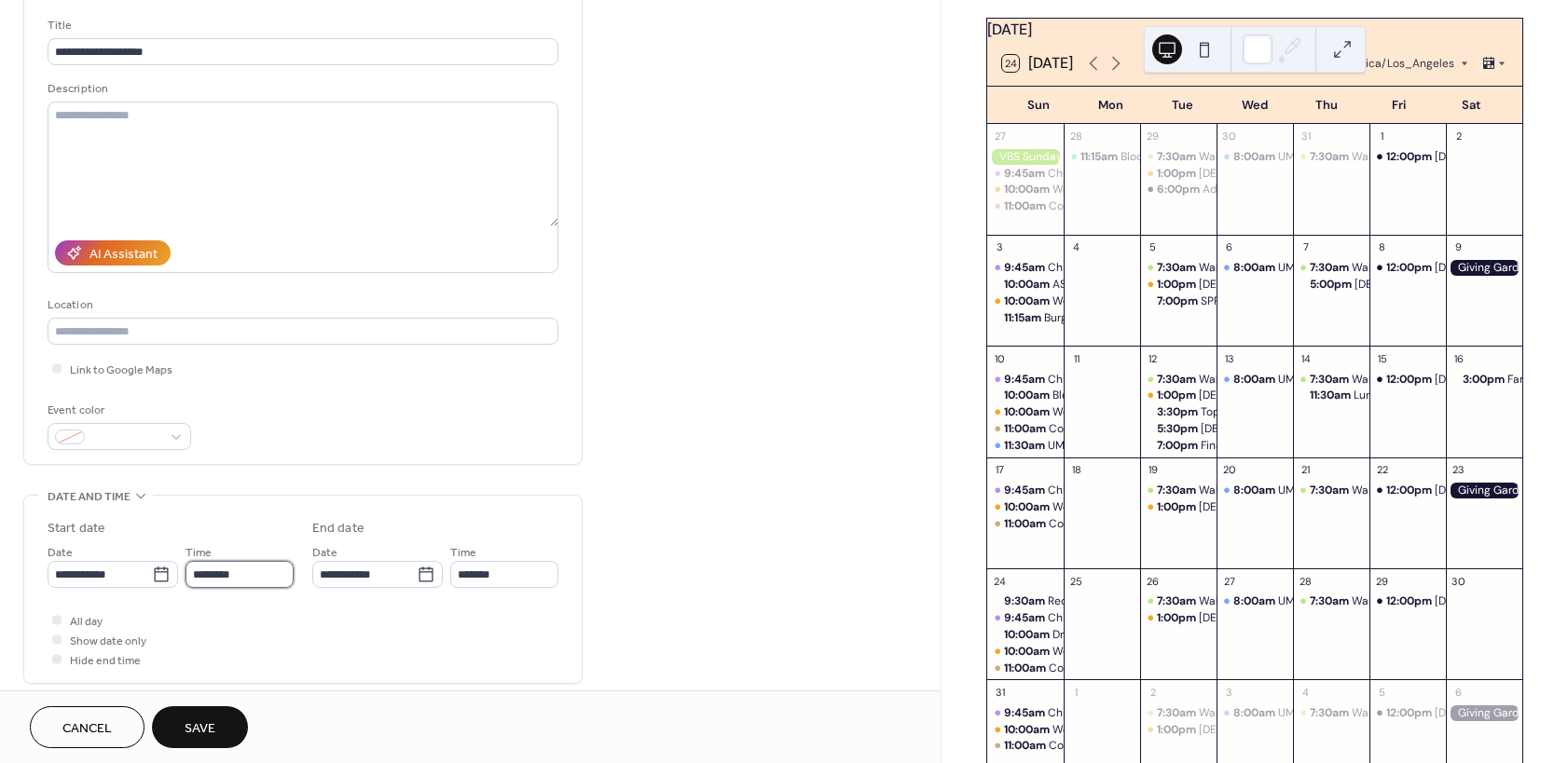 click on "********" at bounding box center (240, 574) 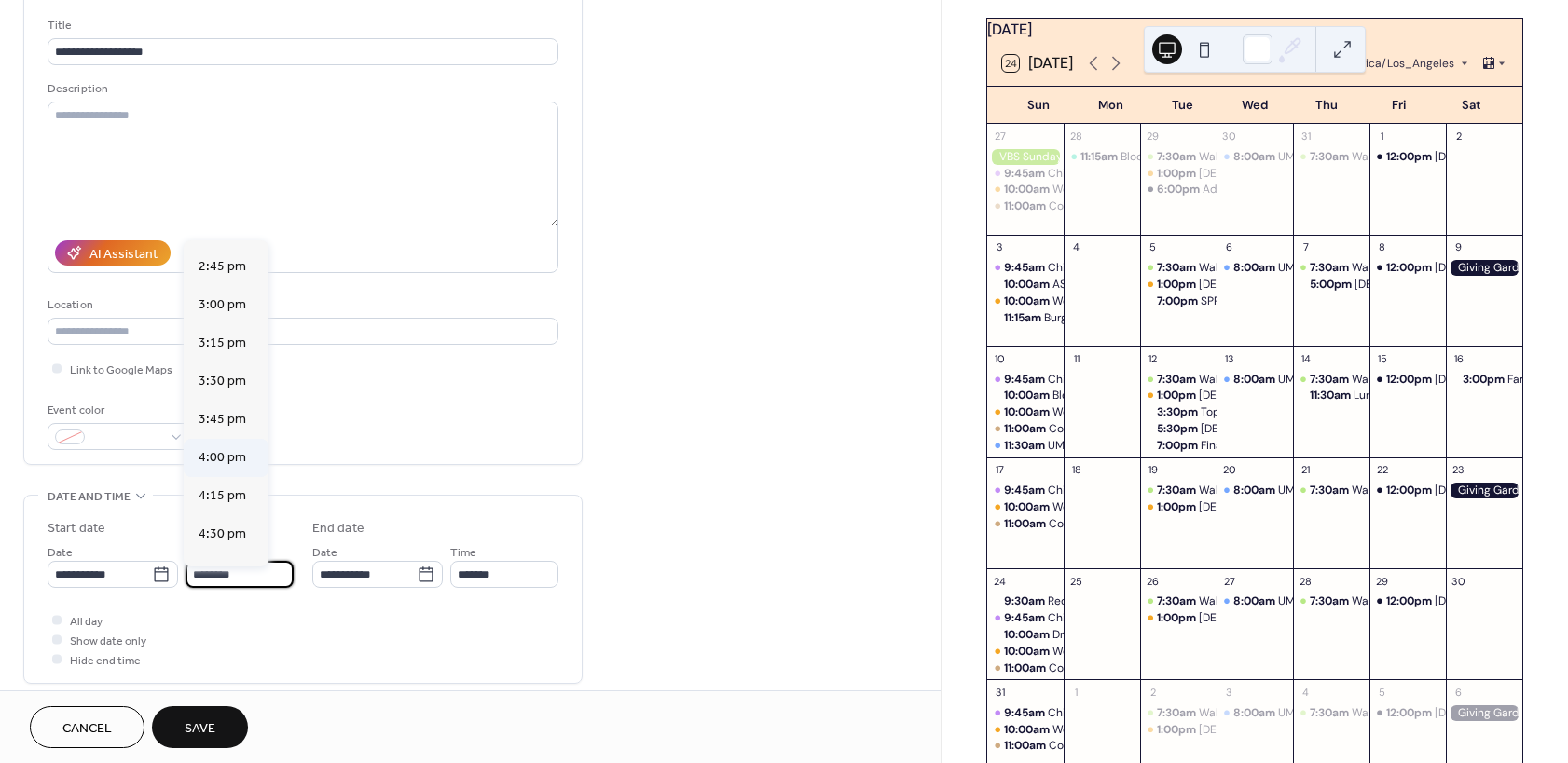 scroll, scrollTop: 2398, scrollLeft: 0, axis: vertical 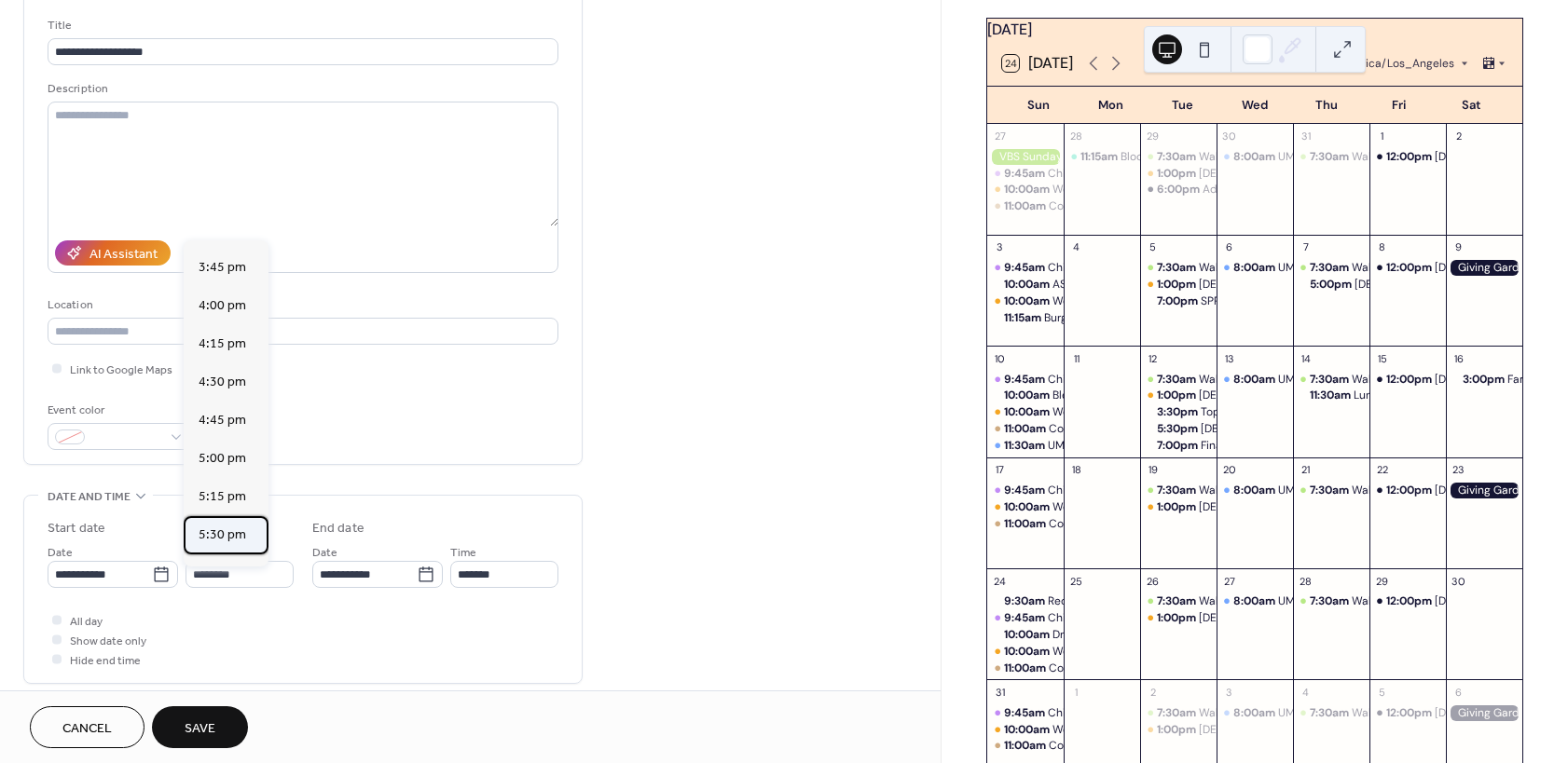 click on "5:30 pm" at bounding box center [222, 535] 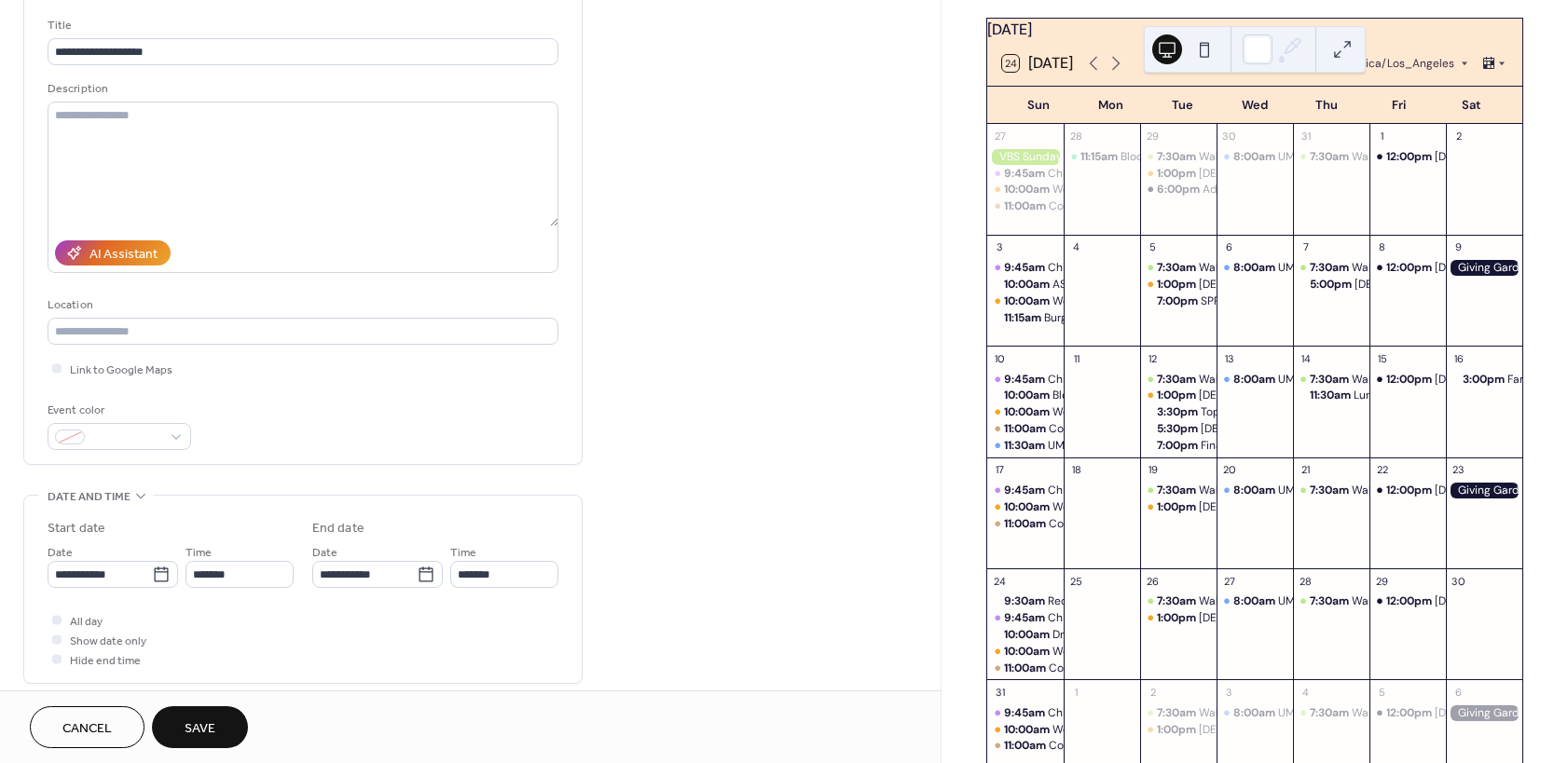type on "*******" 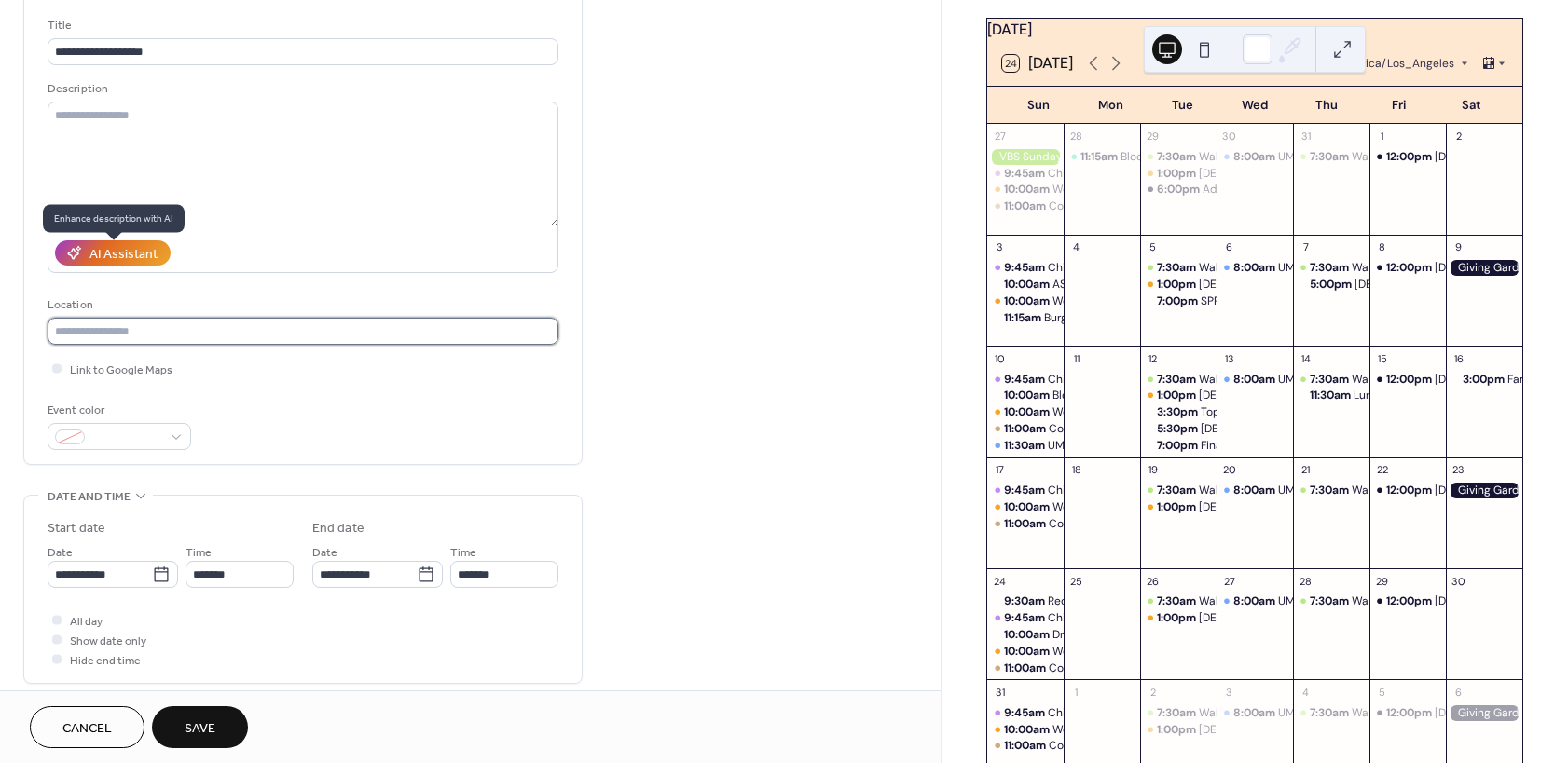 click at bounding box center [303, 331] 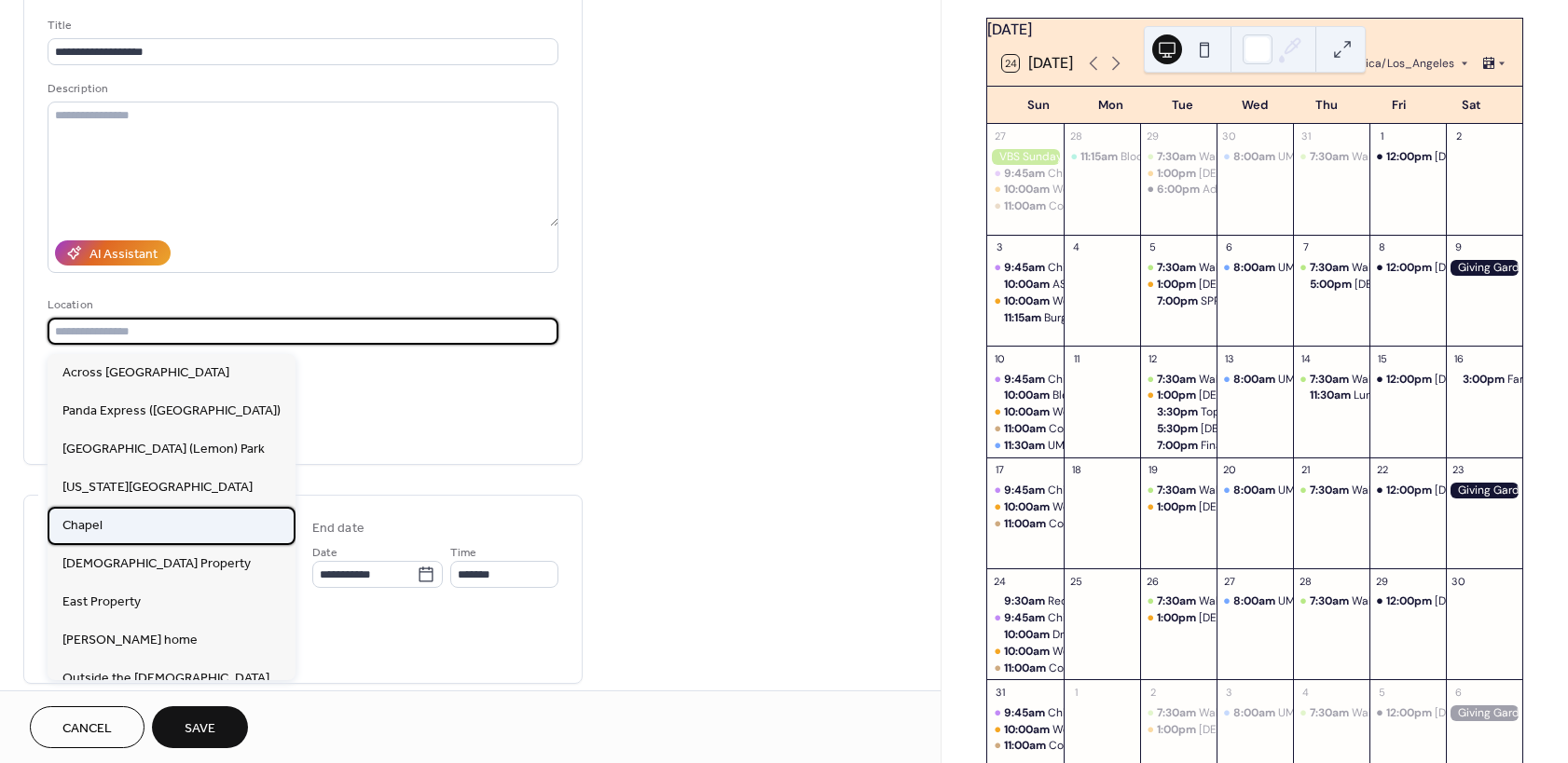 click on "Chapel" at bounding box center [172, 525] 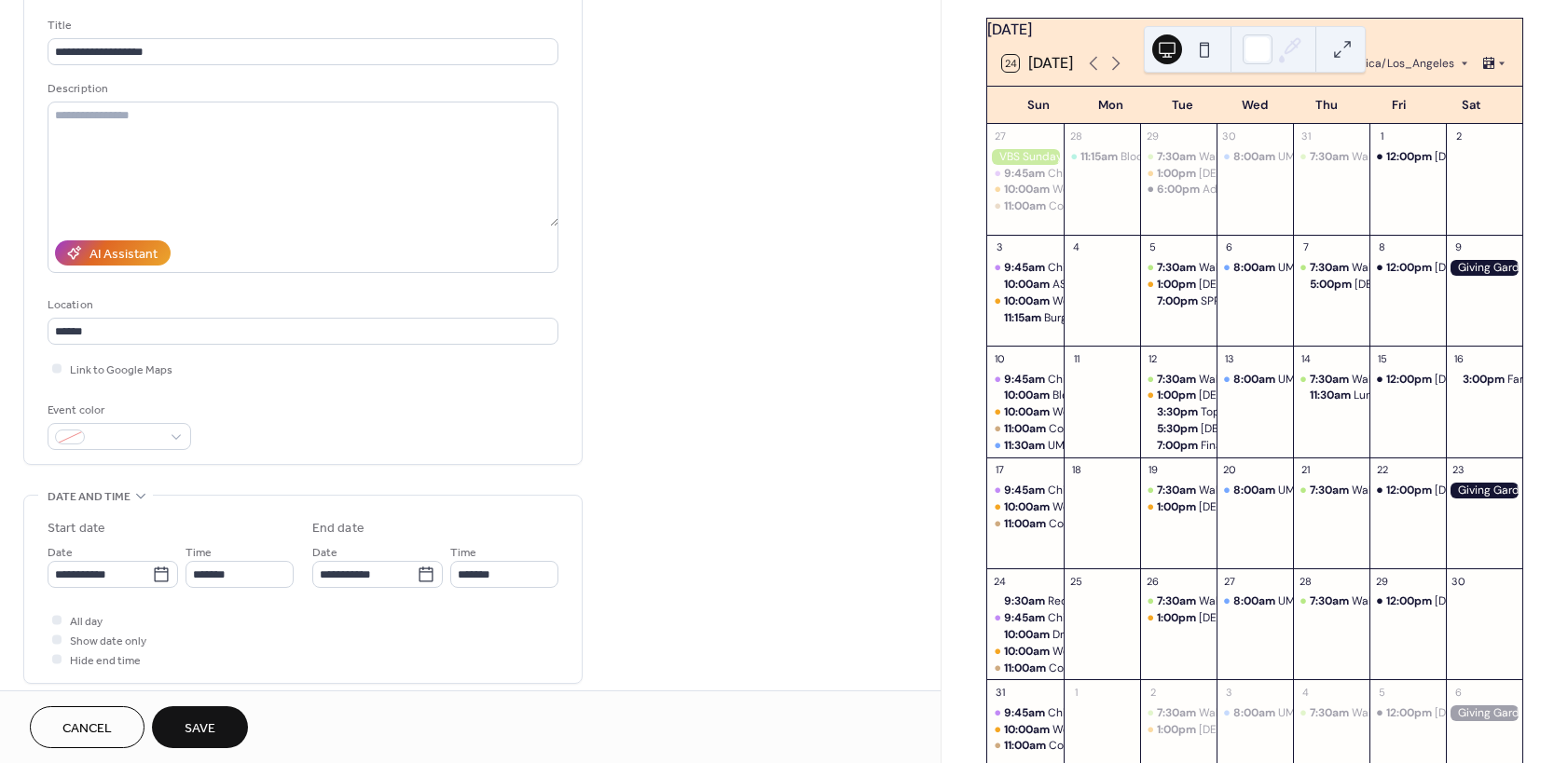 click on "Save" at bounding box center (199, 727) 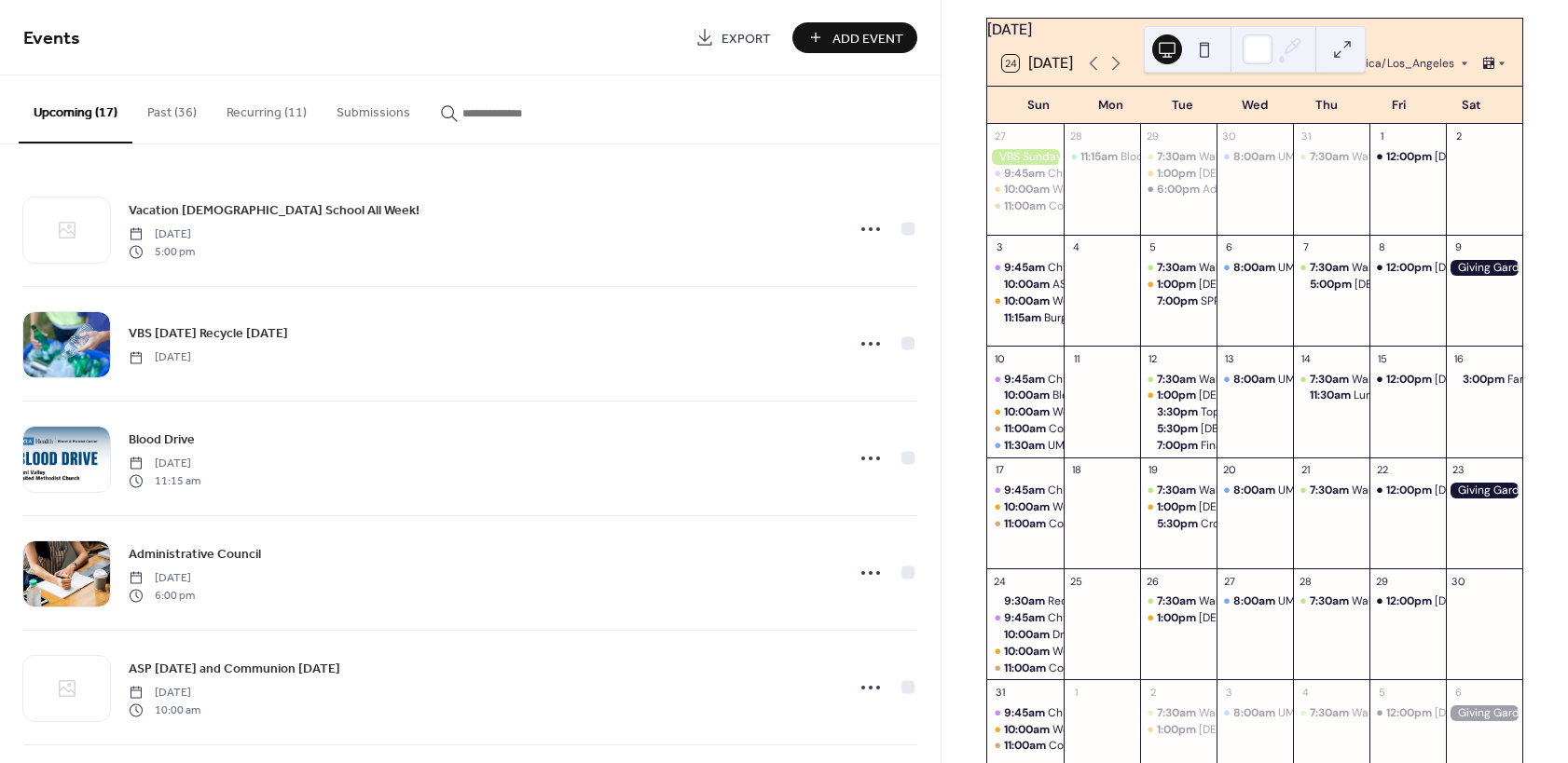 click on "Add Event" at bounding box center (868, 38) 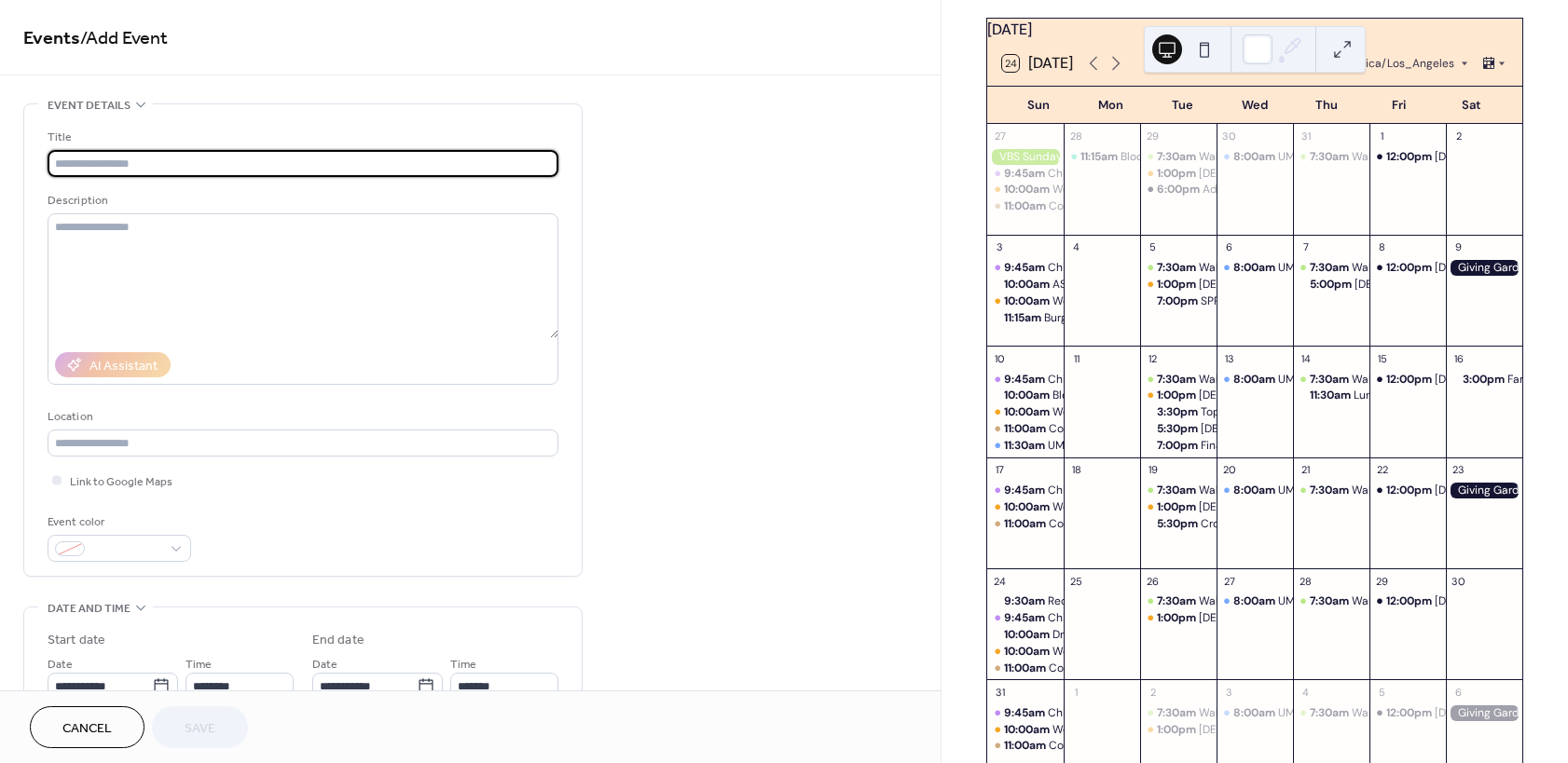 click at bounding box center [303, 163] 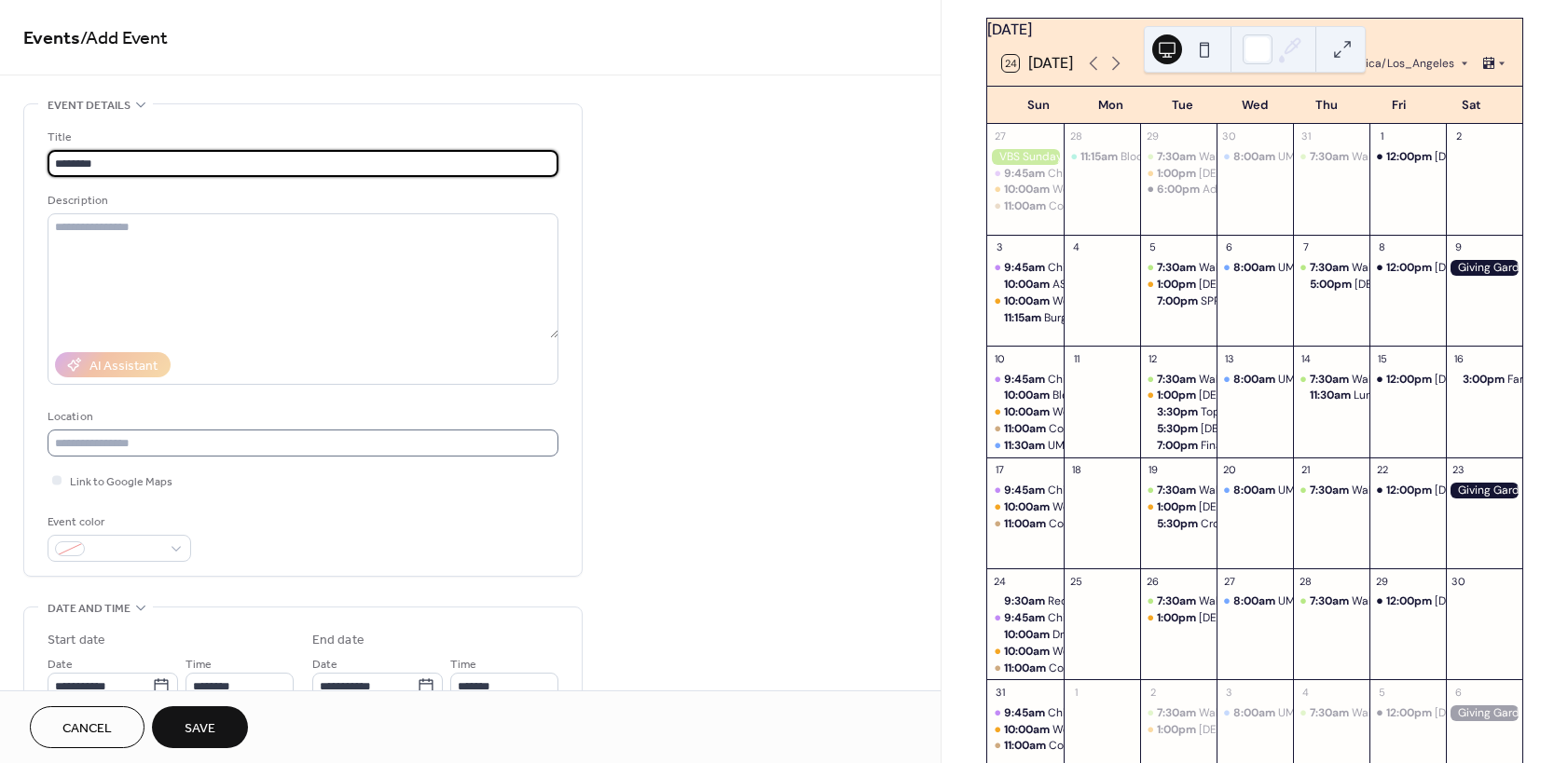 type on "********" 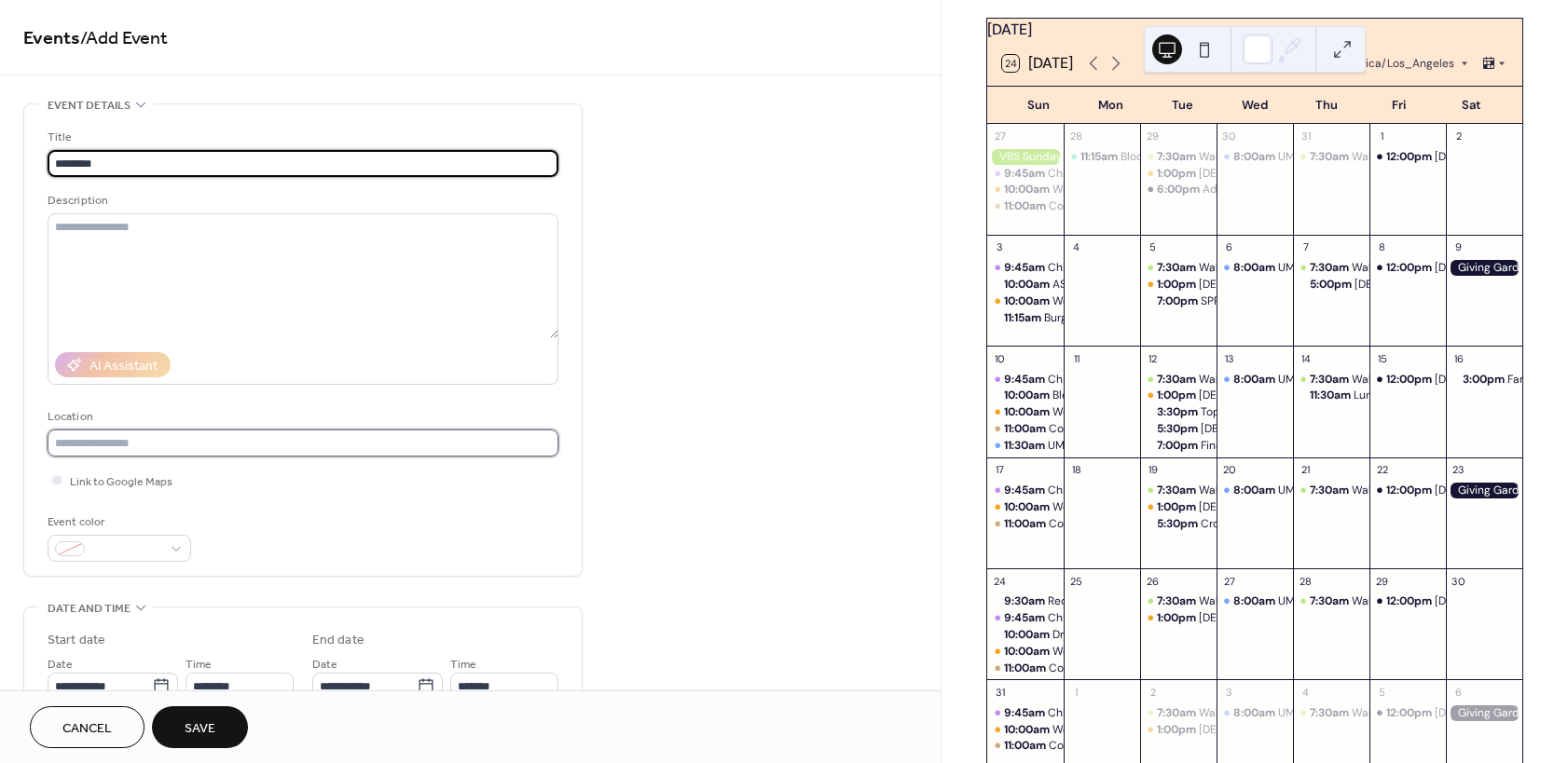 click at bounding box center (303, 443) 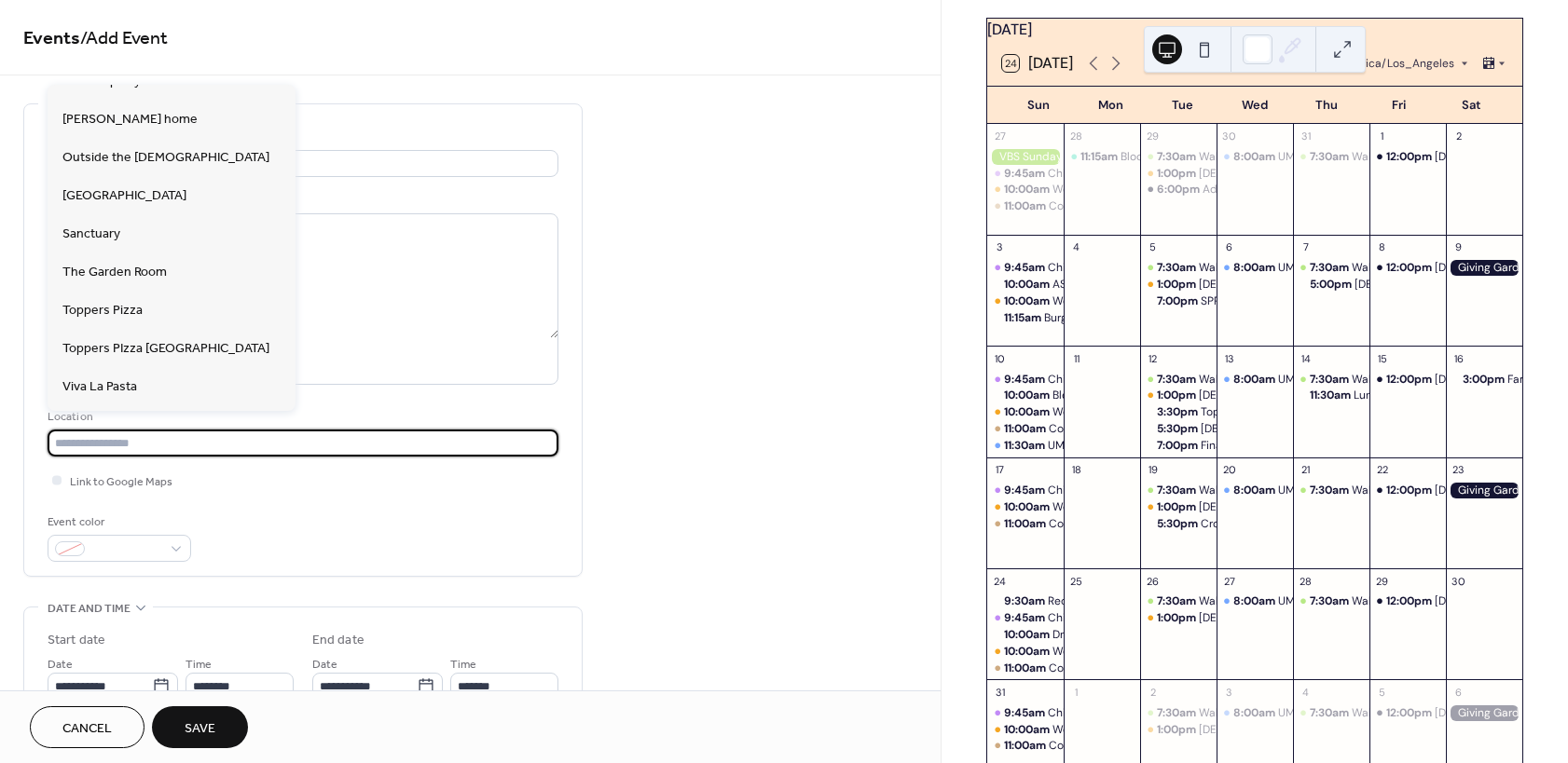 scroll, scrollTop: 316, scrollLeft: 0, axis: vertical 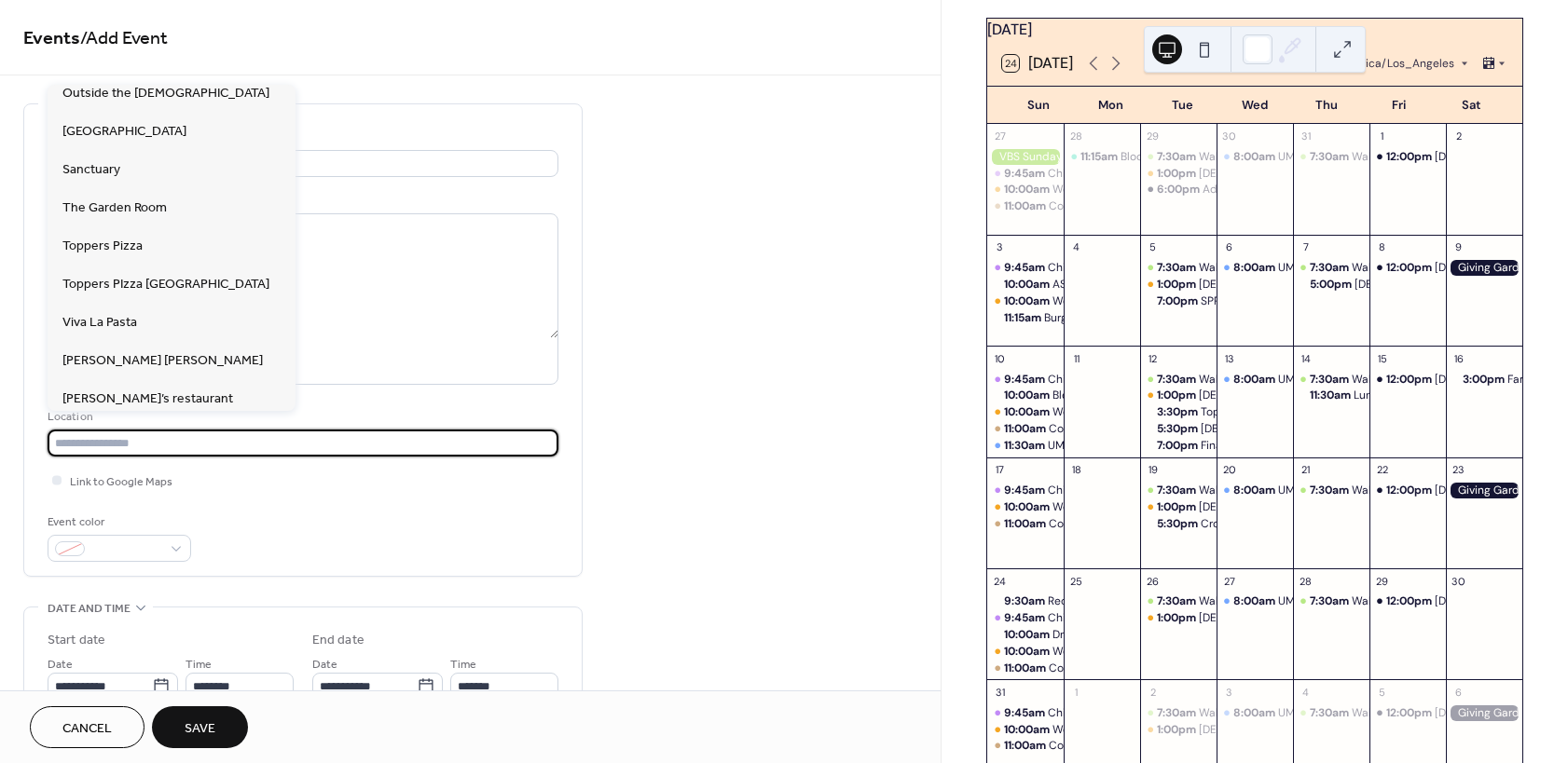 click at bounding box center (303, 443) 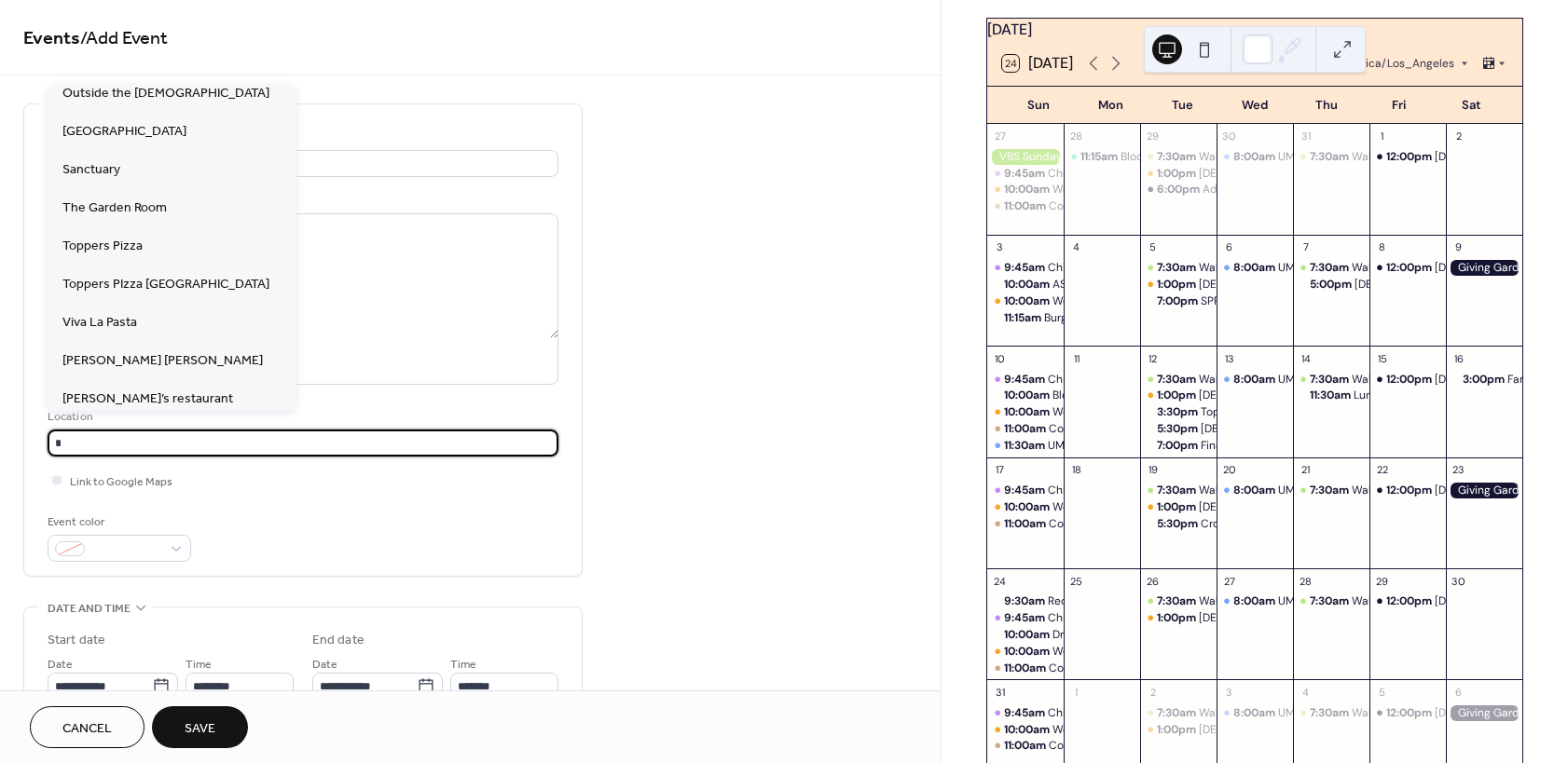 scroll, scrollTop: 0, scrollLeft: 0, axis: both 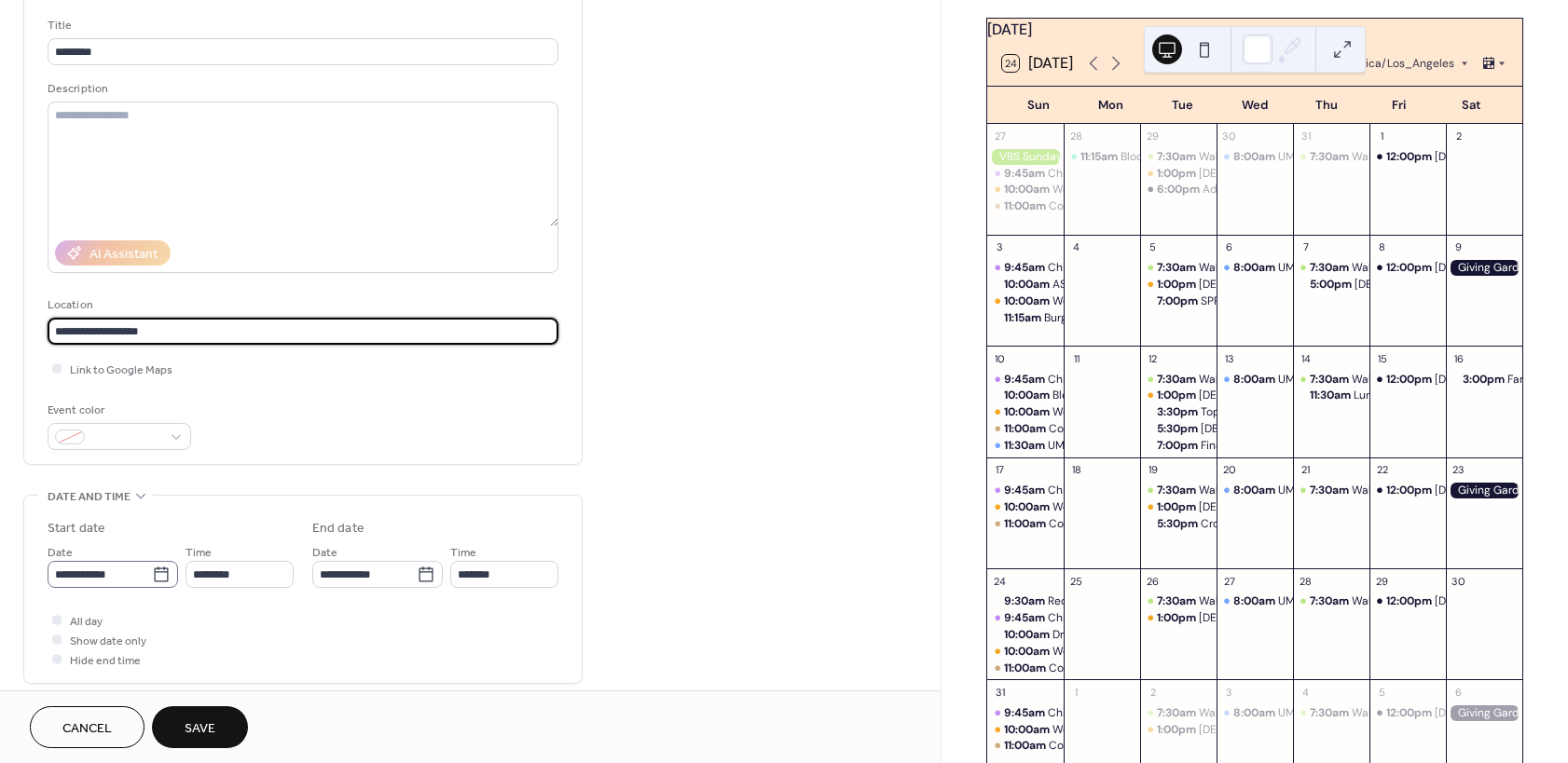 type on "**********" 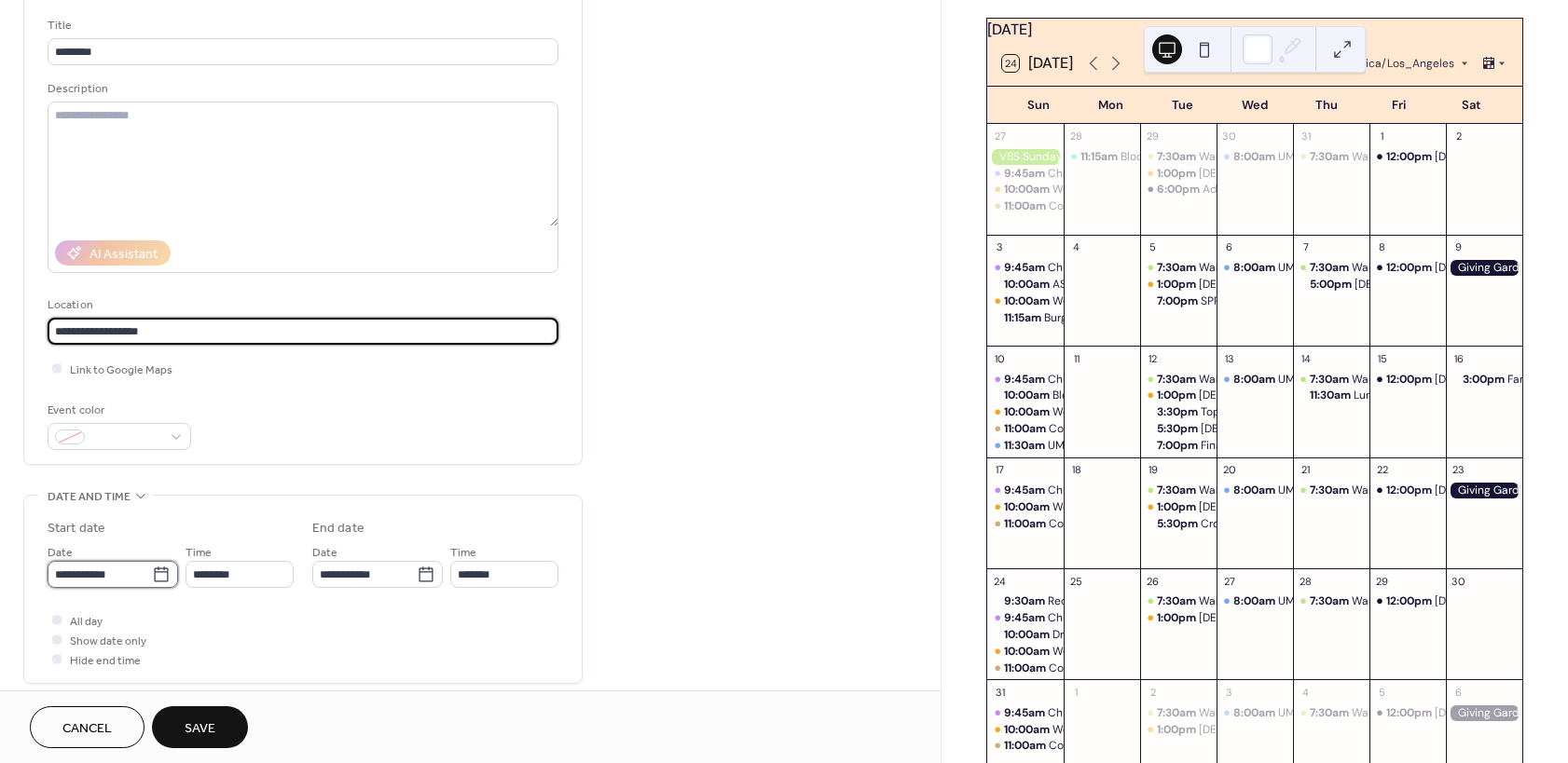 click on "**********" at bounding box center (100, 574) 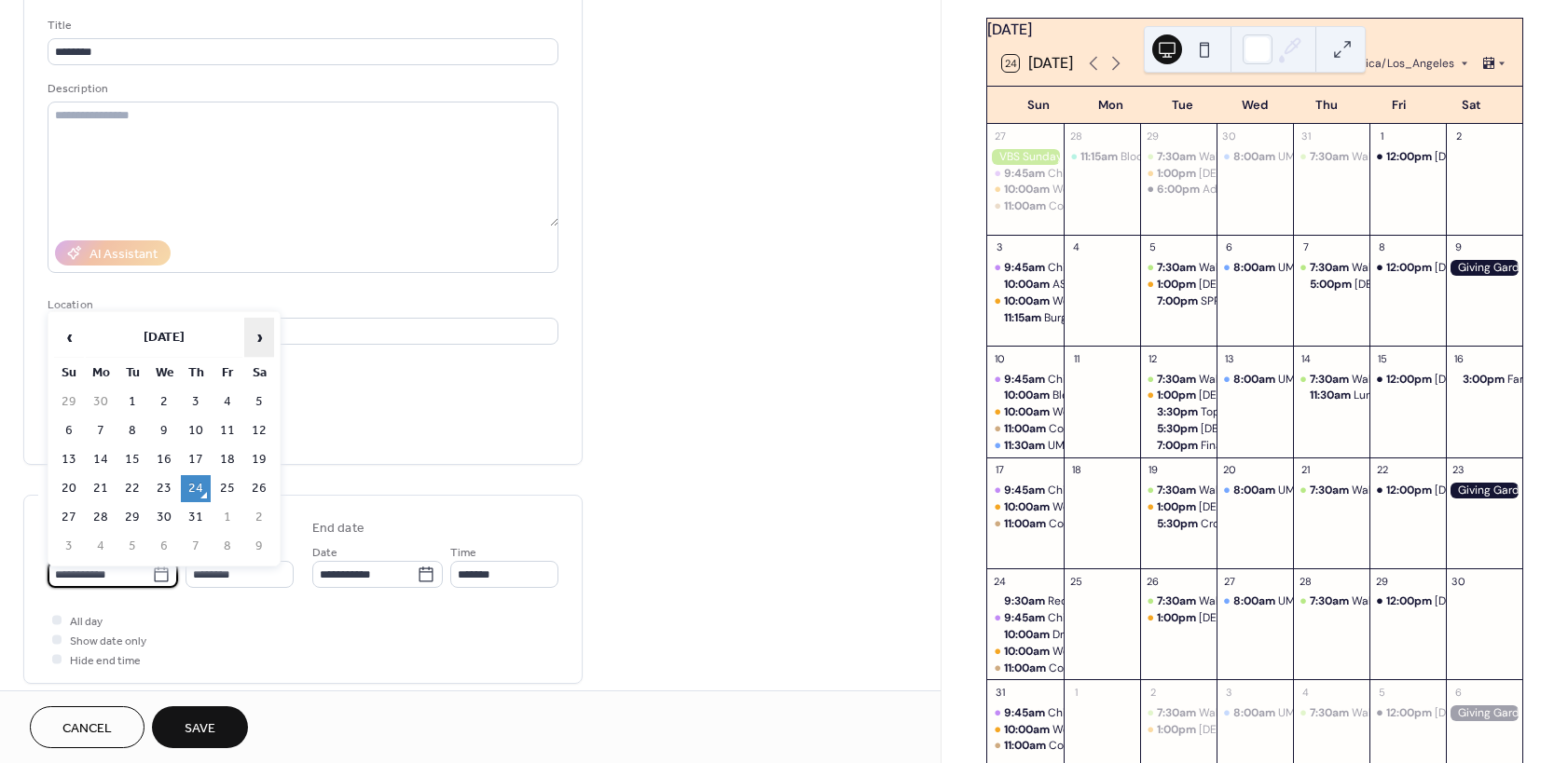 click on "›" at bounding box center (259, 337) 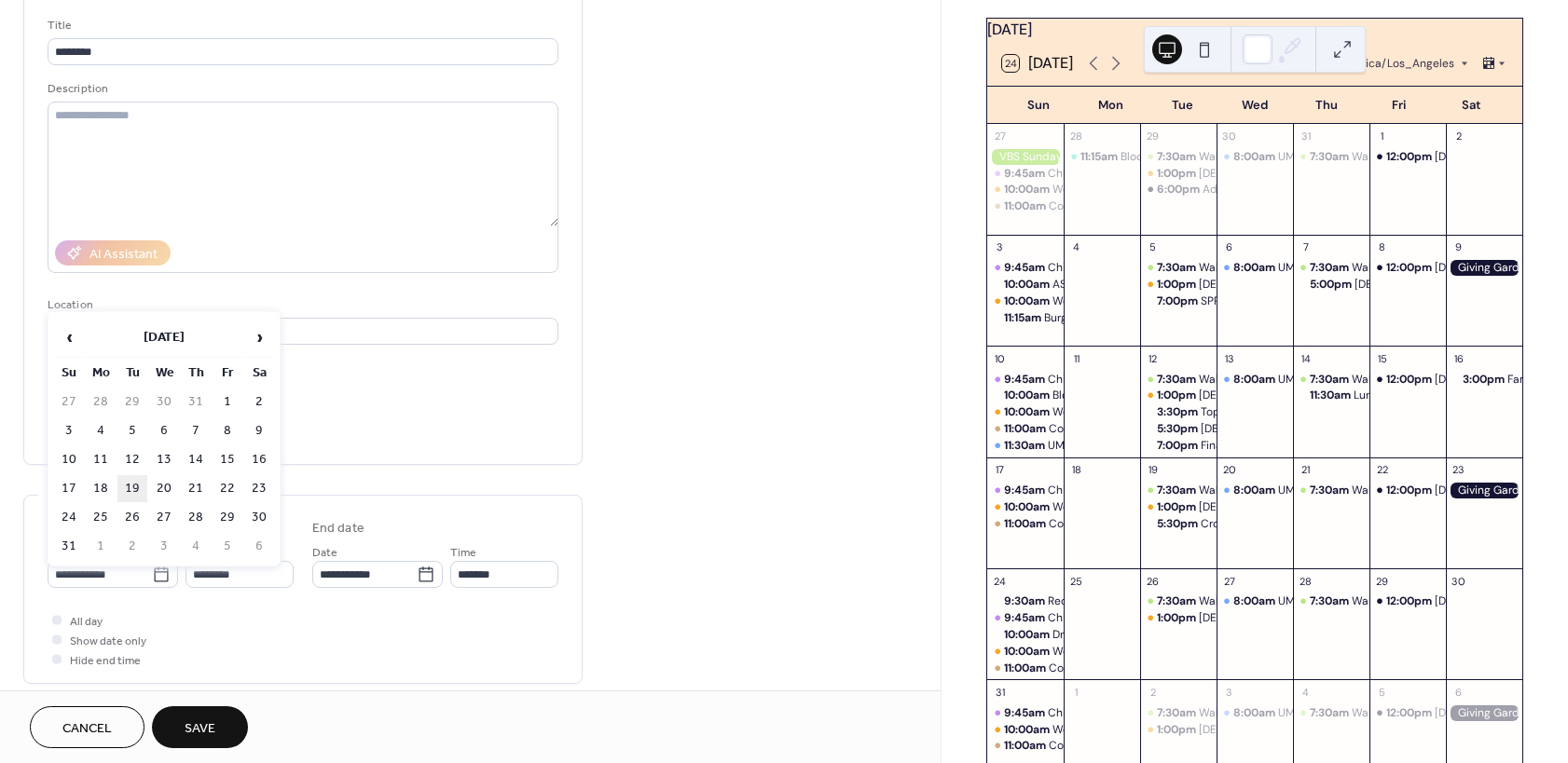 click on "19" at bounding box center [132, 488] 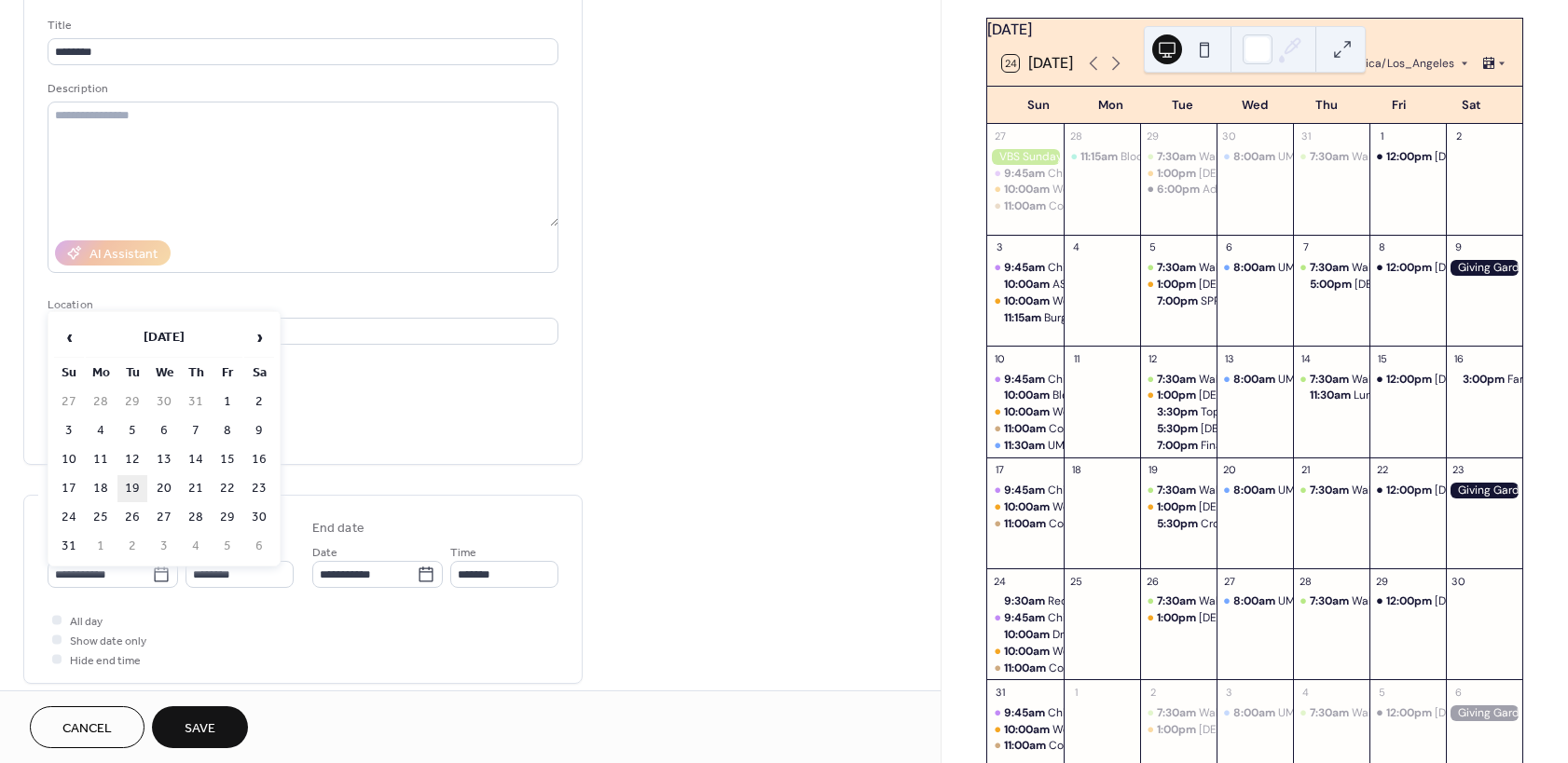 type on "**********" 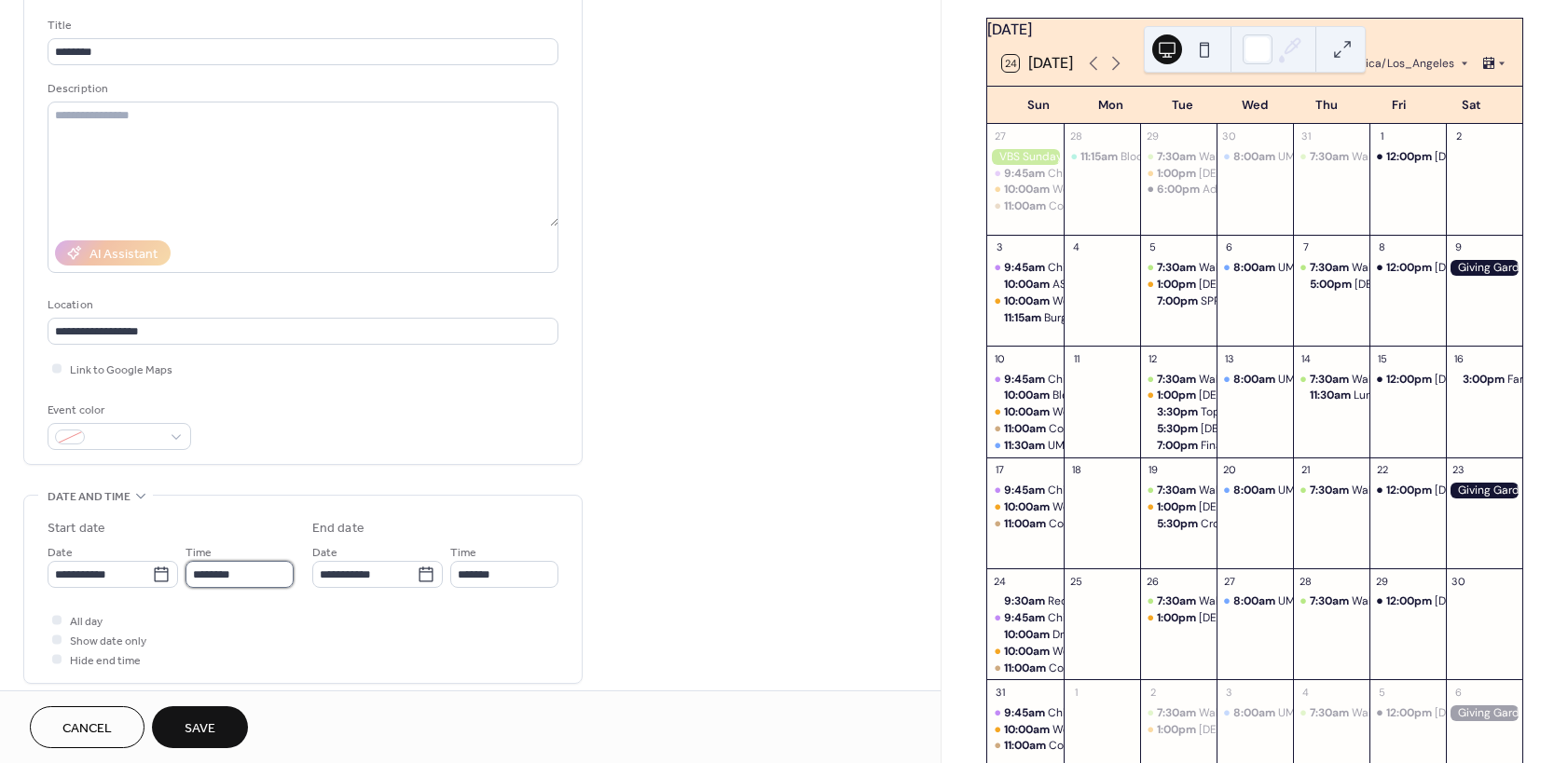 click on "********" at bounding box center [240, 574] 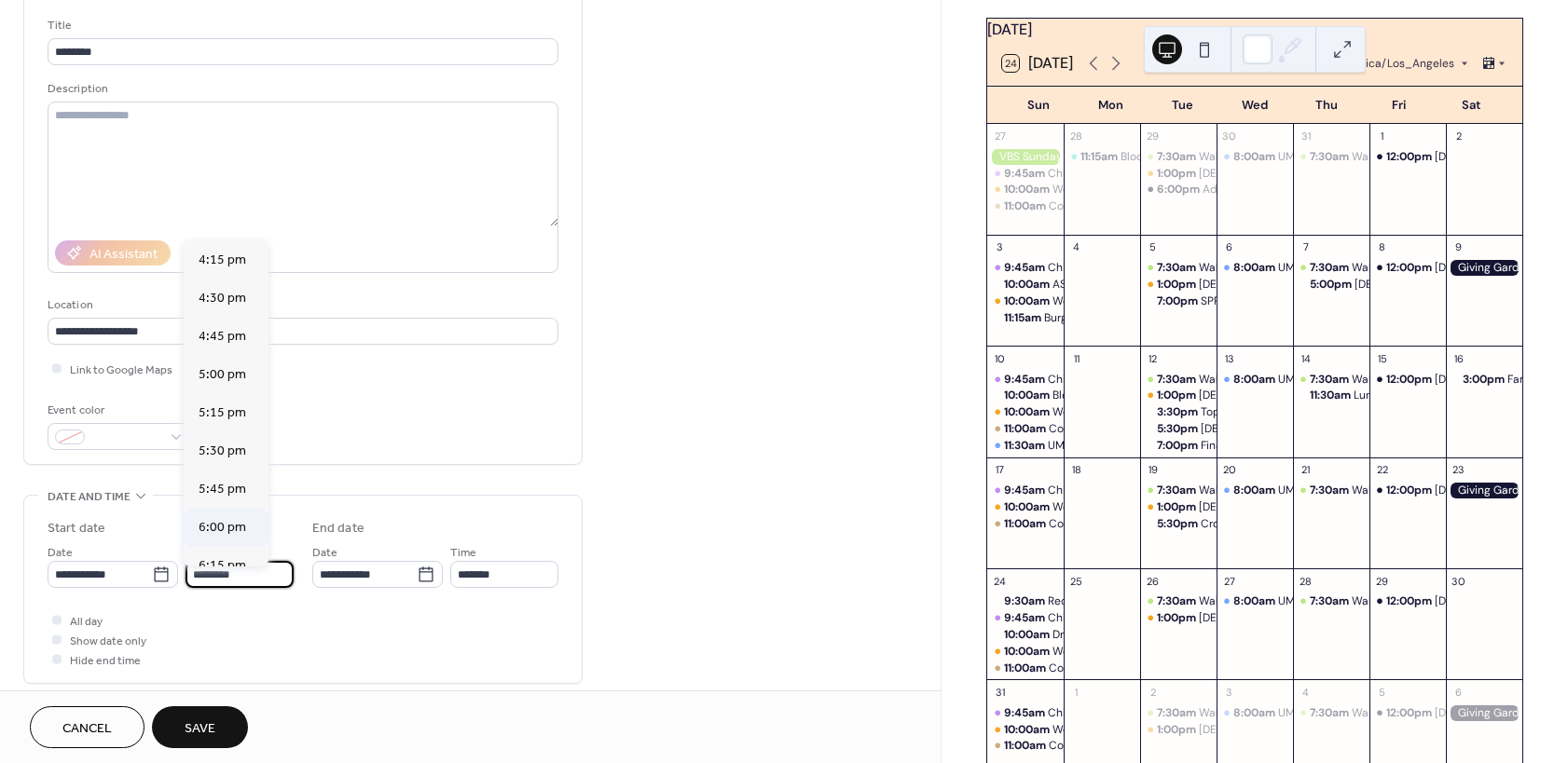 scroll, scrollTop: 2650, scrollLeft: 0, axis: vertical 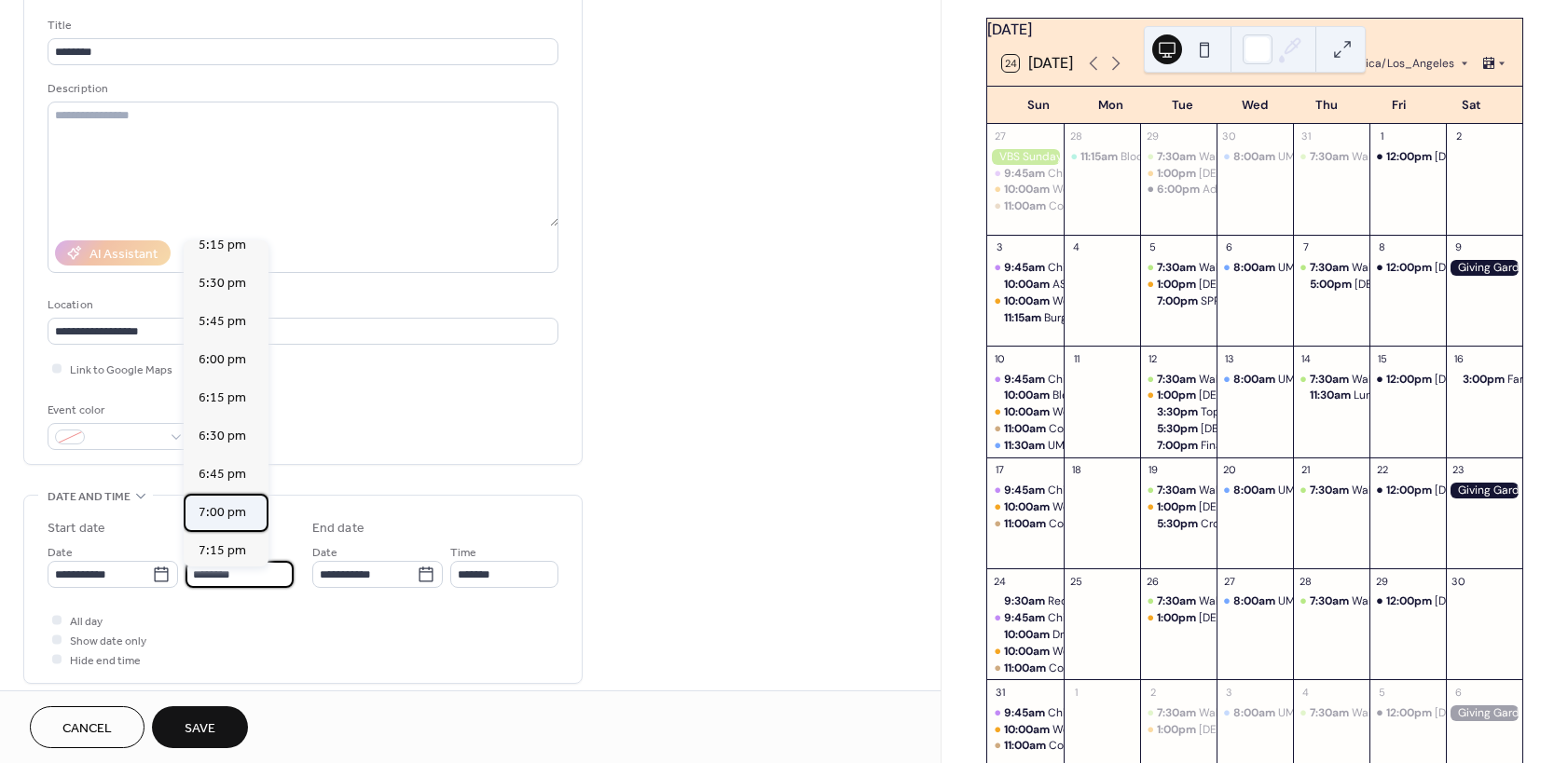 click on "7:00 pm" at bounding box center (222, 512) 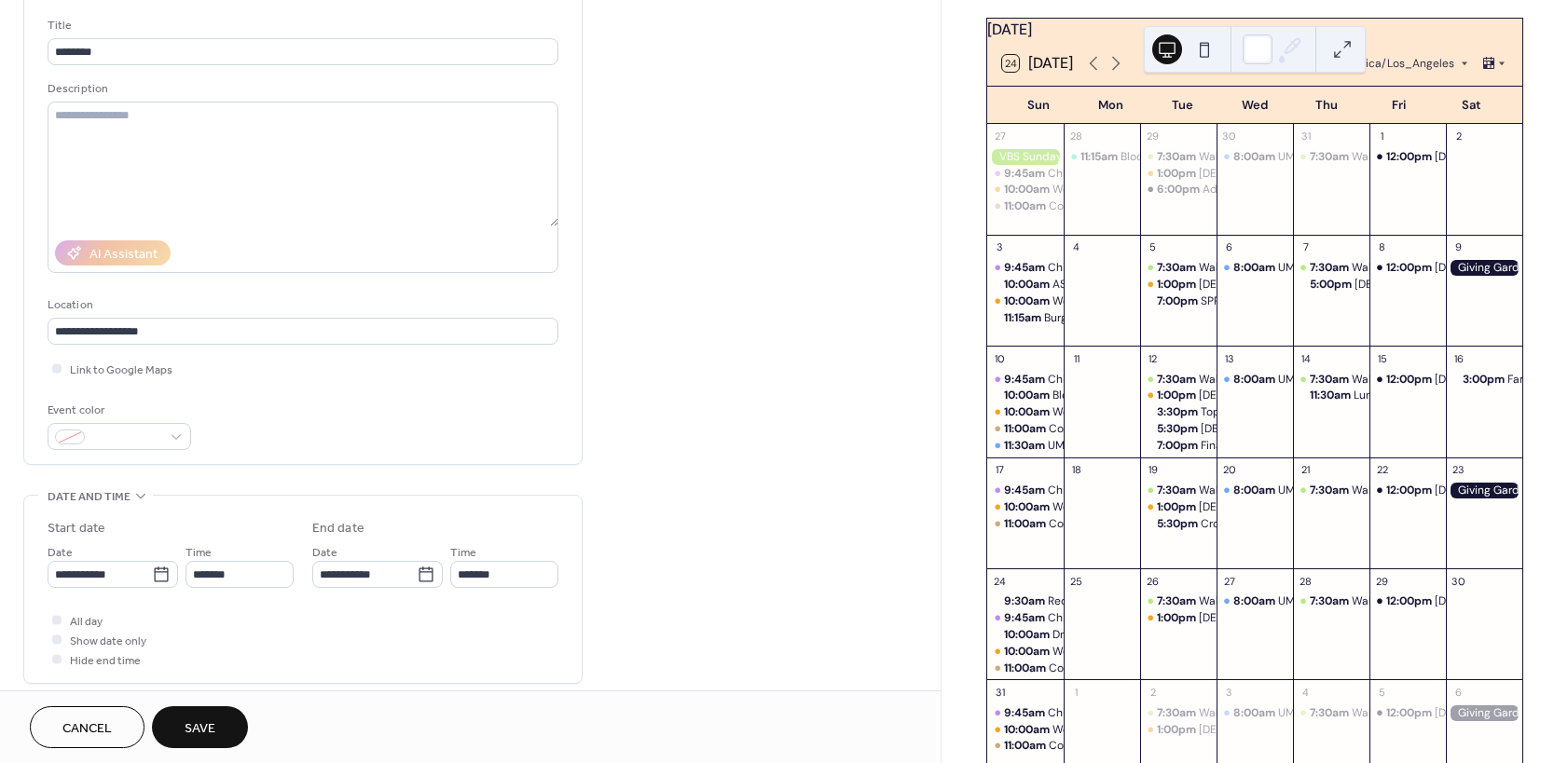 type on "*******" 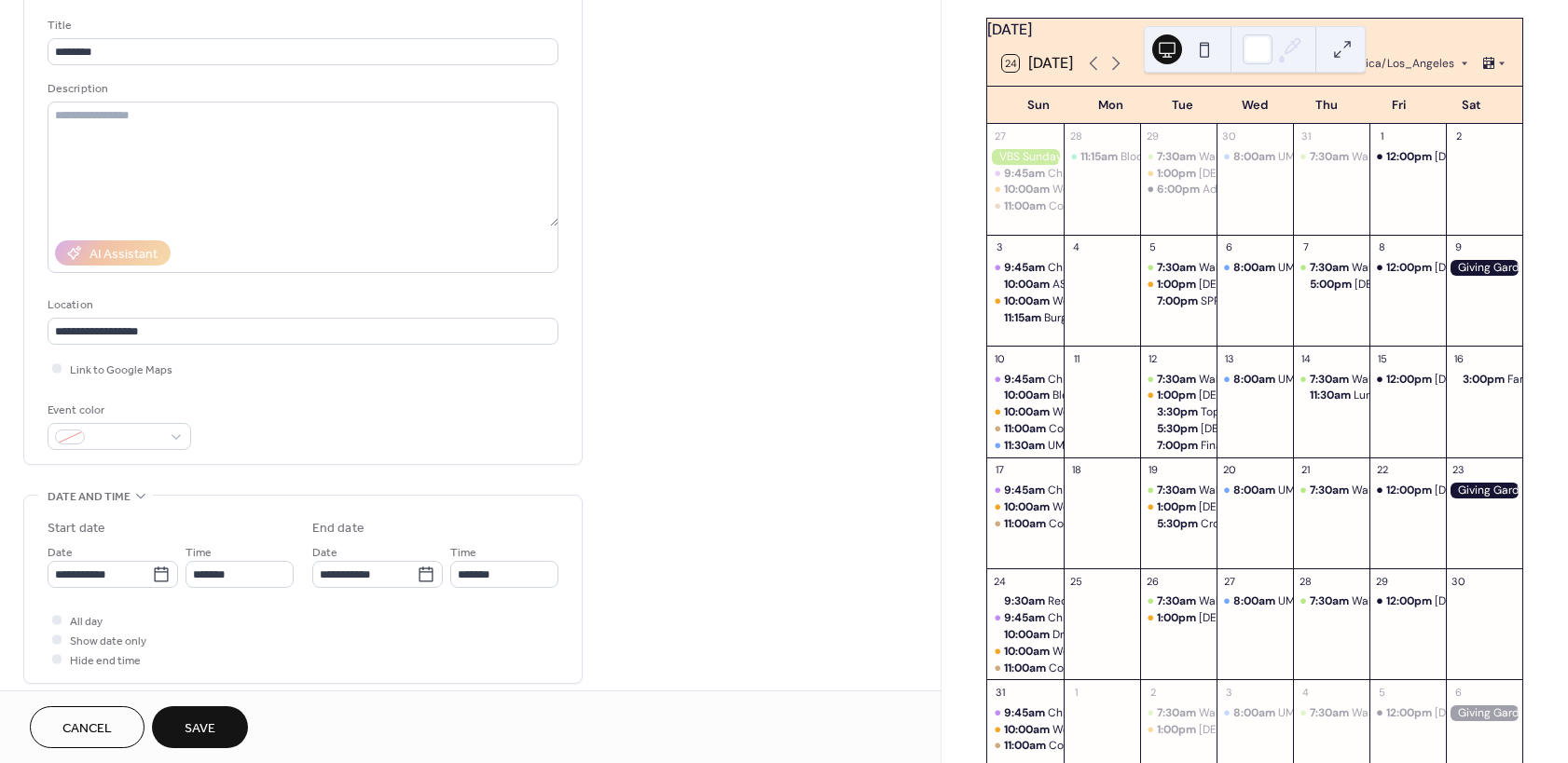 type on "*******" 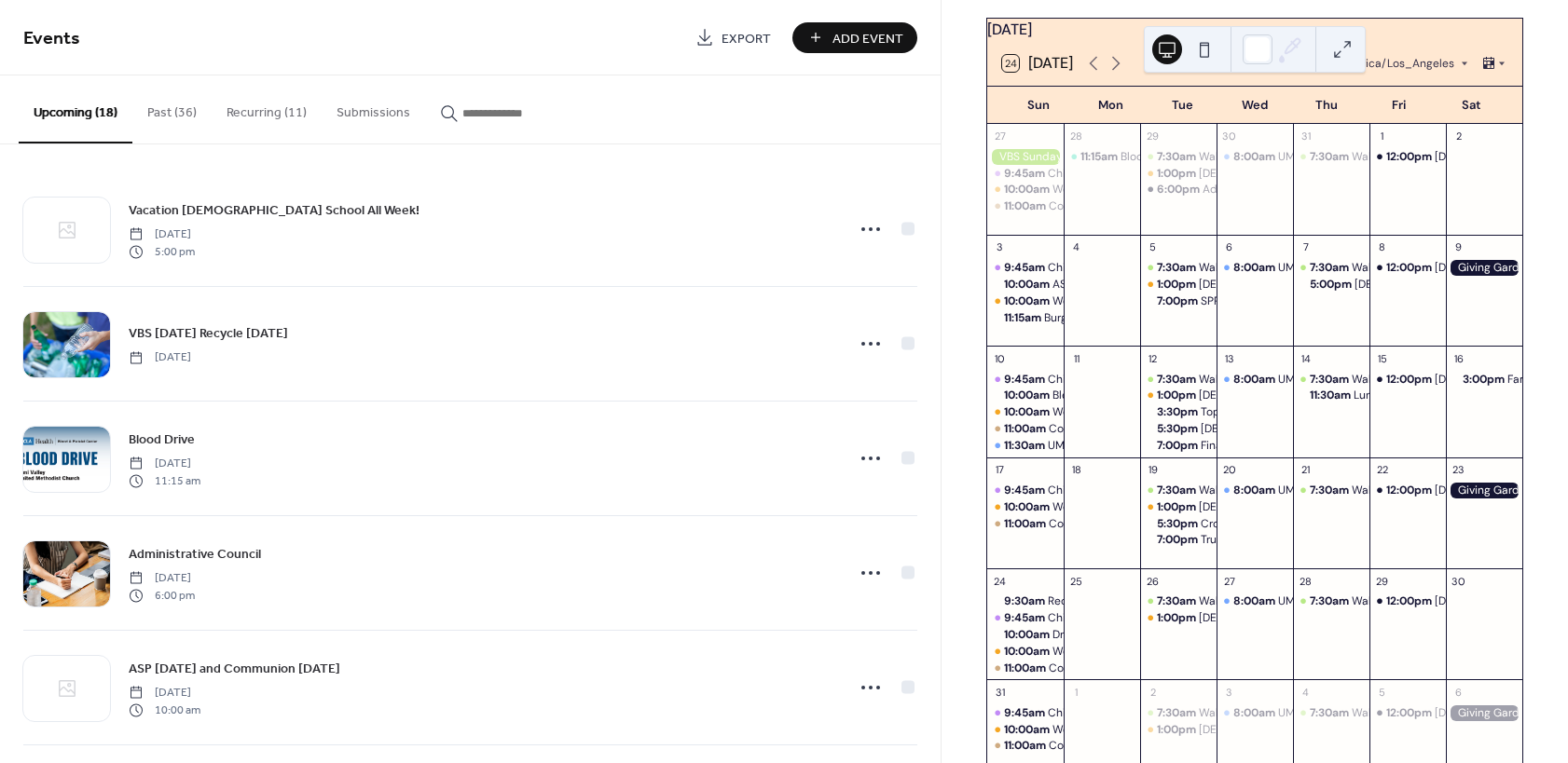 click on "Recurring (11)" at bounding box center (267, 108) 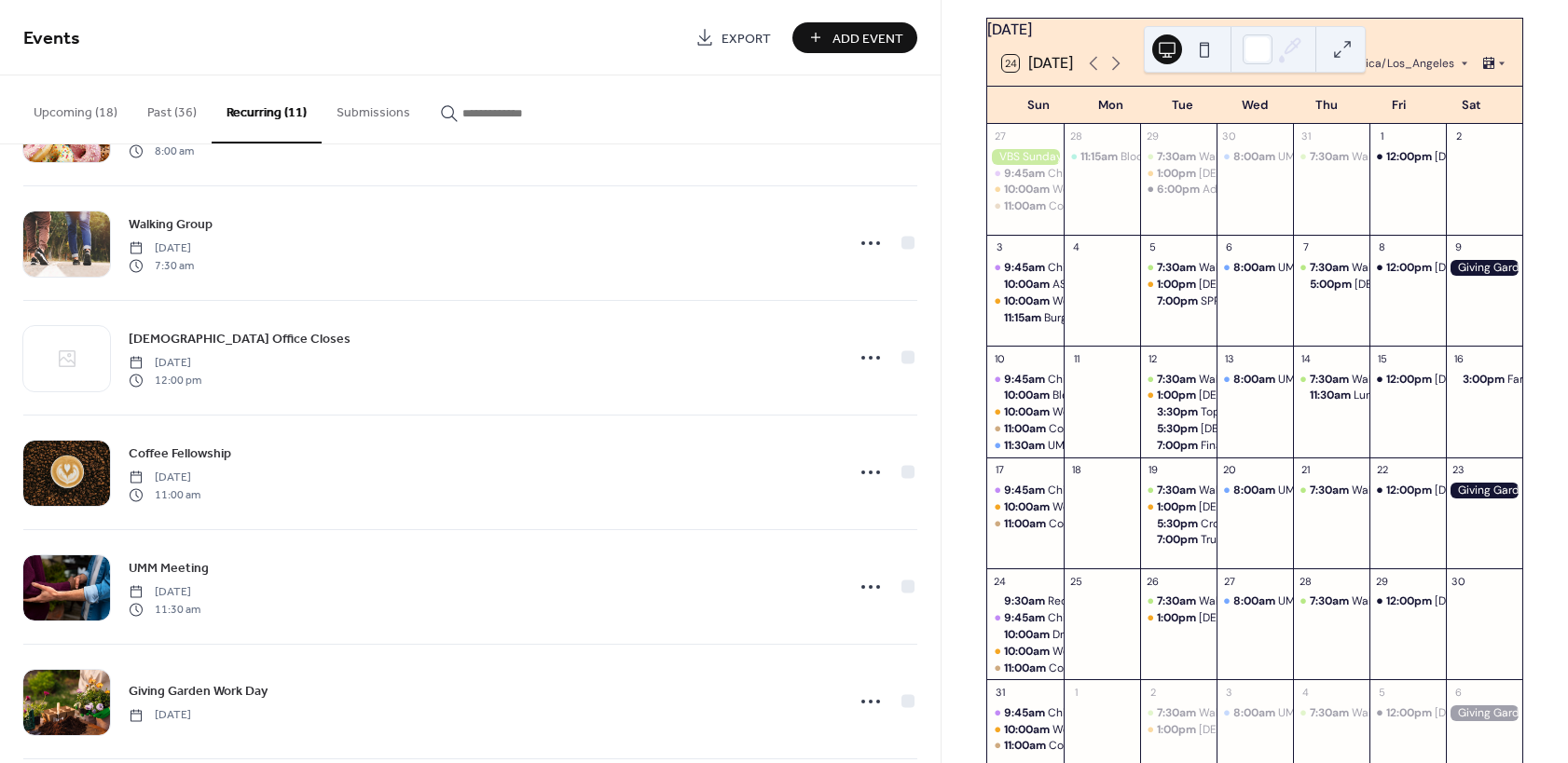 scroll, scrollTop: 697, scrollLeft: 0, axis: vertical 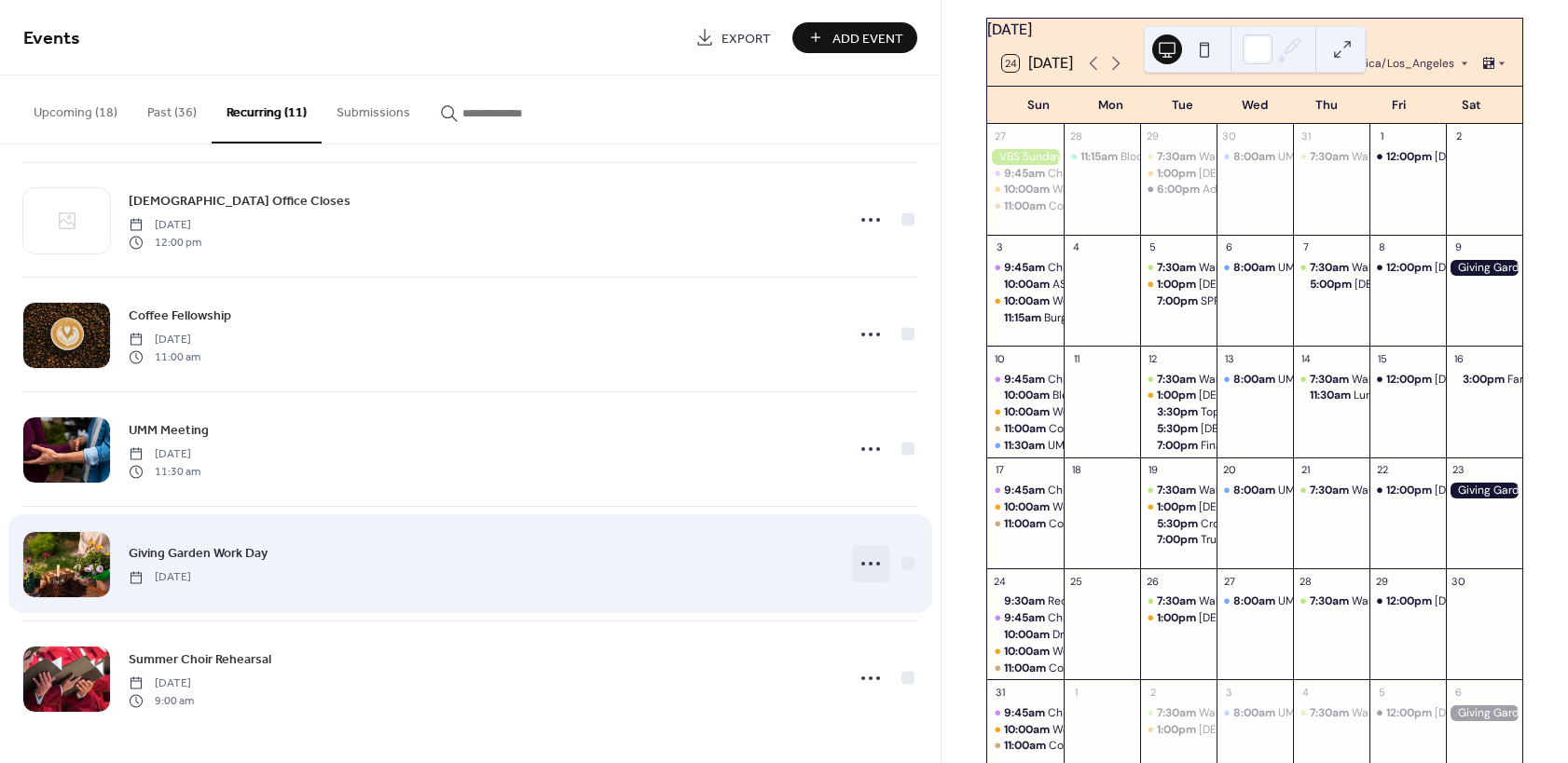 click 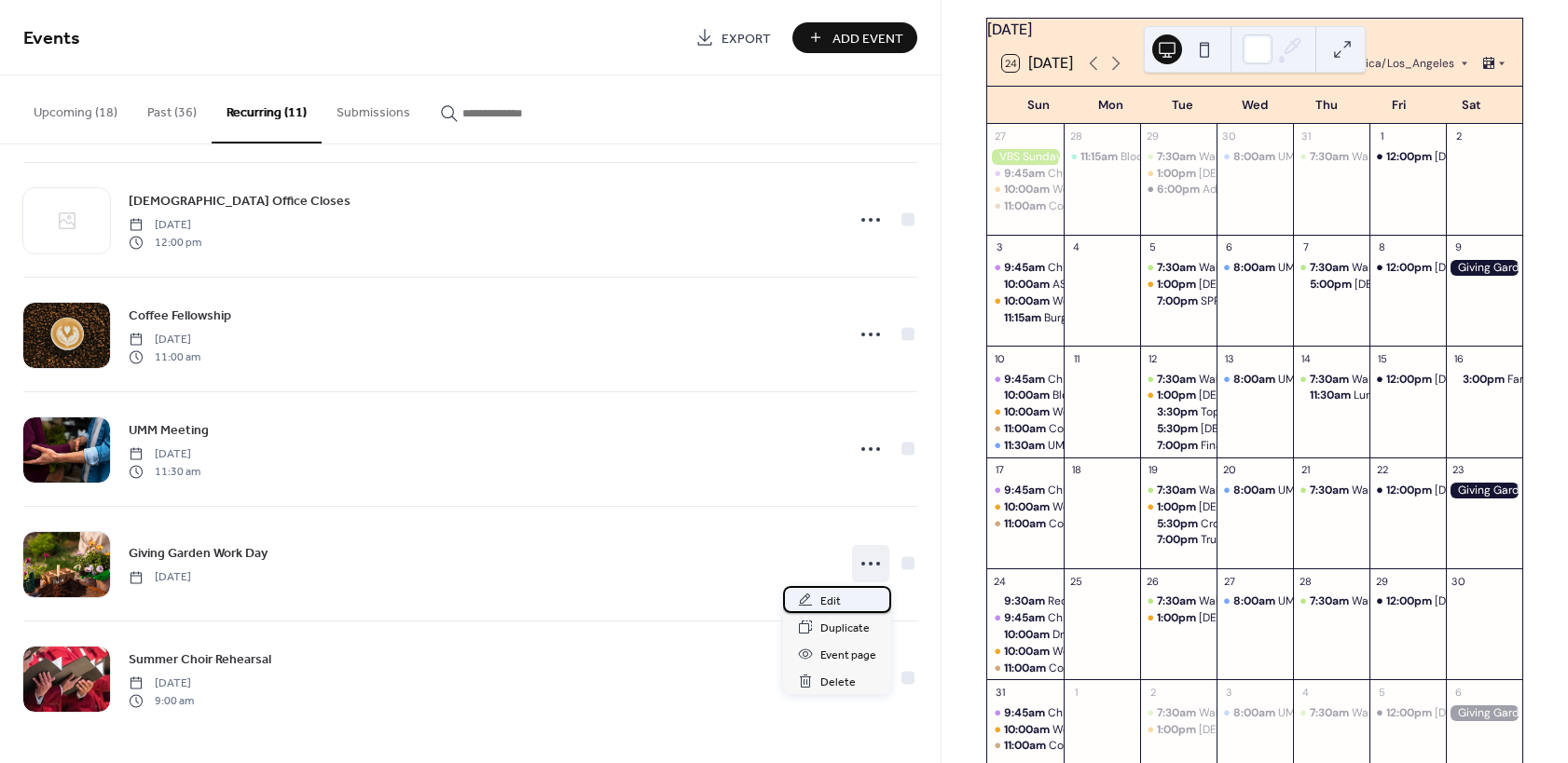 click on "Edit" at bounding box center (831, 601) 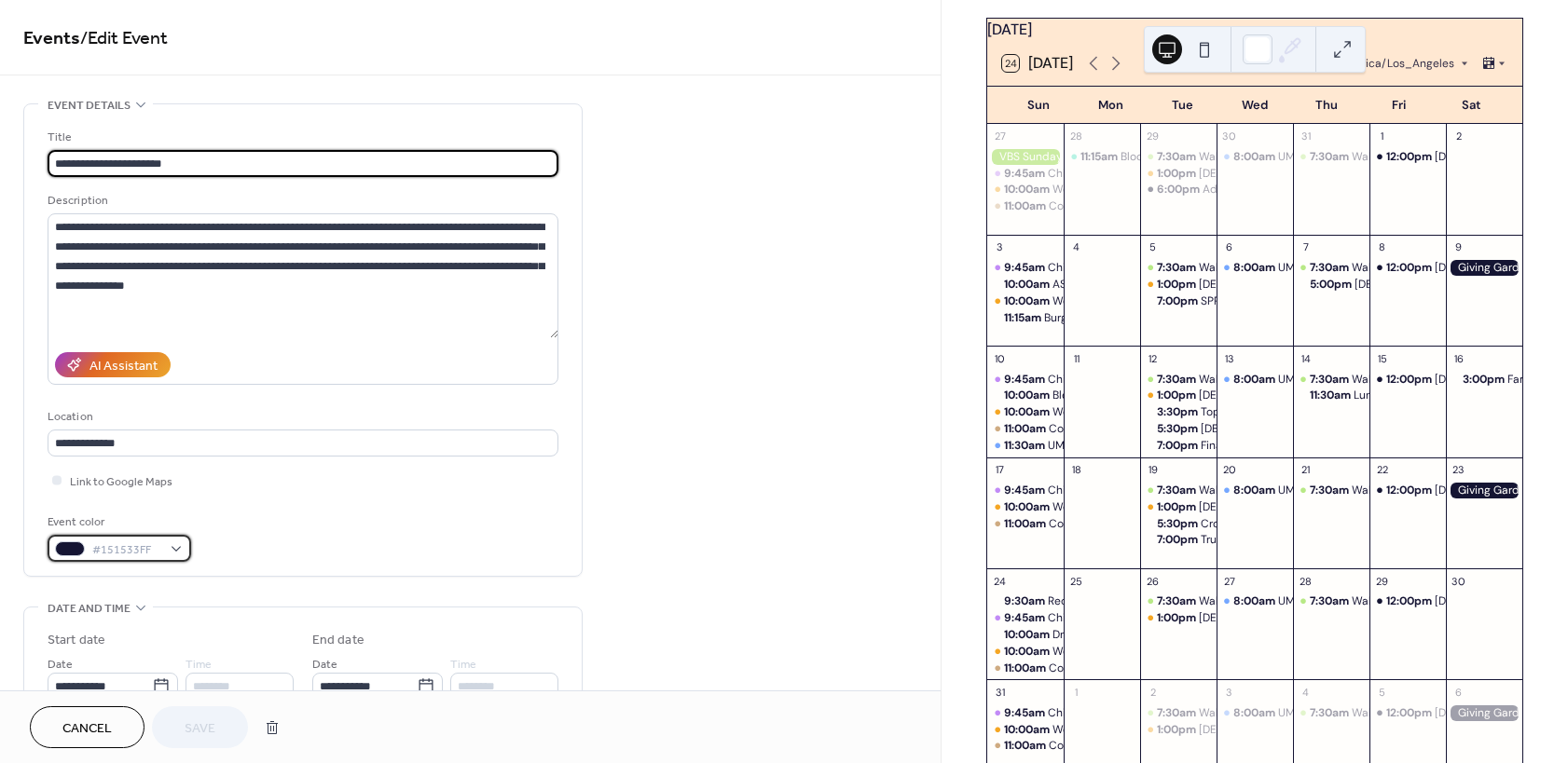 click on "#151533FF" at bounding box center (119, 548) 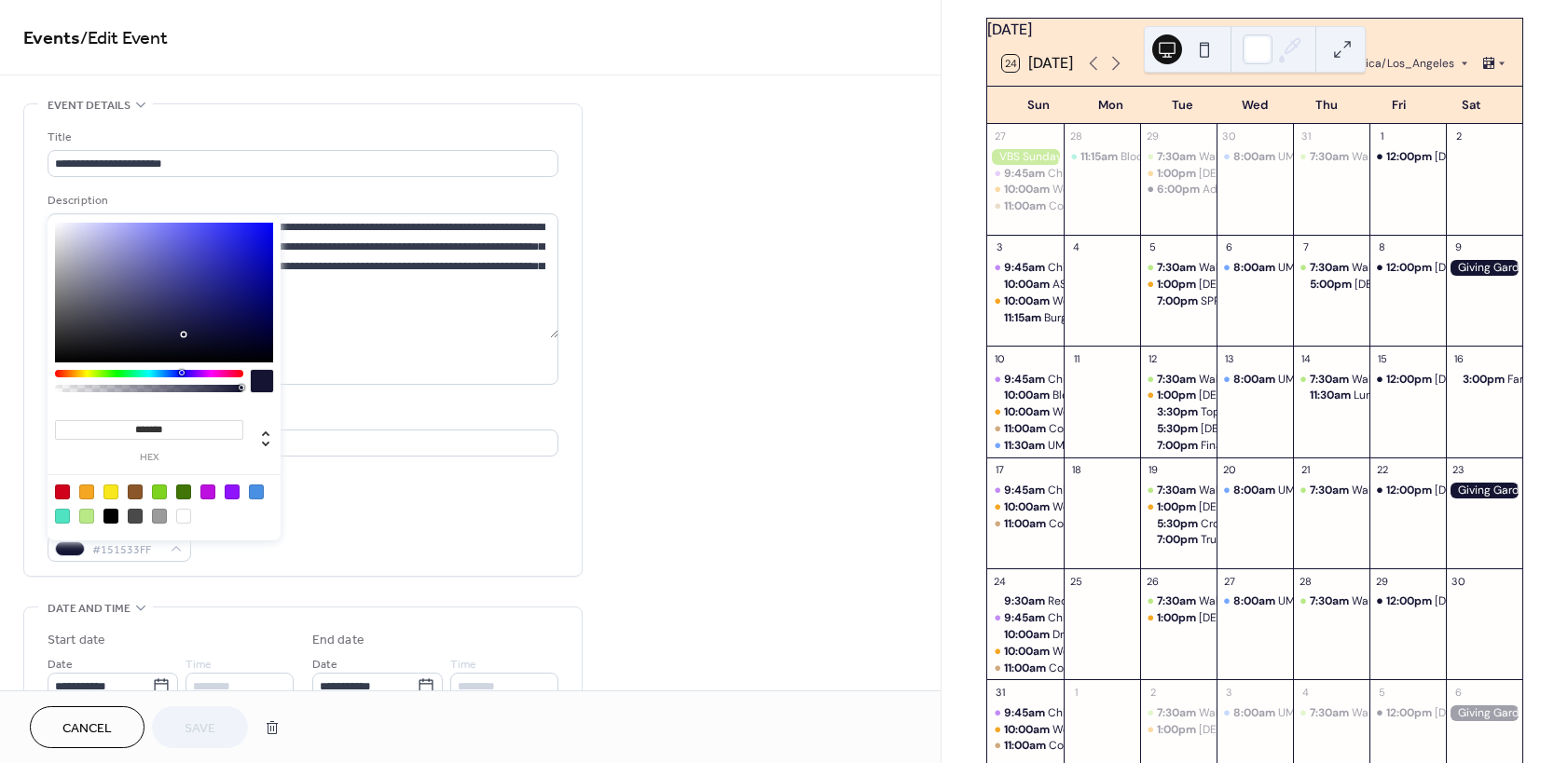 click at bounding box center (184, 516) 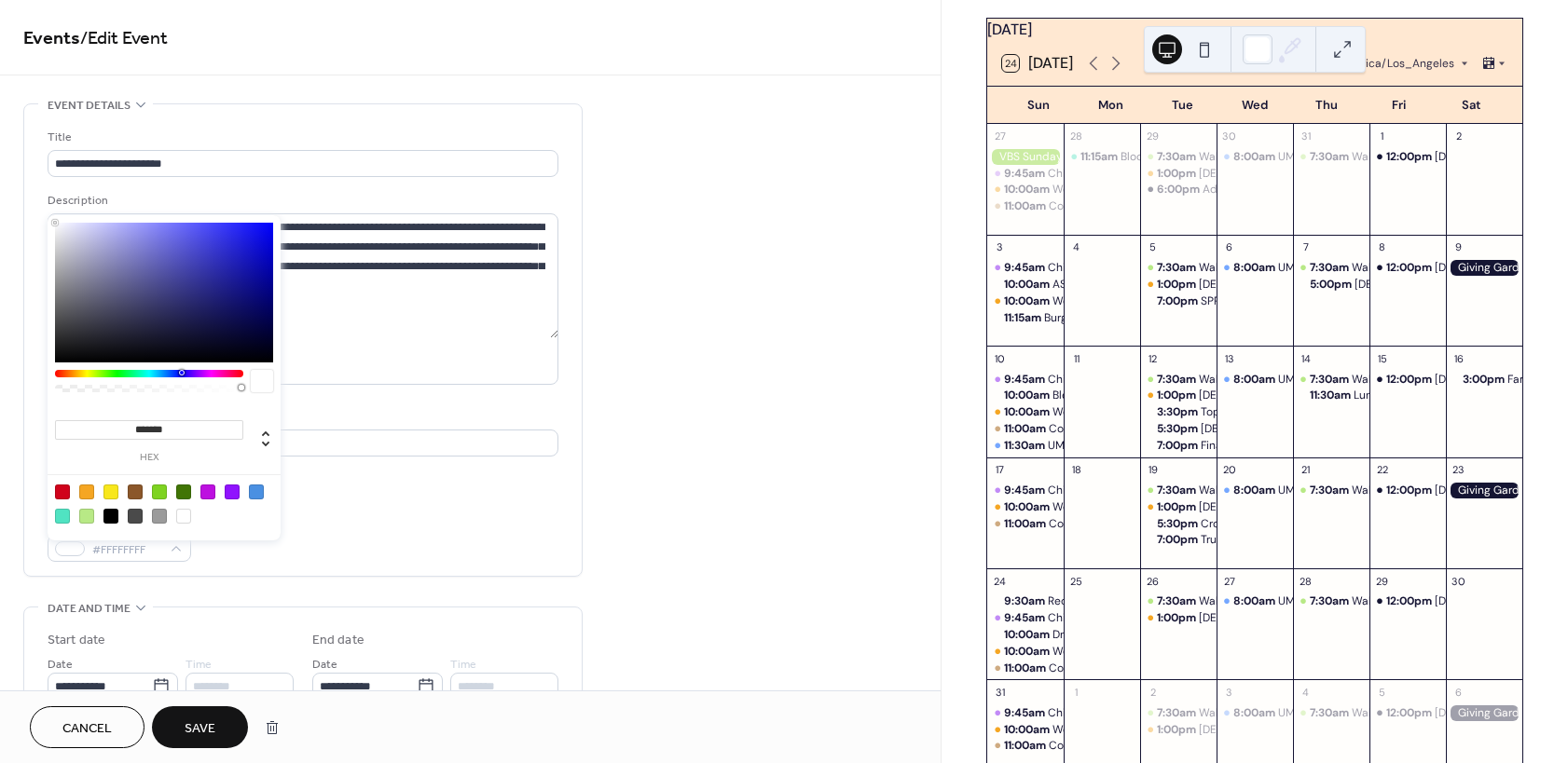 click on "Cancel Save" at bounding box center (470, 727) 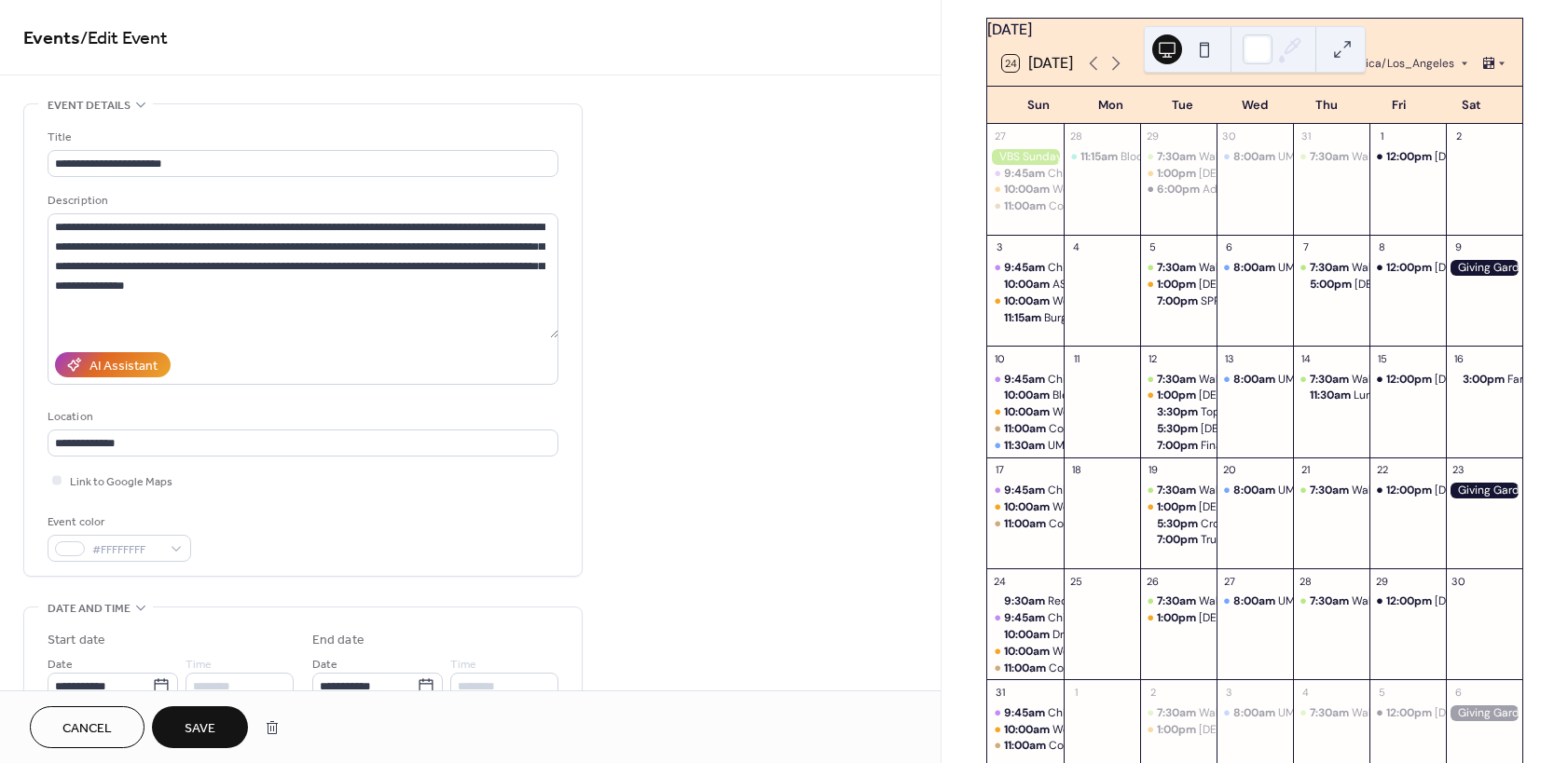 click on "Save" at bounding box center [199, 729] 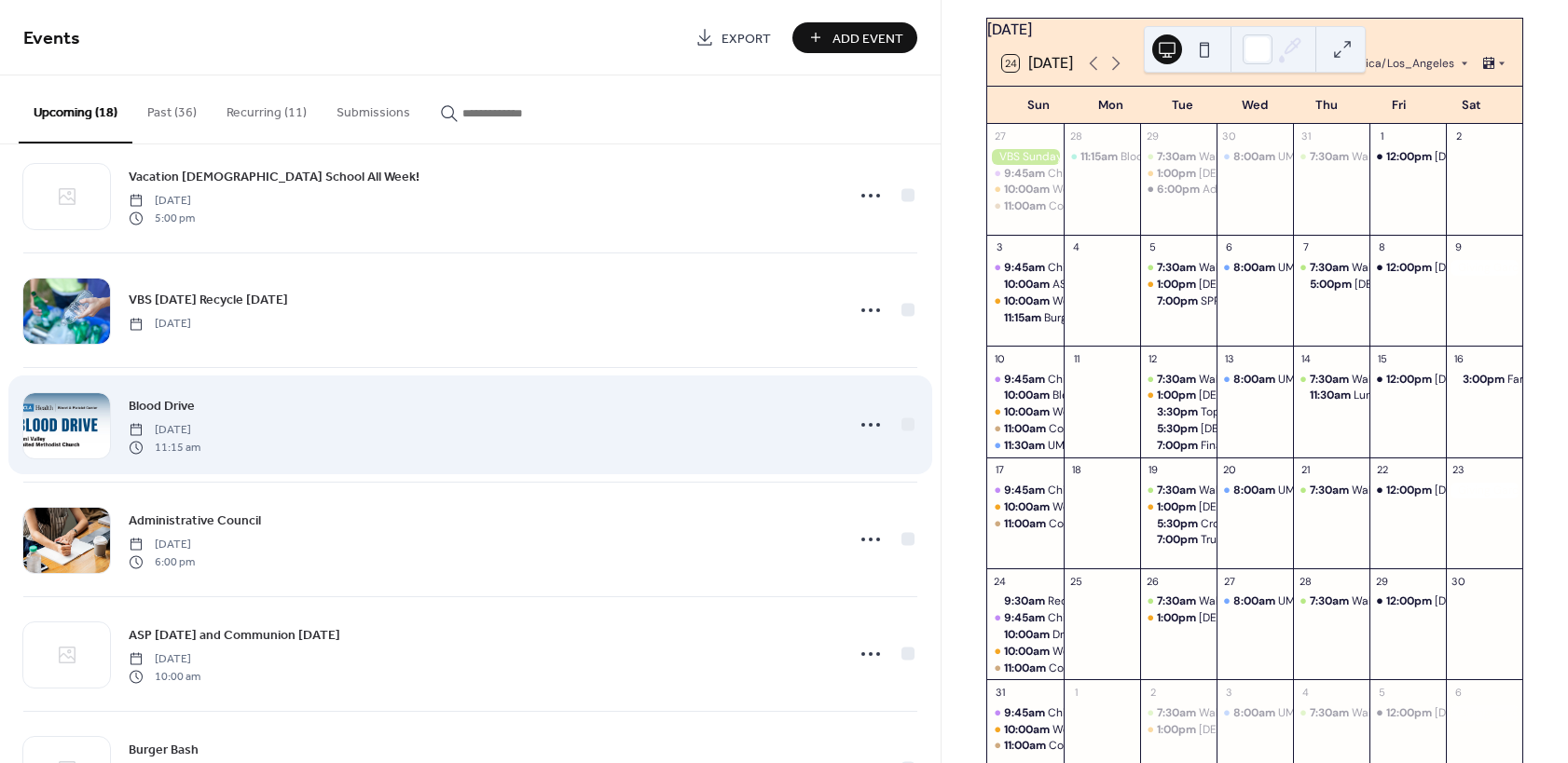 scroll, scrollTop: 56, scrollLeft: 0, axis: vertical 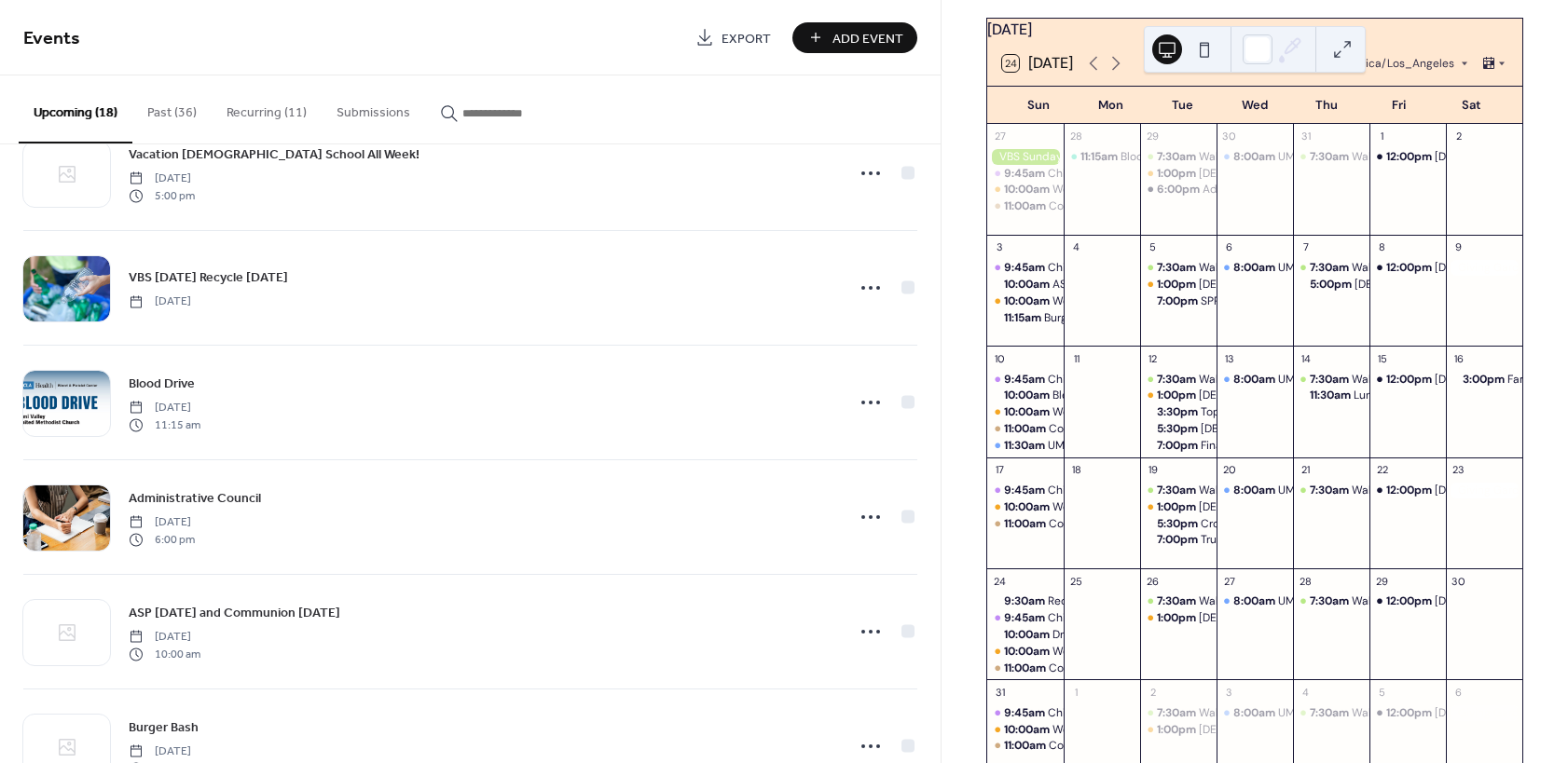 click on "Recurring (11)" at bounding box center [267, 108] 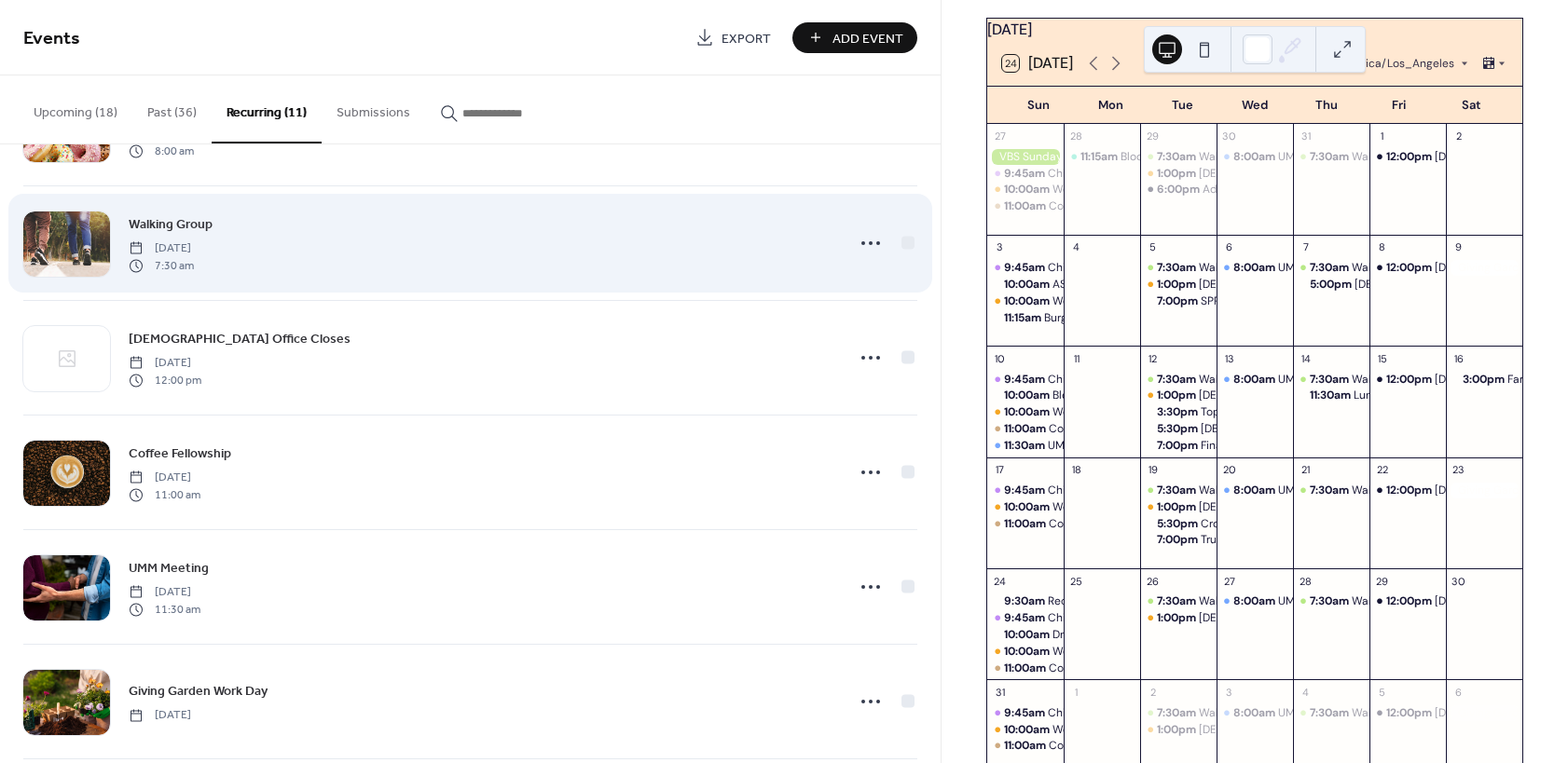 scroll, scrollTop: 697, scrollLeft: 0, axis: vertical 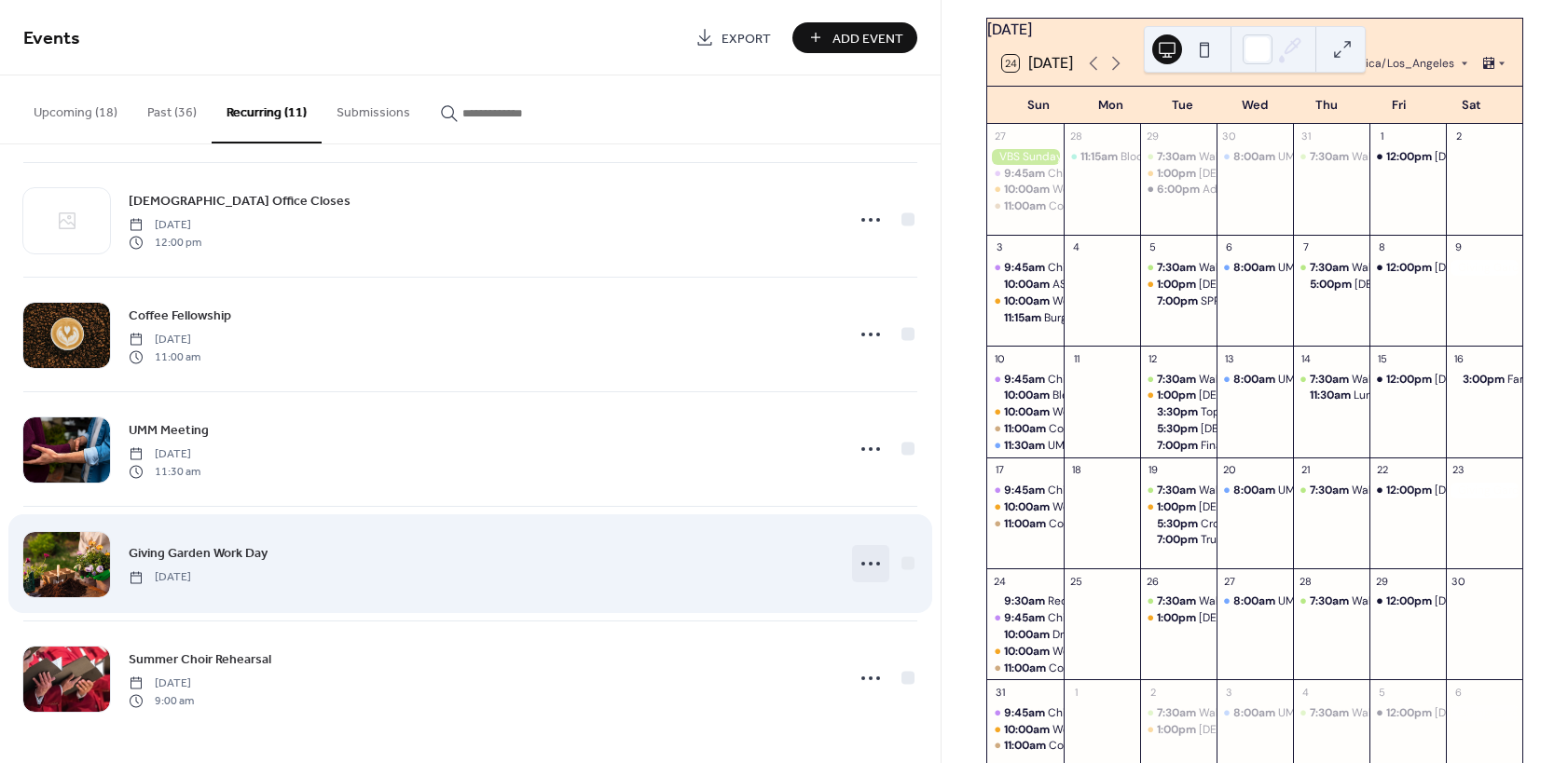 click 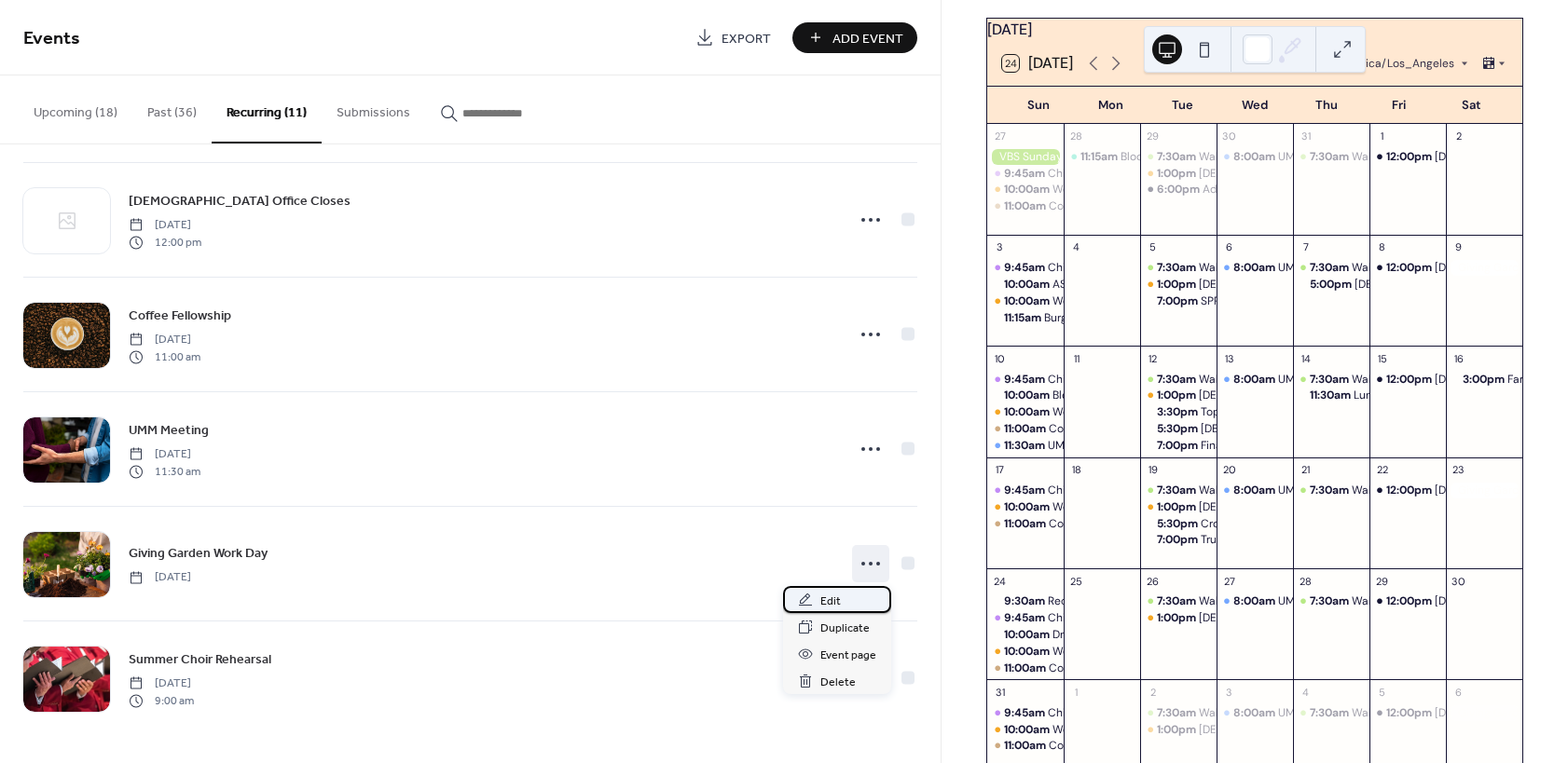 click on "Edit" at bounding box center [837, 599] 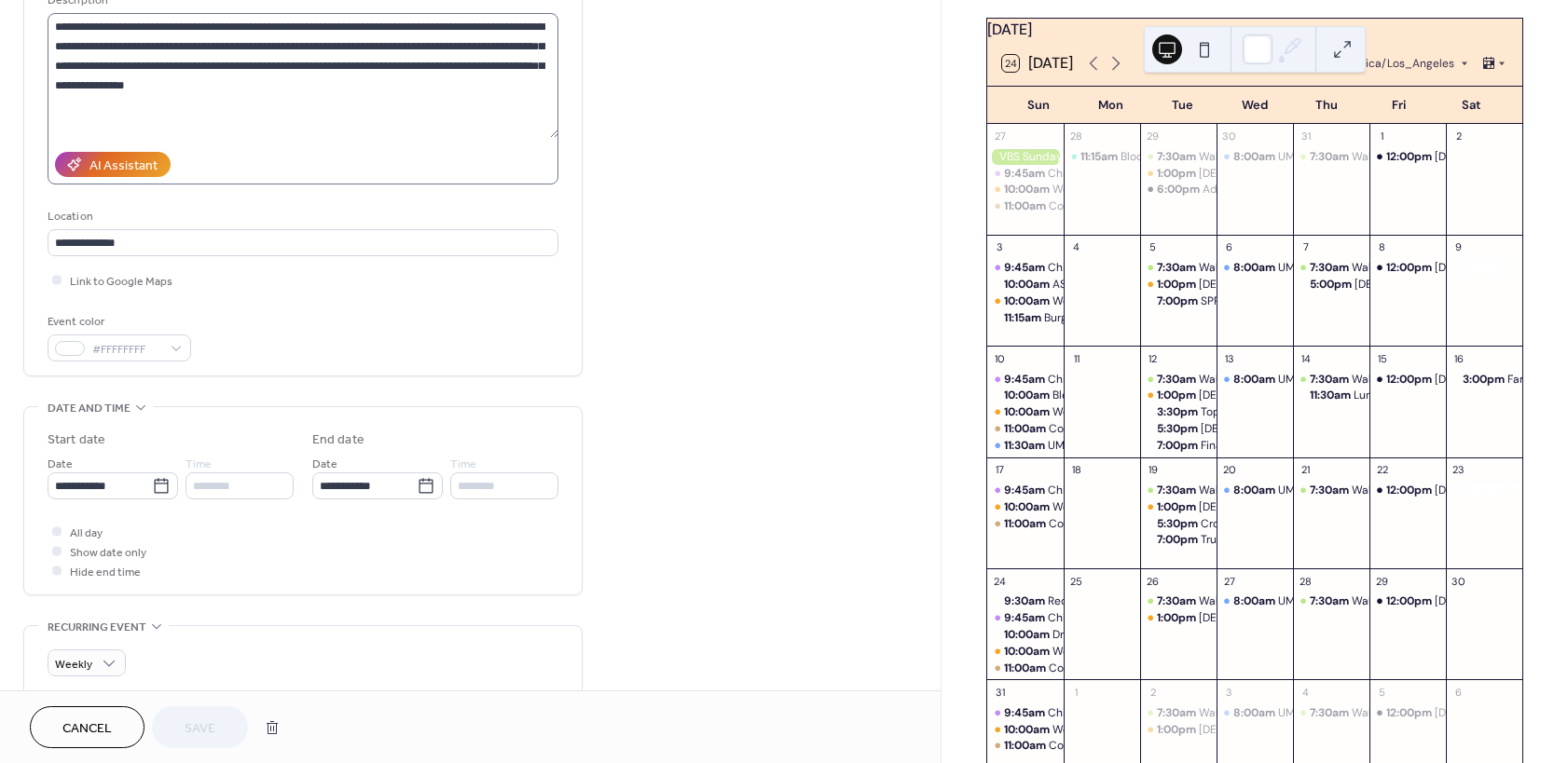 scroll, scrollTop: 224, scrollLeft: 0, axis: vertical 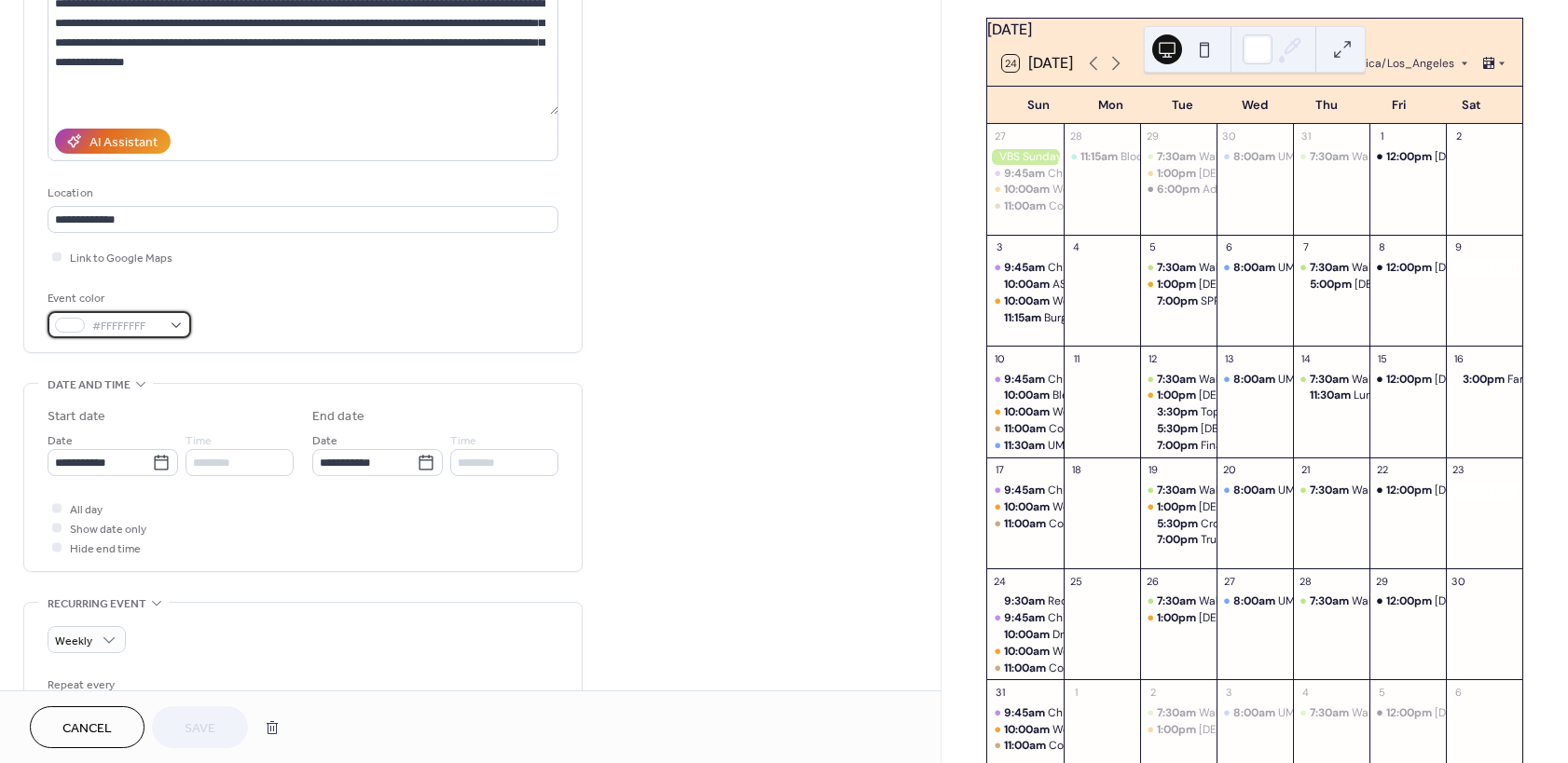 click on "#FFFFFFFF" at bounding box center [119, 324] 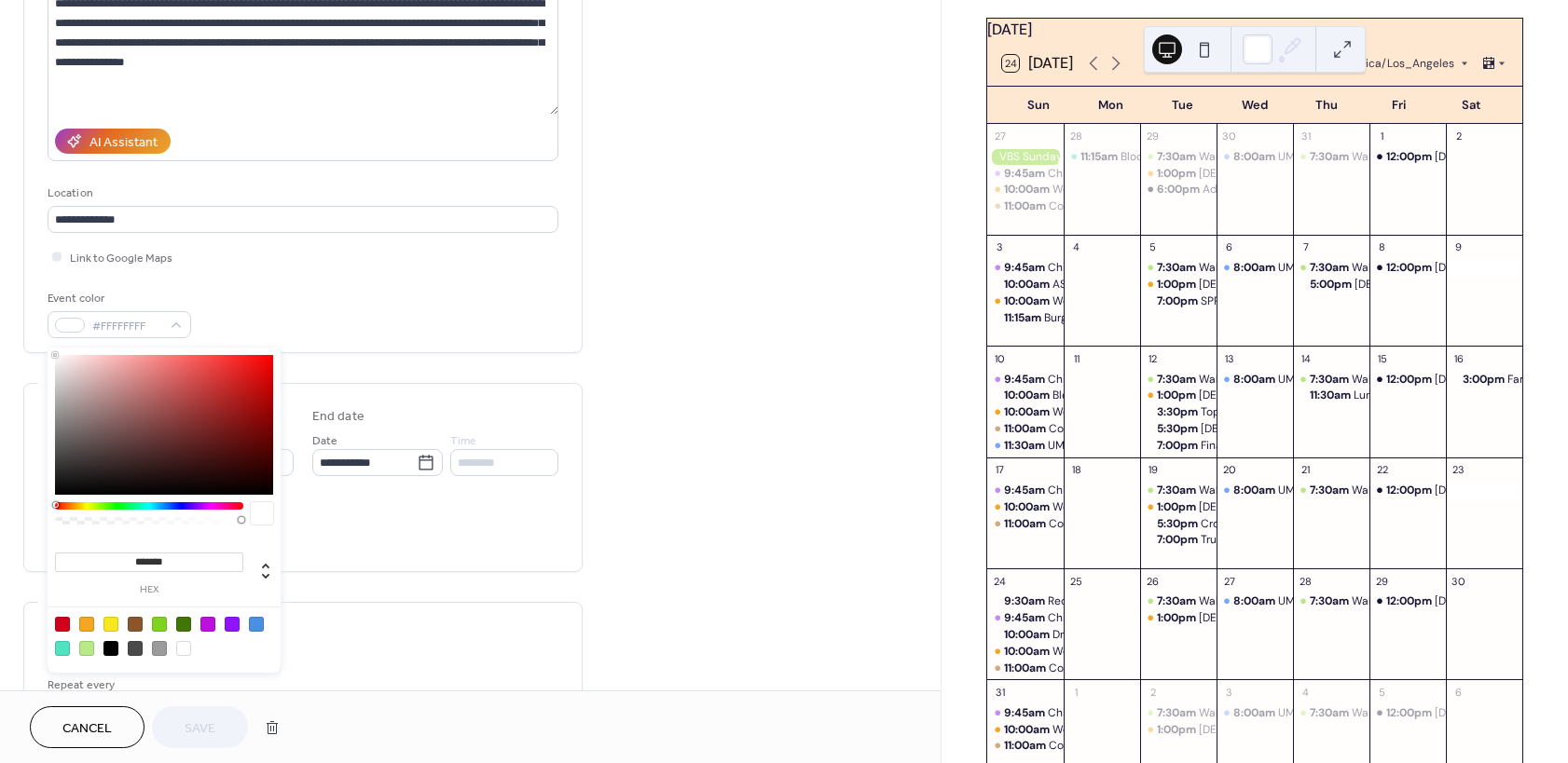 click at bounding box center (111, 648) 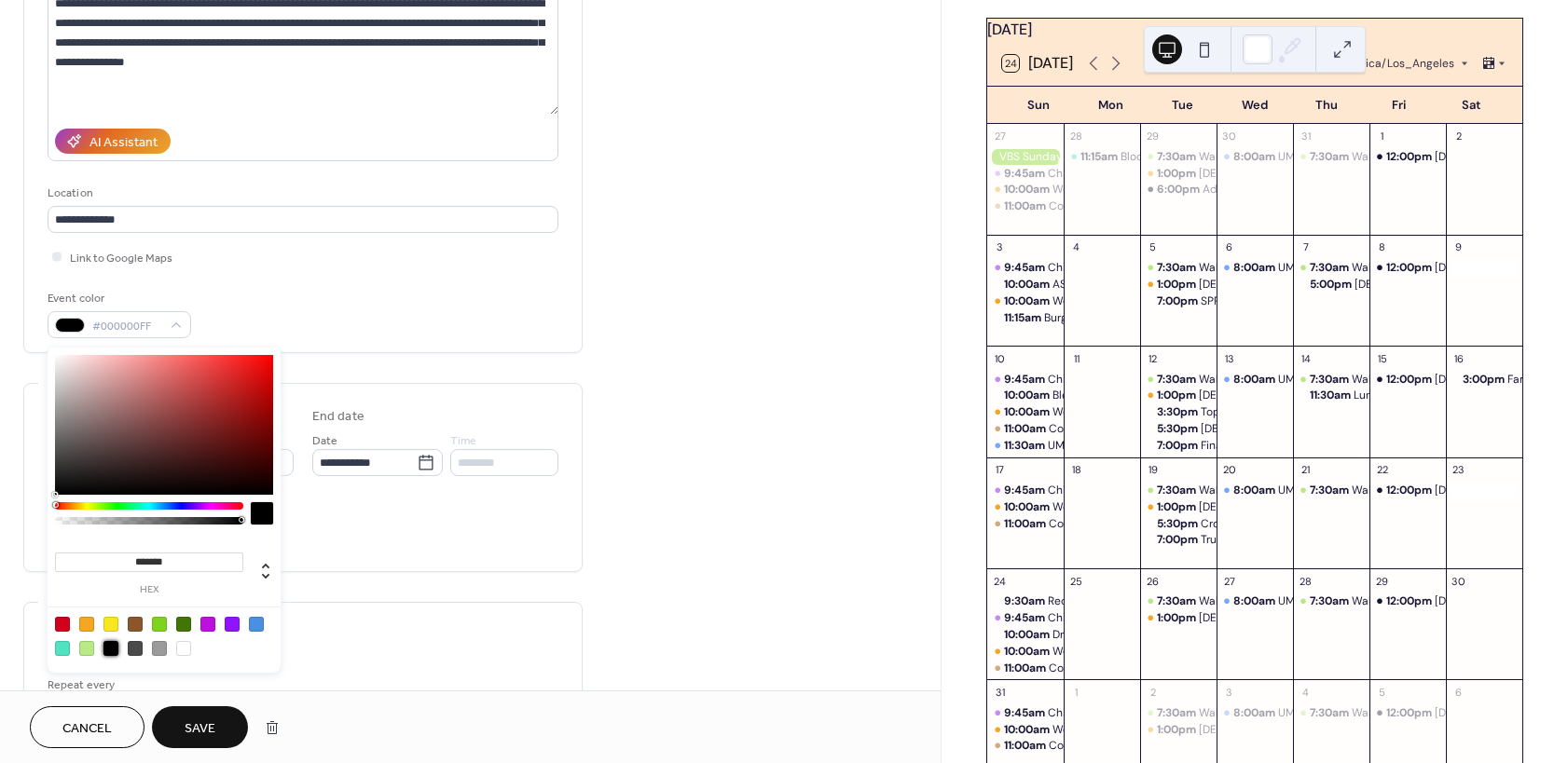 click on "Save" at bounding box center [199, 727] 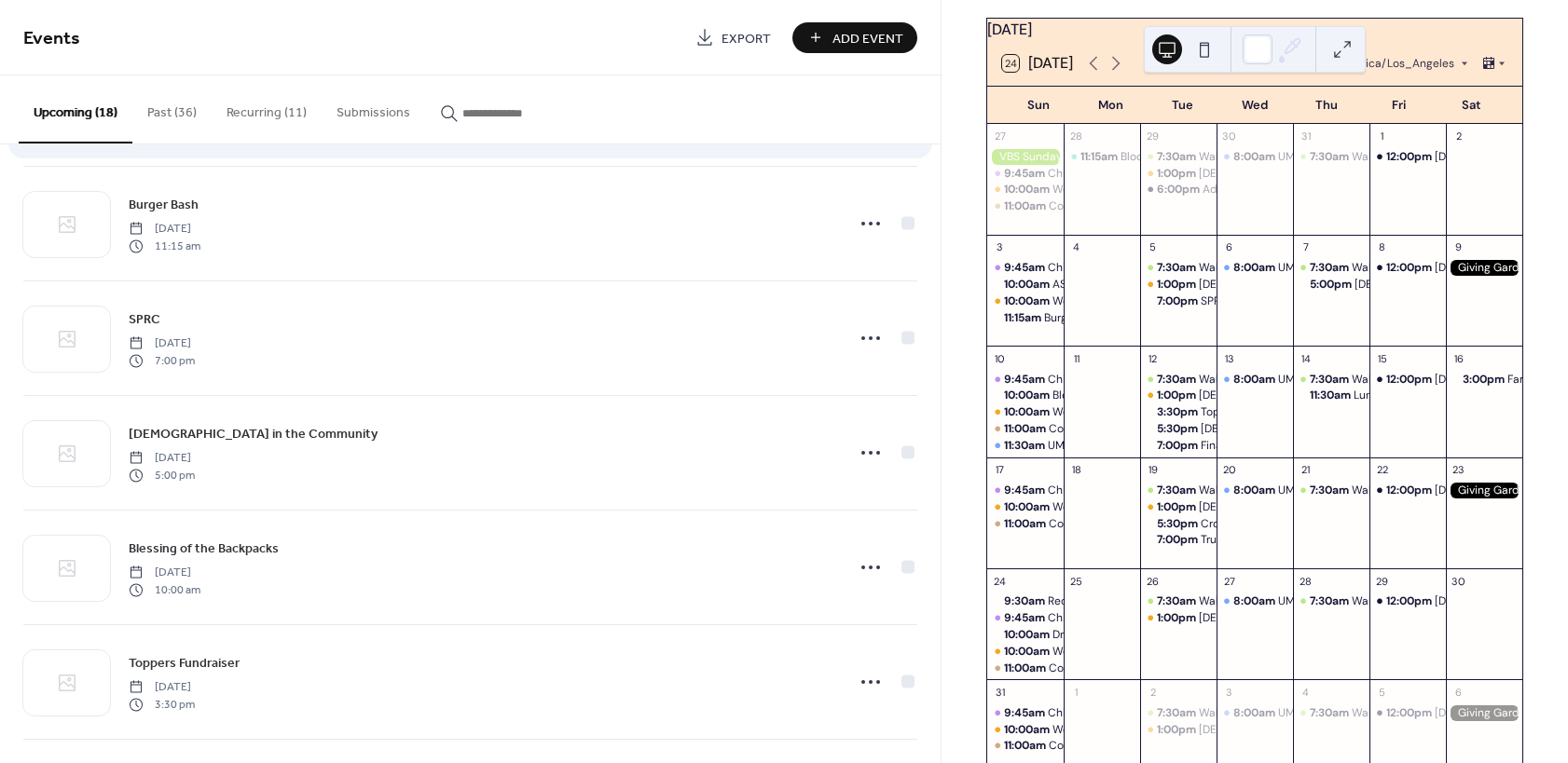 scroll, scrollTop: 615, scrollLeft: 0, axis: vertical 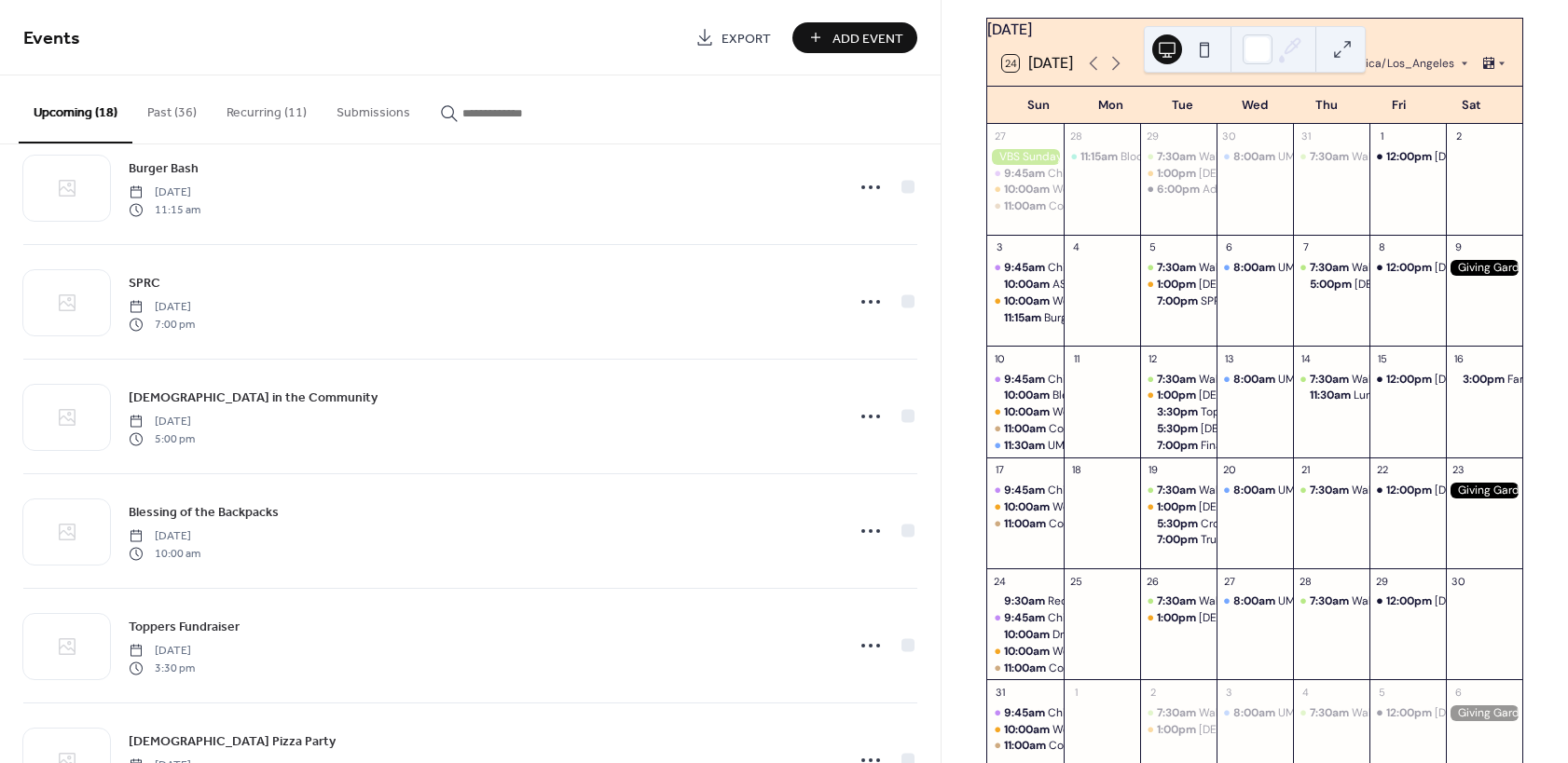 click on "Recurring (11)" at bounding box center (267, 108) 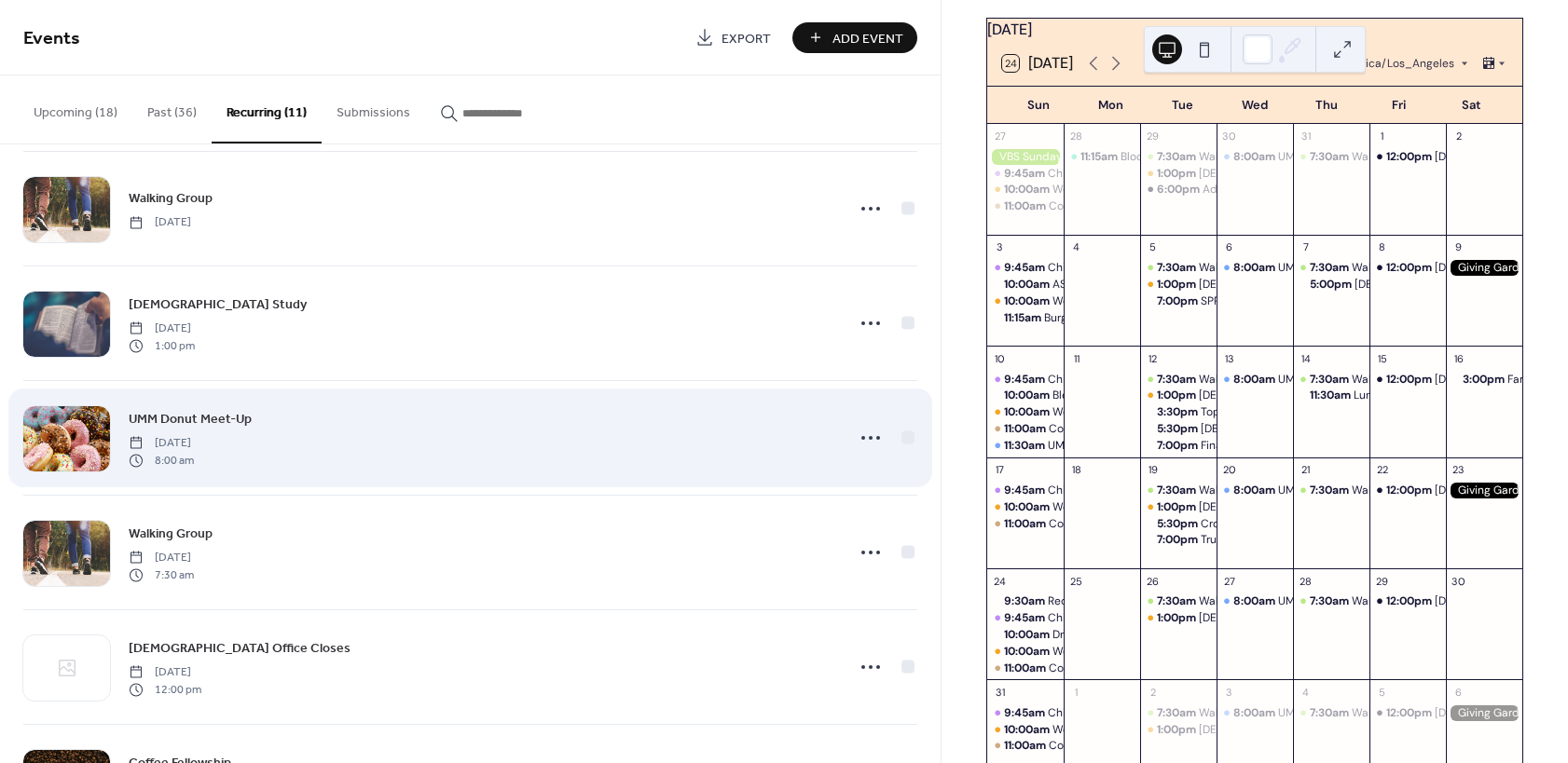 scroll, scrollTop: 0, scrollLeft: 0, axis: both 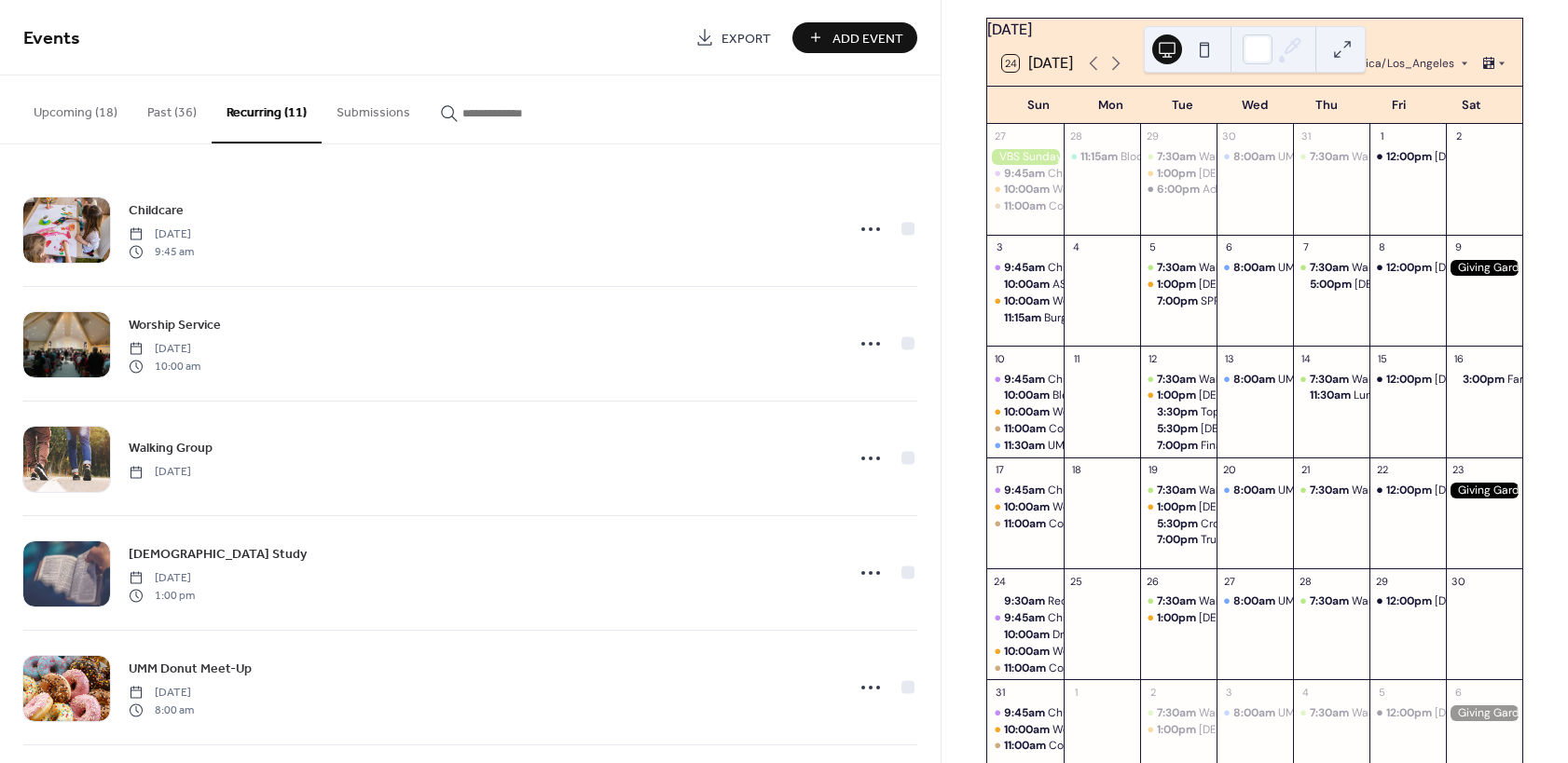 click on "Add Event" at bounding box center (868, 38) 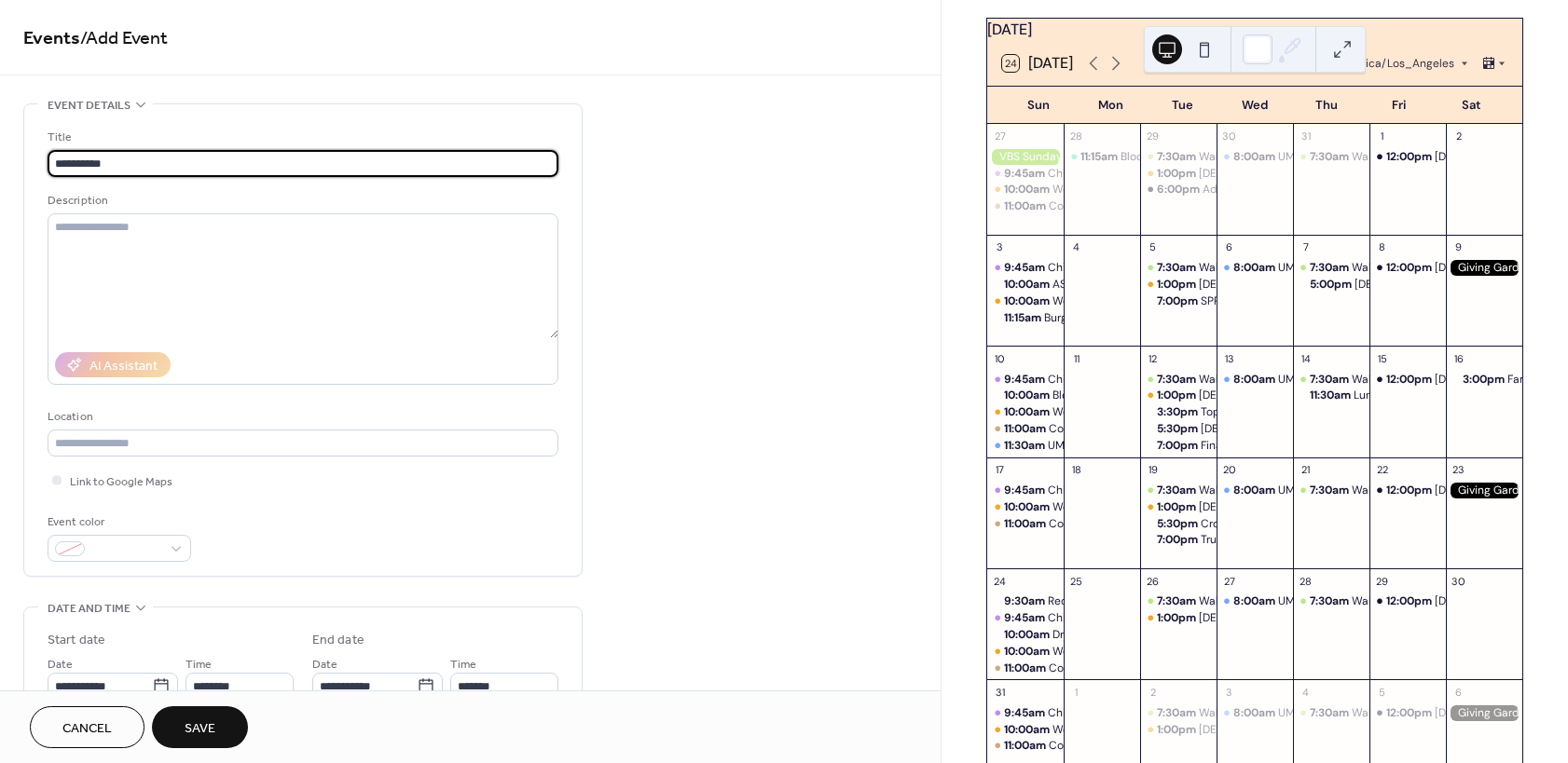 type on "**********" 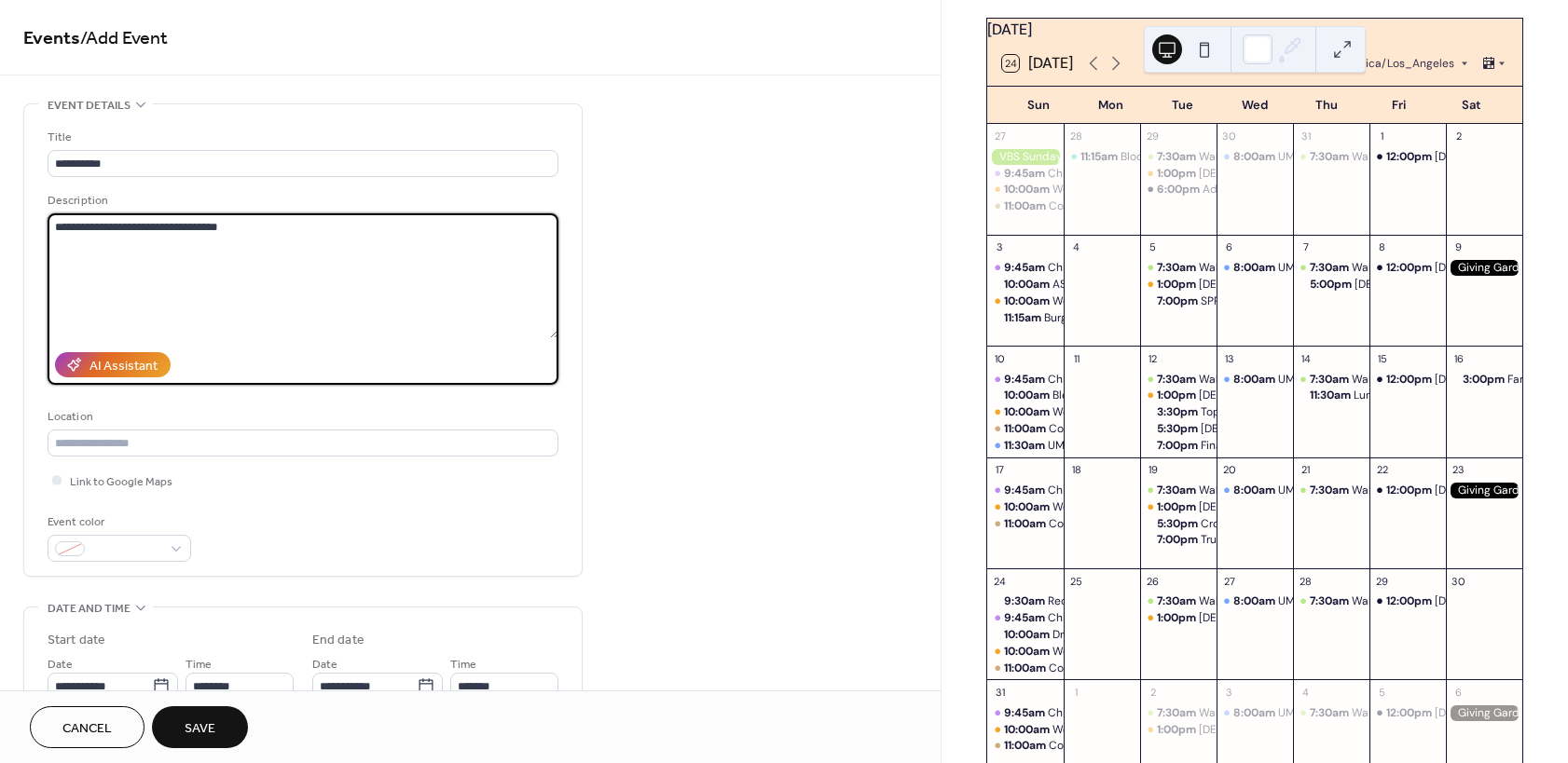 type on "**********" 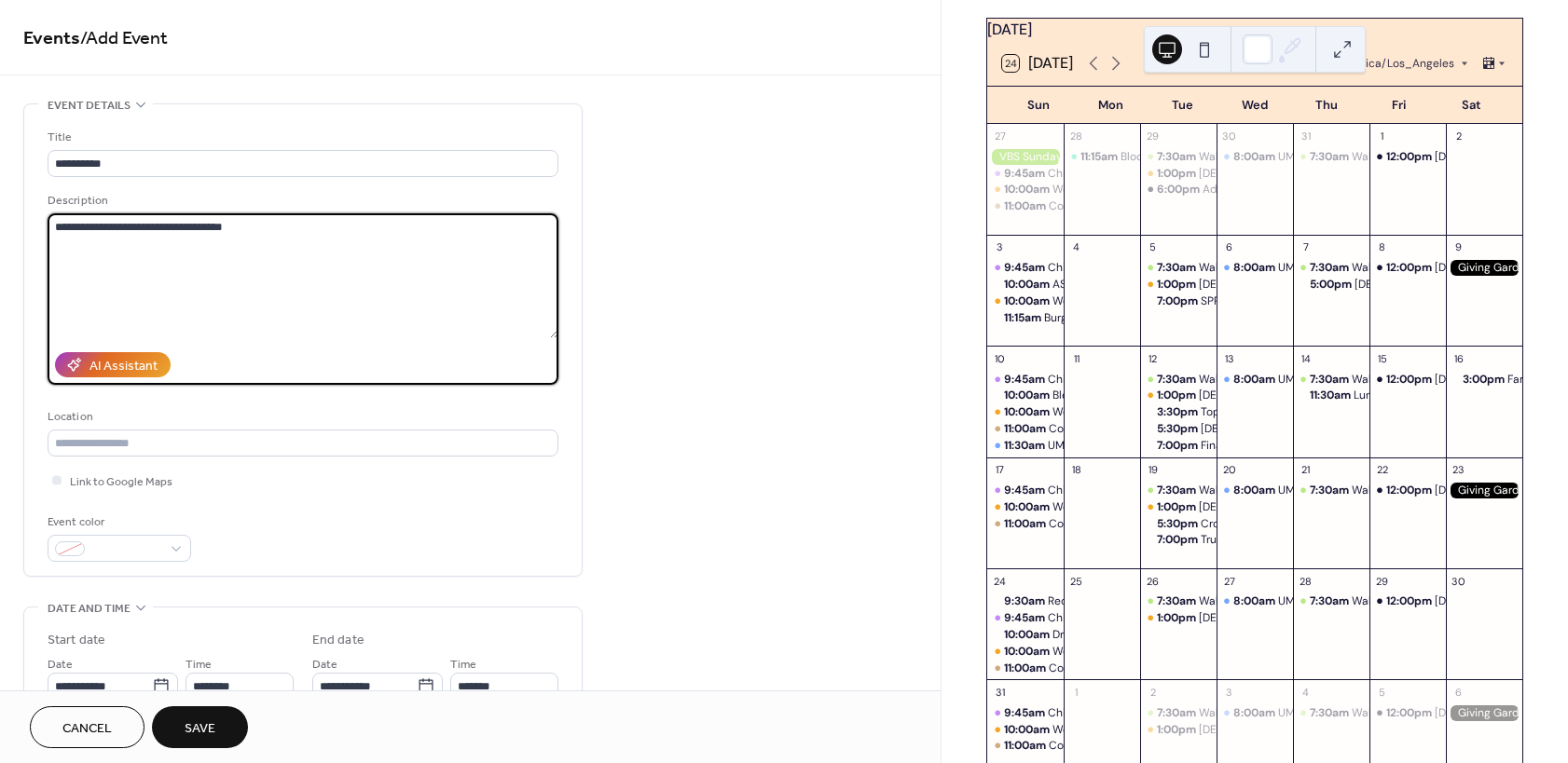 drag, startPoint x: 244, startPoint y: 232, endPoint x: 36, endPoint y: 234, distance: 208.00962 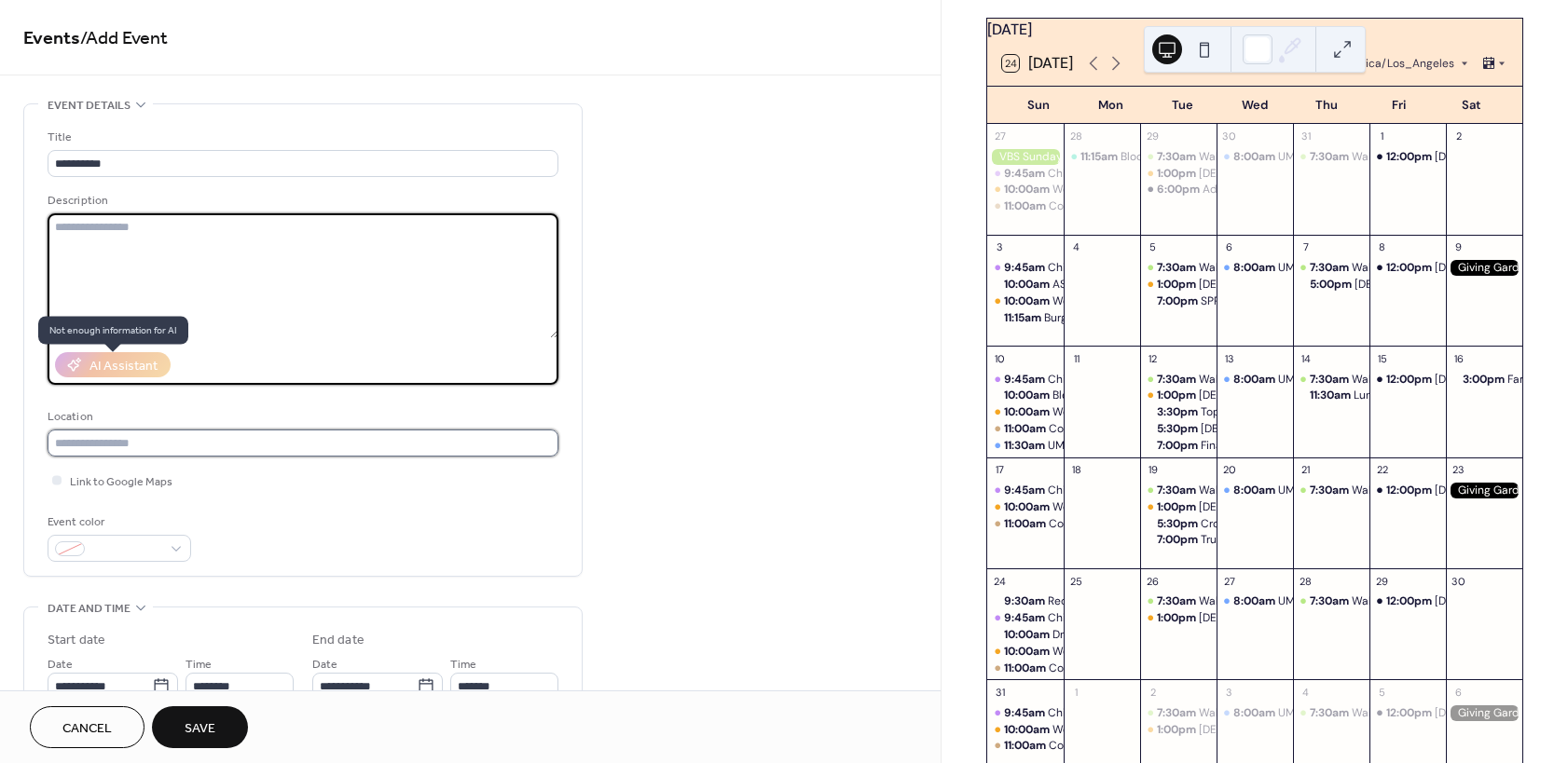 click at bounding box center [303, 443] 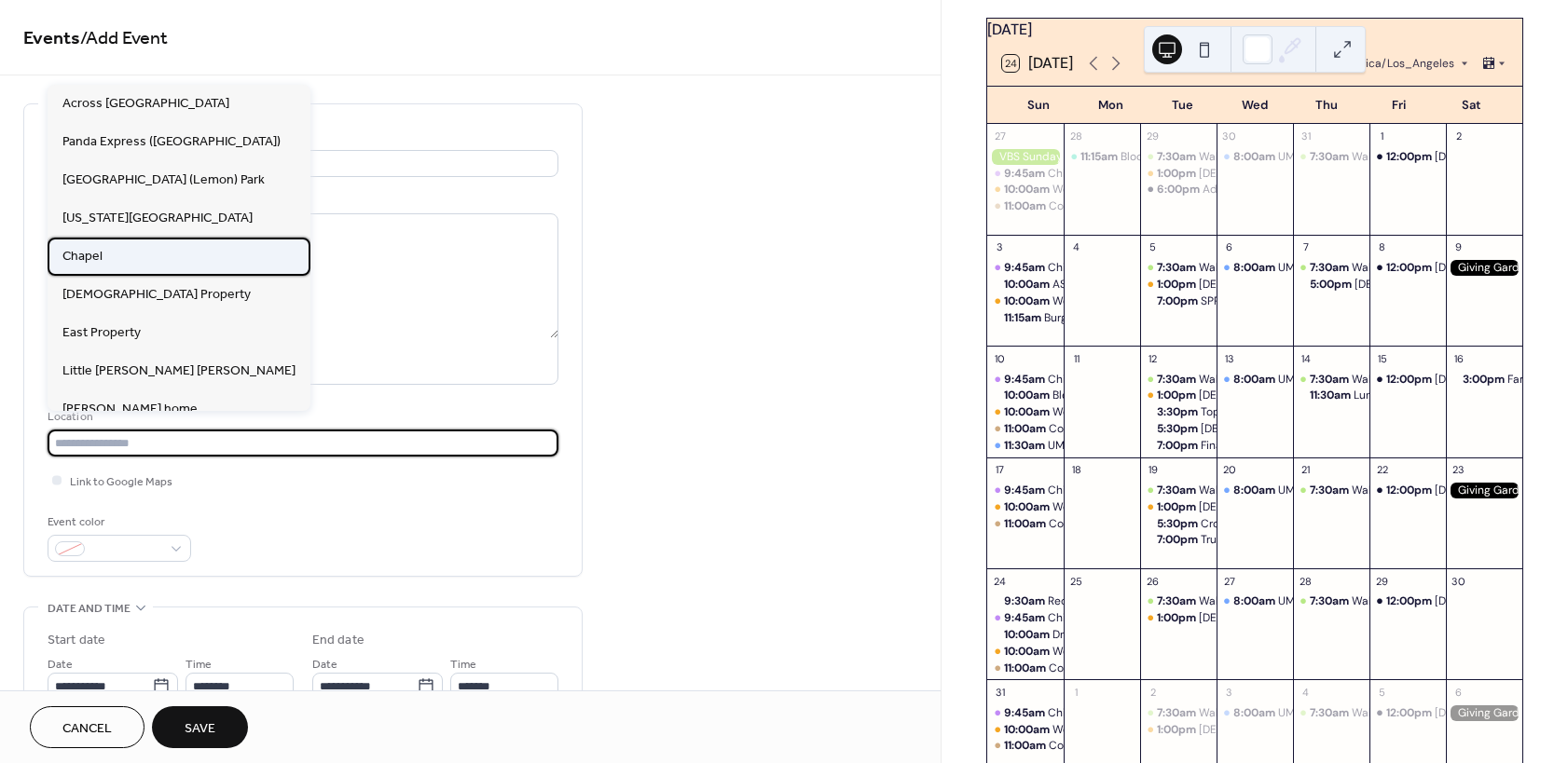 click on "Chapel" at bounding box center [179, 256] 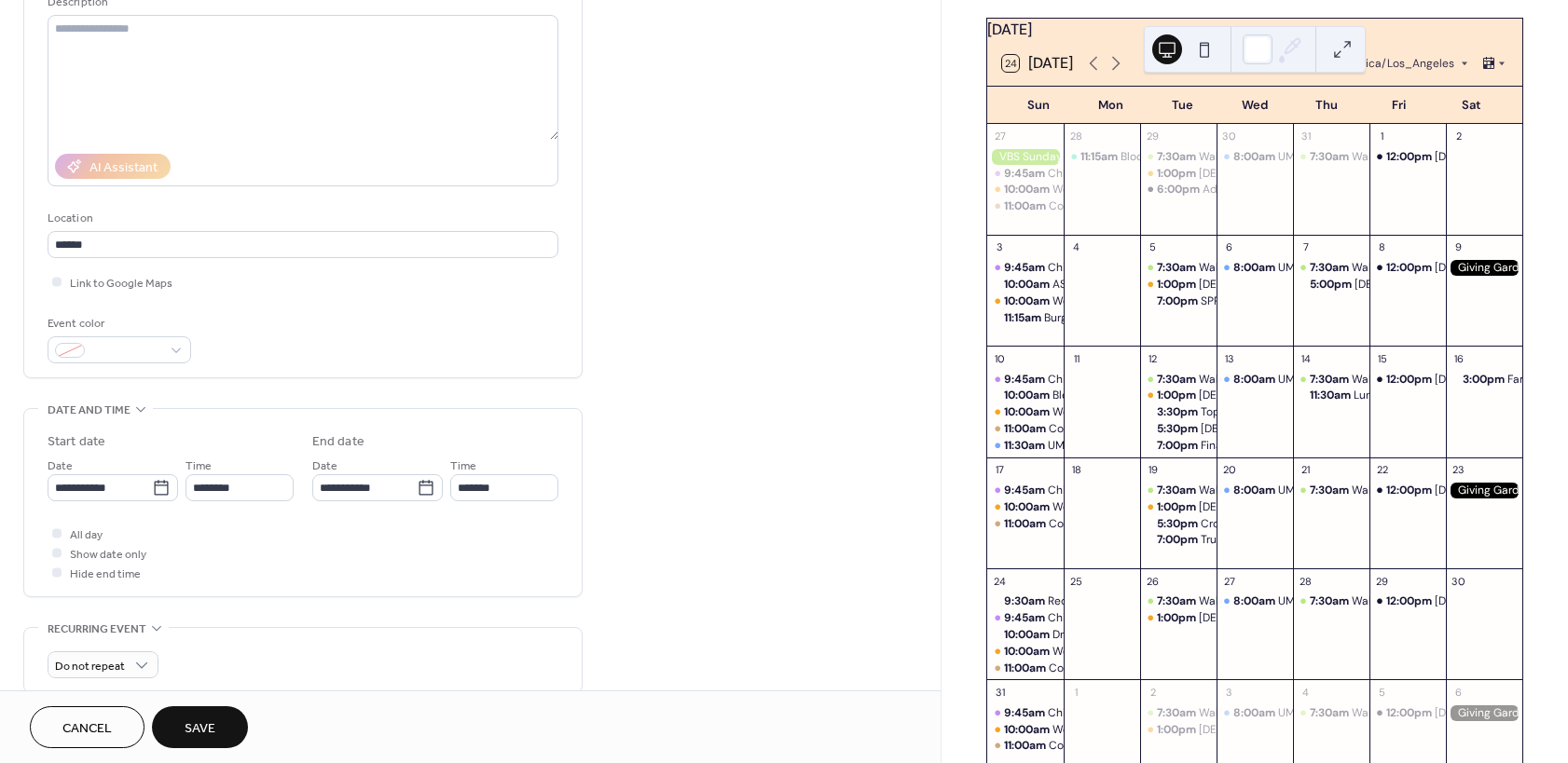 scroll, scrollTop: 224, scrollLeft: 0, axis: vertical 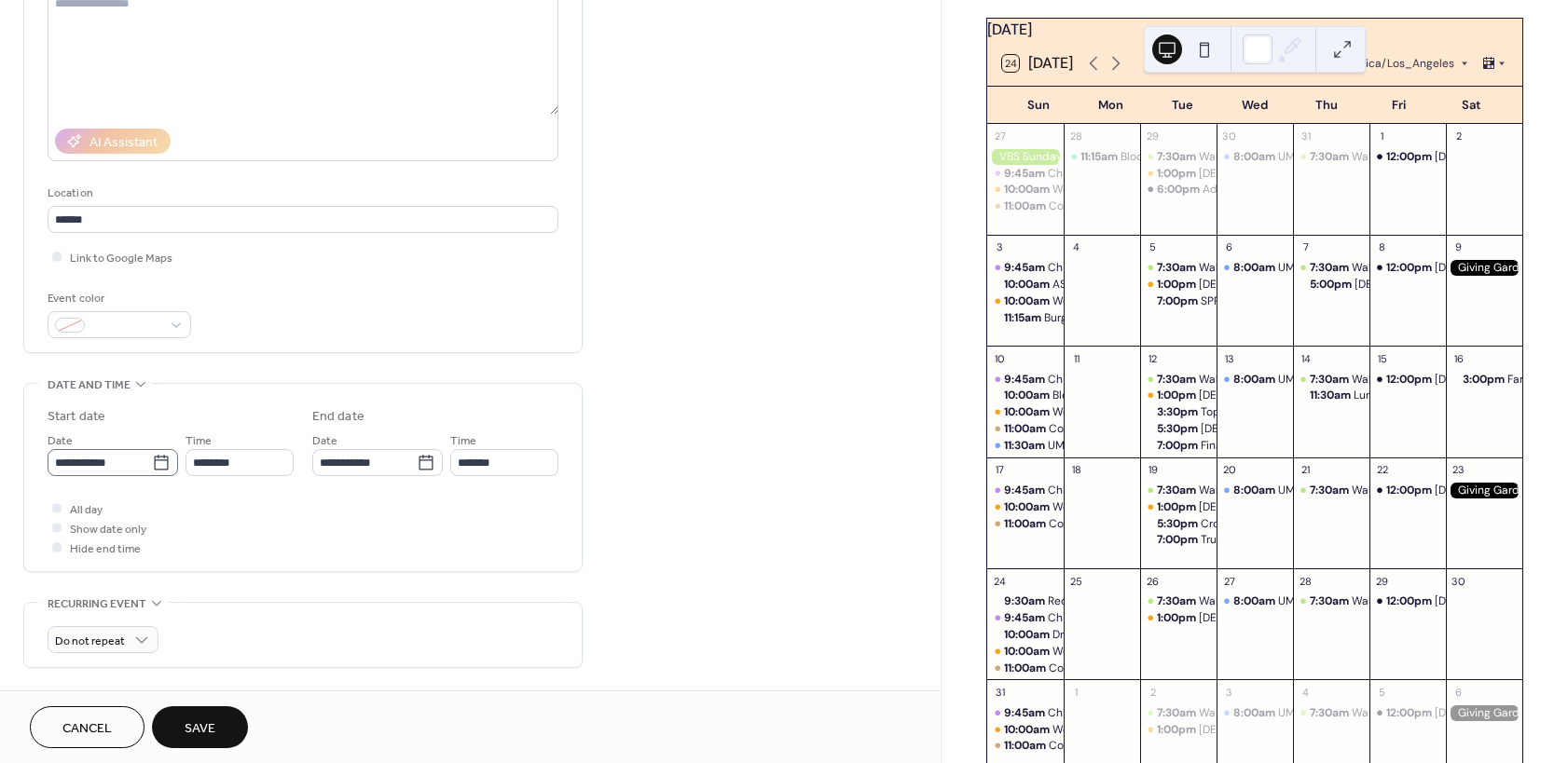 click 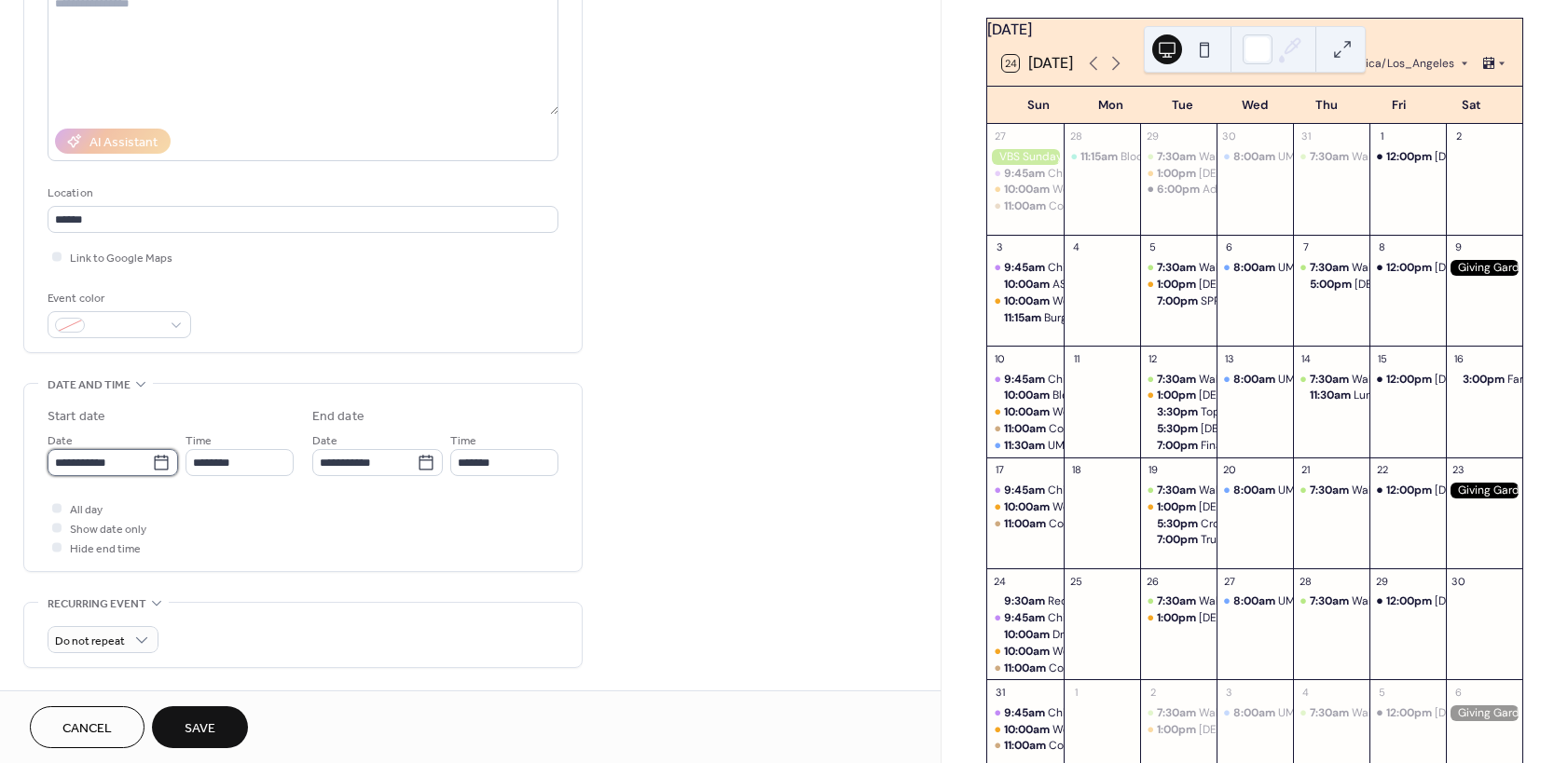 click on "**********" at bounding box center (100, 462) 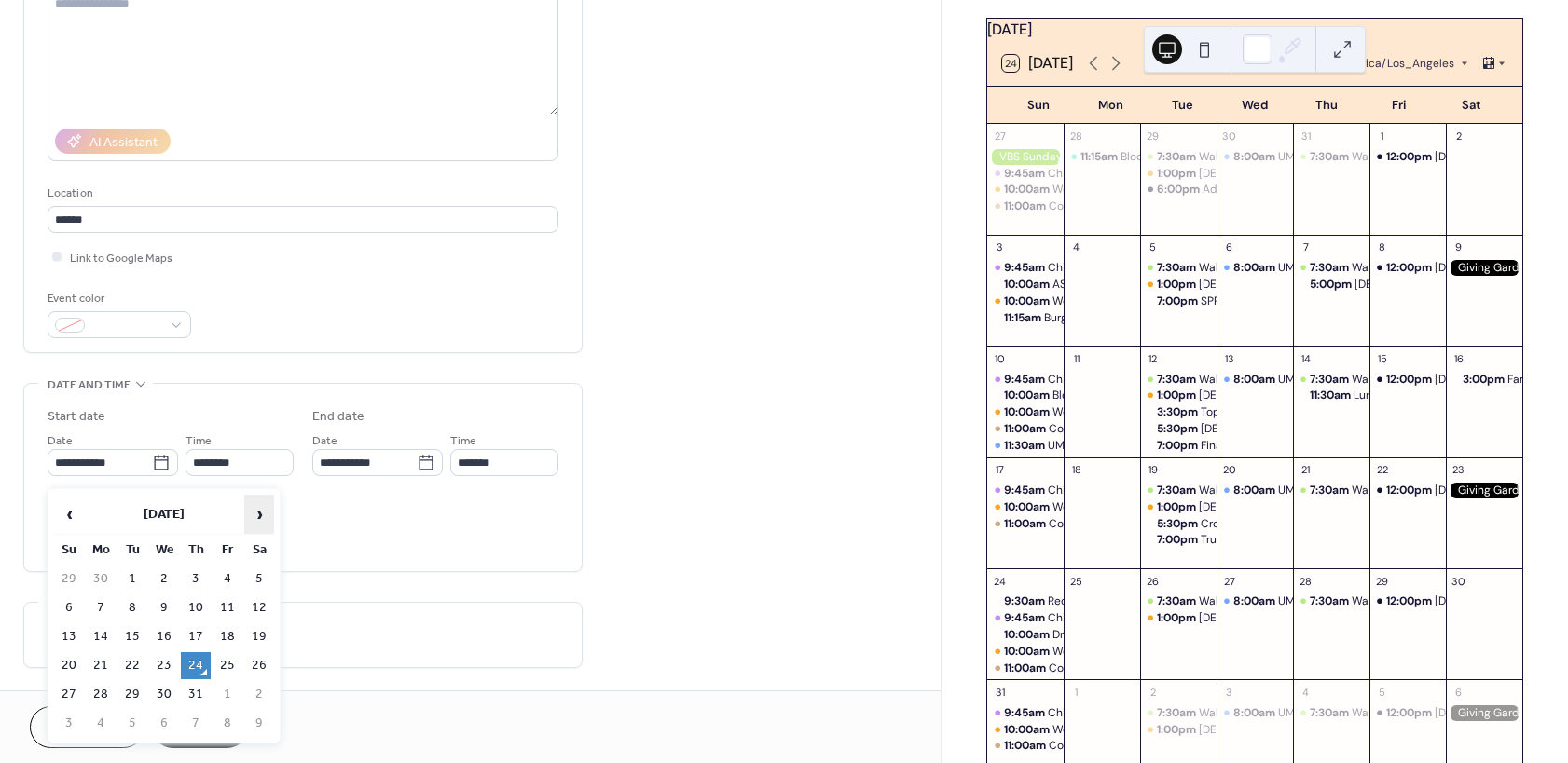 click on "›" at bounding box center [259, 514] 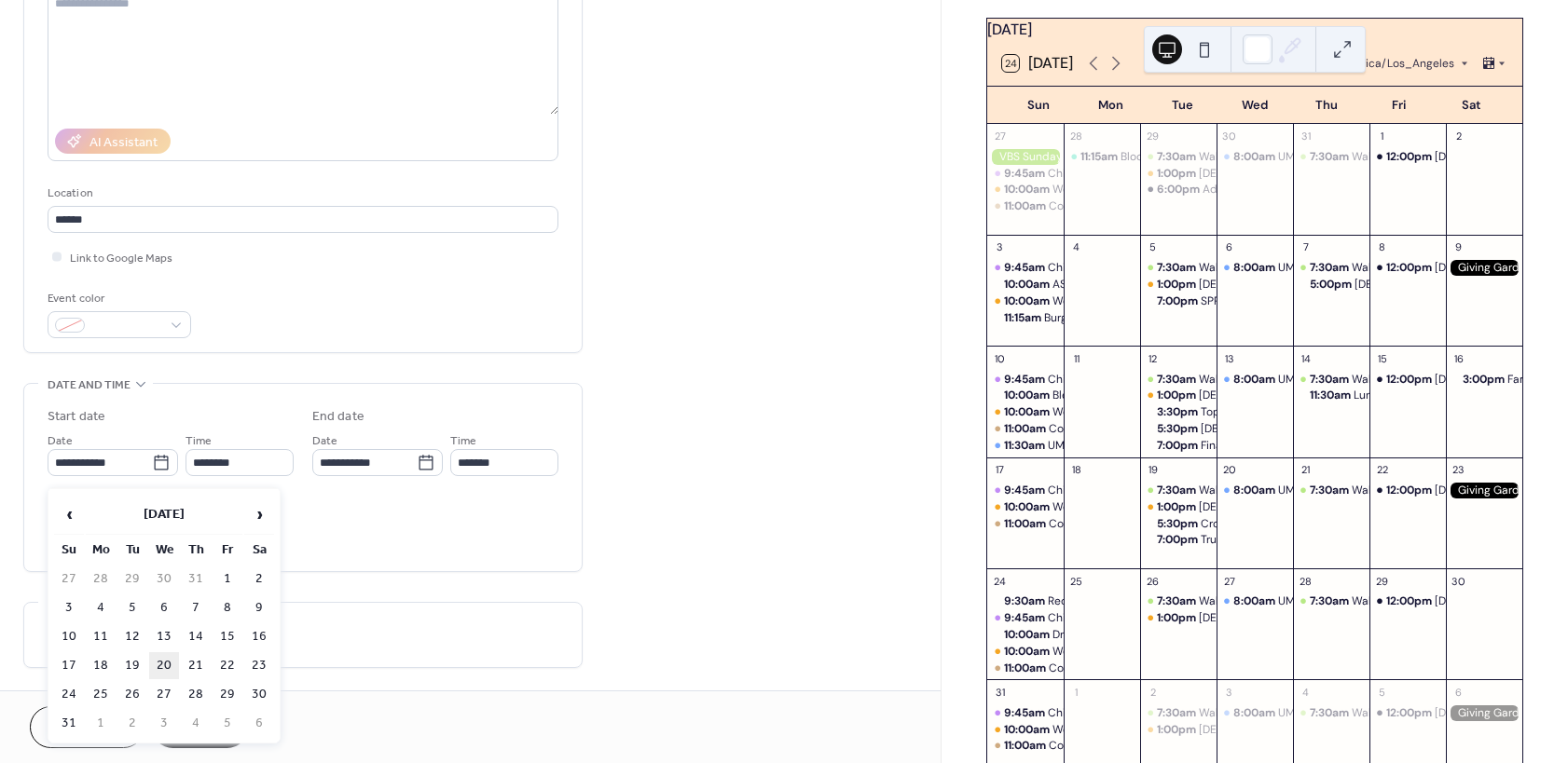 click on "20" at bounding box center [164, 665] 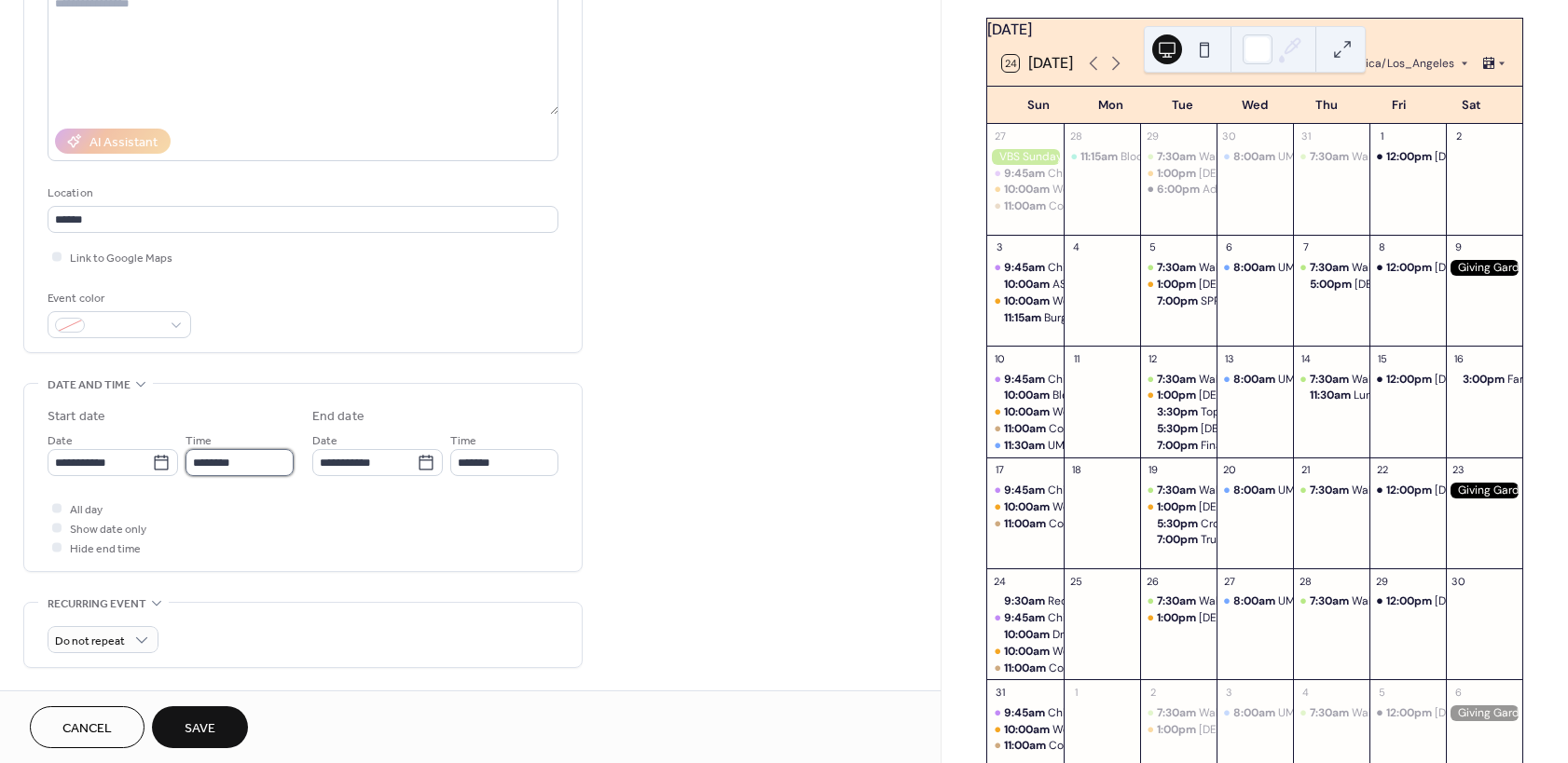 click on "********" at bounding box center (240, 462) 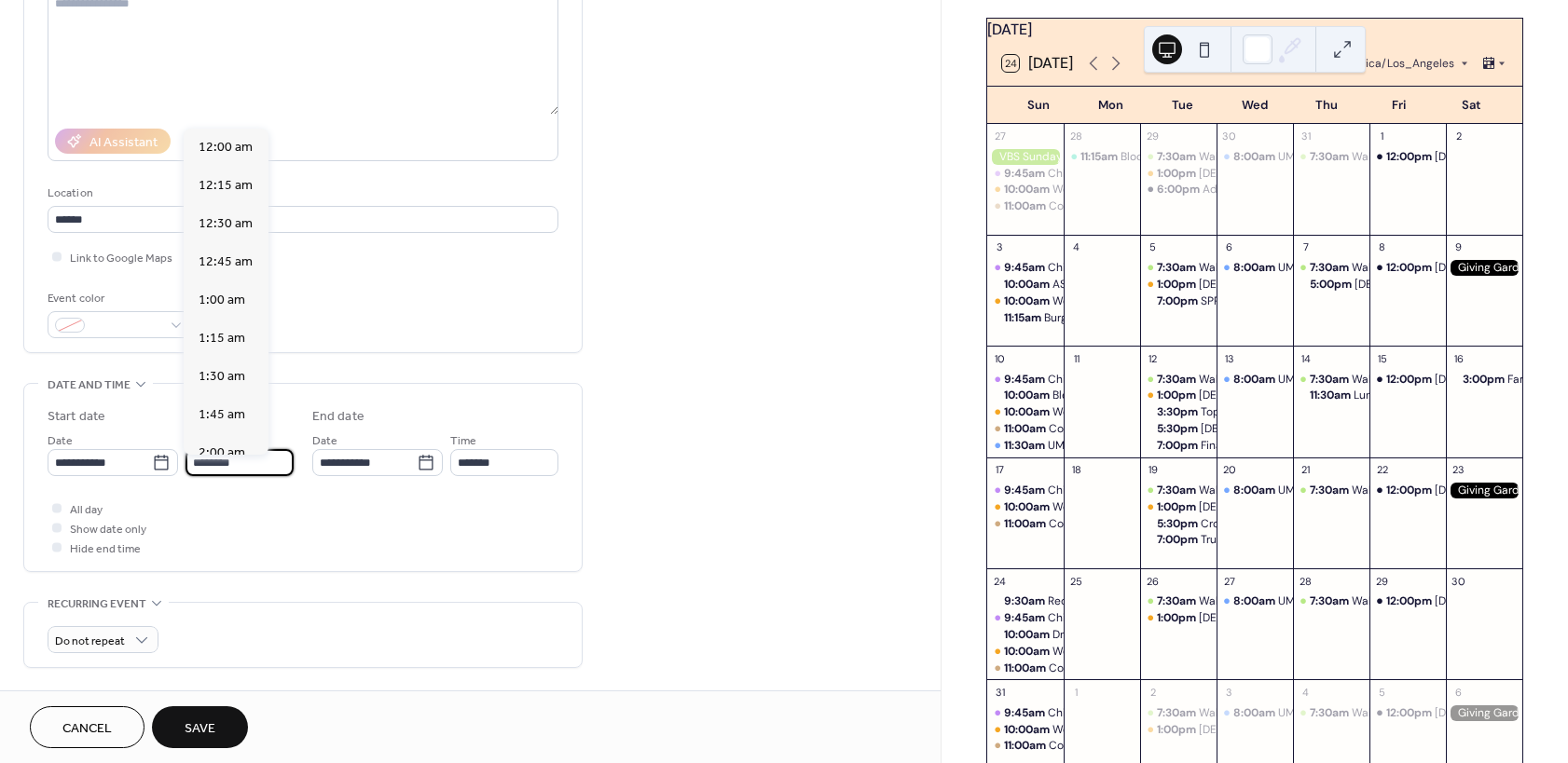 scroll, scrollTop: 1811, scrollLeft: 0, axis: vertical 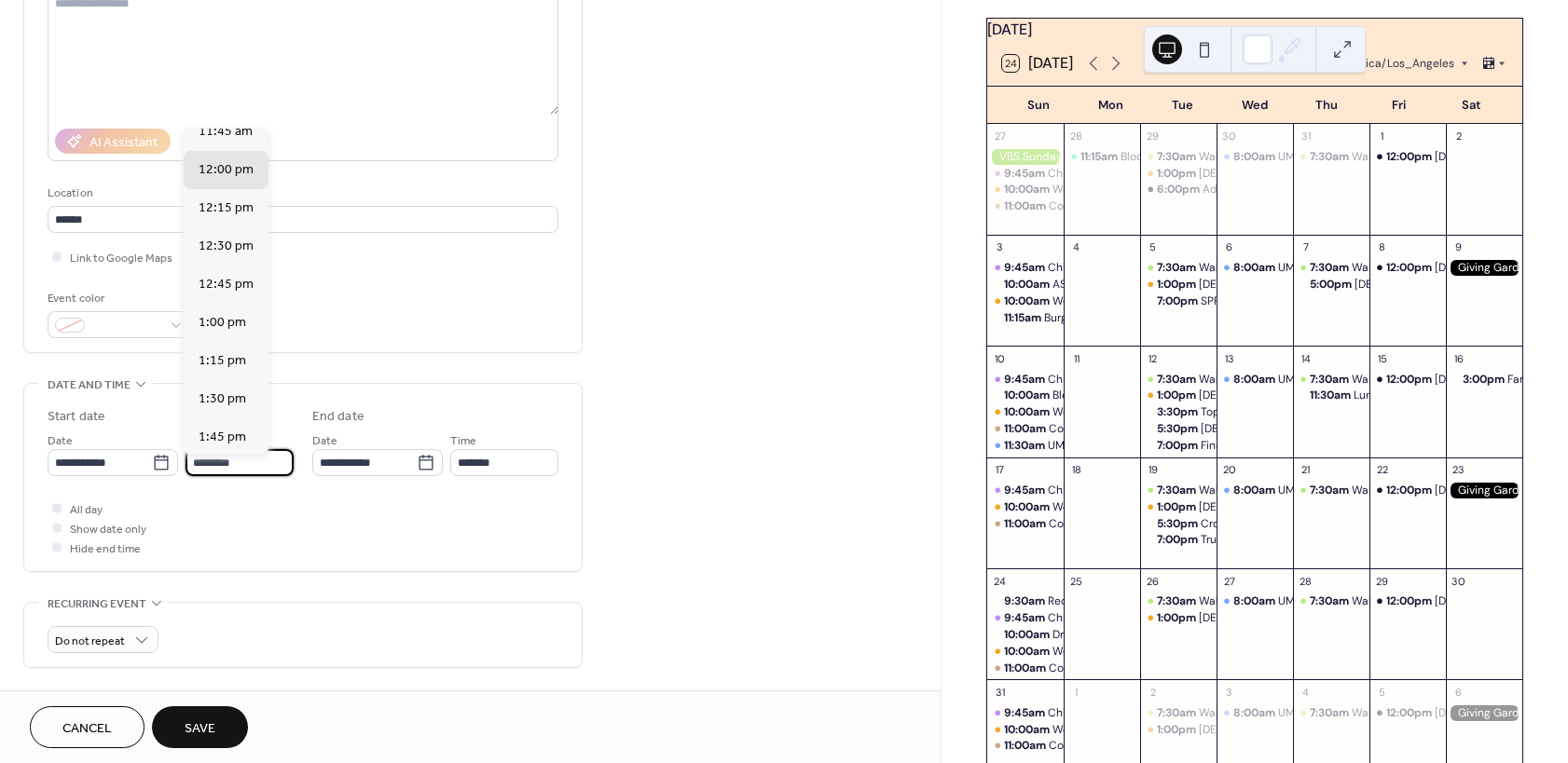 drag, startPoint x: 247, startPoint y: 473, endPoint x: 162, endPoint y: 472, distance: 85.00588 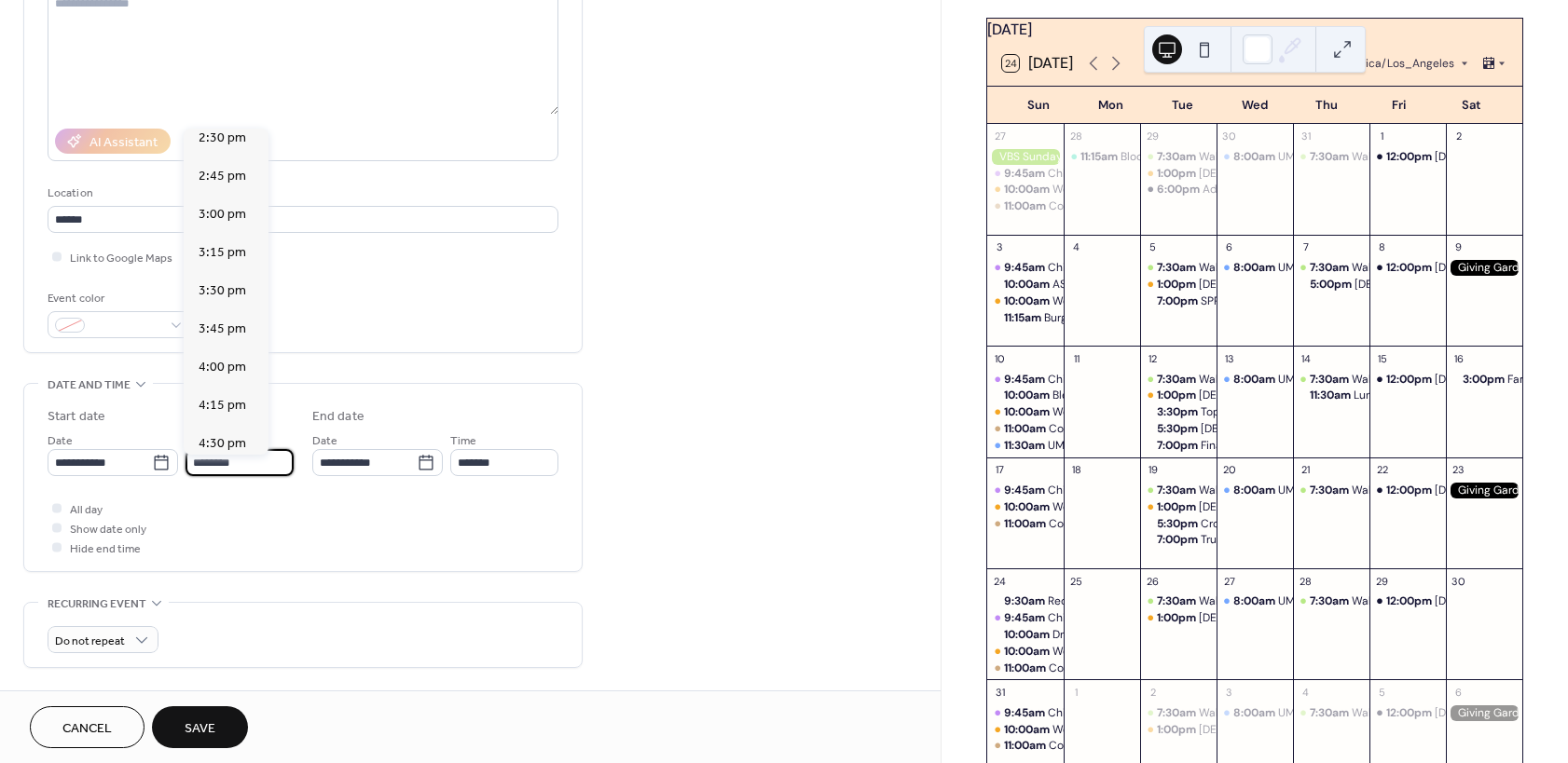 scroll, scrollTop: 2314, scrollLeft: 0, axis: vertical 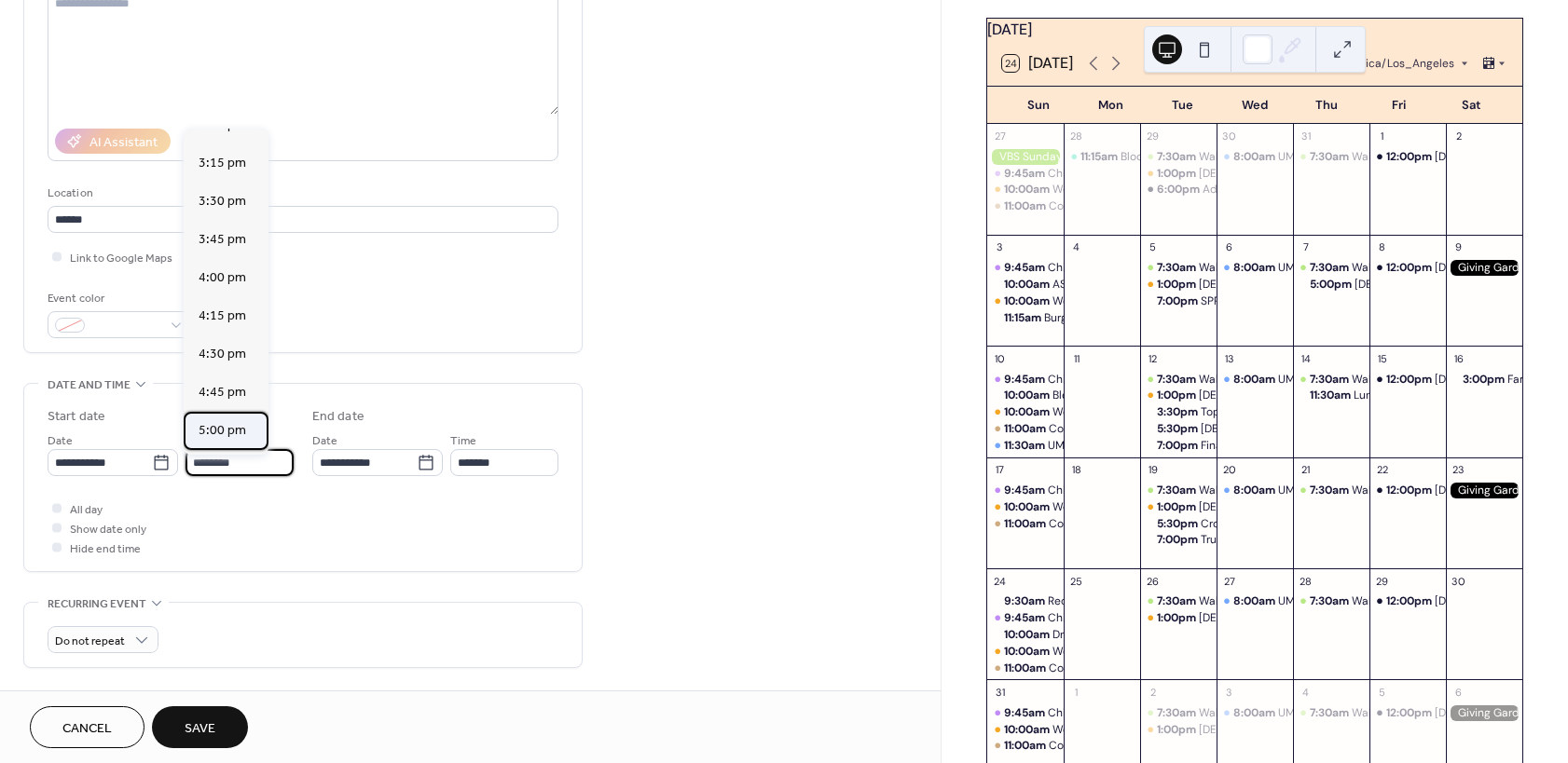 click on "5:00 pm" at bounding box center [226, 430] 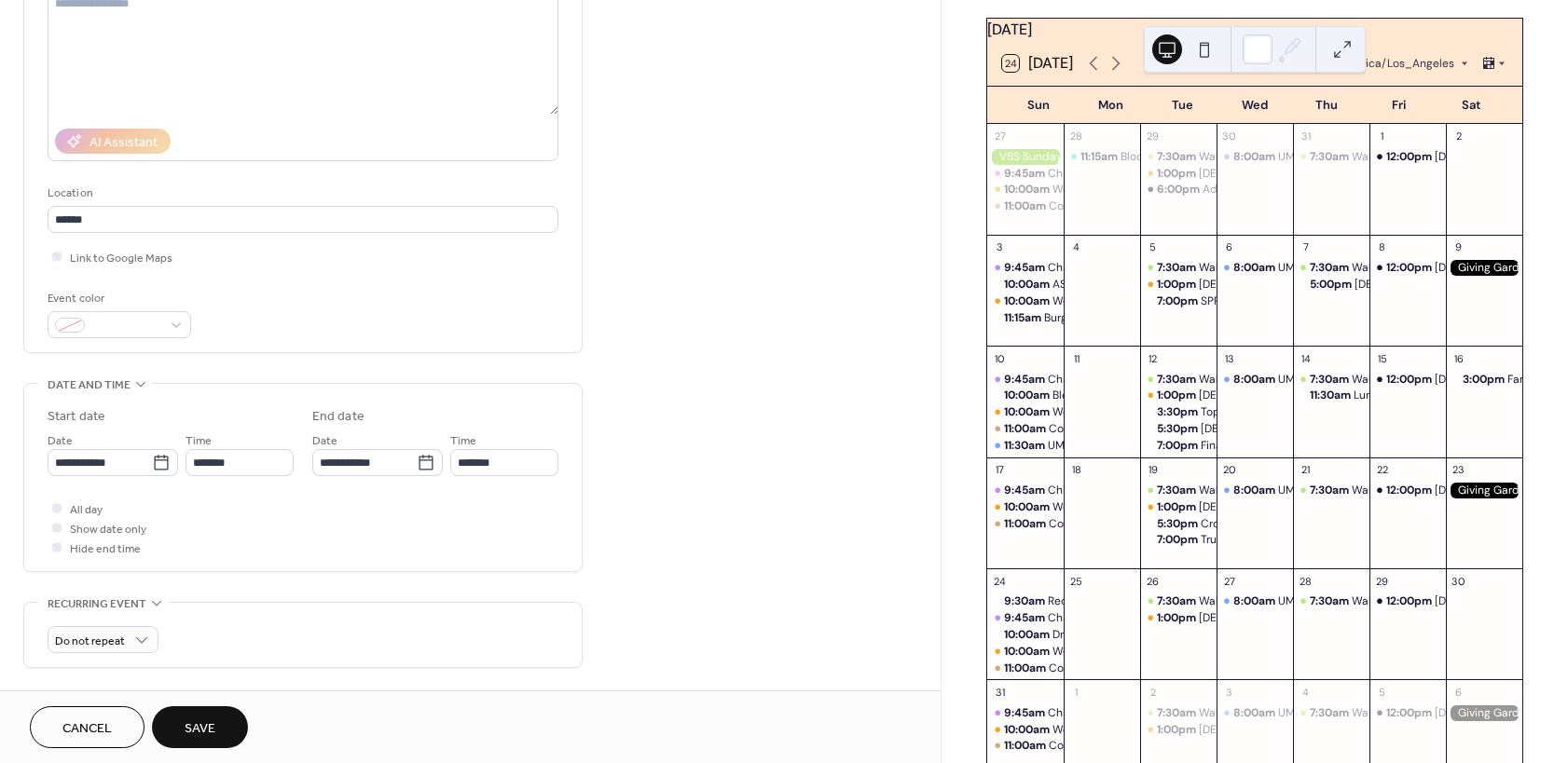type on "*******" 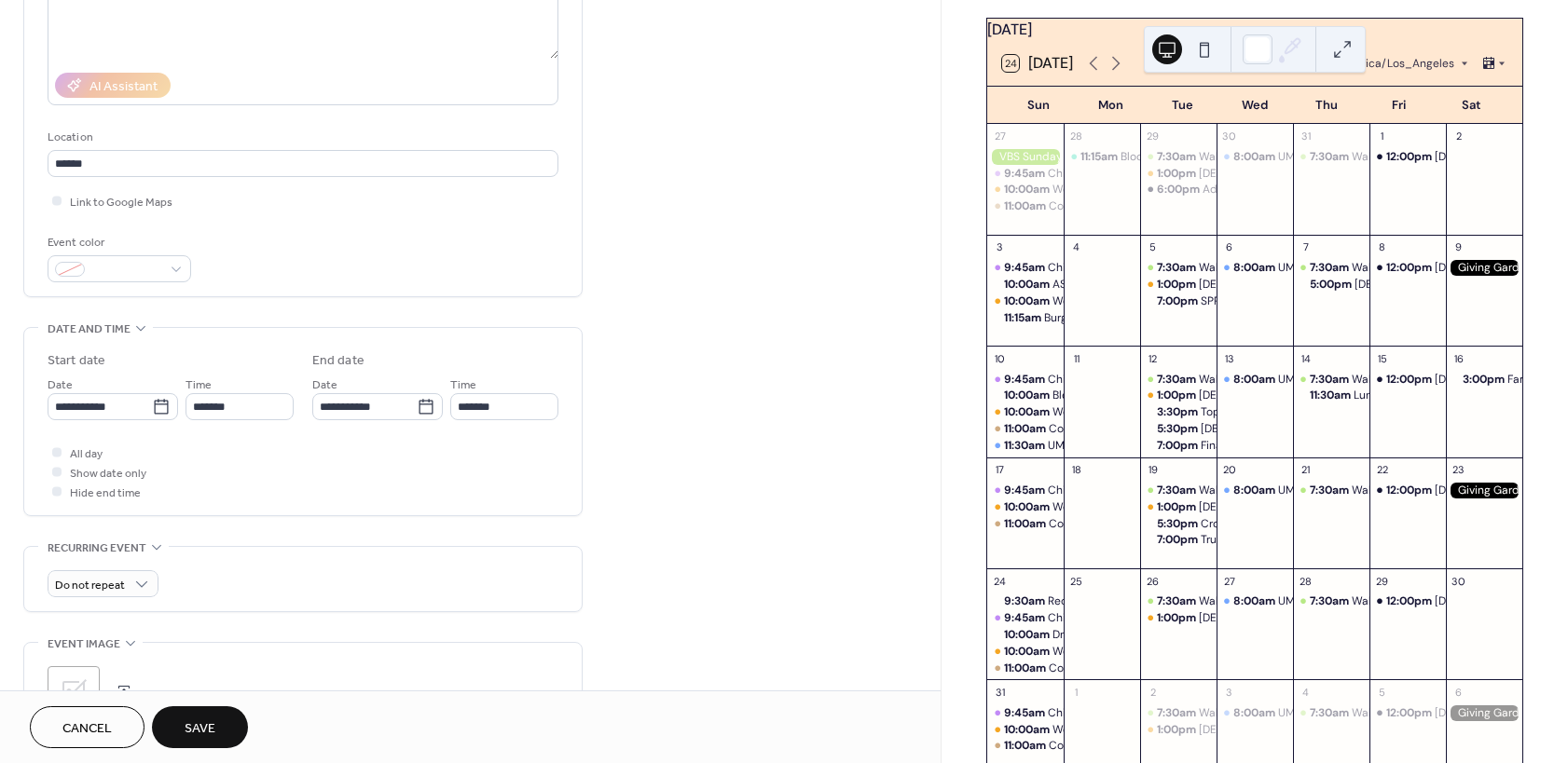 scroll, scrollTop: 391, scrollLeft: 0, axis: vertical 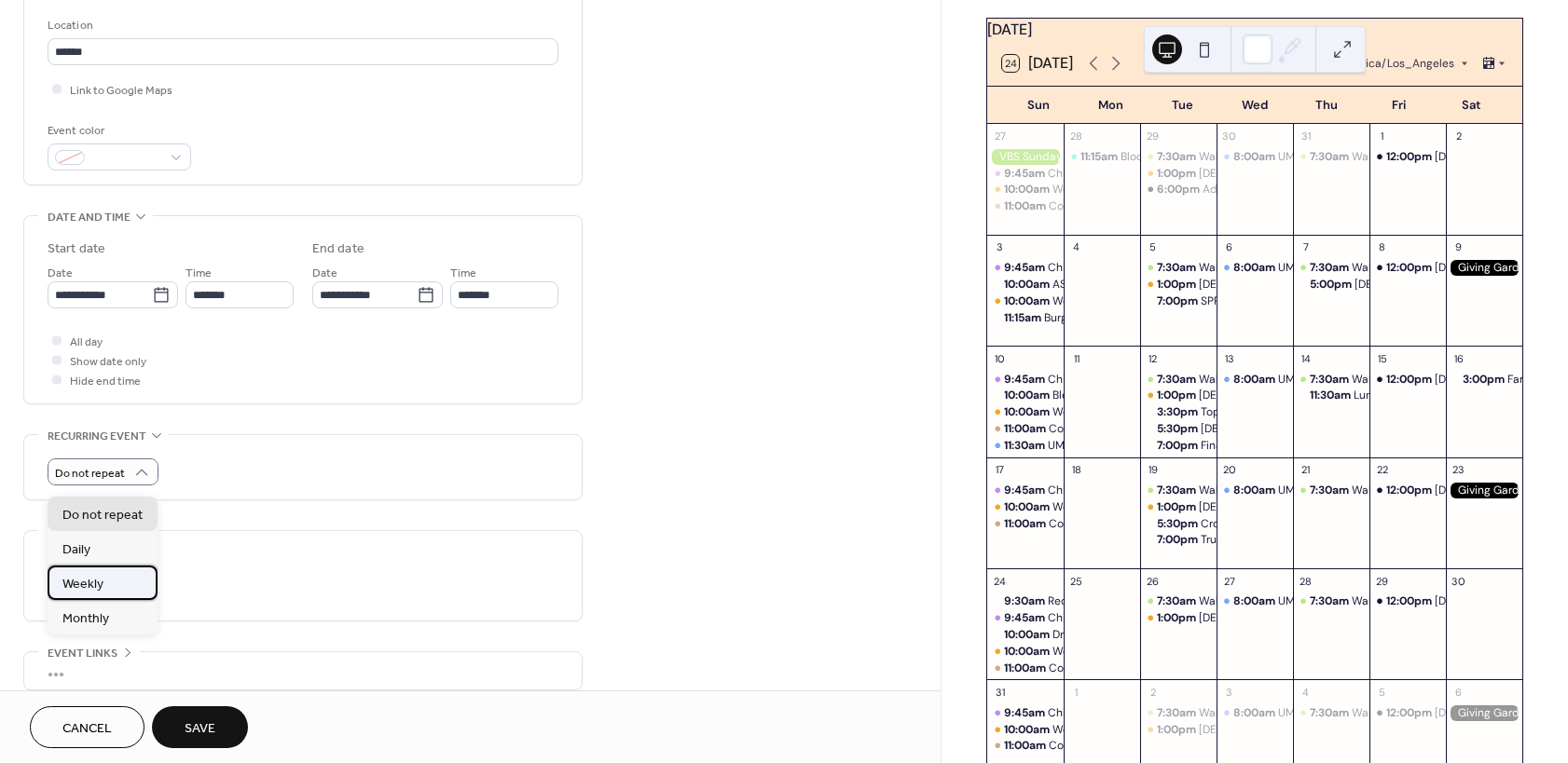 click on "Weekly" at bounding box center [83, 584] 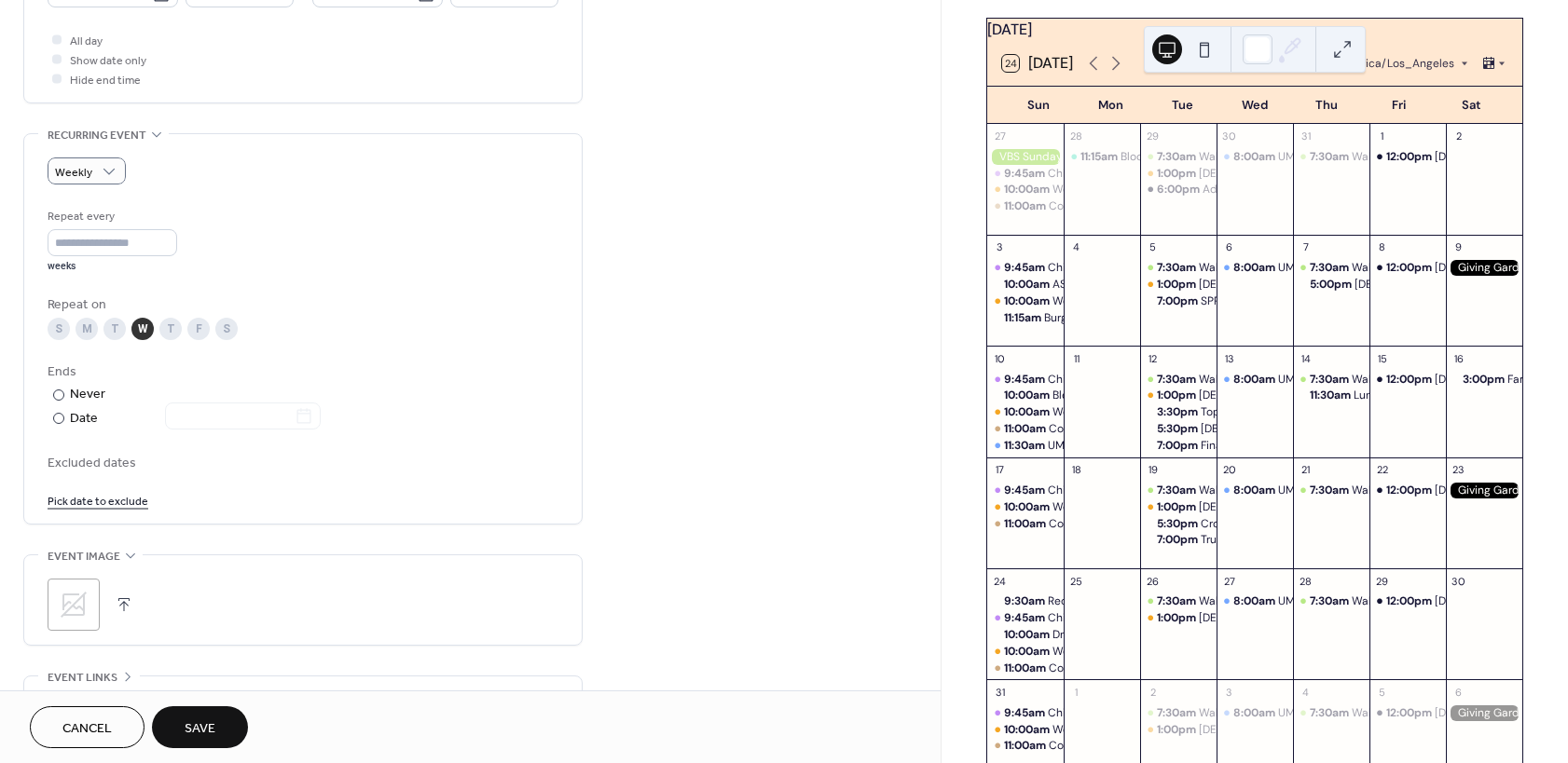 scroll, scrollTop: 783, scrollLeft: 0, axis: vertical 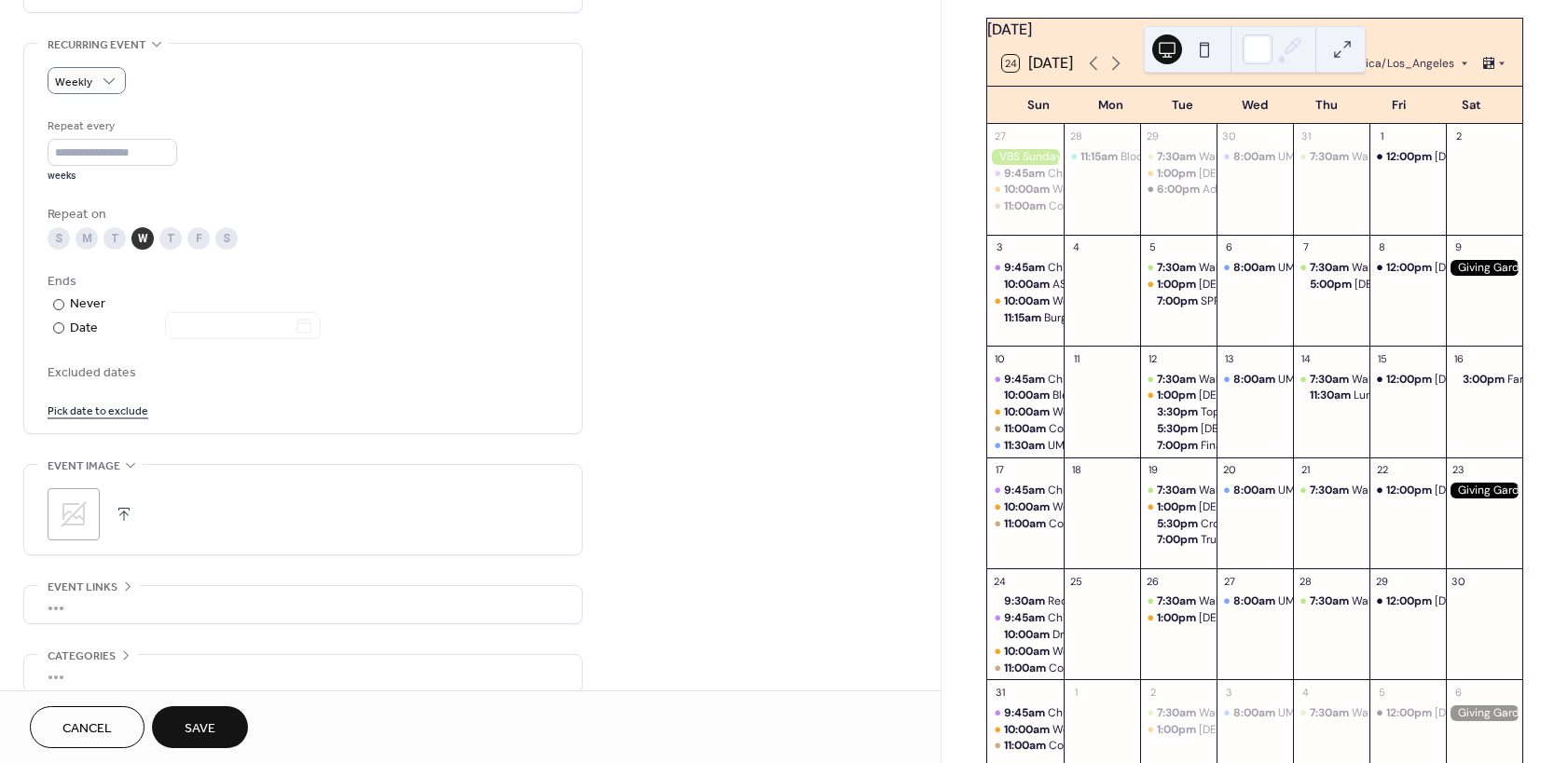 click on "Save" at bounding box center (199, 729) 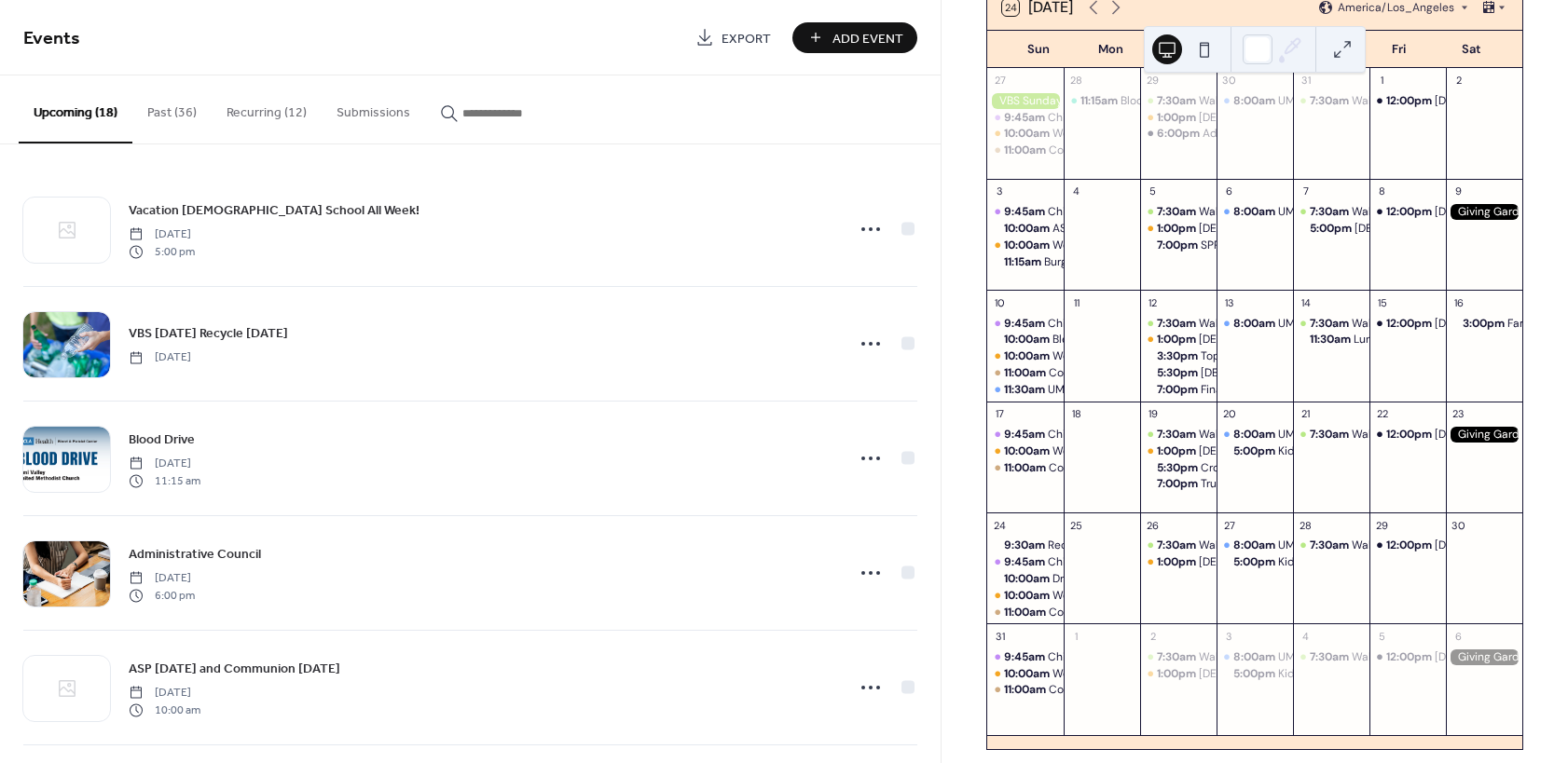 scroll, scrollTop: 0, scrollLeft: 0, axis: both 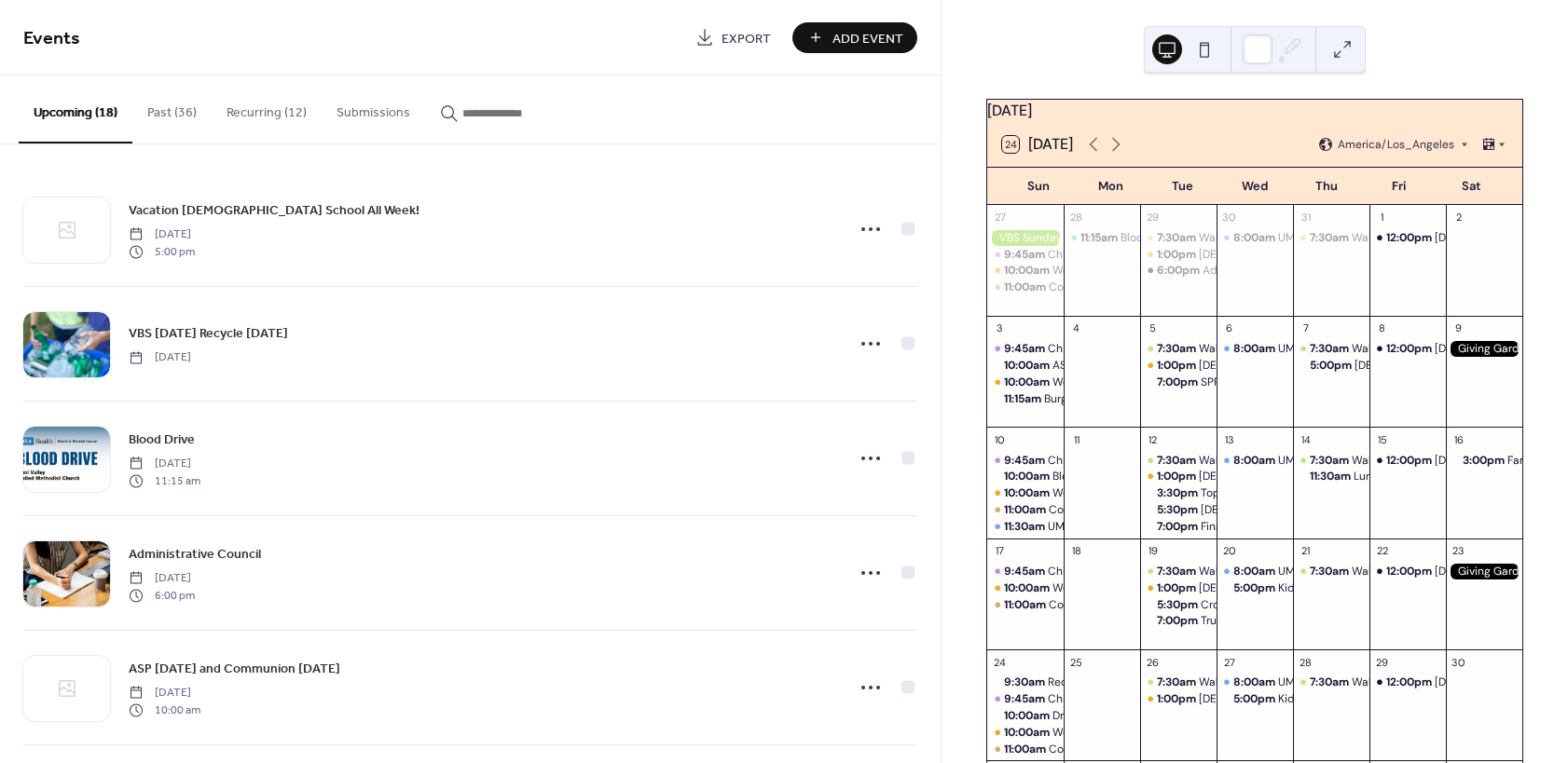 click on "Add Event" at bounding box center [868, 38] 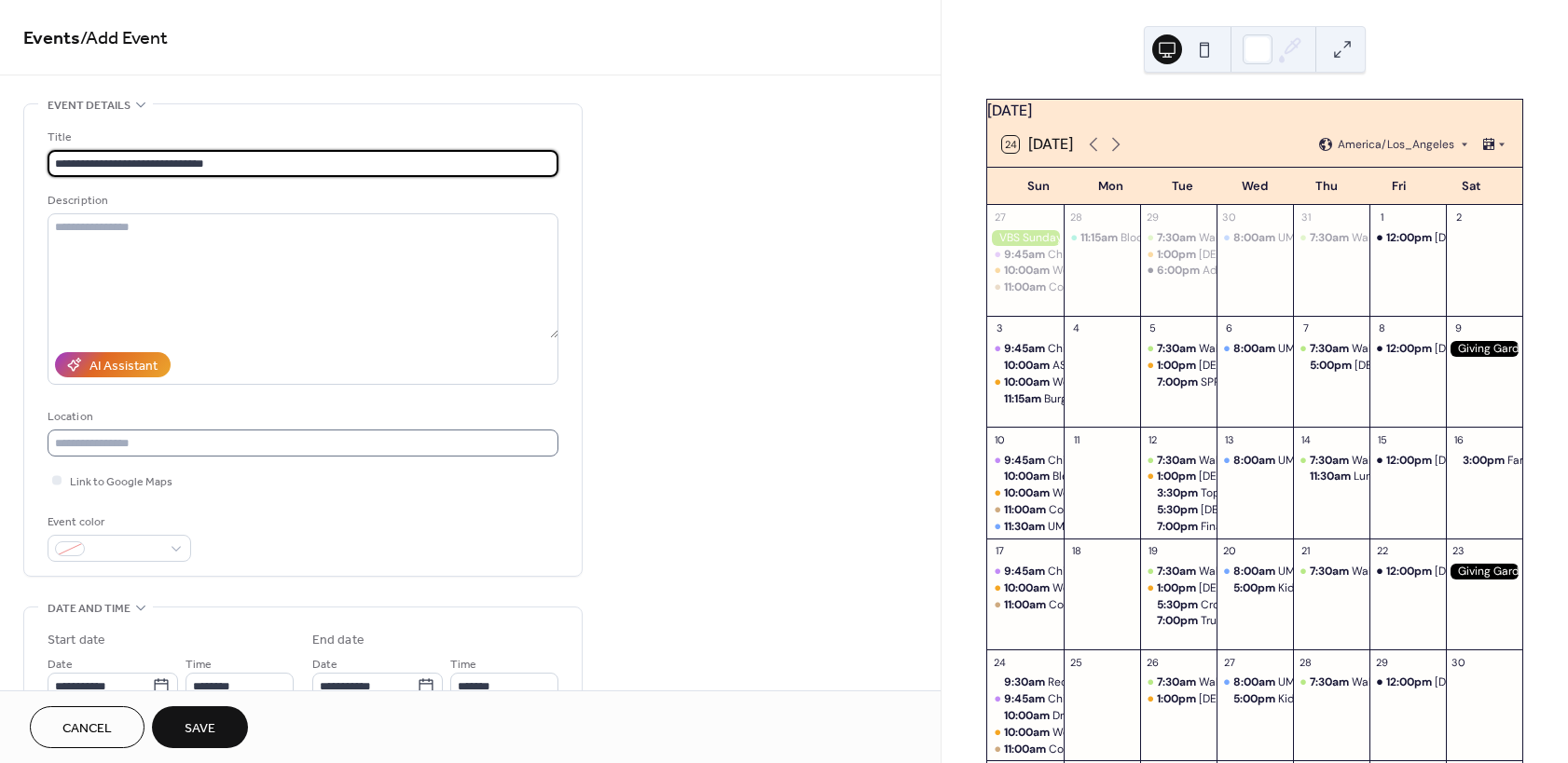 type on "**********" 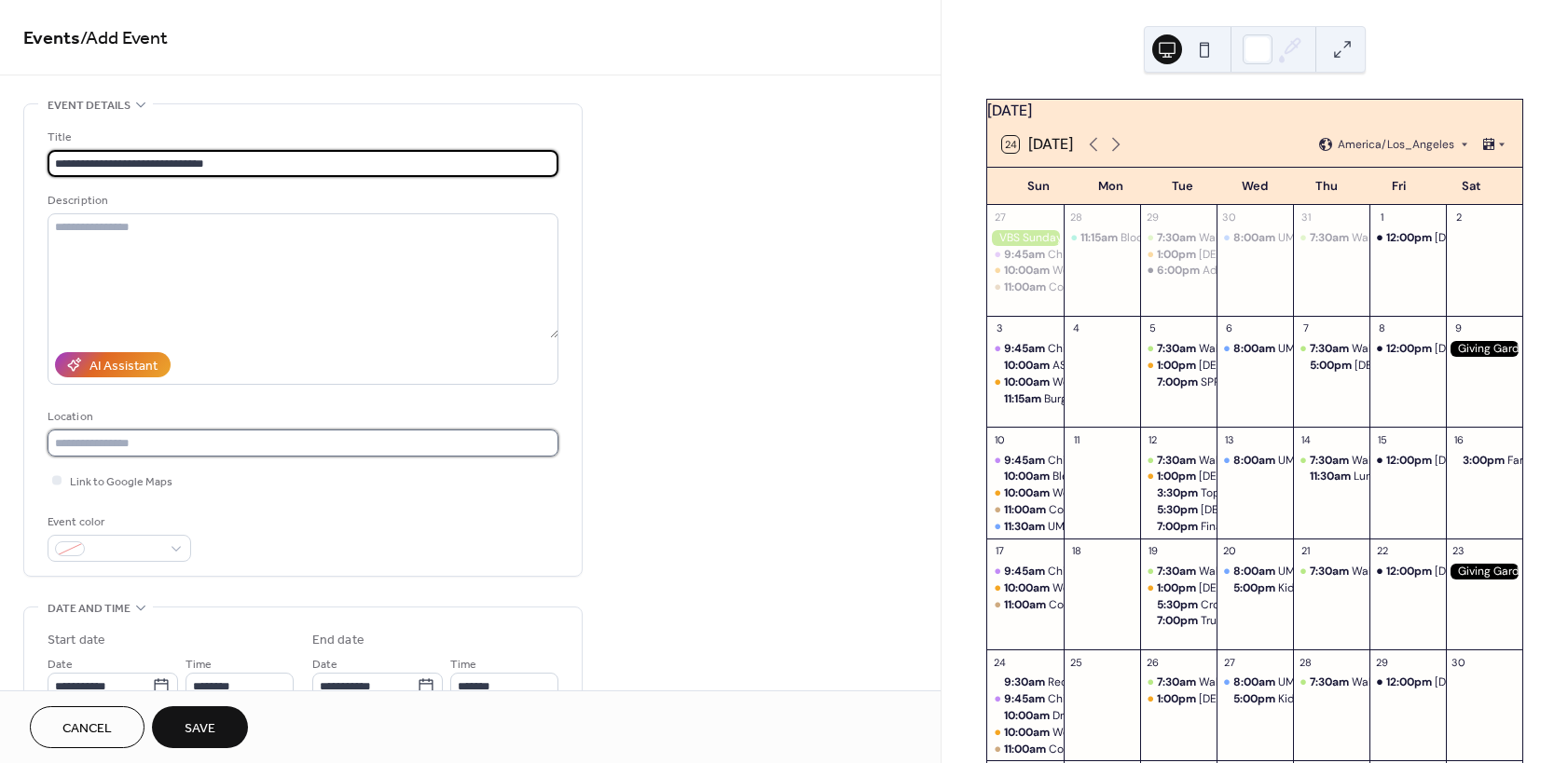 click at bounding box center [303, 443] 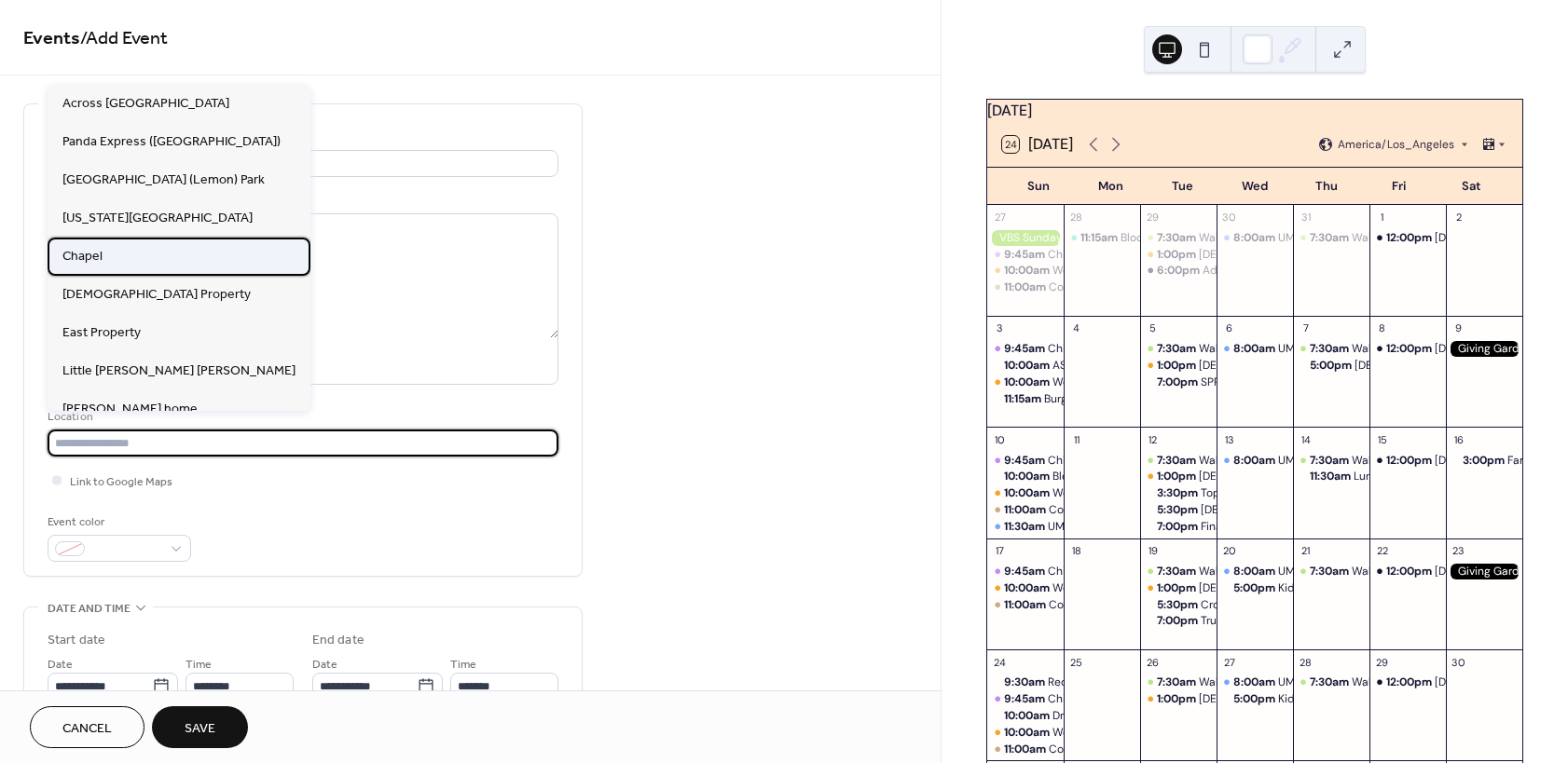 click on "Chapel" at bounding box center [179, 256] 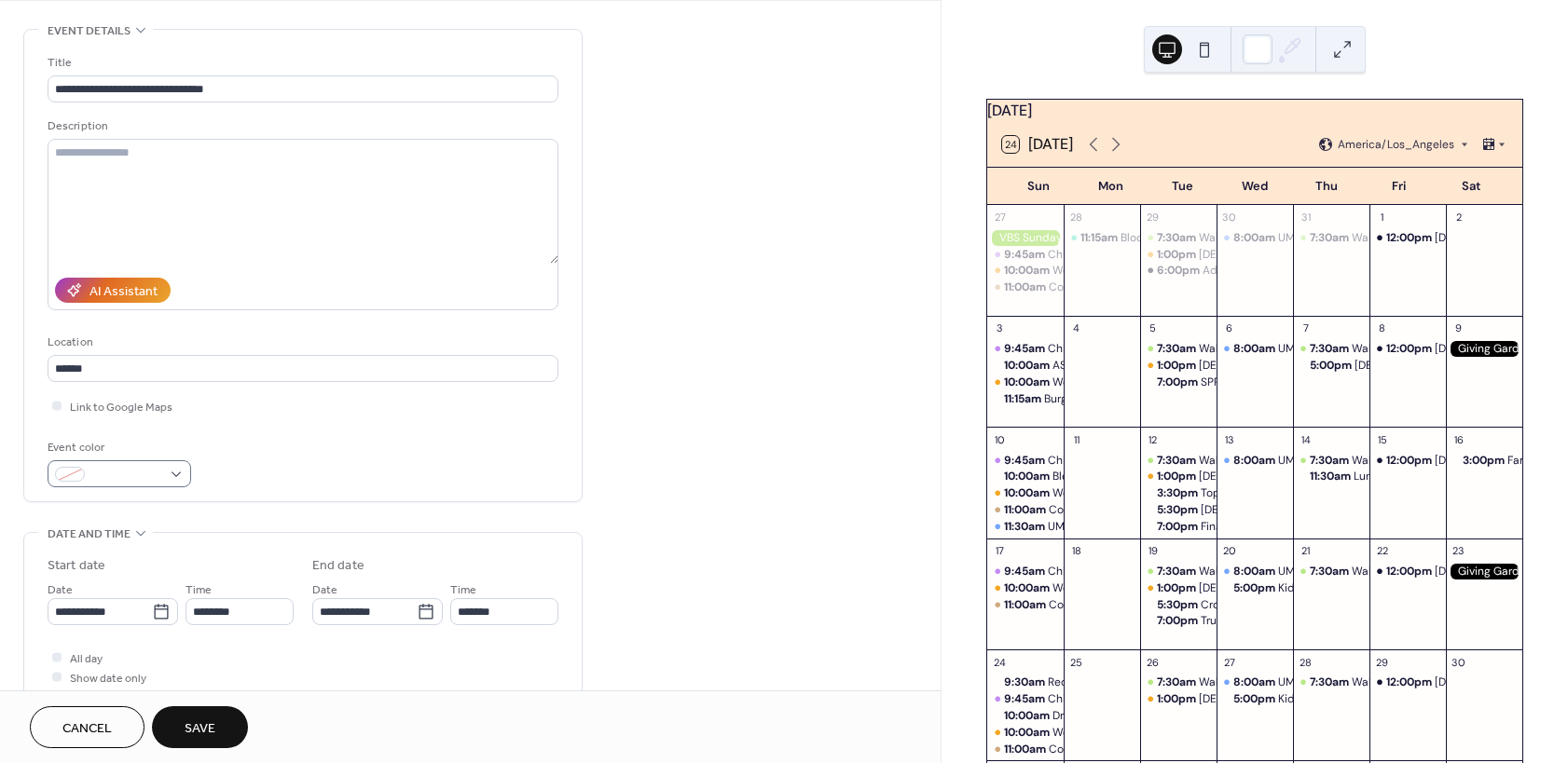 scroll, scrollTop: 112, scrollLeft: 0, axis: vertical 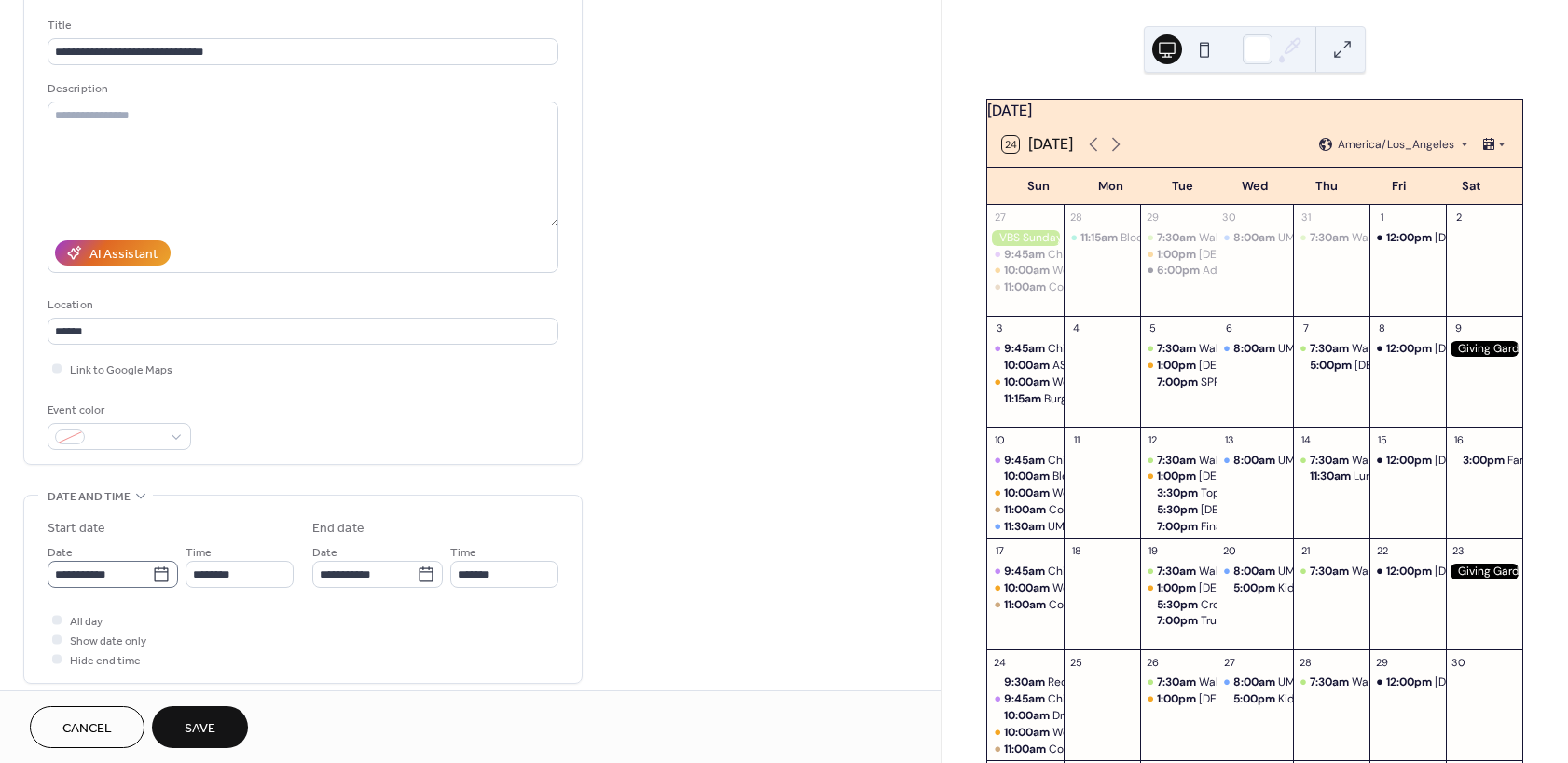 click 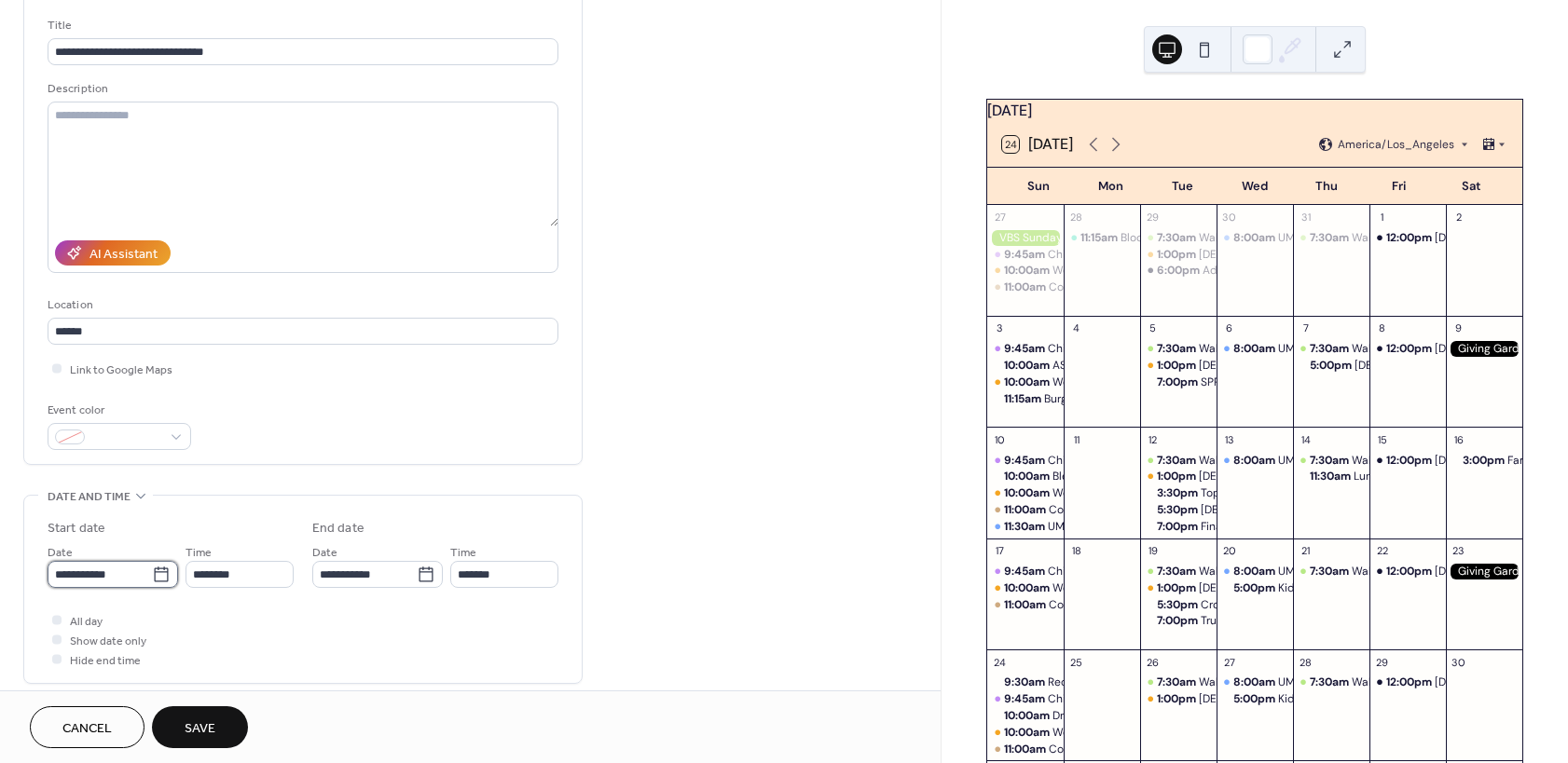 click on "**********" at bounding box center [100, 574] 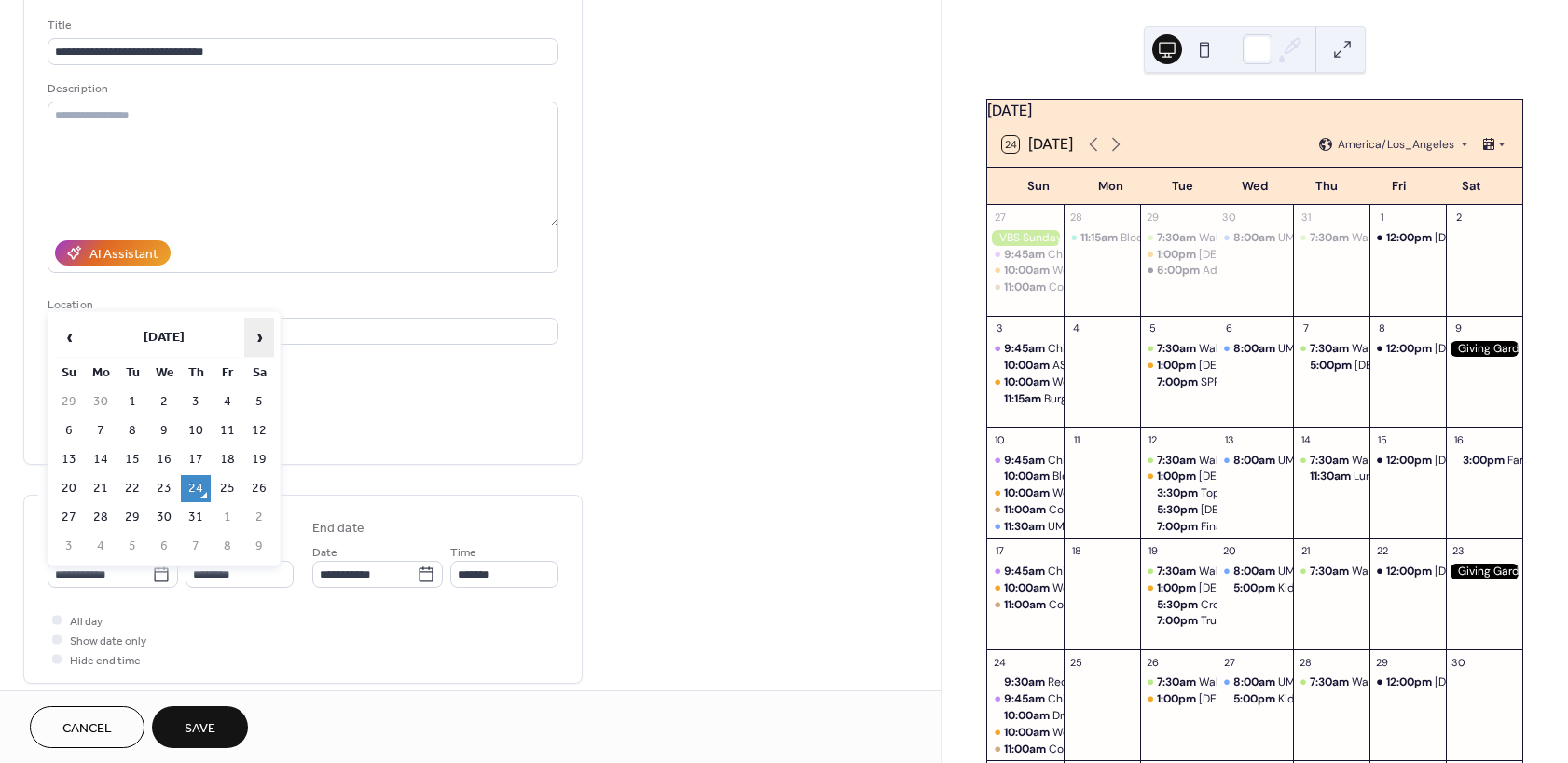 click on "›" at bounding box center (259, 337) 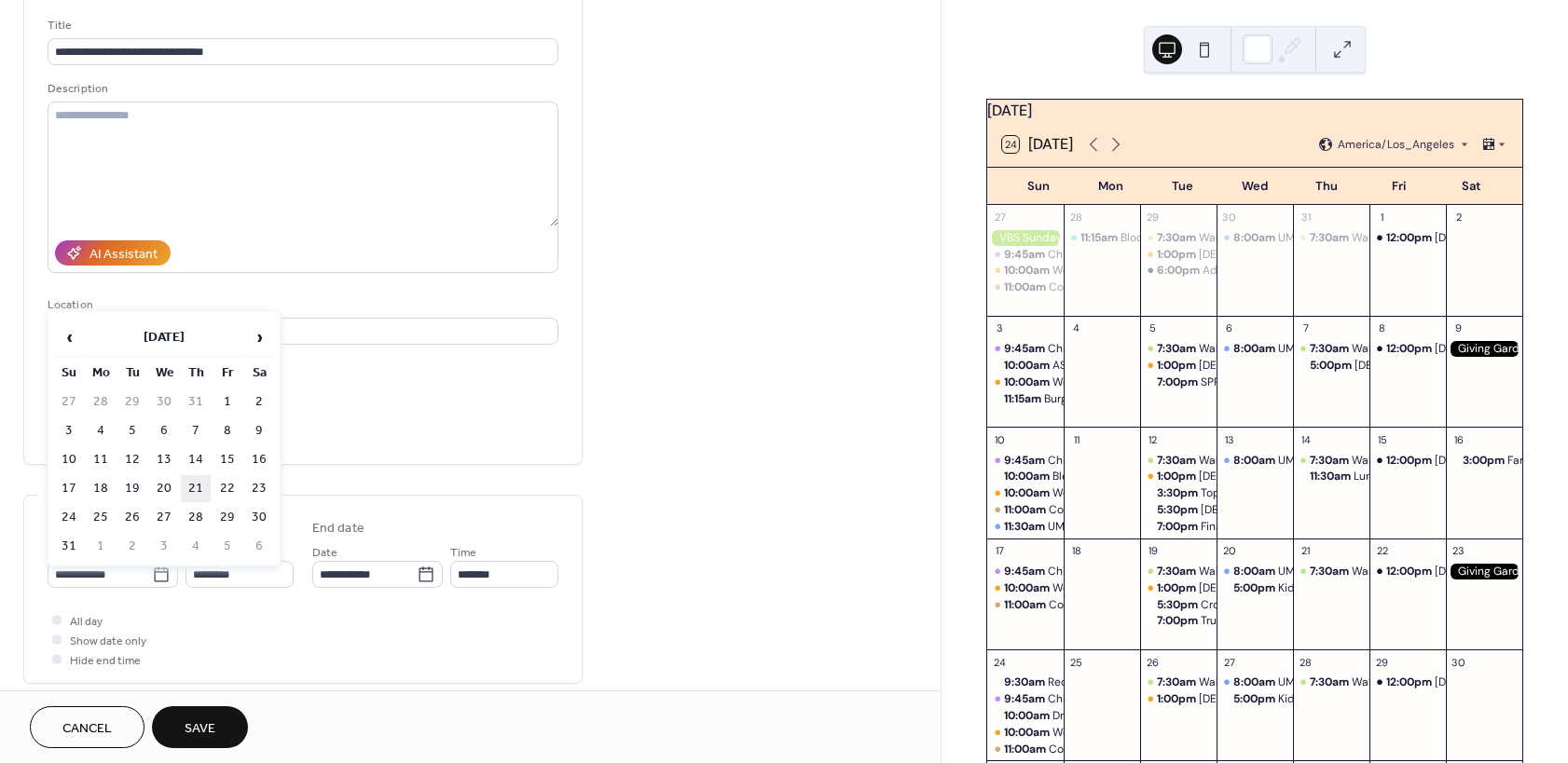 click on "21" at bounding box center [196, 488] 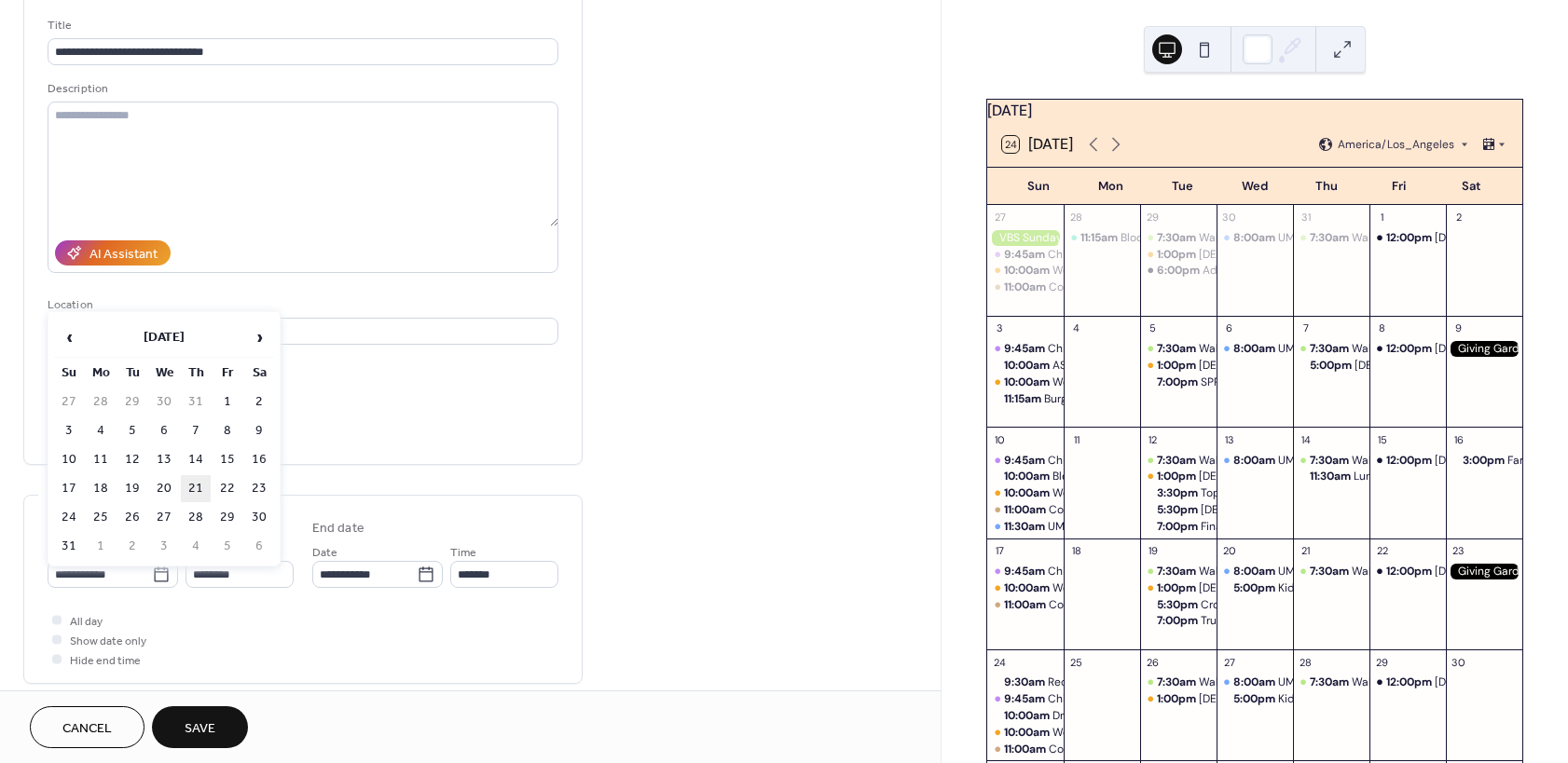 type on "**********" 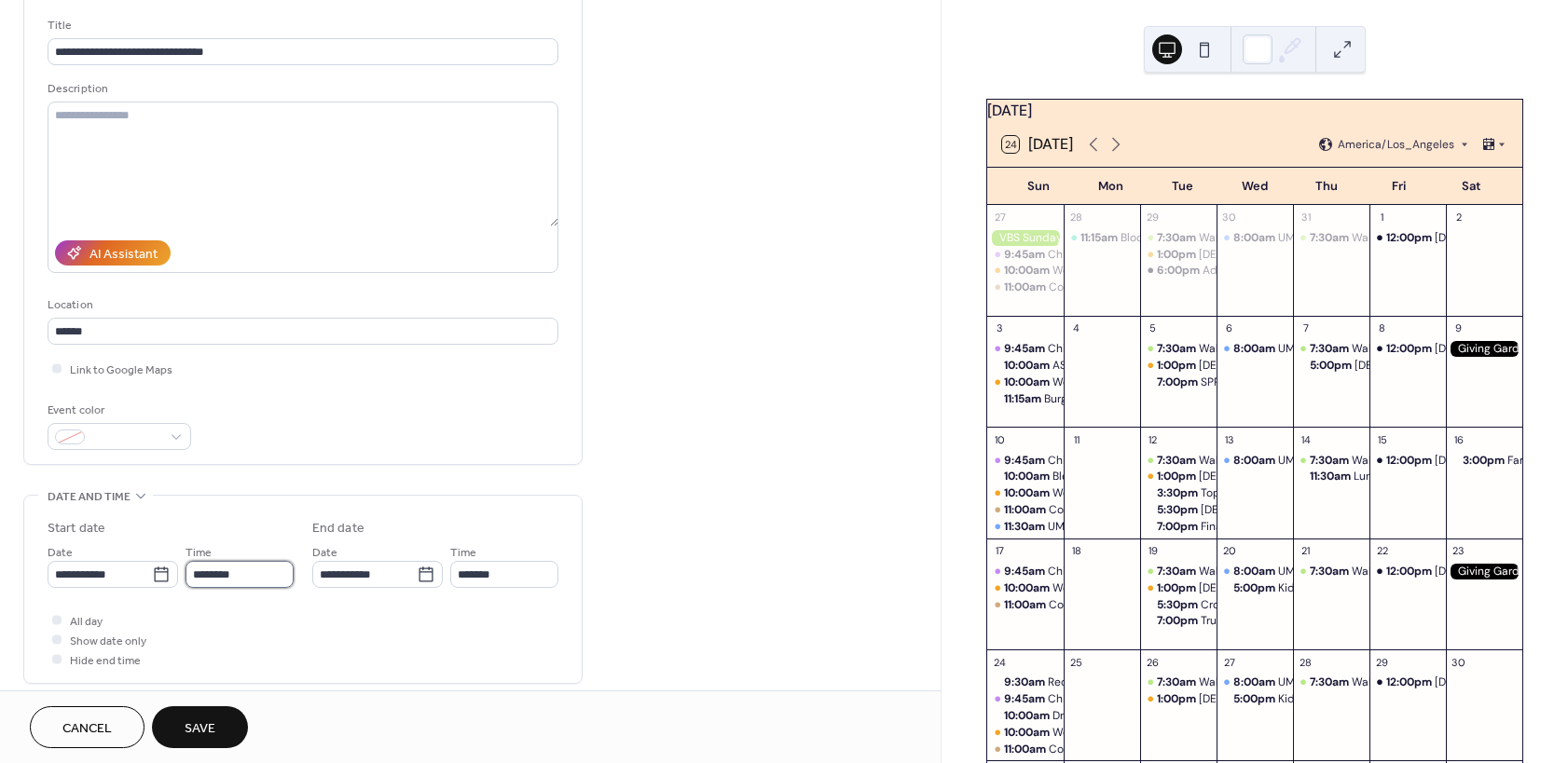 click on "********" at bounding box center (240, 574) 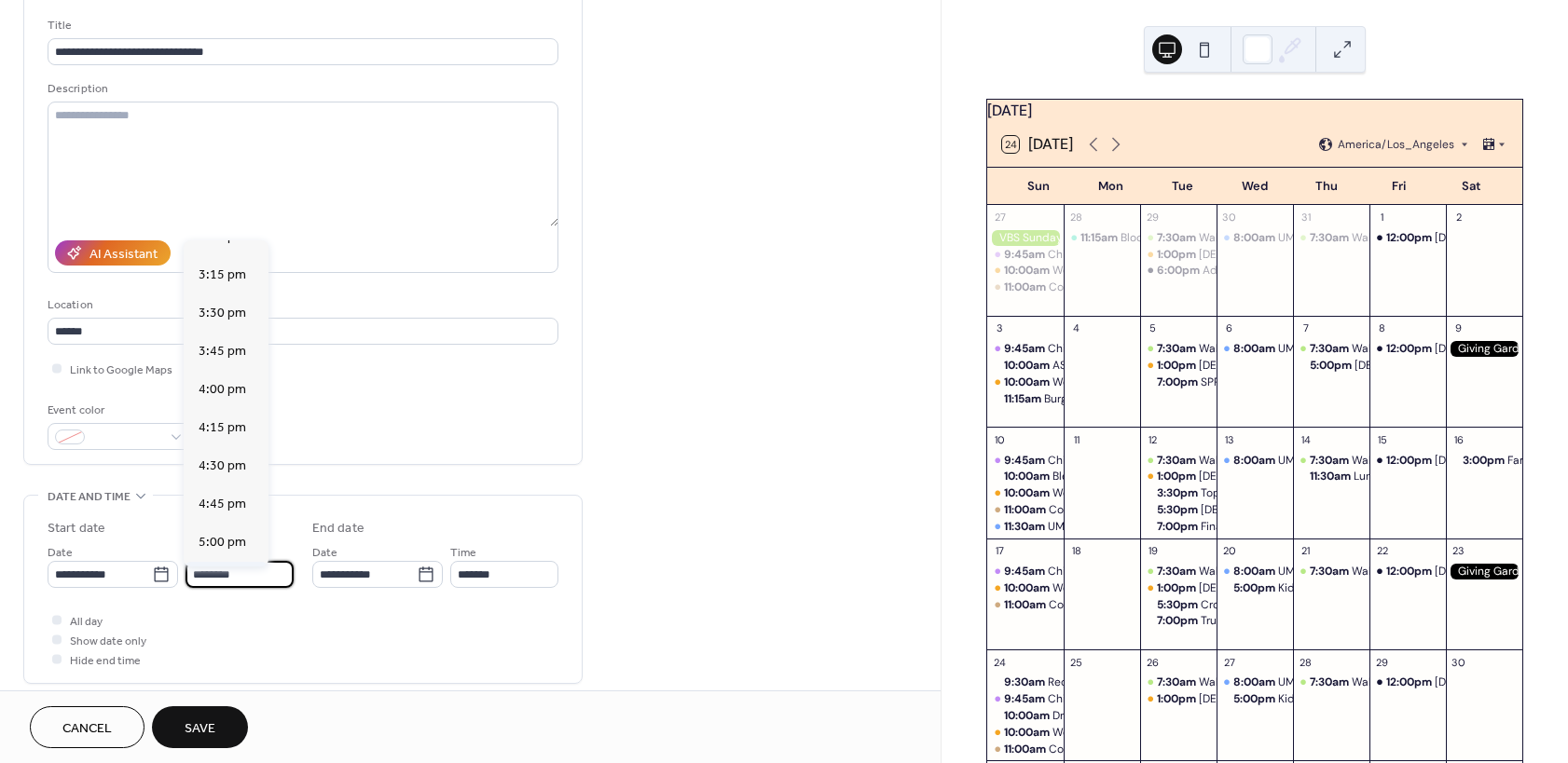 scroll, scrollTop: 2398, scrollLeft: 0, axis: vertical 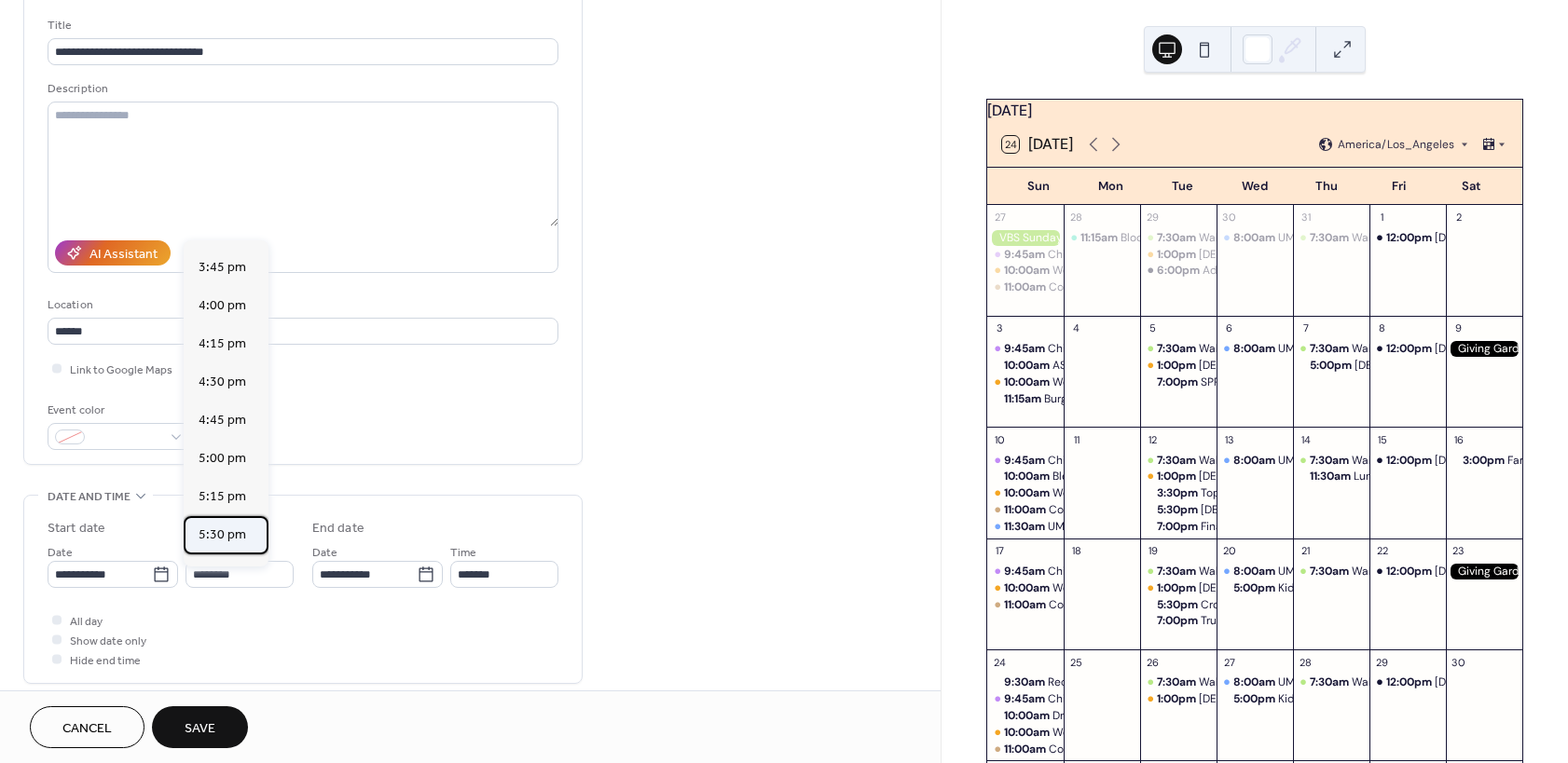 click on "5:30 pm" at bounding box center (222, 535) 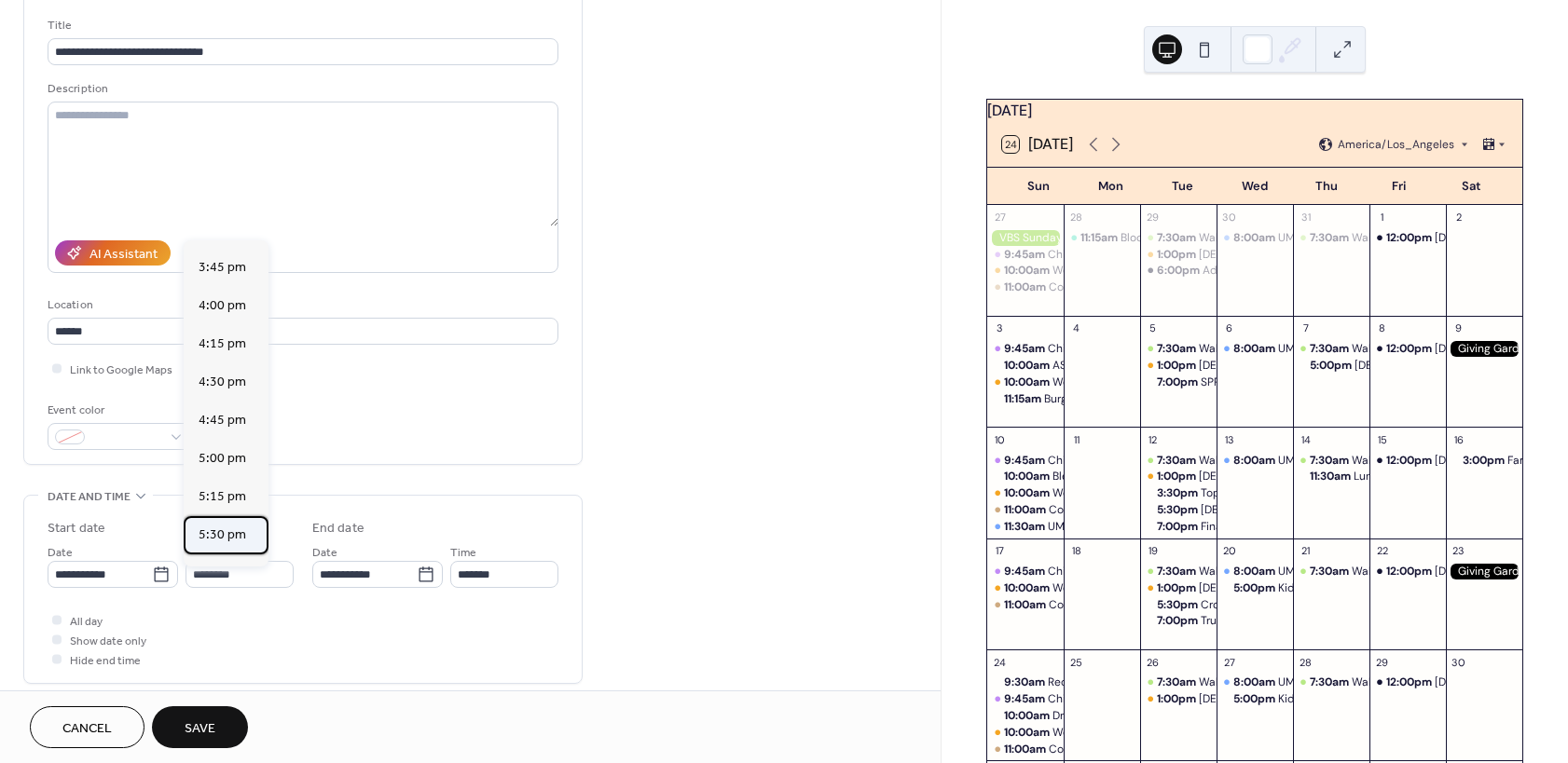 type on "*******" 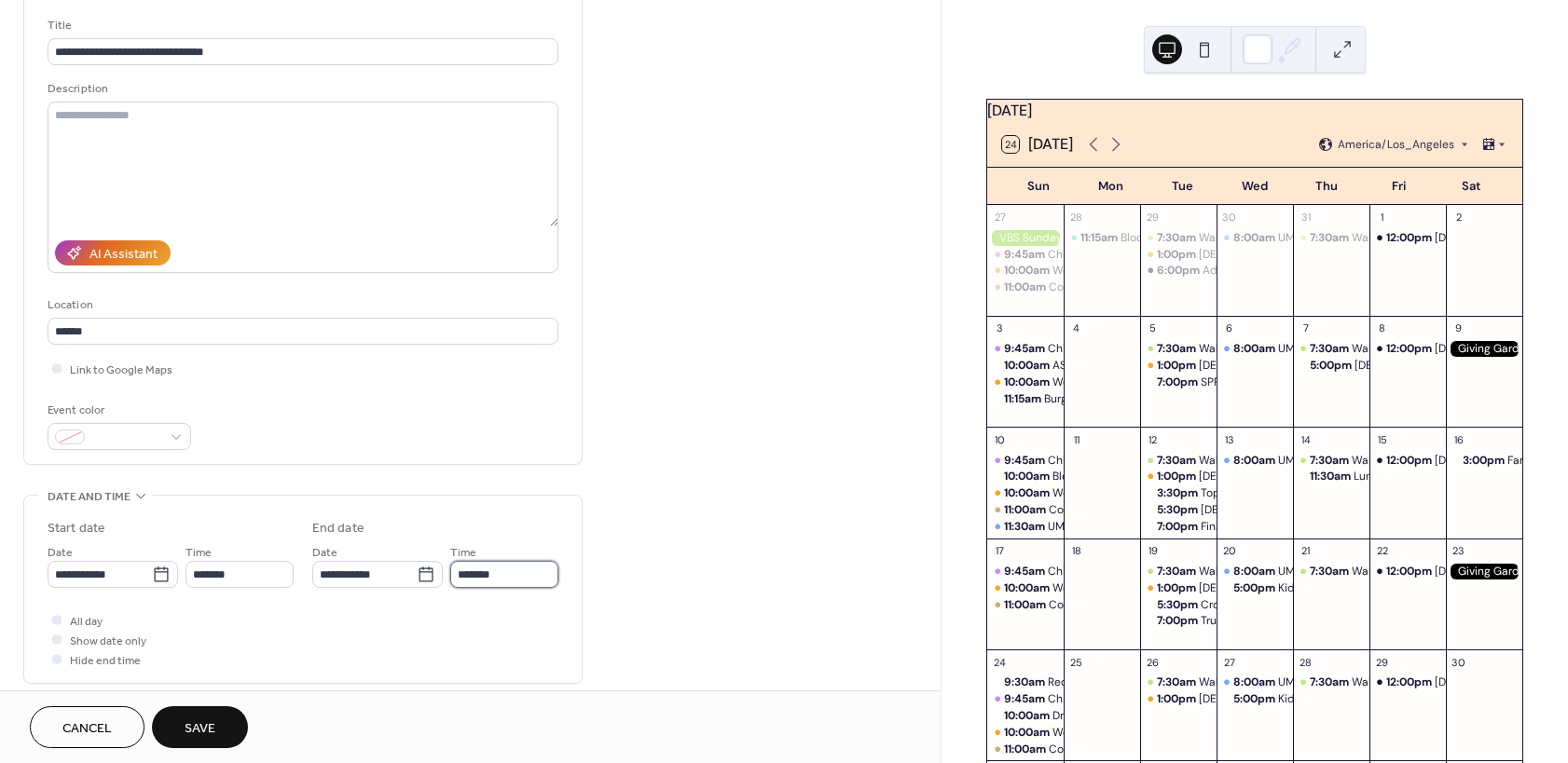 click on "*******" at bounding box center (504, 574) 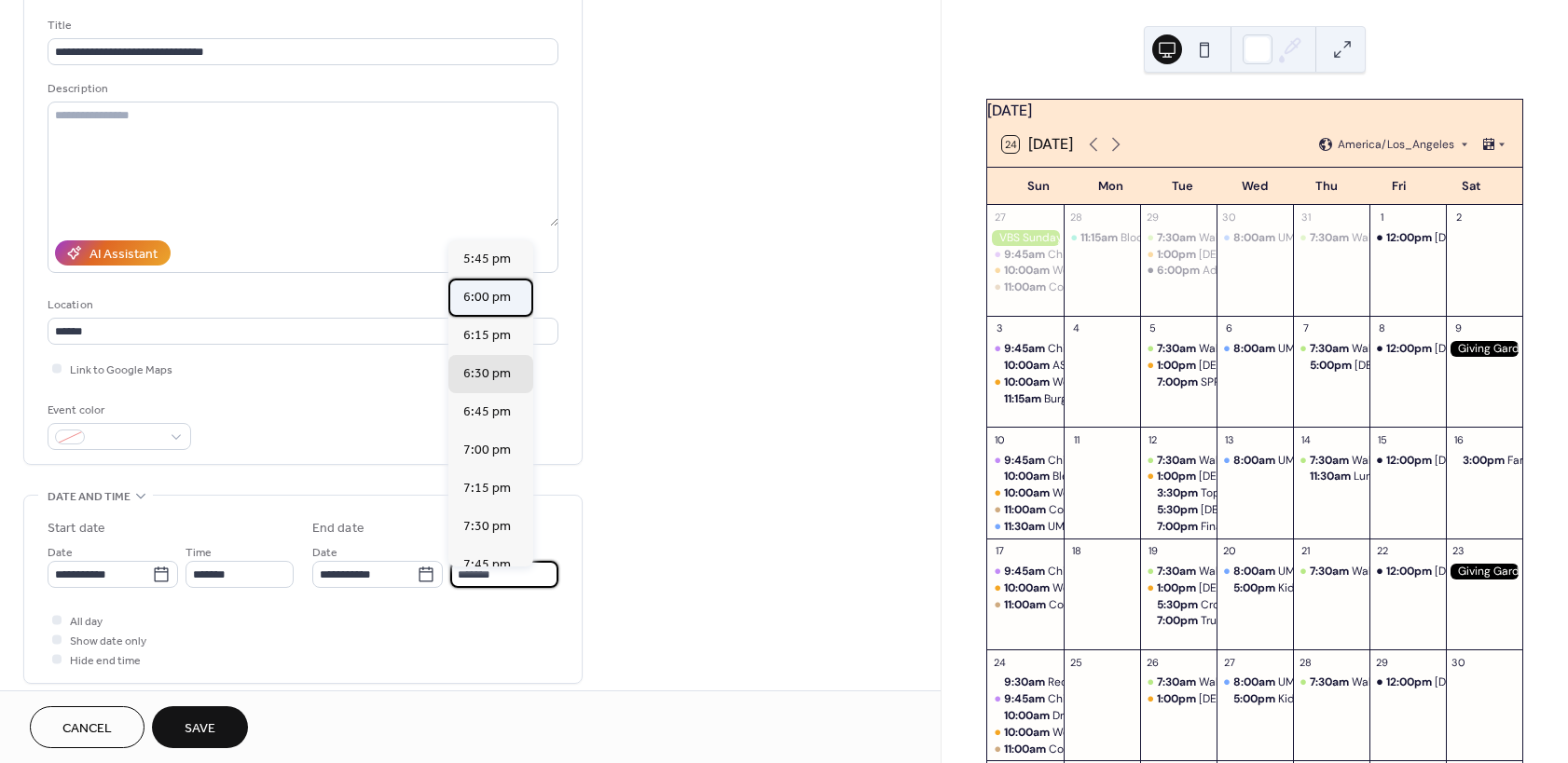 click on "6:00 pm" at bounding box center (487, 297) 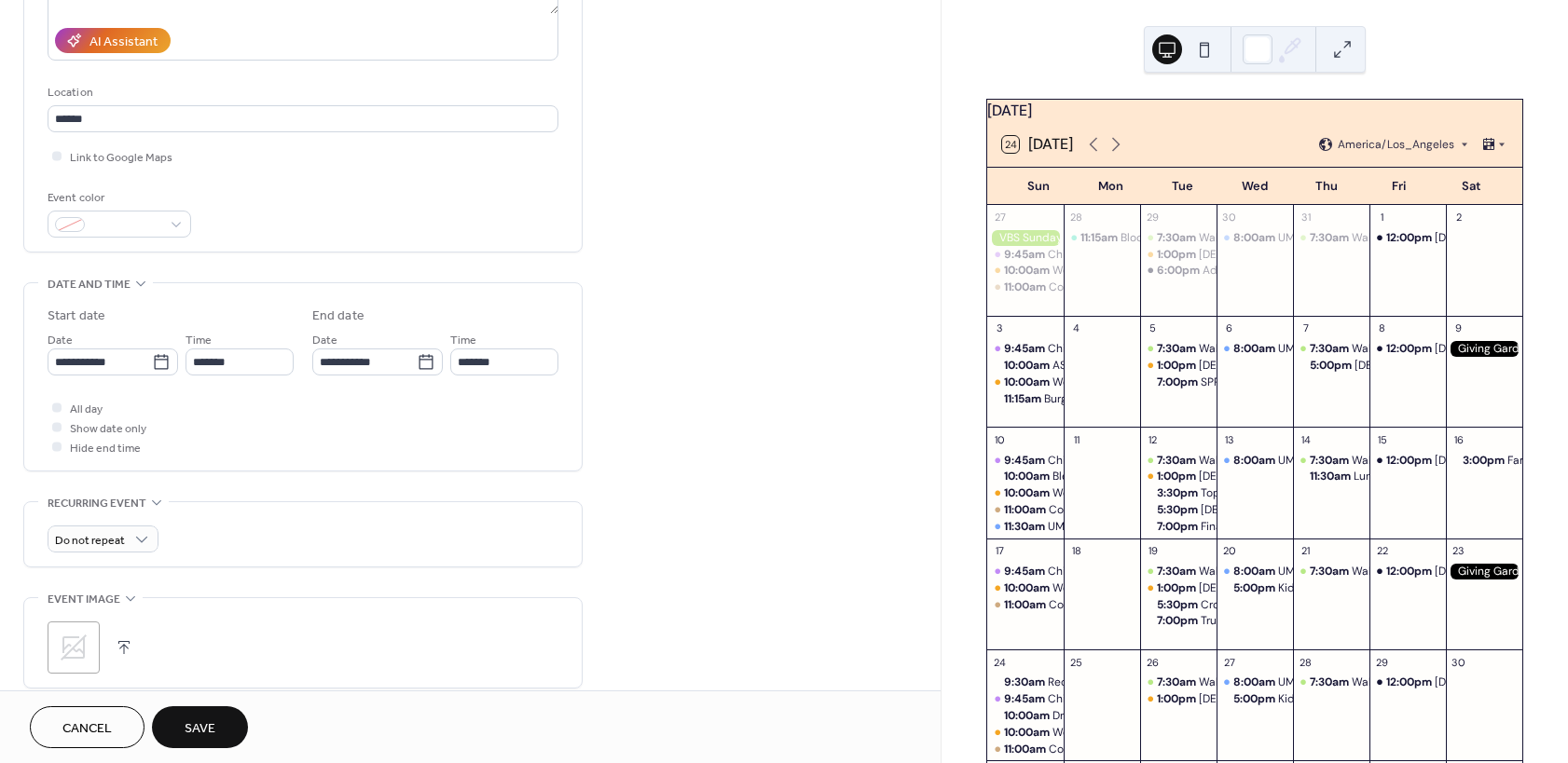 scroll, scrollTop: 335, scrollLeft: 0, axis: vertical 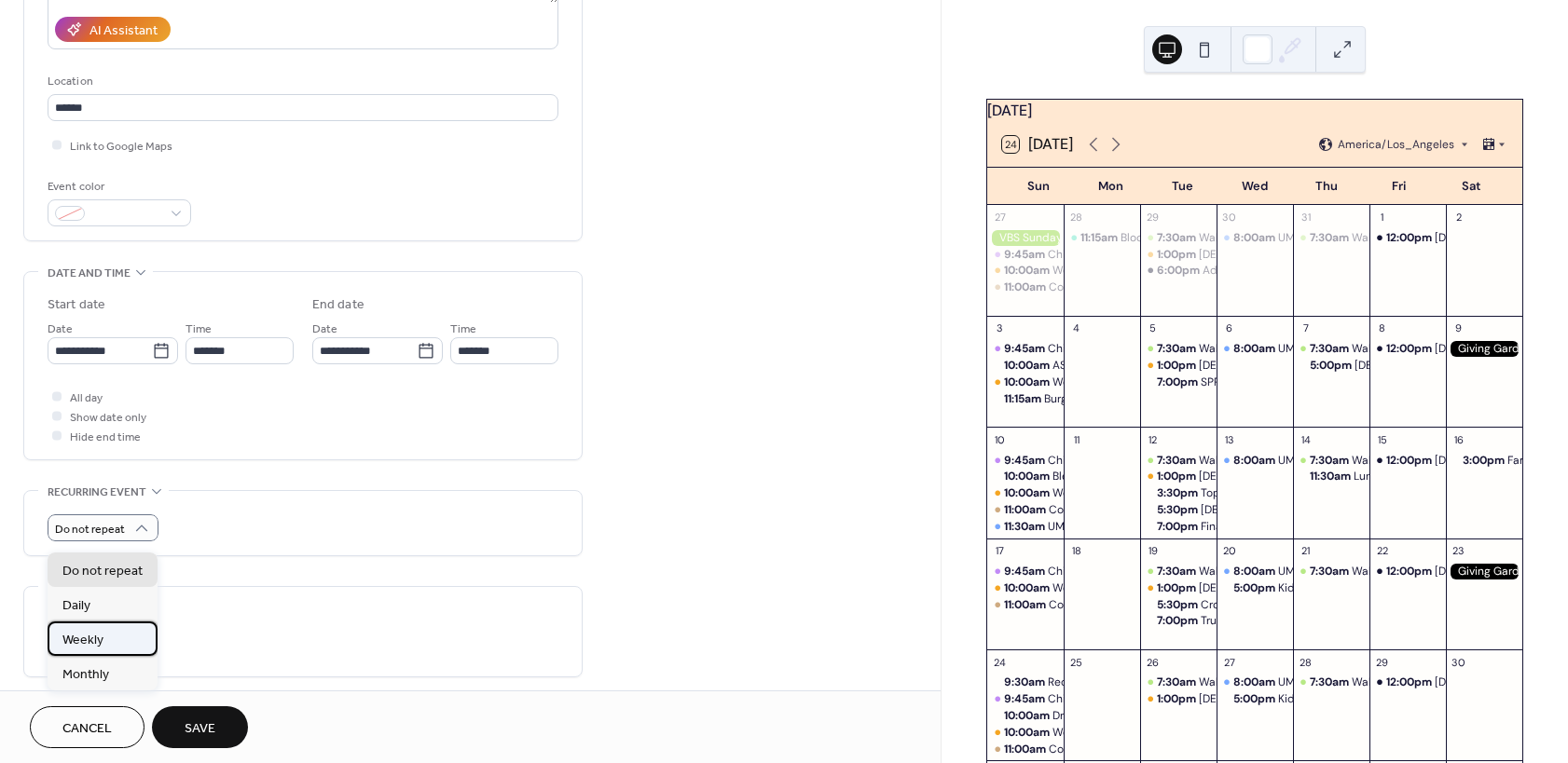 click on "Weekly" at bounding box center (103, 638) 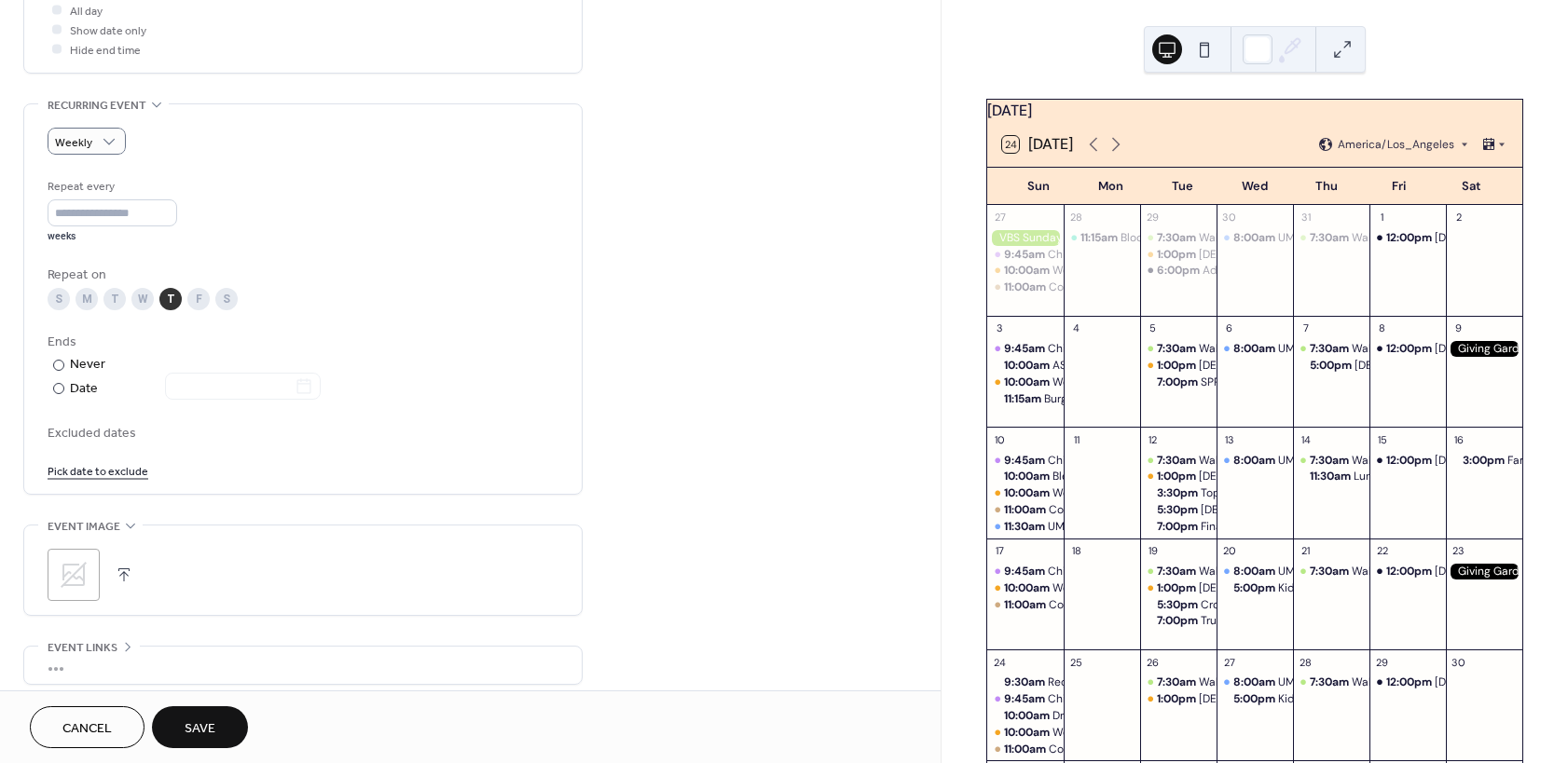 scroll, scrollTop: 727, scrollLeft: 0, axis: vertical 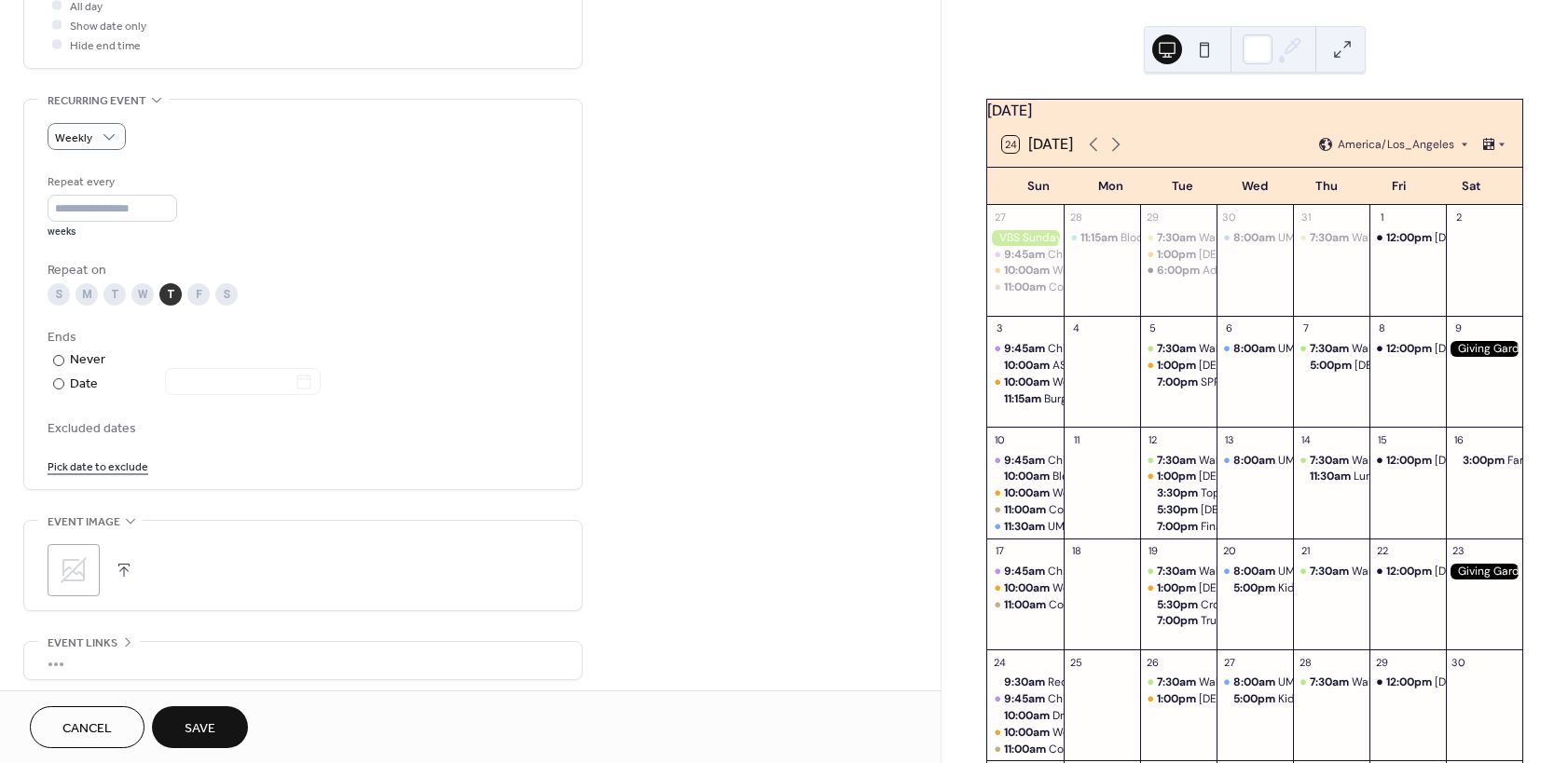 click on "Save" at bounding box center [199, 729] 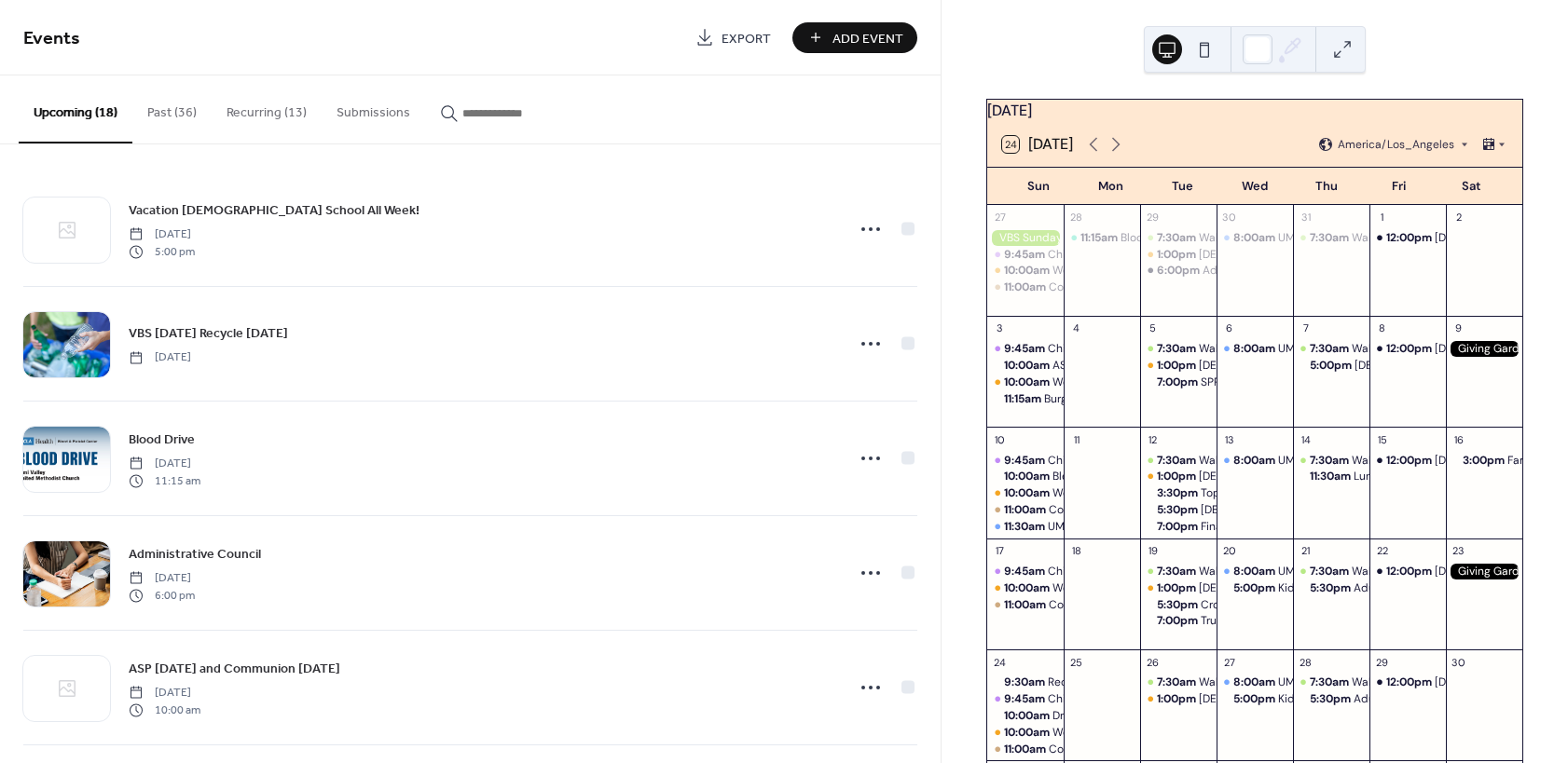 click on "Add Event" at bounding box center [868, 38] 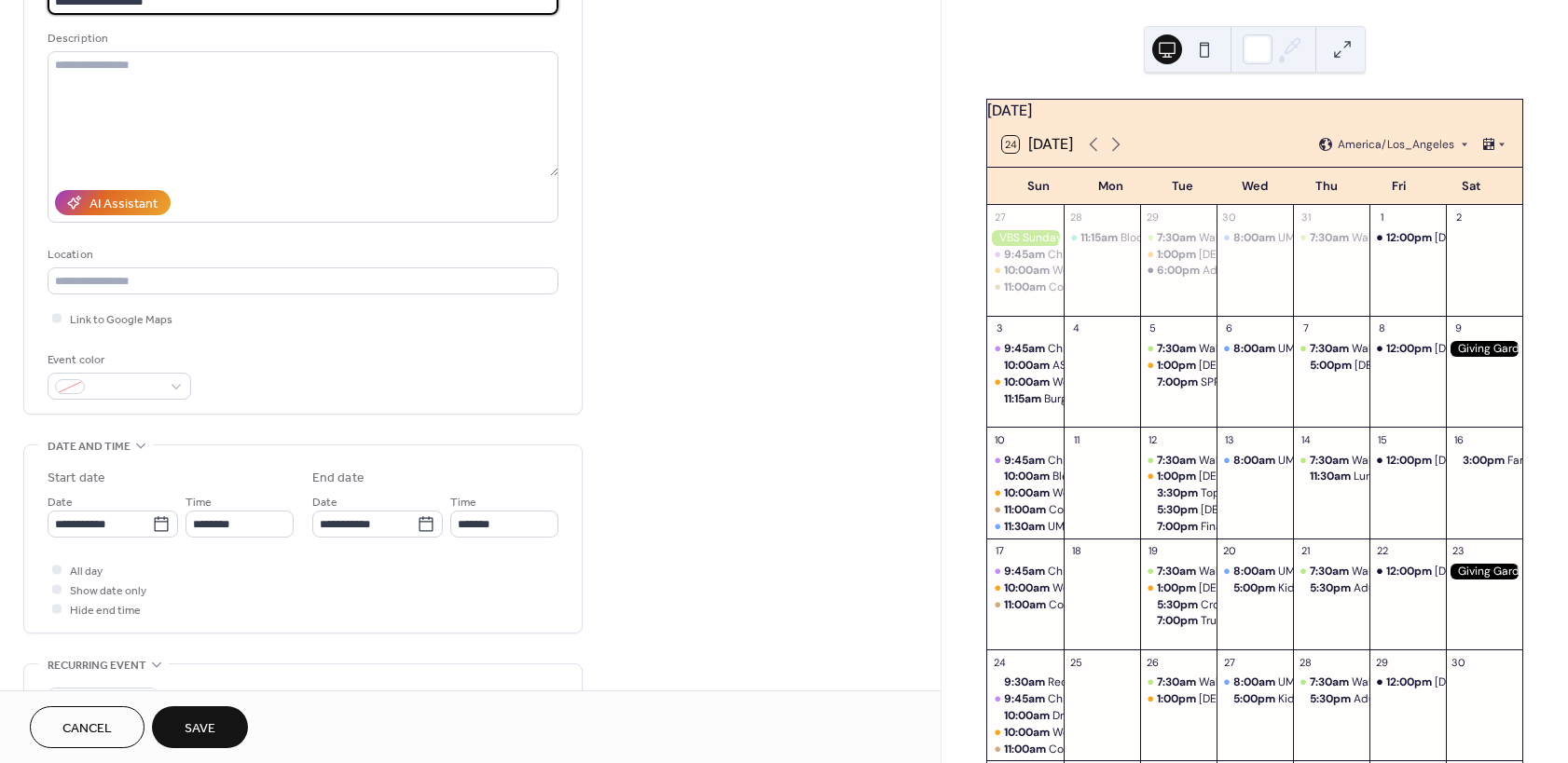 scroll, scrollTop: 224, scrollLeft: 0, axis: vertical 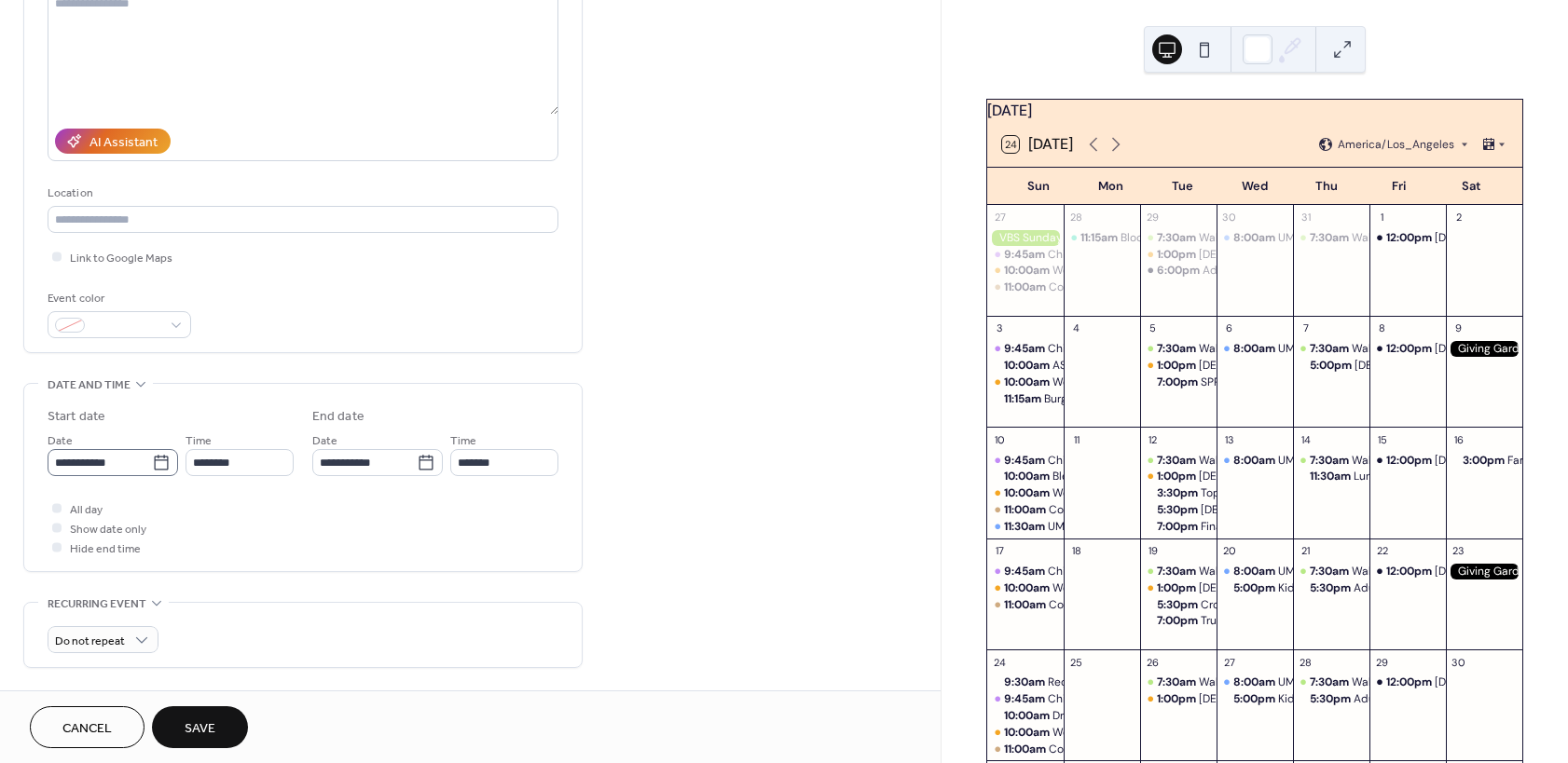 type on "**********" 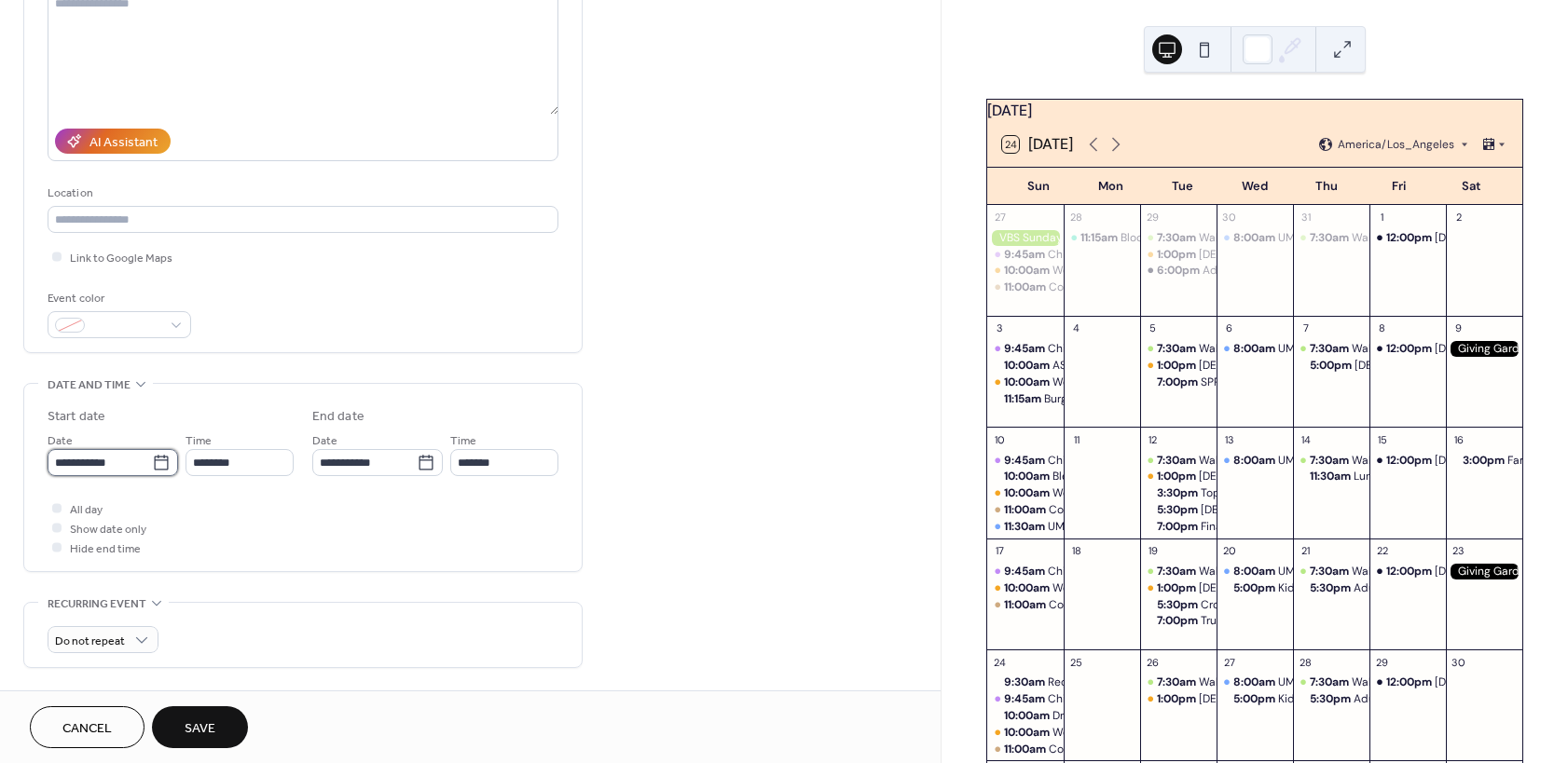 click on "**********" at bounding box center (100, 462) 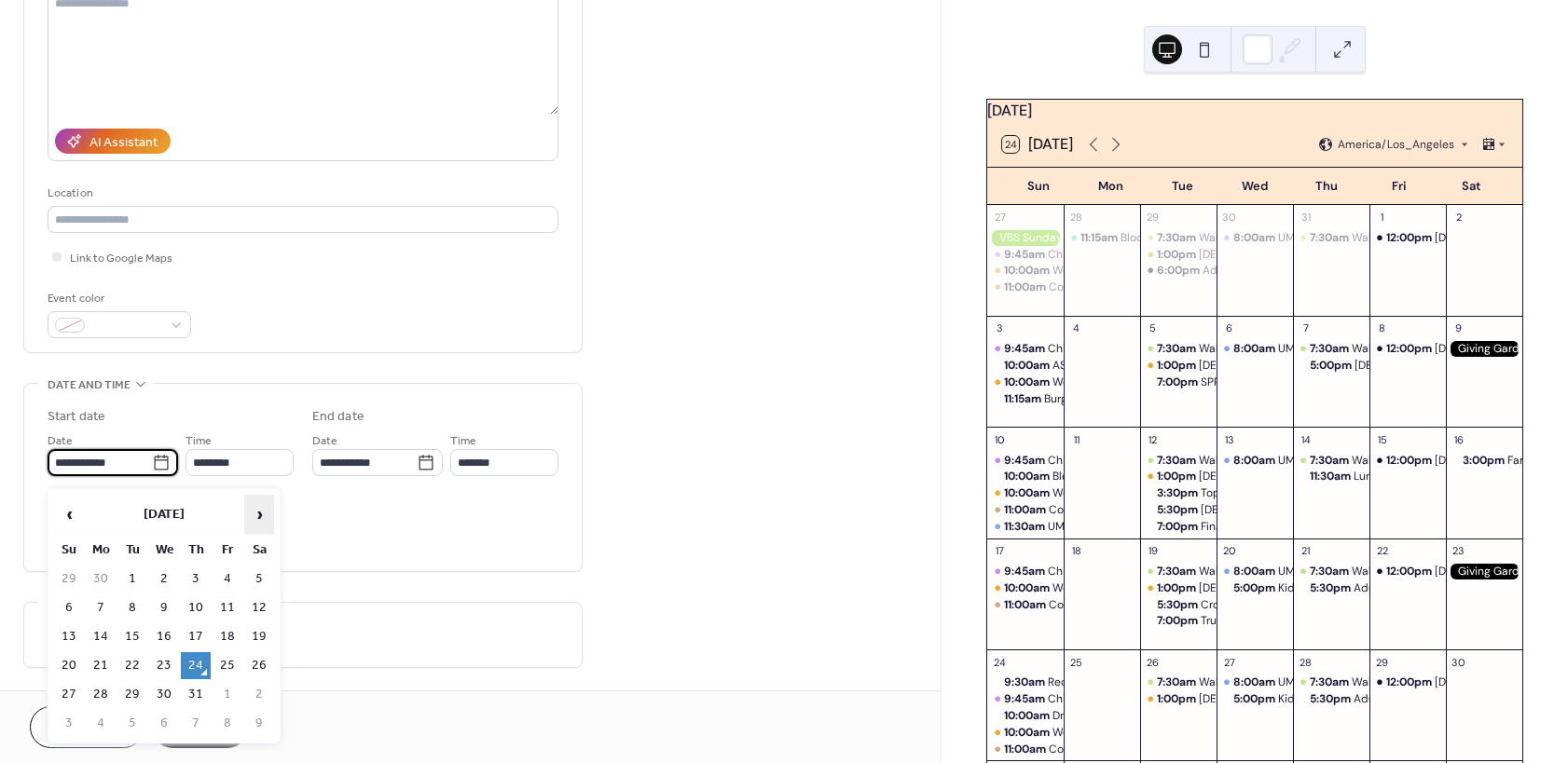 click on "›" at bounding box center (259, 514) 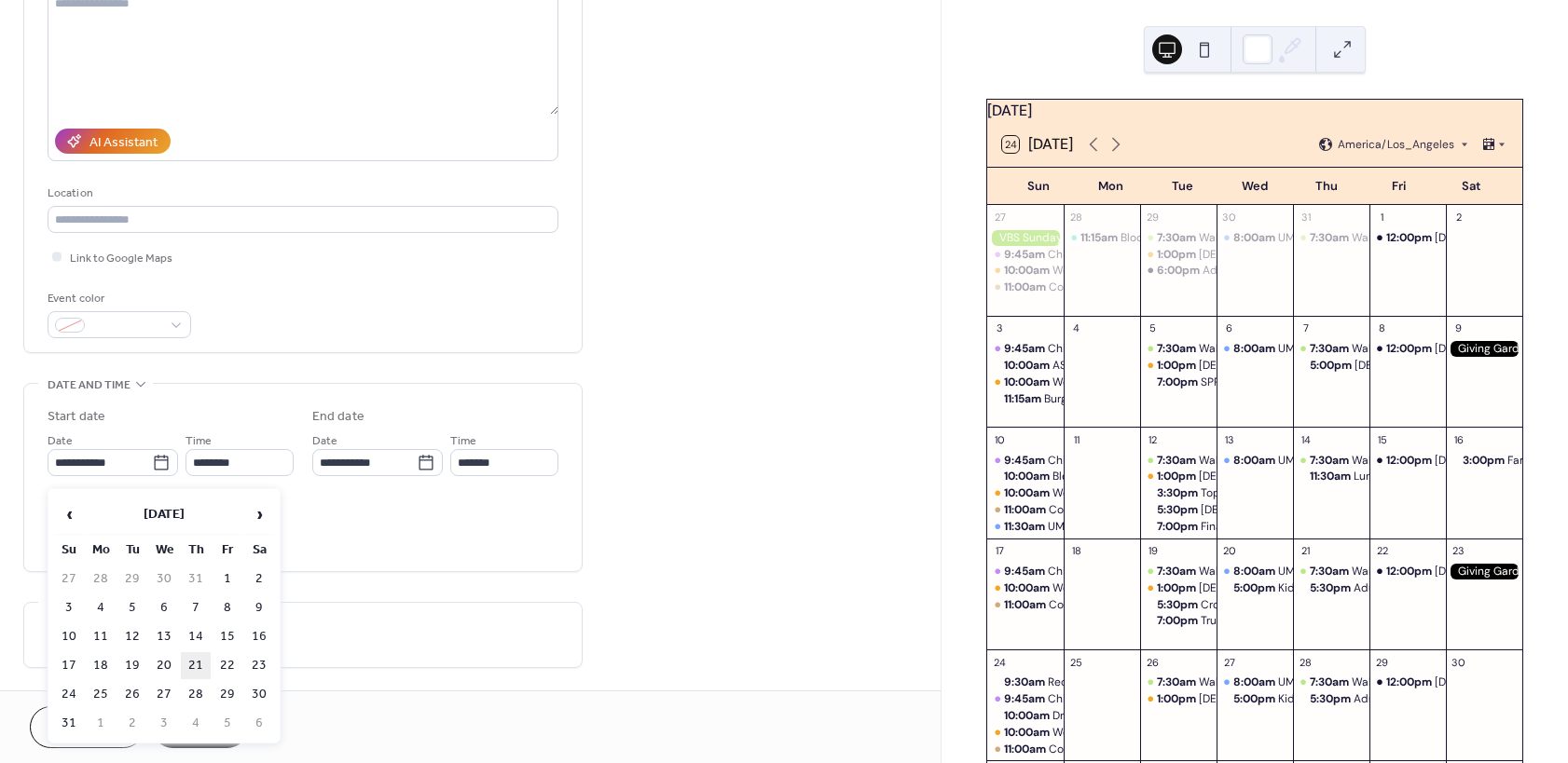 click on "21" at bounding box center (196, 665) 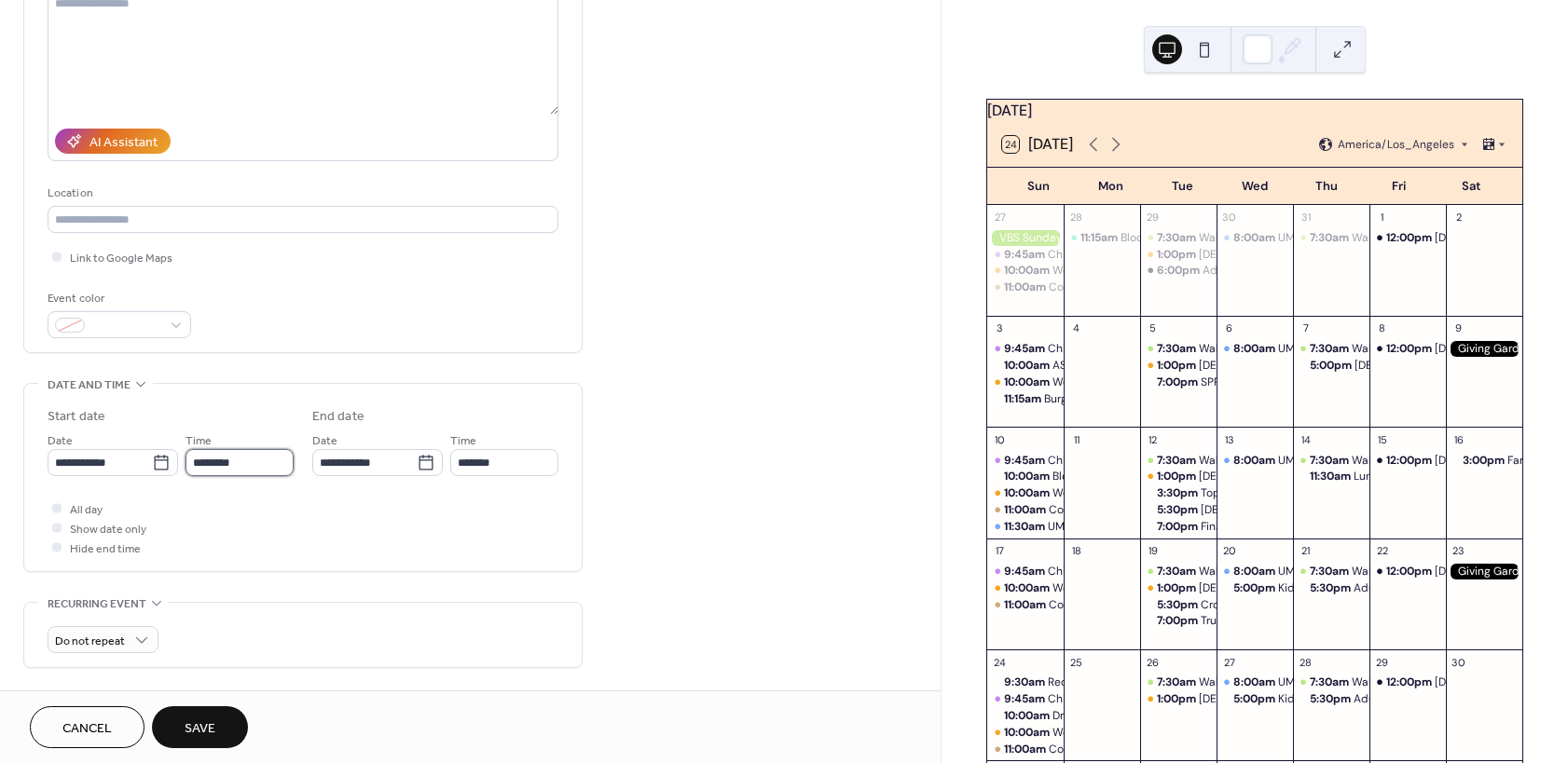 click on "********" at bounding box center (240, 462) 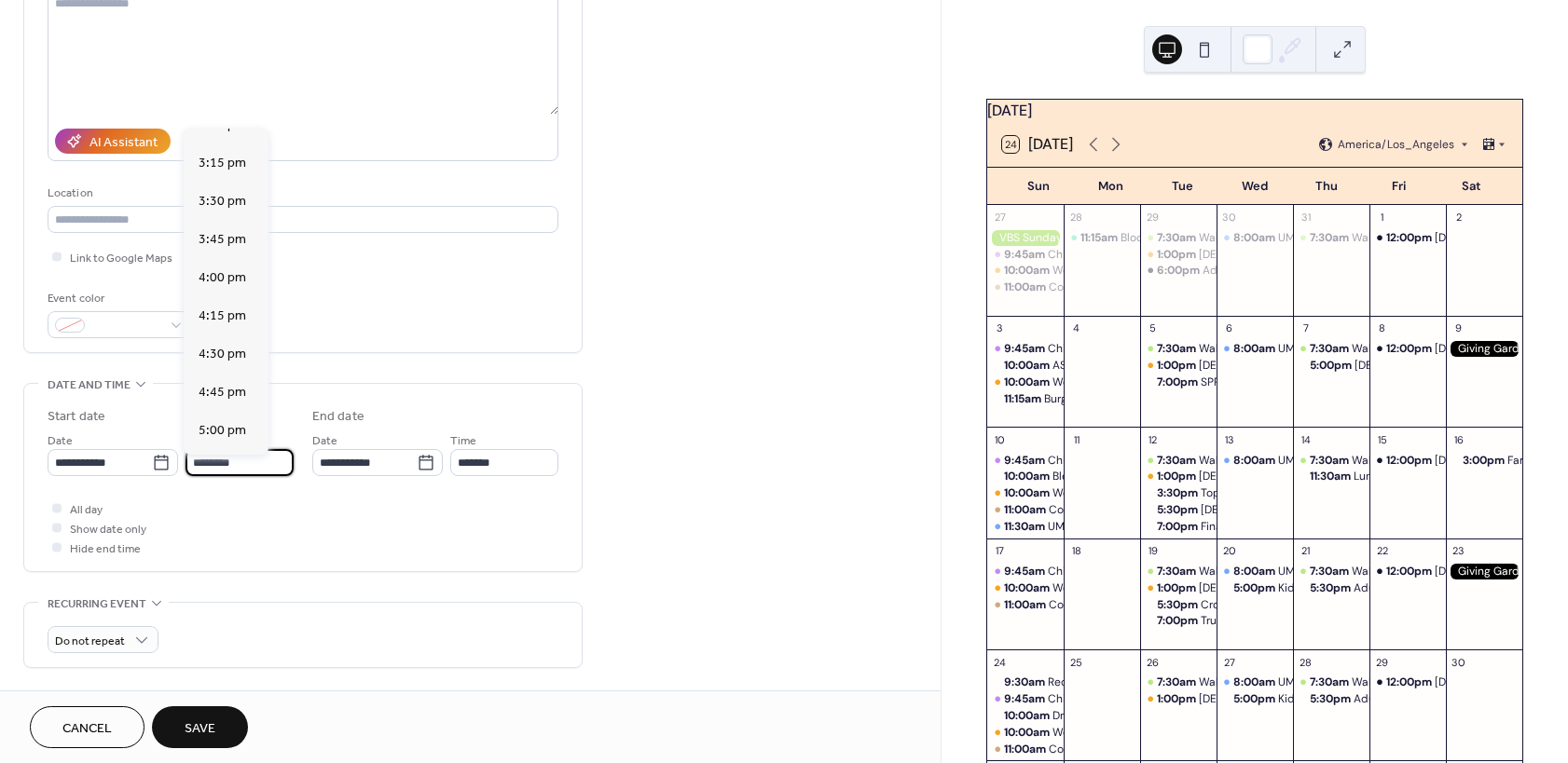 scroll, scrollTop: 2398, scrollLeft: 0, axis: vertical 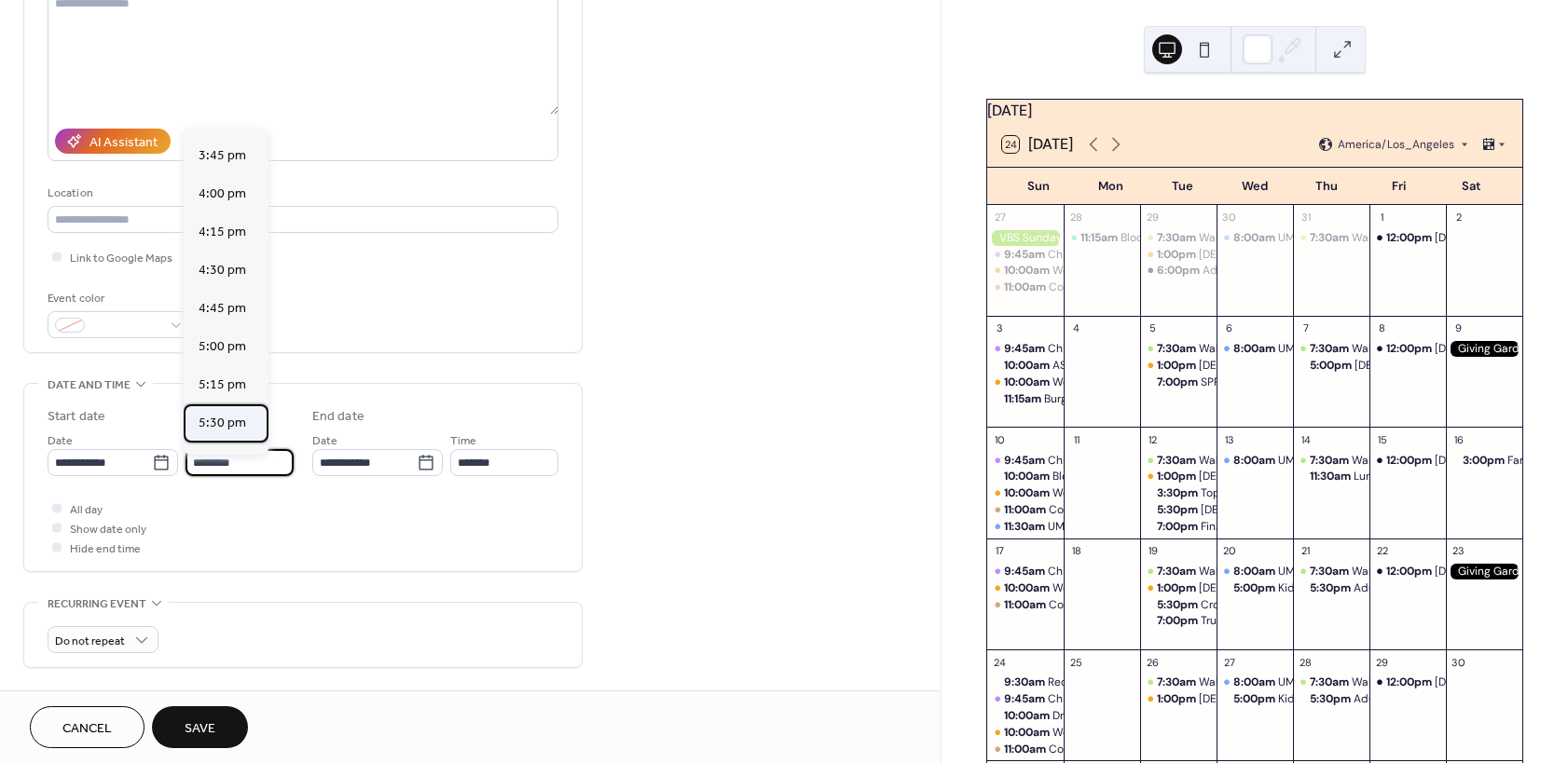 click on "5:30 pm" at bounding box center (222, 423) 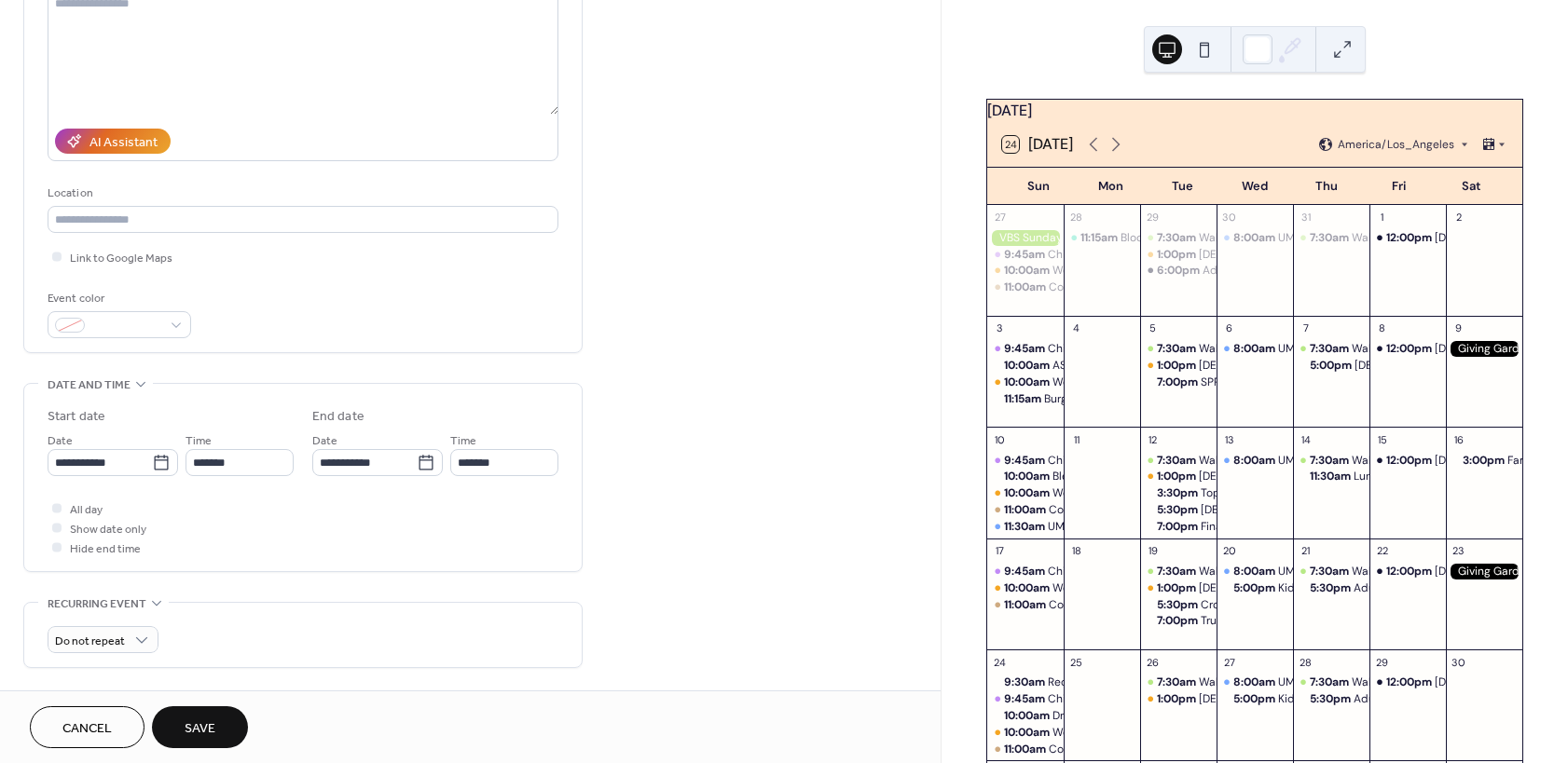 type on "*******" 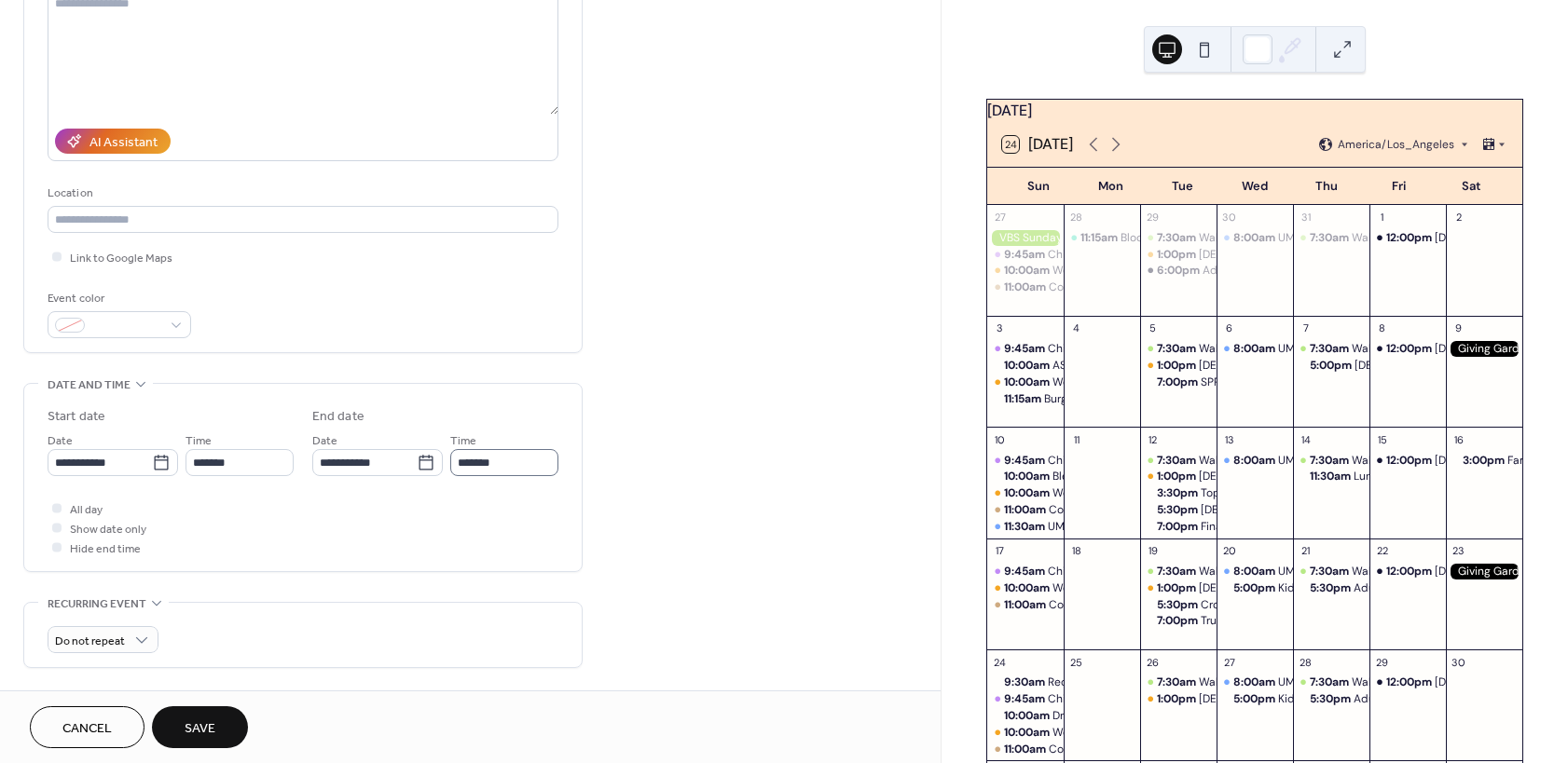 type on "*******" 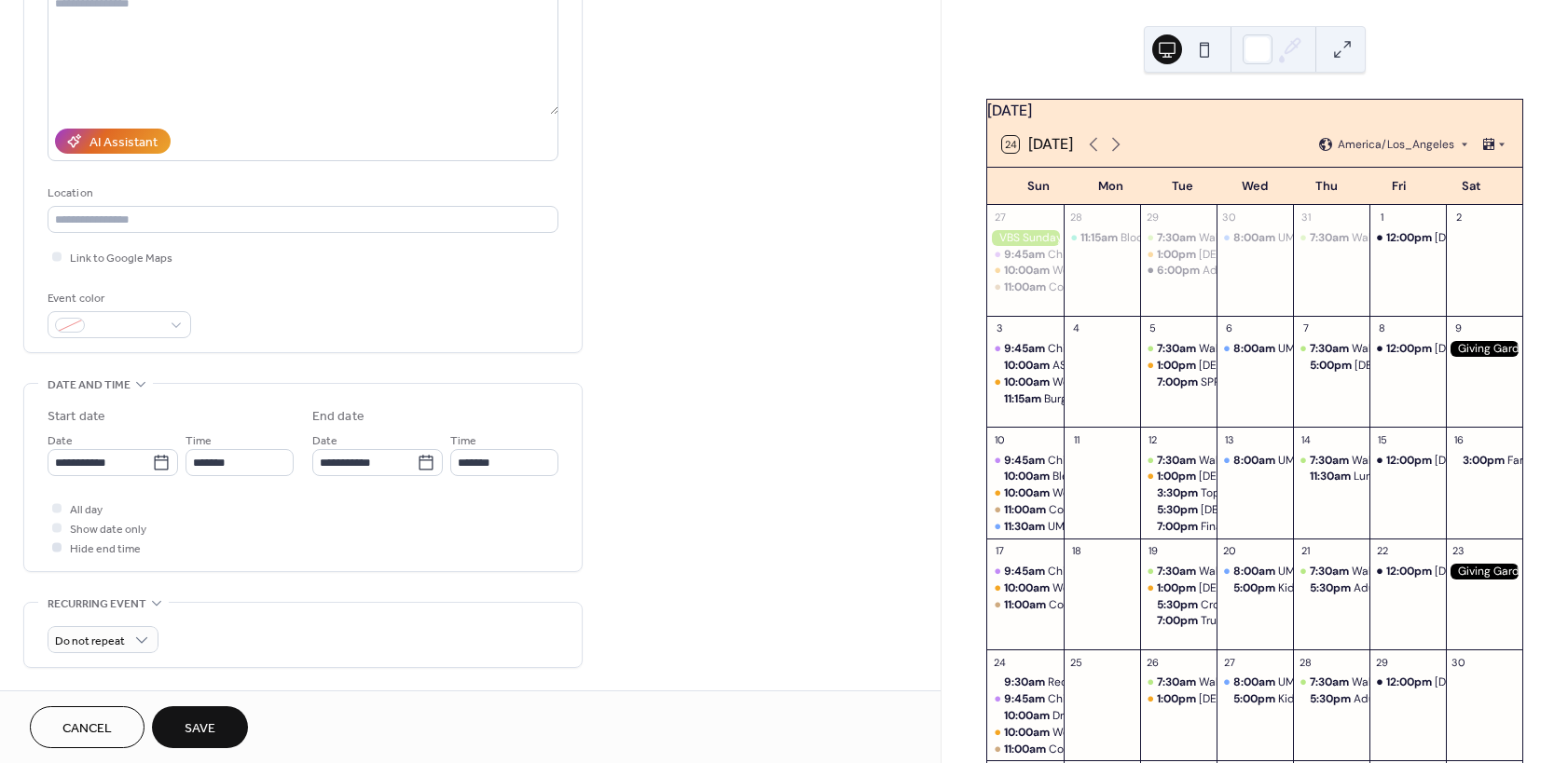 scroll, scrollTop: 335, scrollLeft: 0, axis: vertical 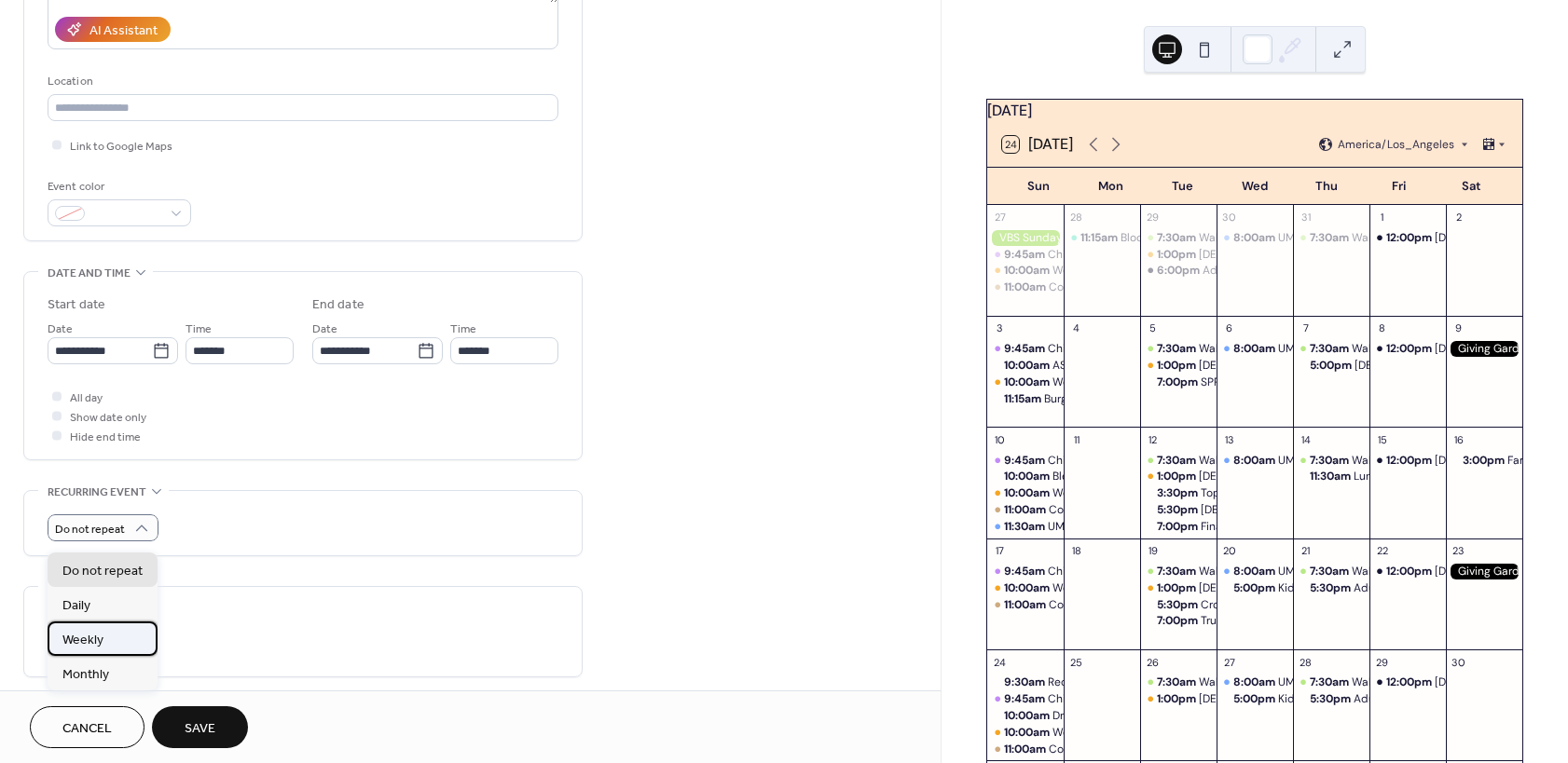 click on "Weekly" at bounding box center (83, 640) 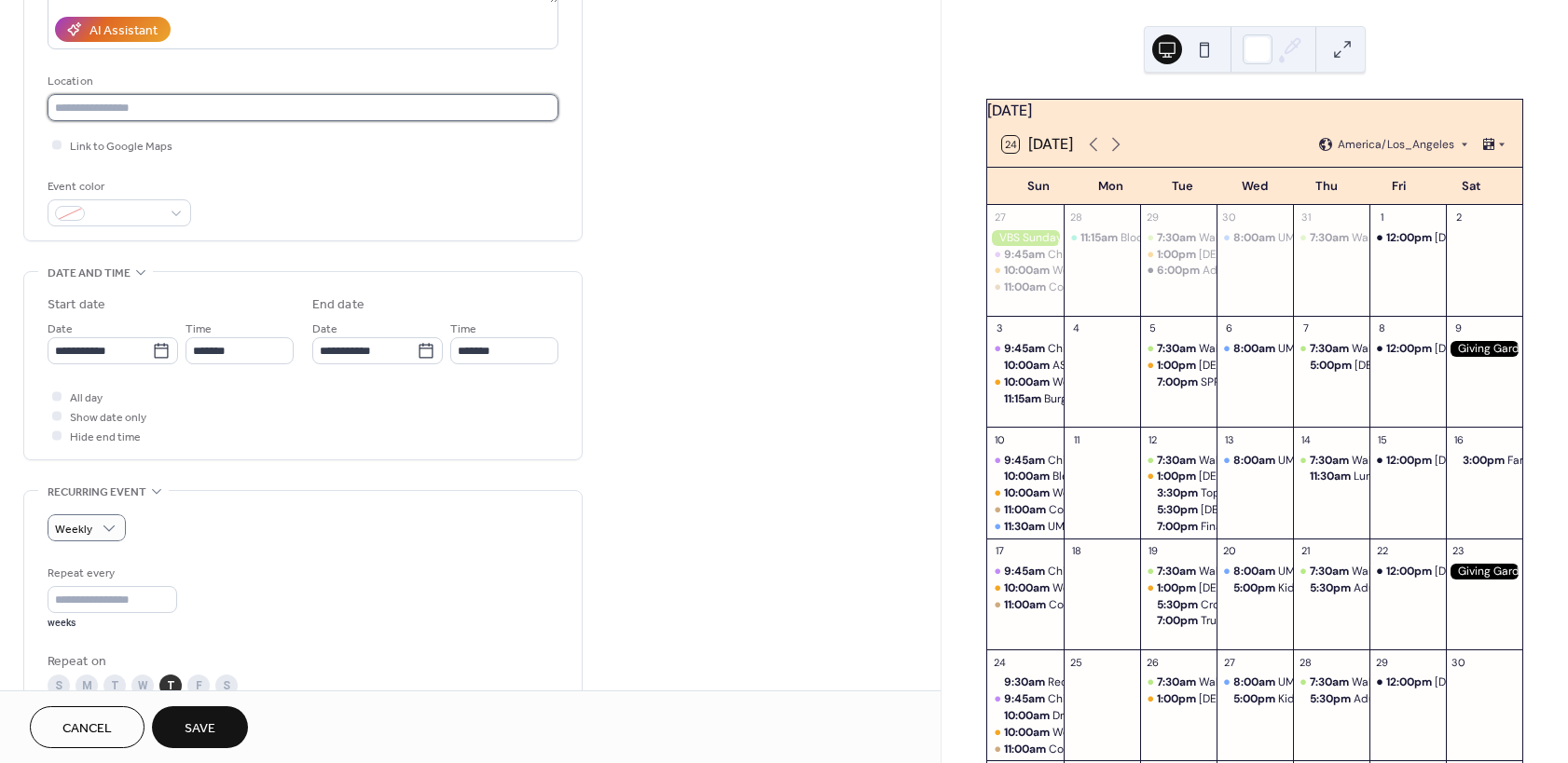 click at bounding box center [303, 107] 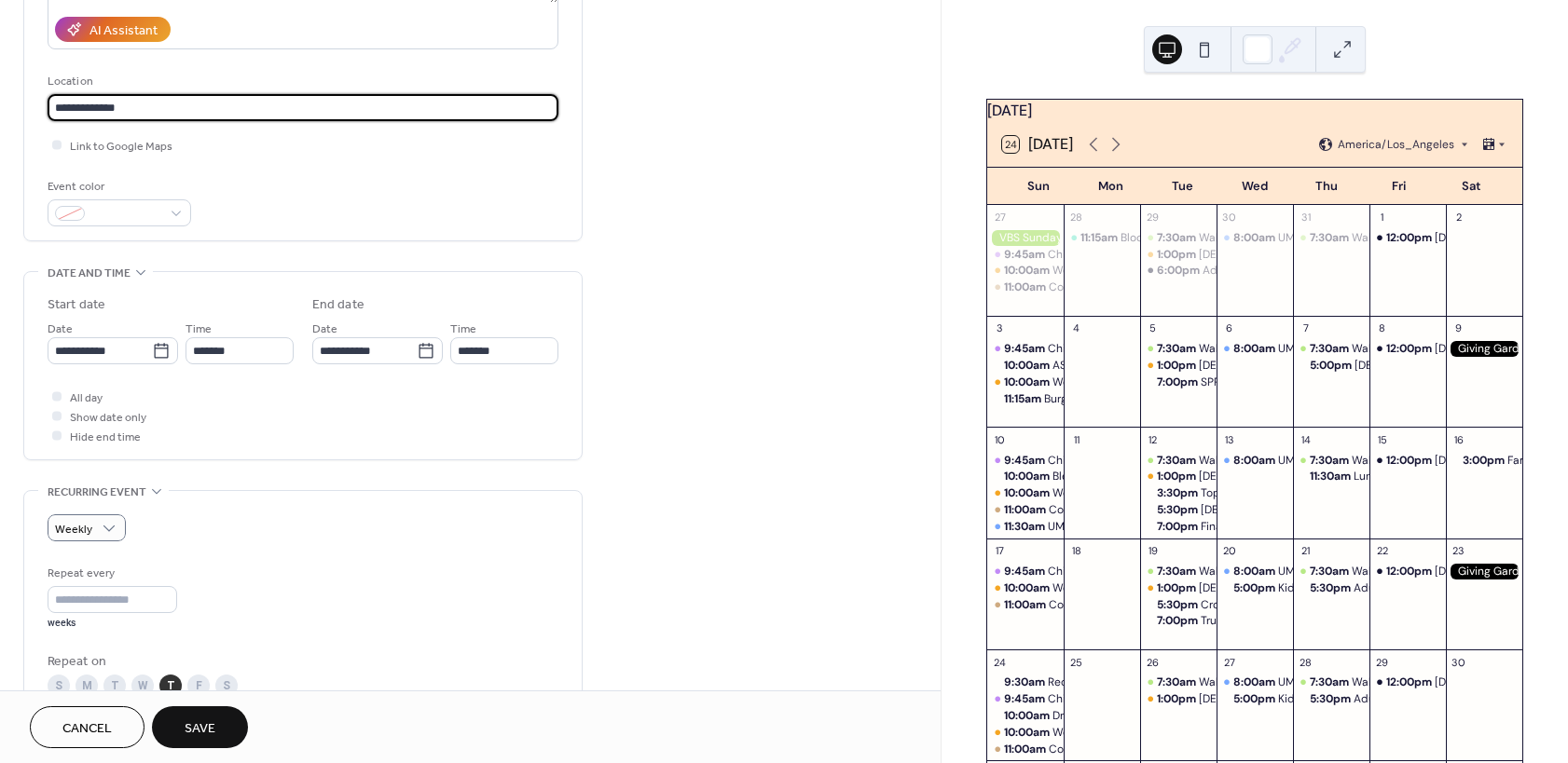 type on "**********" 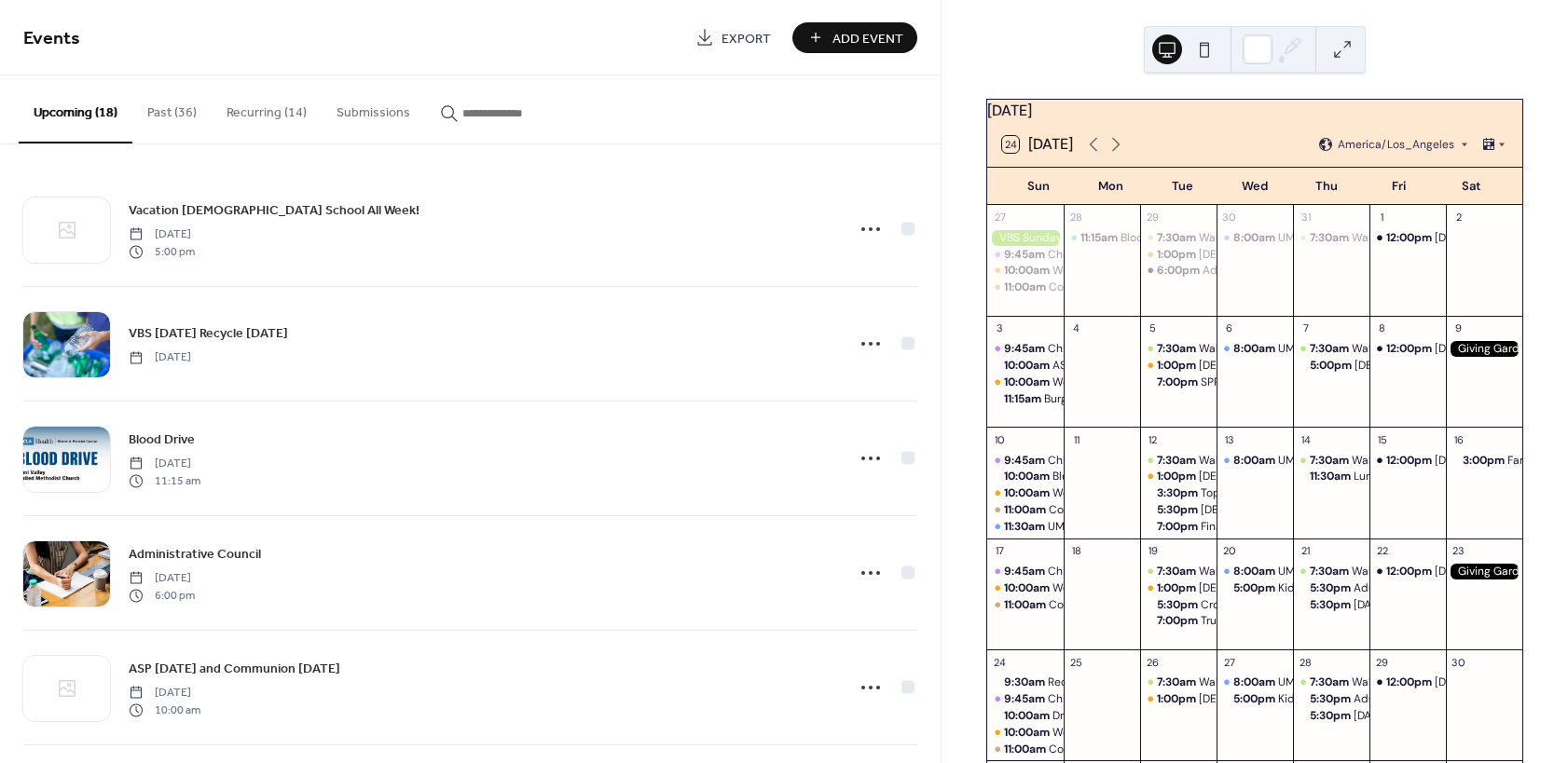 click on "Add Event" at bounding box center (868, 38) 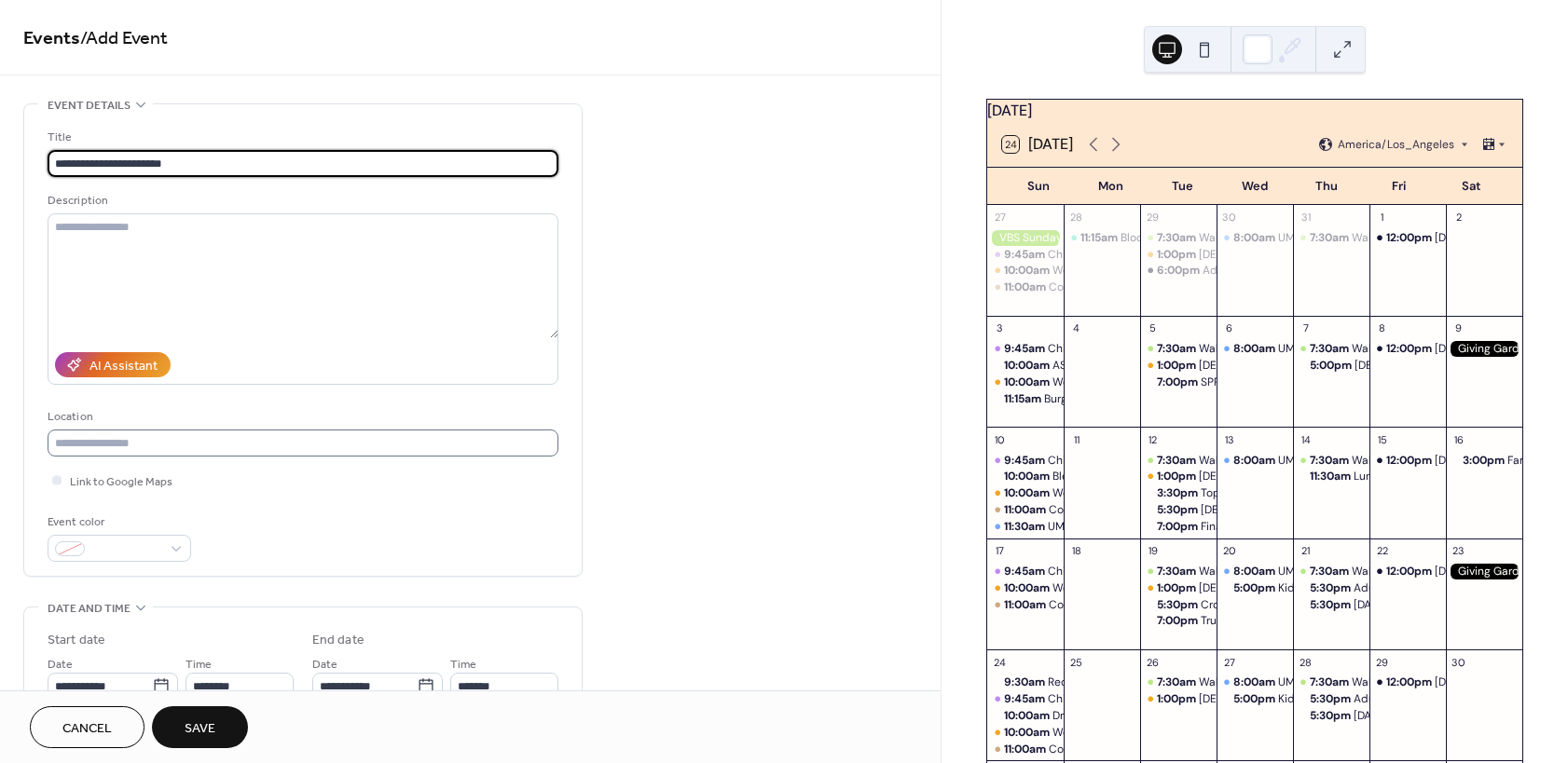 type on "**********" 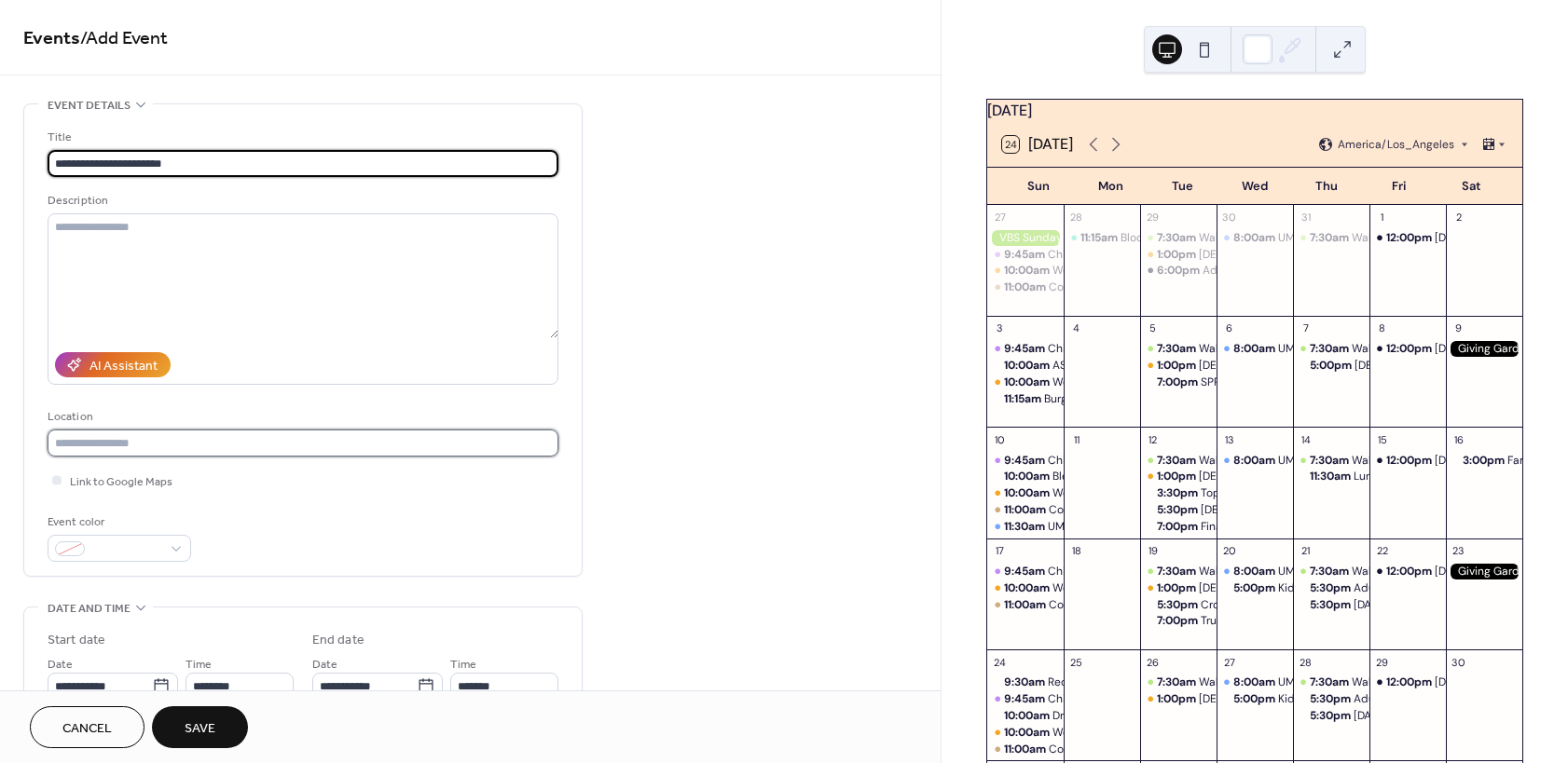 click at bounding box center (303, 443) 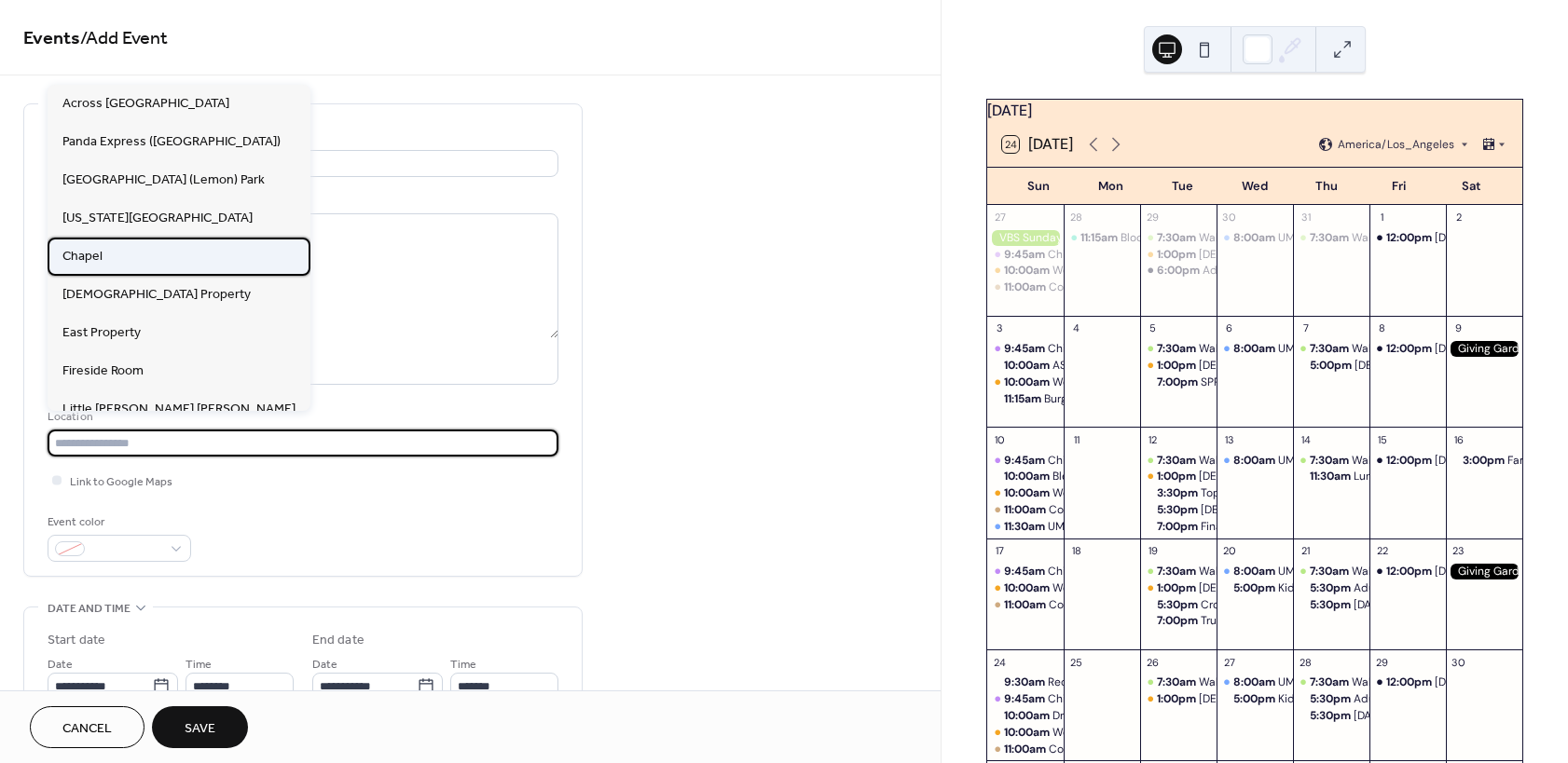 click on "Chapel" at bounding box center [179, 256] 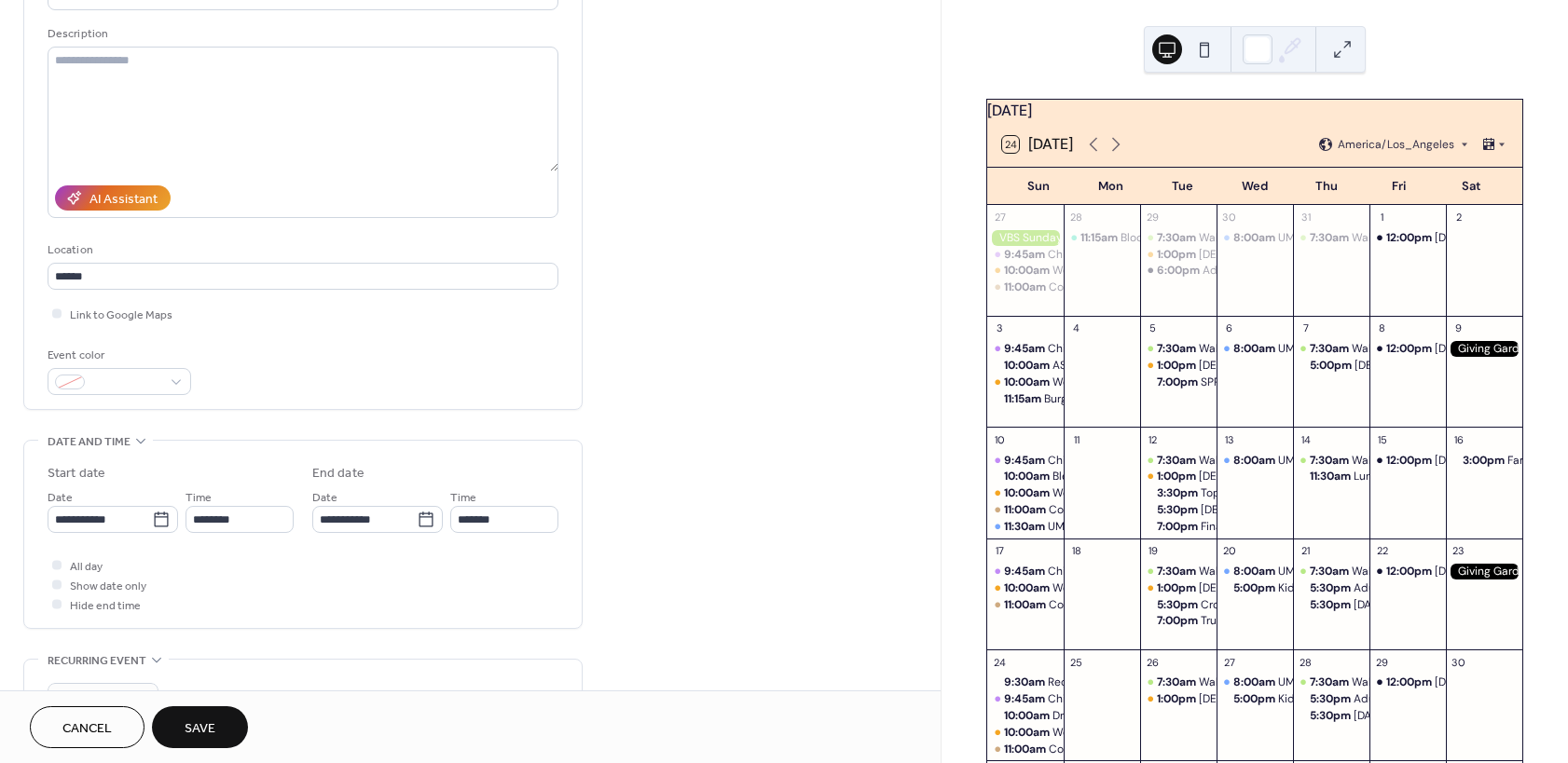 scroll, scrollTop: 224, scrollLeft: 0, axis: vertical 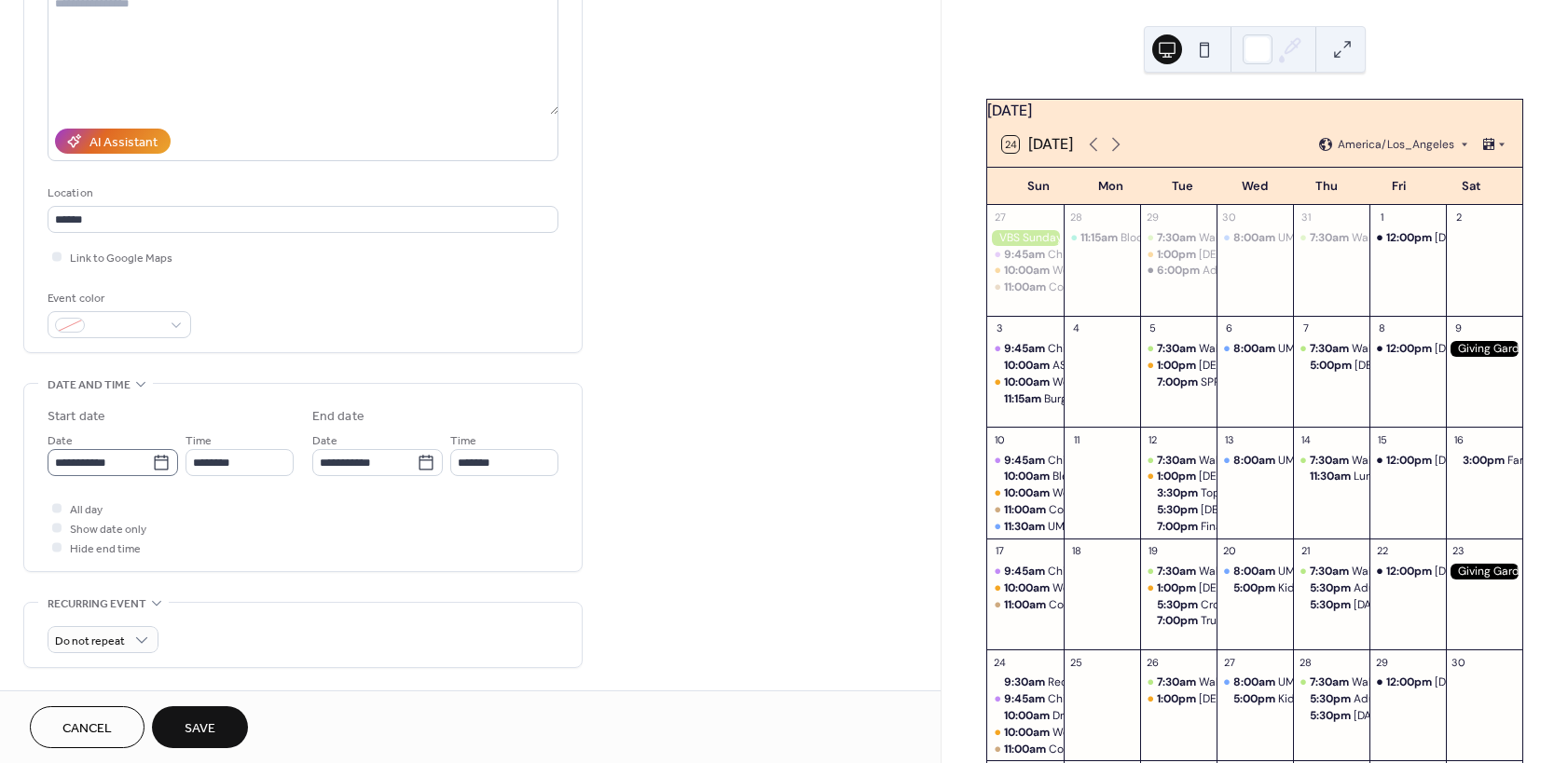 click 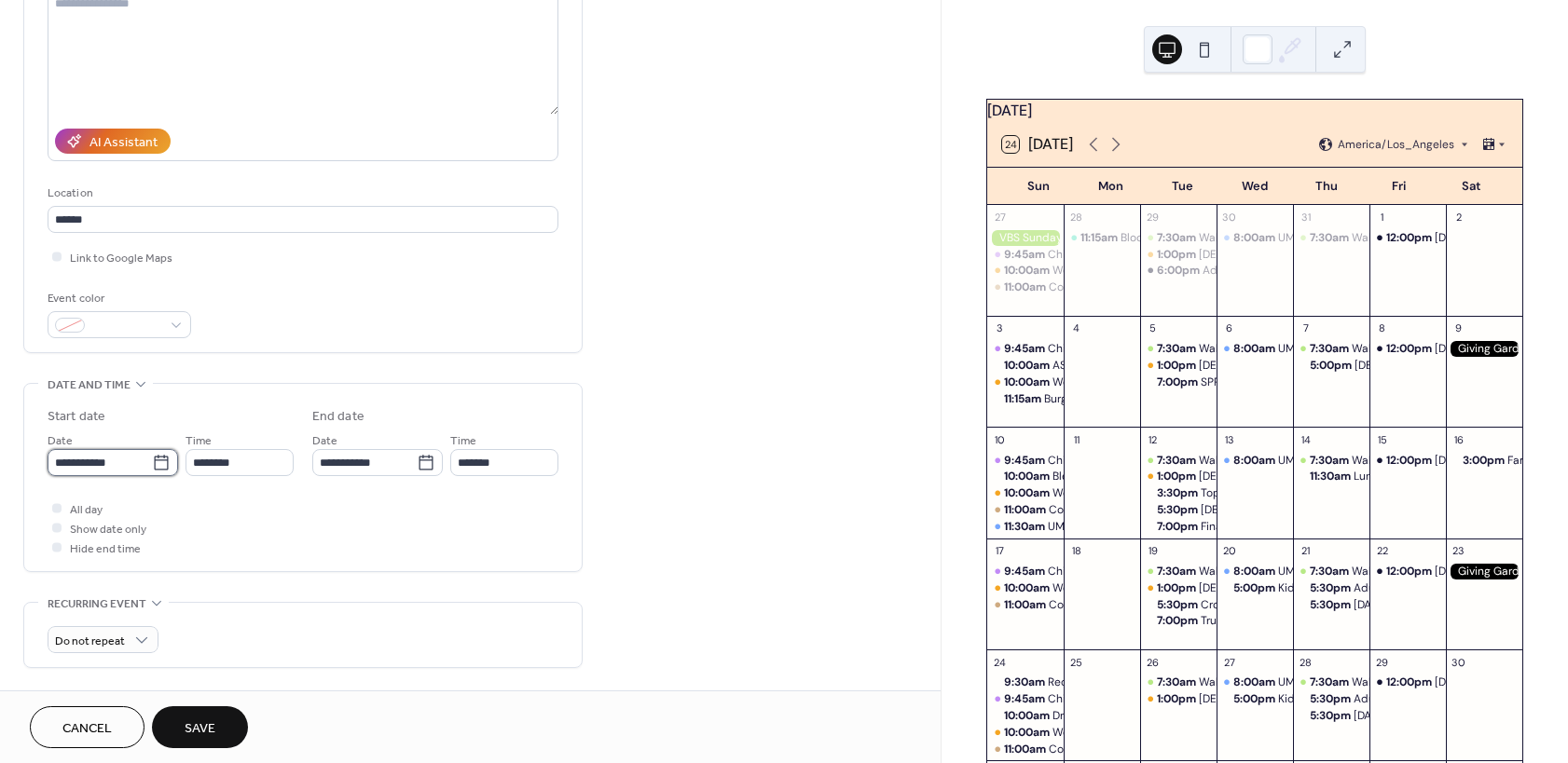 click on "**********" at bounding box center (100, 462) 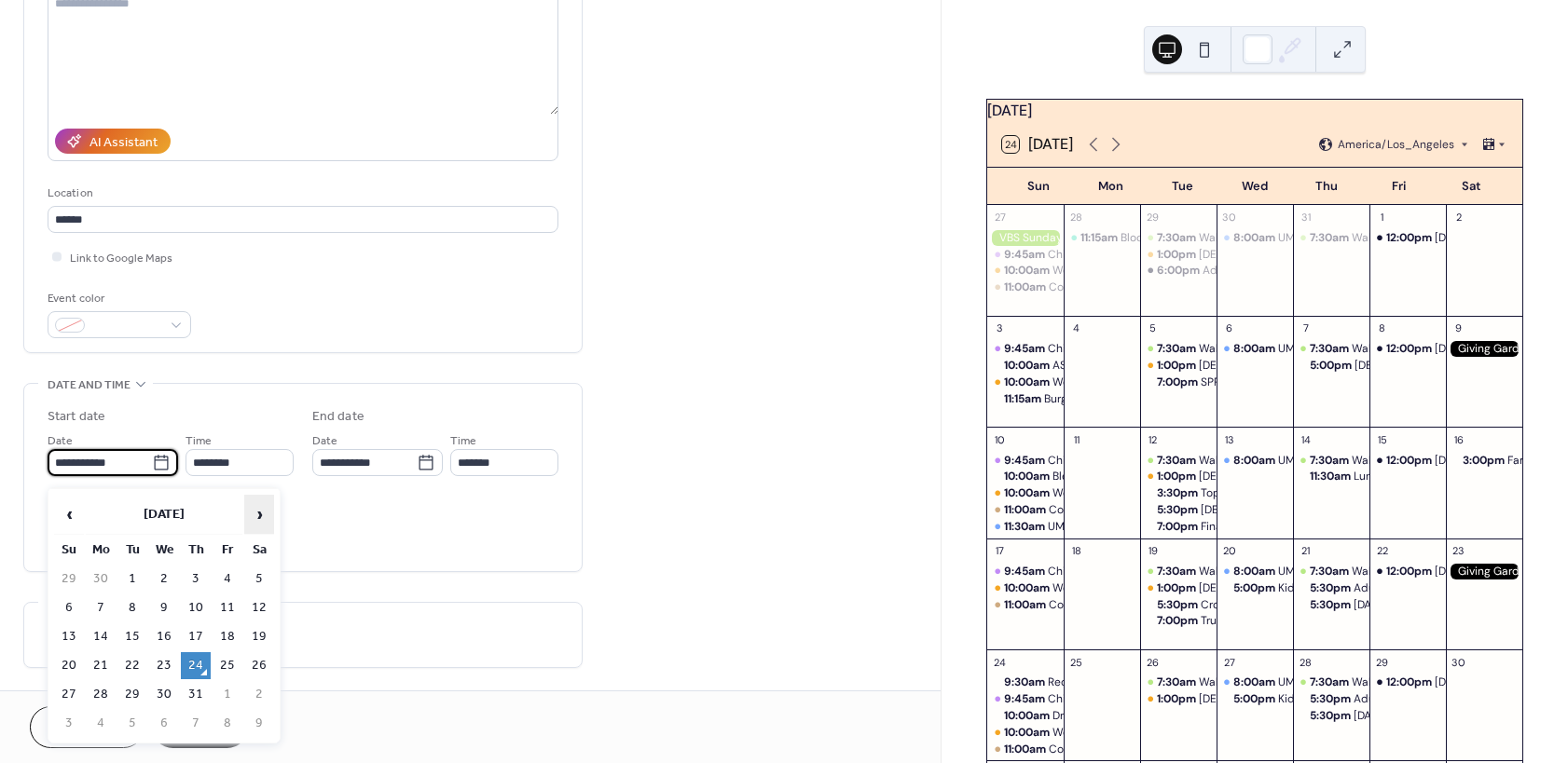 click on "›" at bounding box center (259, 514) 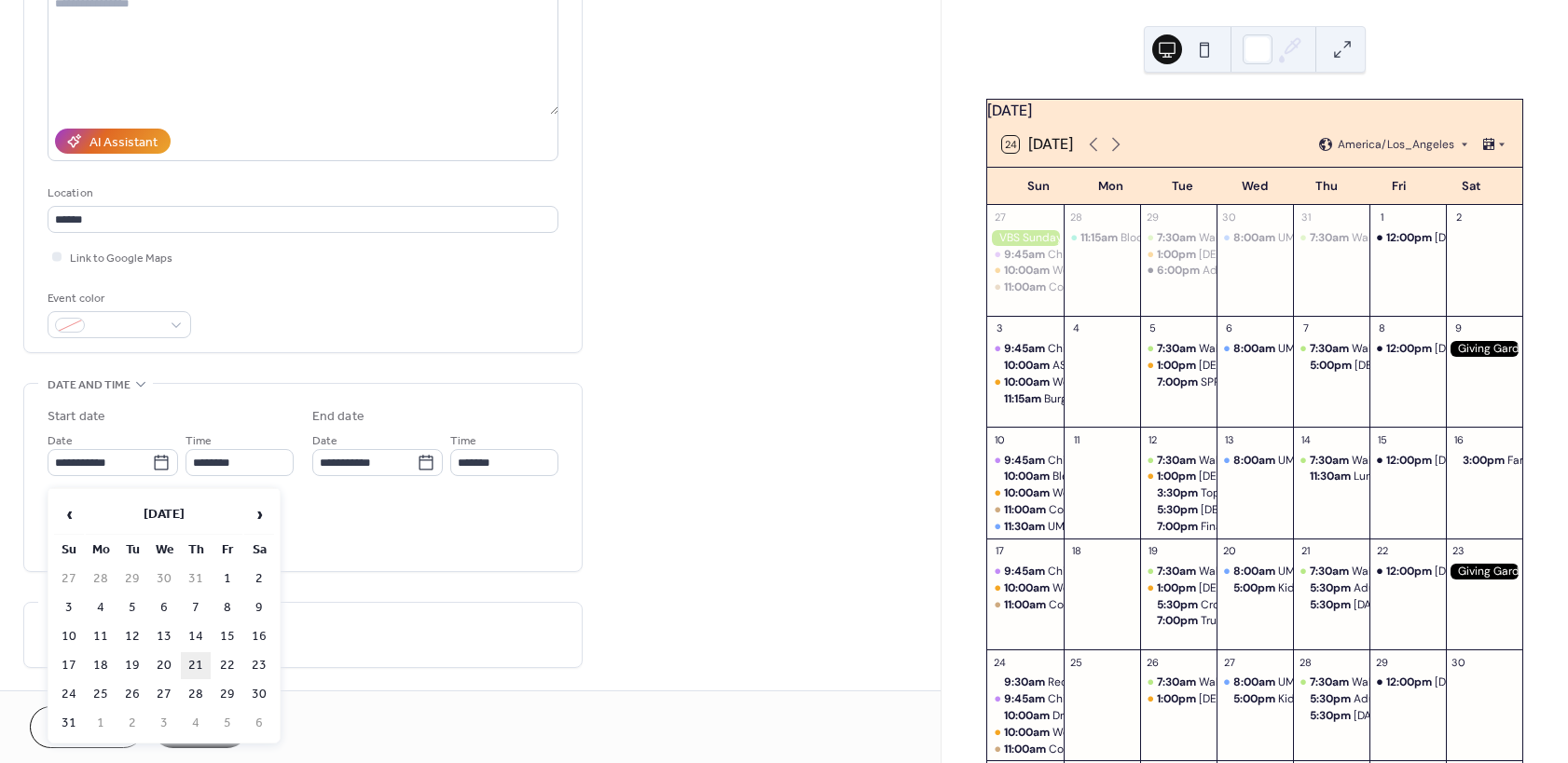 click on "21" at bounding box center [196, 665] 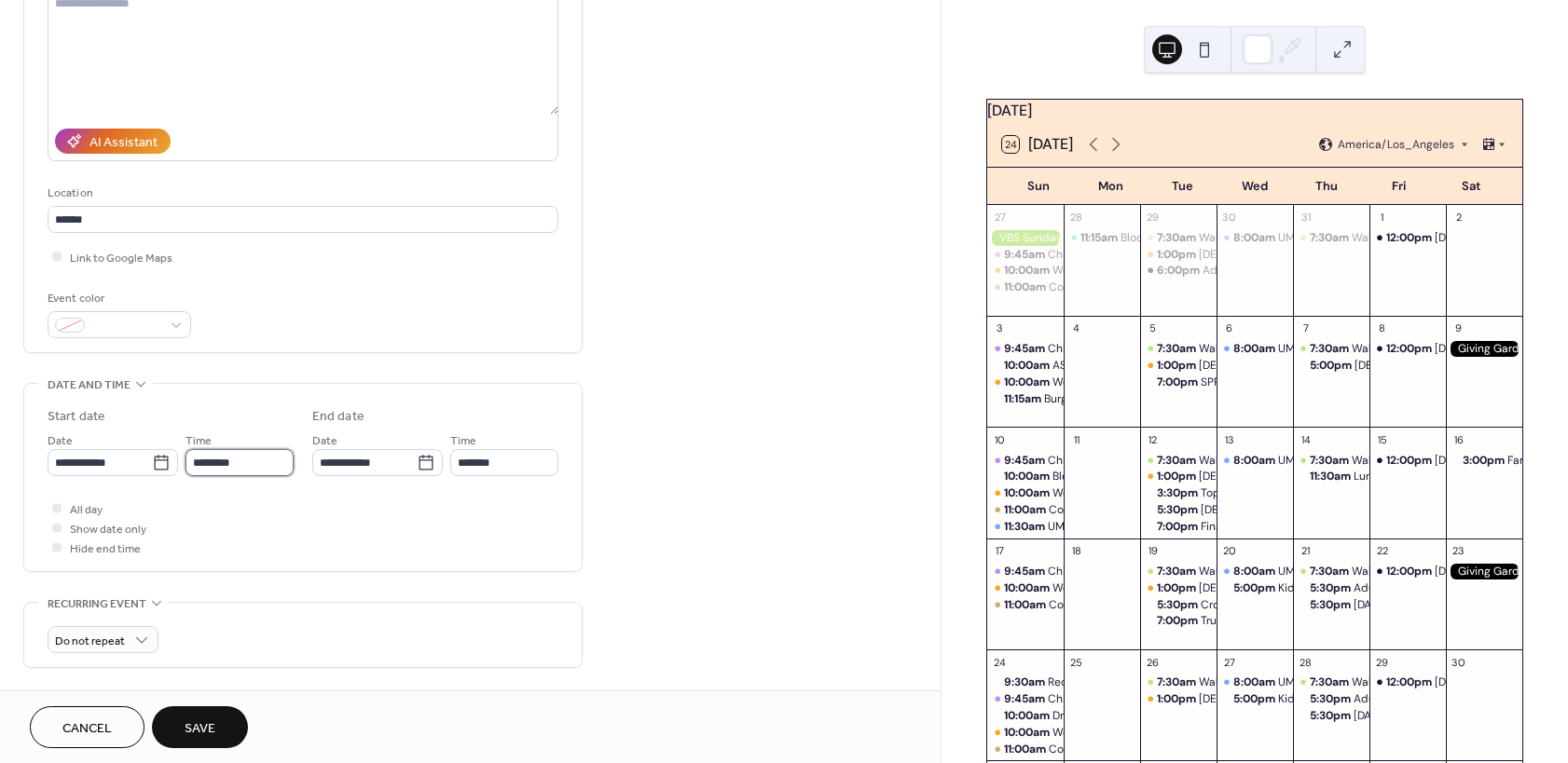 click on "********" at bounding box center [240, 462] 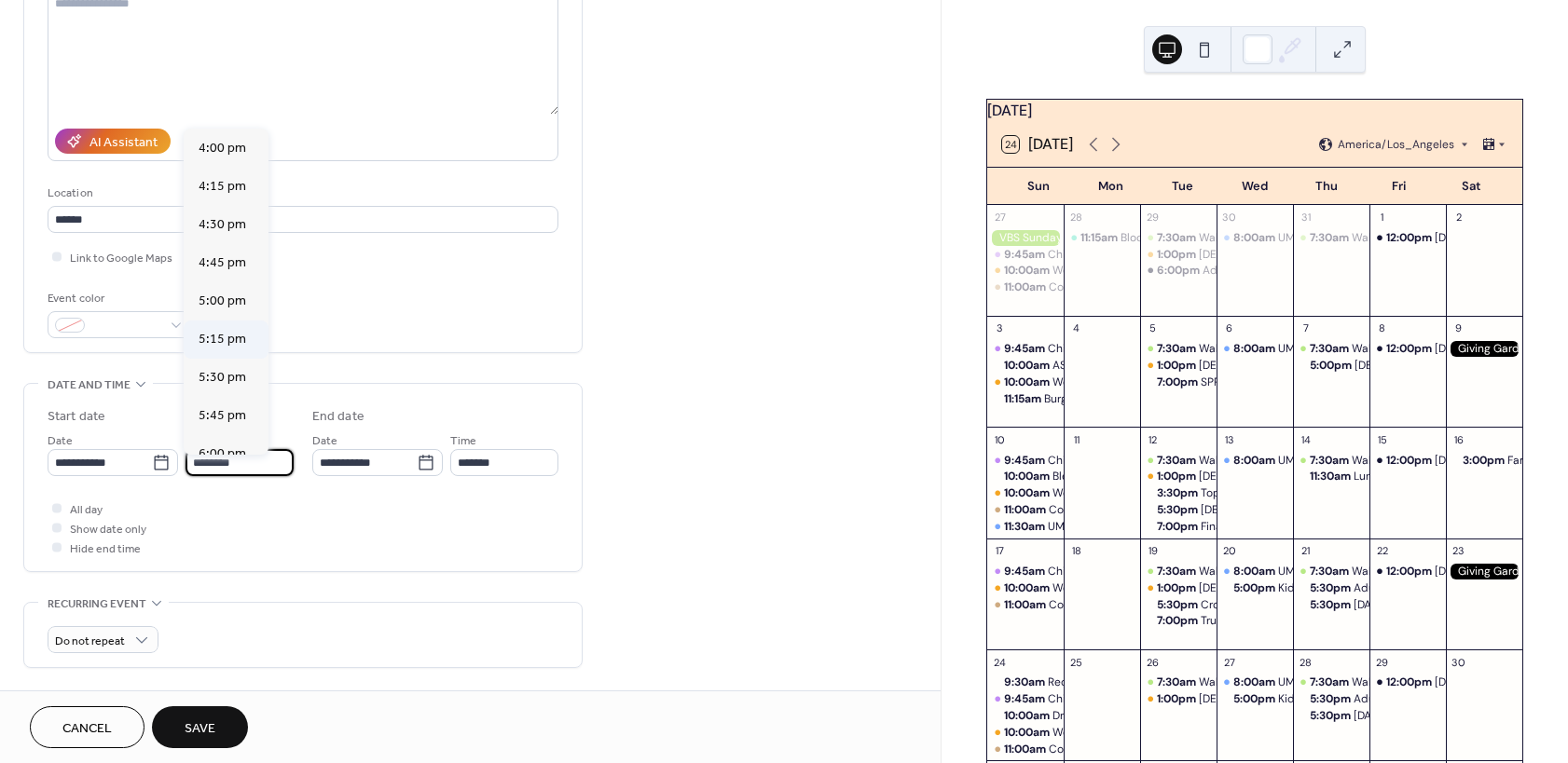 scroll, scrollTop: 2482, scrollLeft: 0, axis: vertical 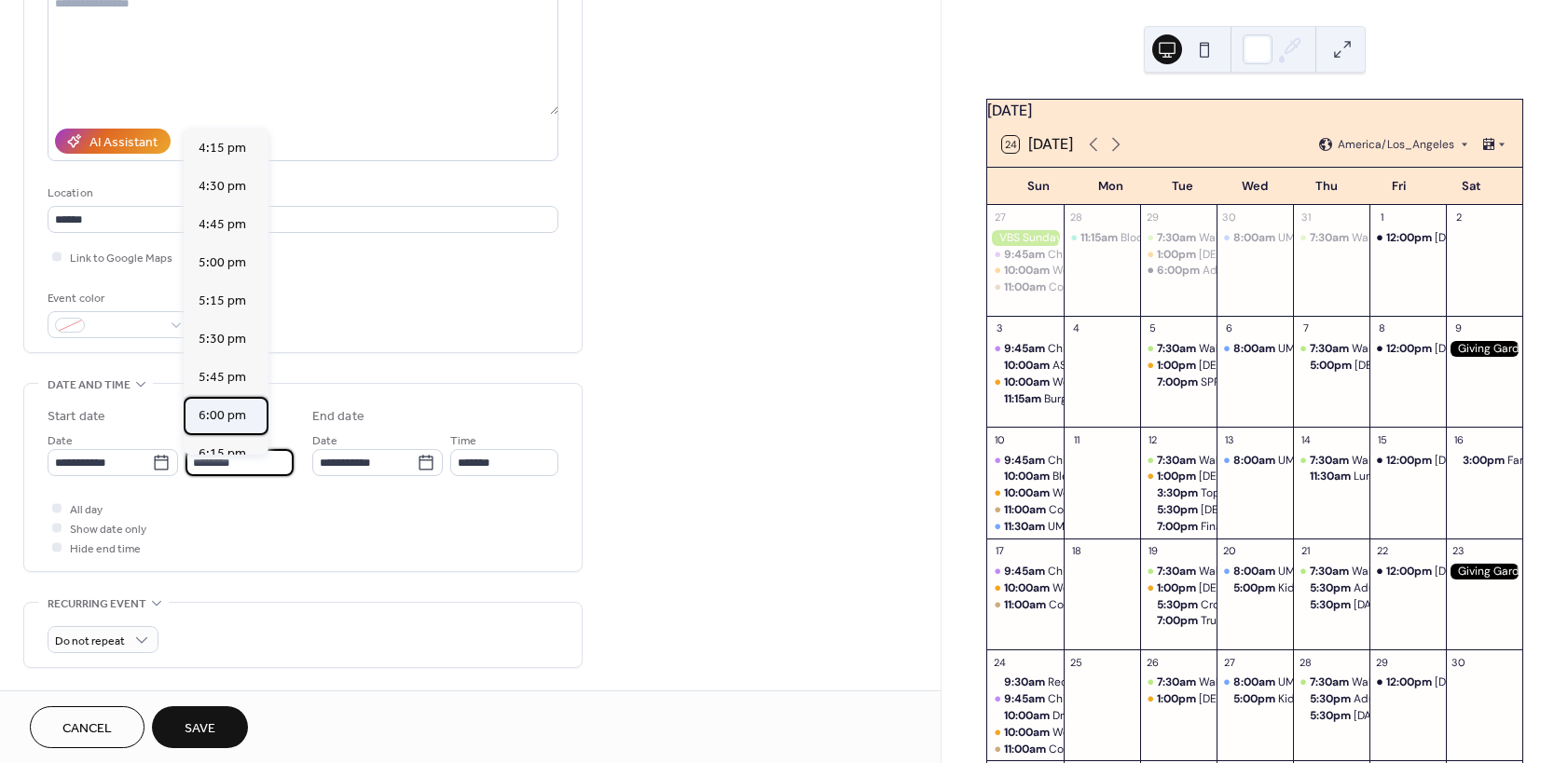 click on "6:00 pm" at bounding box center (222, 416) 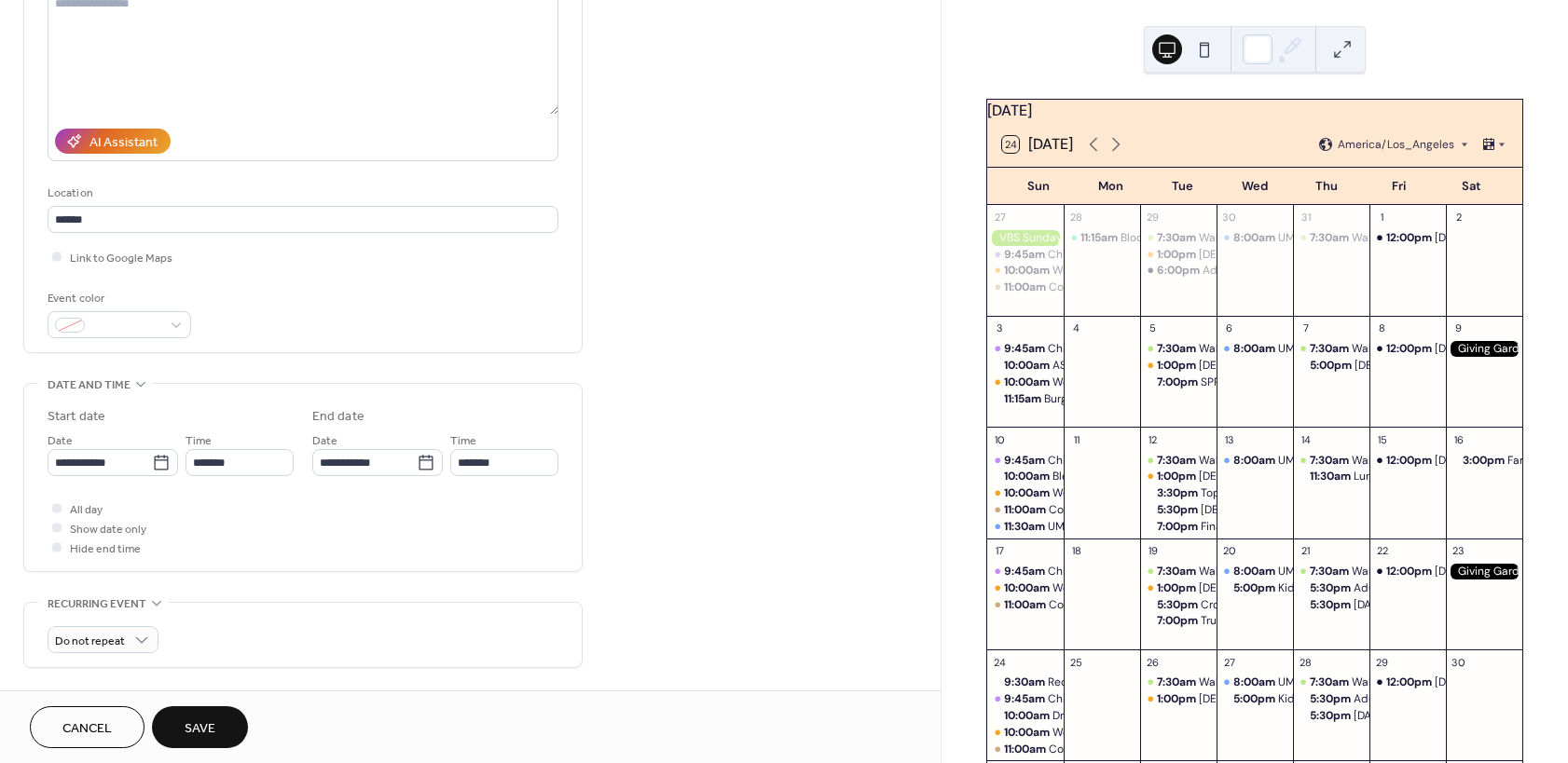 type on "*******" 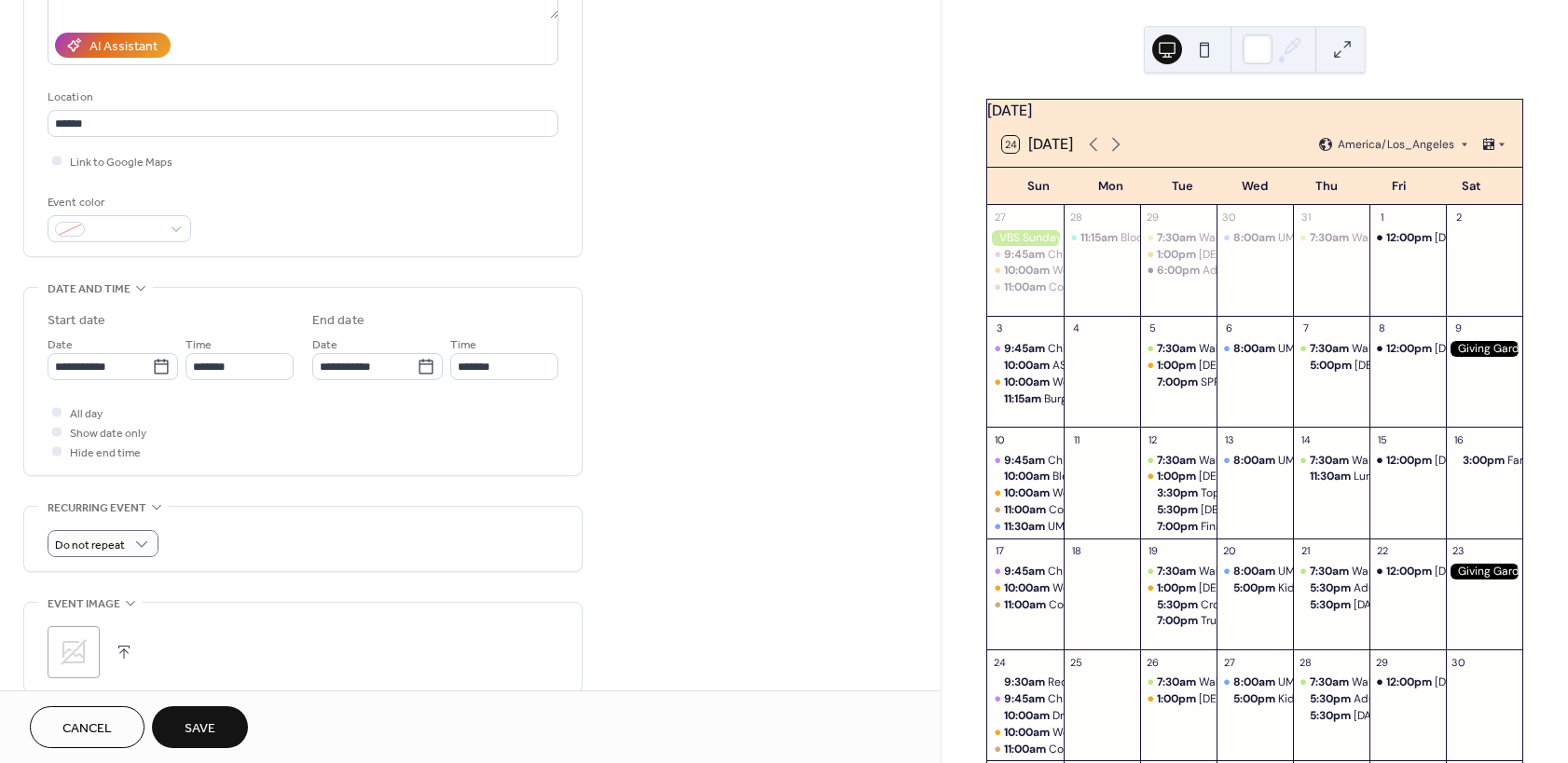 scroll, scrollTop: 335, scrollLeft: 0, axis: vertical 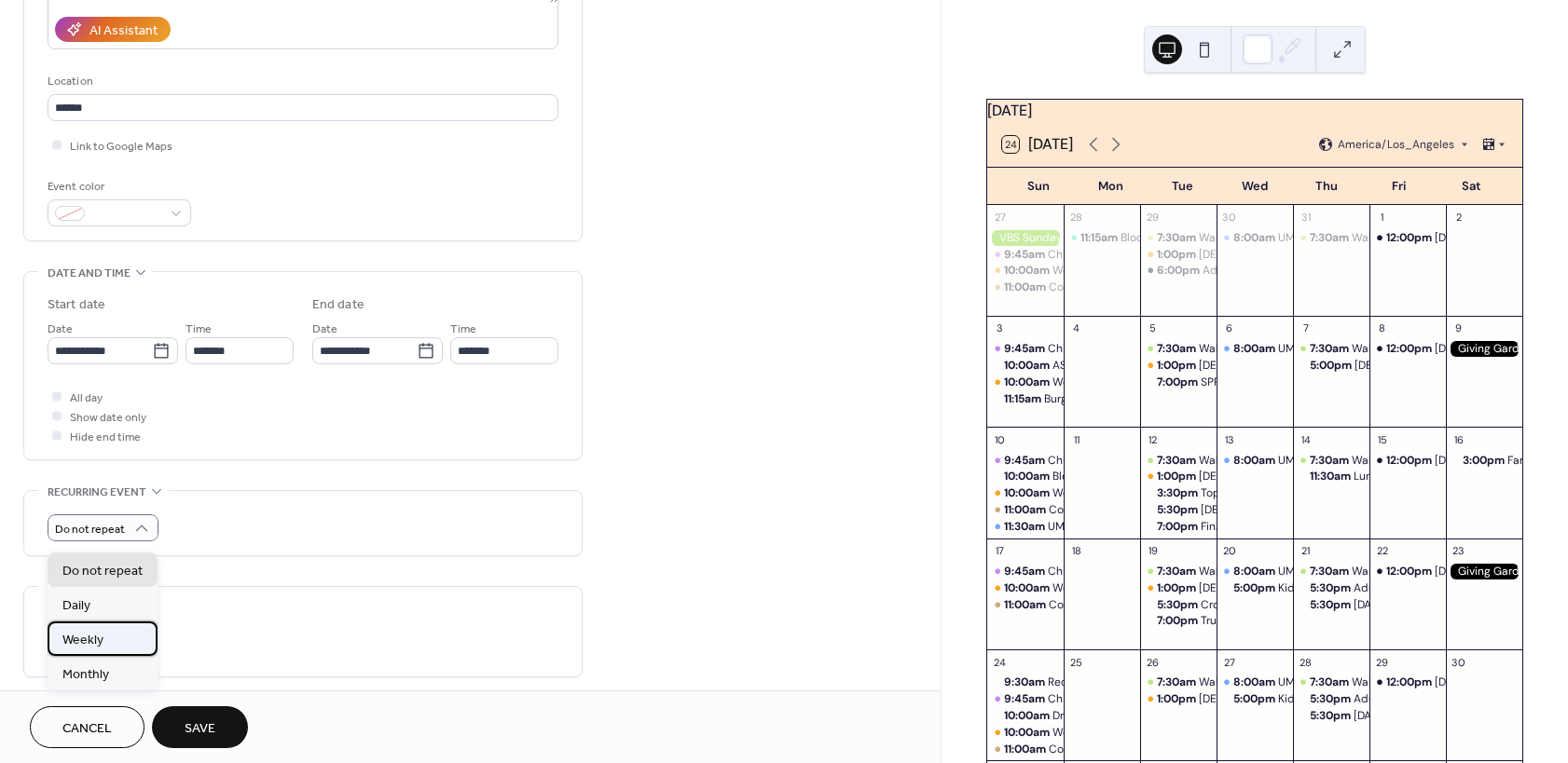 click on "Weekly" at bounding box center [83, 640] 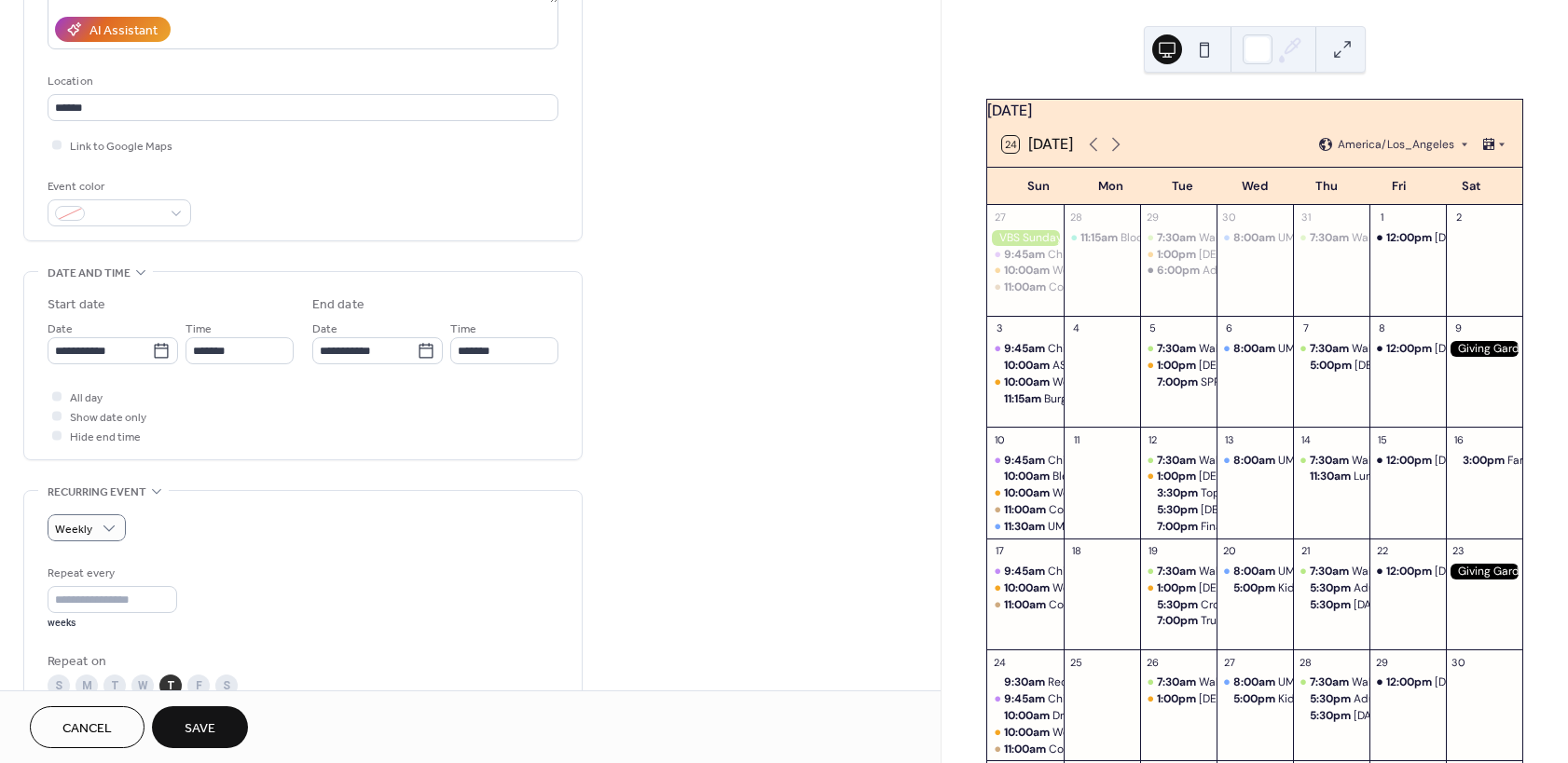 click on "Save" at bounding box center [199, 729] 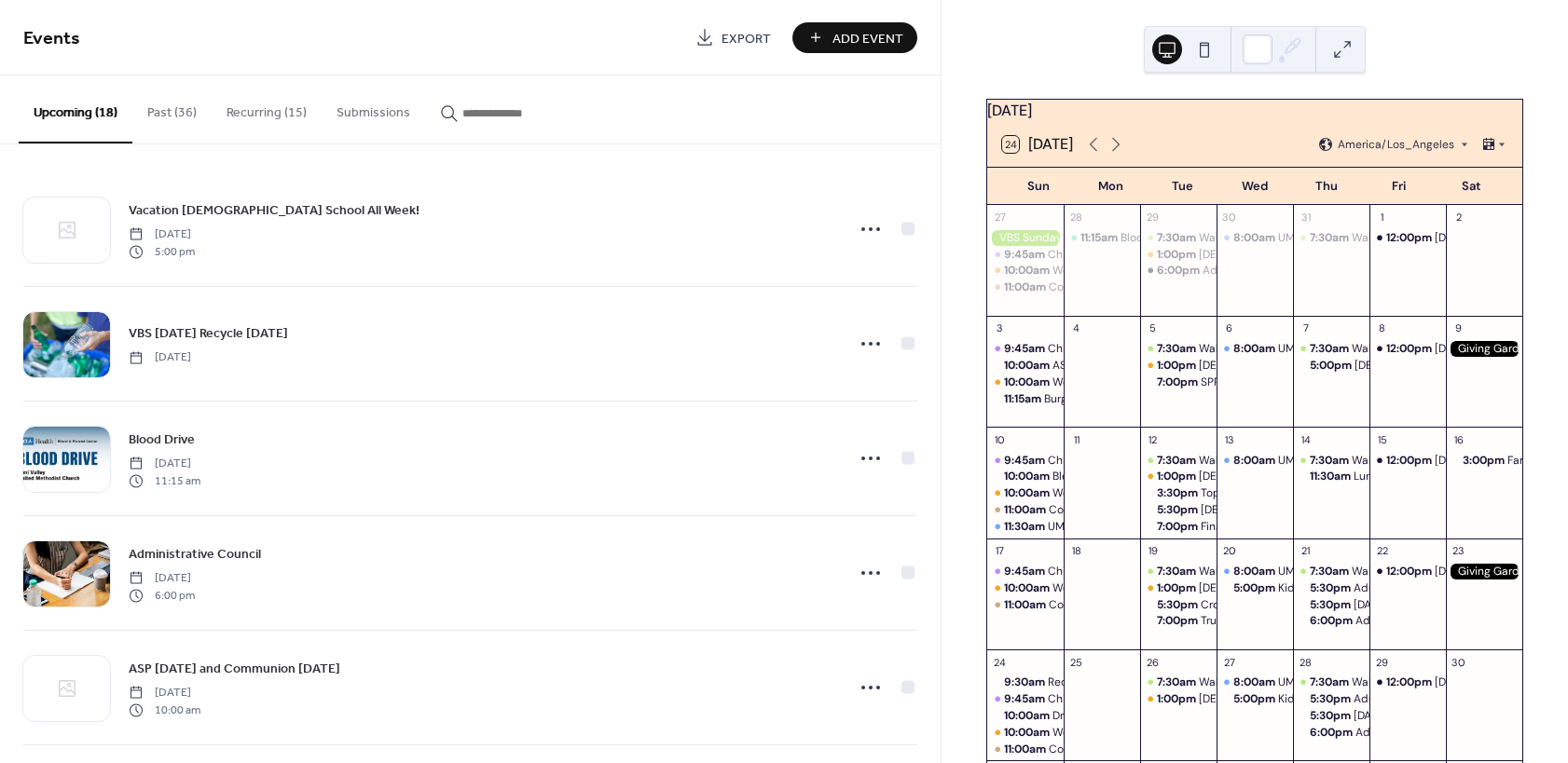 click on "Add Event" at bounding box center [868, 38] 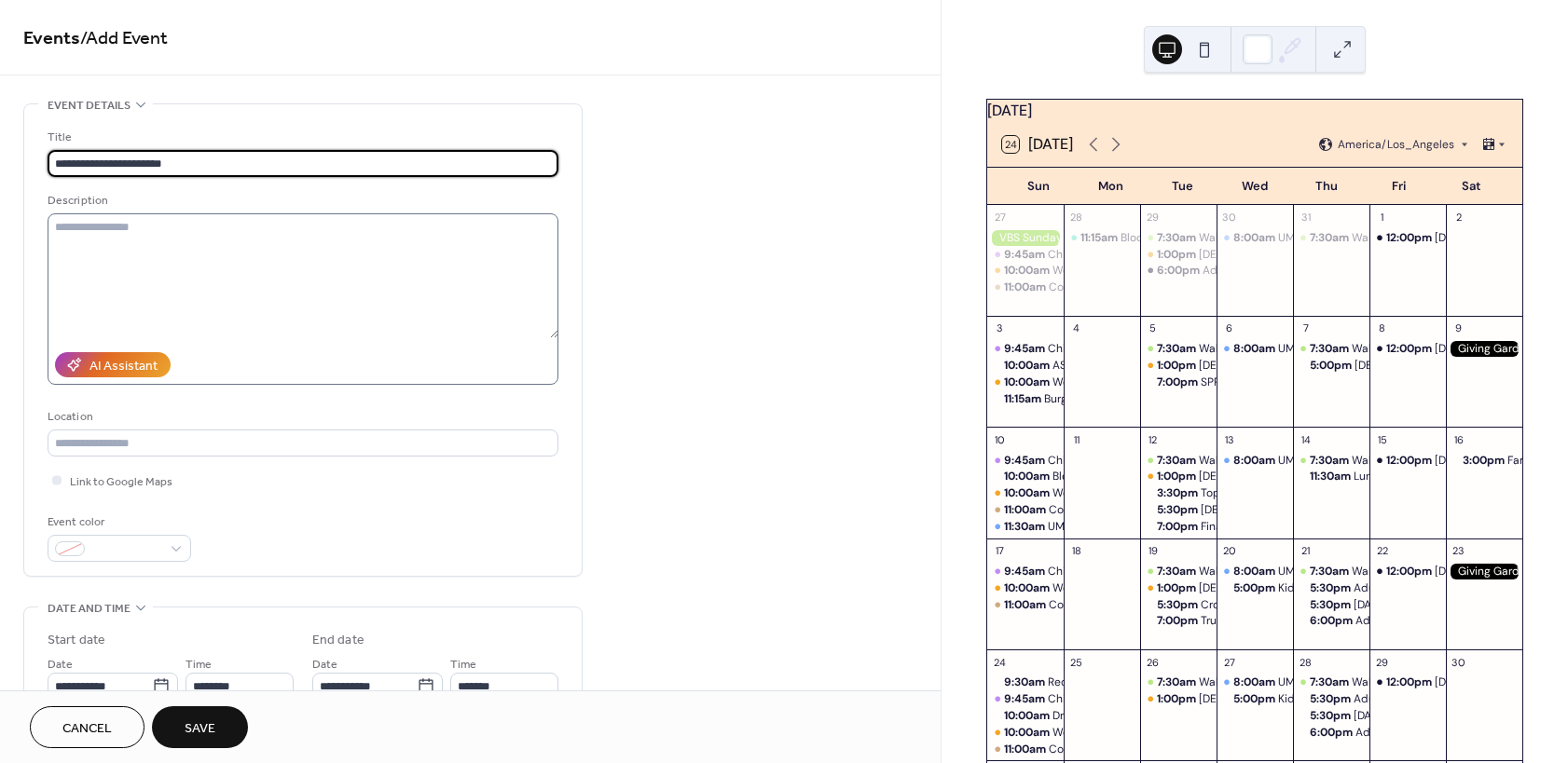 type on "**********" 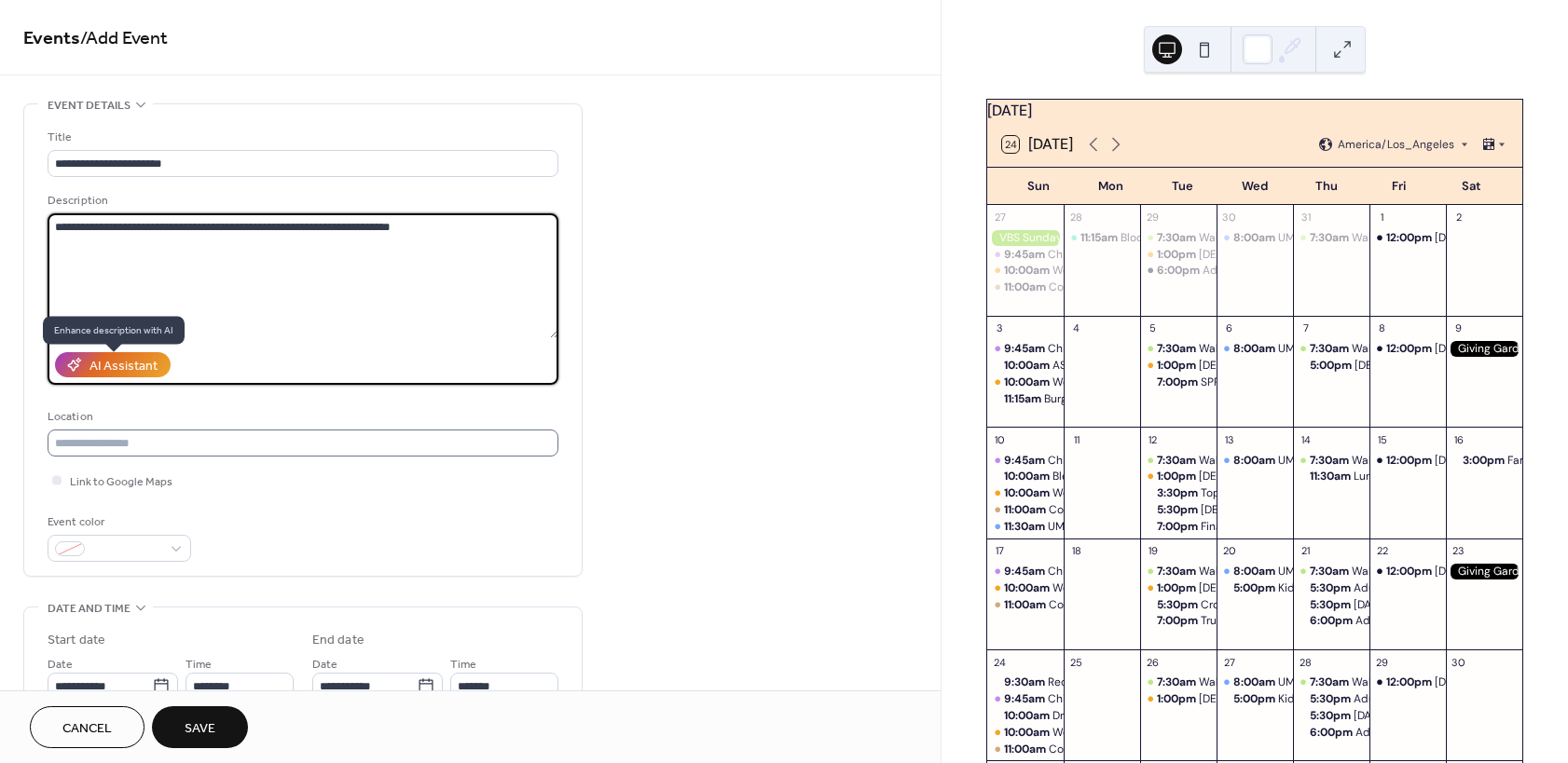 type on "**********" 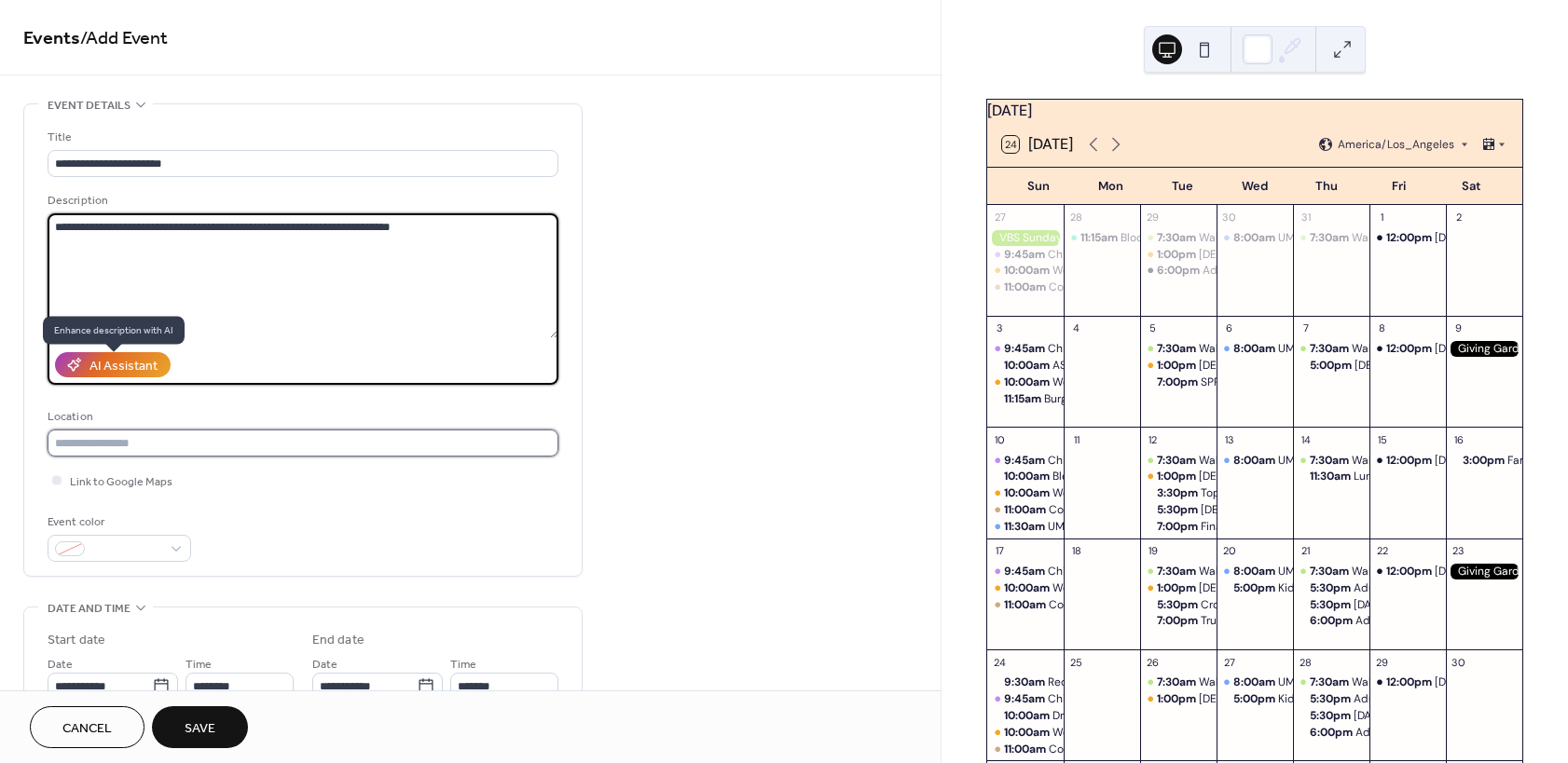 click at bounding box center (303, 443) 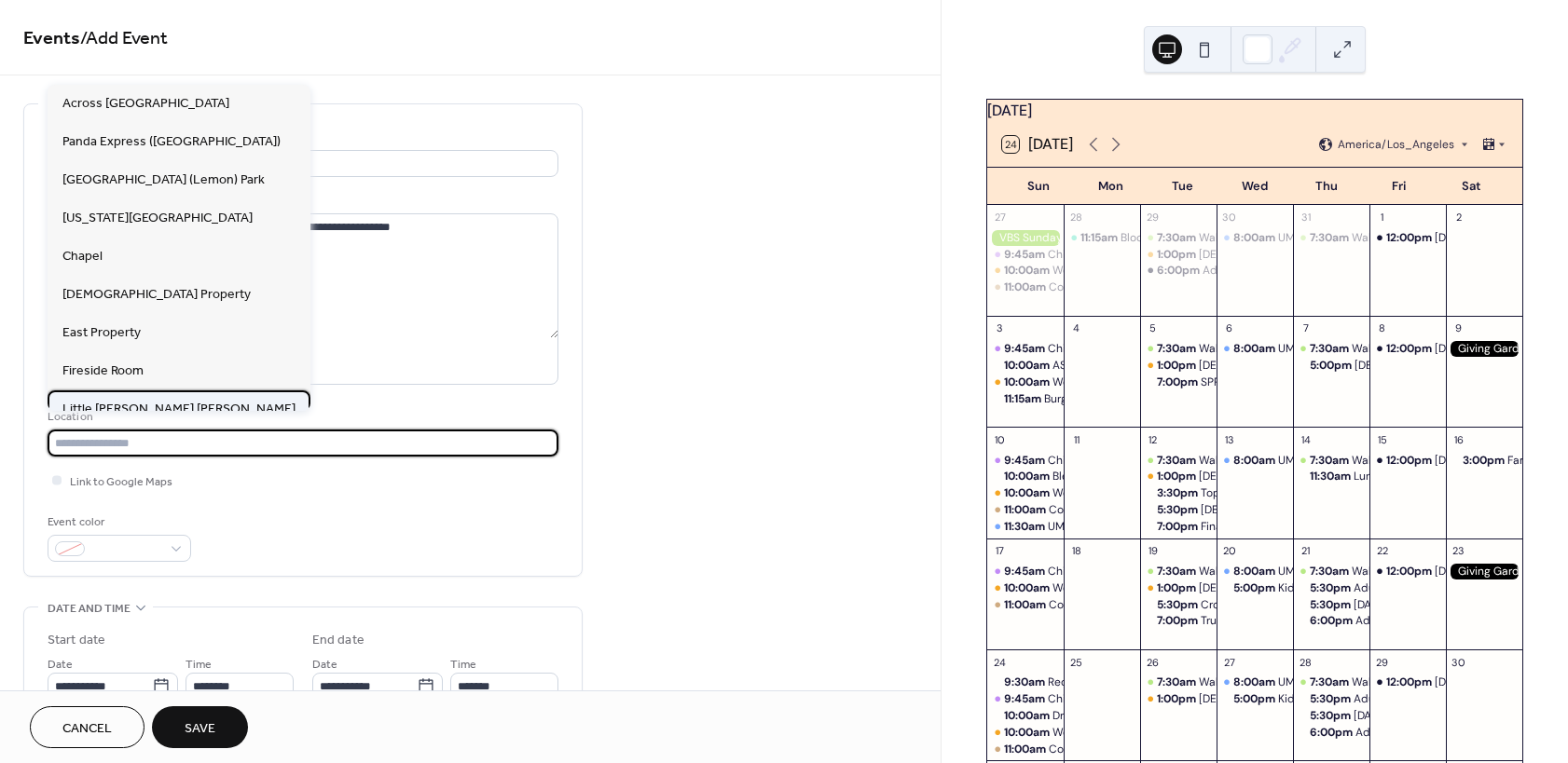 click on "Little [PERSON_NAME] [PERSON_NAME]" at bounding box center (179, 409) 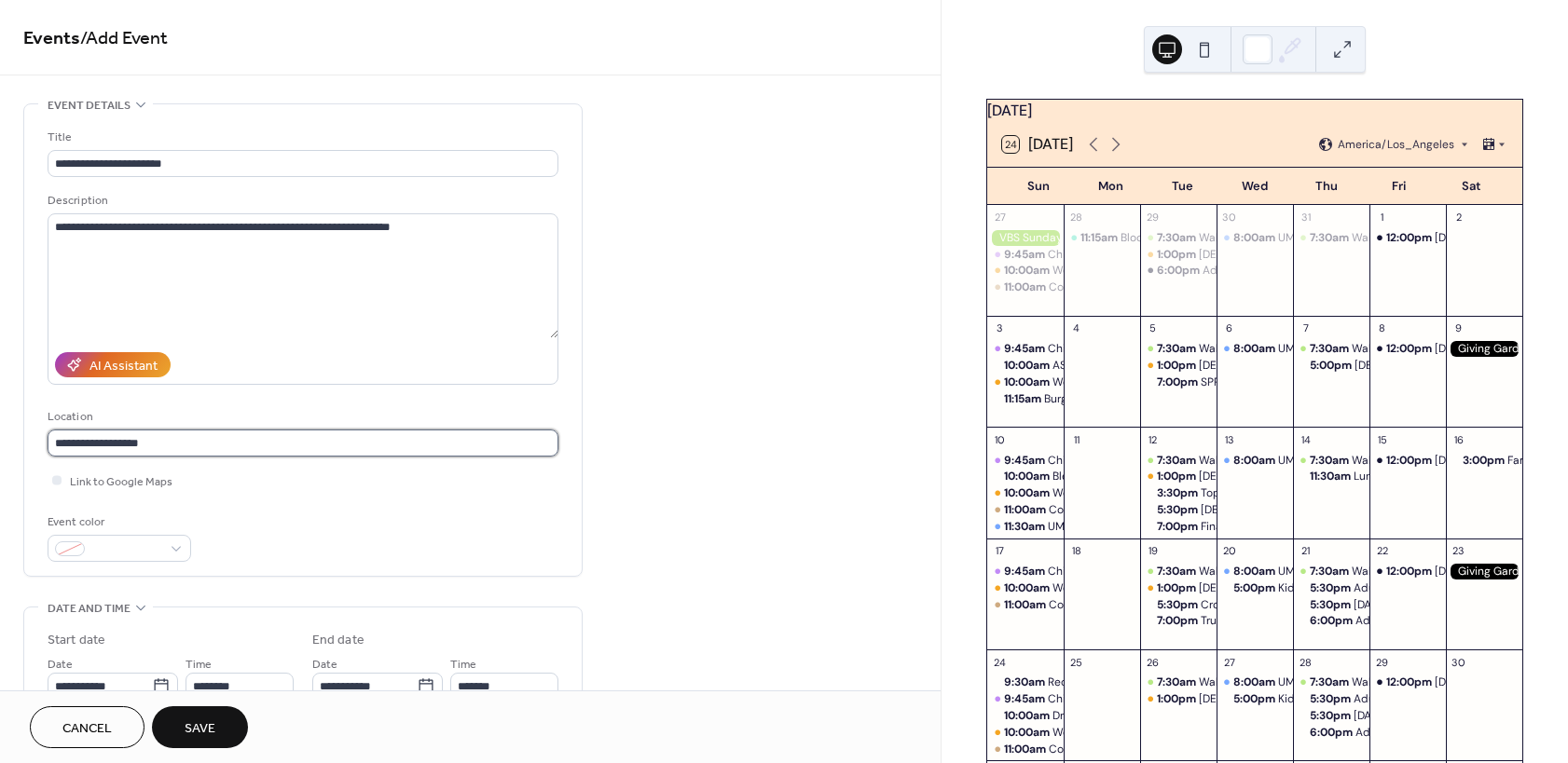 click on "**********" at bounding box center [303, 443] 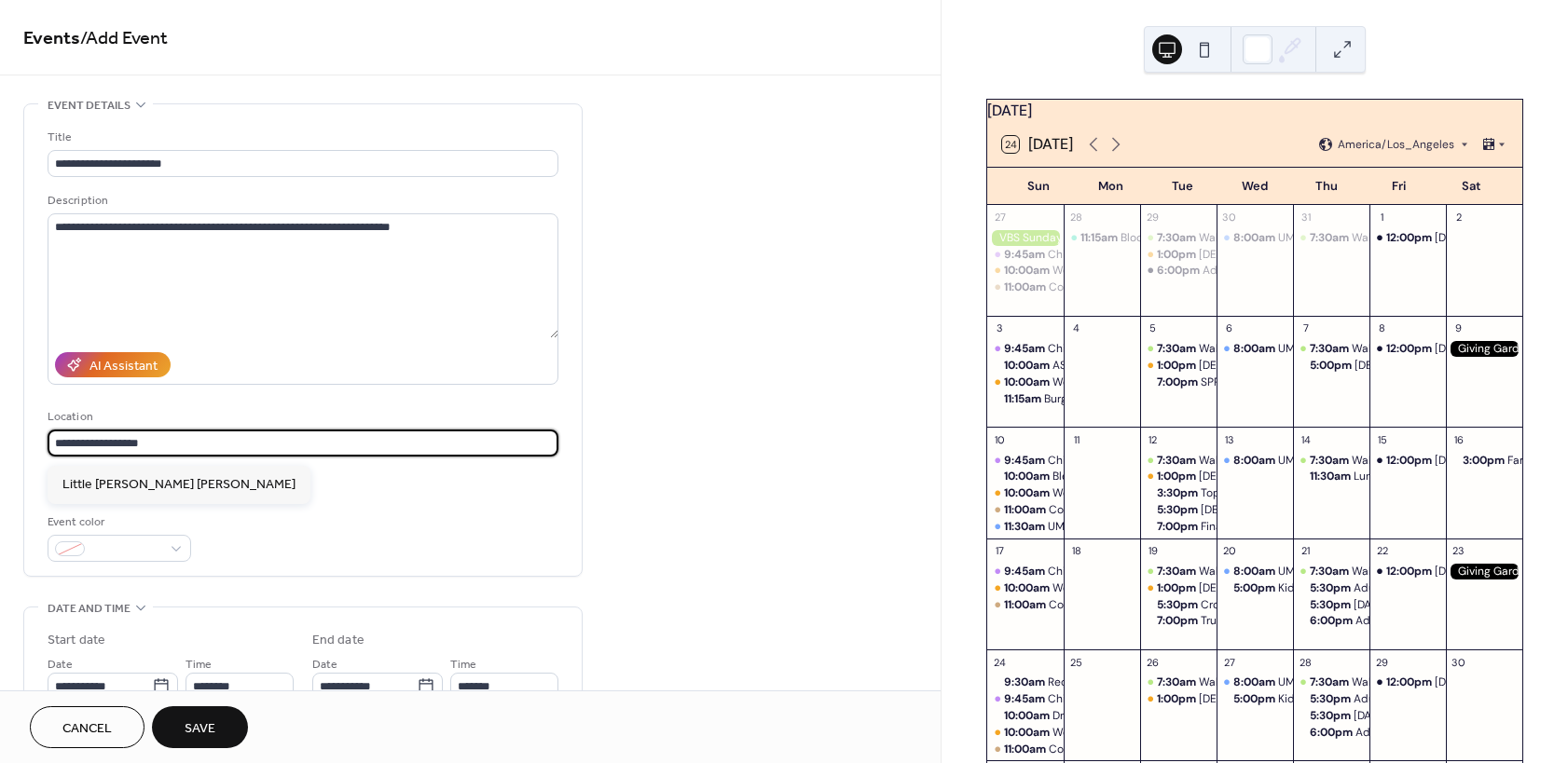 click on "**********" at bounding box center (303, 443) 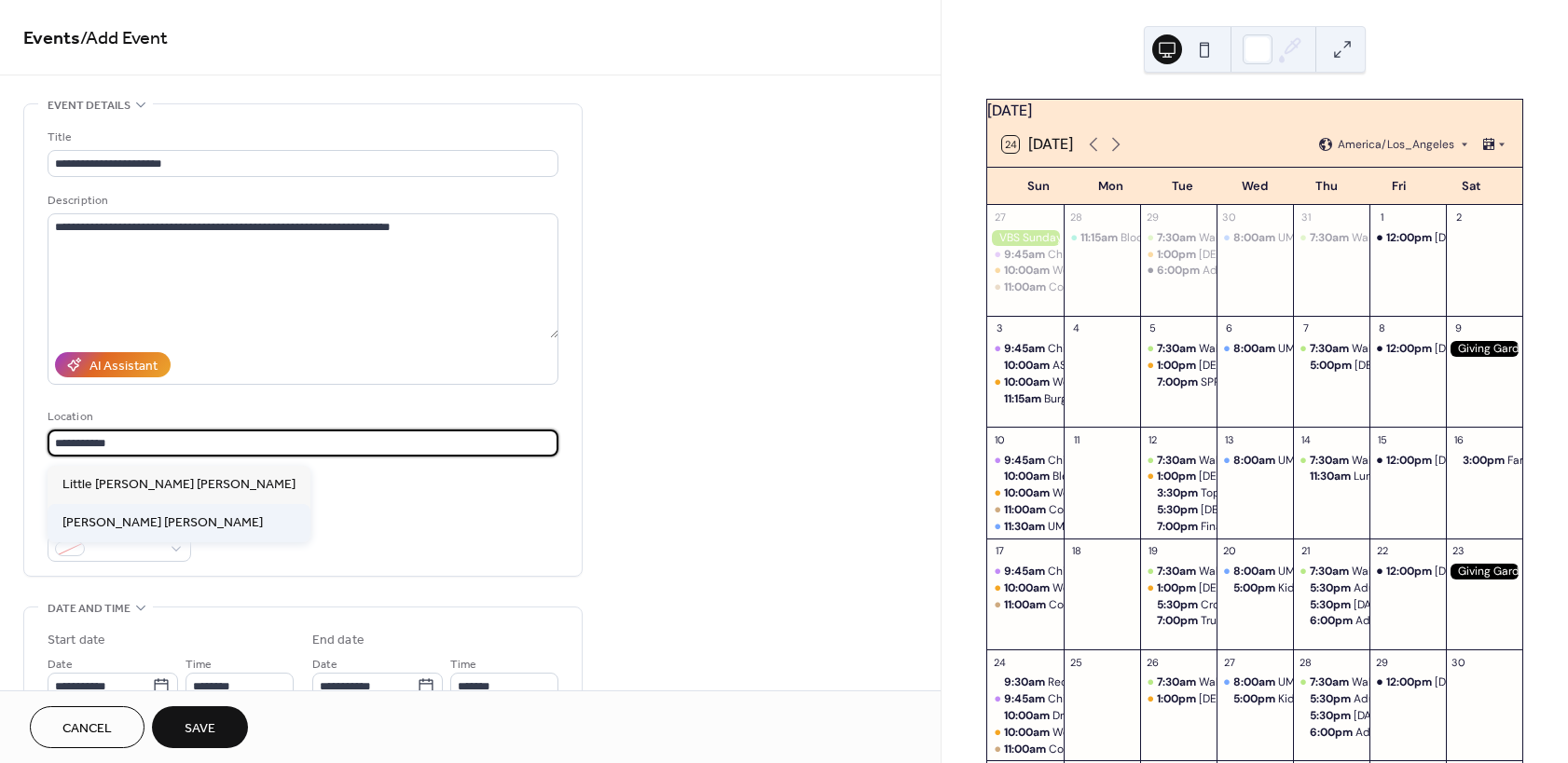 type on "**********" 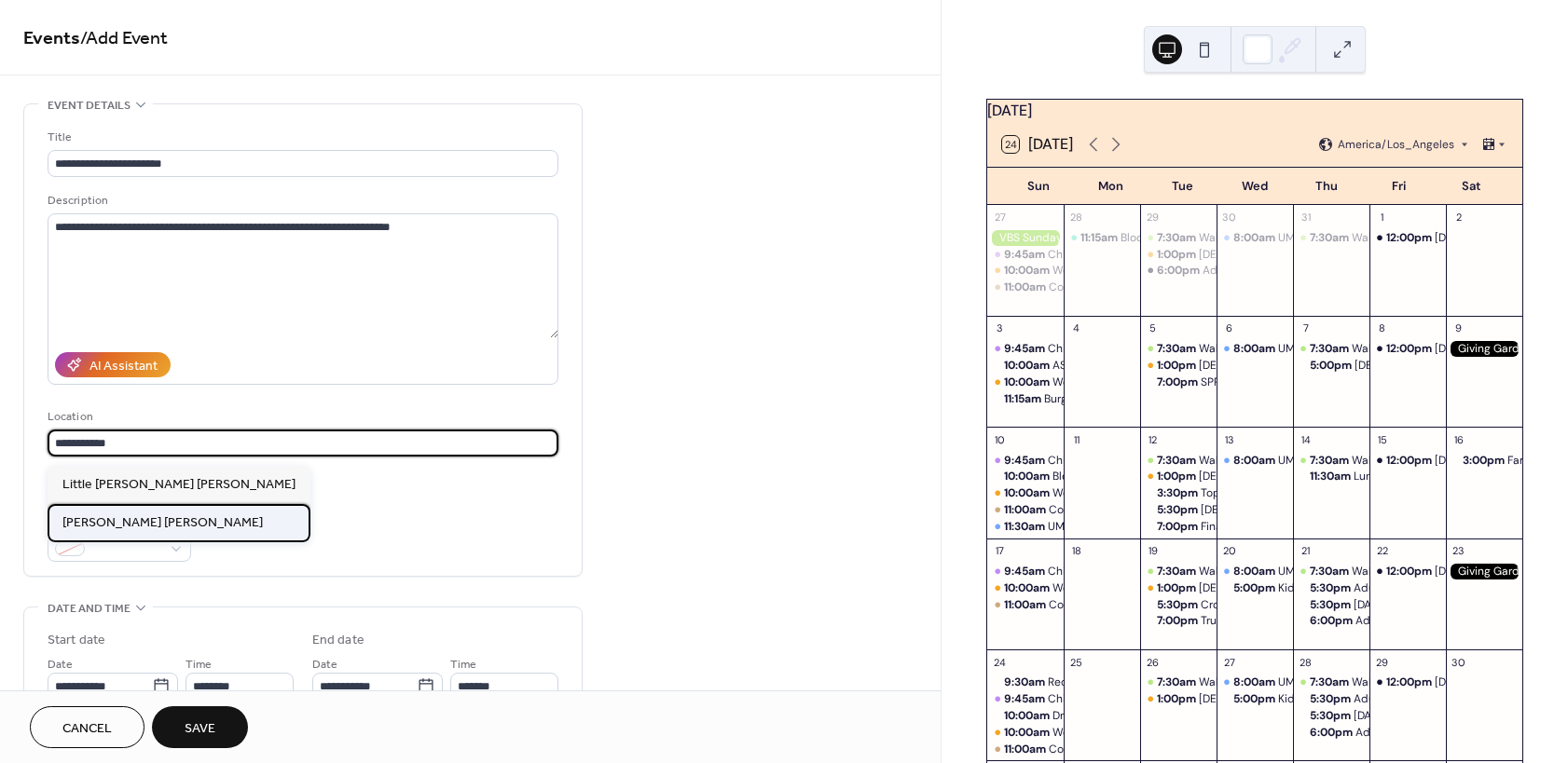 click on "[PERSON_NAME] [PERSON_NAME]" at bounding box center [162, 523] 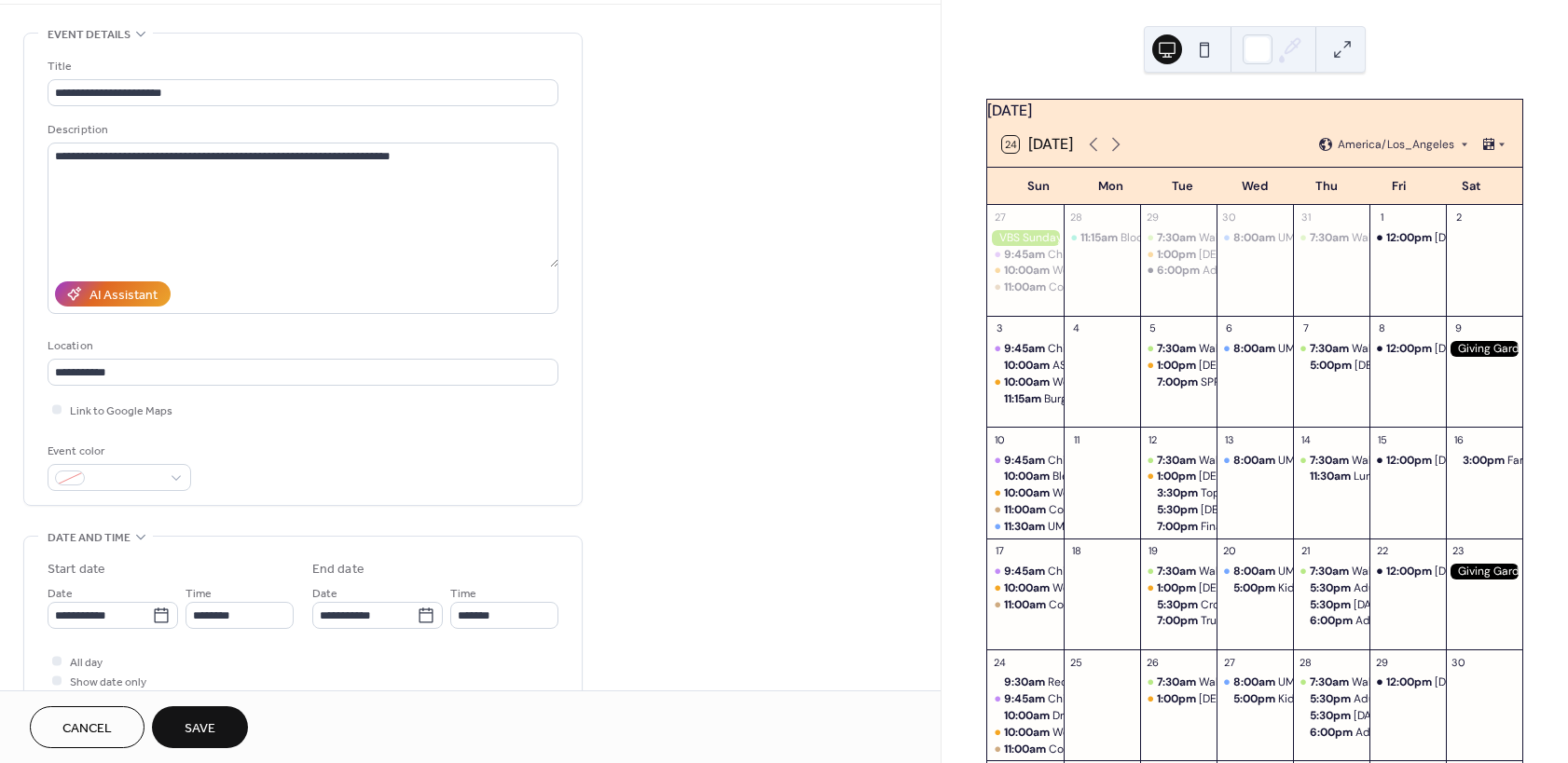 scroll, scrollTop: 112, scrollLeft: 0, axis: vertical 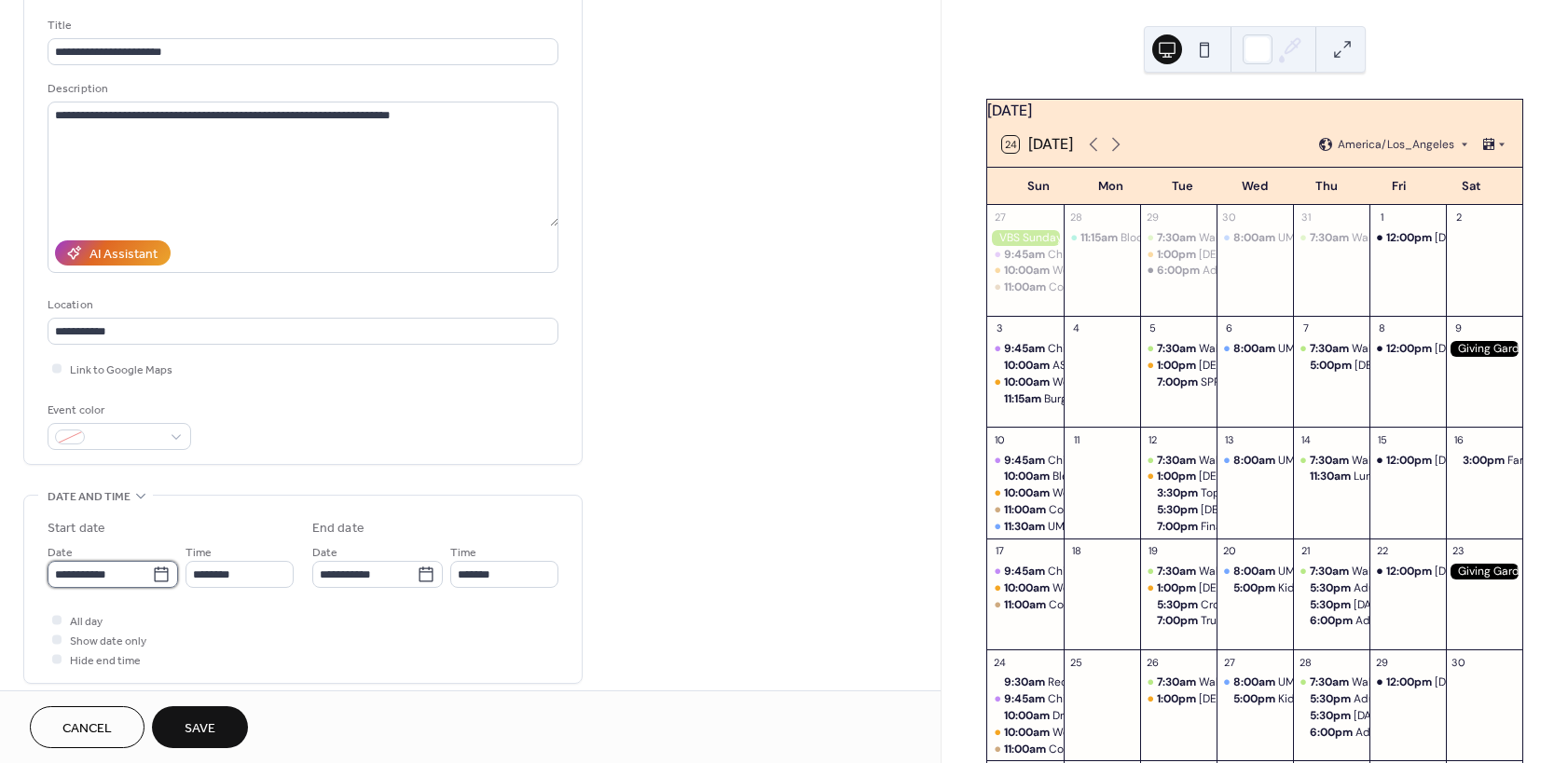 click on "**********" at bounding box center [100, 574] 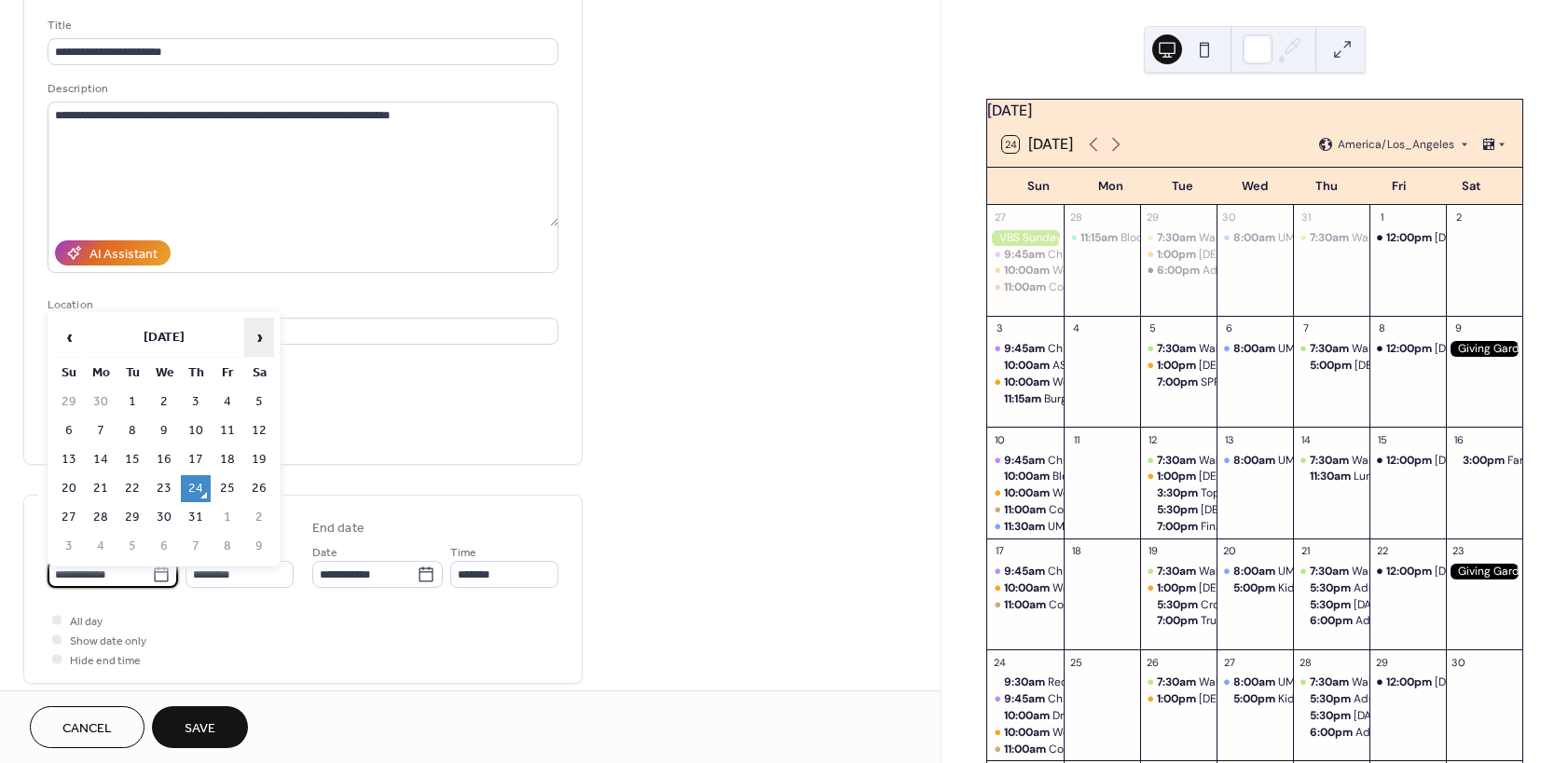 click on "›" at bounding box center (259, 337) 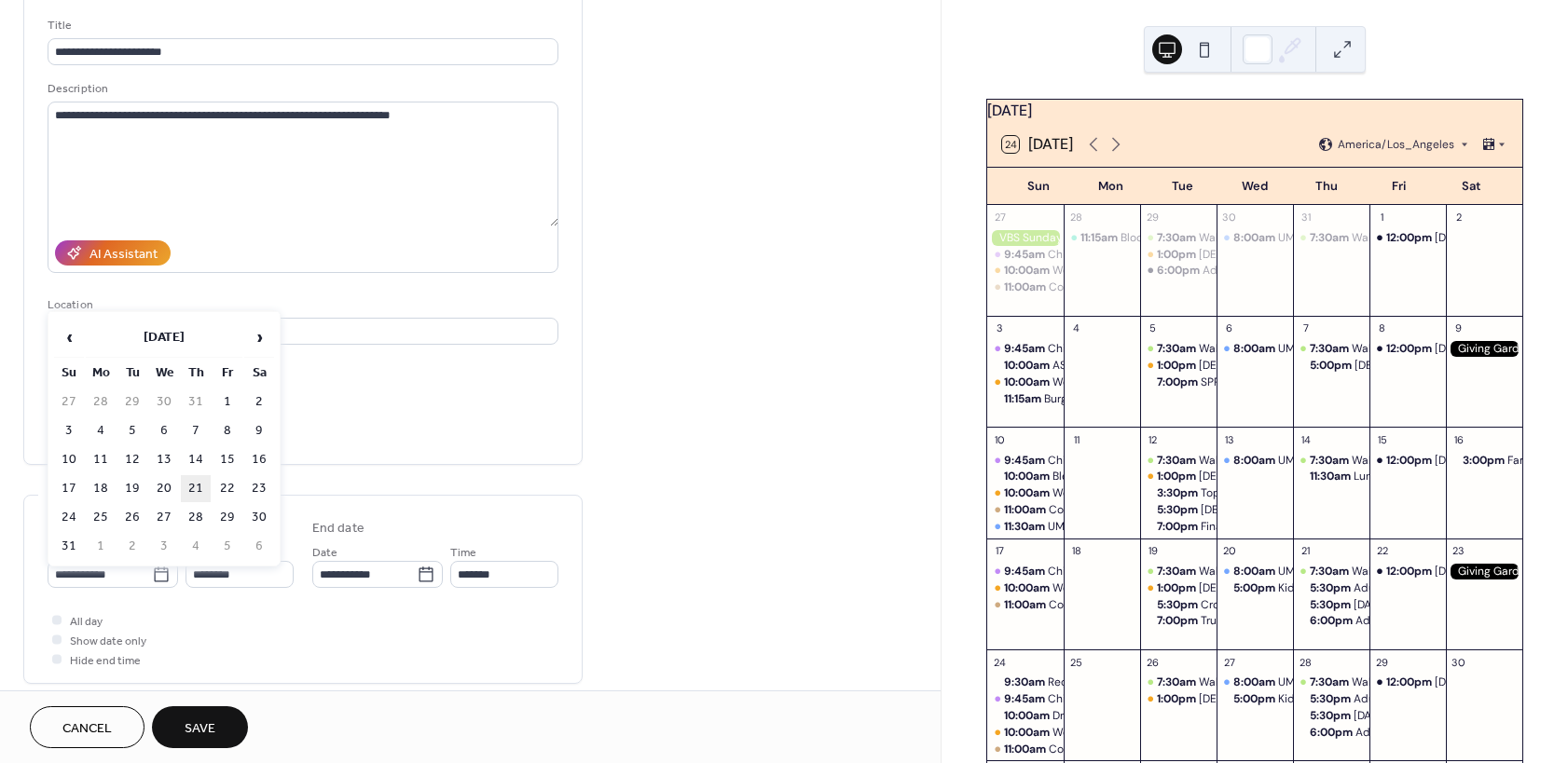 click on "21" at bounding box center (196, 488) 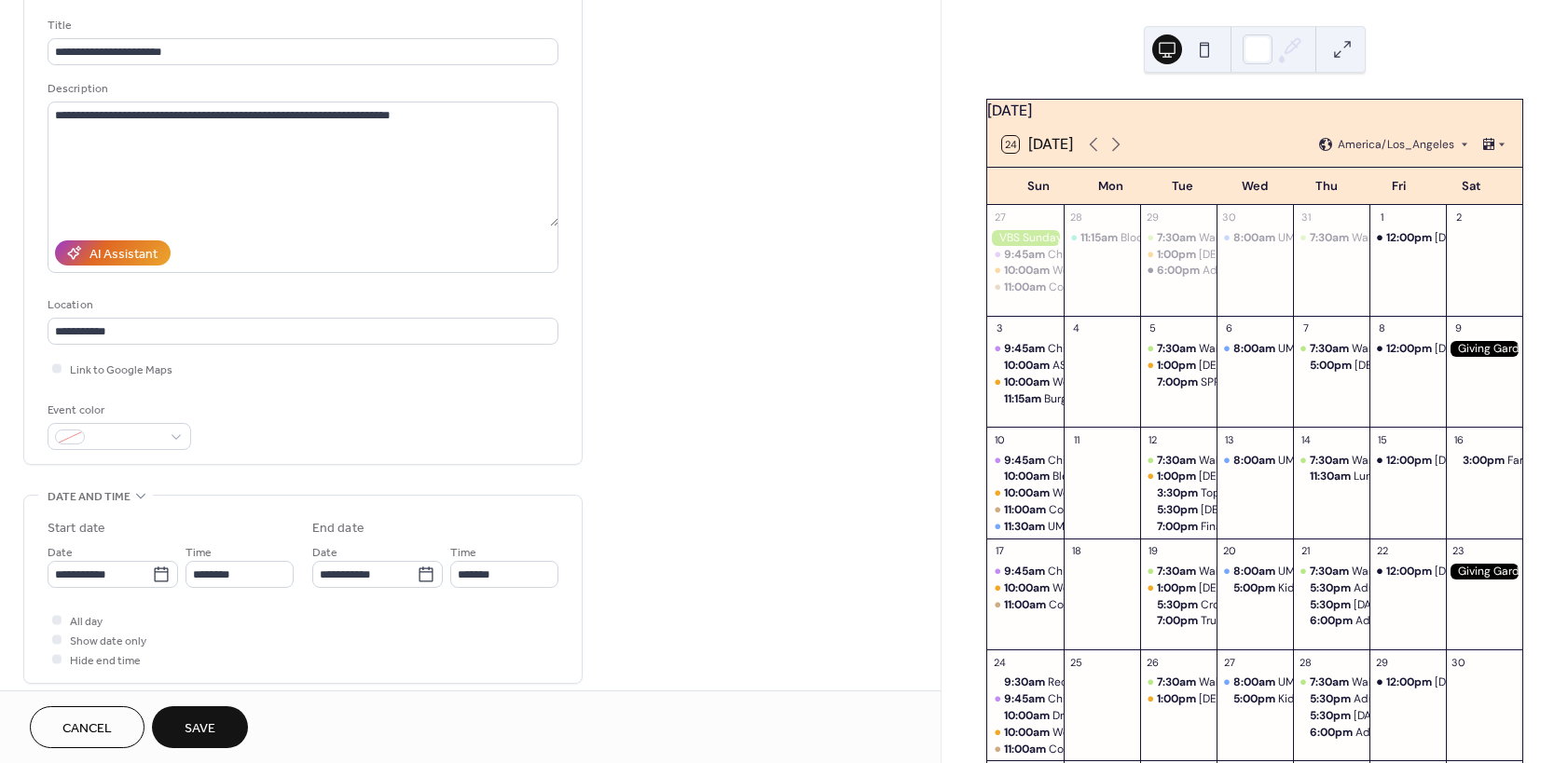 type on "**********" 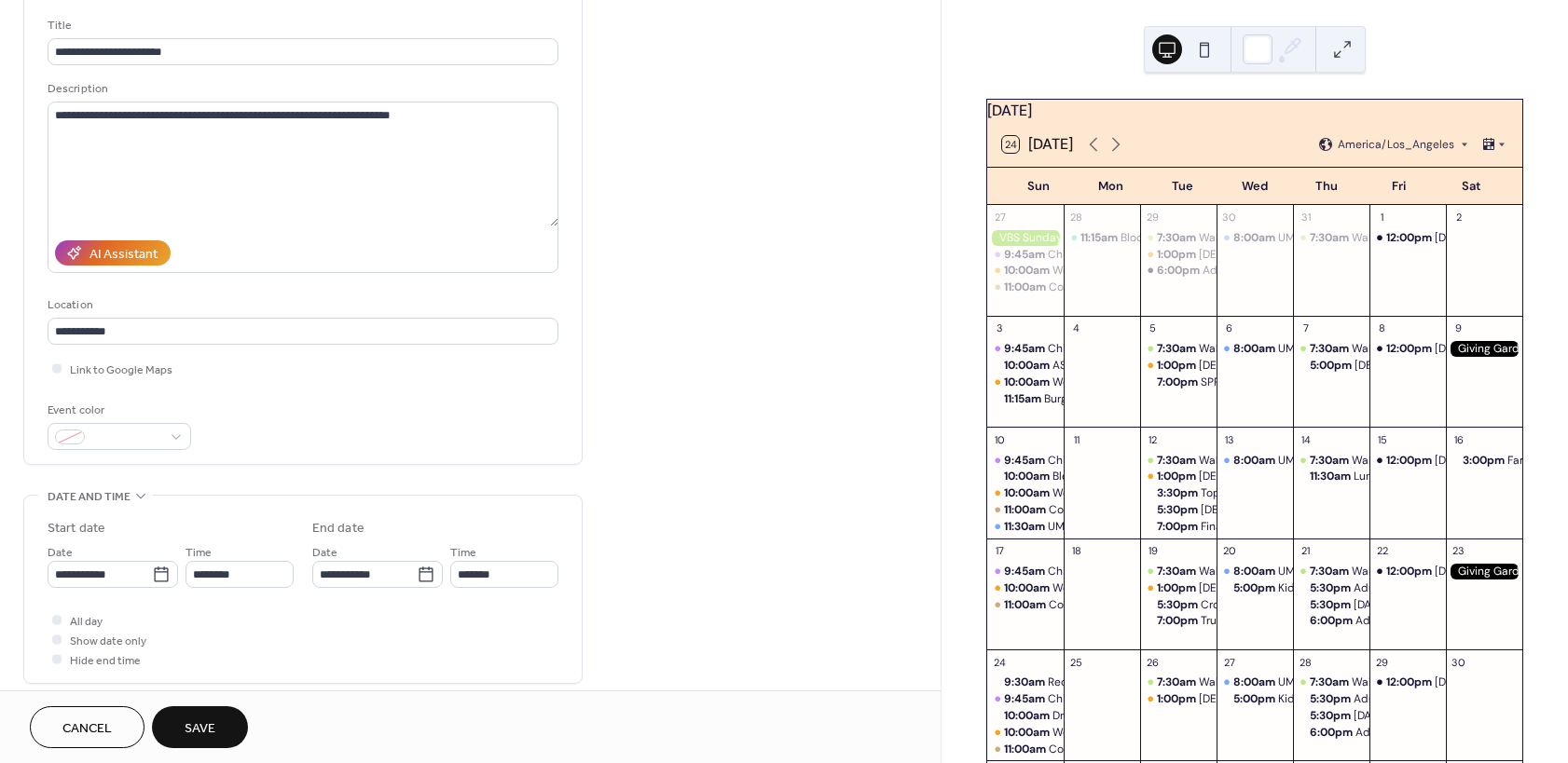 type on "**********" 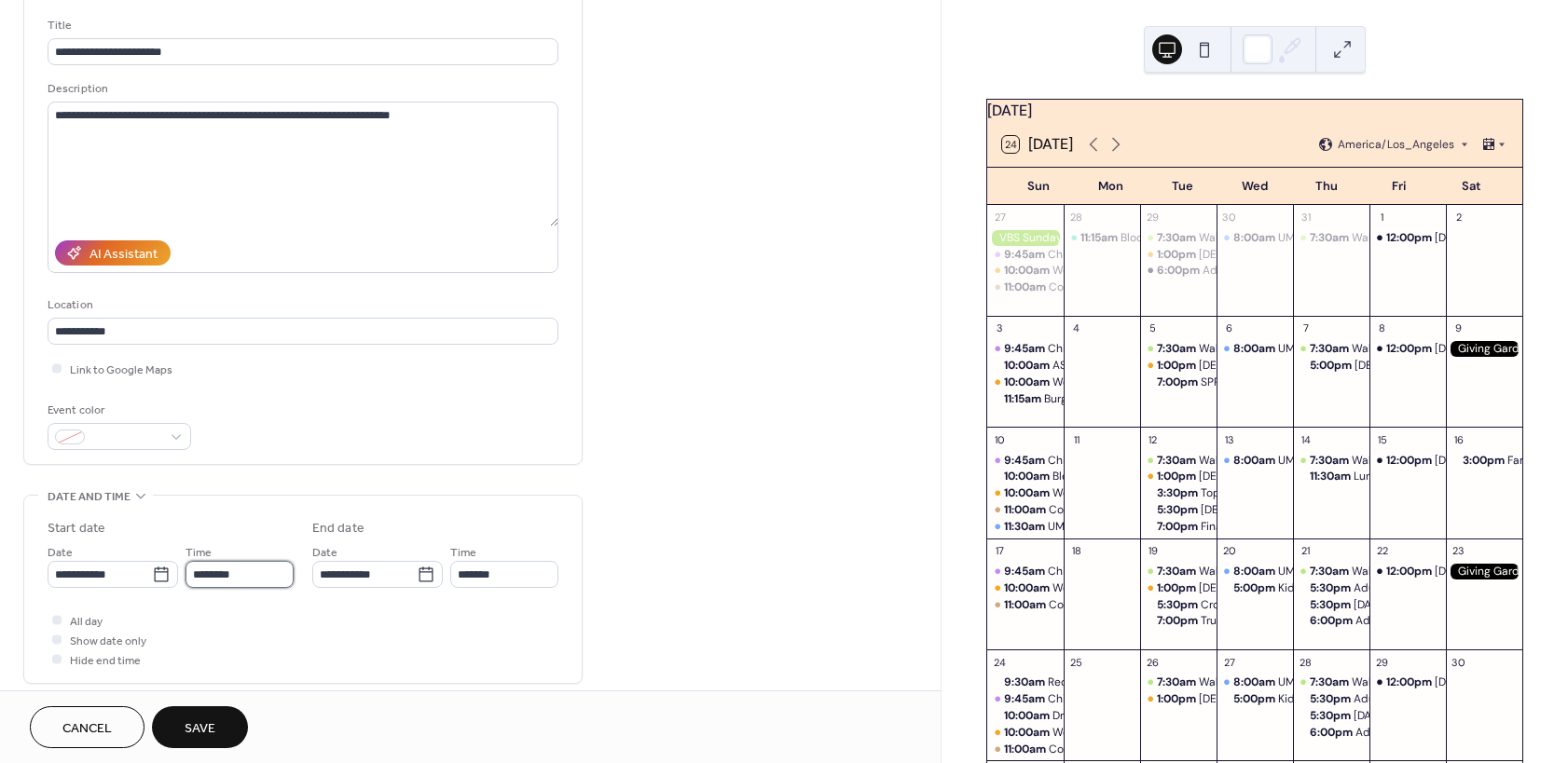 click on "********" at bounding box center (240, 574) 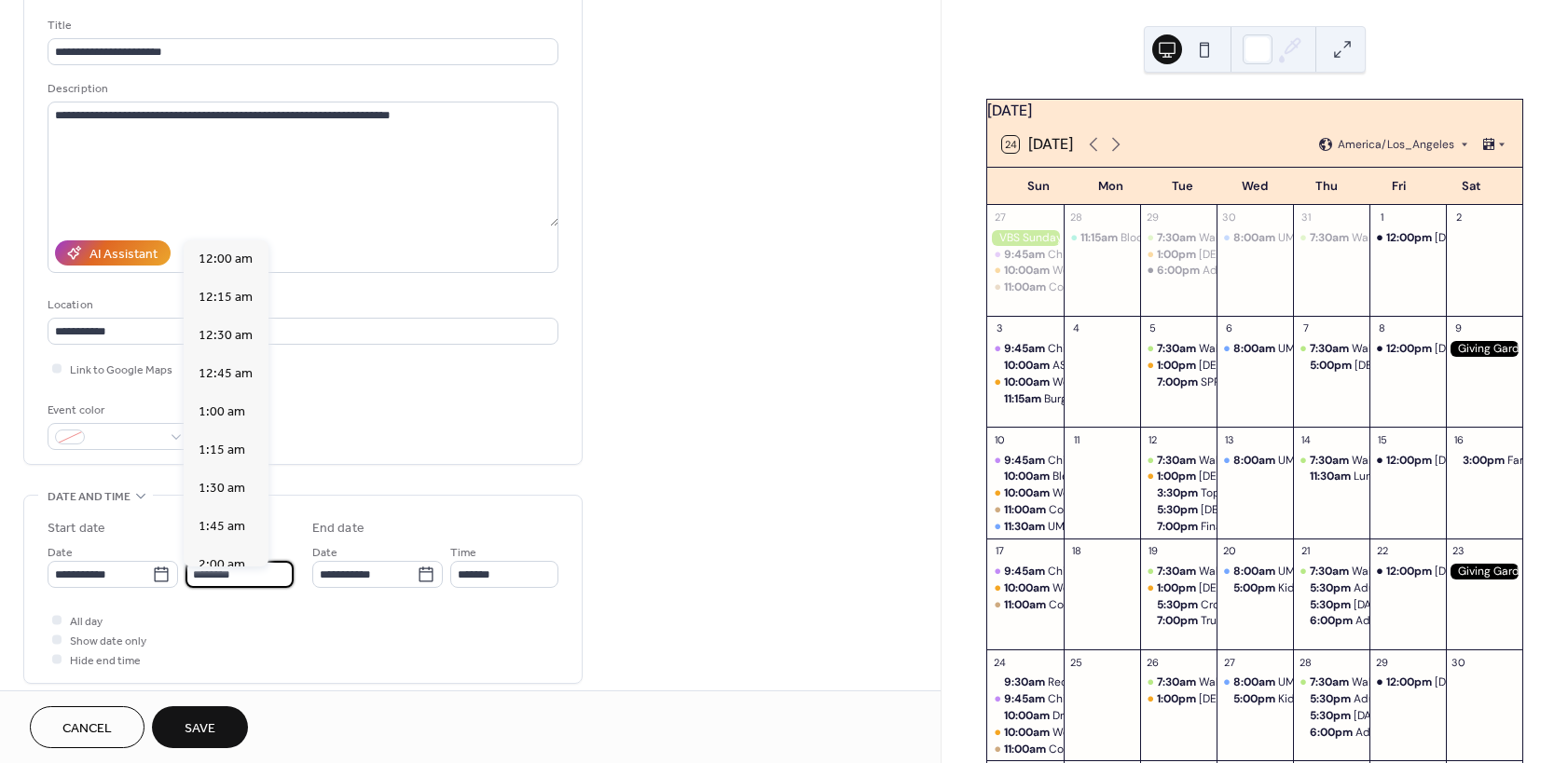 scroll, scrollTop: 1811, scrollLeft: 0, axis: vertical 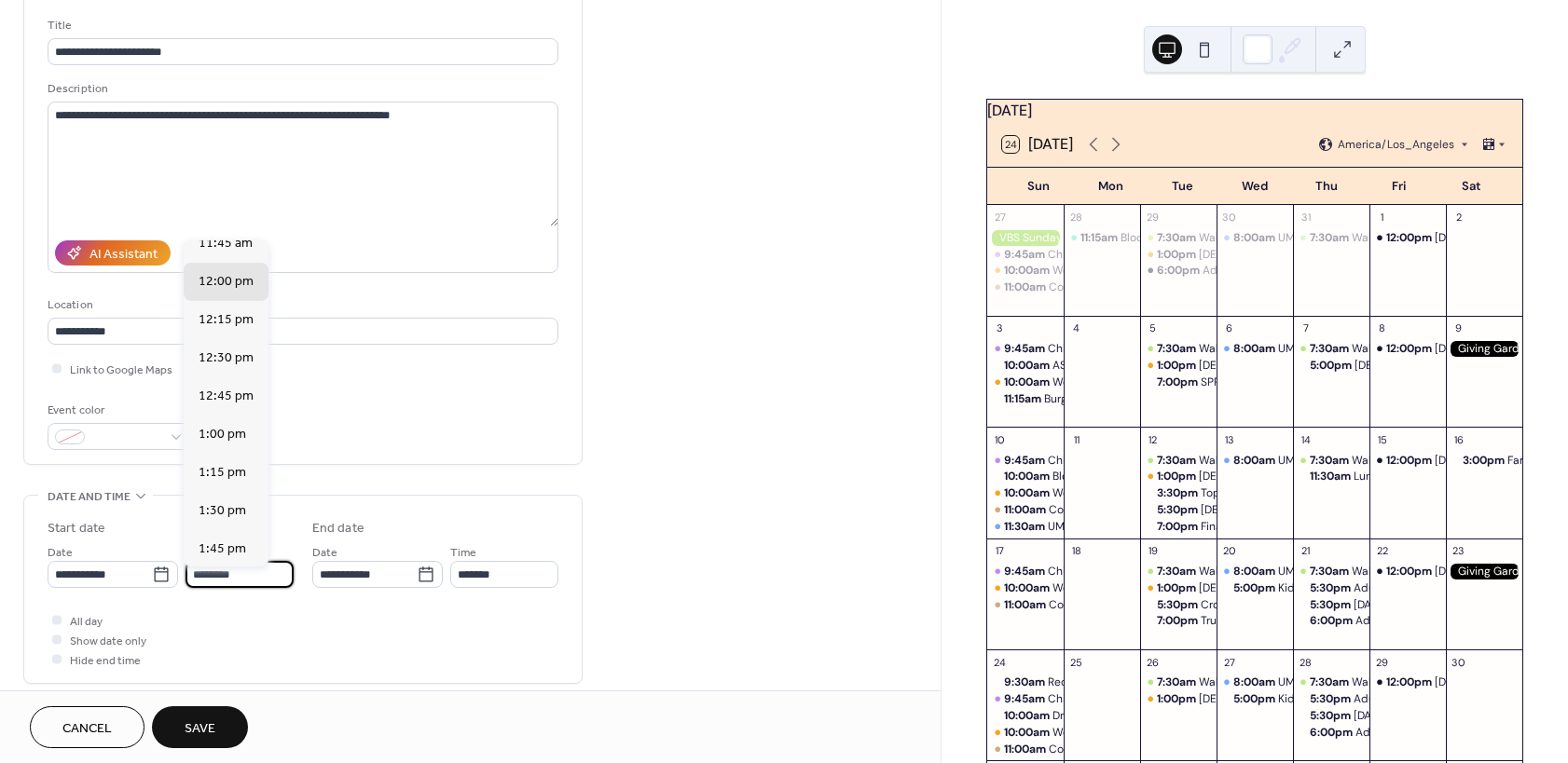 drag, startPoint x: 244, startPoint y: 577, endPoint x: 170, endPoint y: 576, distance: 74.00676 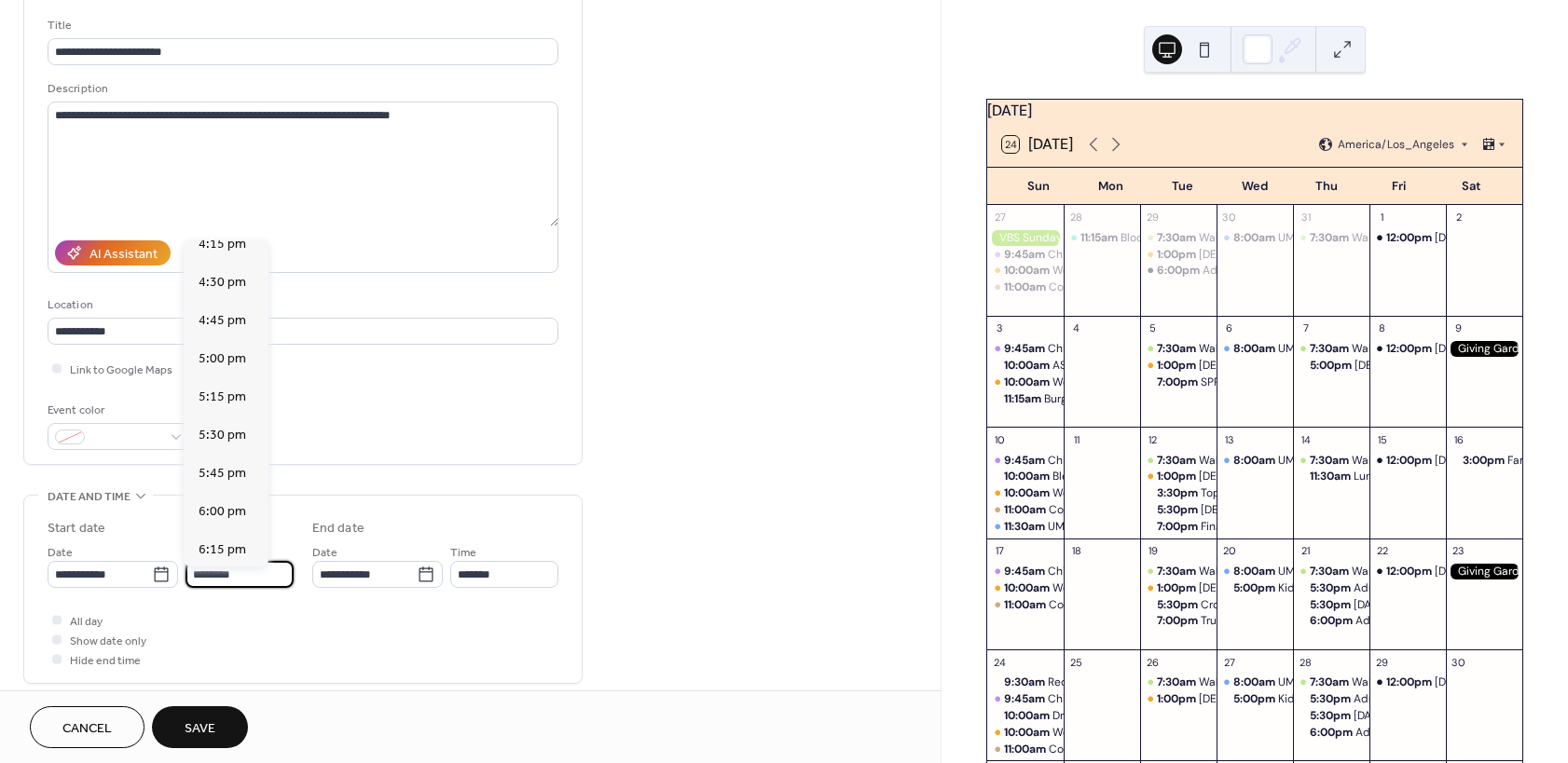 scroll, scrollTop: 2566, scrollLeft: 0, axis: vertical 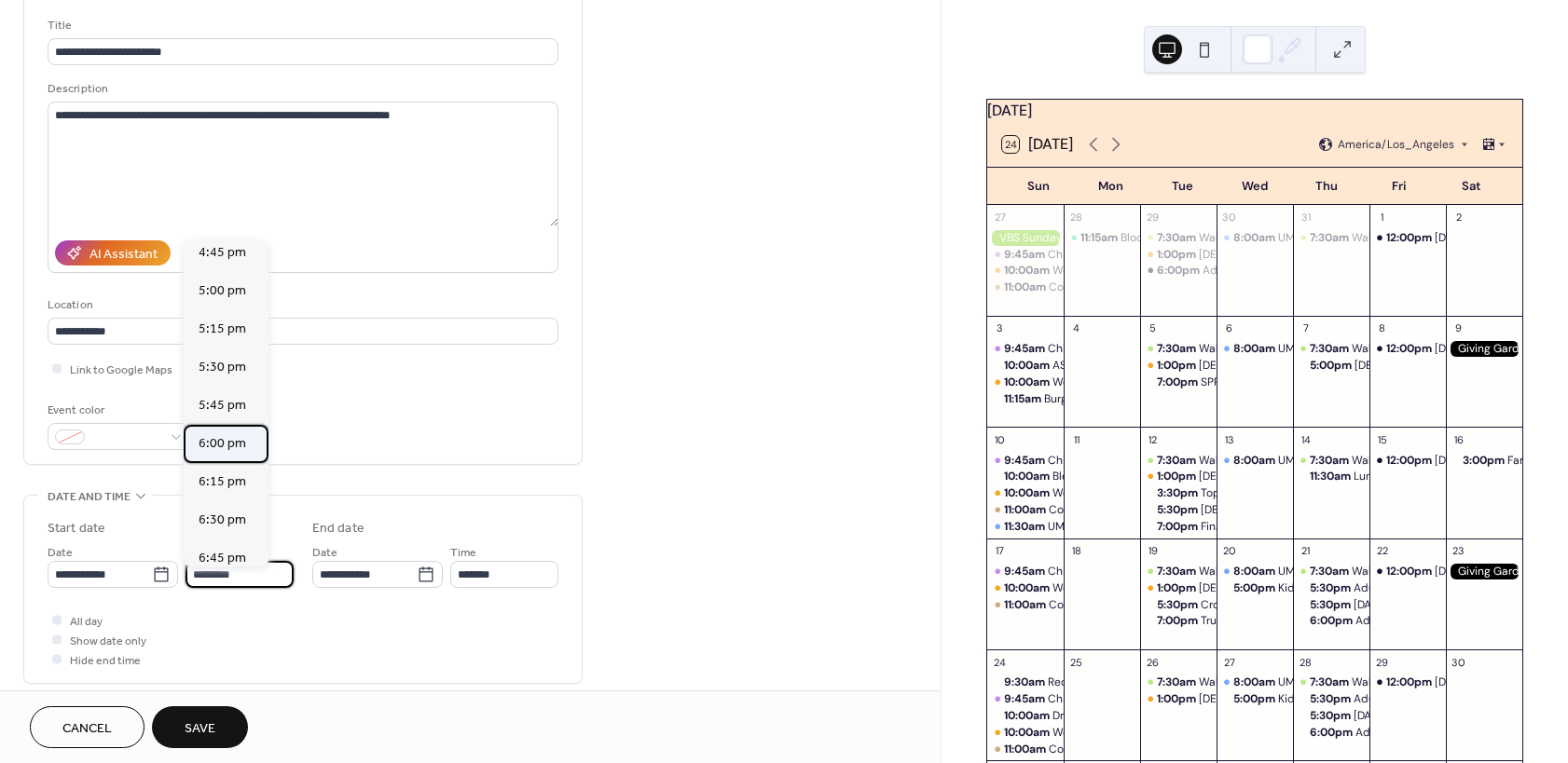 click on "6:00 pm" at bounding box center (222, 443) 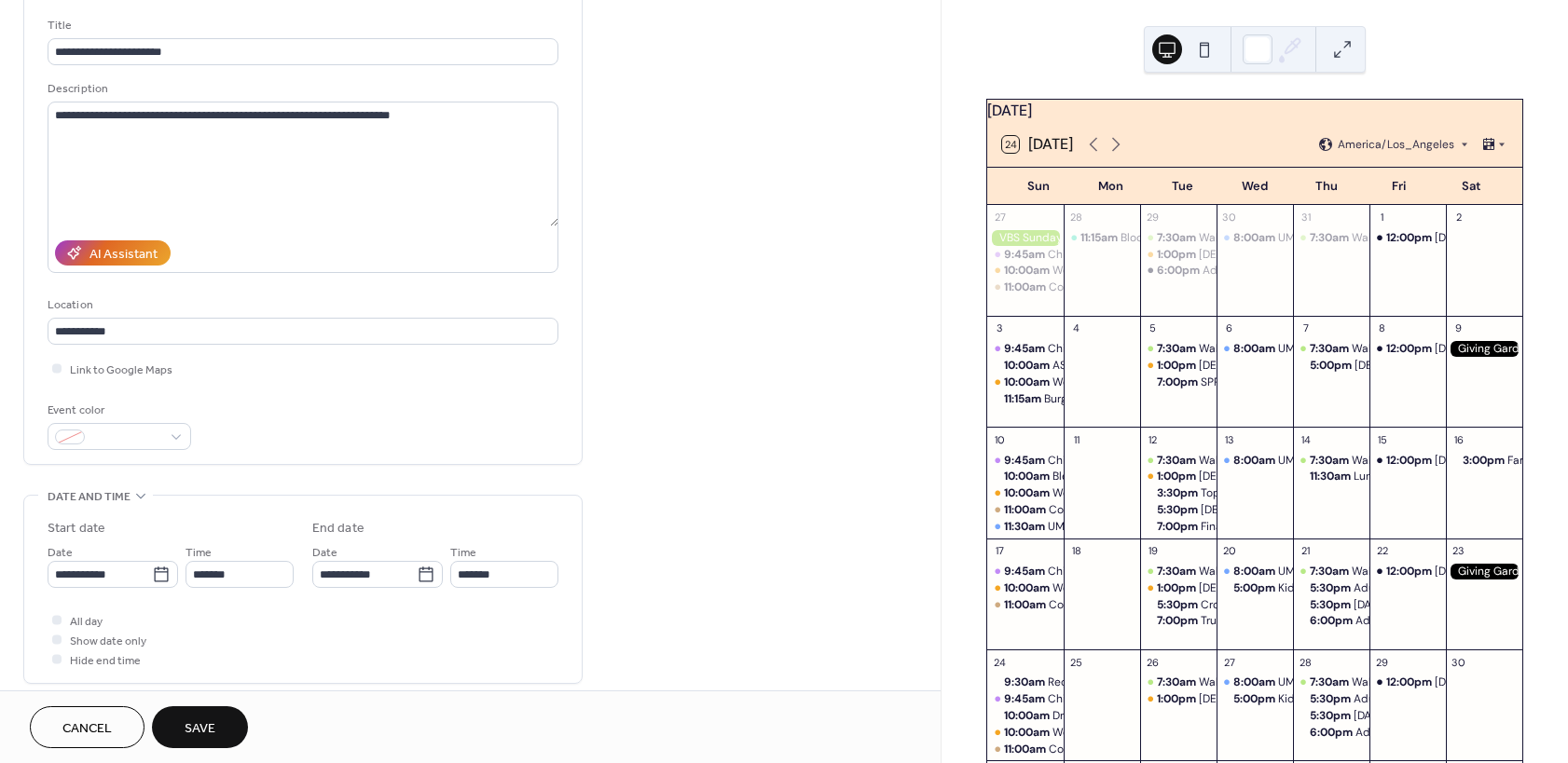type on "*******" 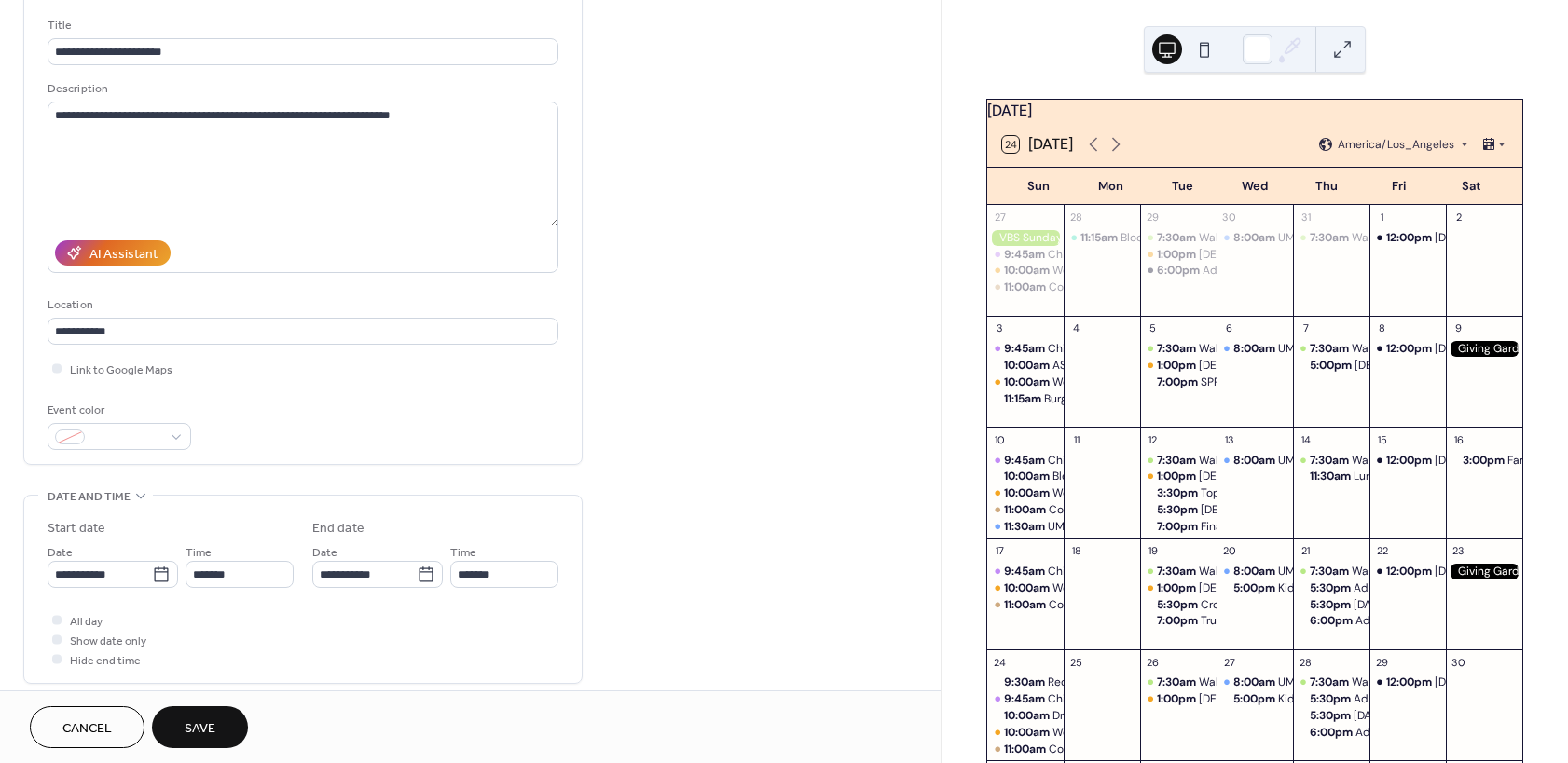 type on "*******" 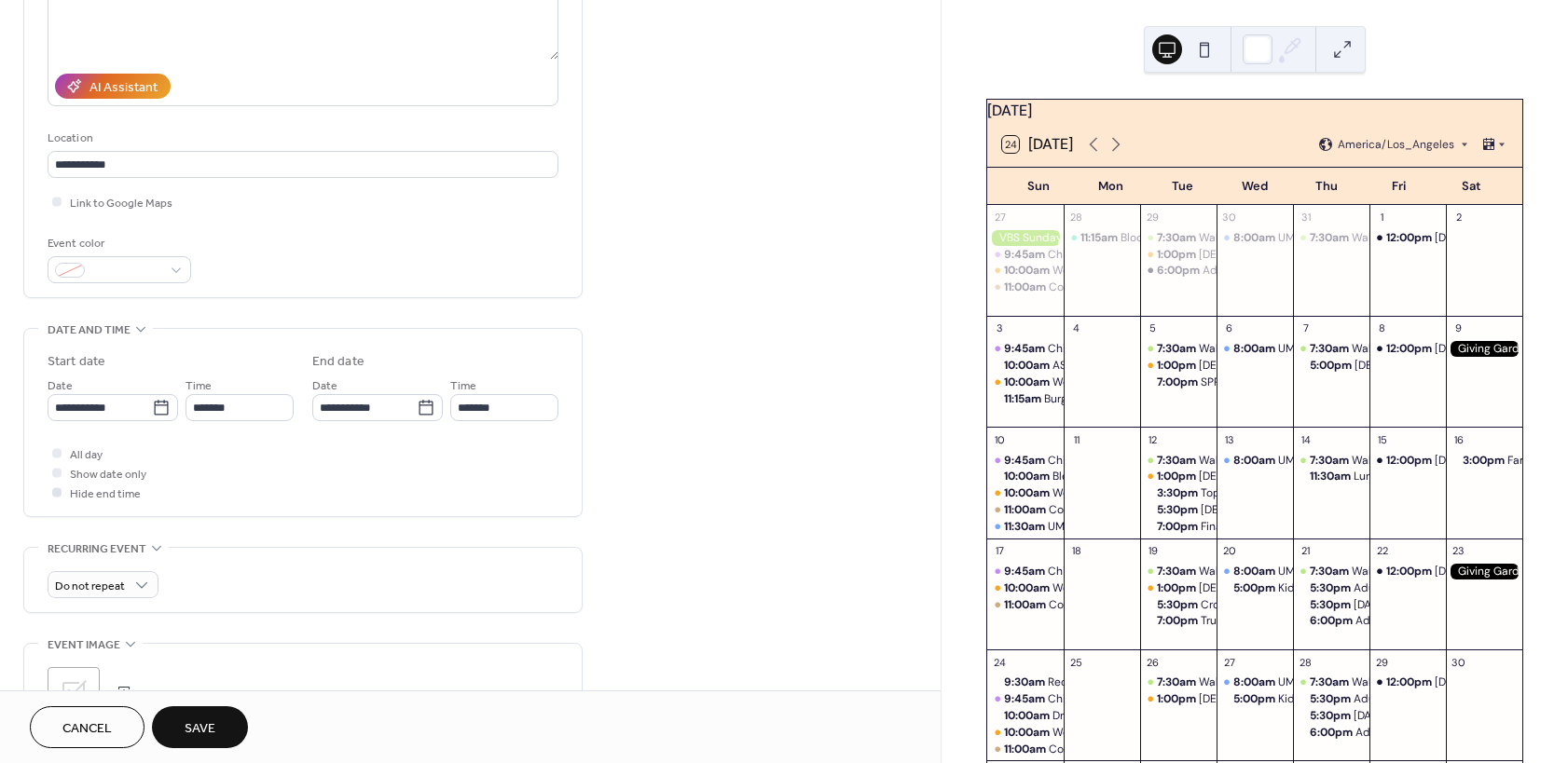 scroll, scrollTop: 279, scrollLeft: 0, axis: vertical 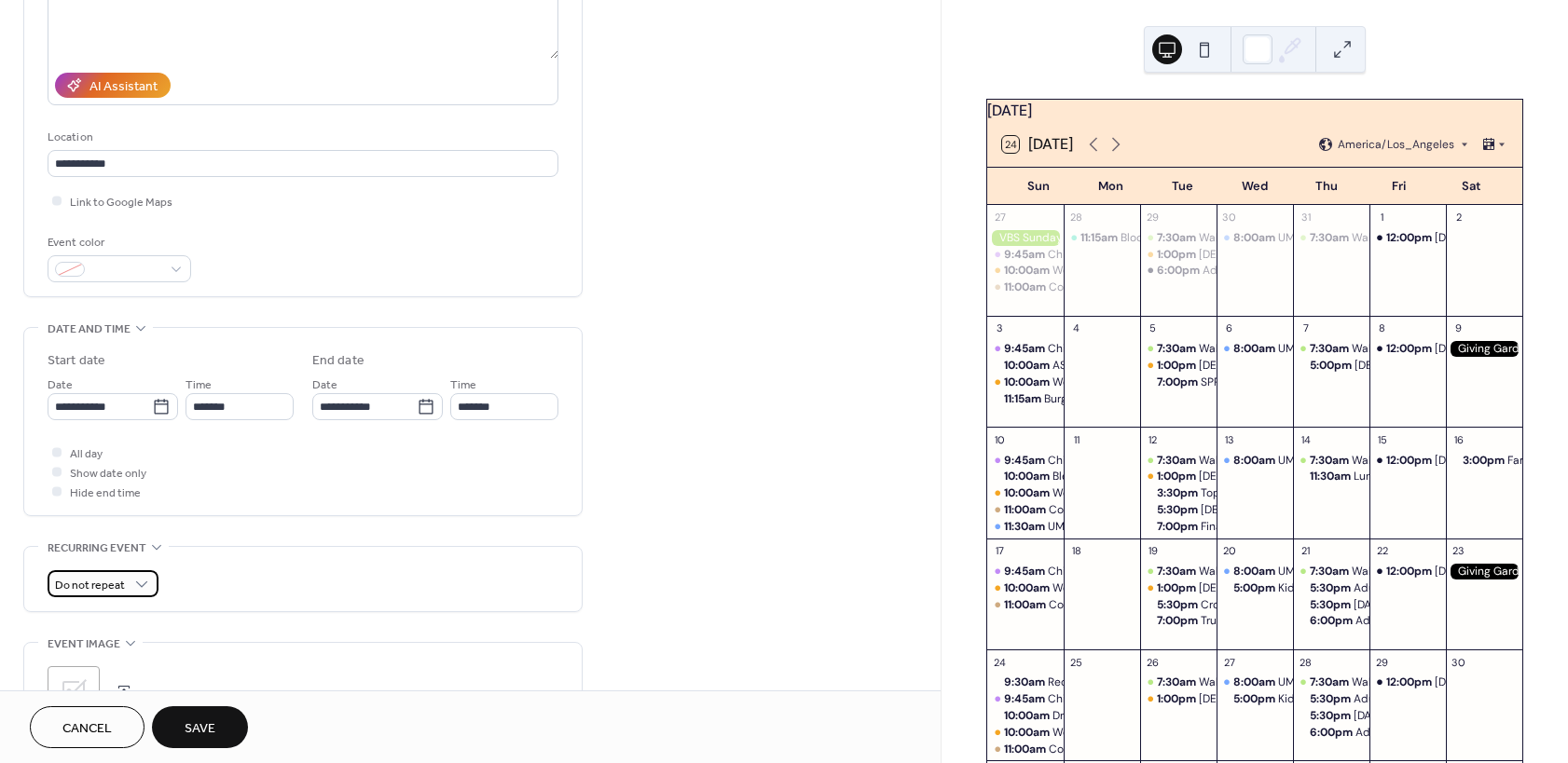 click on "Do not repeat" at bounding box center [89, 585] 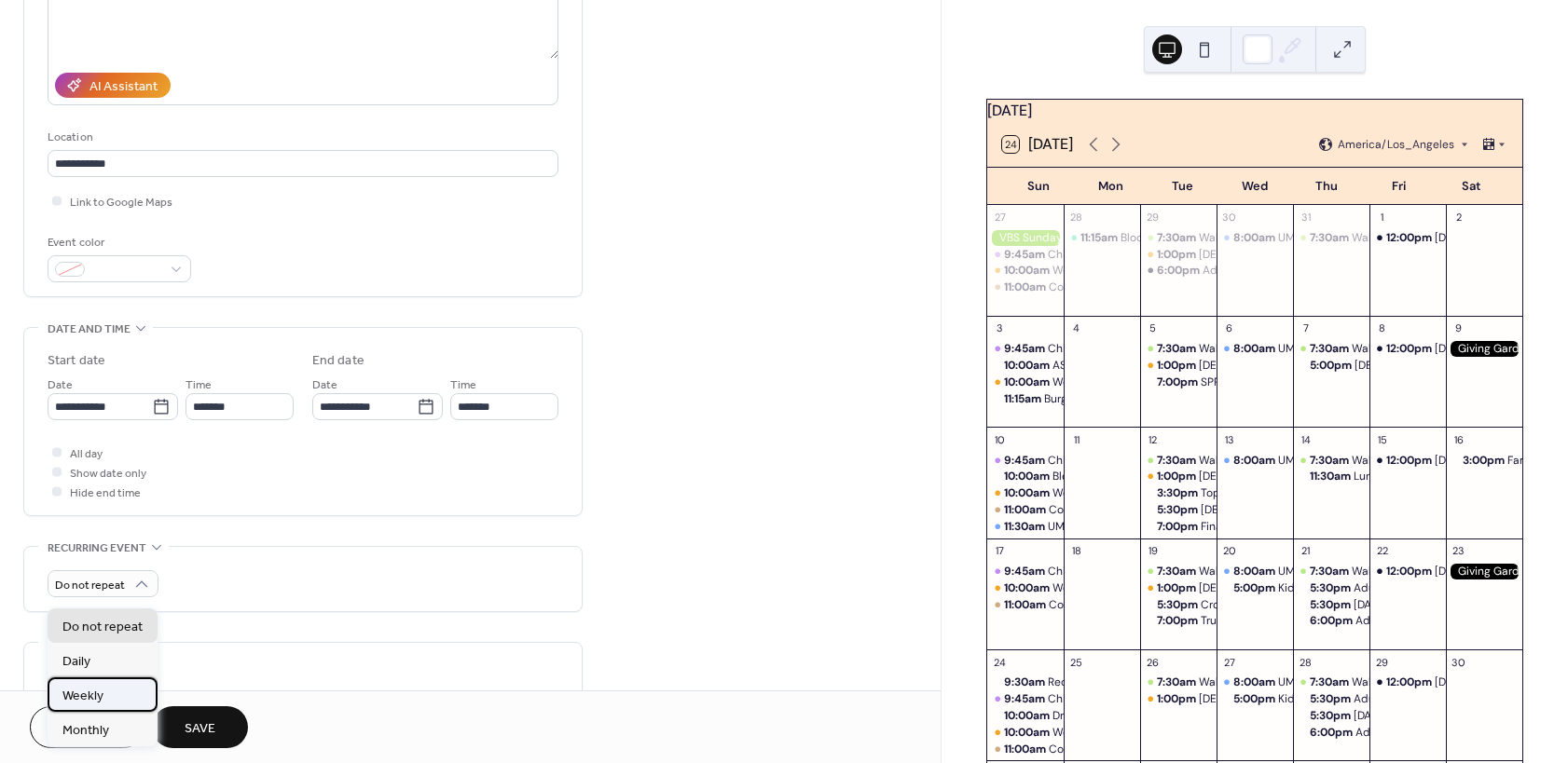 click on "Weekly" at bounding box center [83, 696] 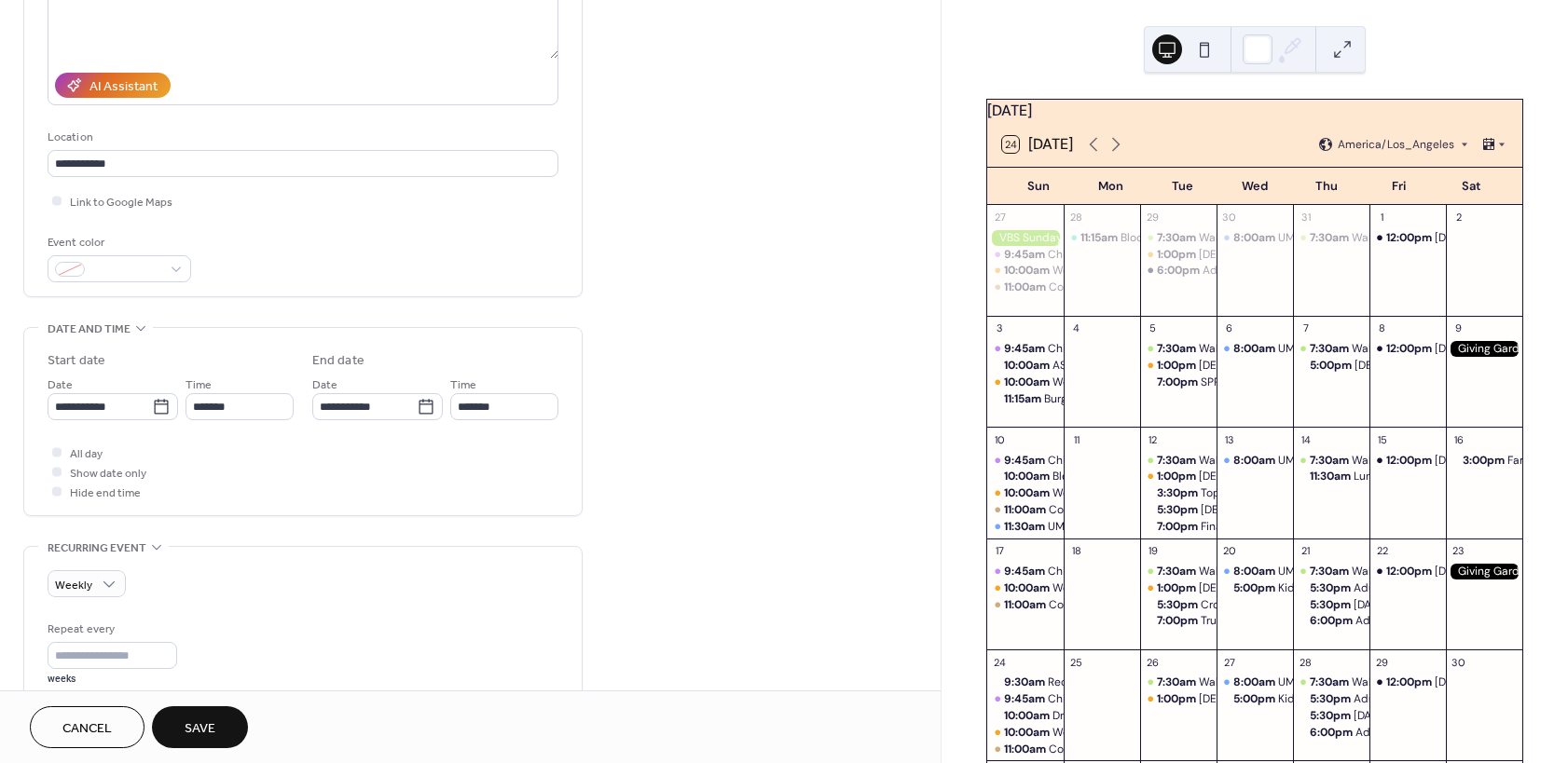 click on "Save" at bounding box center (199, 727) 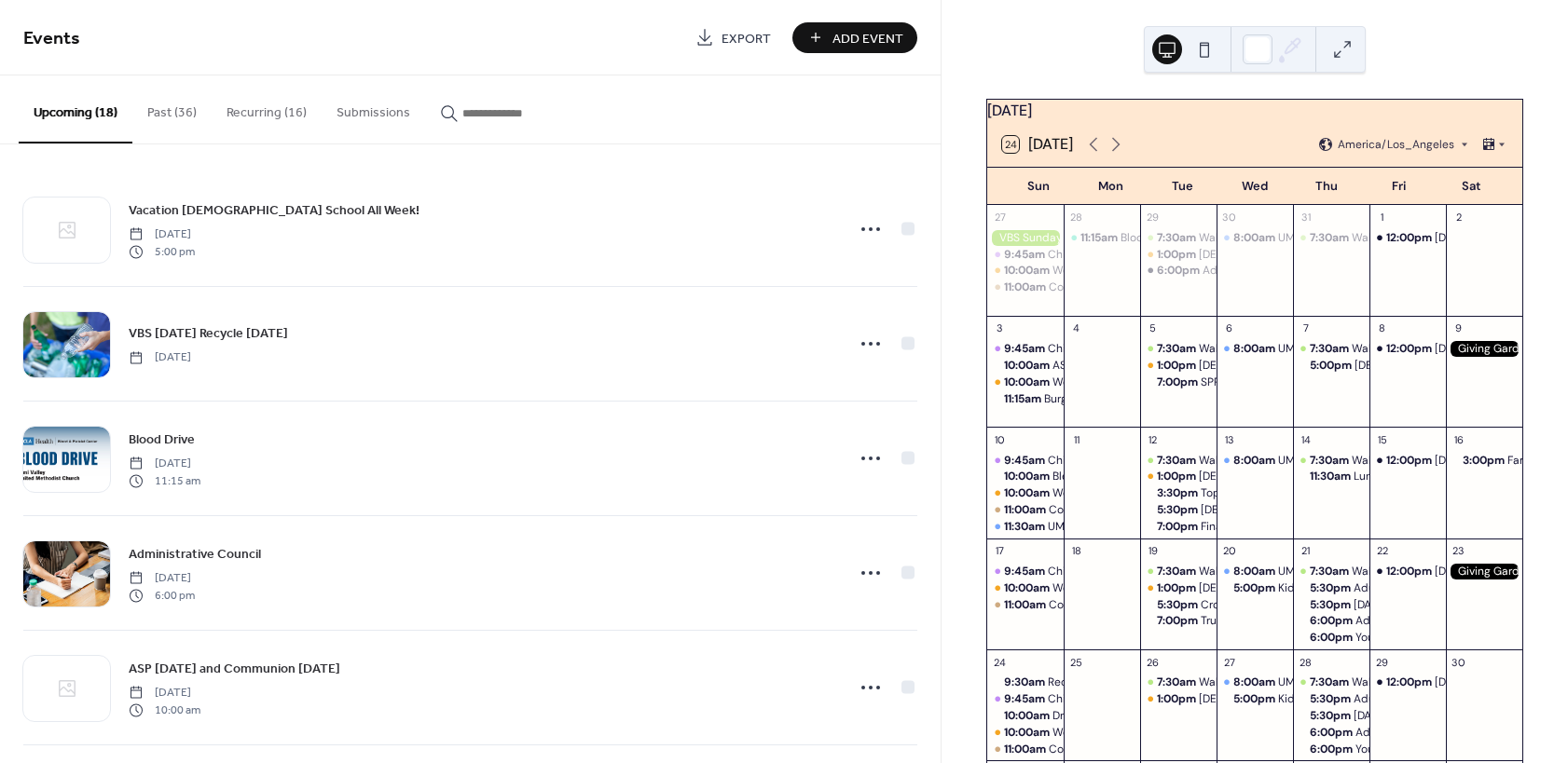 click on "Add Event" at bounding box center [868, 38] 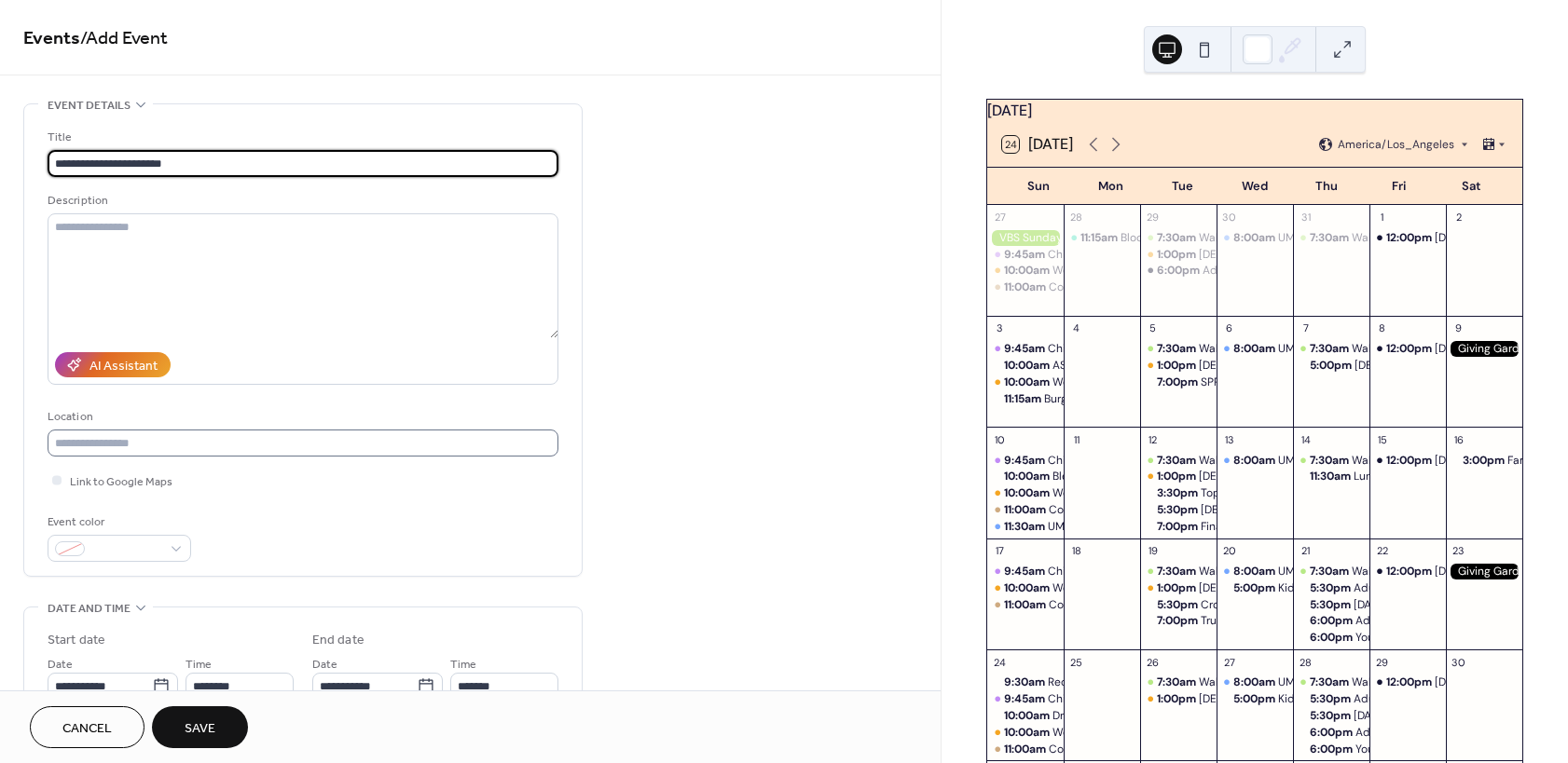 type on "**********" 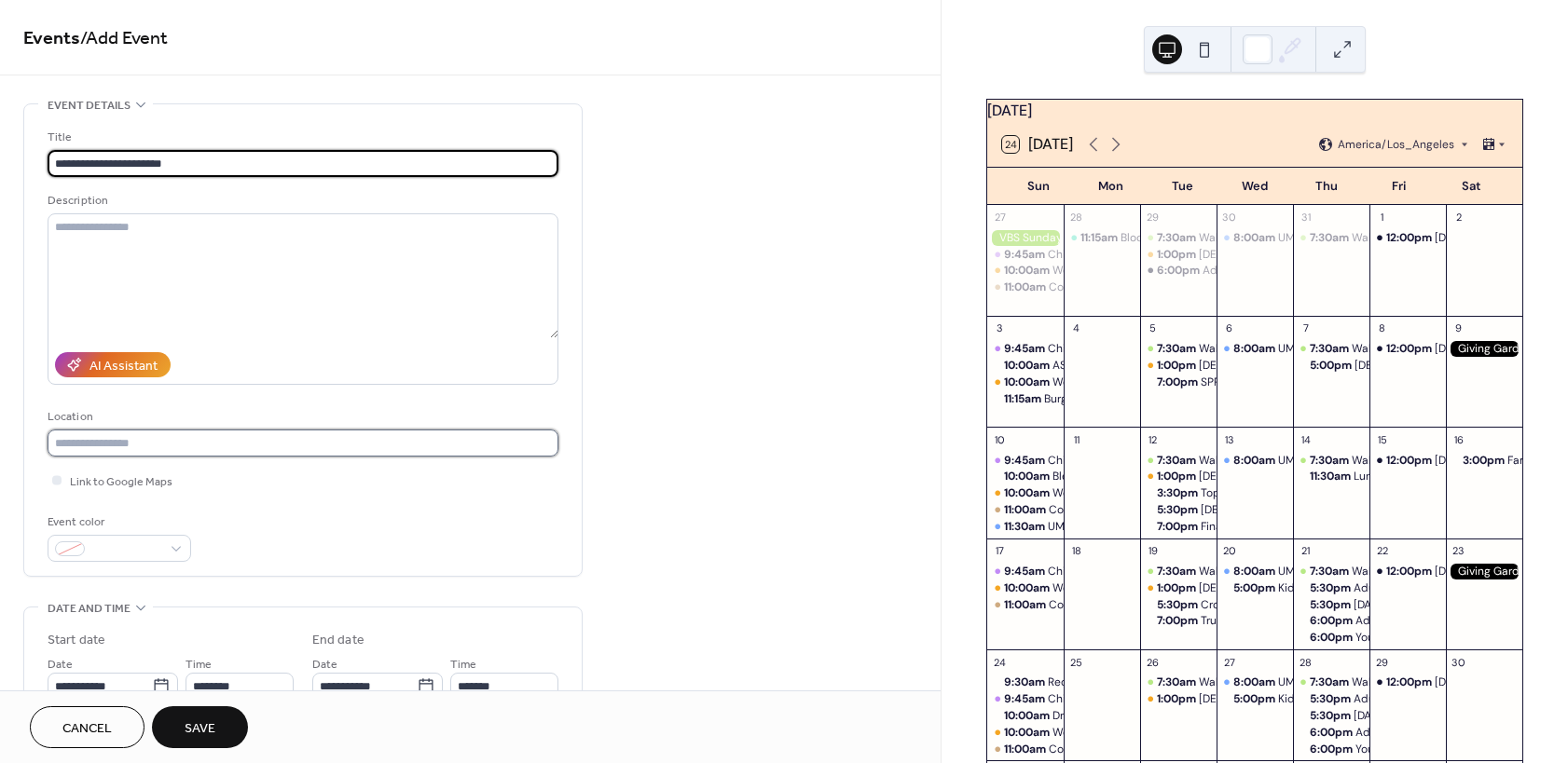 click at bounding box center (303, 443) 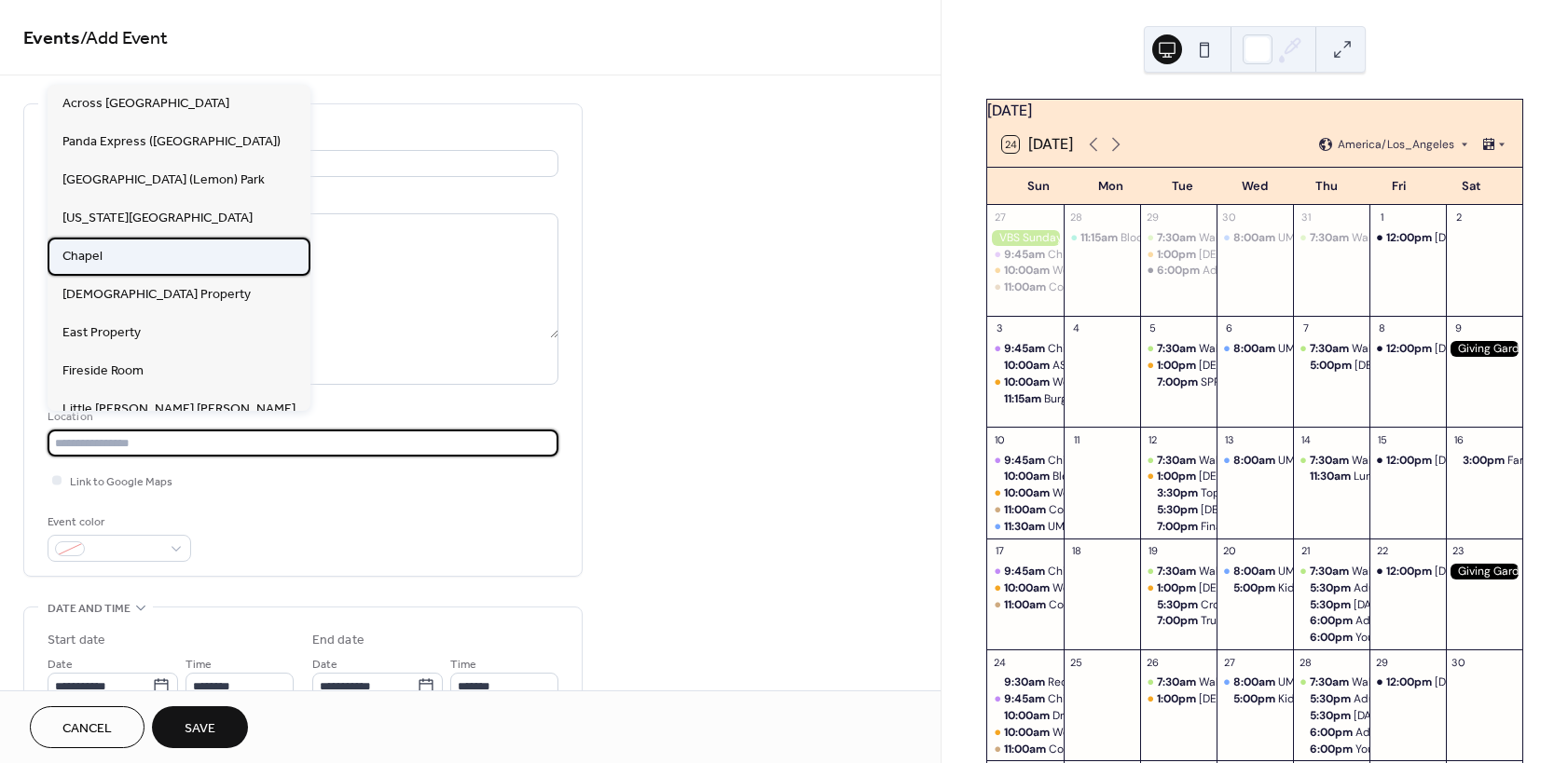click on "Chapel" at bounding box center [179, 256] 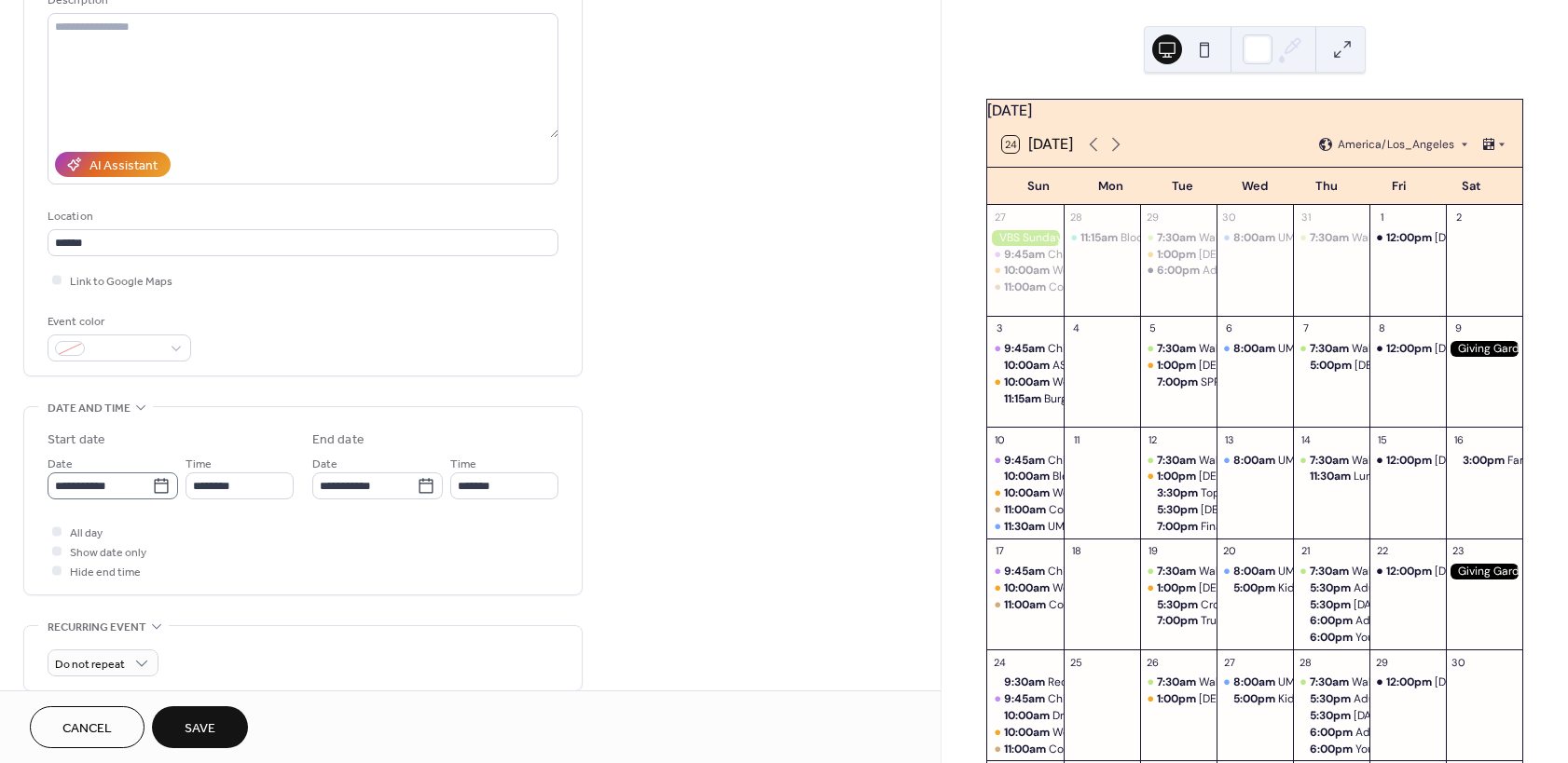 scroll, scrollTop: 224, scrollLeft: 0, axis: vertical 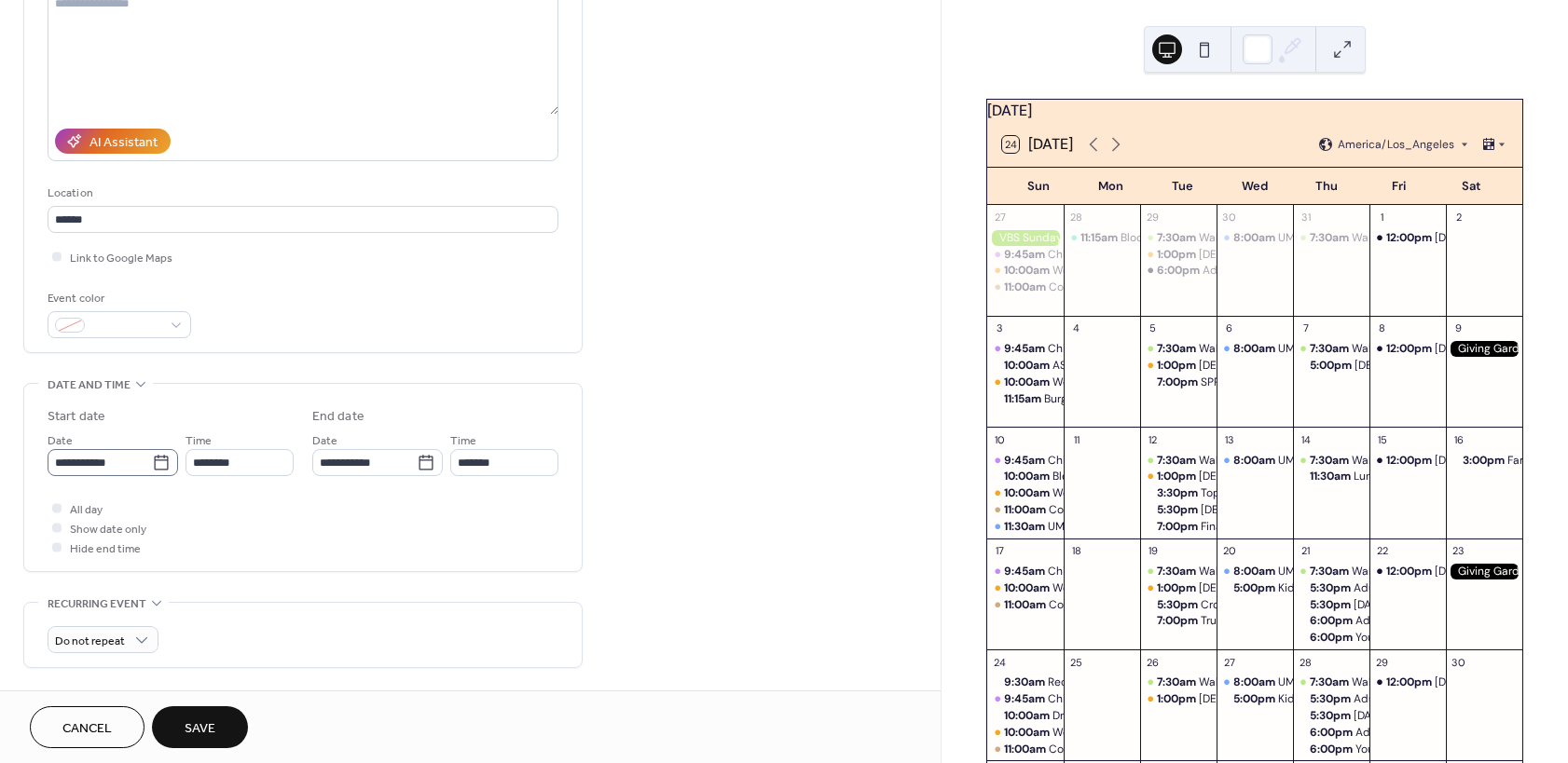 click 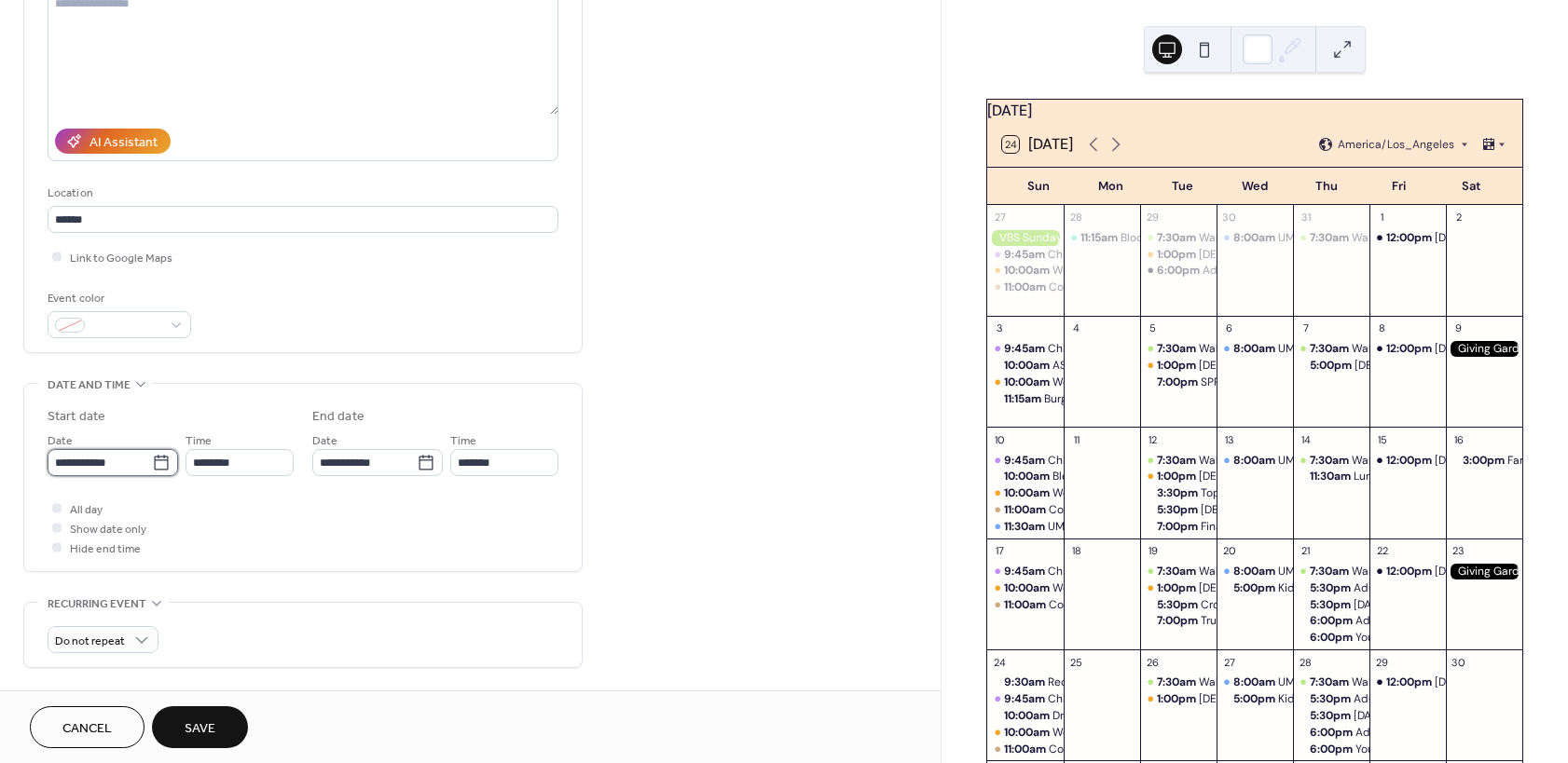 click on "**********" at bounding box center (100, 462) 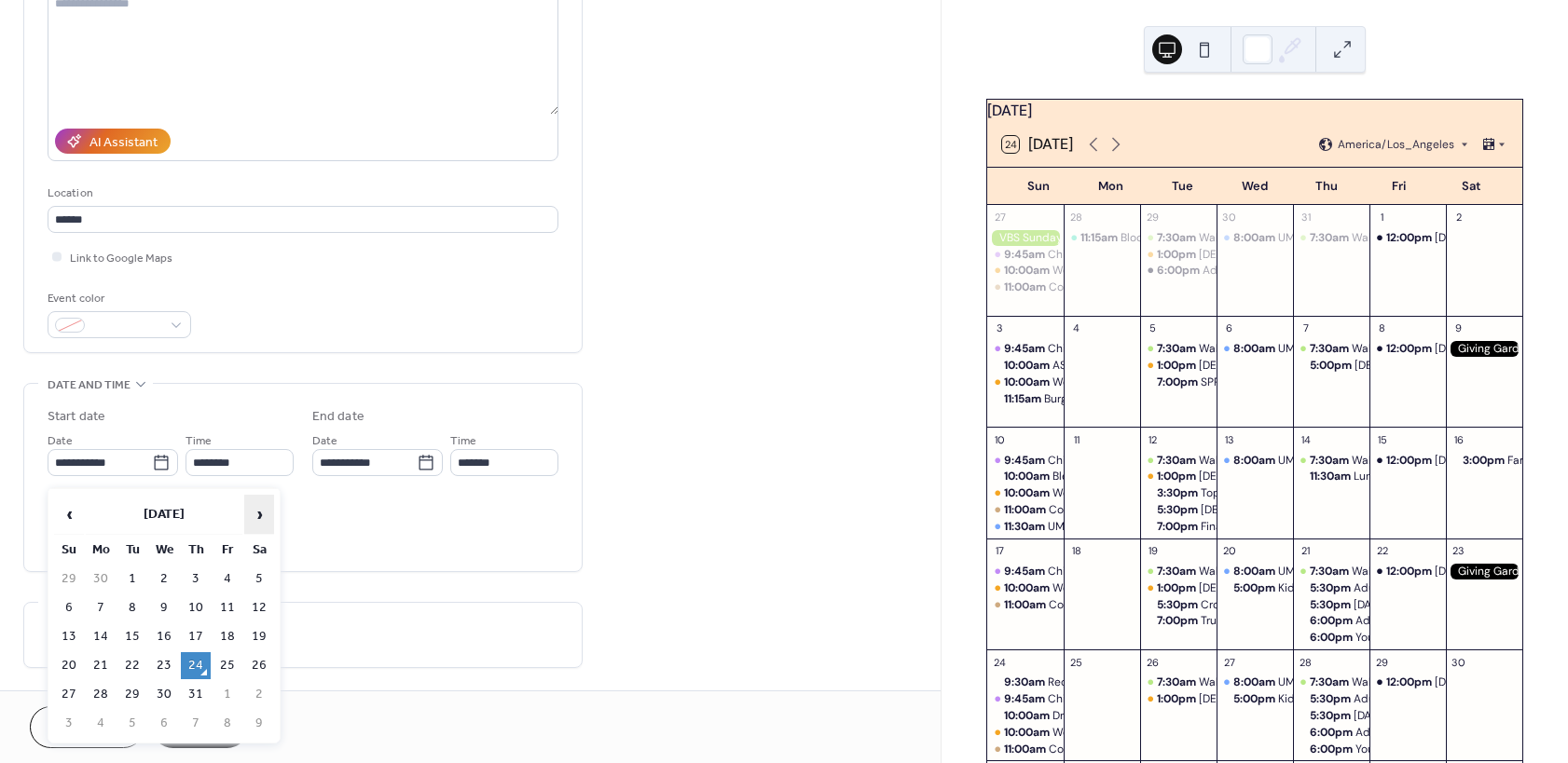 click on "›" at bounding box center (259, 514) 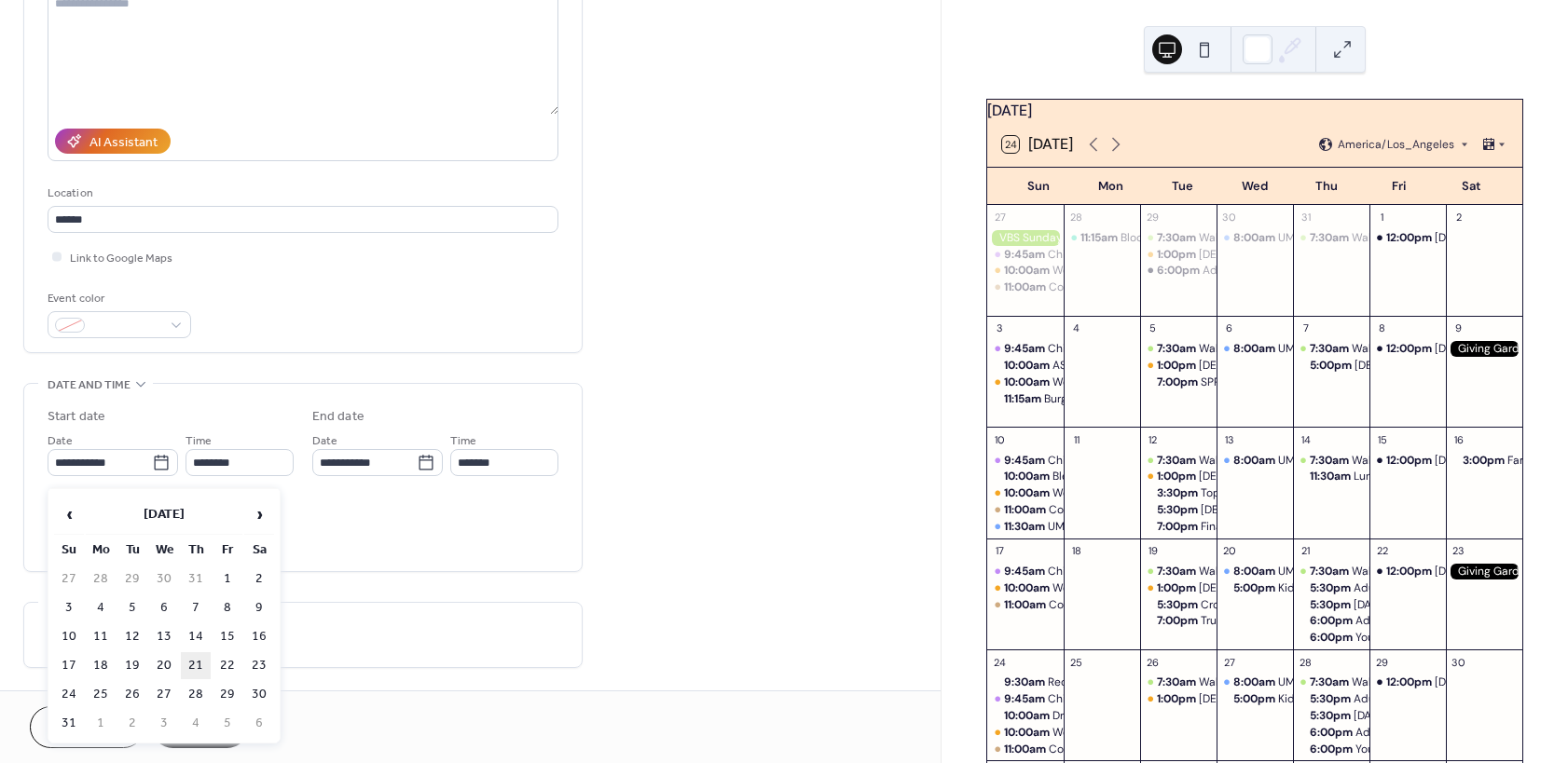 click on "21" at bounding box center [196, 665] 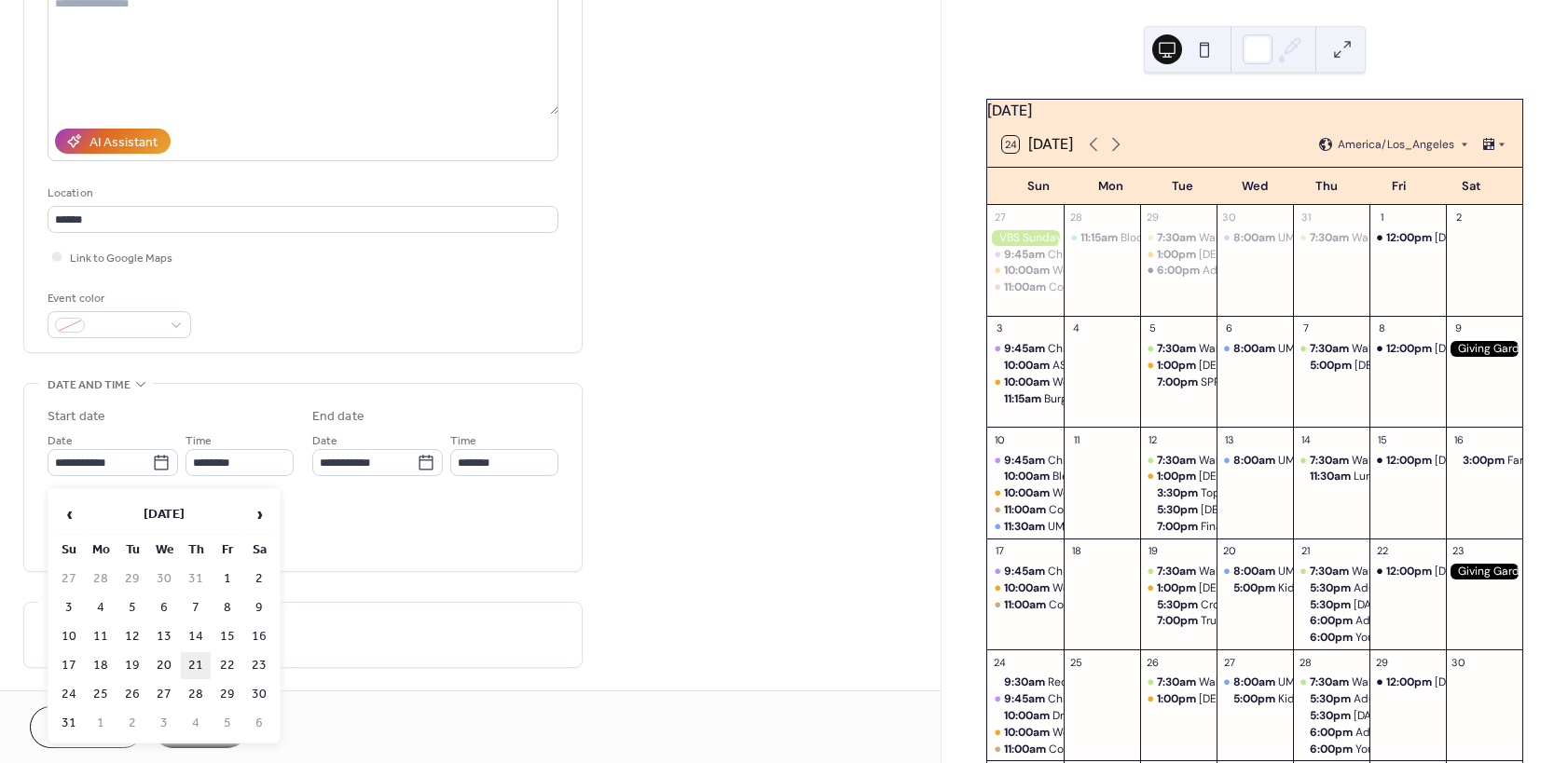 type on "**********" 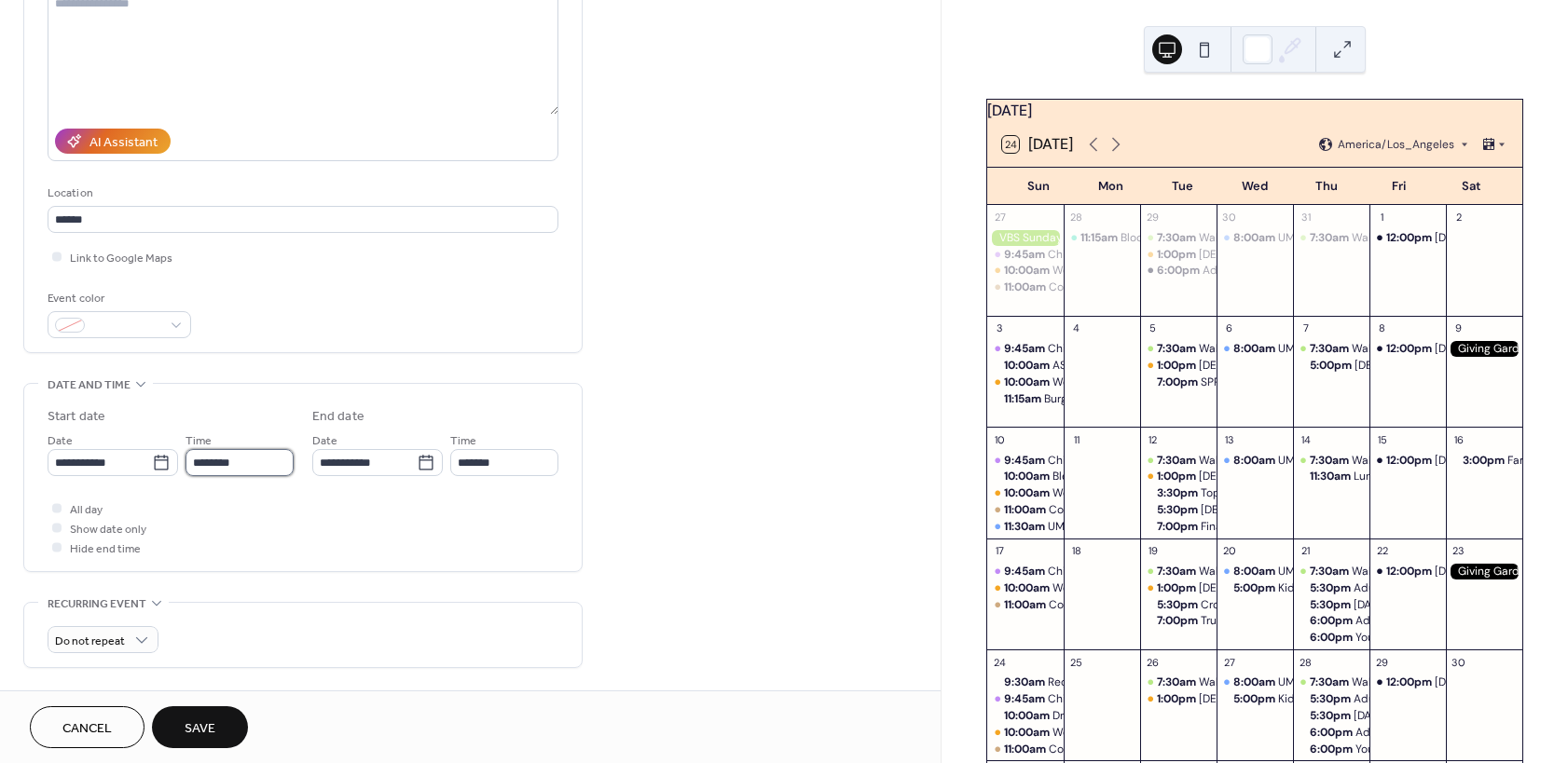click on "********" at bounding box center [240, 462] 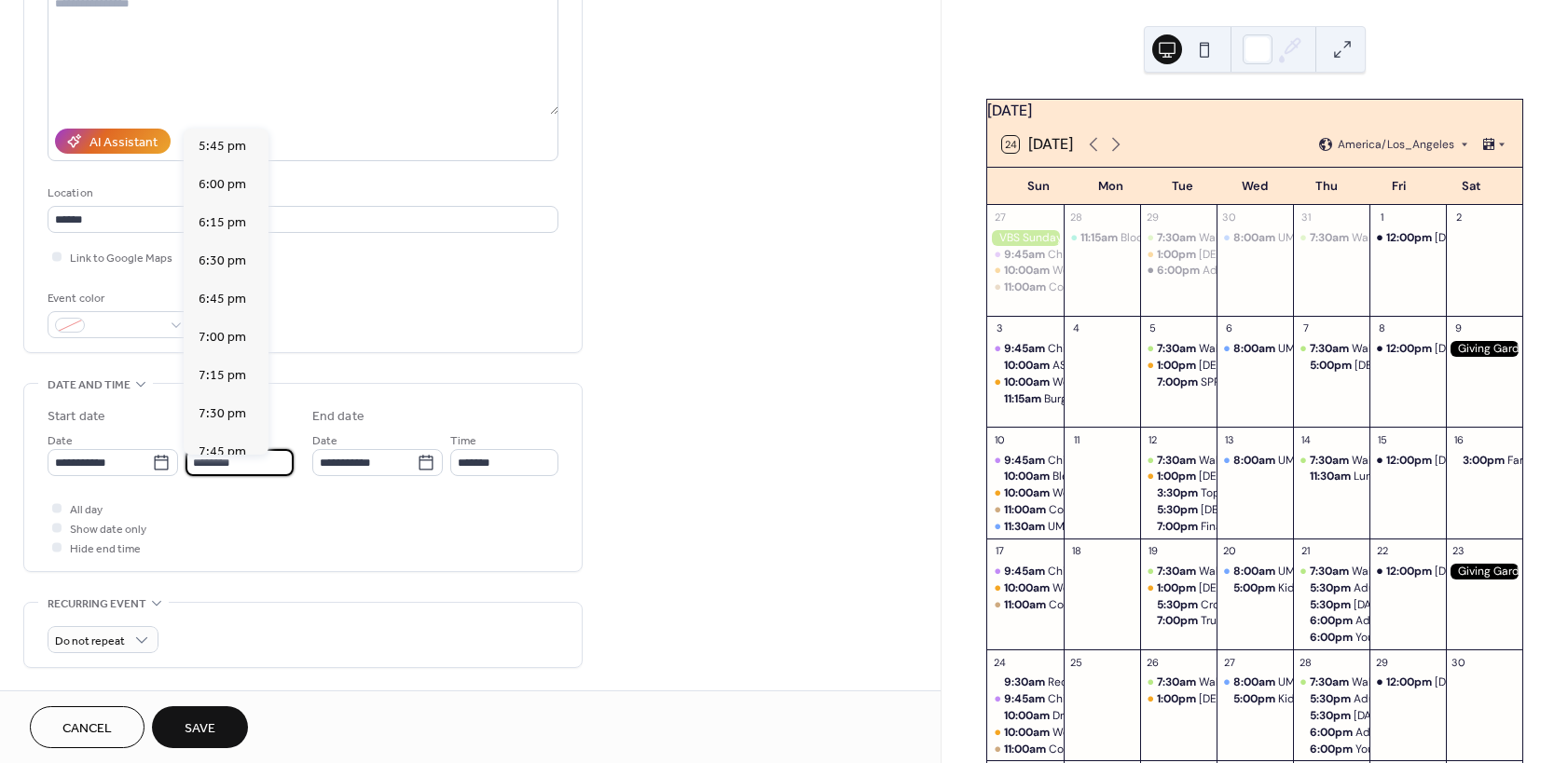 scroll, scrollTop: 2733, scrollLeft: 0, axis: vertical 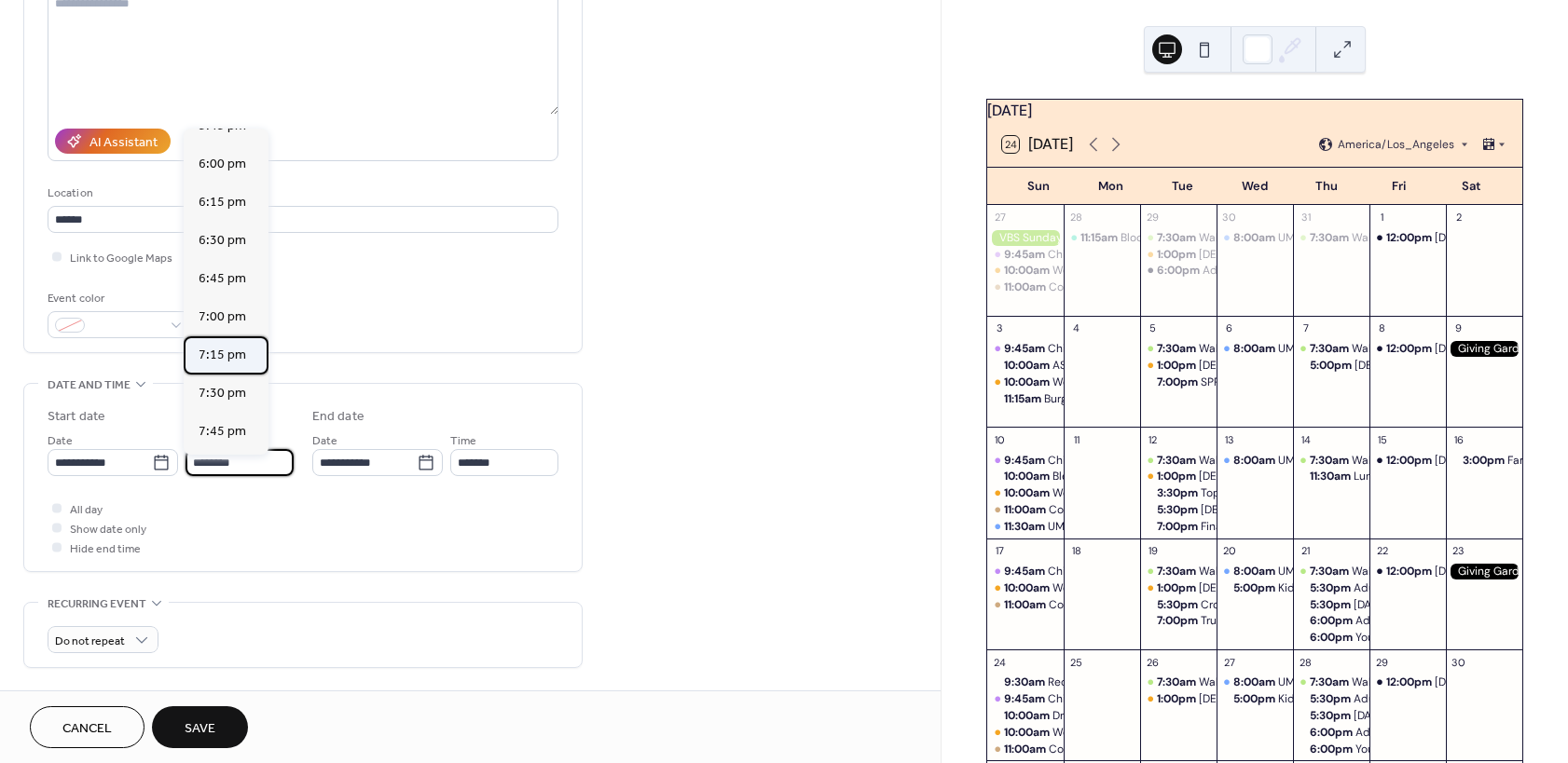 click on "7:15 pm" at bounding box center [222, 355] 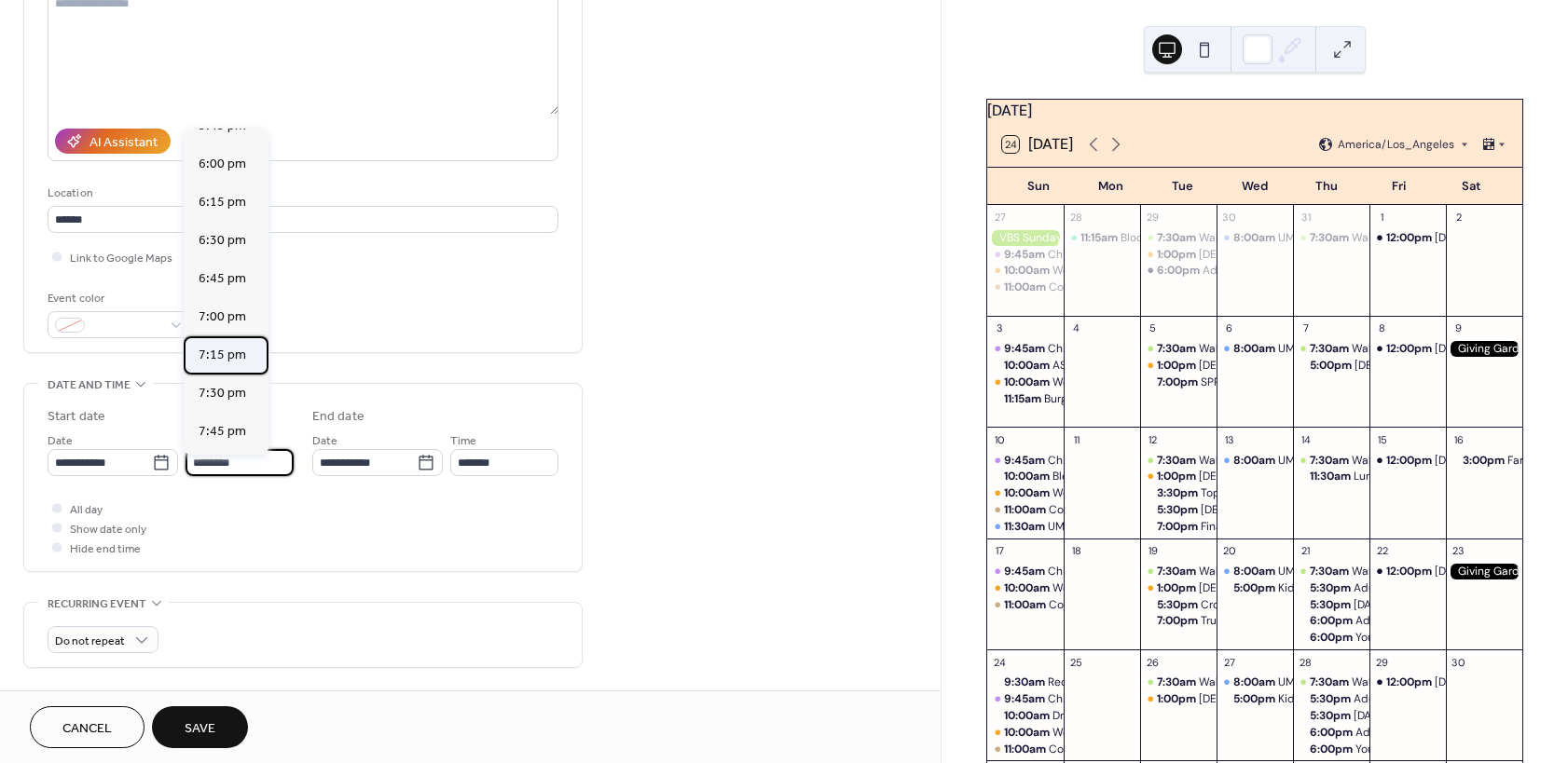 type on "*******" 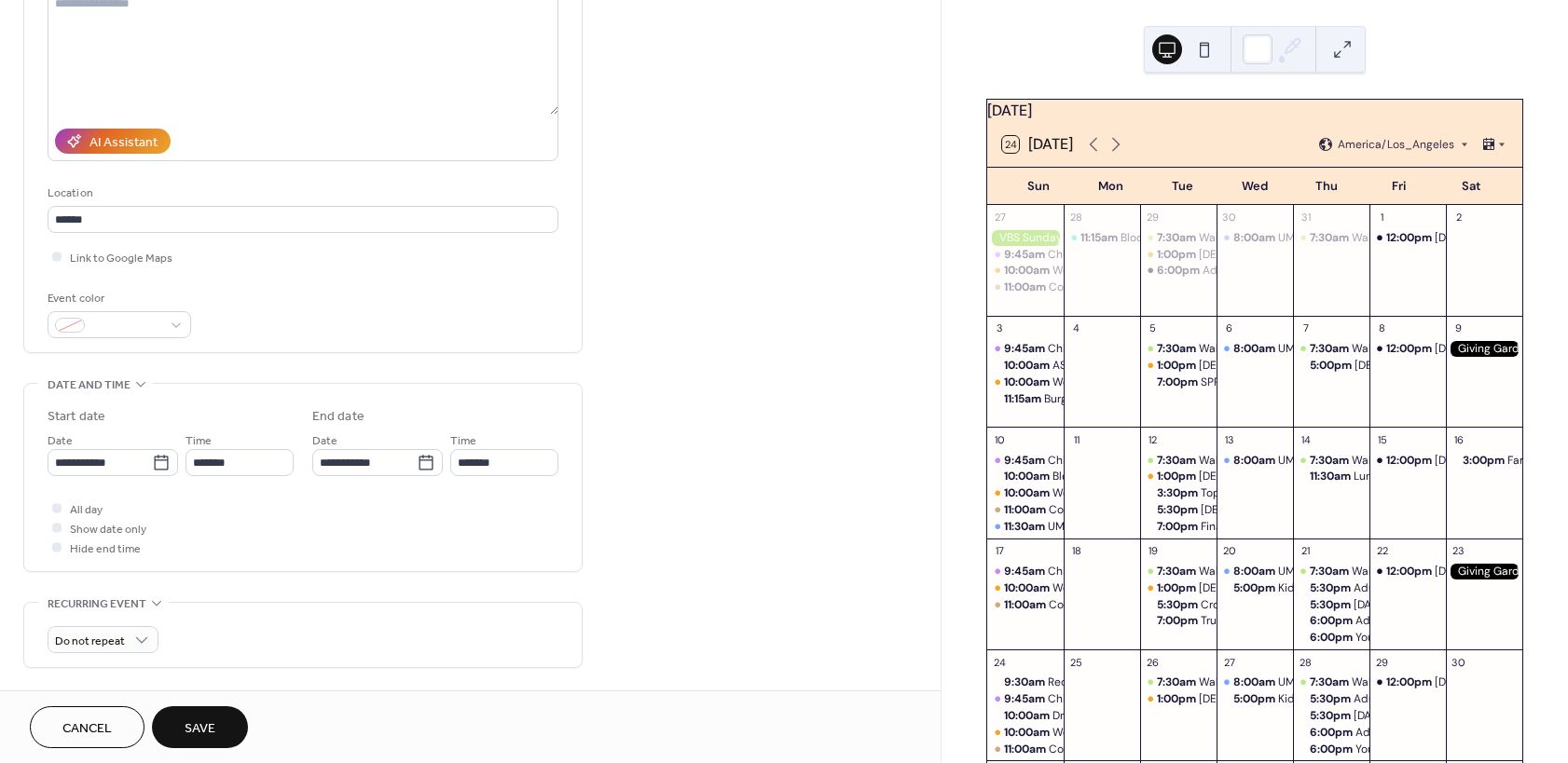 type on "*******" 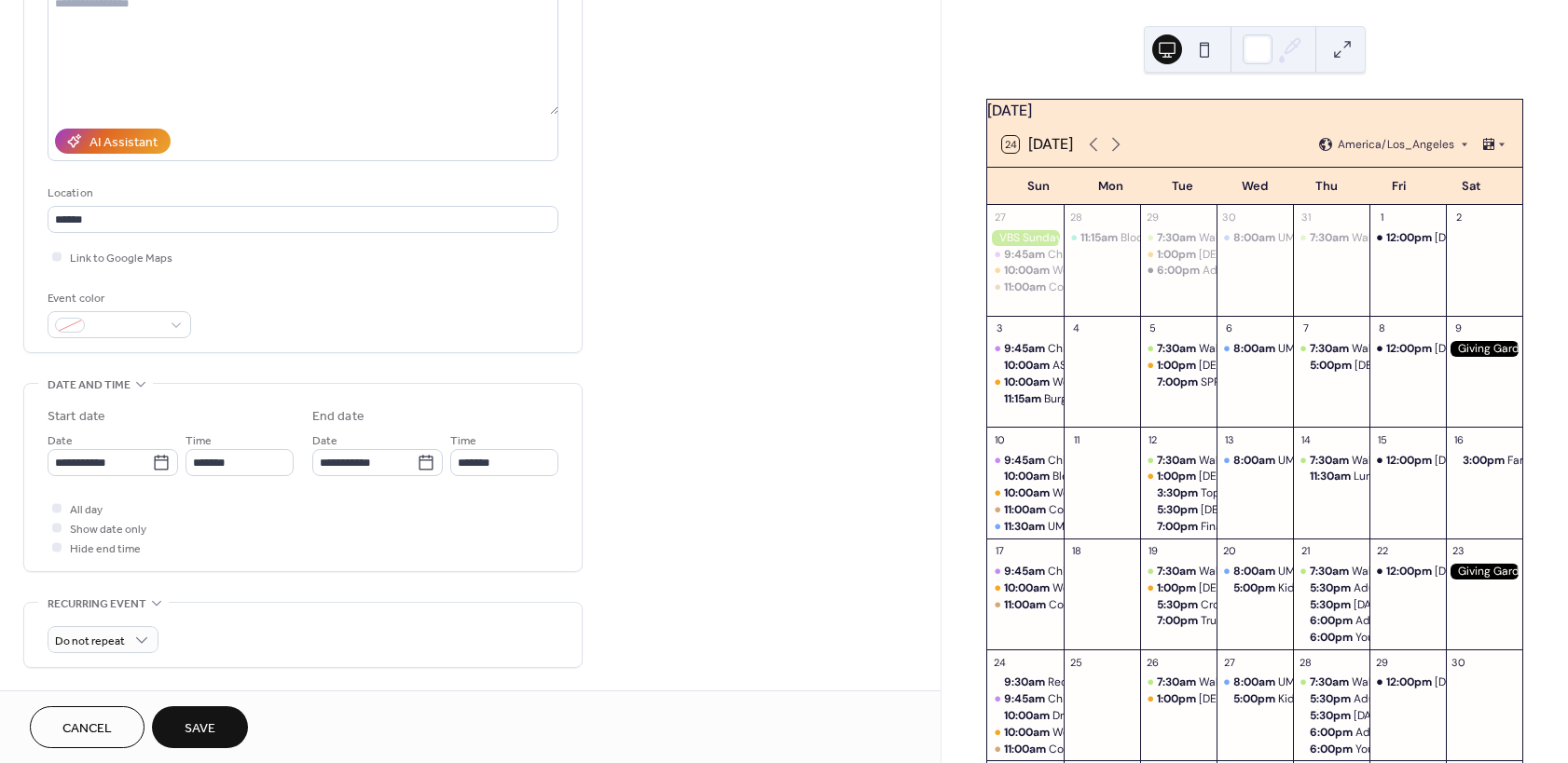 scroll, scrollTop: 335, scrollLeft: 0, axis: vertical 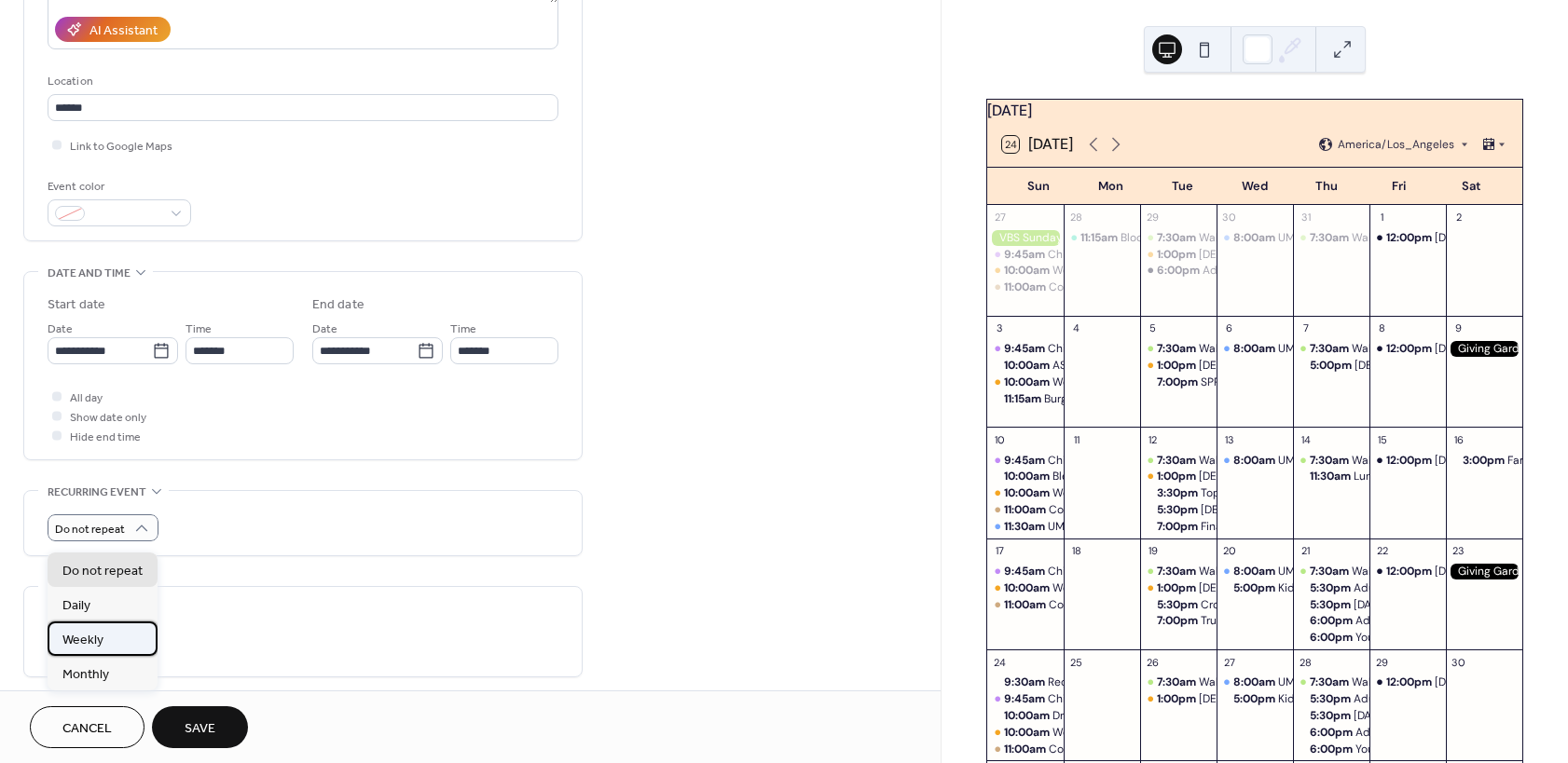 click on "Weekly" at bounding box center [83, 640] 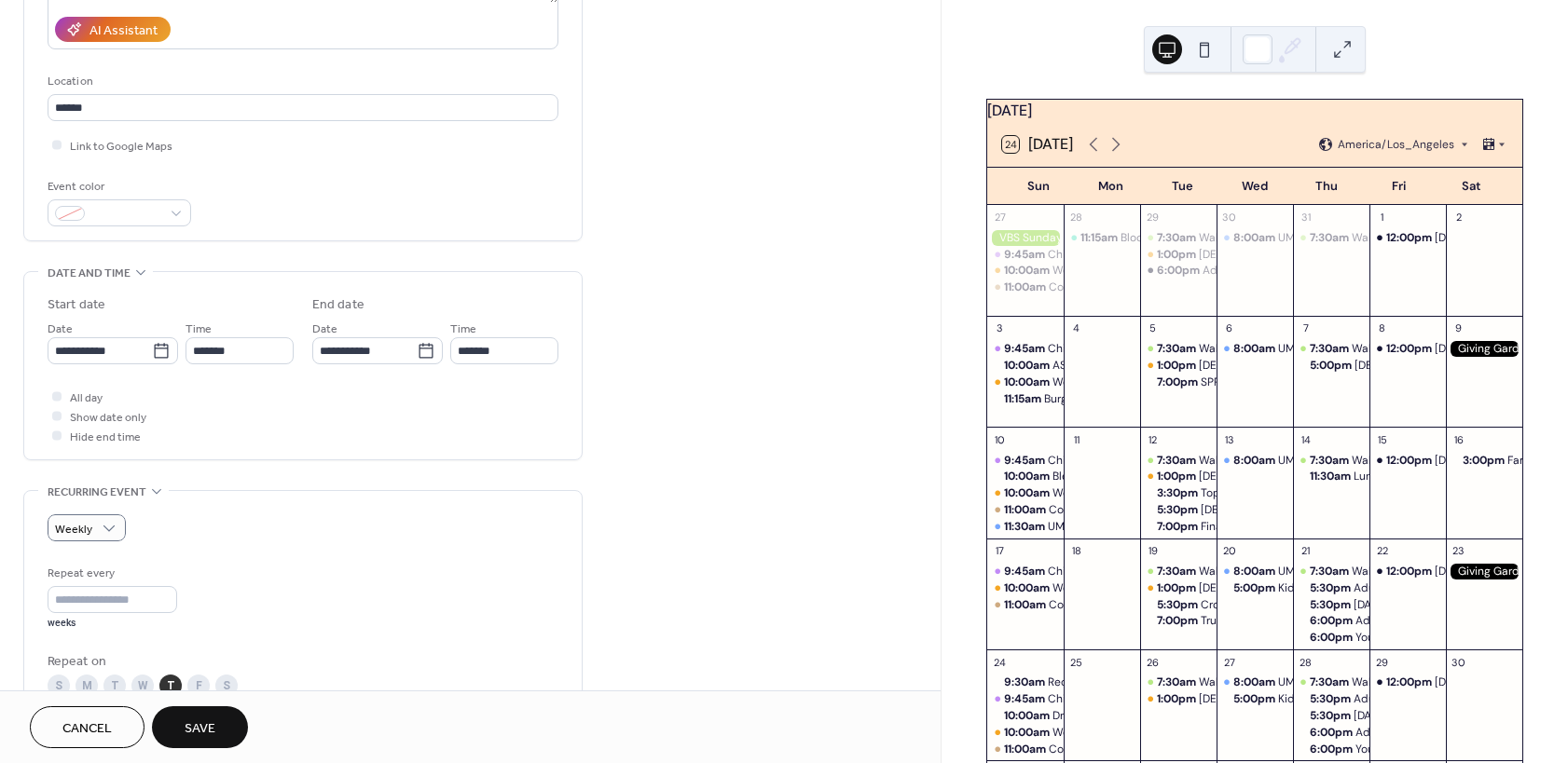 click on "Save" at bounding box center [199, 729] 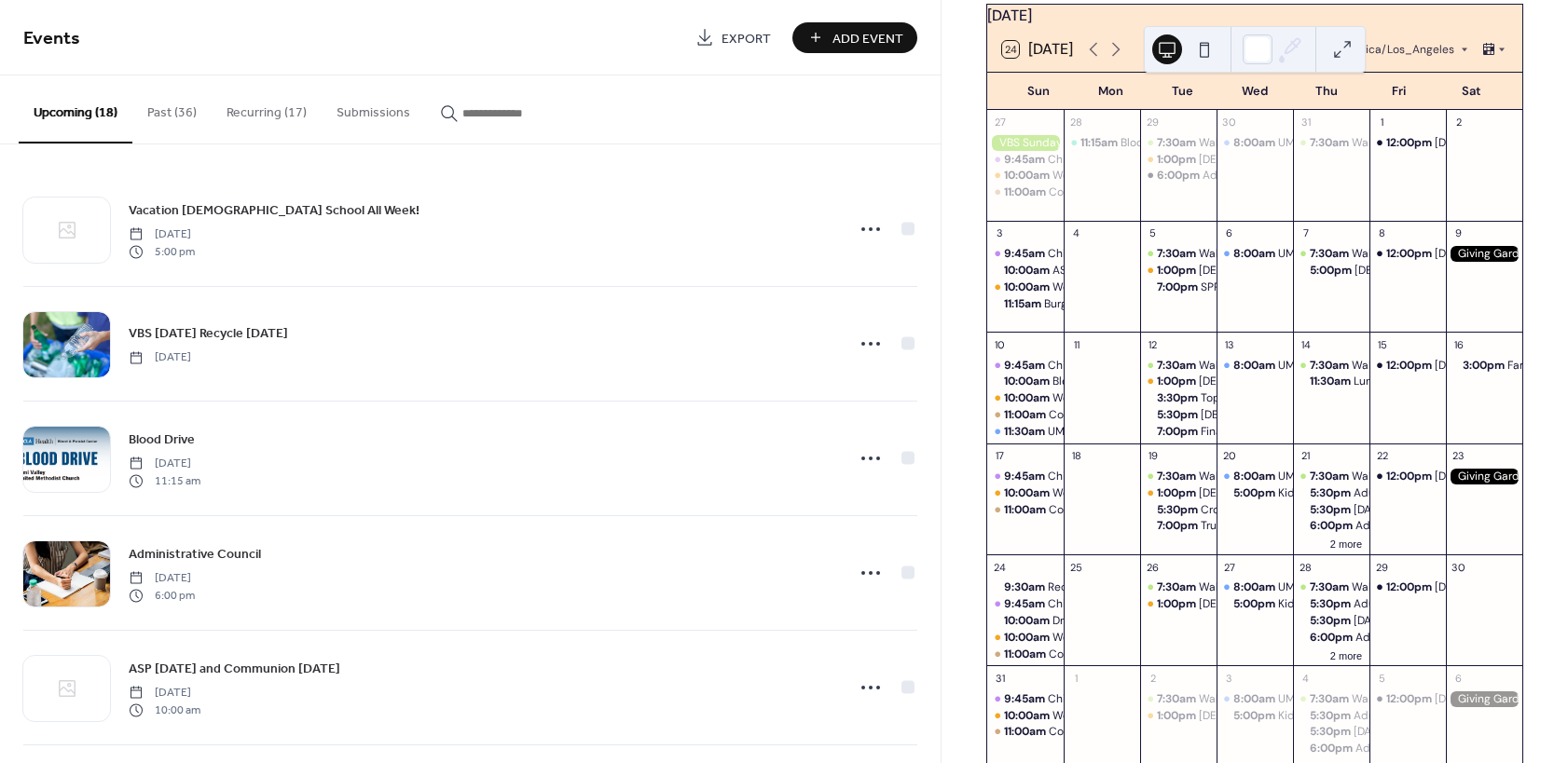 scroll, scrollTop: 112, scrollLeft: 0, axis: vertical 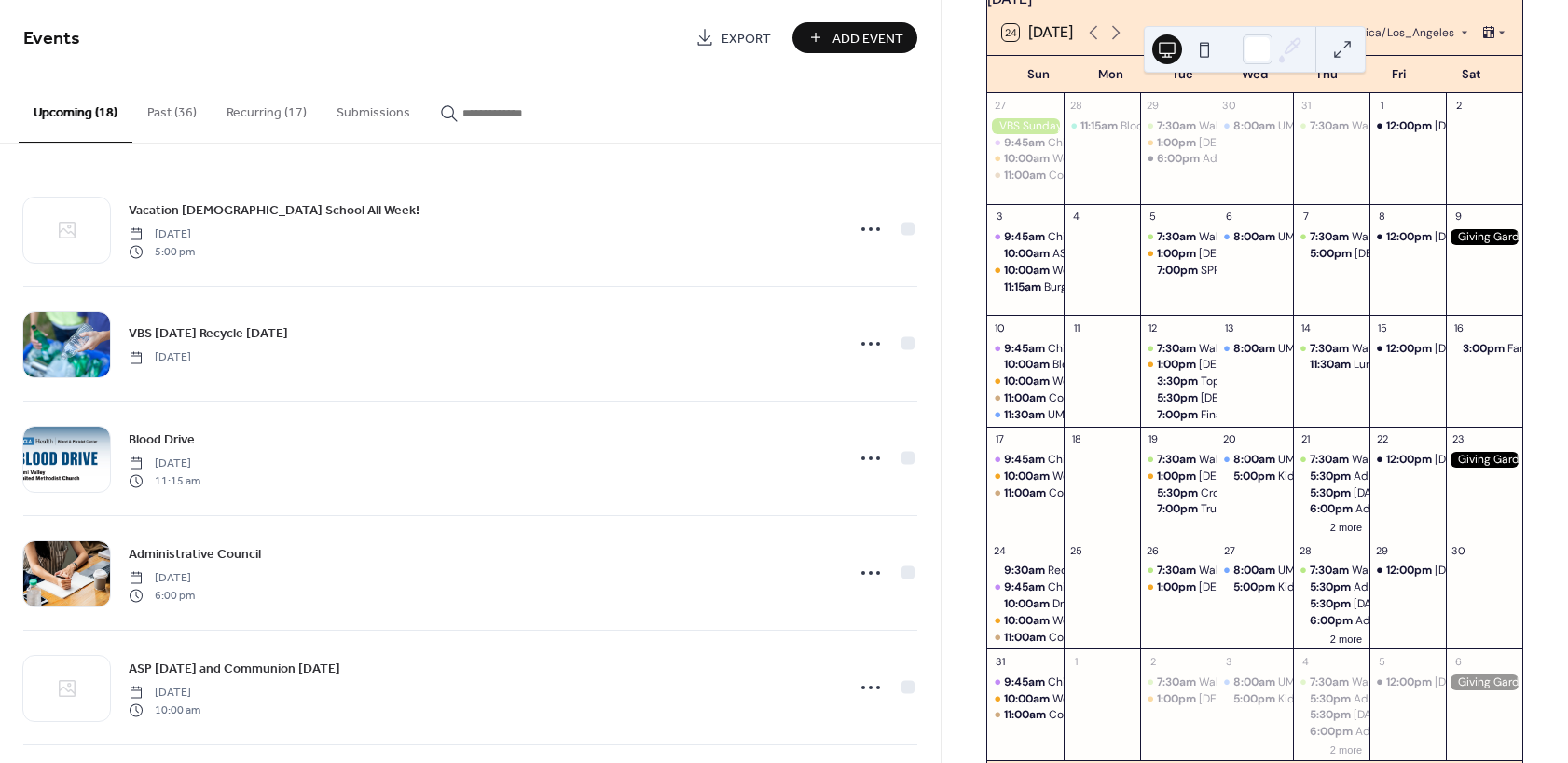 click on "Add Event" at bounding box center (868, 38) 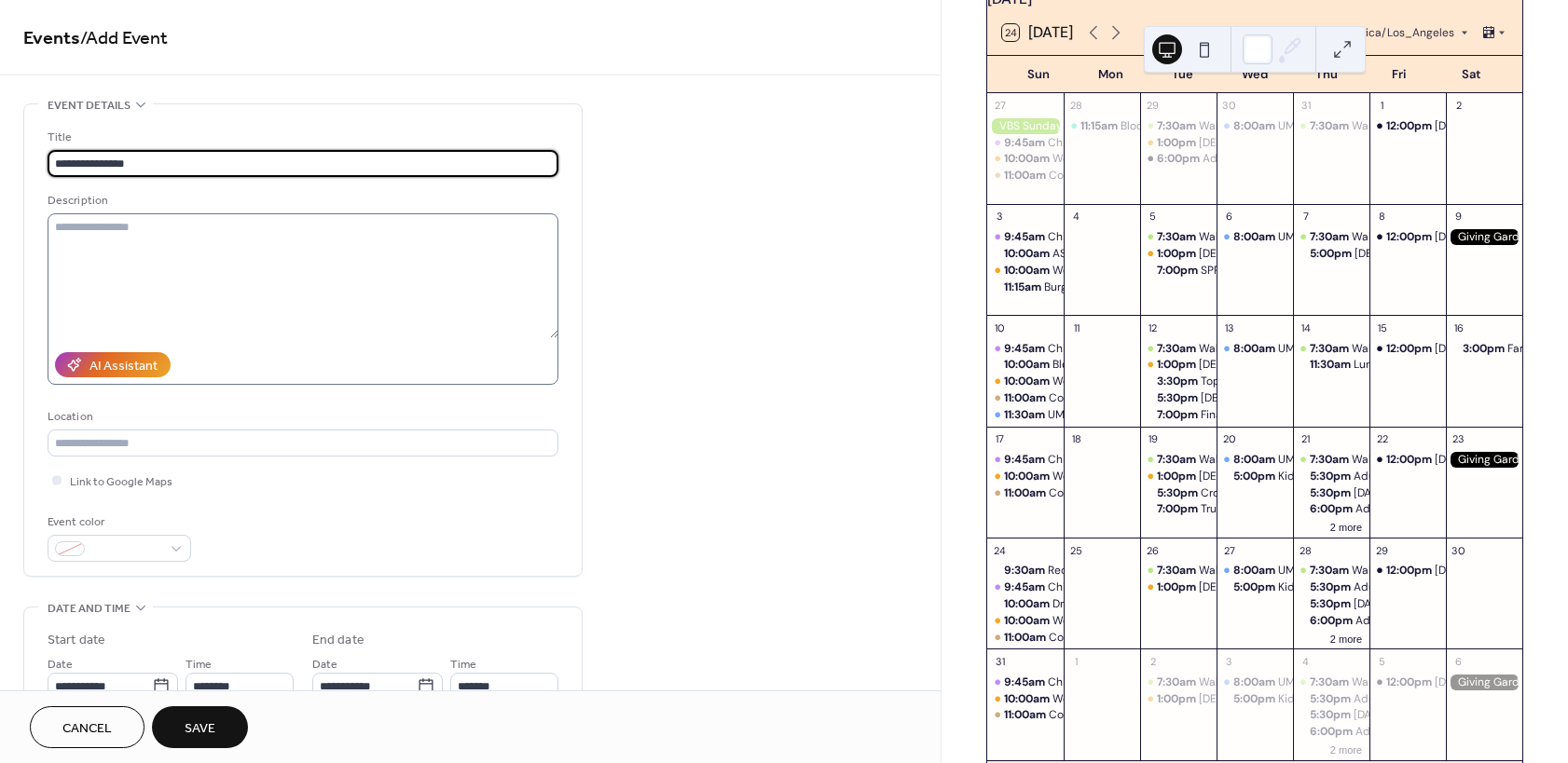 type on "**********" 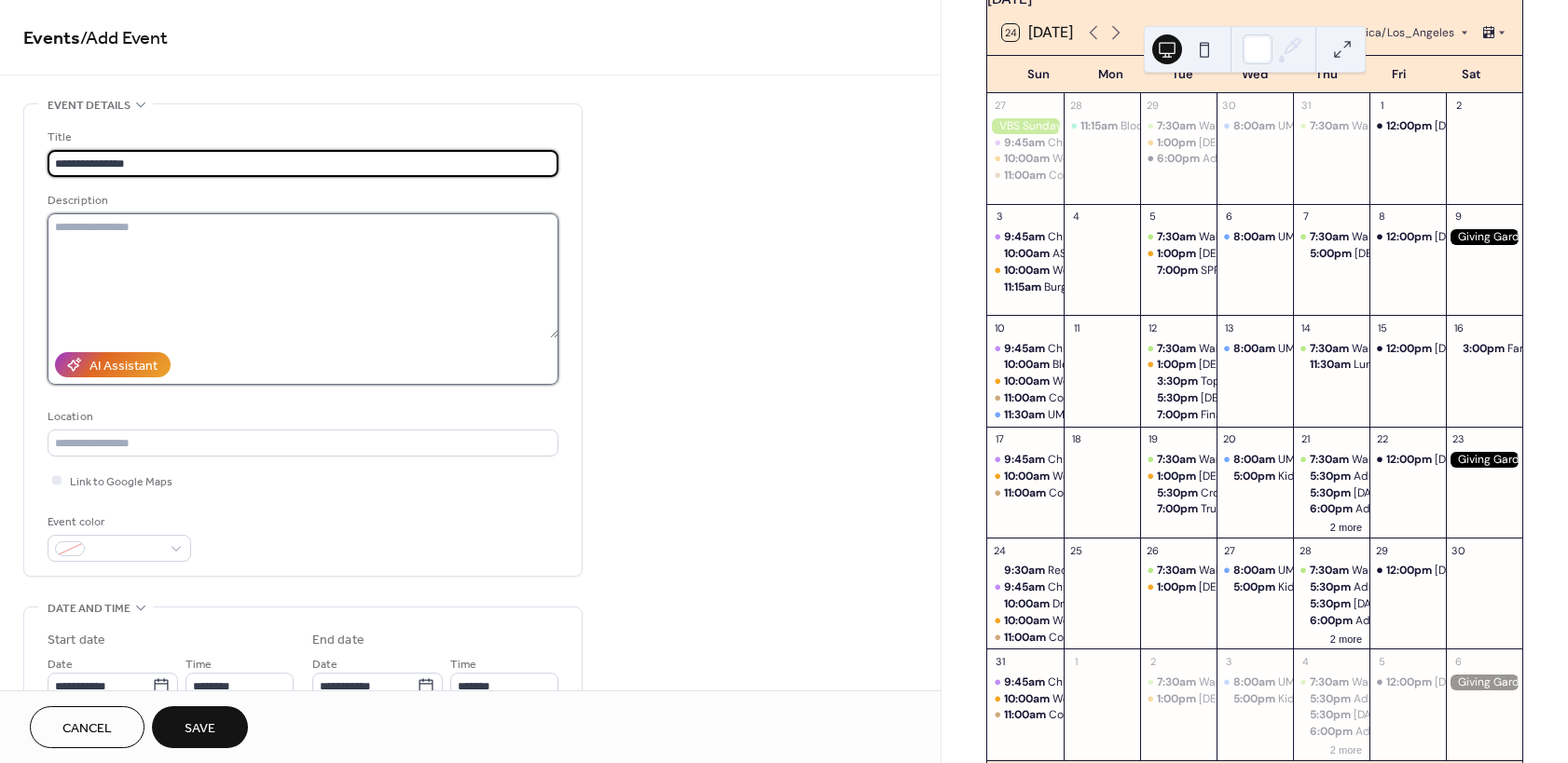 click at bounding box center (303, 276) 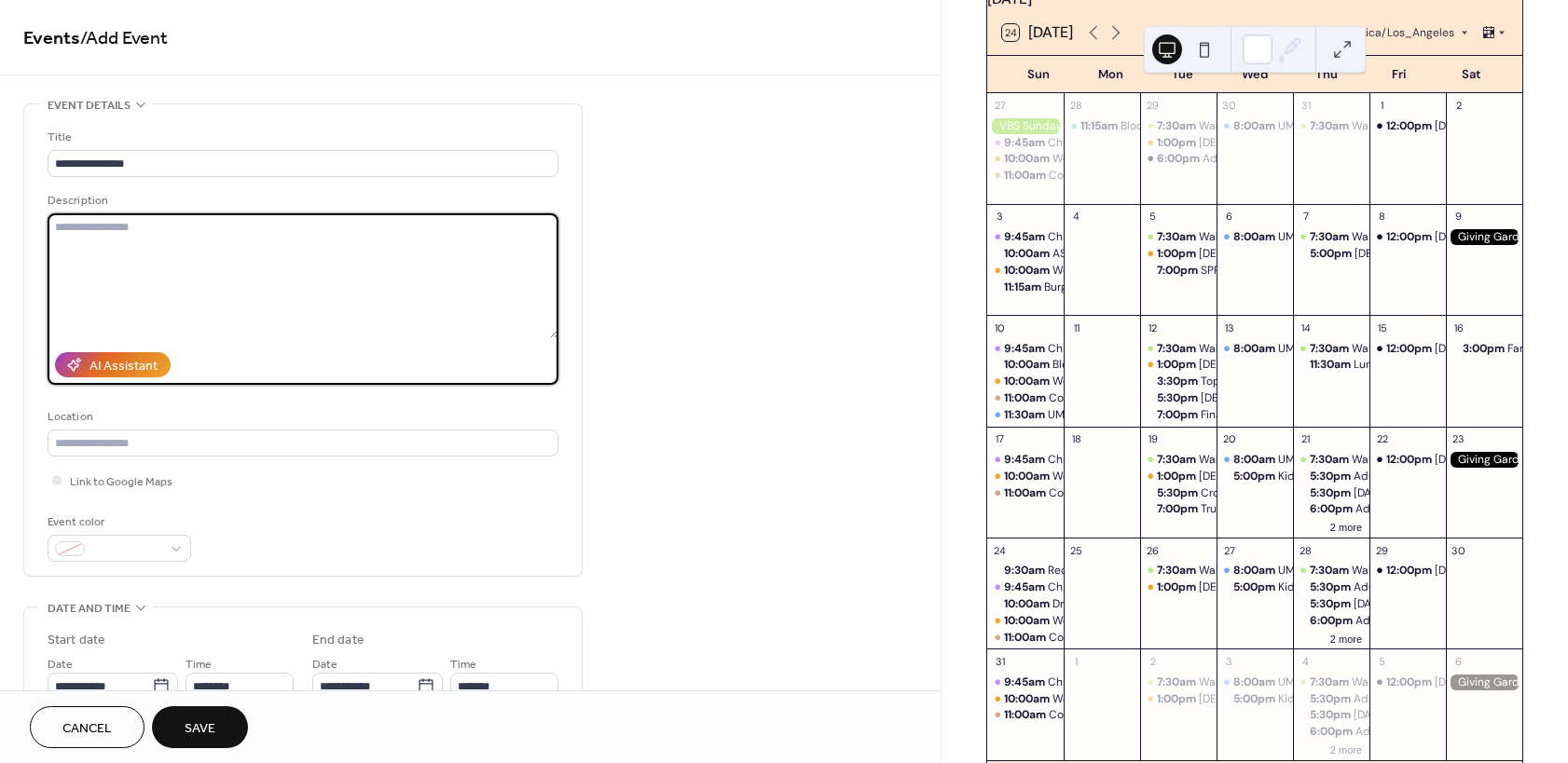 scroll, scrollTop: 112, scrollLeft: 0, axis: vertical 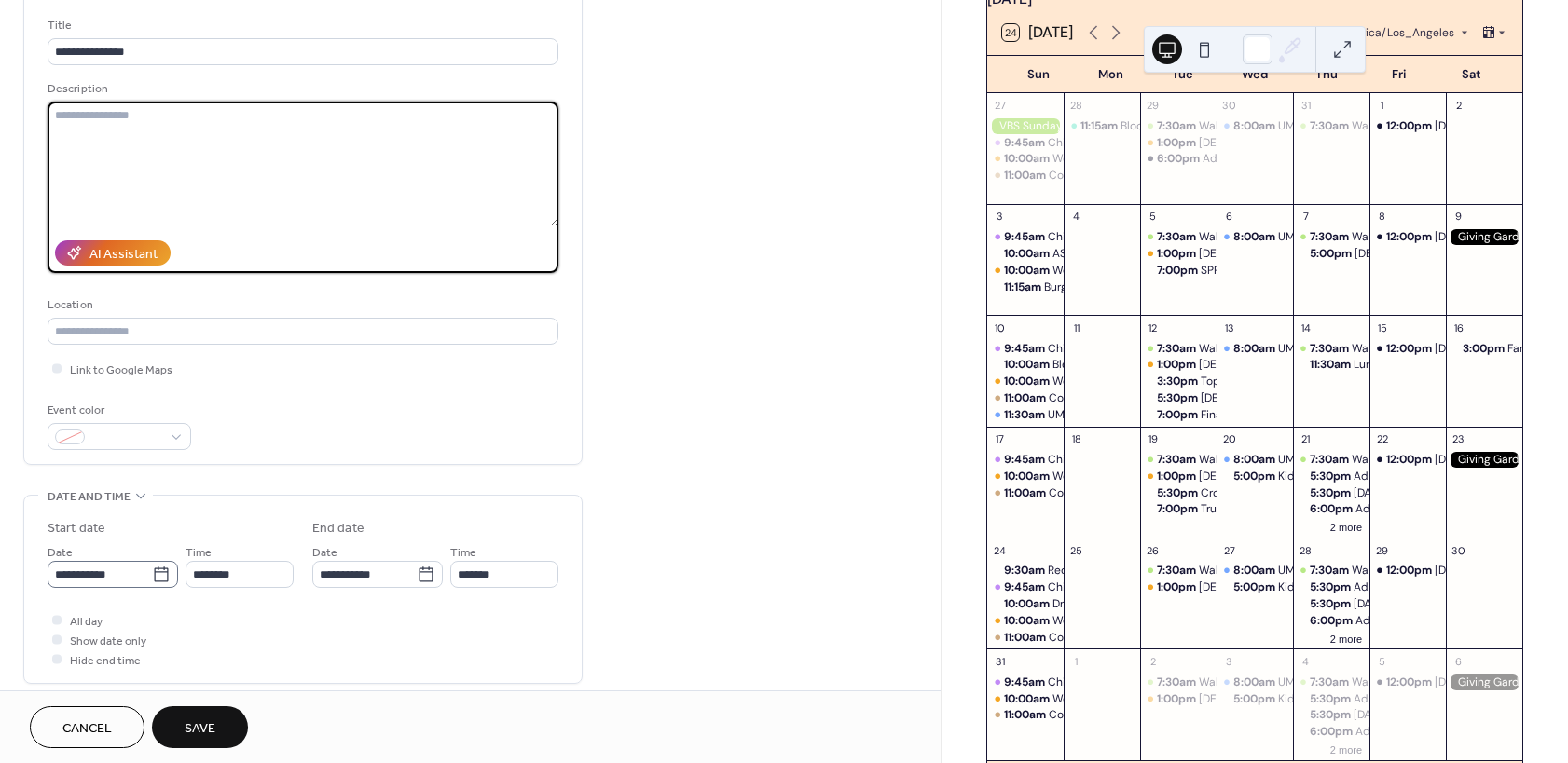 click 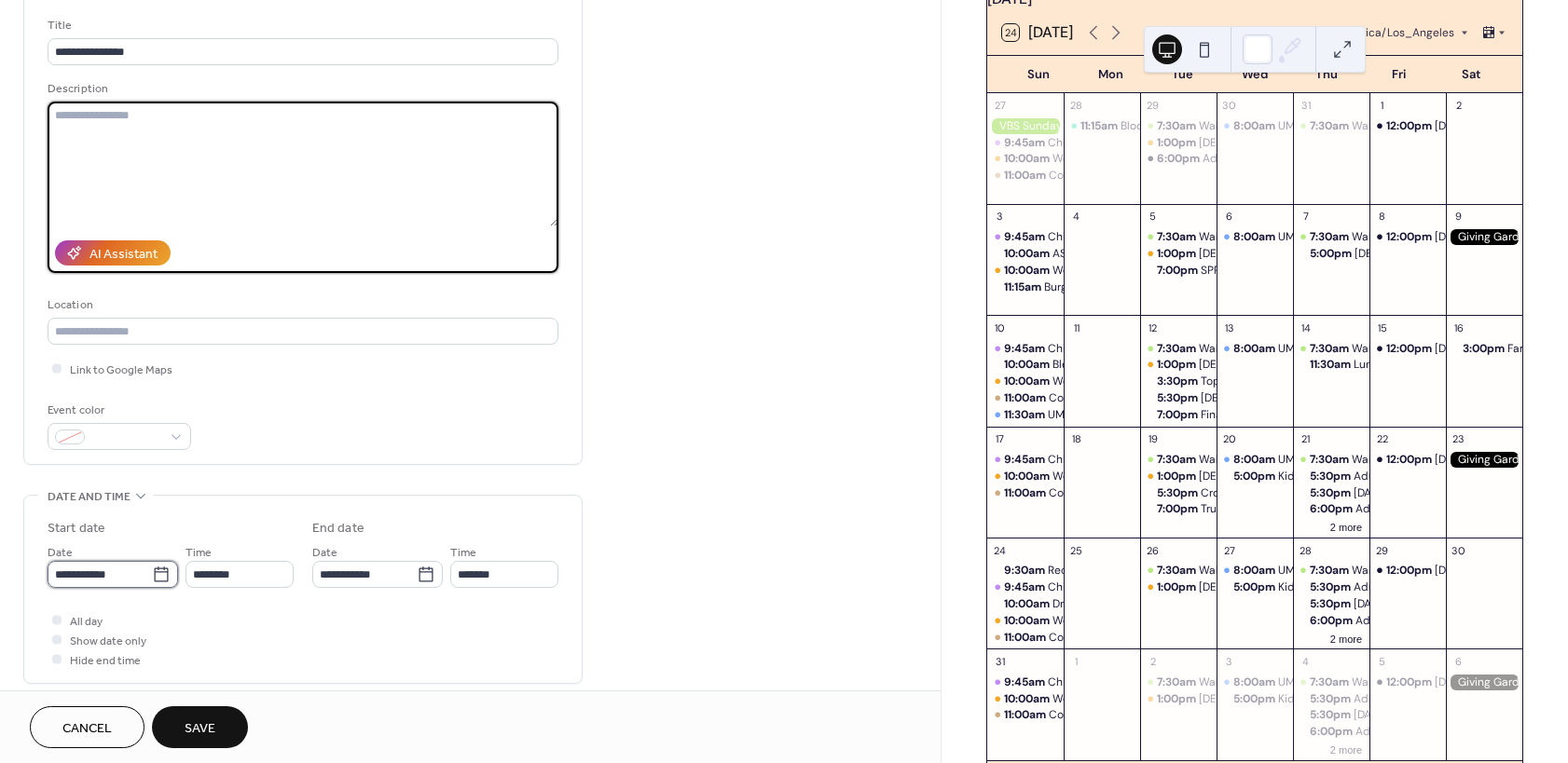 click on "**********" at bounding box center (100, 574) 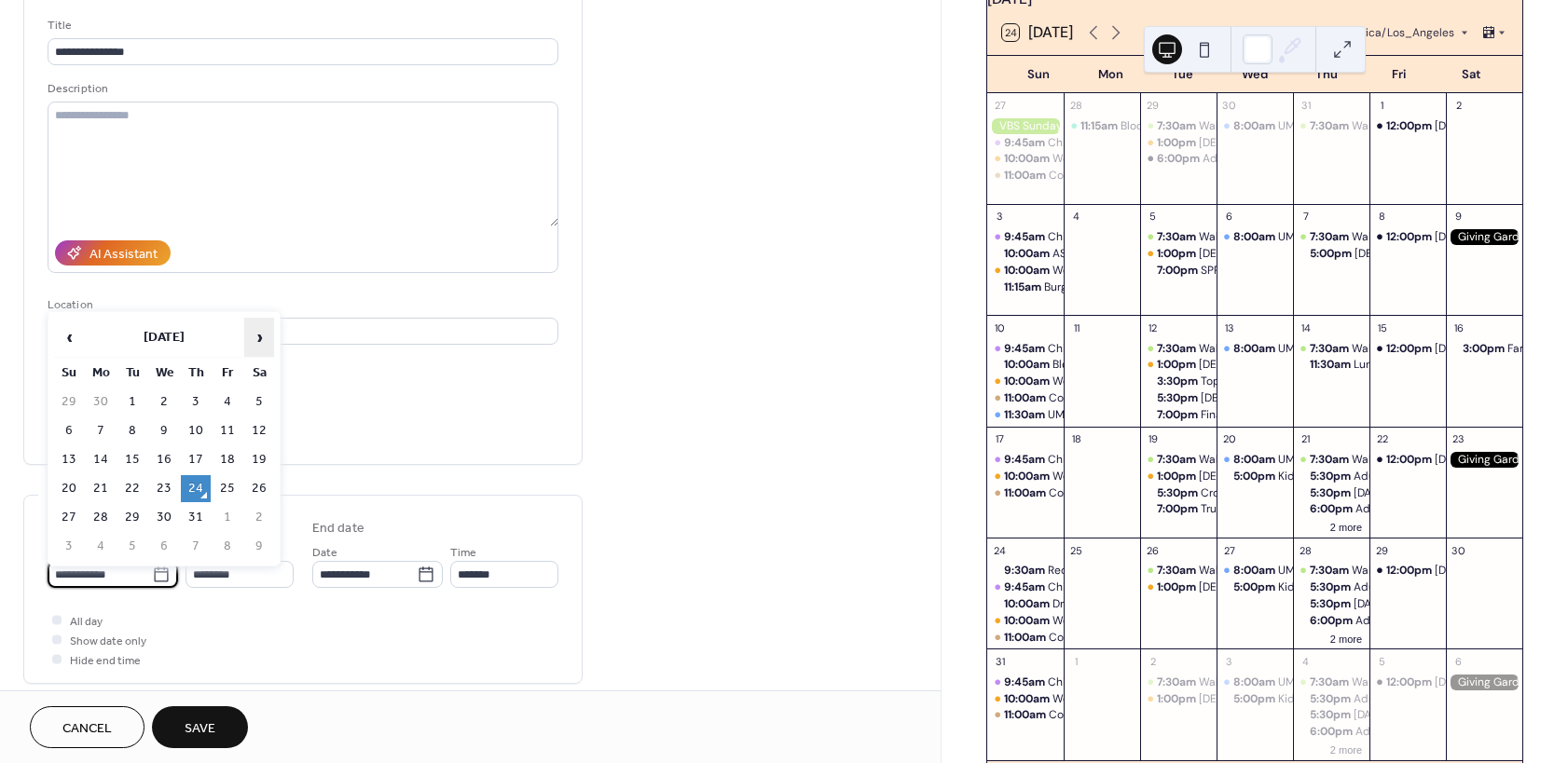 click on "›" at bounding box center (259, 337) 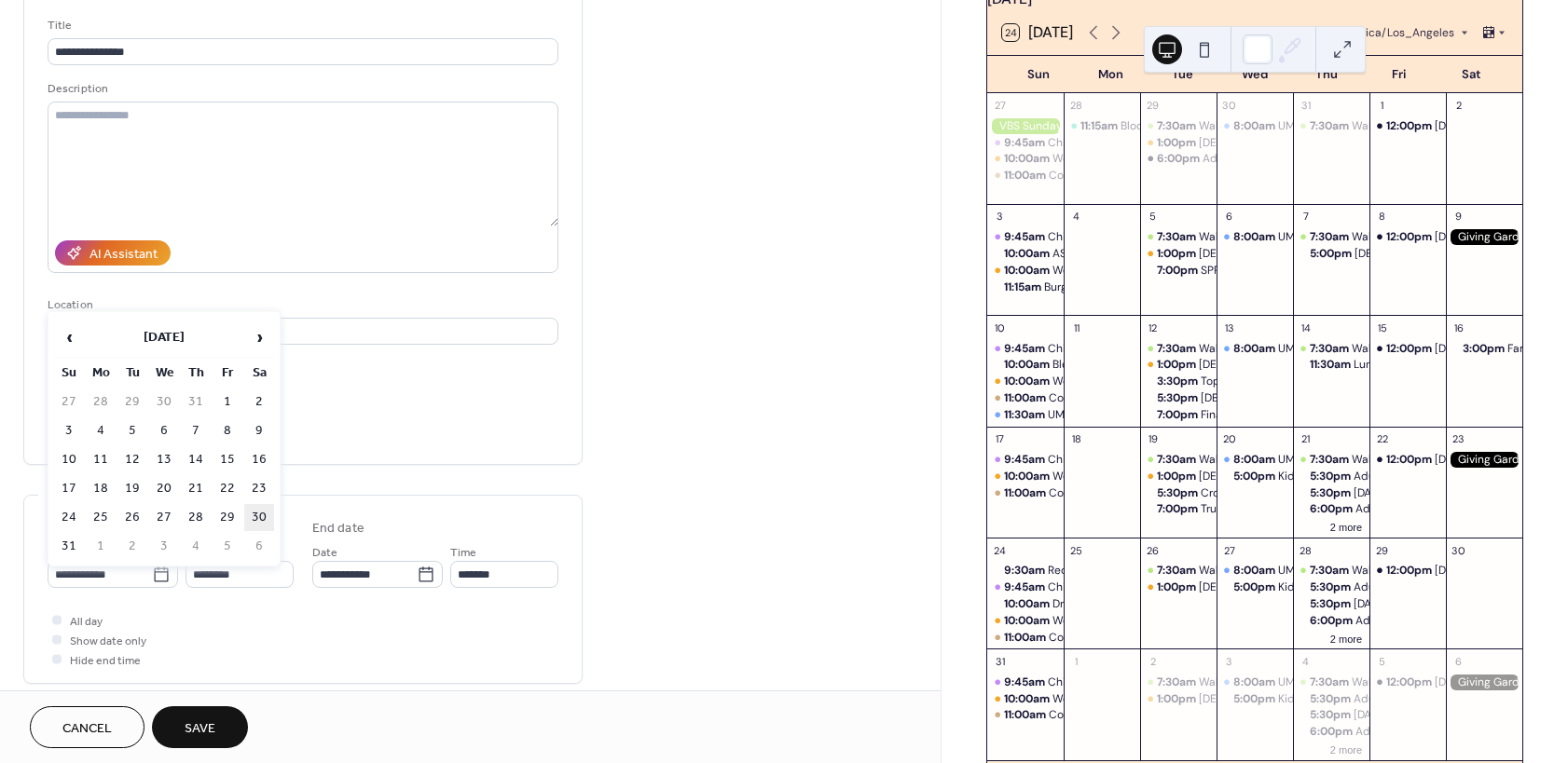 click on "30" at bounding box center (259, 517) 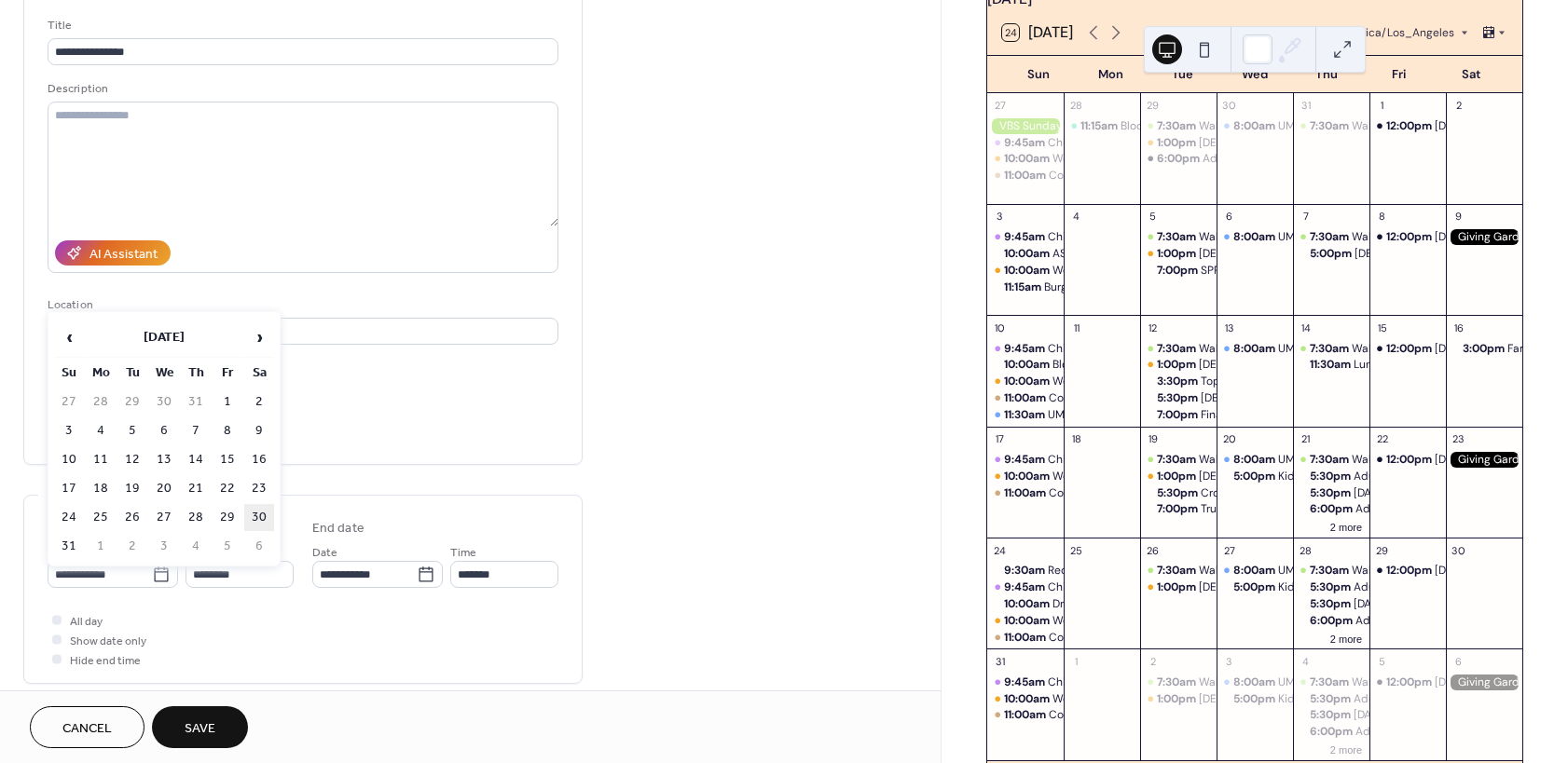 type on "**********" 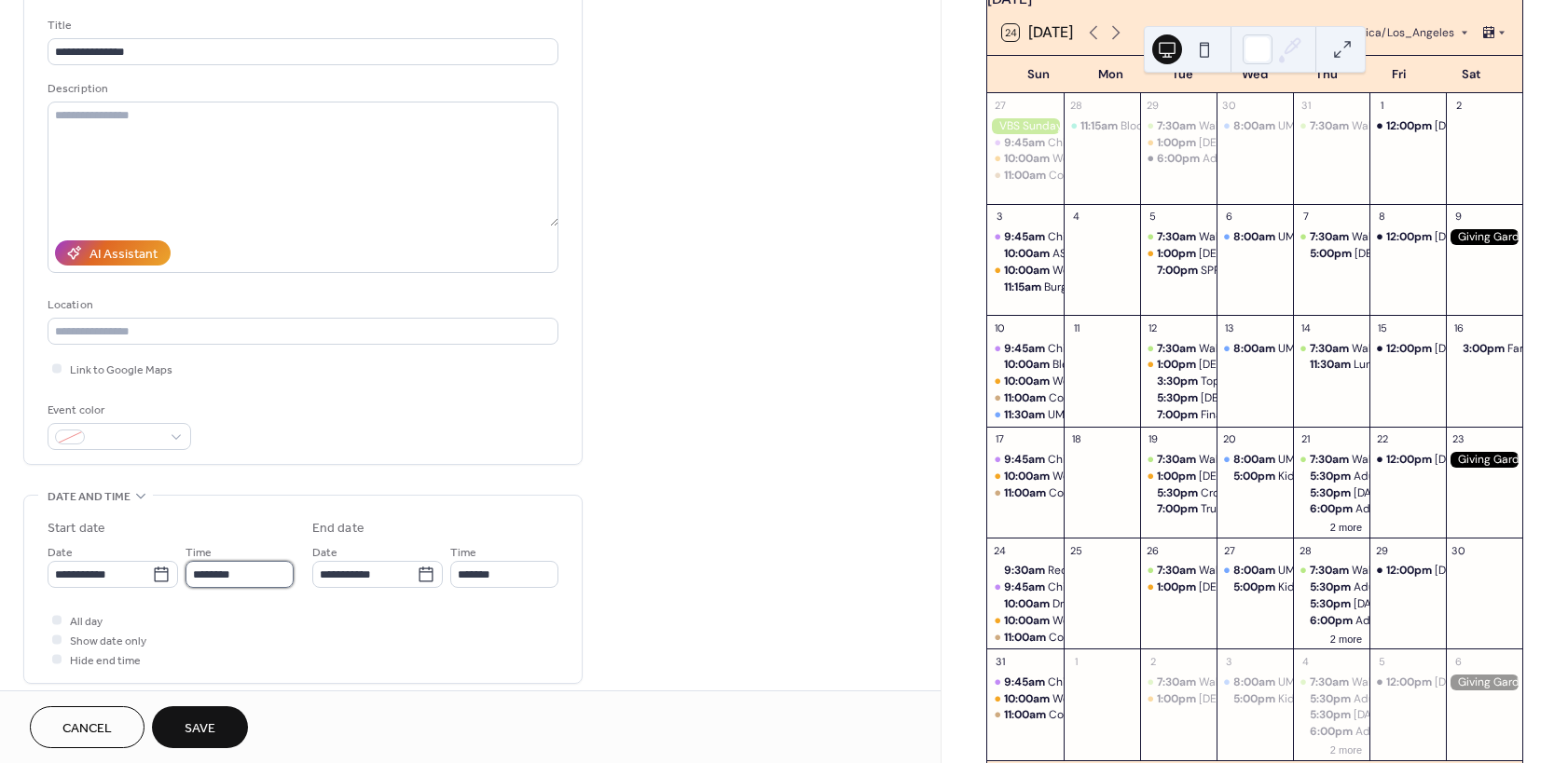 click on "********" at bounding box center (240, 574) 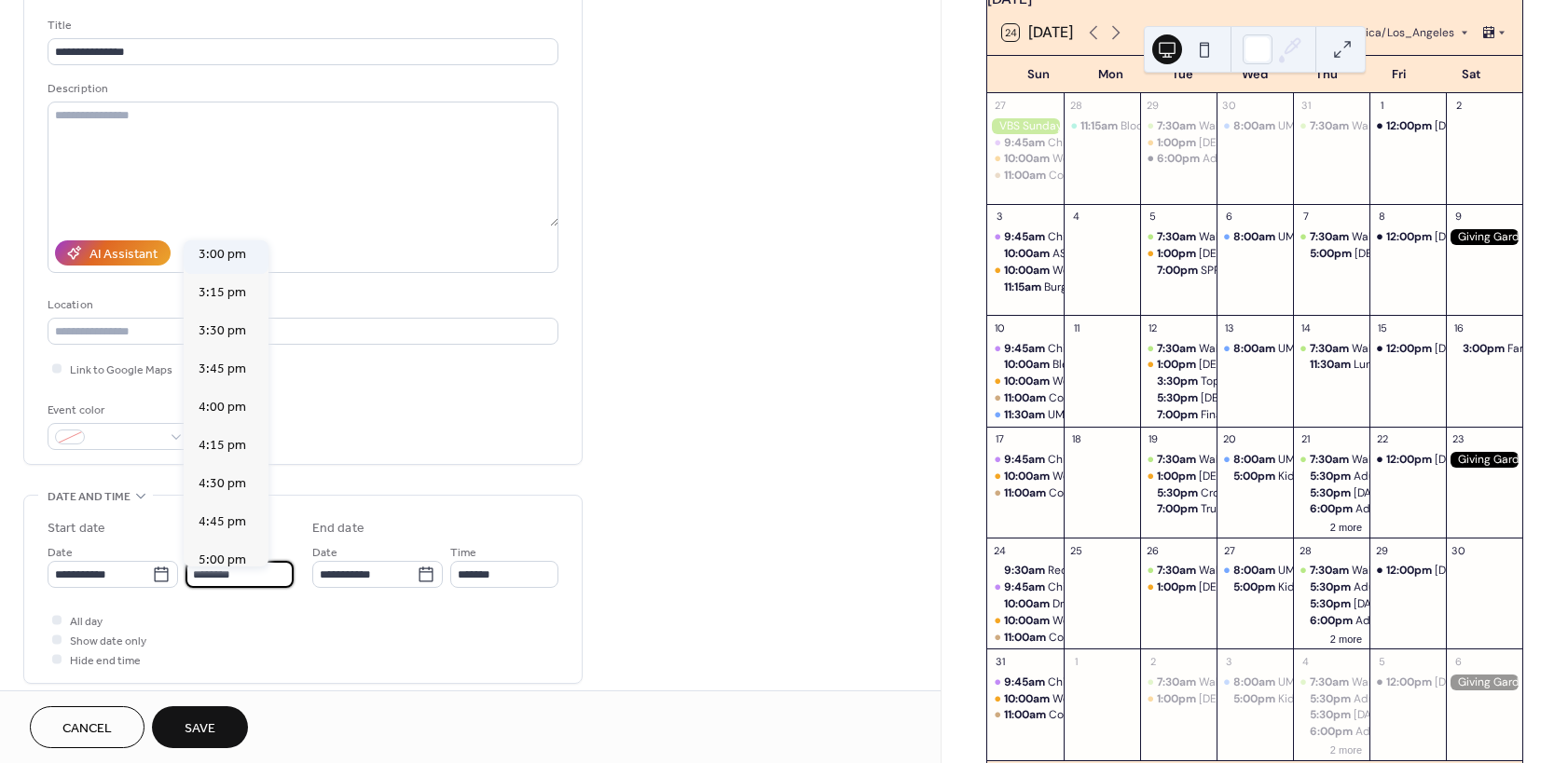 scroll, scrollTop: 2314, scrollLeft: 0, axis: vertical 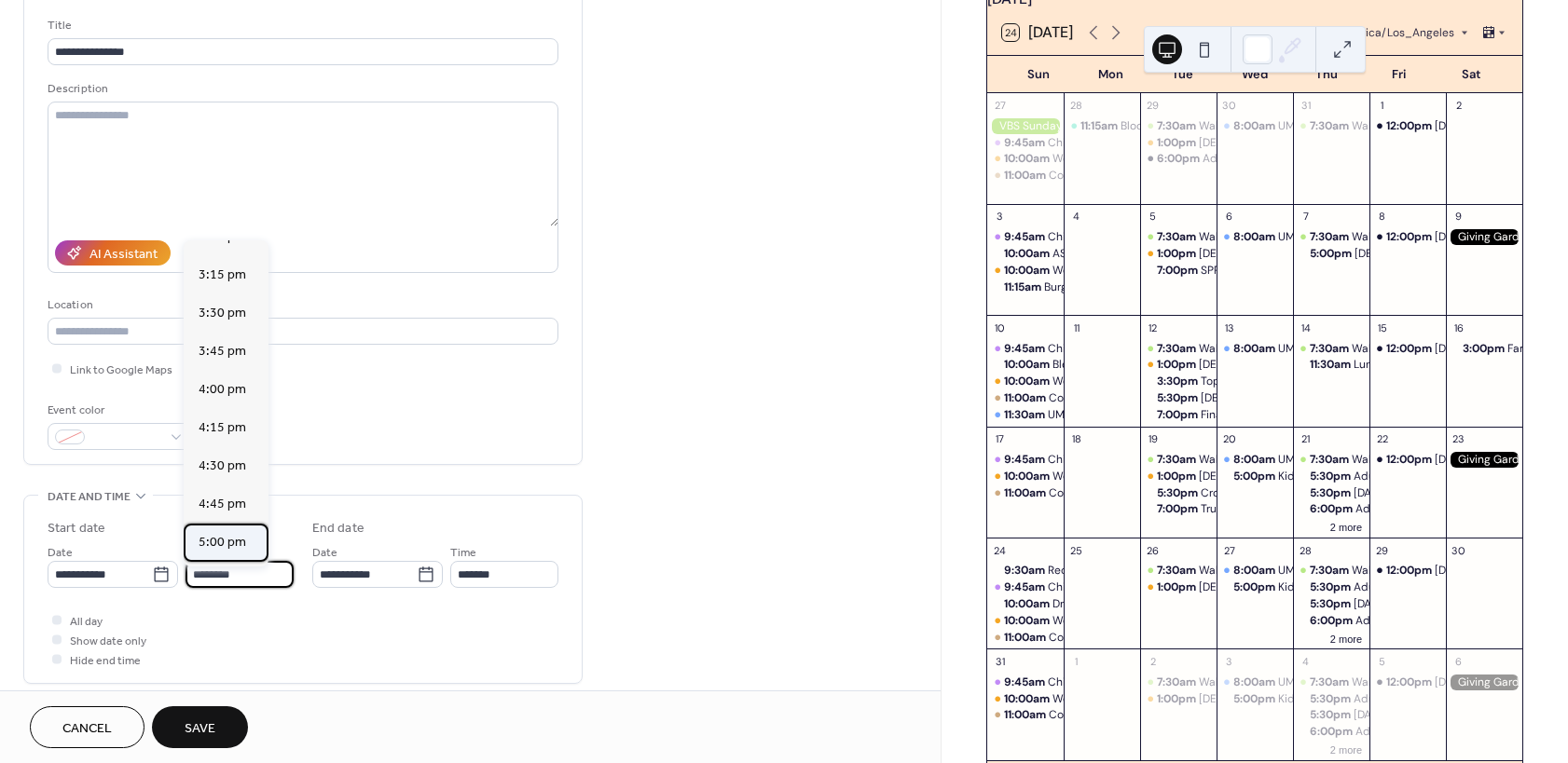 click on "5:00 pm" at bounding box center (222, 542) 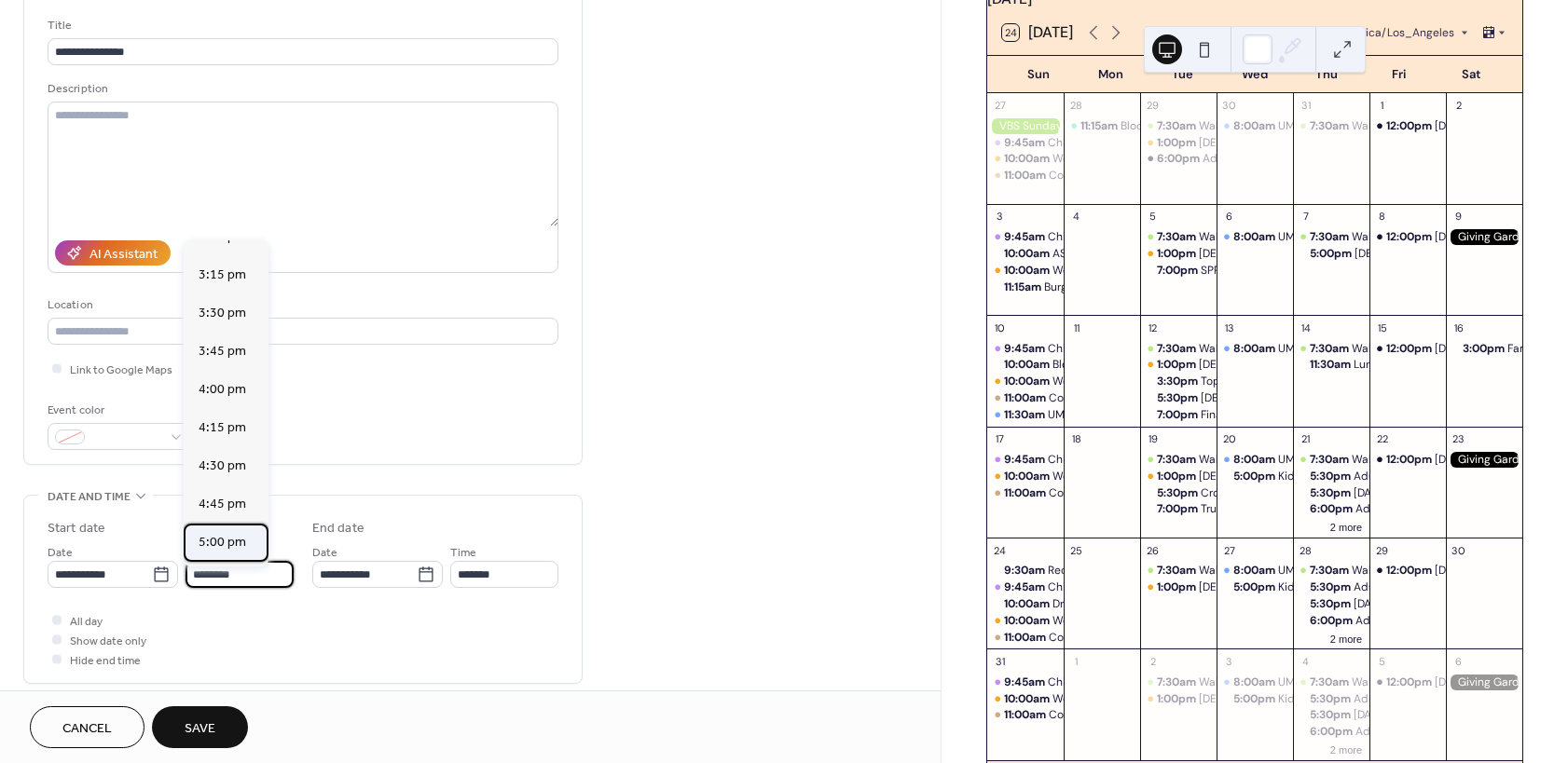 type on "*******" 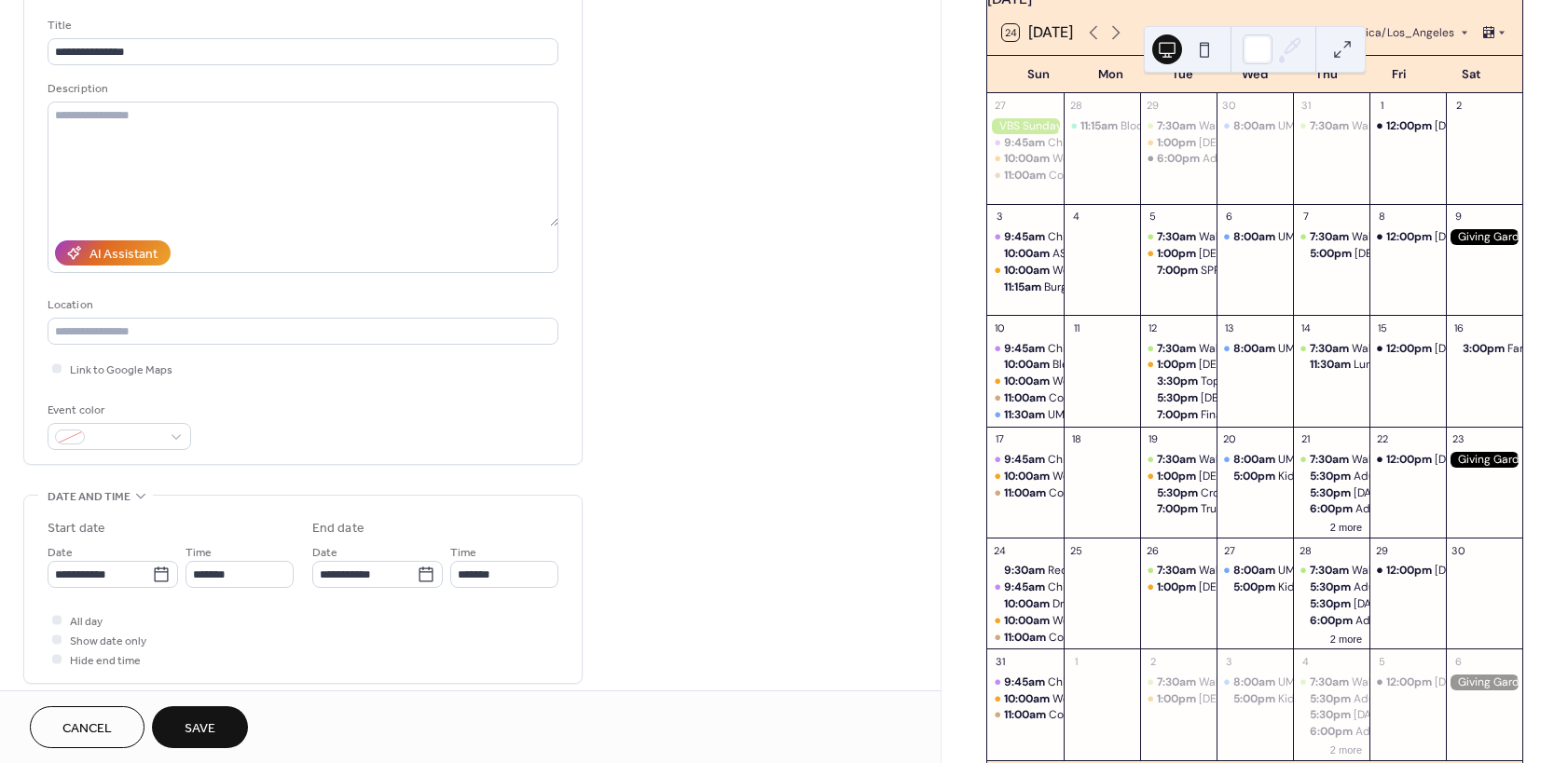 type on "*******" 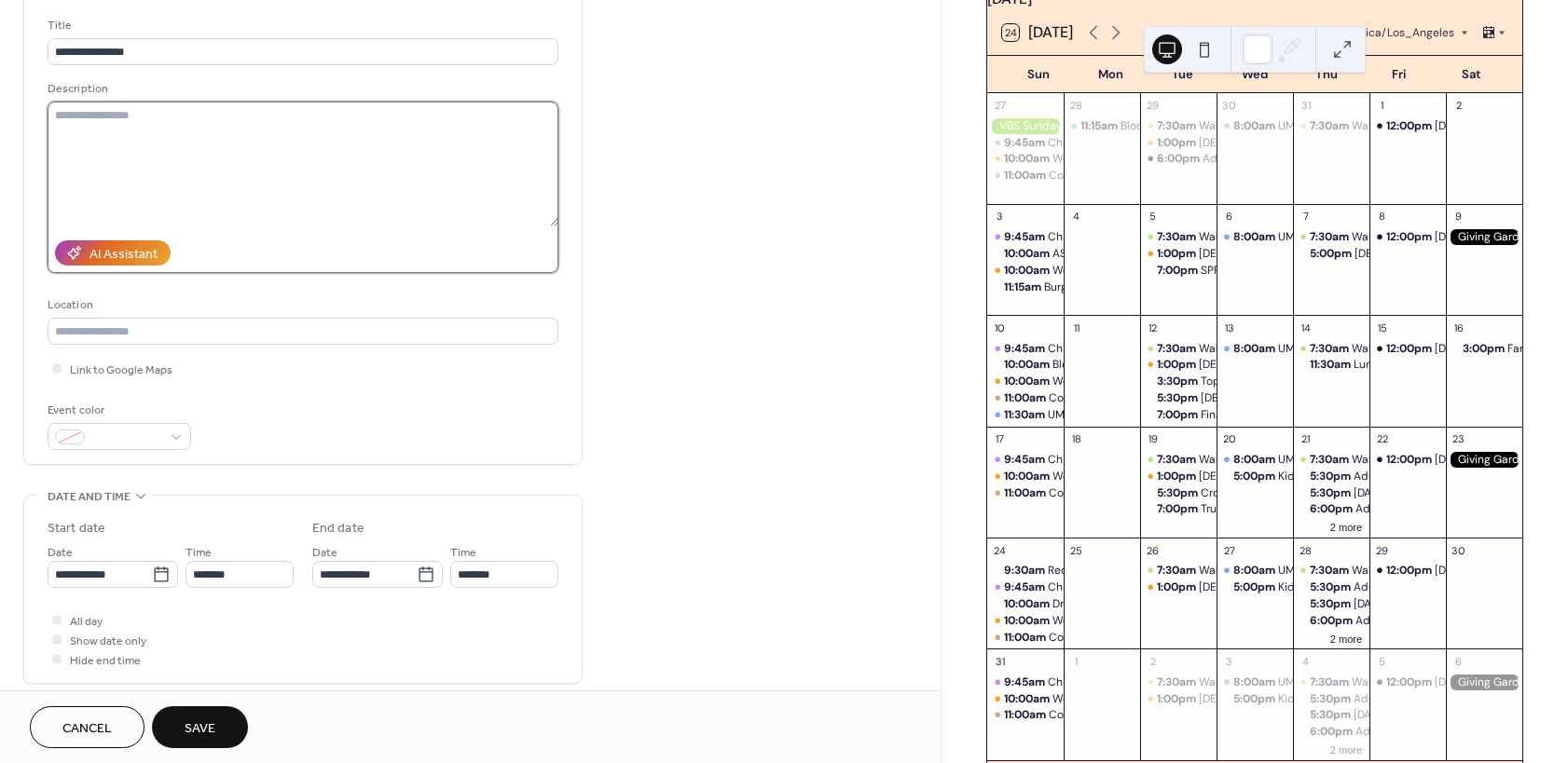 click at bounding box center [303, 164] 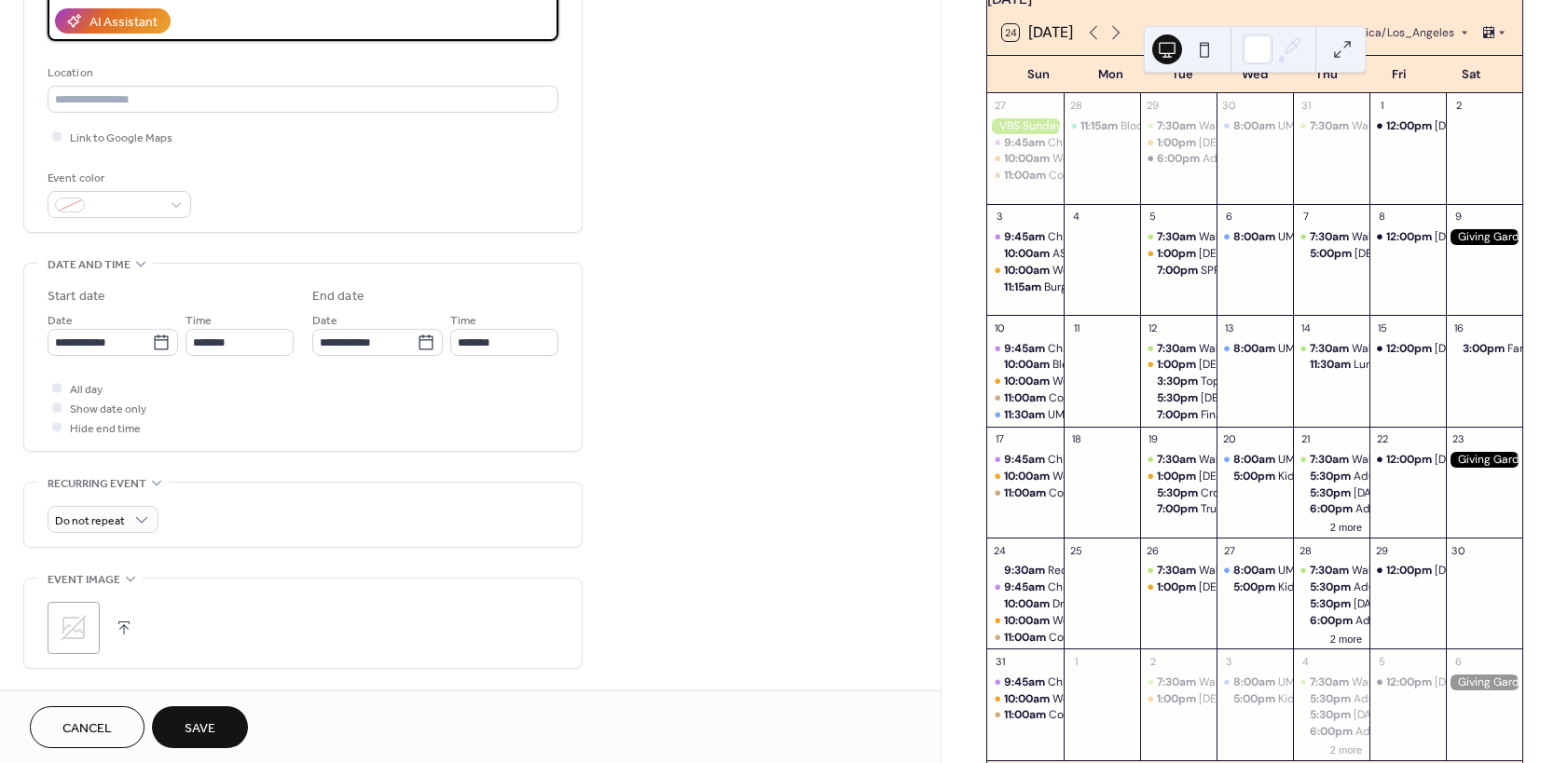 scroll, scrollTop: 391, scrollLeft: 0, axis: vertical 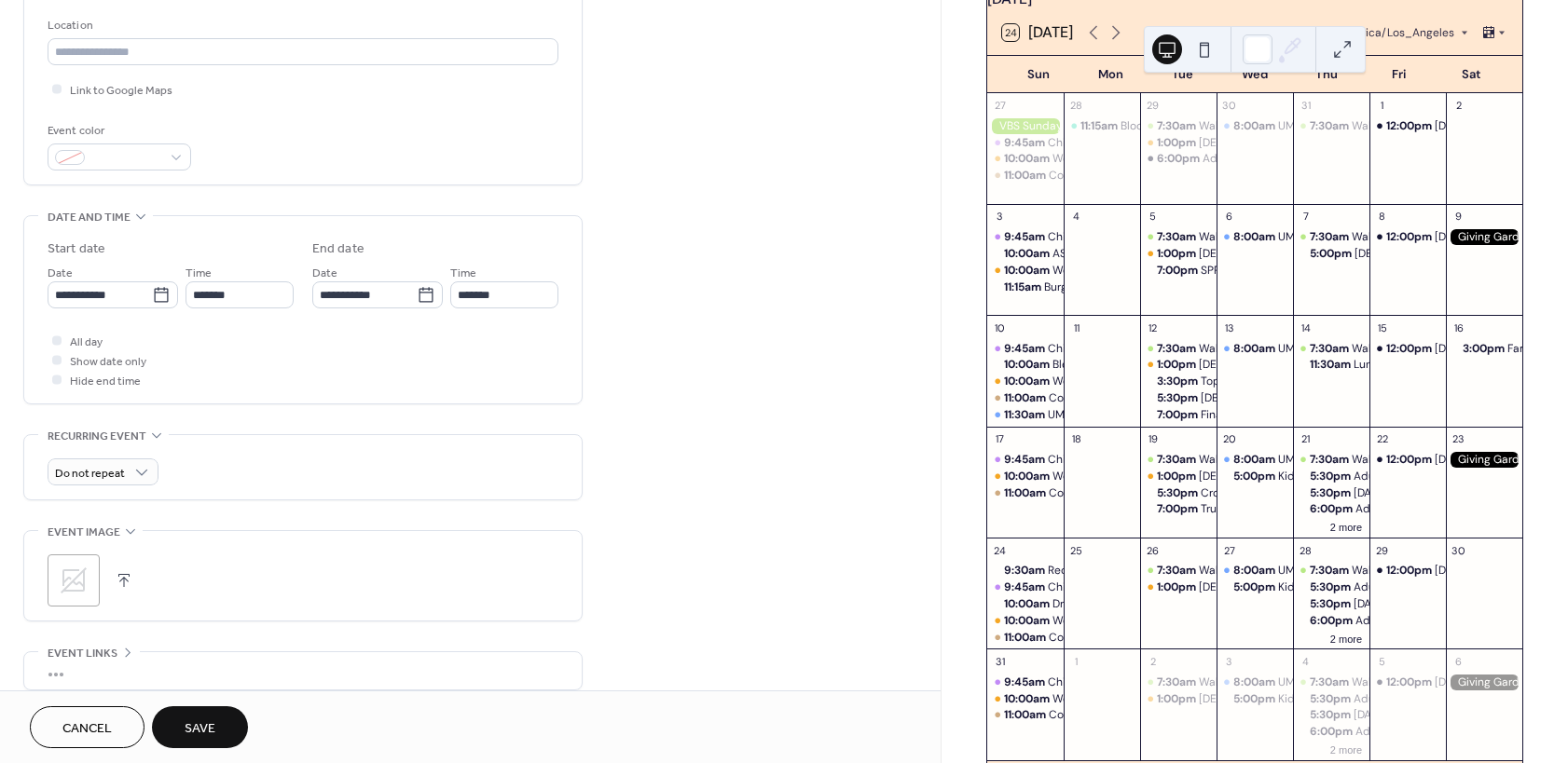 type on "**********" 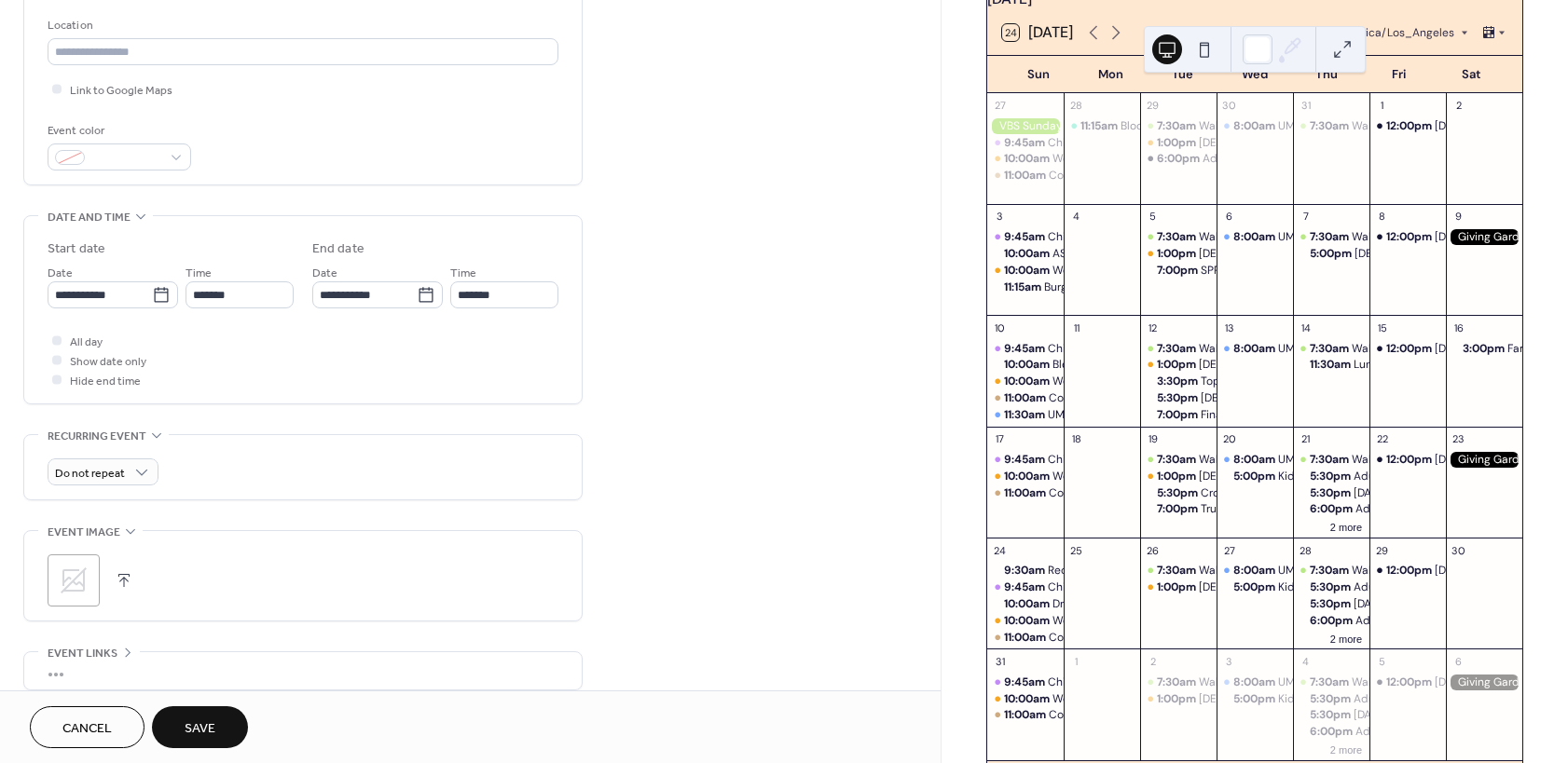 click on "Save" at bounding box center [199, 729] 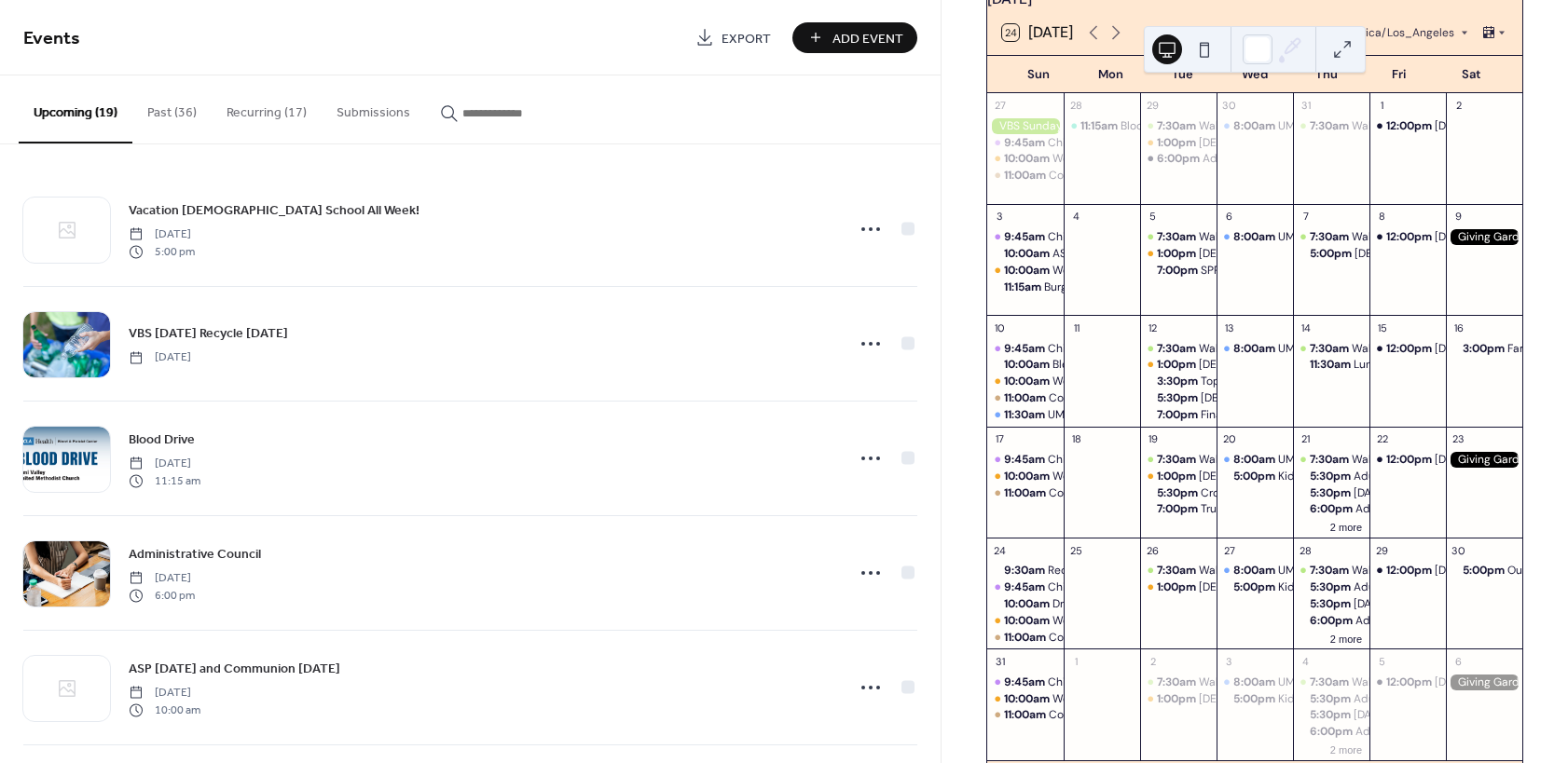click on "Add Event" at bounding box center (868, 38) 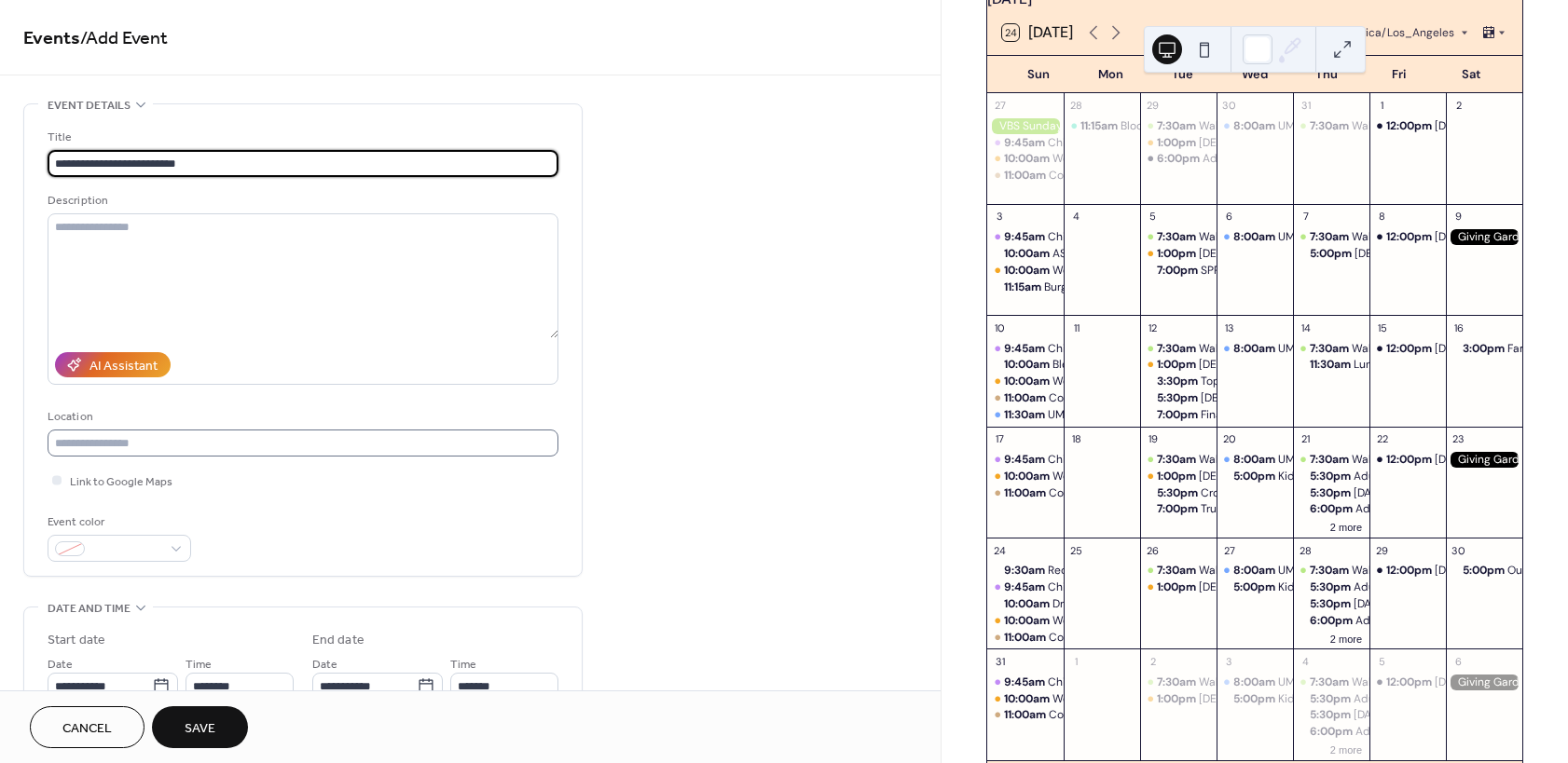 type on "**********" 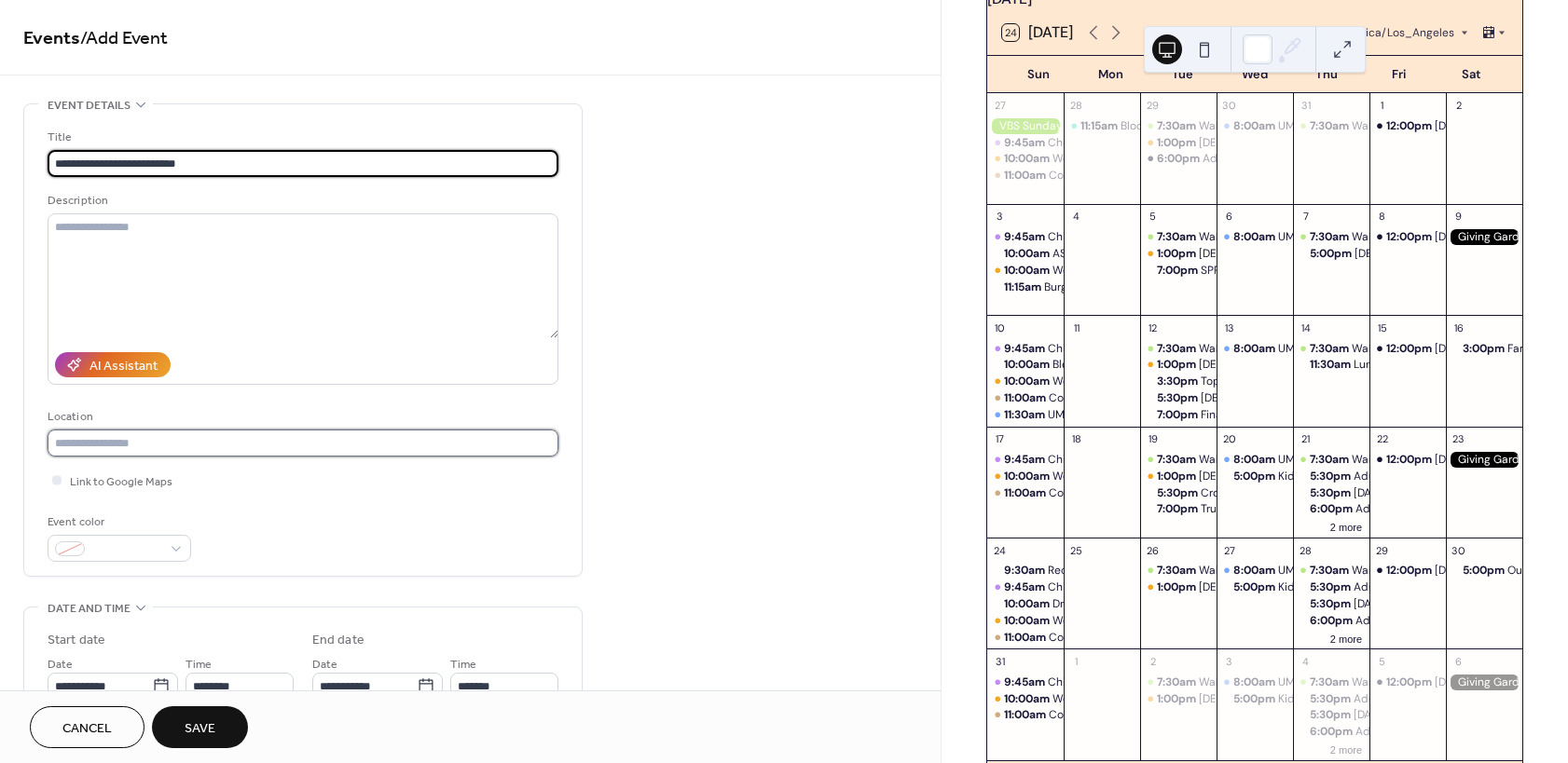 click at bounding box center [303, 443] 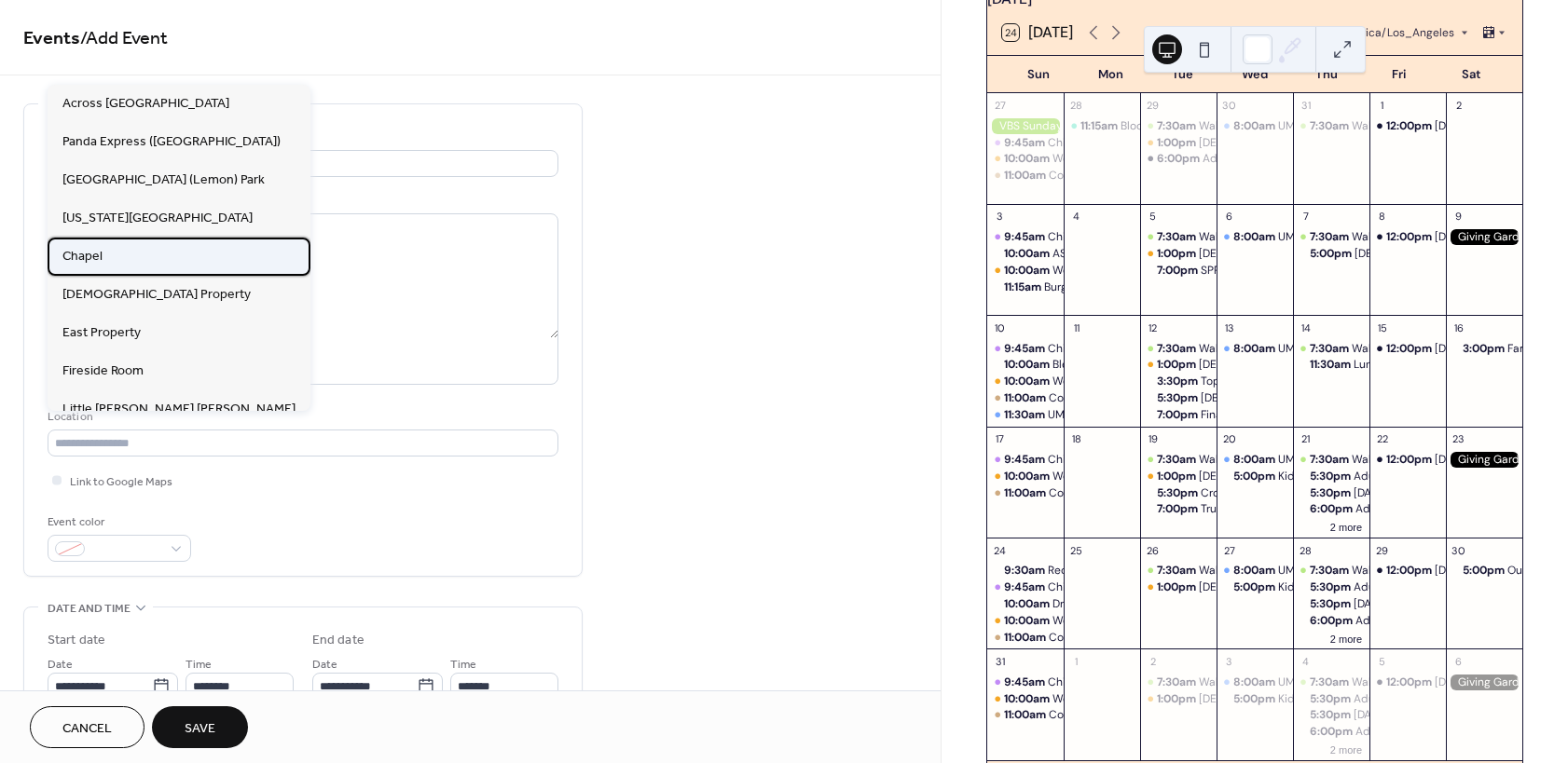 click on "Chapel" at bounding box center [179, 256] 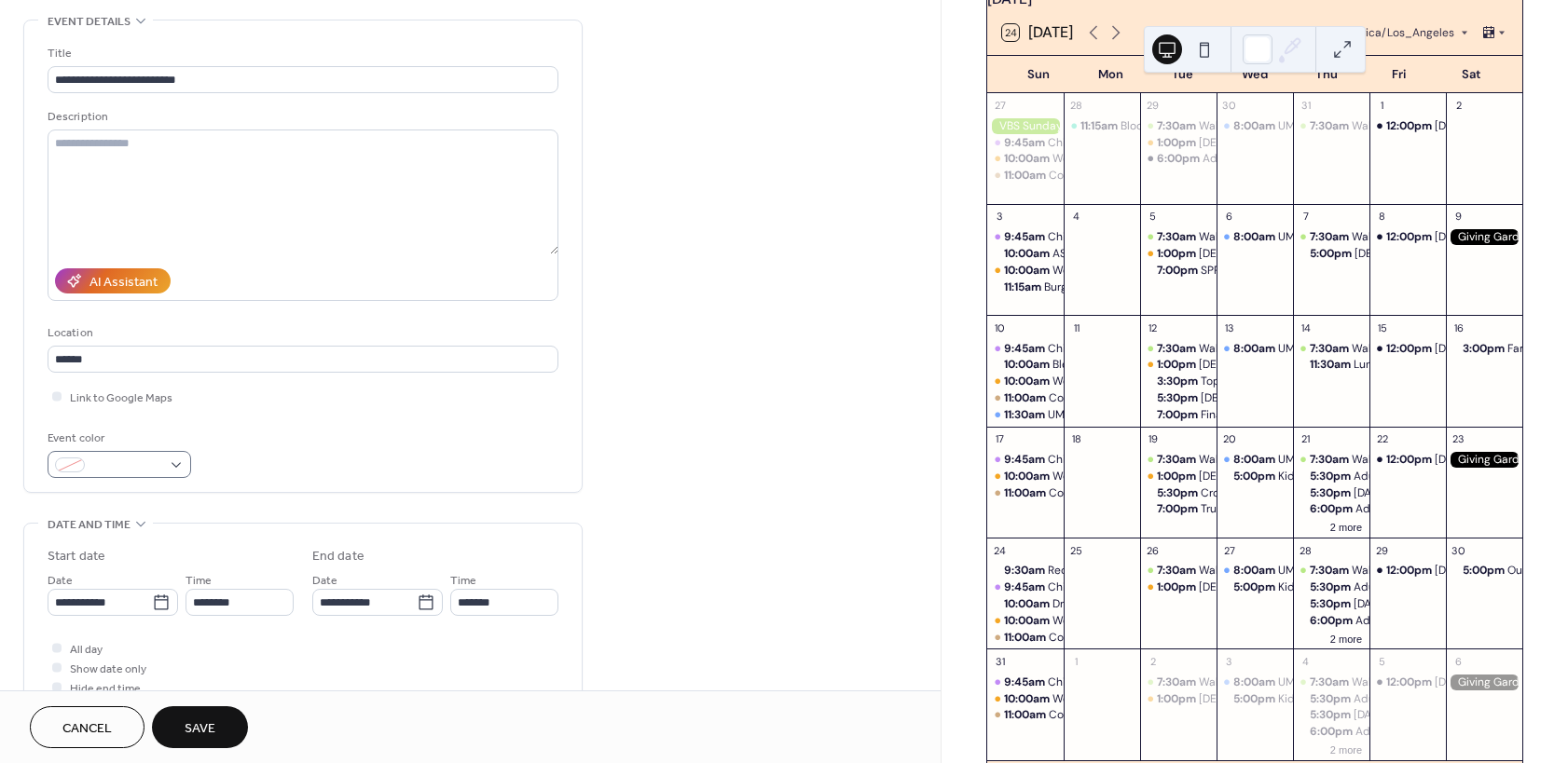 scroll, scrollTop: 168, scrollLeft: 0, axis: vertical 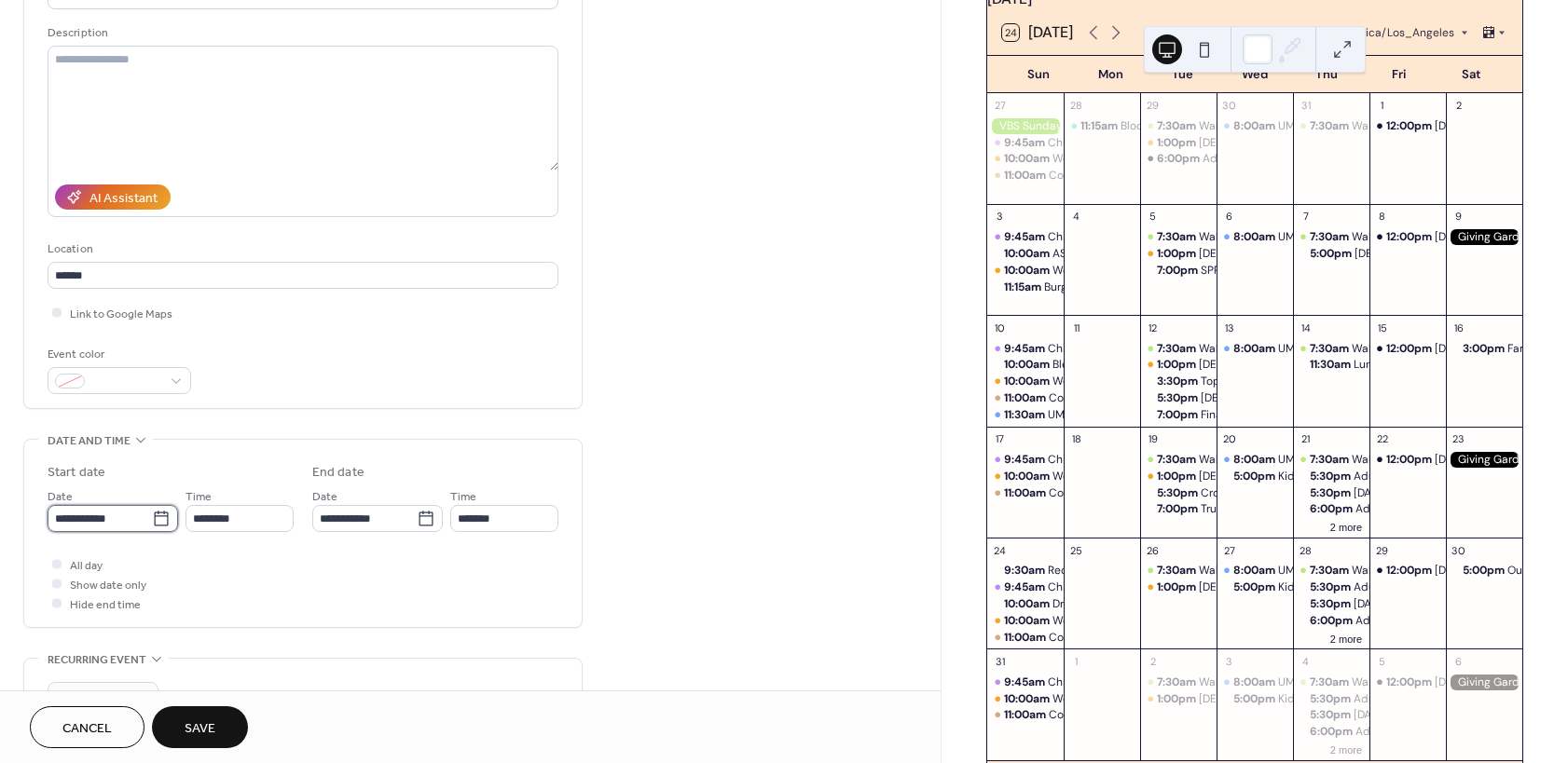click on "**********" at bounding box center [100, 518] 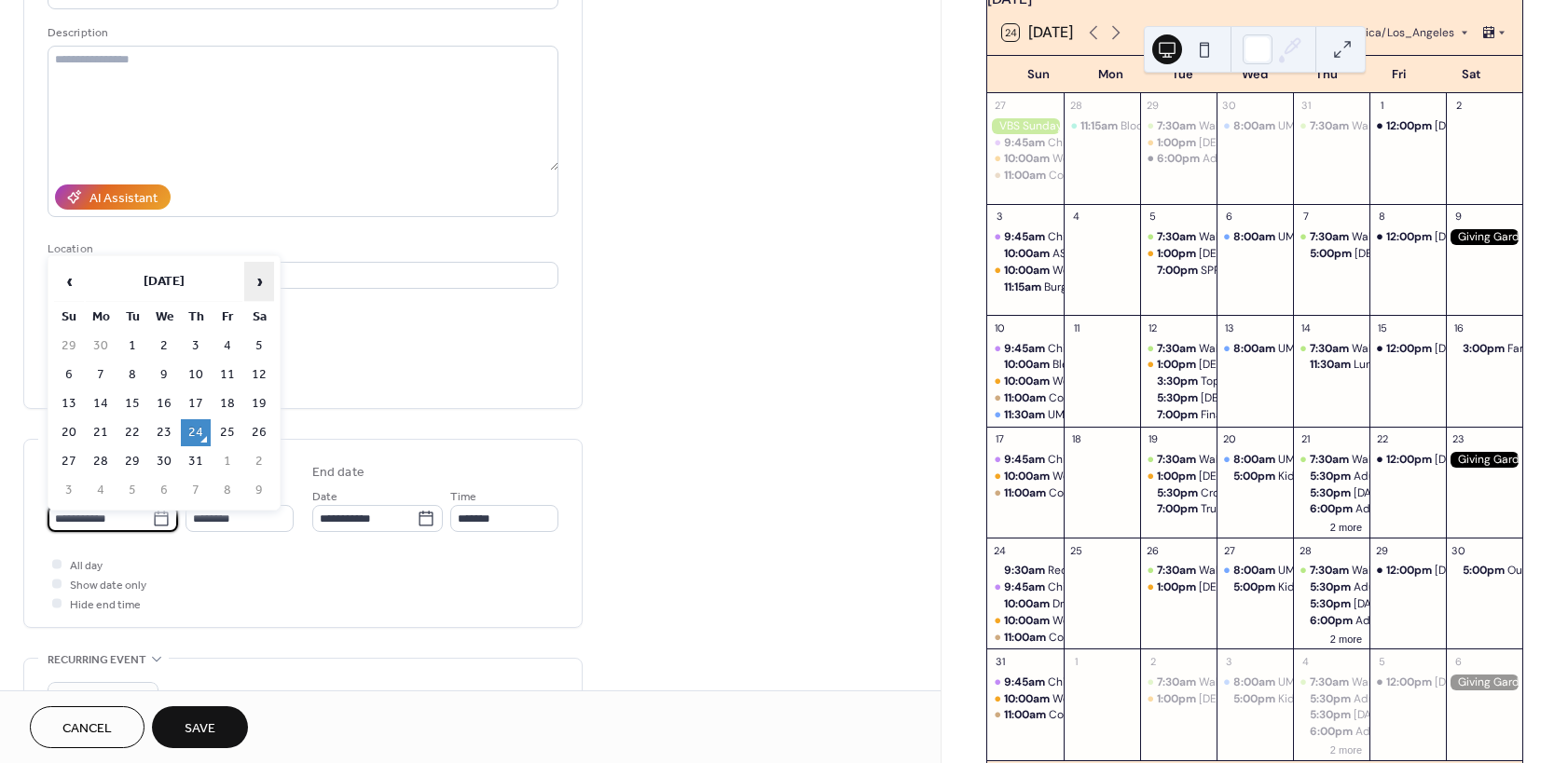 click on "›" at bounding box center (259, 281) 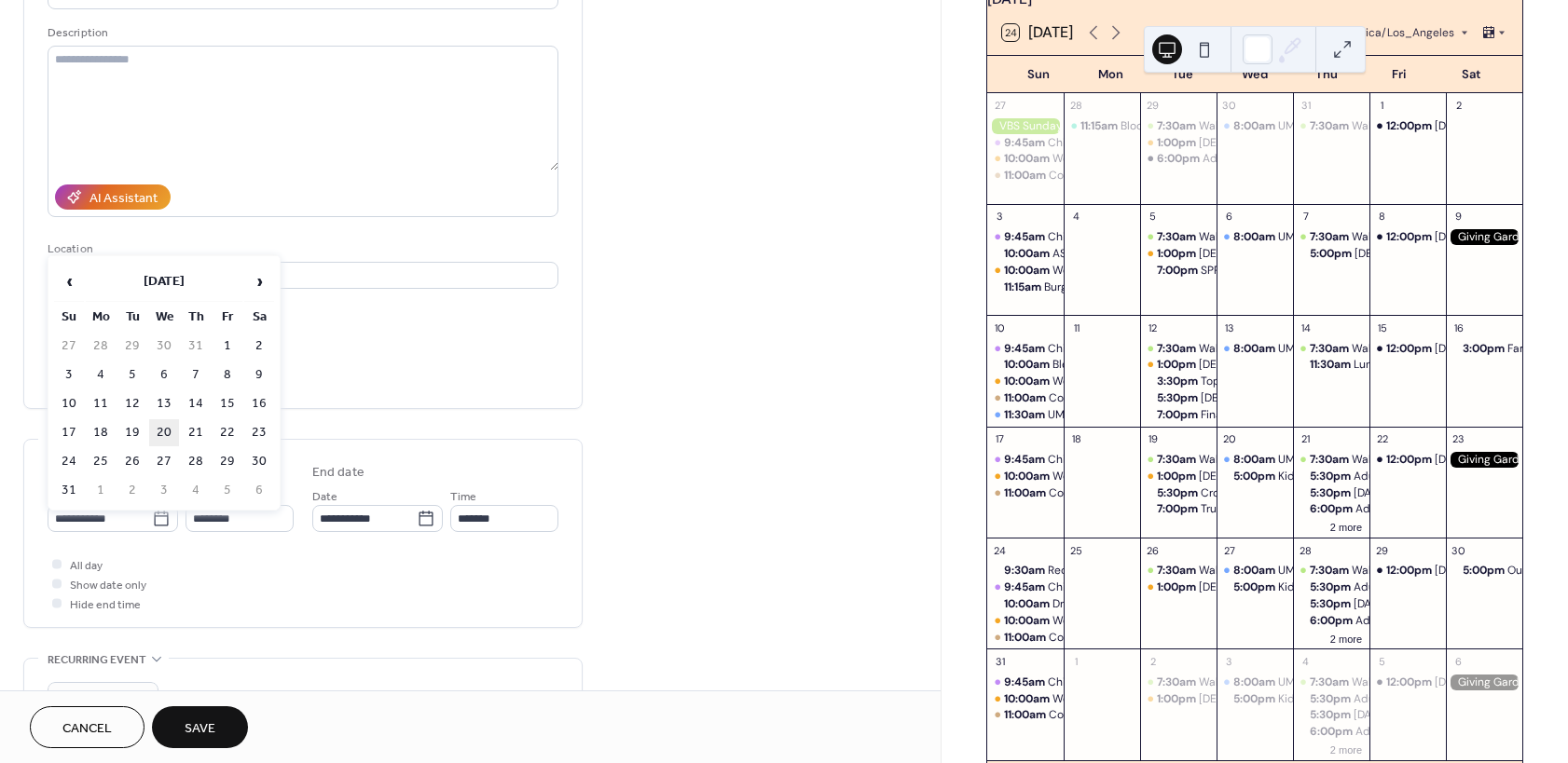 click on "20" at bounding box center (164, 432) 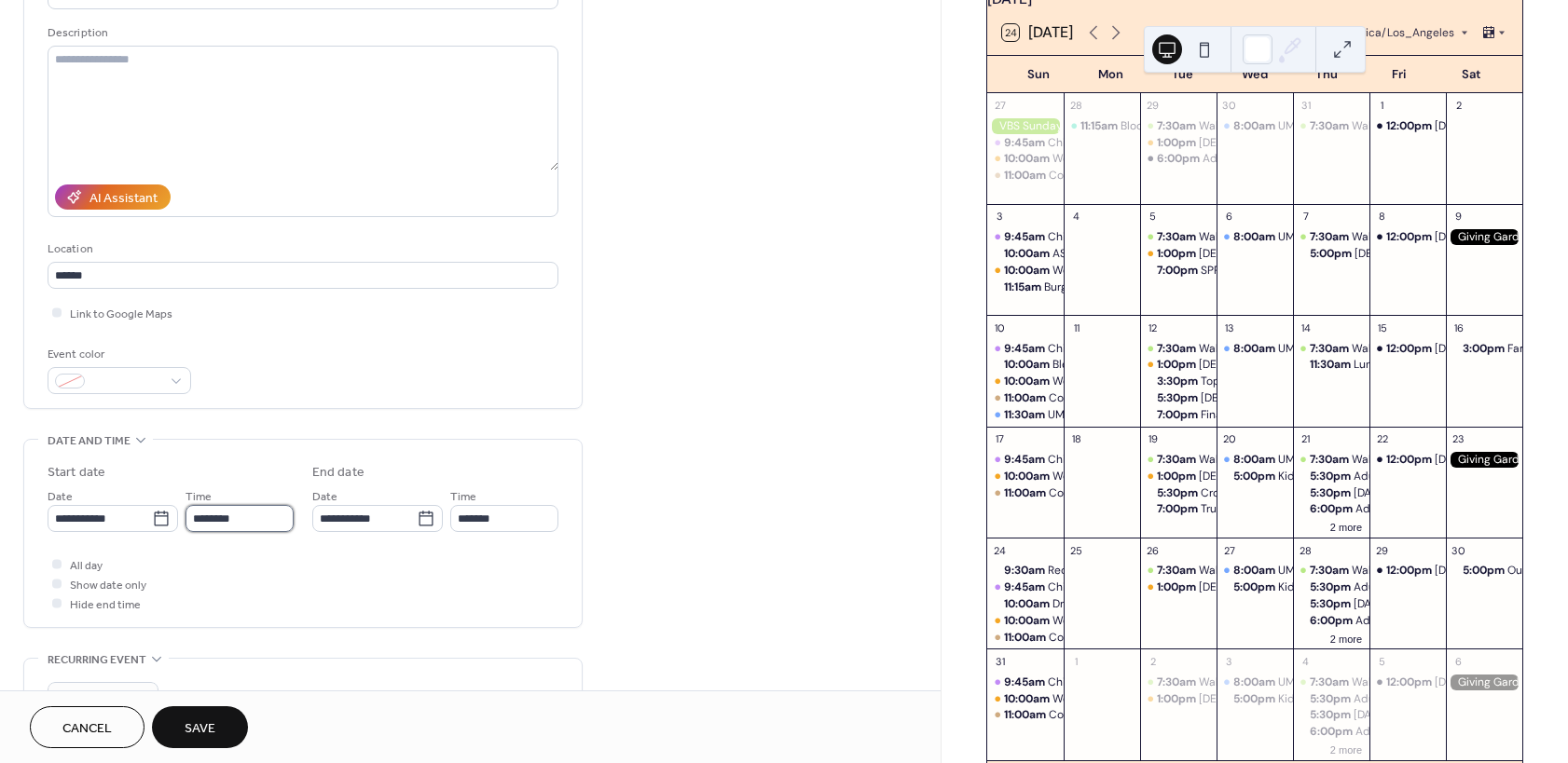 click on "********" at bounding box center [240, 518] 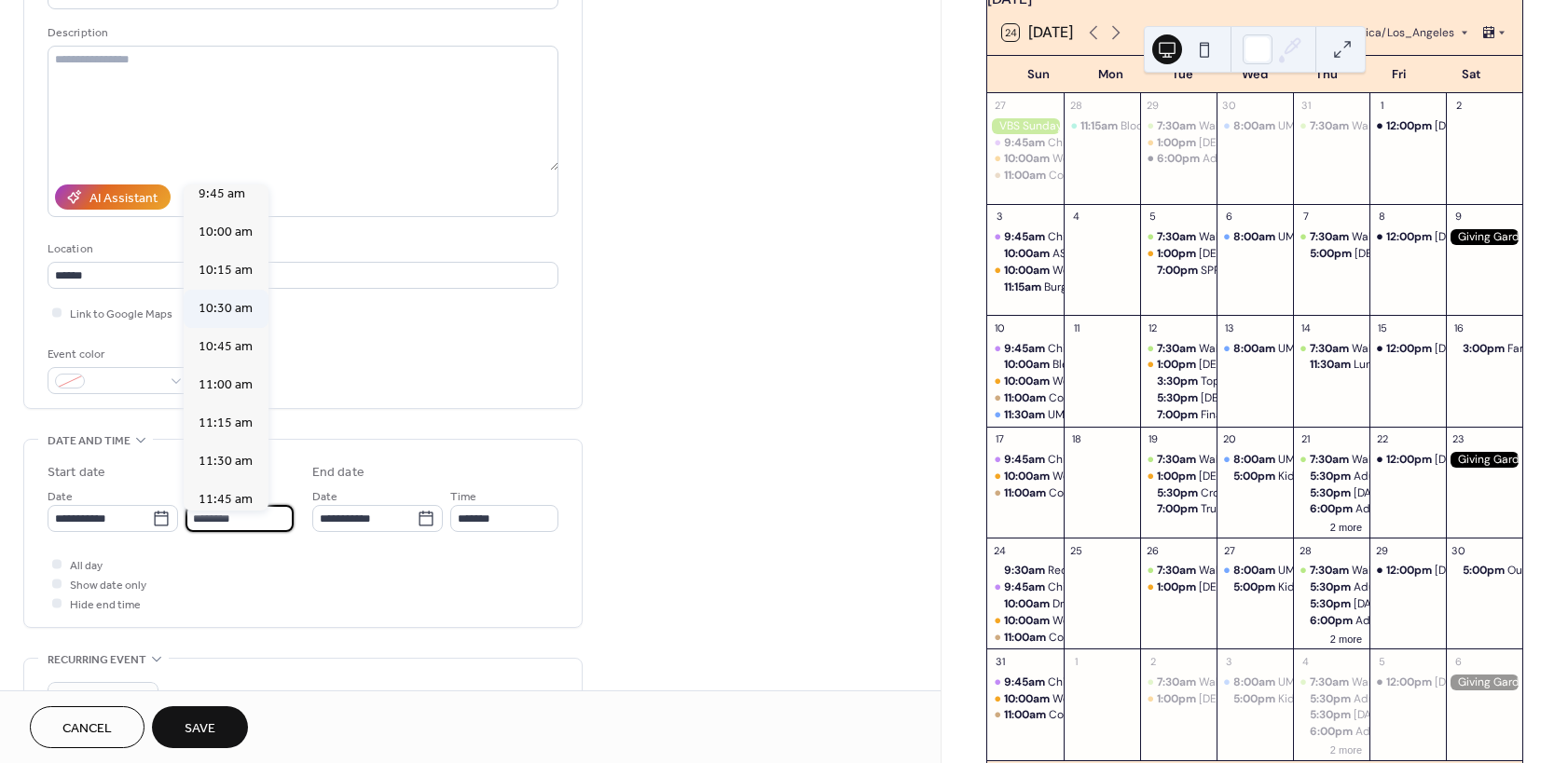 scroll, scrollTop: 1476, scrollLeft: 0, axis: vertical 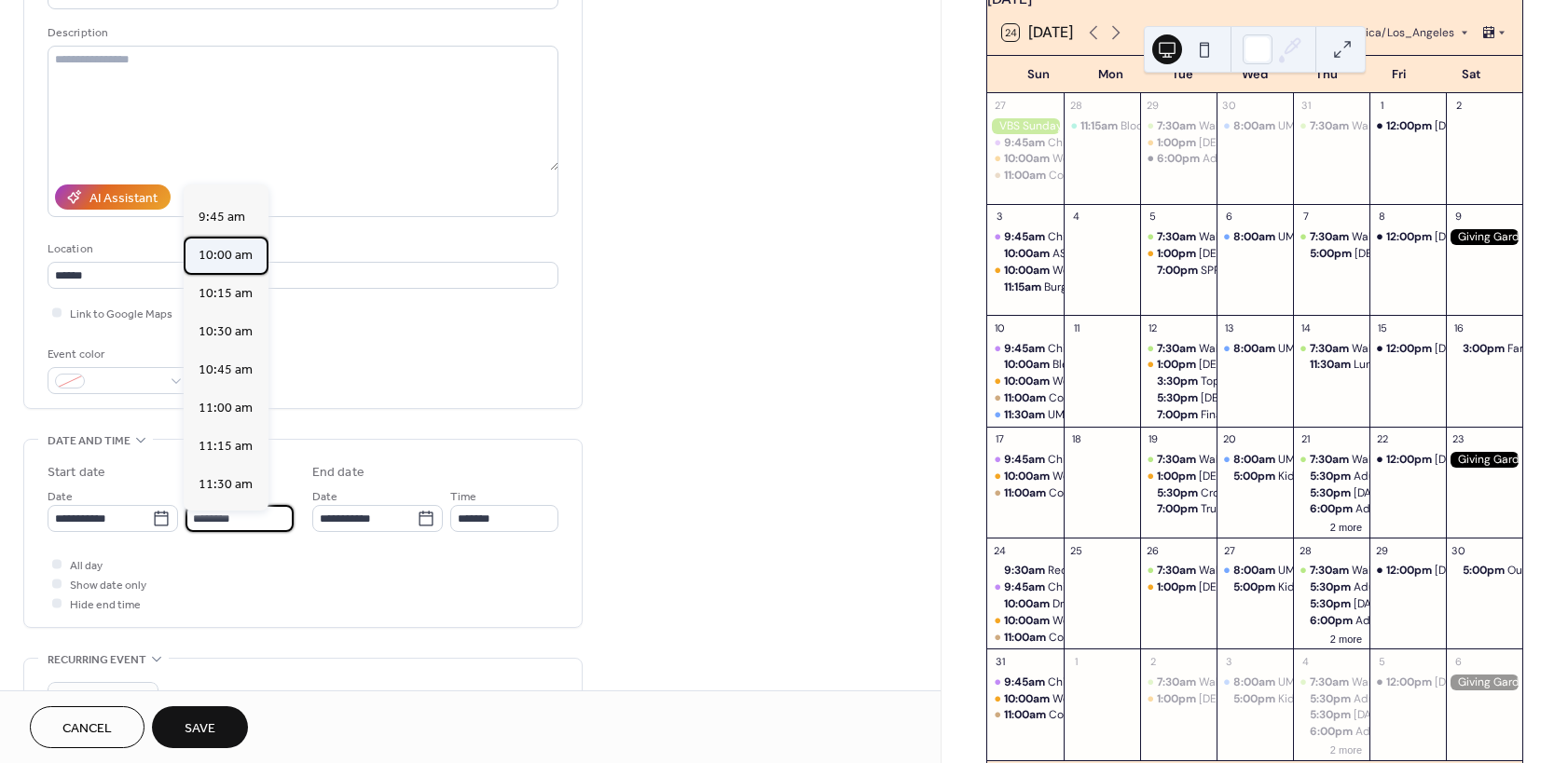 click on "10:00 am" at bounding box center (226, 255) 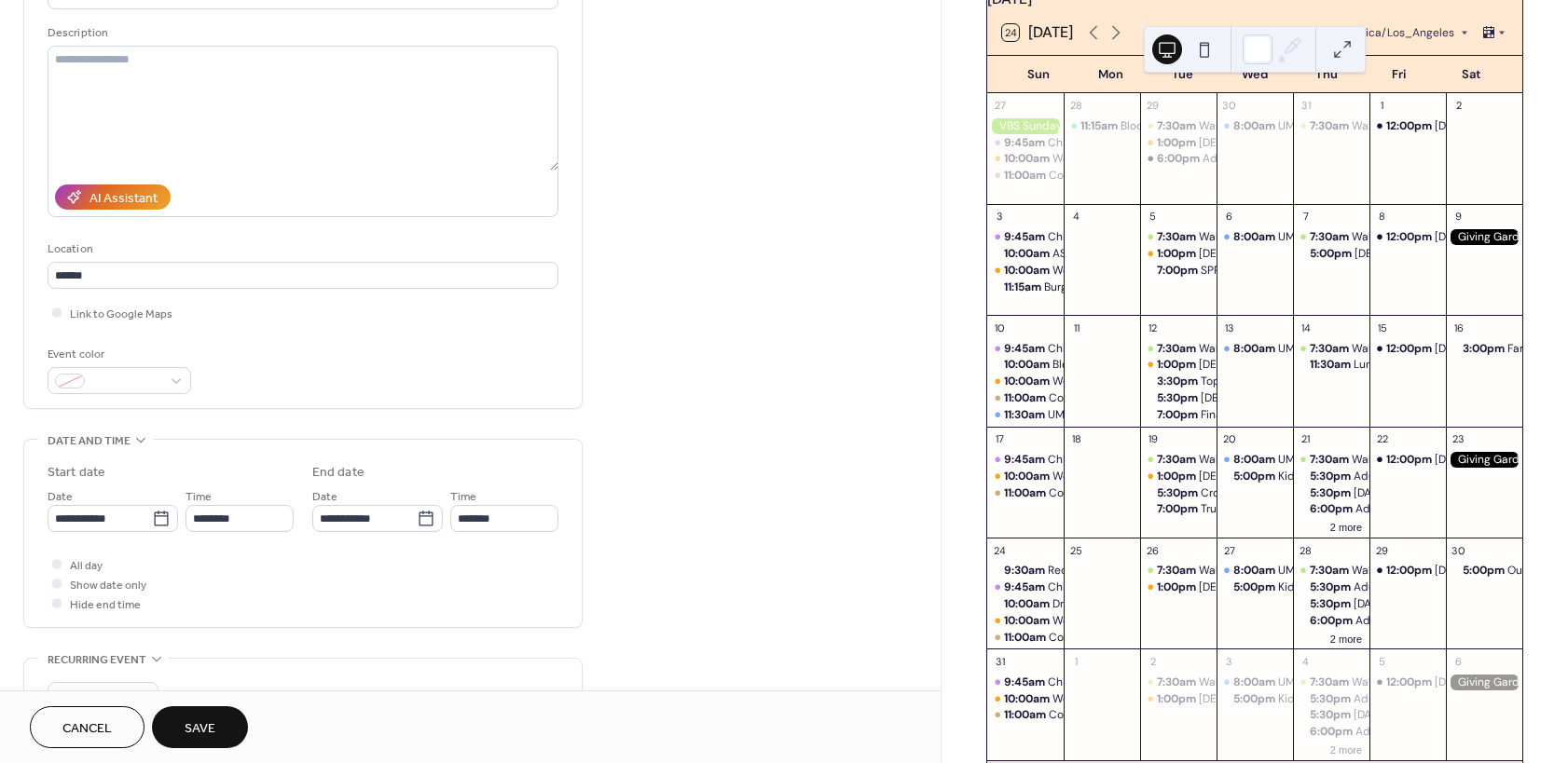 type on "********" 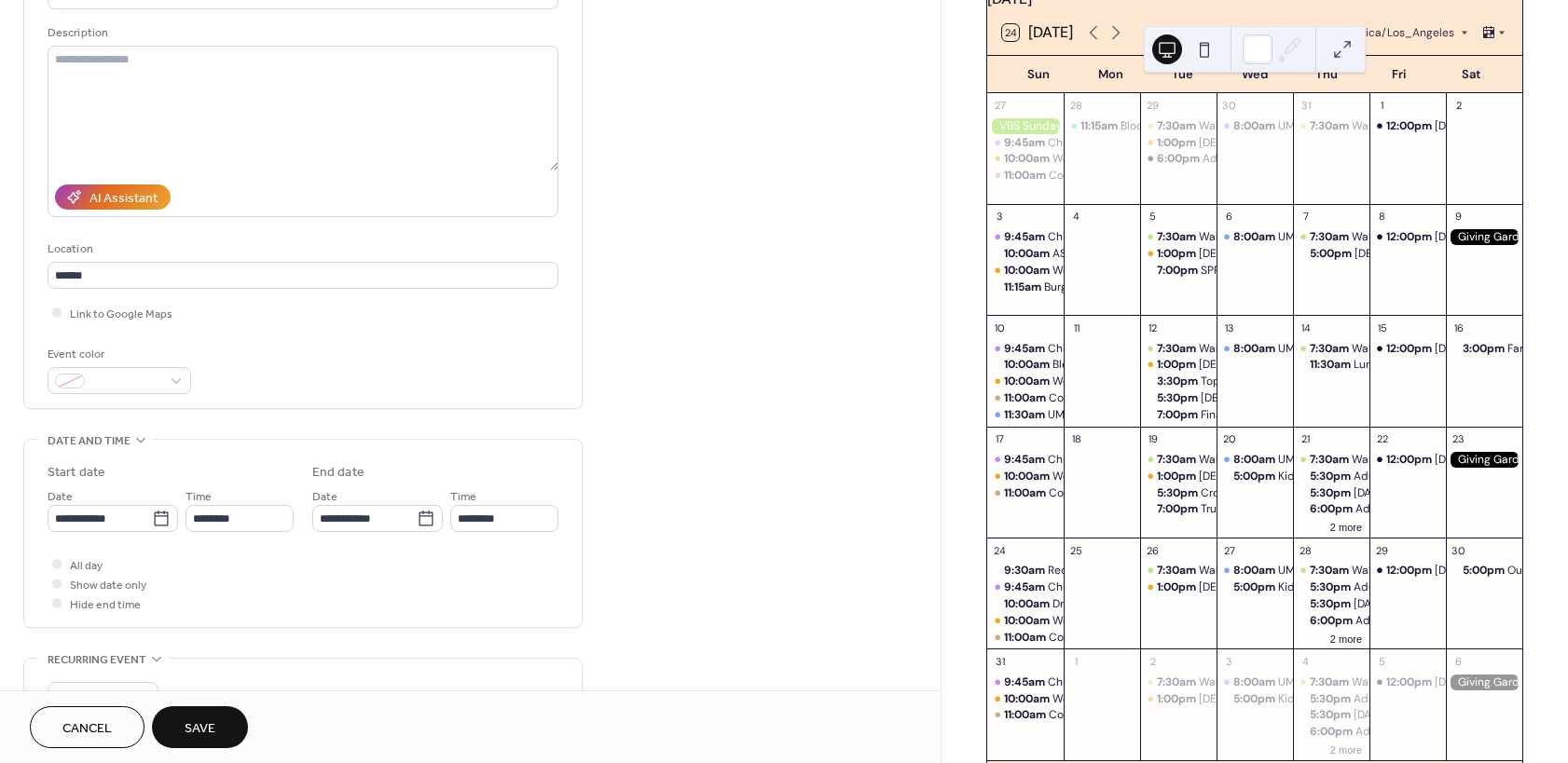 click on "Save" at bounding box center [199, 729] 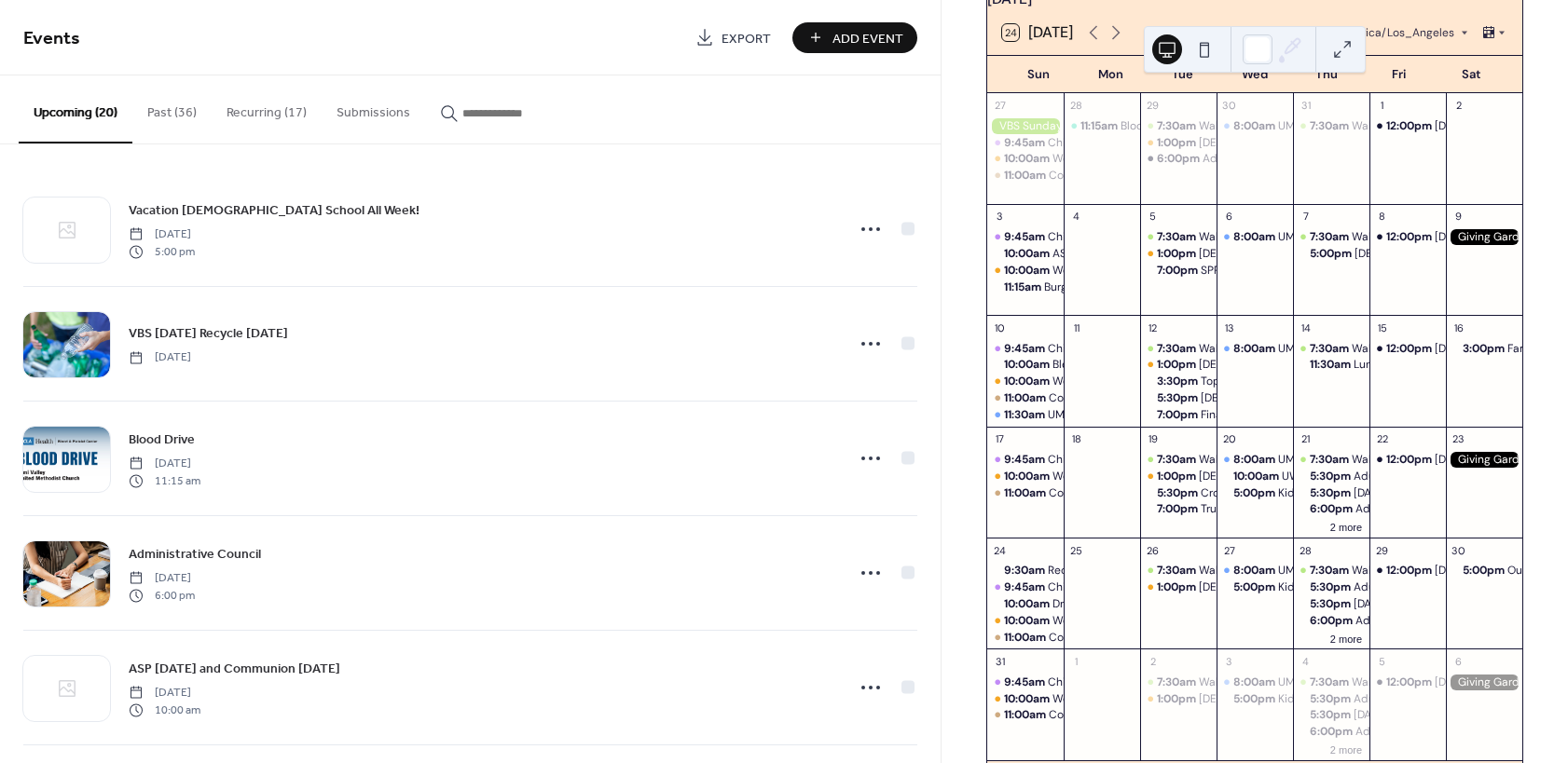 click on "Recurring (17)" at bounding box center [267, 108] 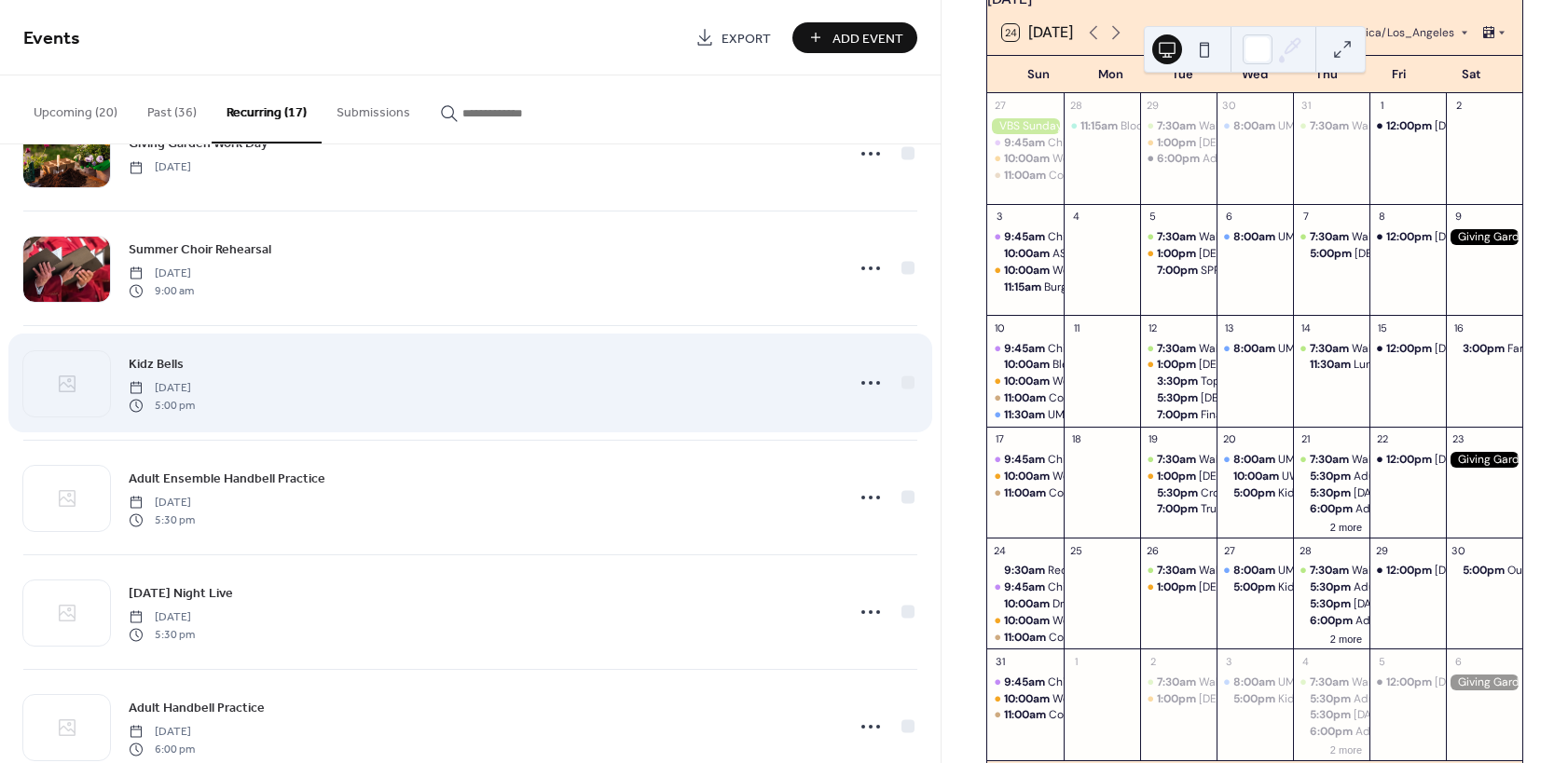 scroll, scrollTop: 1118, scrollLeft: 0, axis: vertical 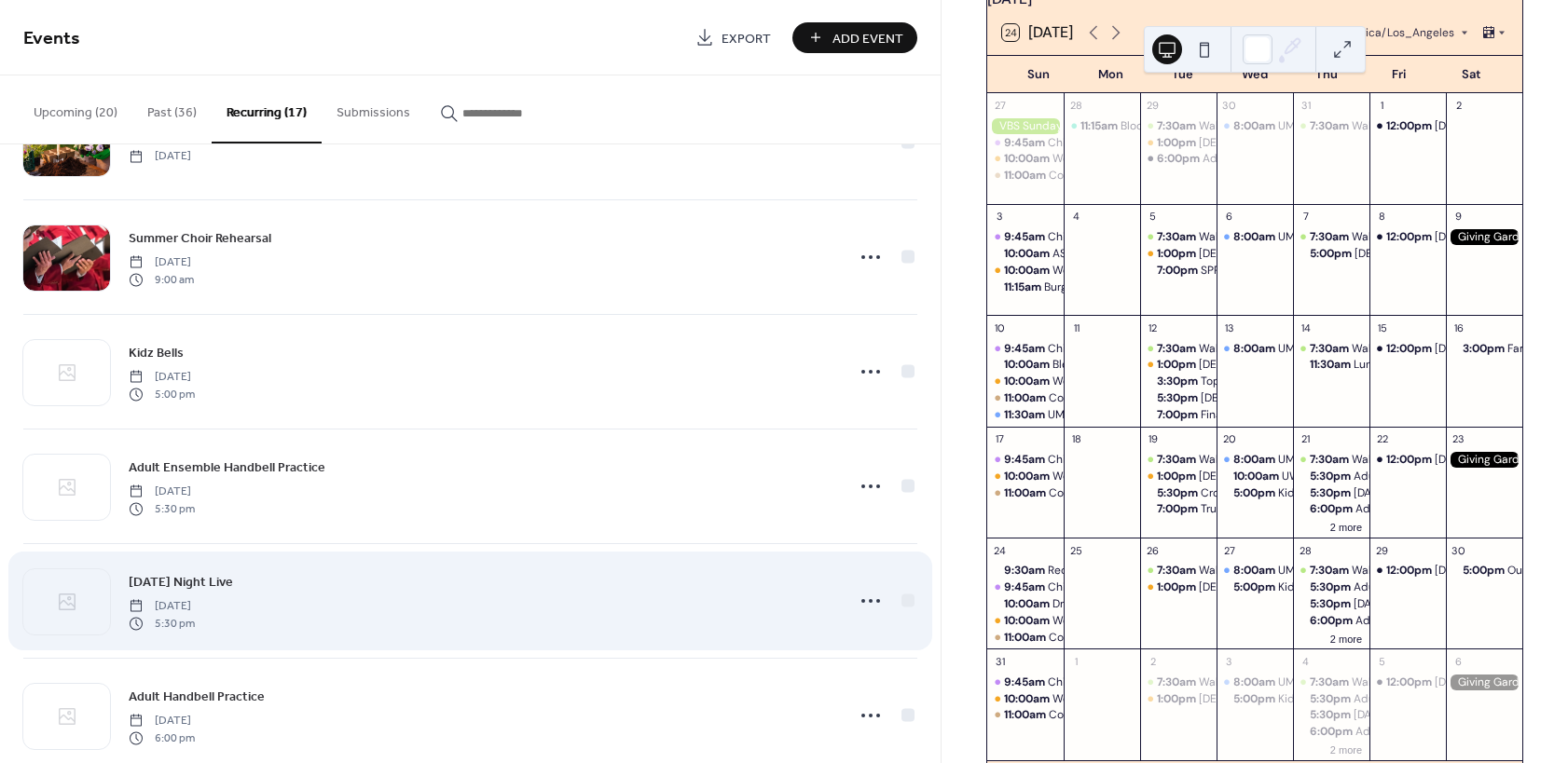 click on "[DATE] Night Live [DATE] 5:30 pm" at bounding box center (470, 601) 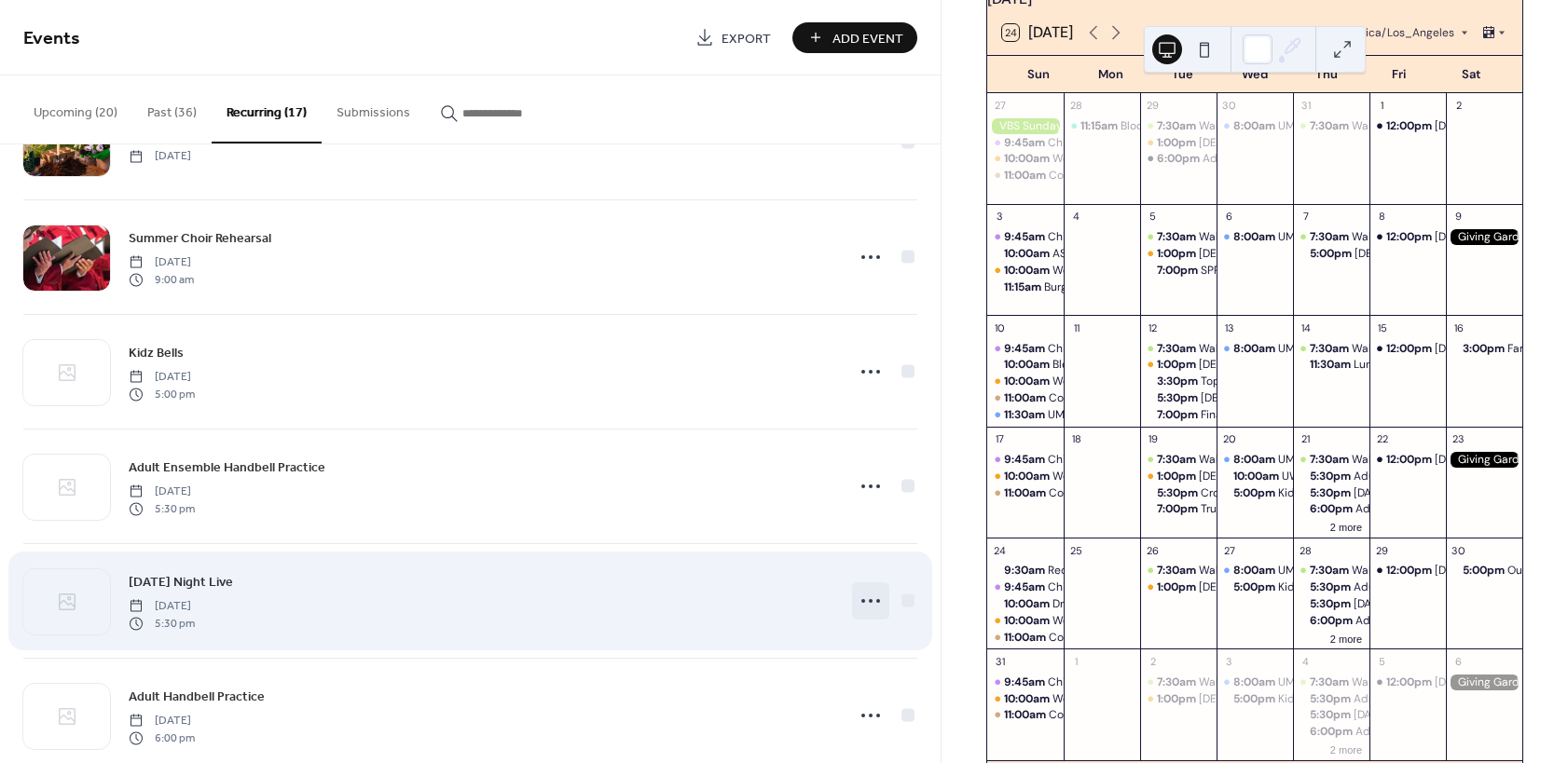 click 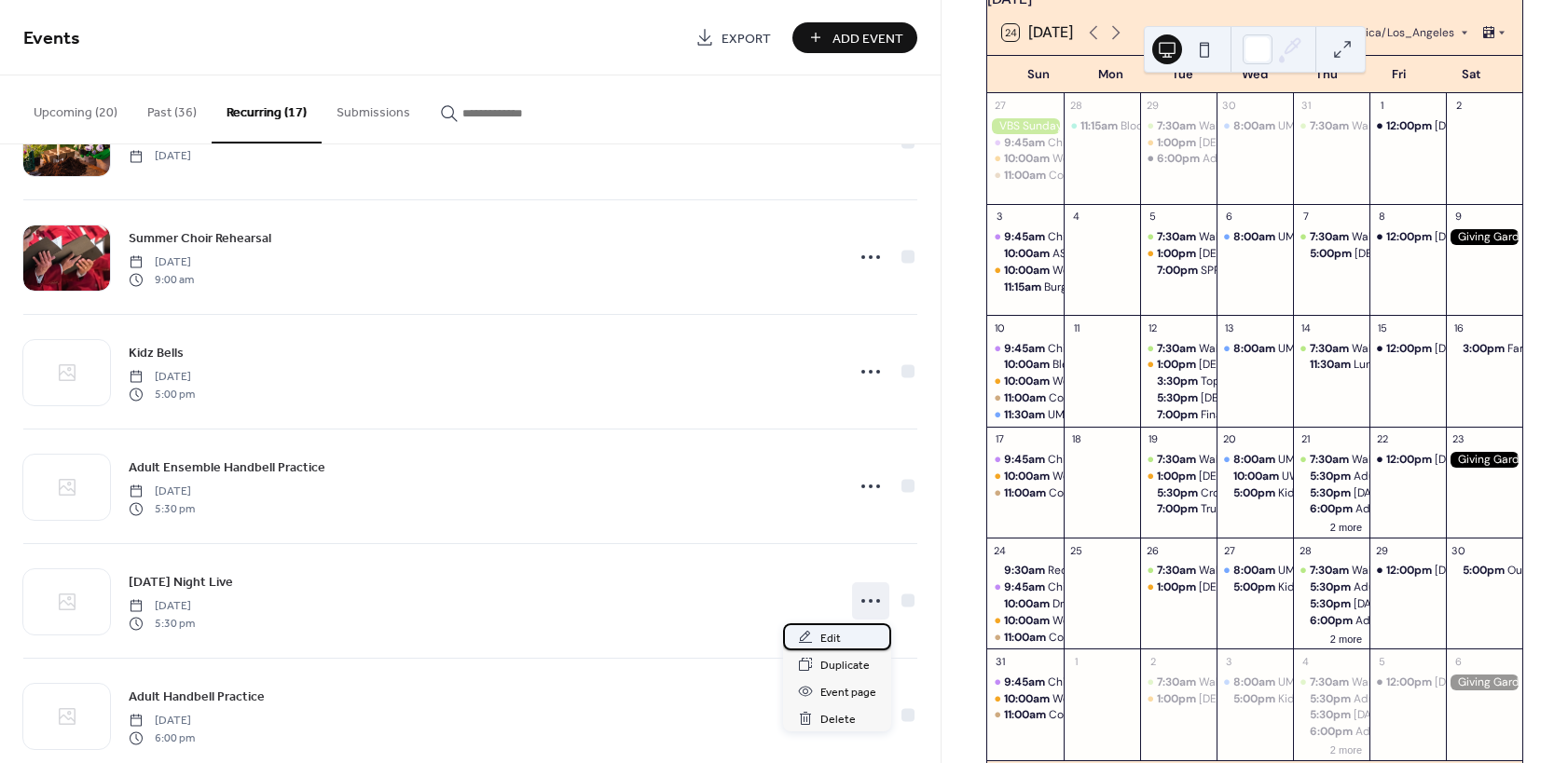 click on "Edit" at bounding box center (831, 638) 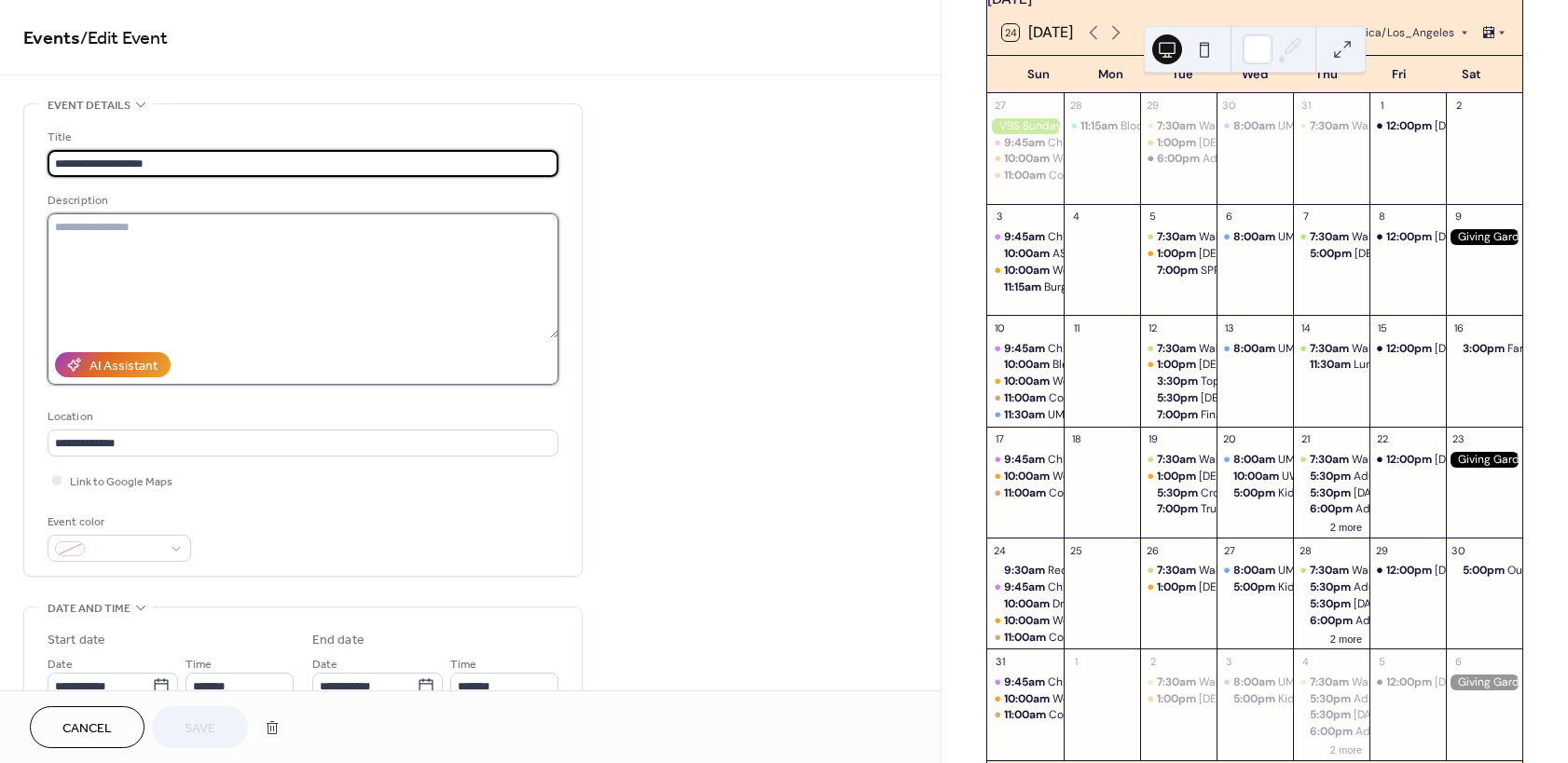click at bounding box center (303, 276) 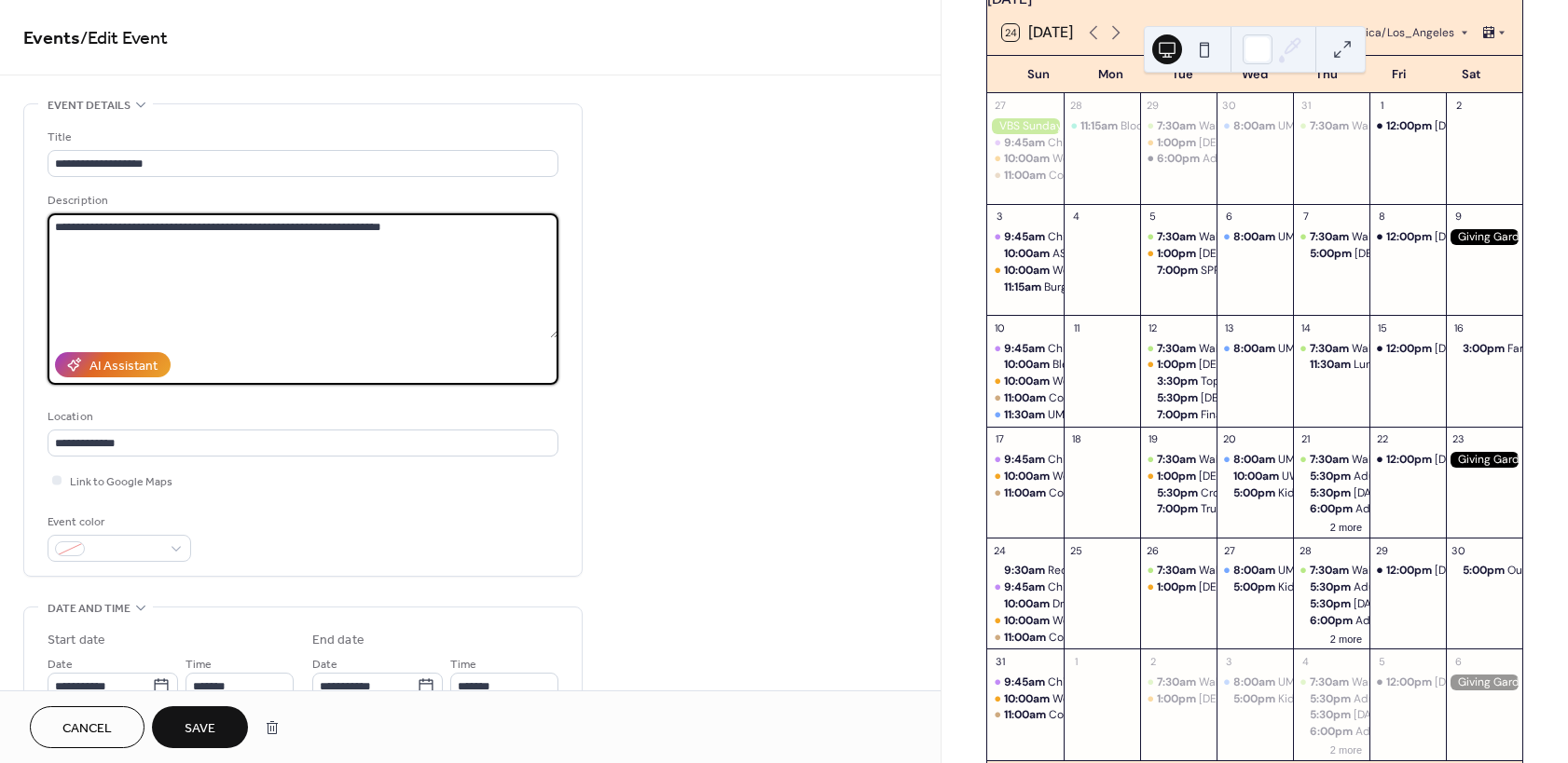 type on "**********" 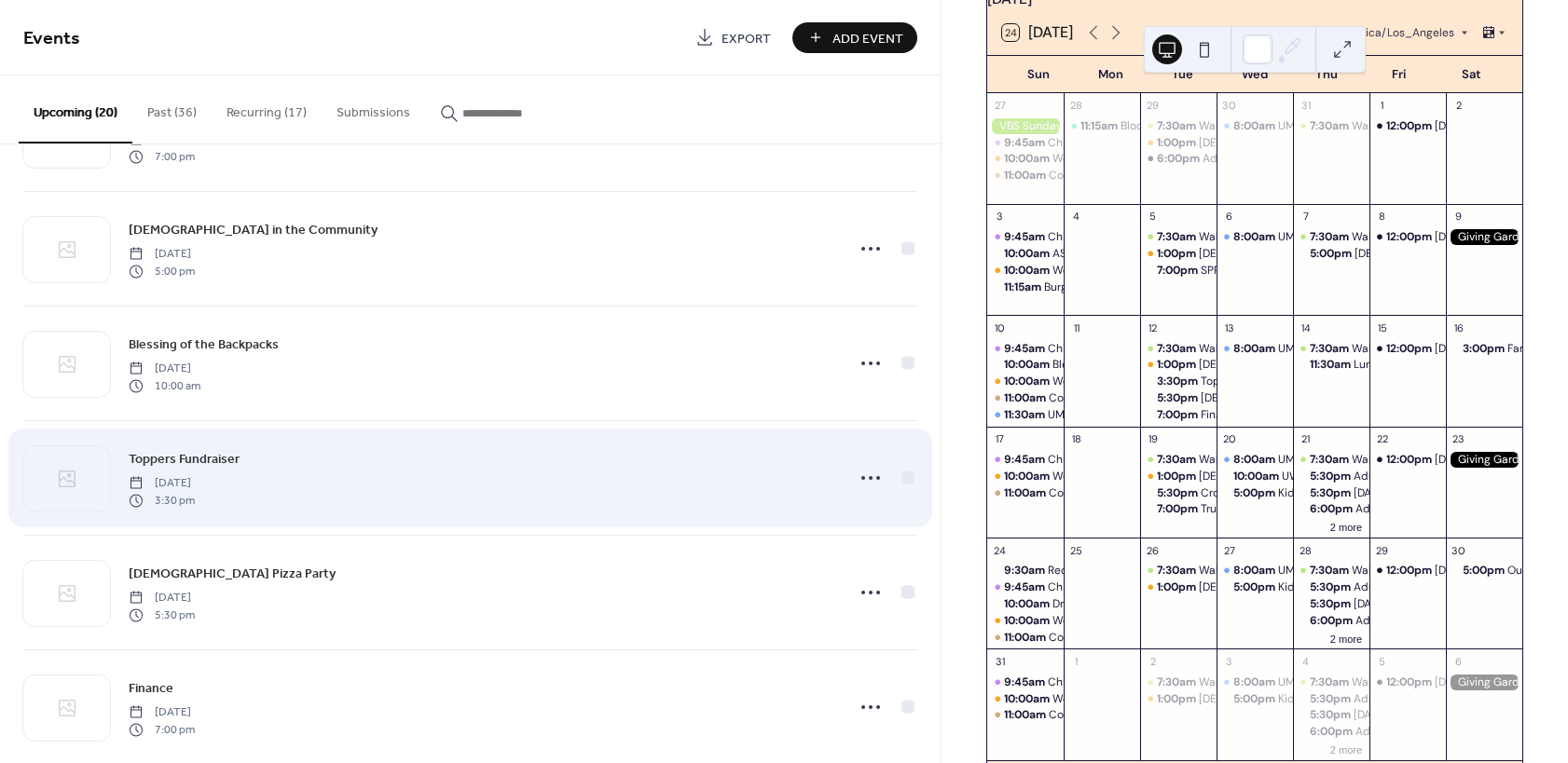 scroll, scrollTop: 1174, scrollLeft: 0, axis: vertical 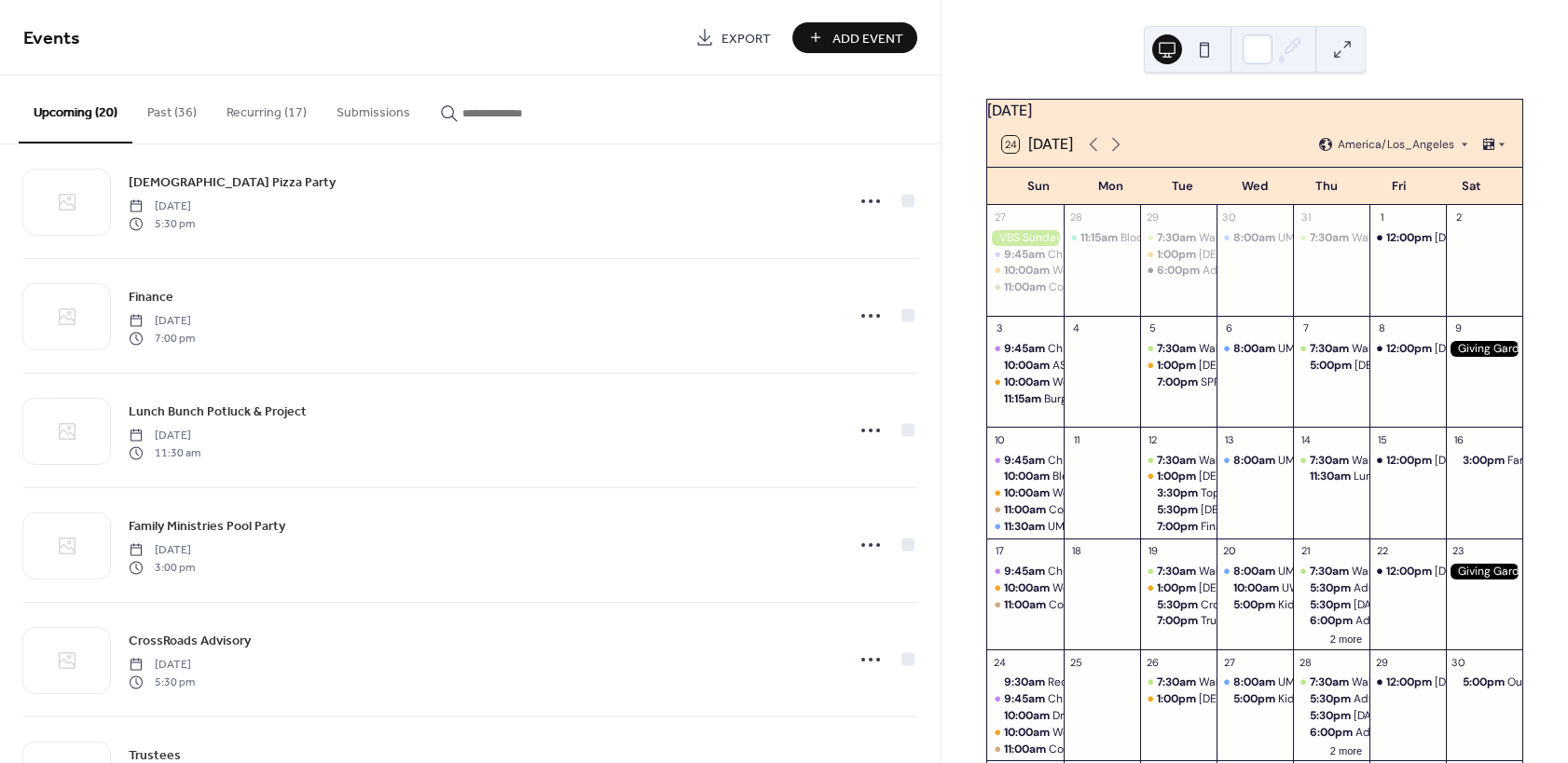 click on "Submissions" at bounding box center (373, 108) 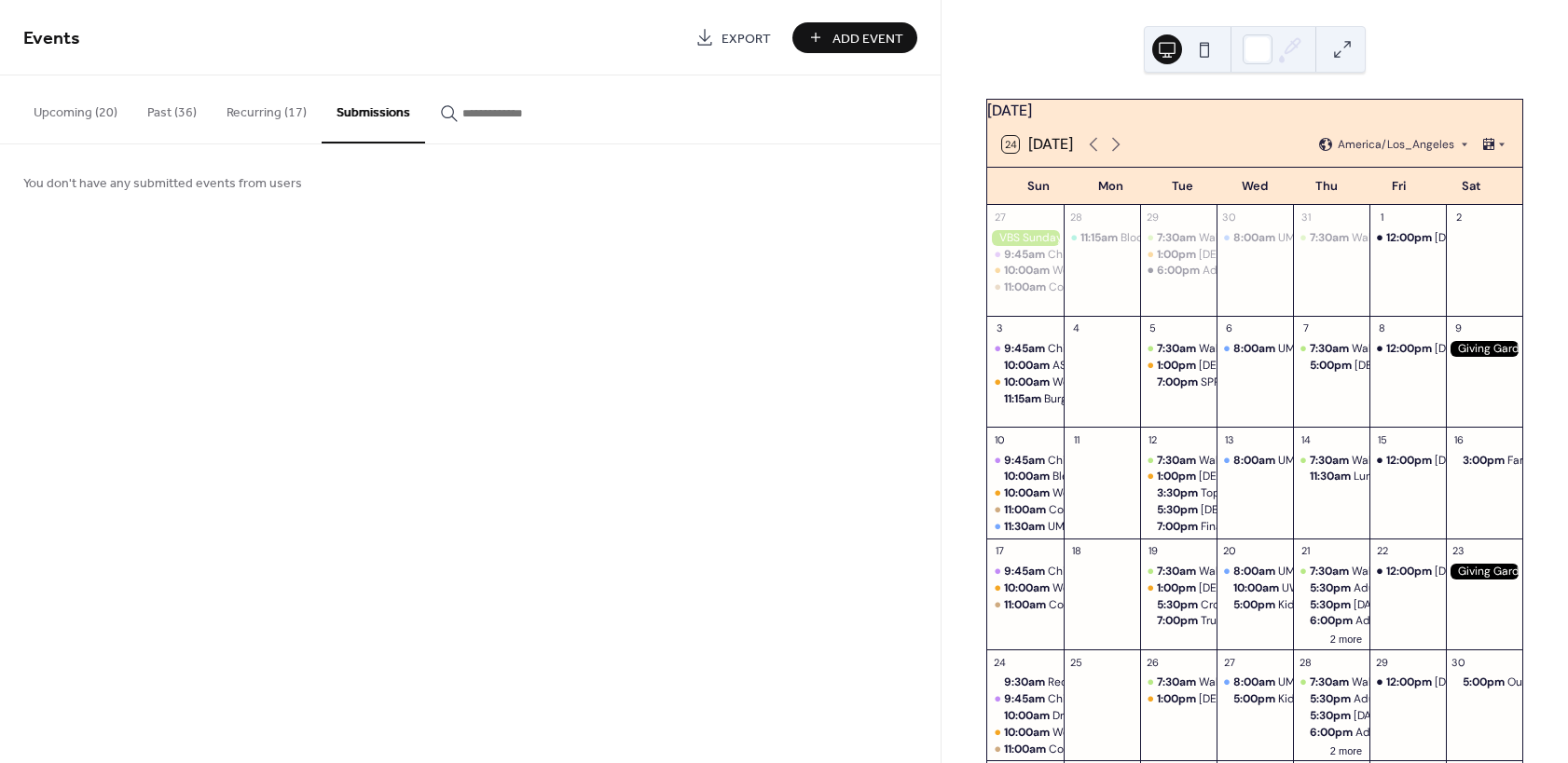 click on "Upcoming (20)" at bounding box center (76, 108) 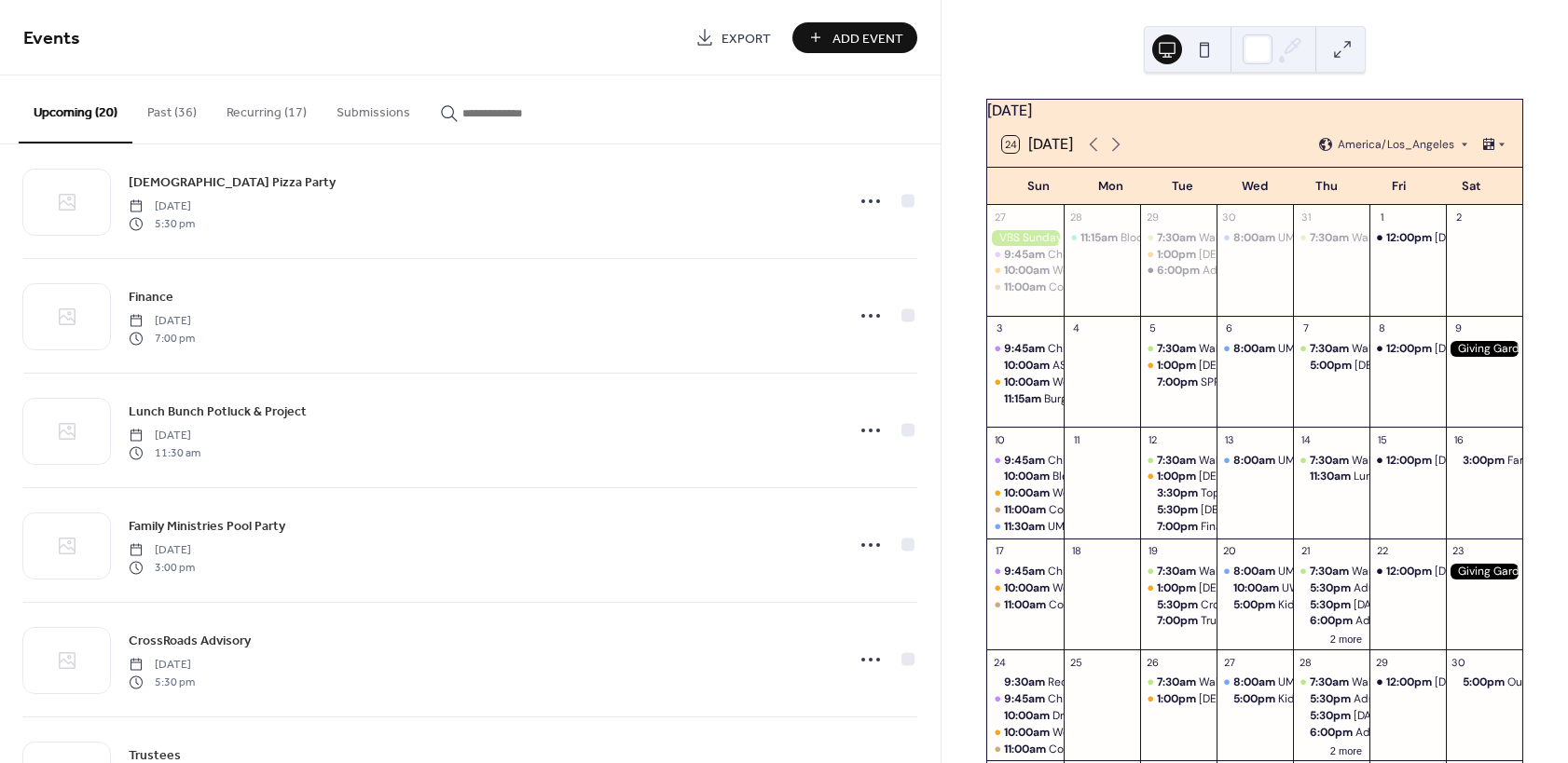 scroll, scrollTop: 1174, scrollLeft: 0, axis: vertical 